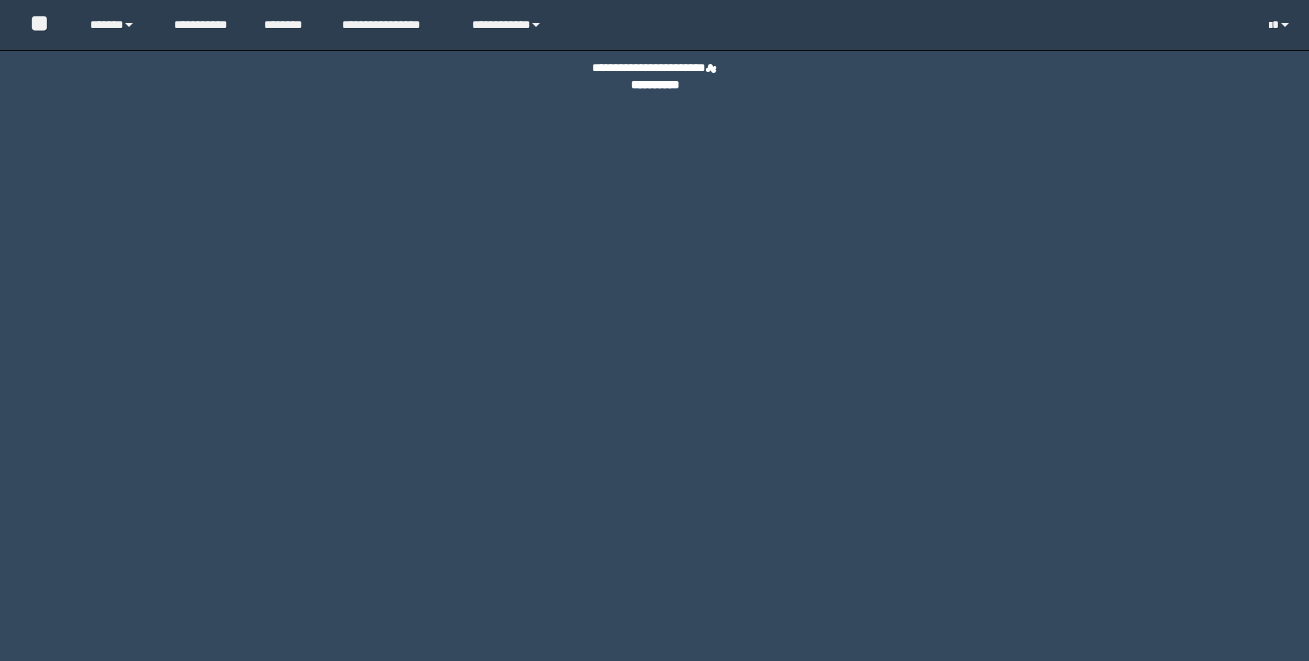 scroll, scrollTop: 0, scrollLeft: 0, axis: both 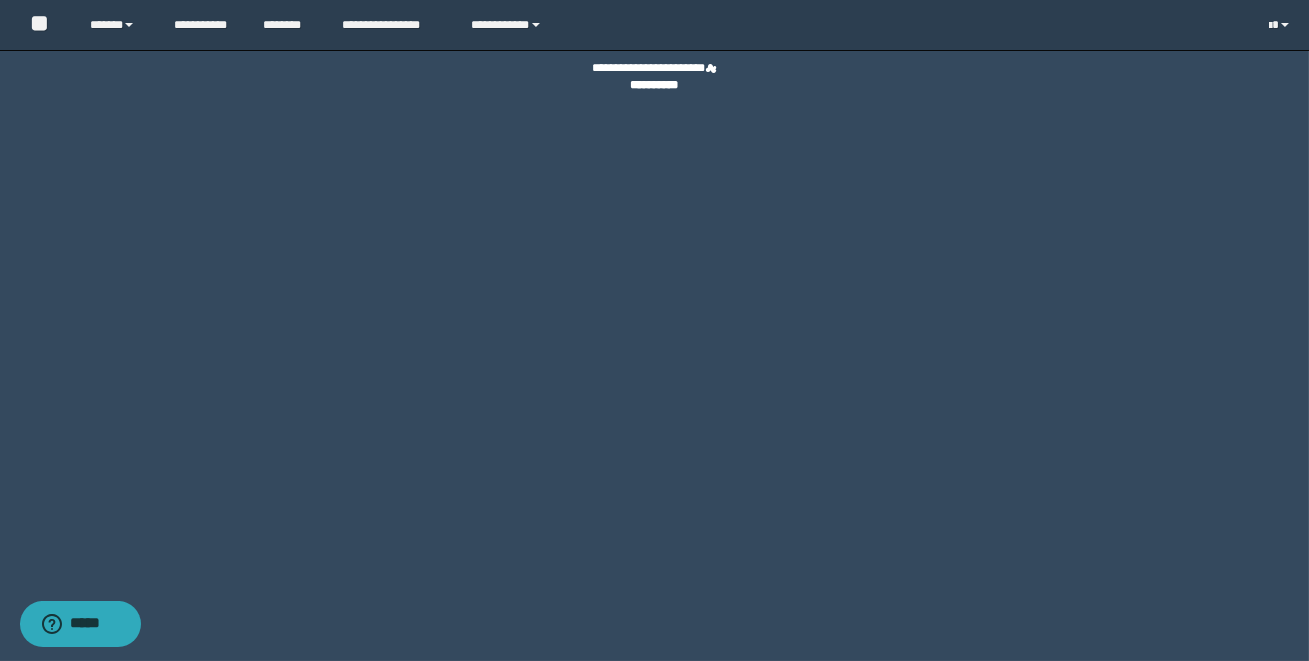 click on "**********" at bounding box center [654, 330] 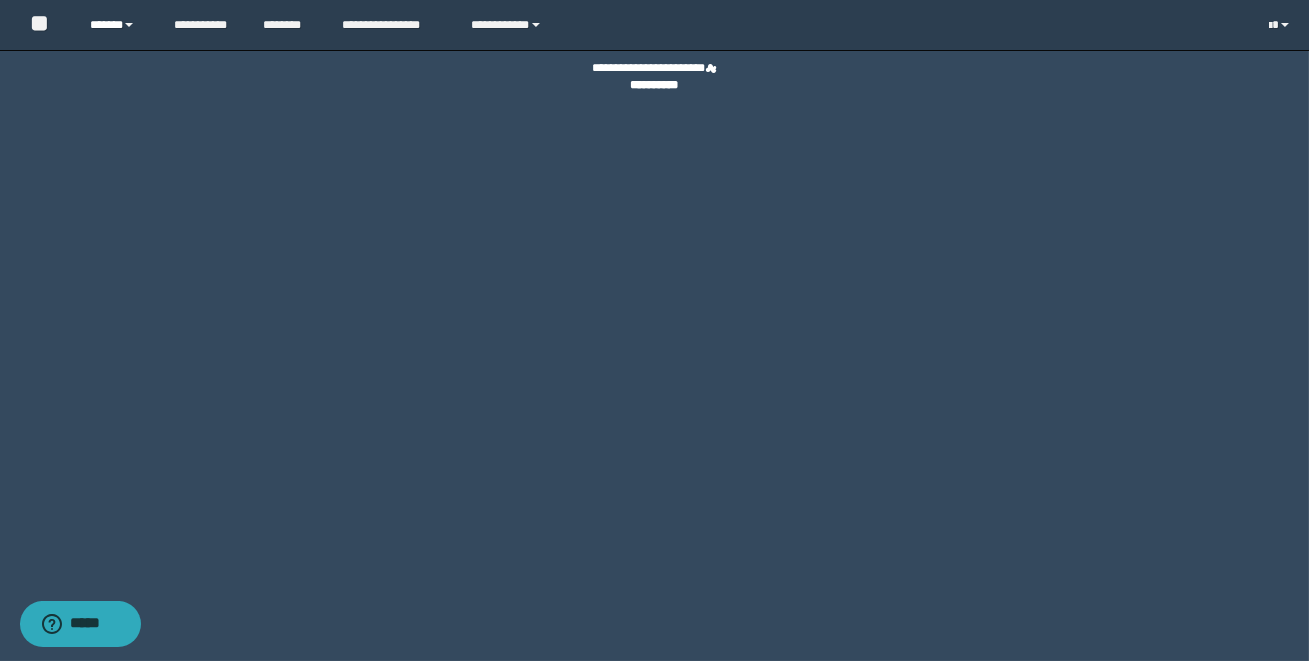click at bounding box center (129, 25) 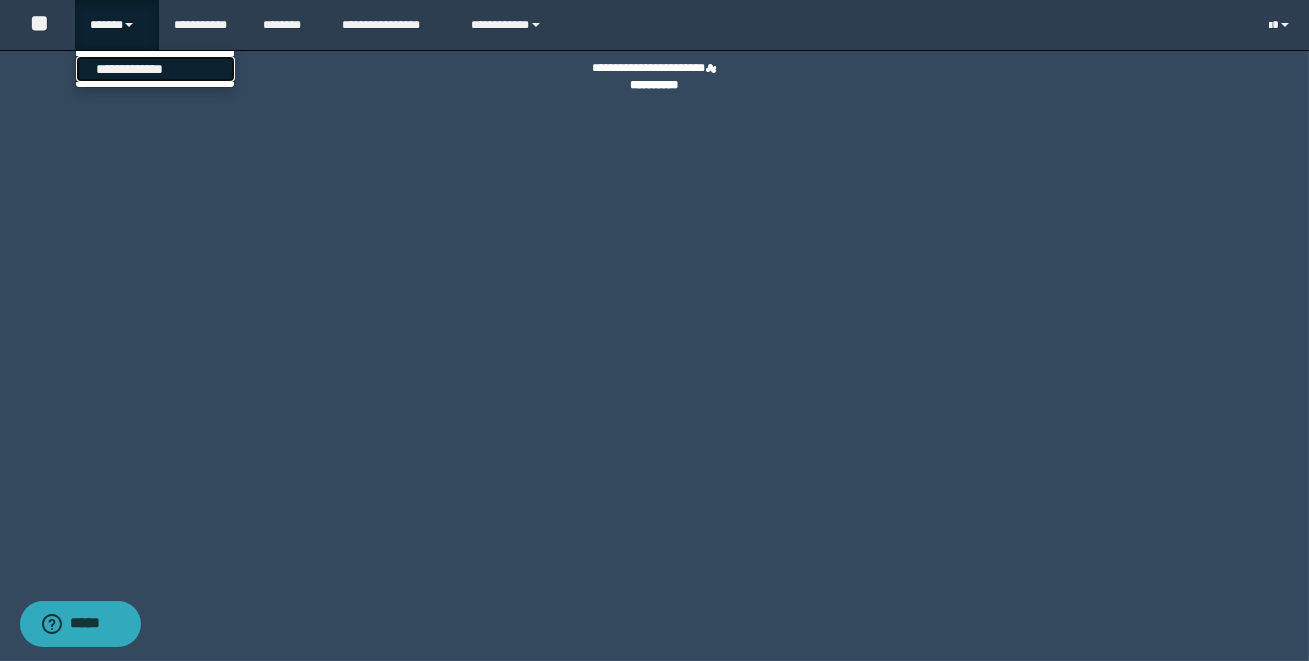 click on "**********" at bounding box center [155, 69] 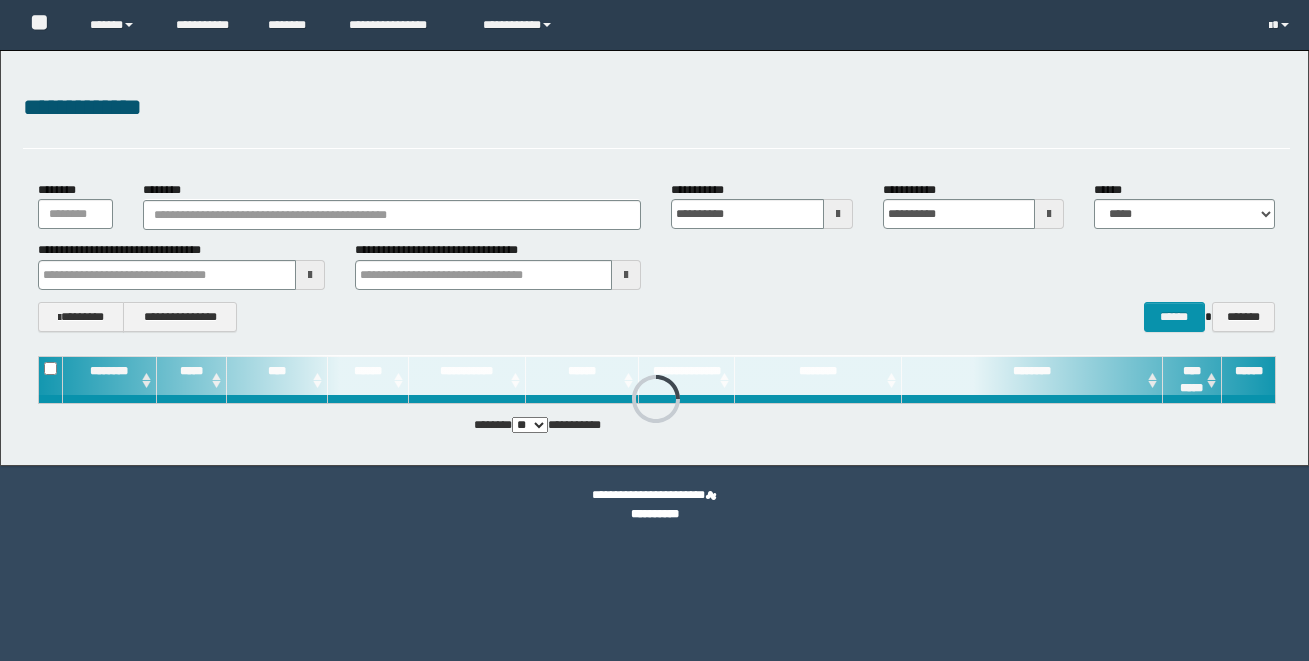 scroll, scrollTop: 0, scrollLeft: 0, axis: both 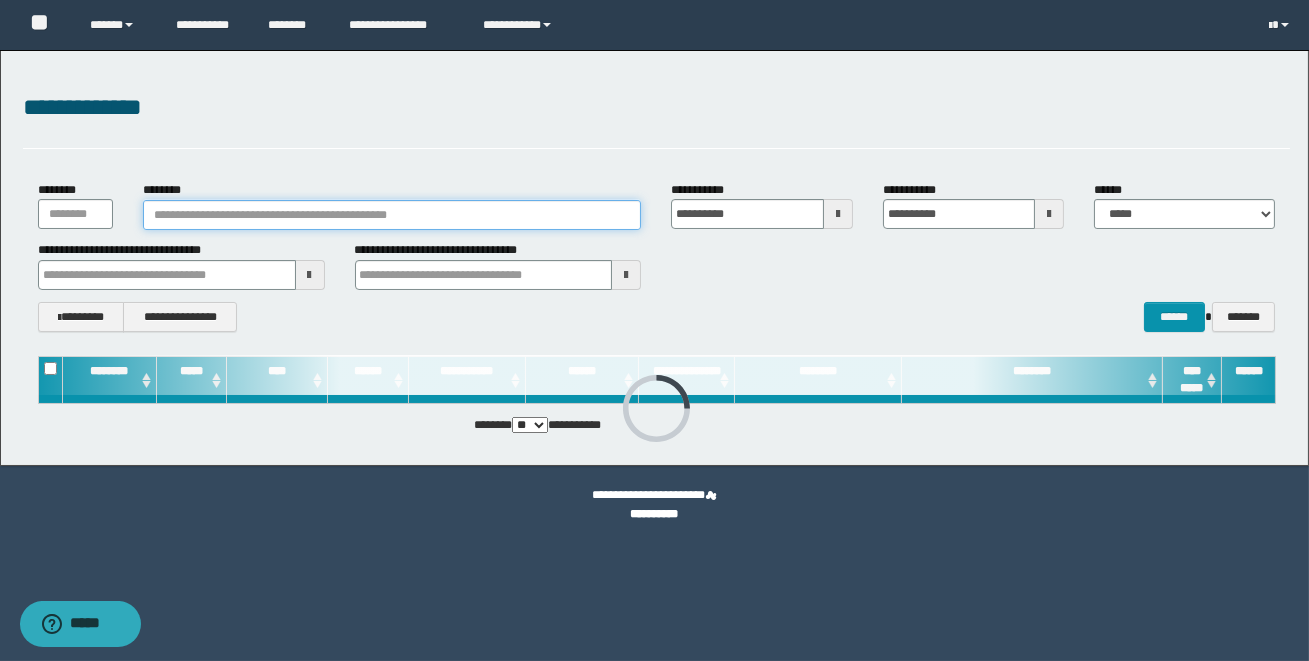 click on "********" at bounding box center (392, 215) 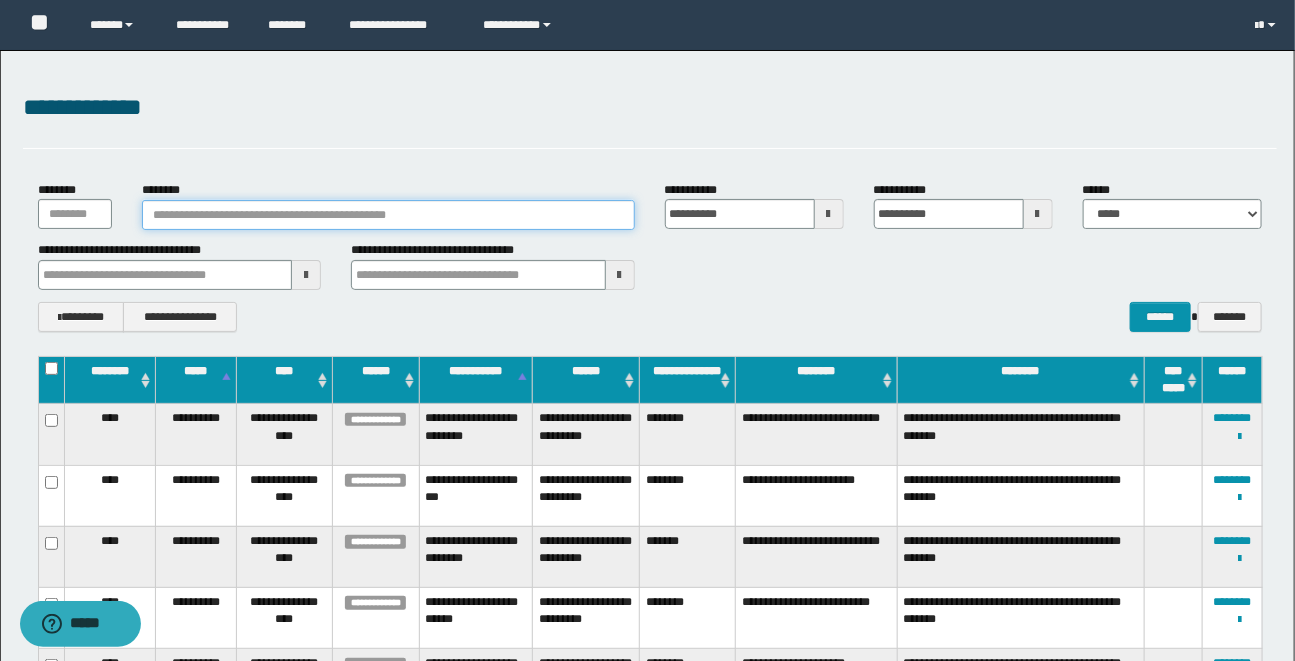 paste on "**********" 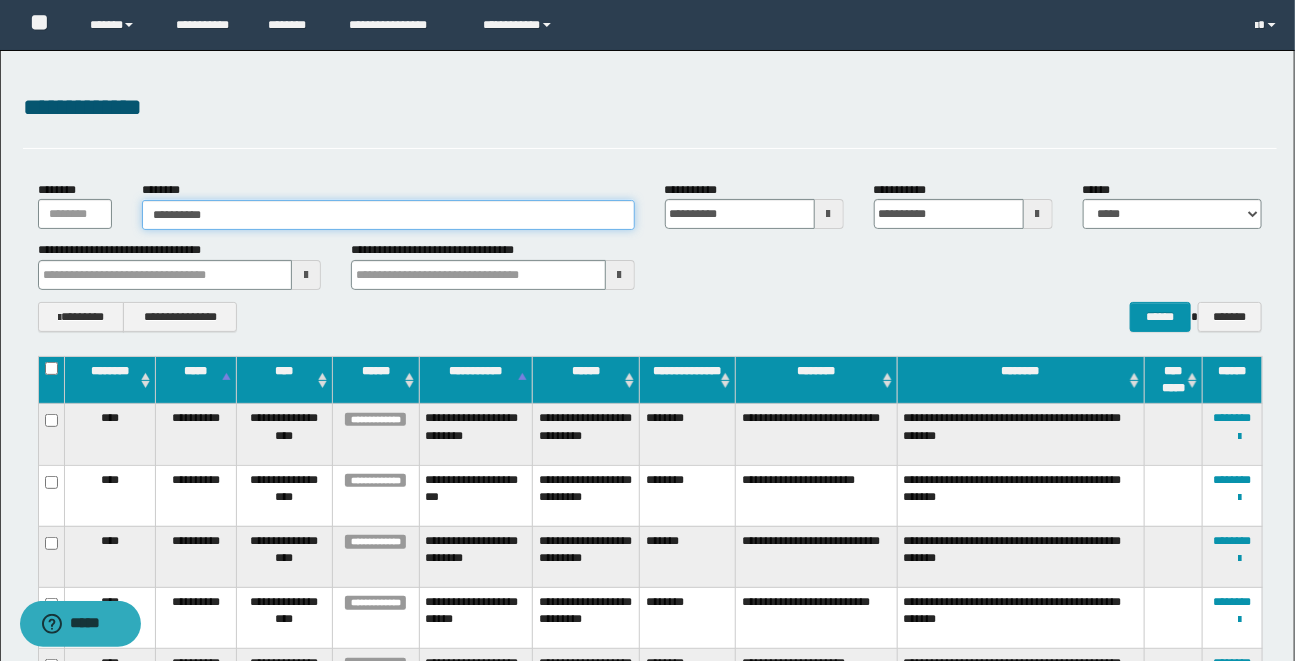 type on "**********" 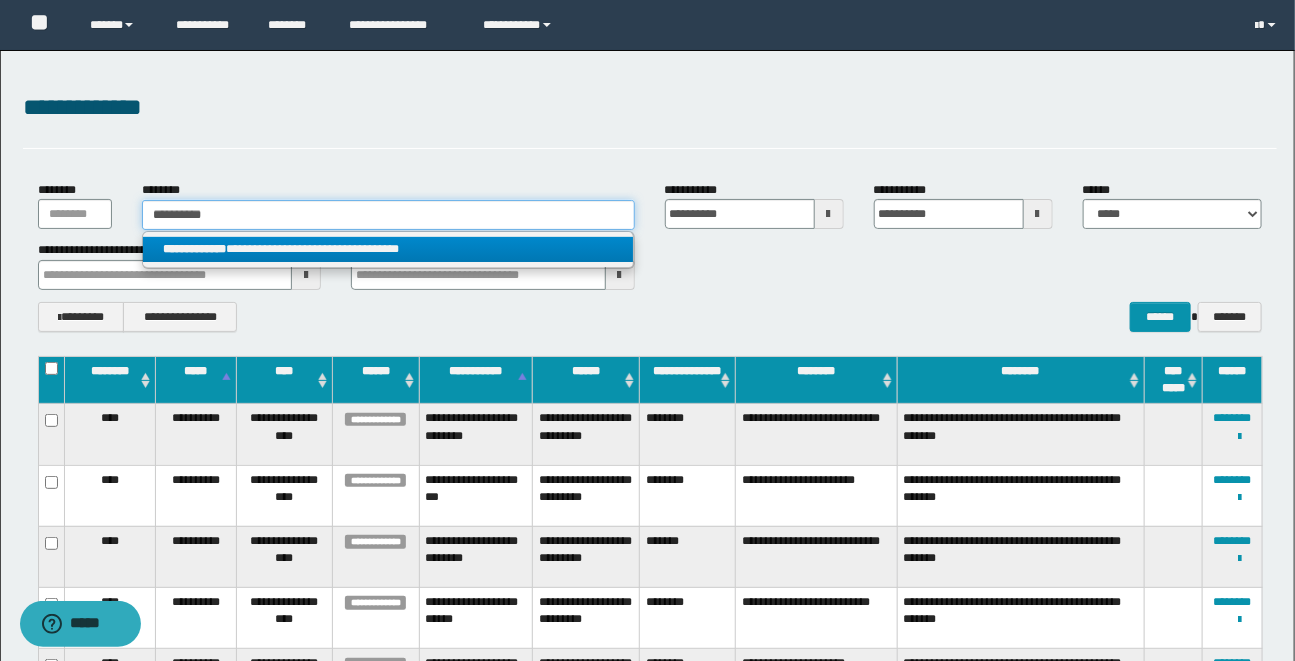 type on "**********" 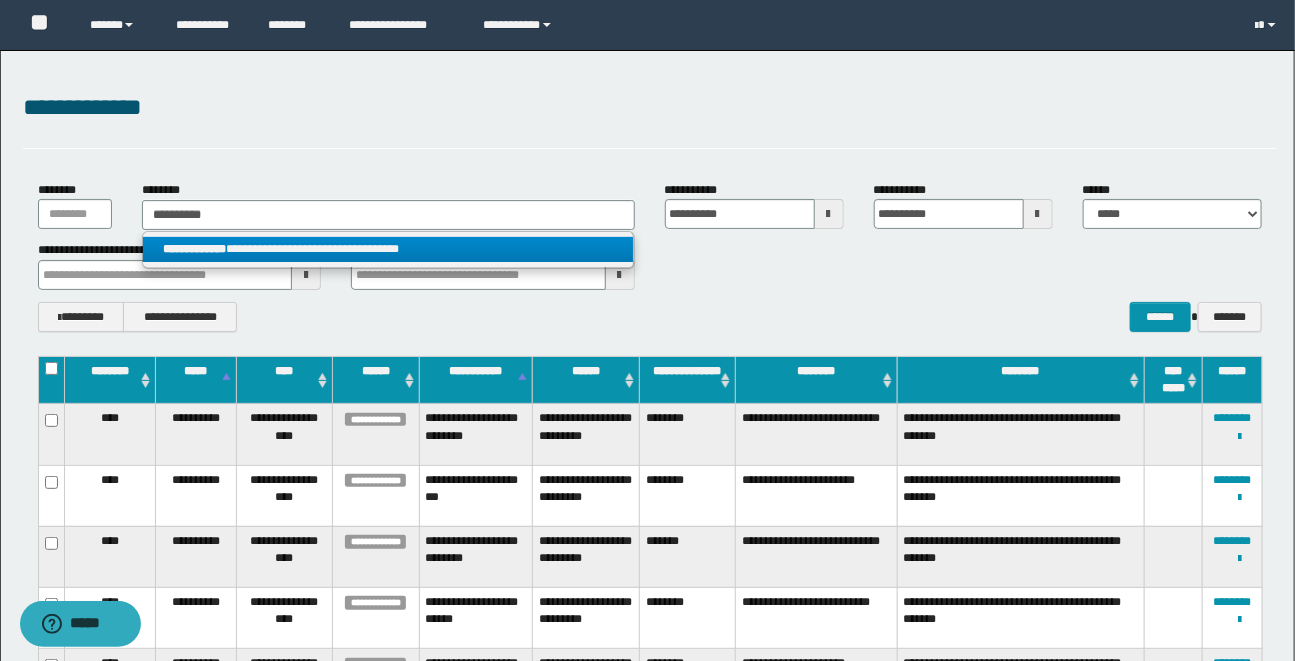 click on "**********" at bounding box center [388, 249] 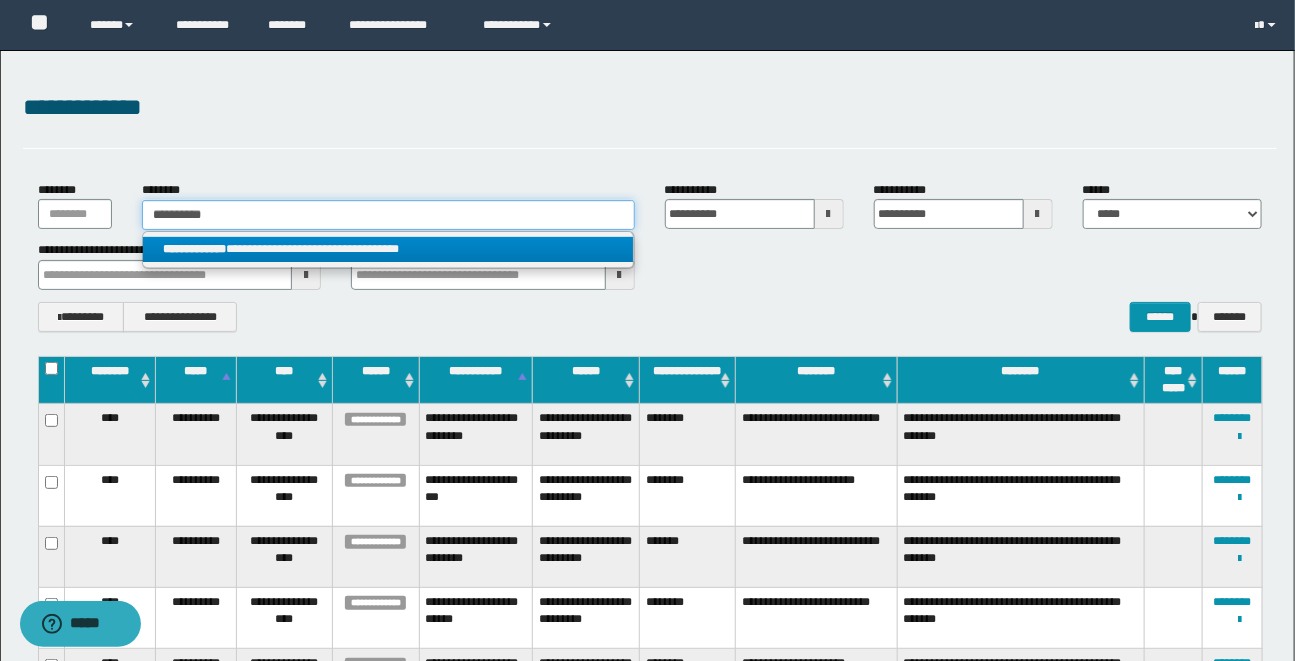 type 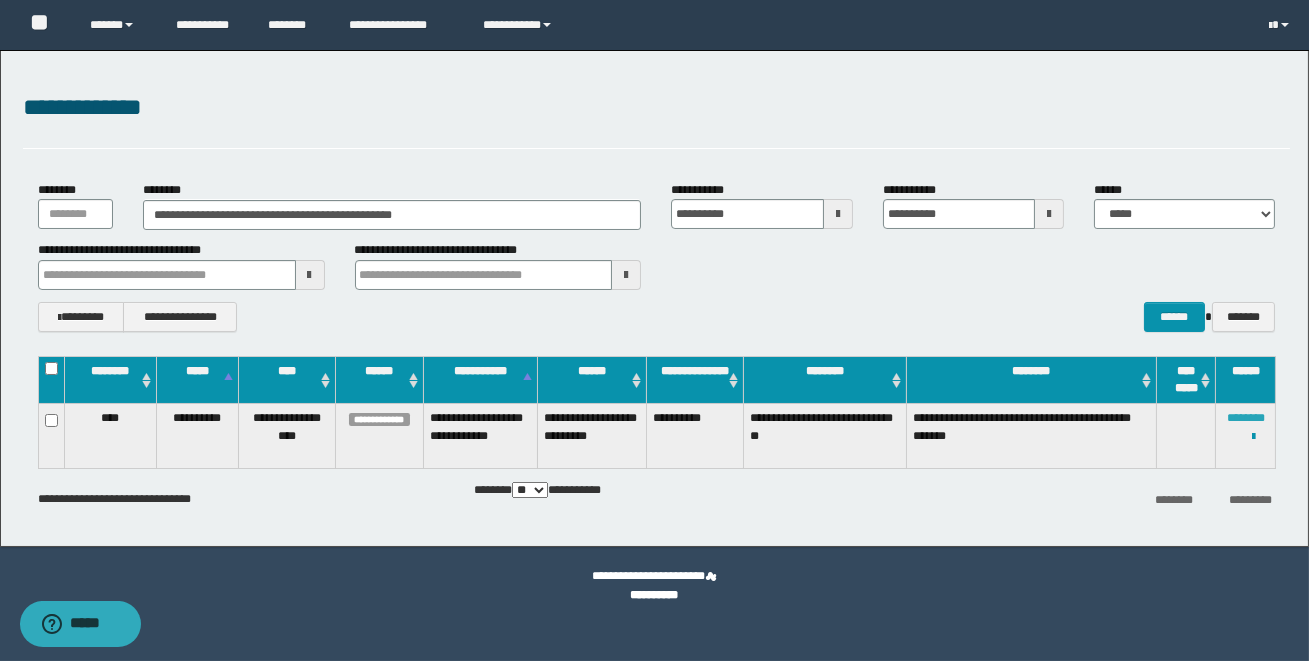 click on "********" at bounding box center (1246, 418) 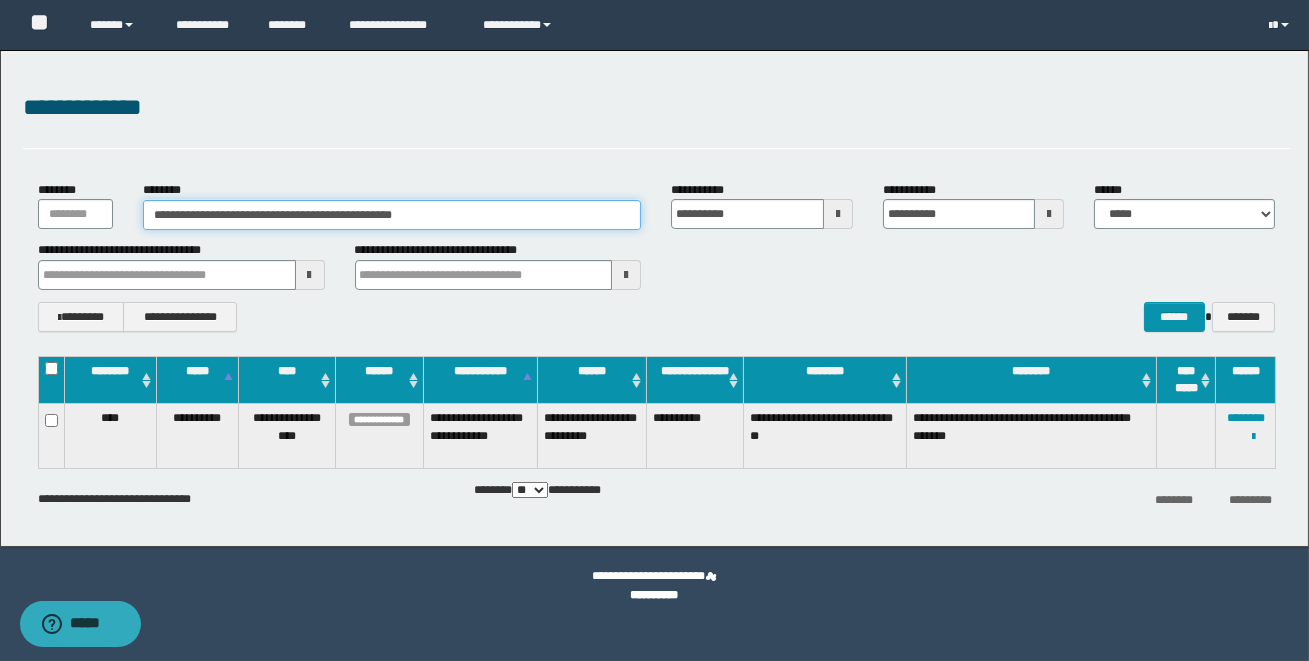 drag, startPoint x: 529, startPoint y: 209, endPoint x: 204, endPoint y: 207, distance: 325.00616 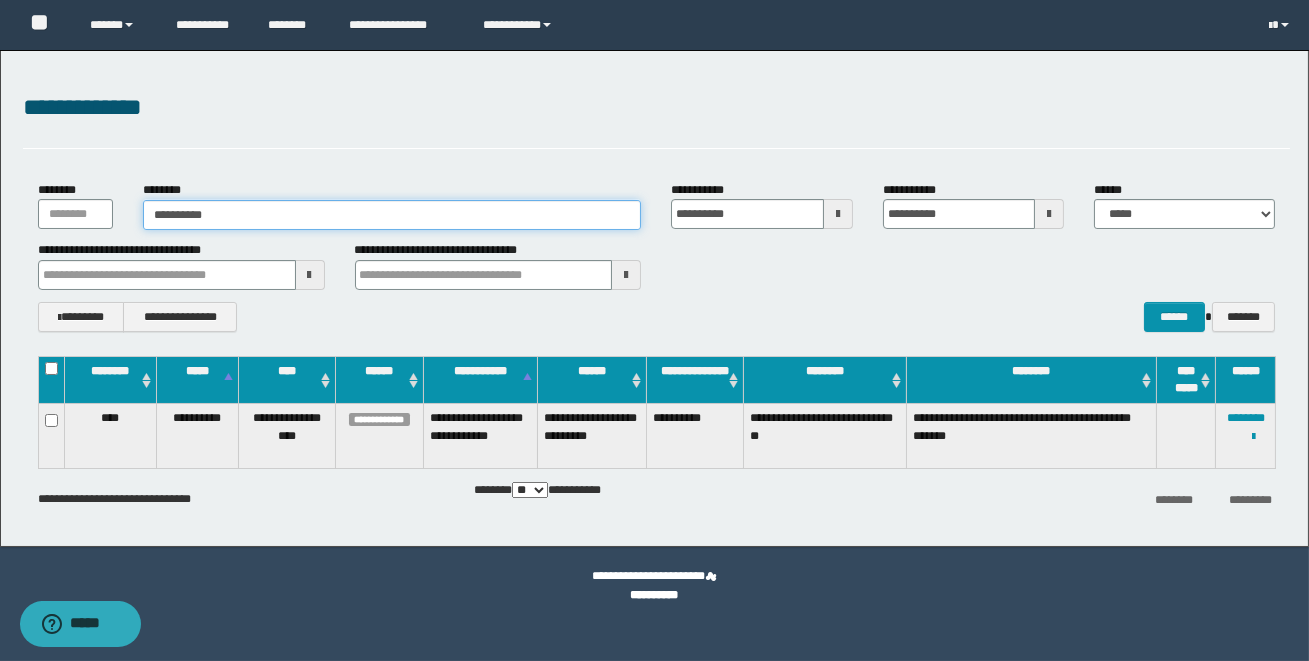 type on "**********" 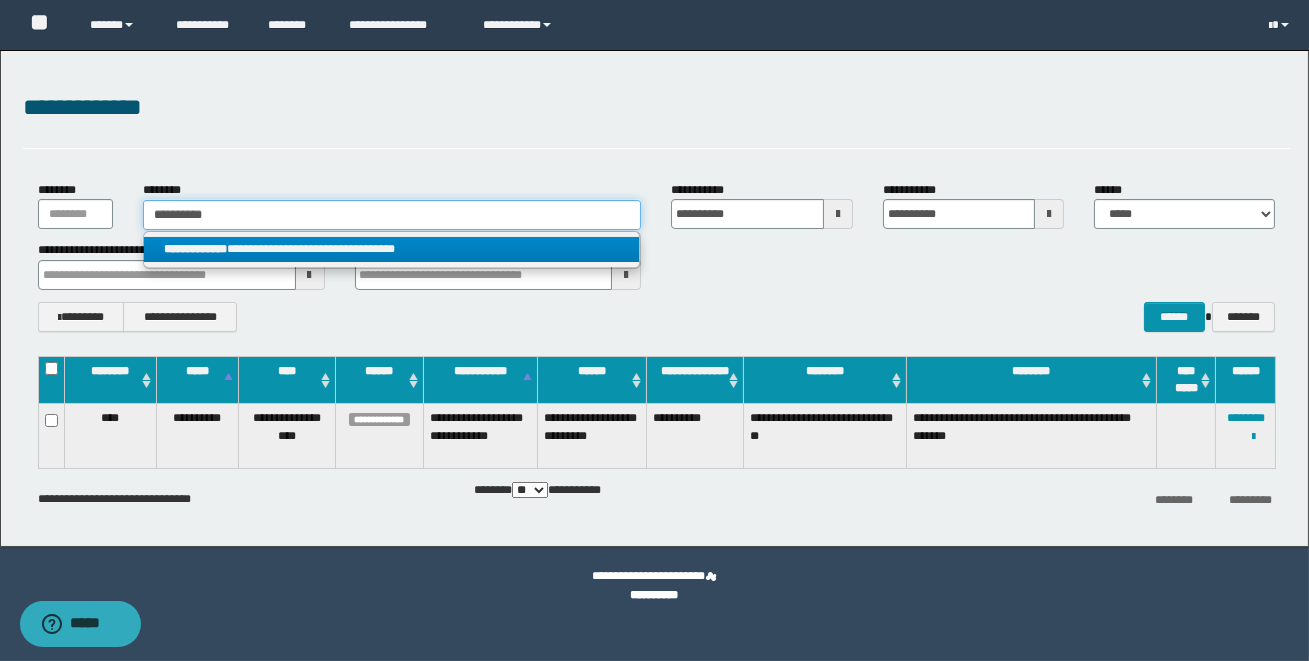 type on "**********" 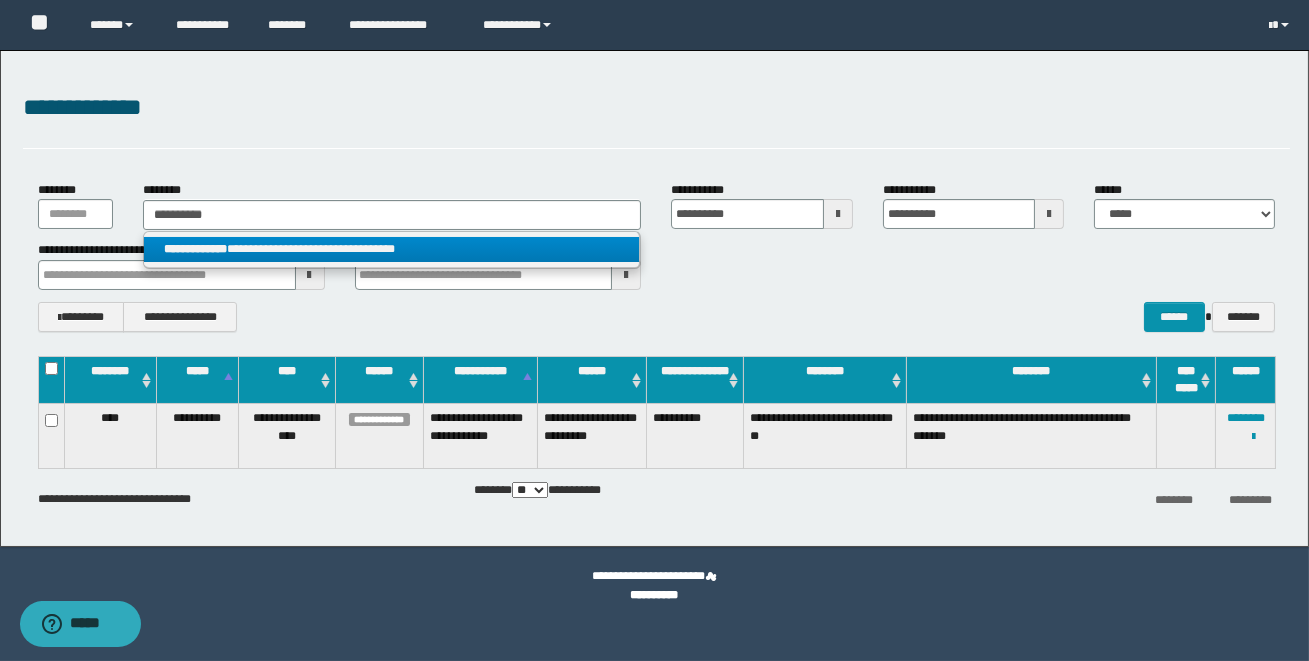 click on "**********" at bounding box center [391, 249] 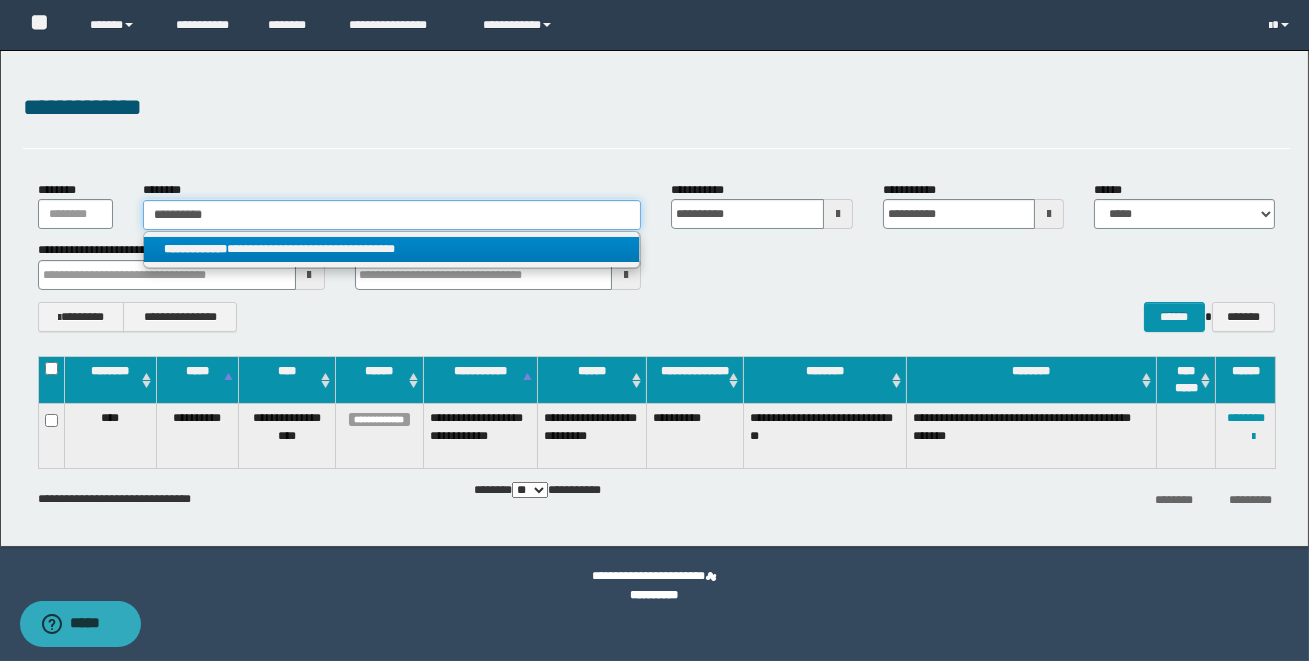 type 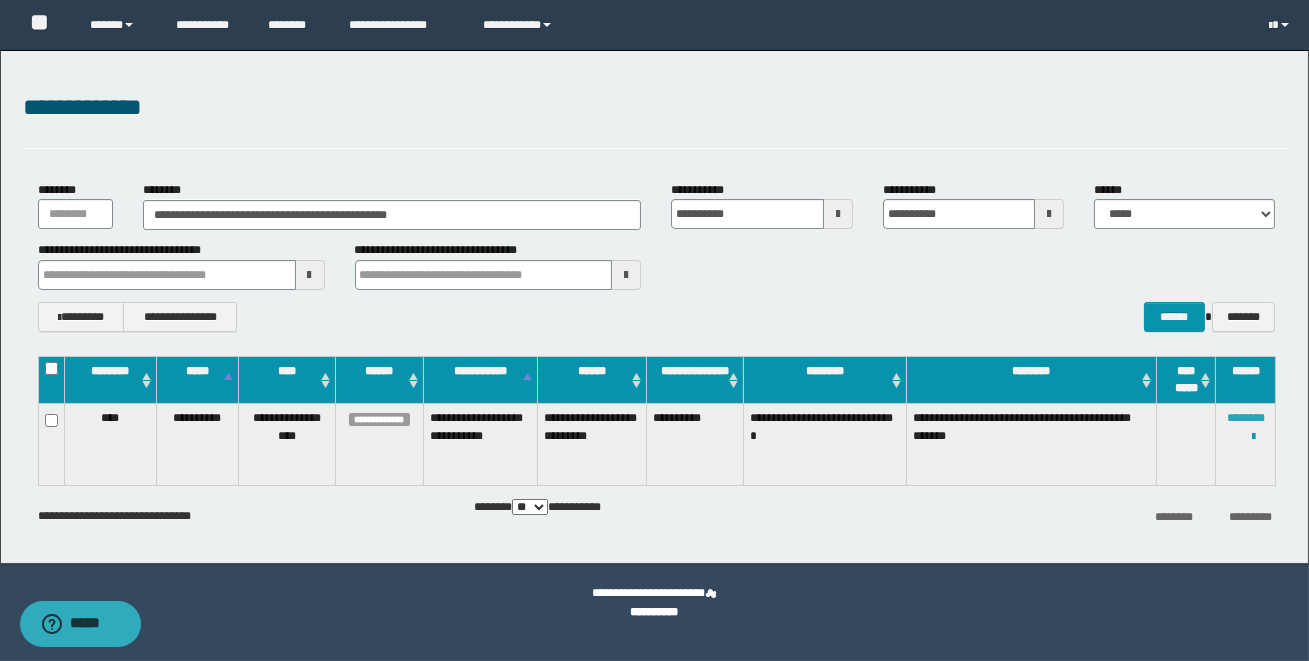 click on "********" at bounding box center (1246, 418) 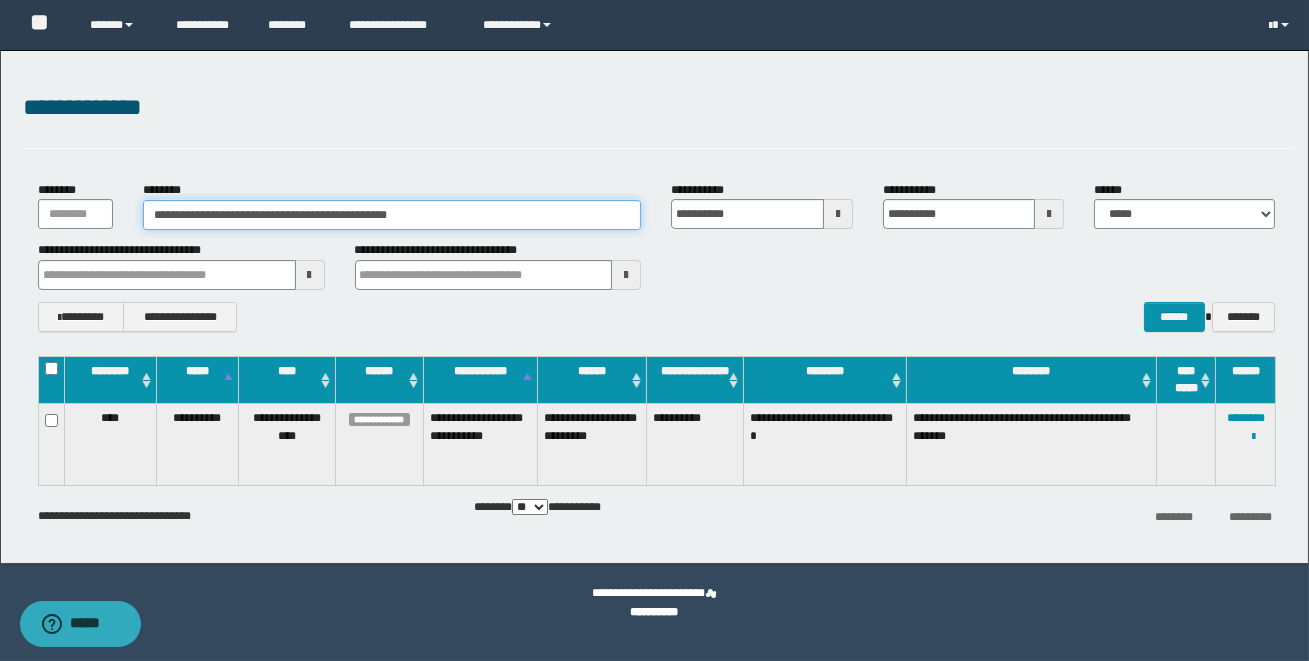 drag, startPoint x: 526, startPoint y: 208, endPoint x: 52, endPoint y: 198, distance: 474.10547 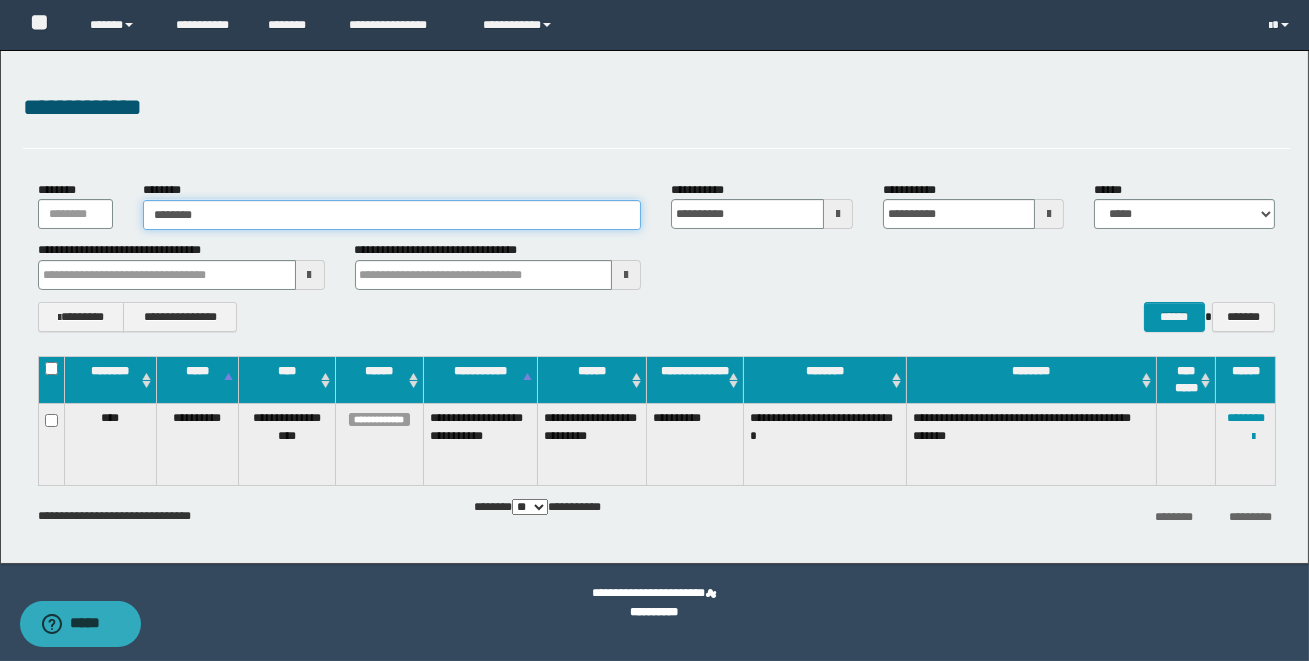 type on "********" 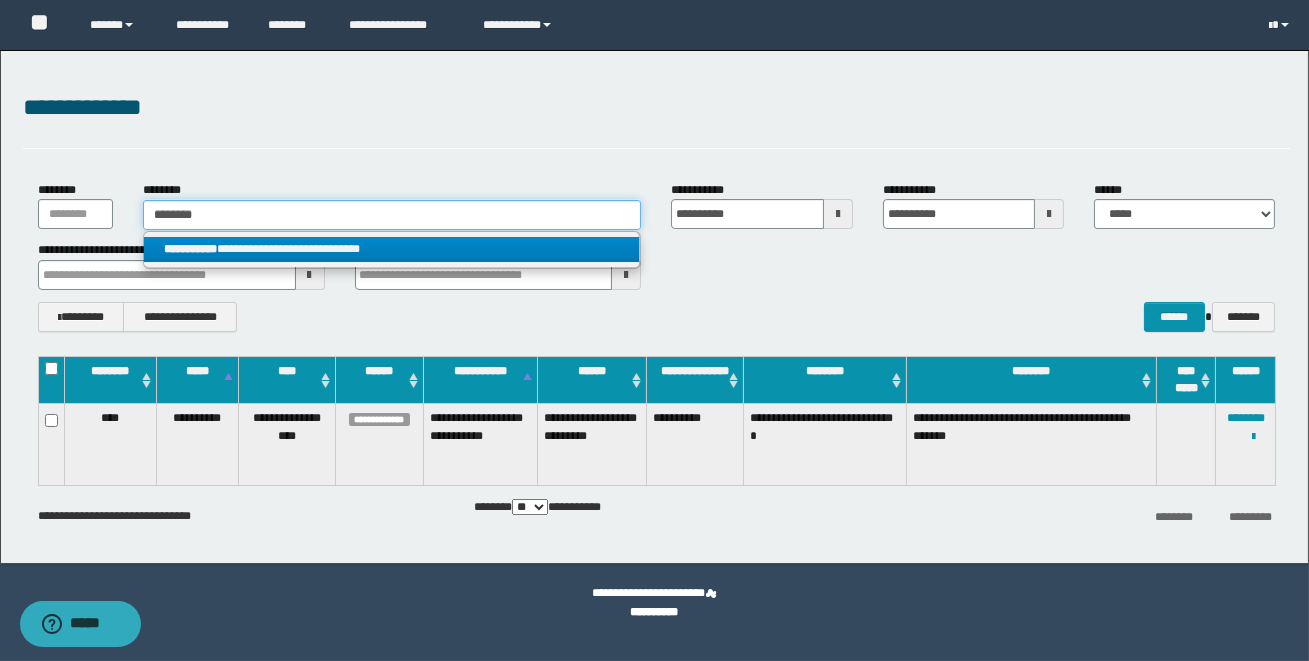 type on "********" 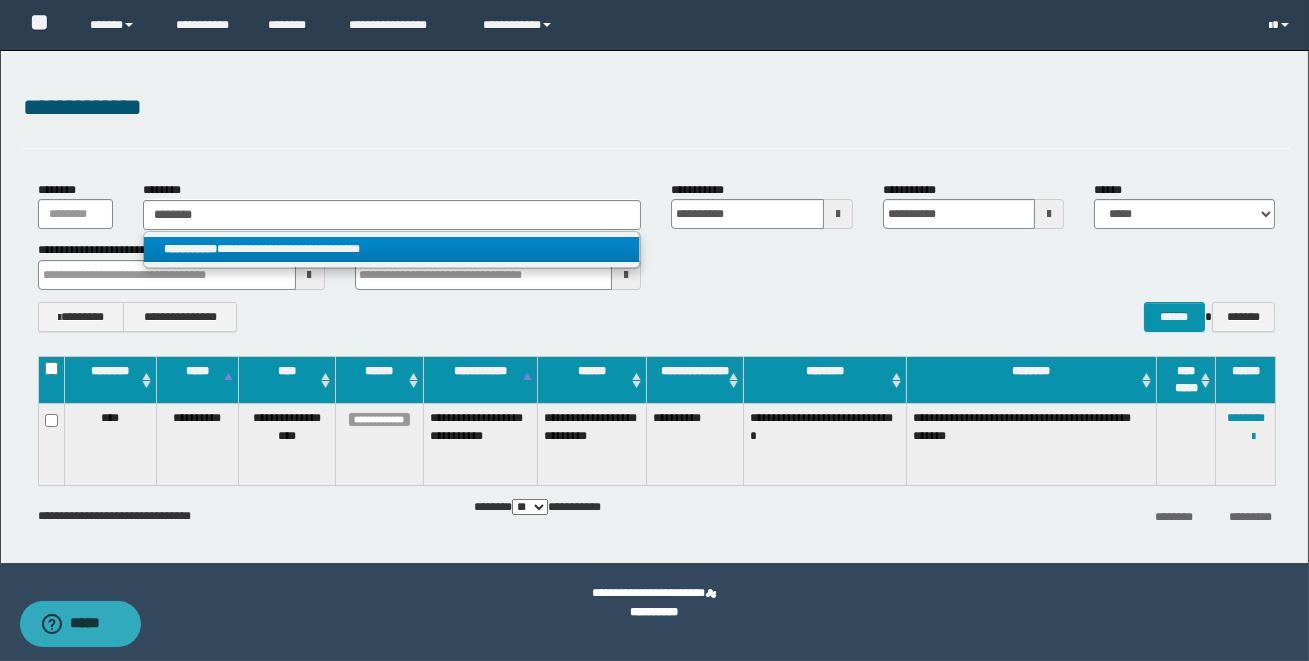 click on "**********" at bounding box center (391, 249) 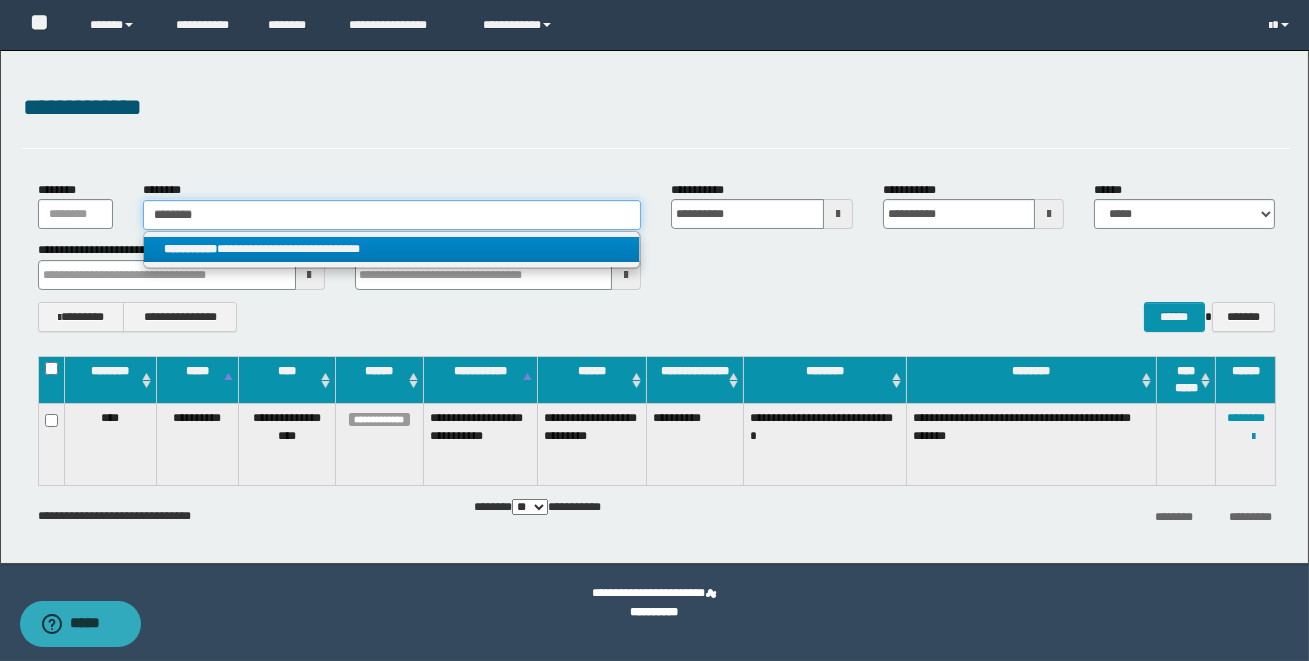 type 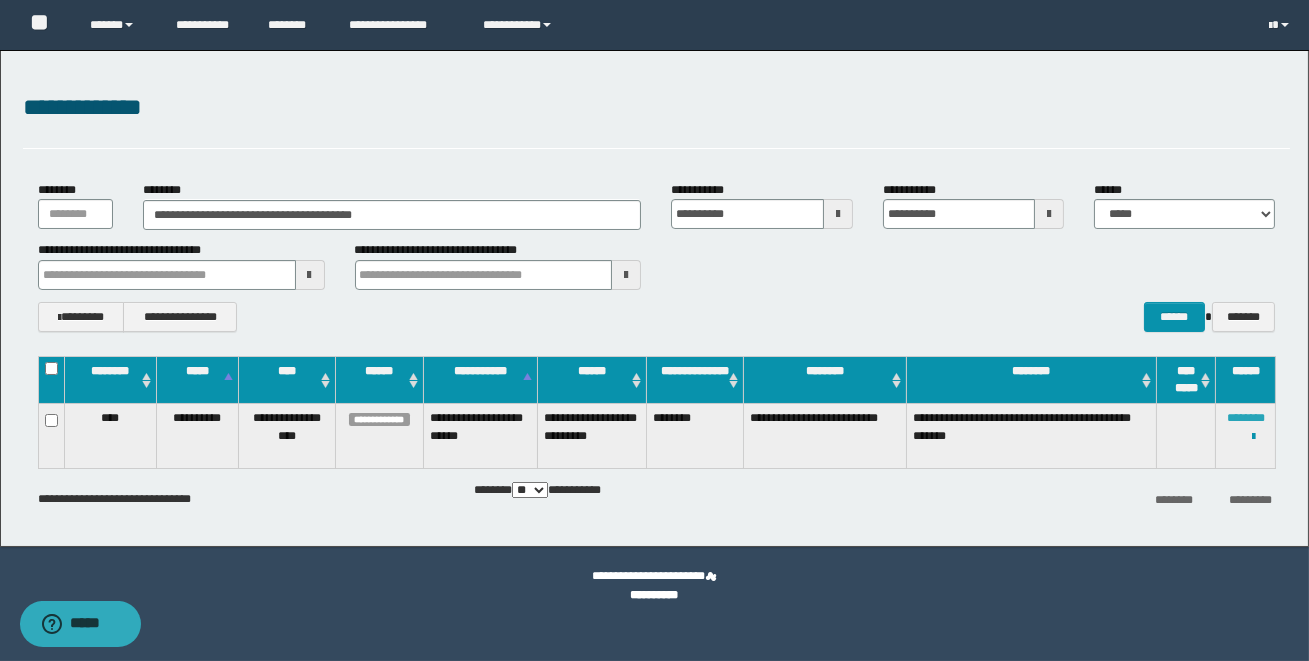 click on "********" at bounding box center (1246, 418) 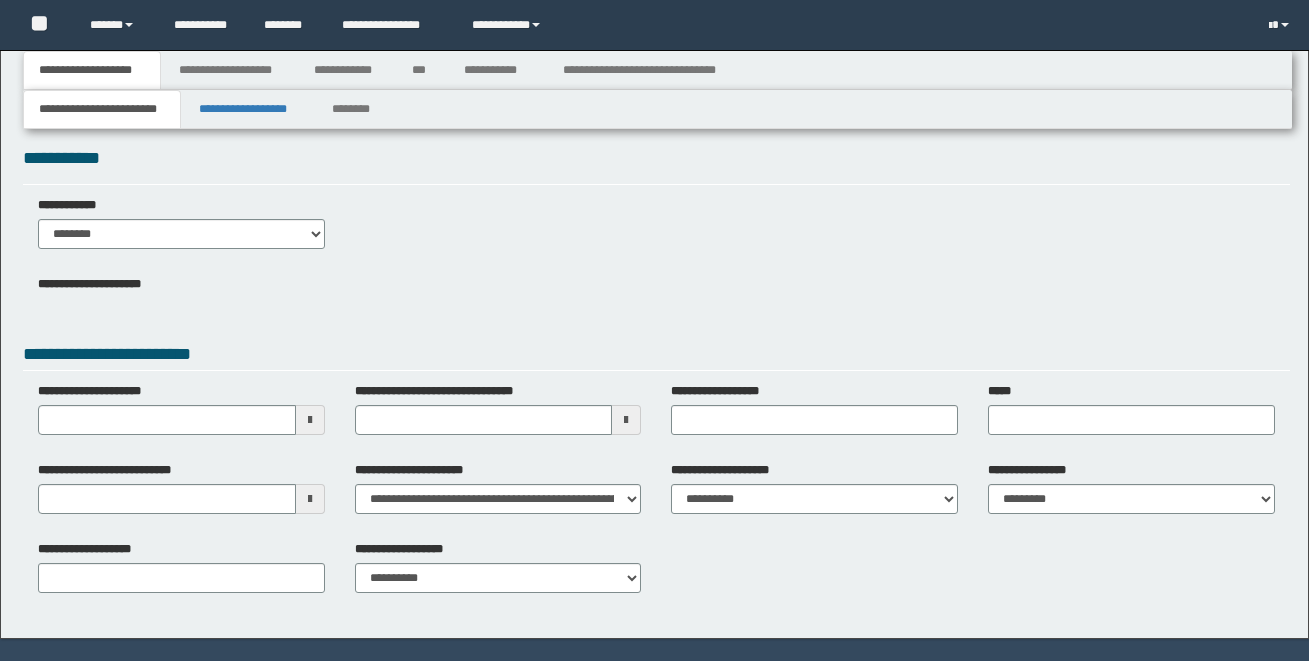 scroll, scrollTop: 0, scrollLeft: 0, axis: both 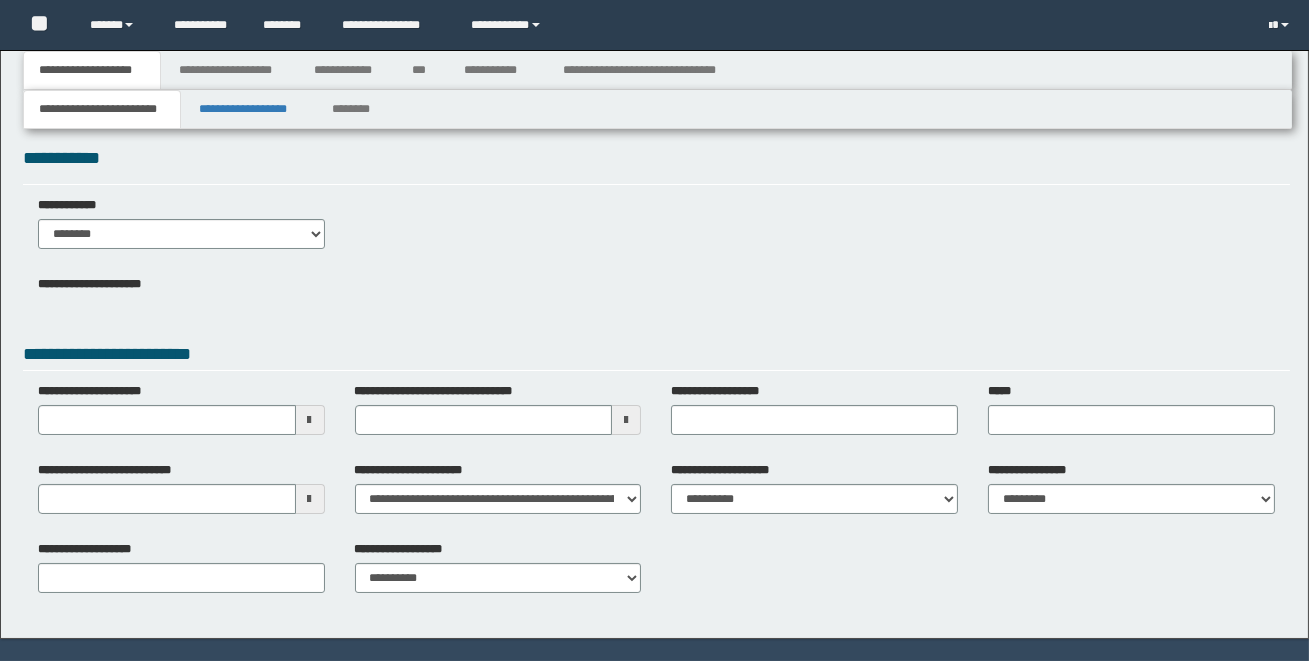 type 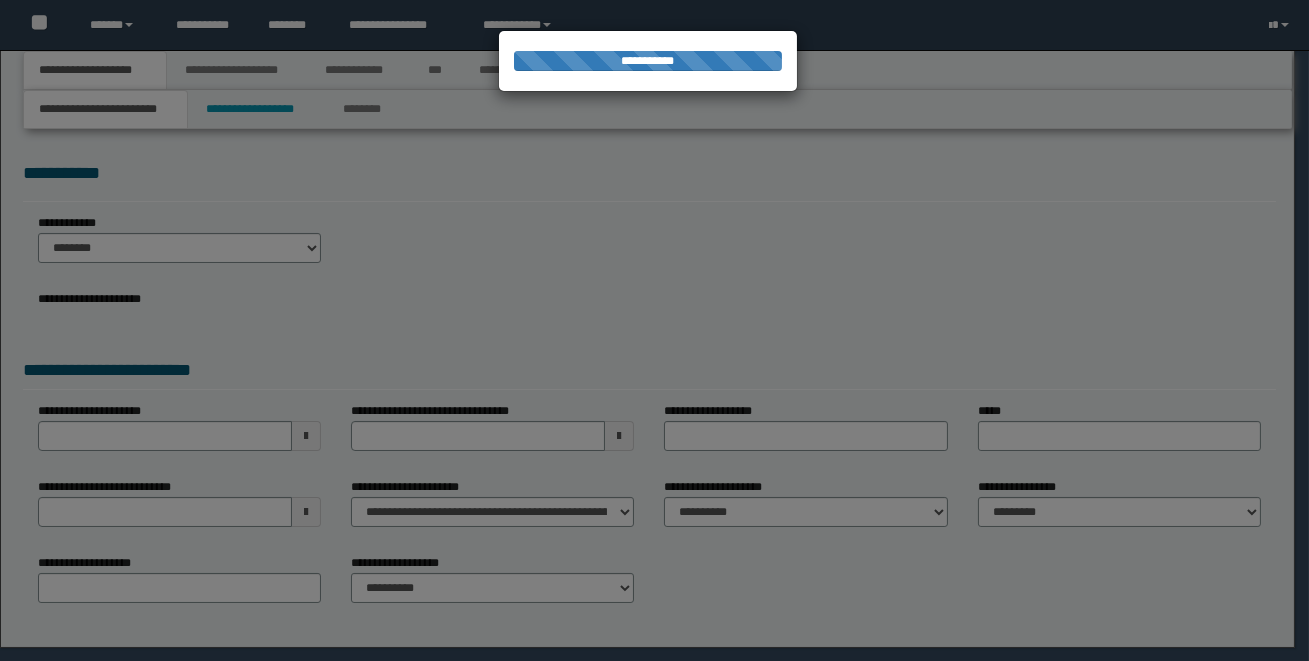 scroll, scrollTop: 0, scrollLeft: 0, axis: both 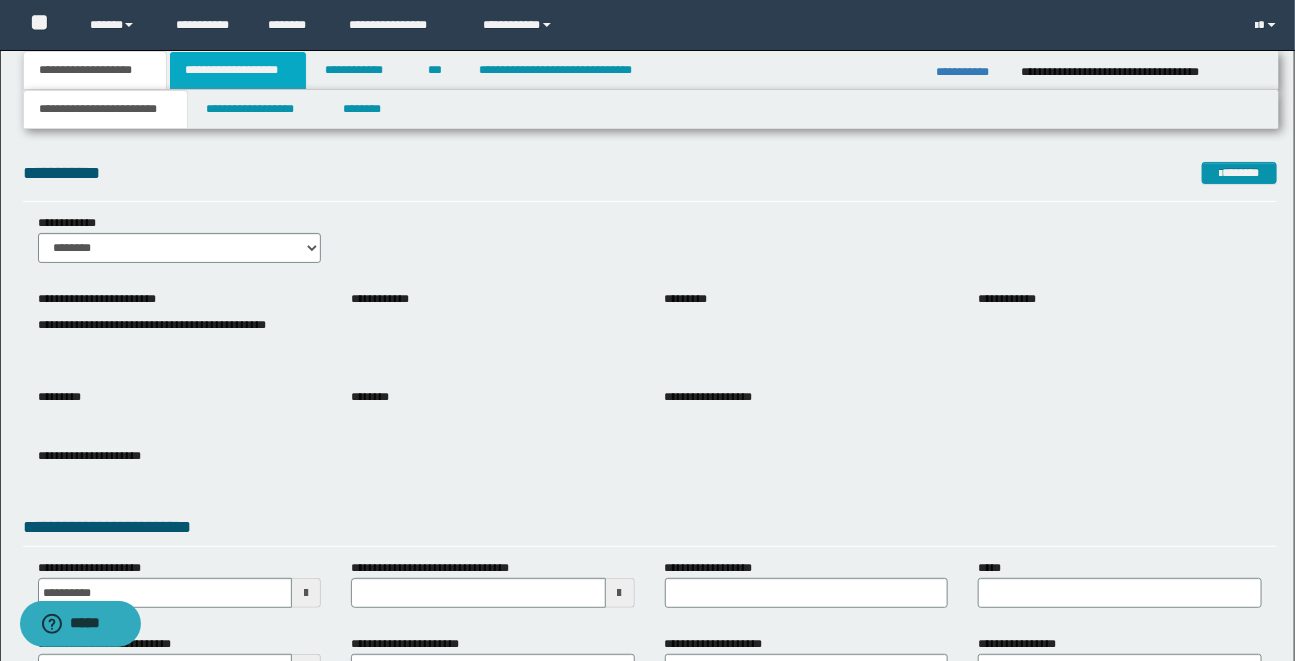 click on "**********" at bounding box center [238, 70] 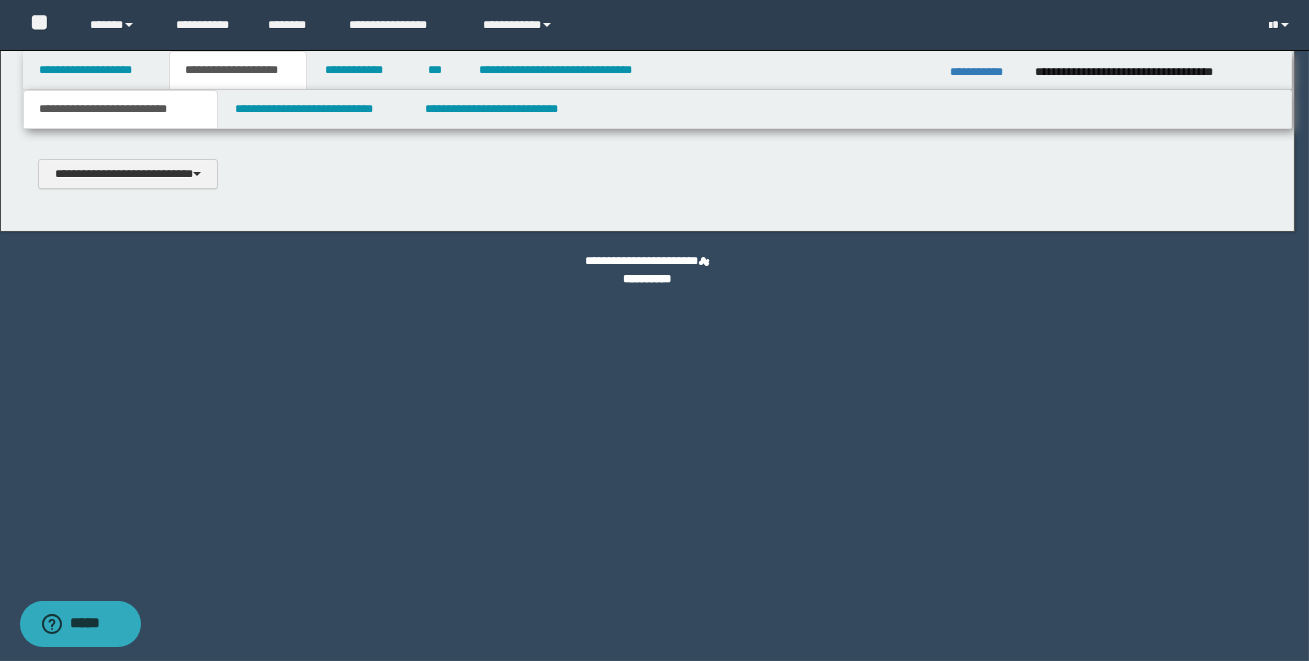 scroll, scrollTop: 0, scrollLeft: 0, axis: both 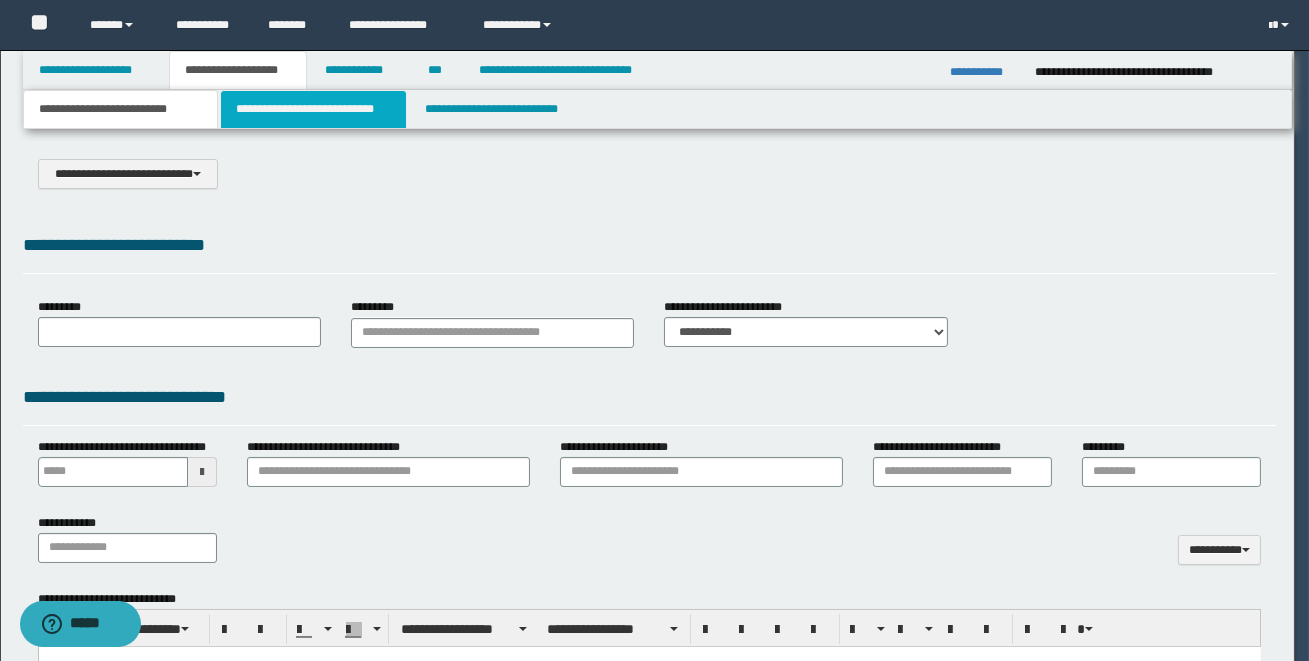 select on "*" 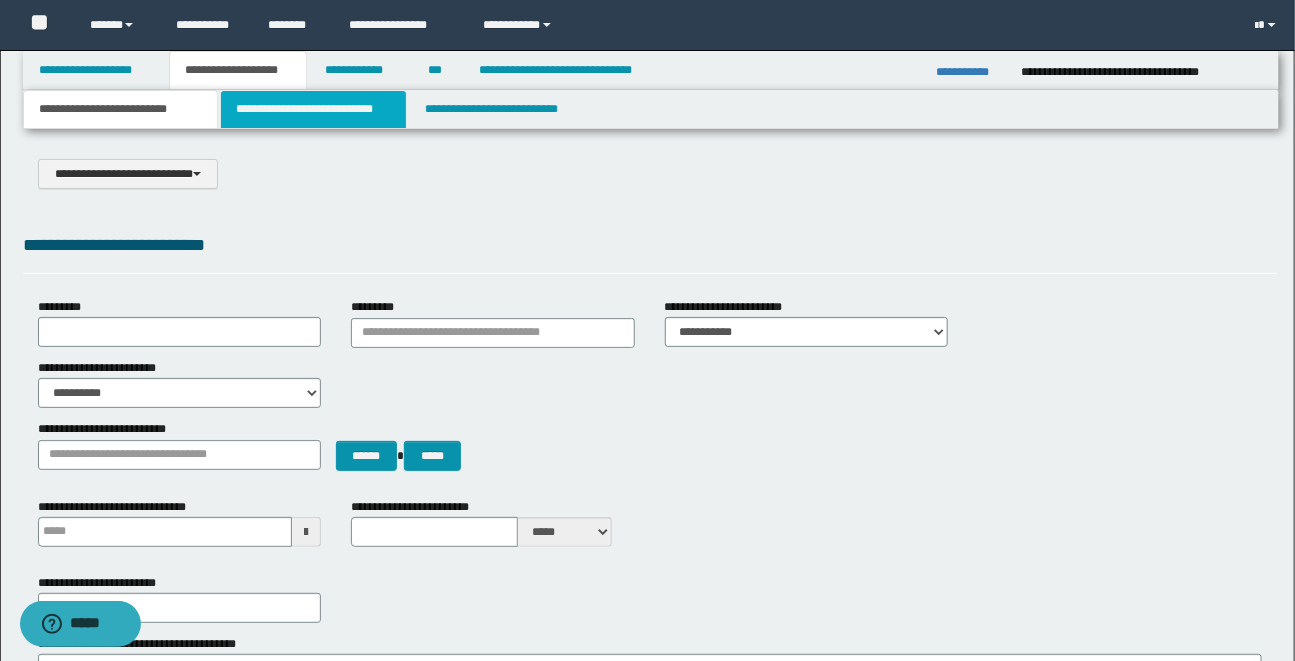 click on "**********" at bounding box center (313, 109) 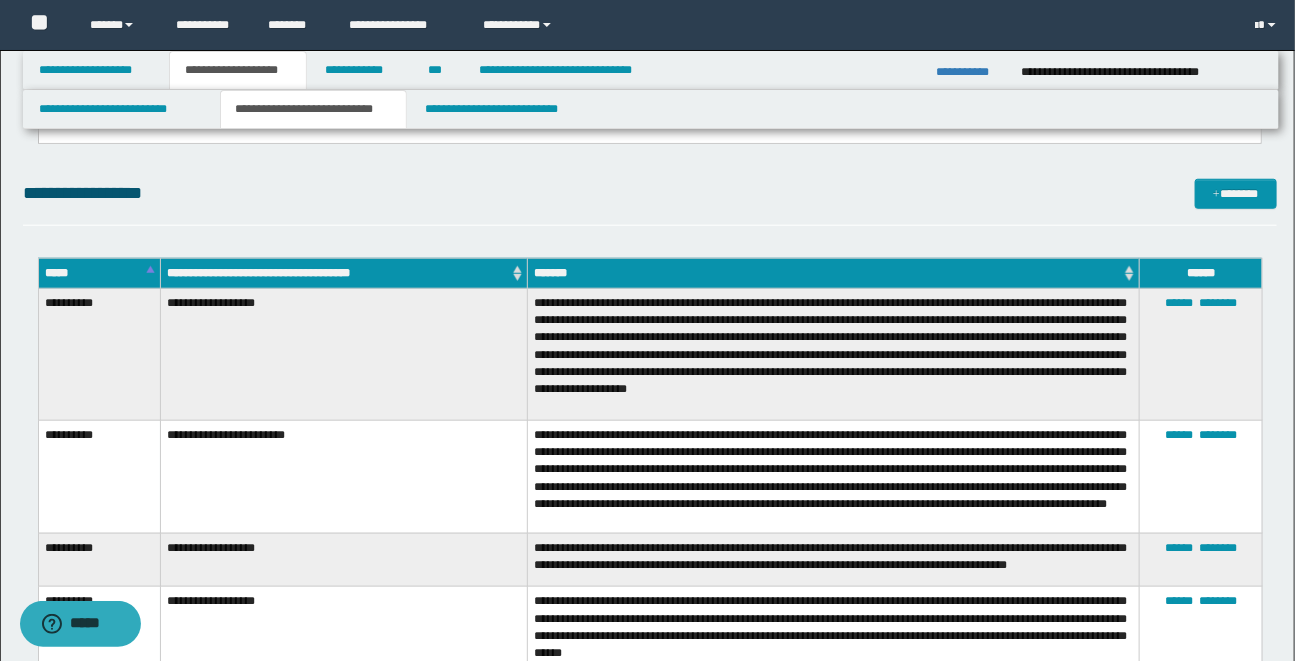 scroll, scrollTop: 591, scrollLeft: 0, axis: vertical 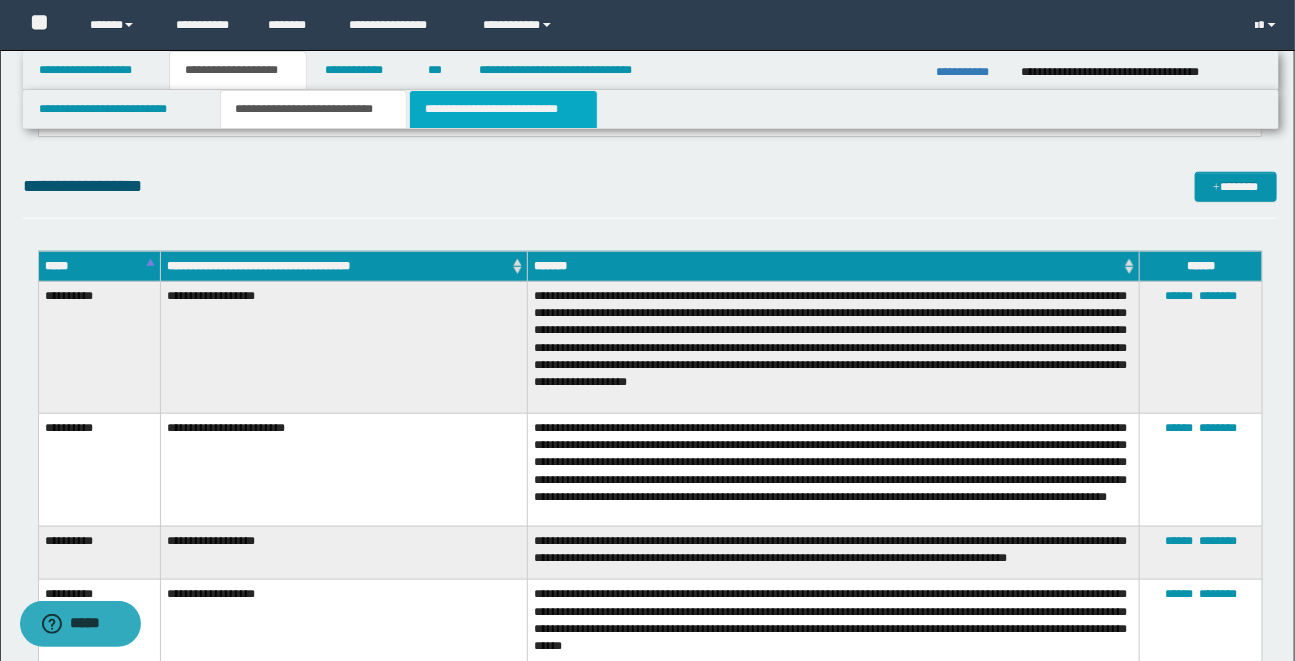 click on "**********" at bounding box center (503, 109) 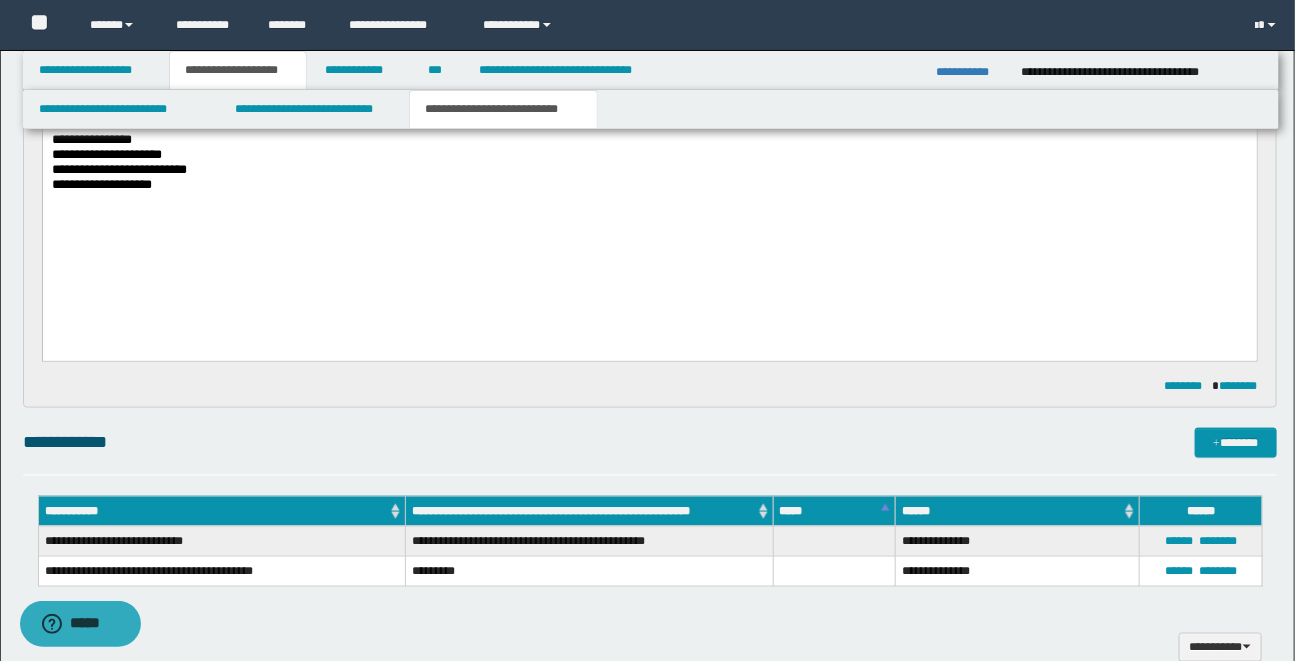 scroll, scrollTop: 1086, scrollLeft: 0, axis: vertical 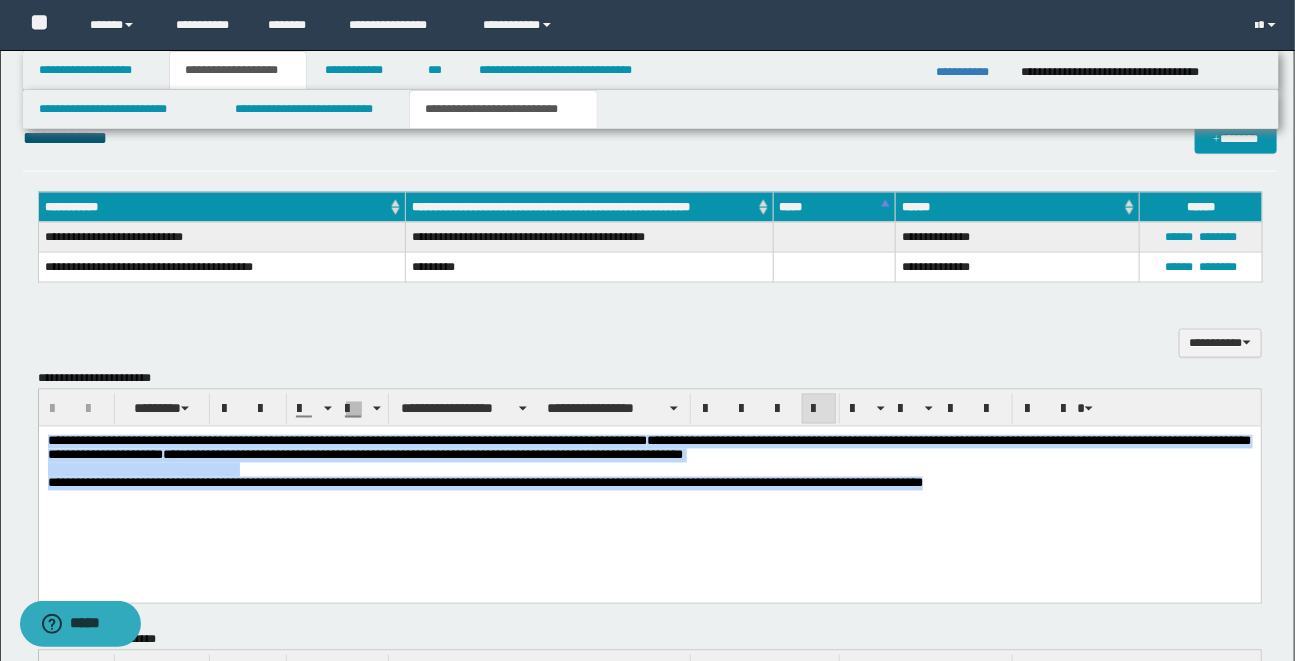 drag, startPoint x: 46, startPoint y: 440, endPoint x: 1022, endPoint y: 492, distance: 977.3843 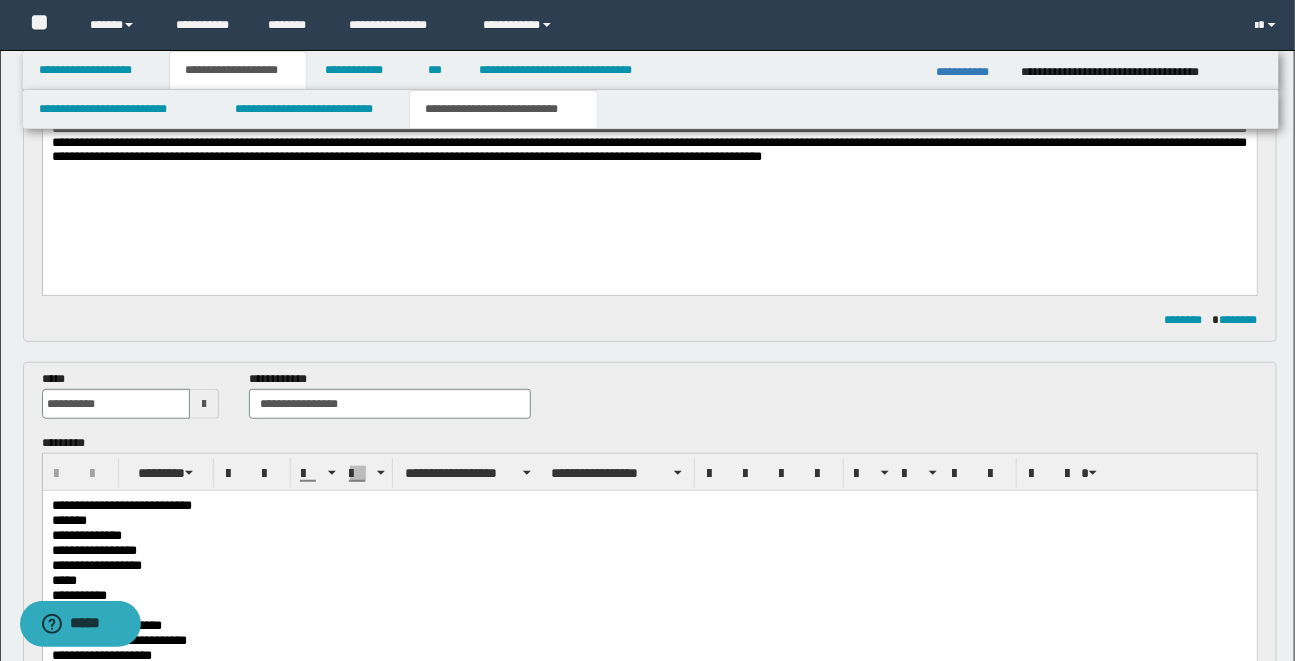 scroll, scrollTop: 162, scrollLeft: 0, axis: vertical 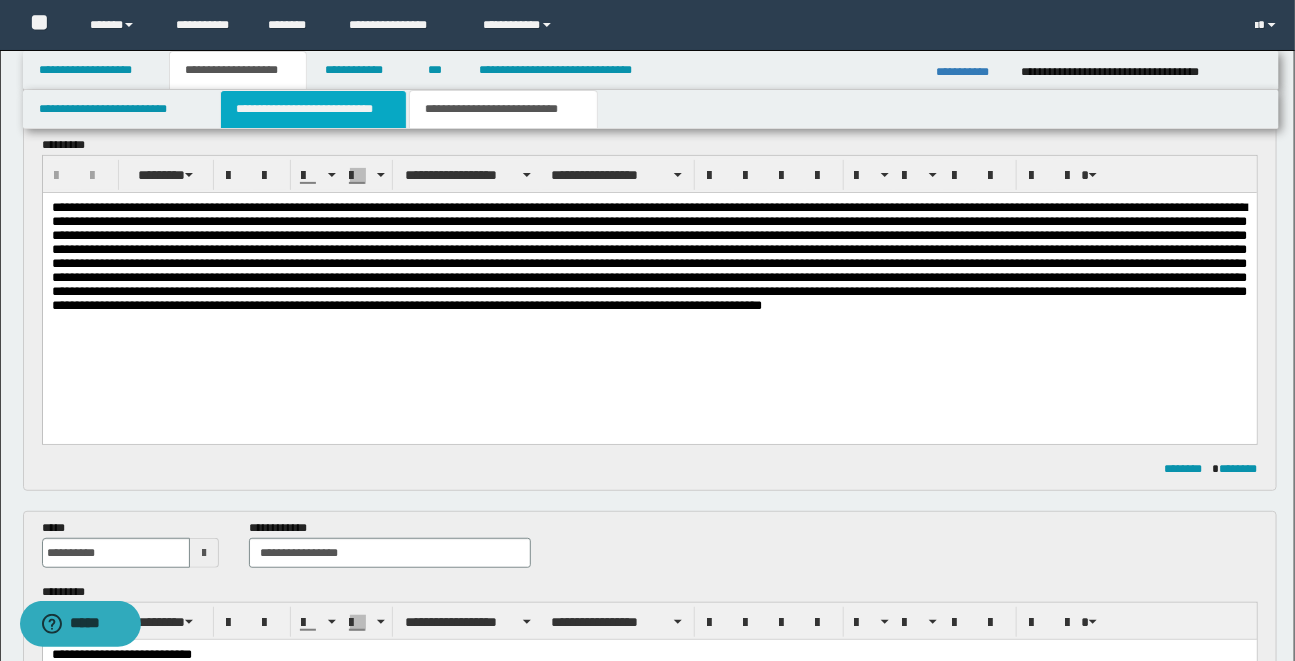click on "**********" at bounding box center [313, 109] 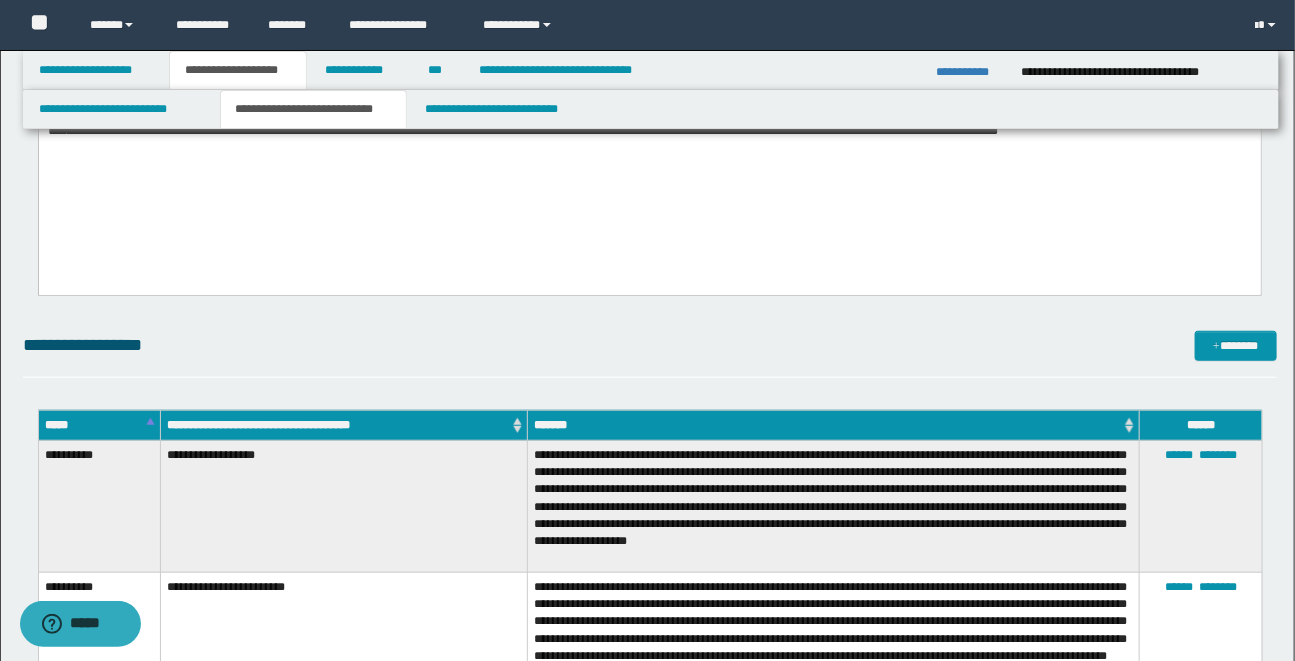 scroll, scrollTop: 305, scrollLeft: 0, axis: vertical 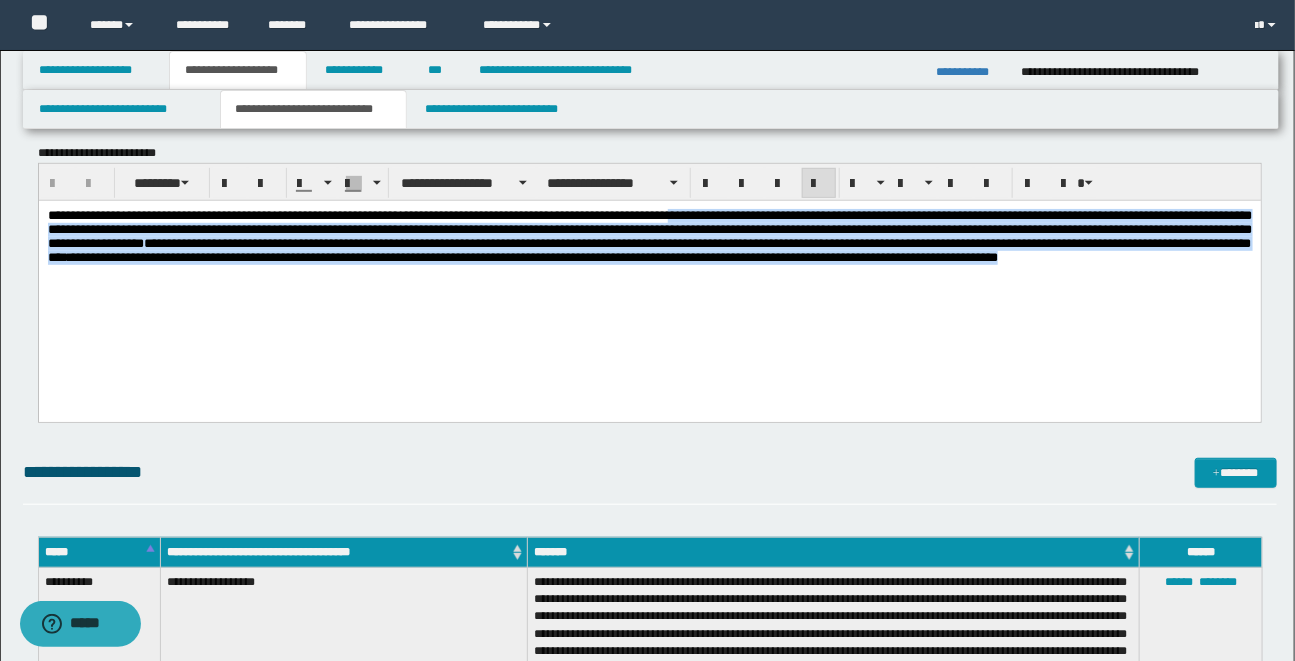 drag, startPoint x: 706, startPoint y: 217, endPoint x: 811, endPoint y: 278, distance: 121.433105 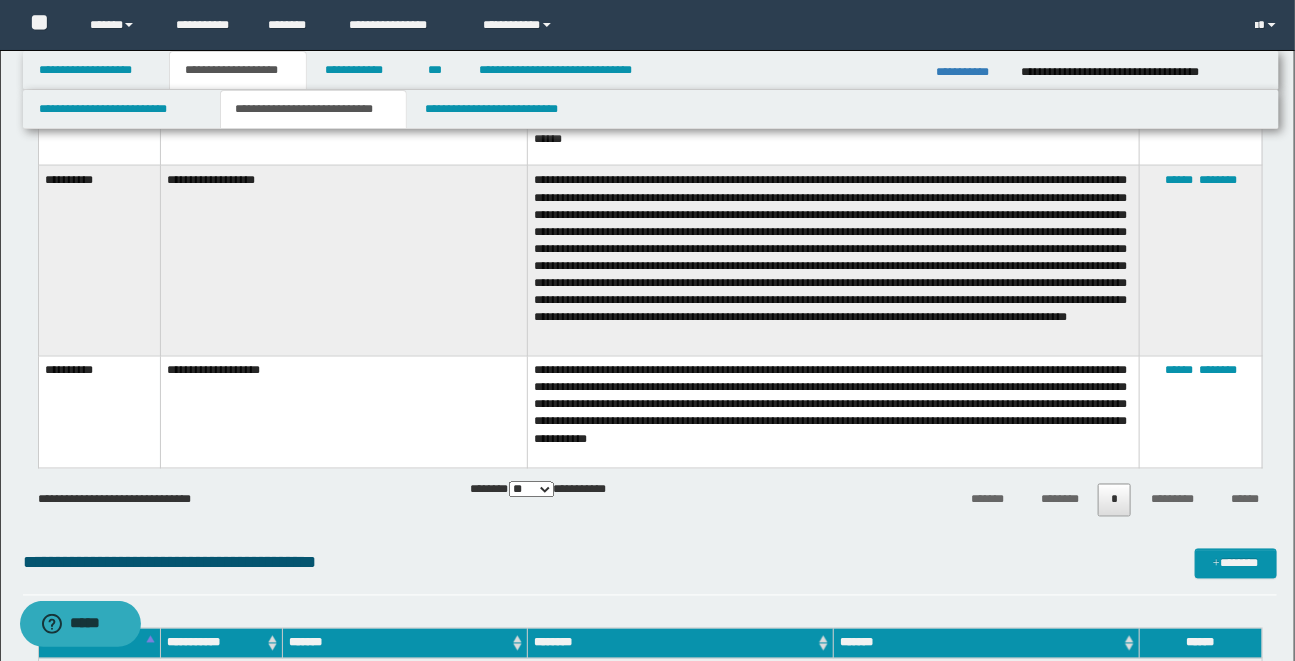 scroll, scrollTop: 1100, scrollLeft: 0, axis: vertical 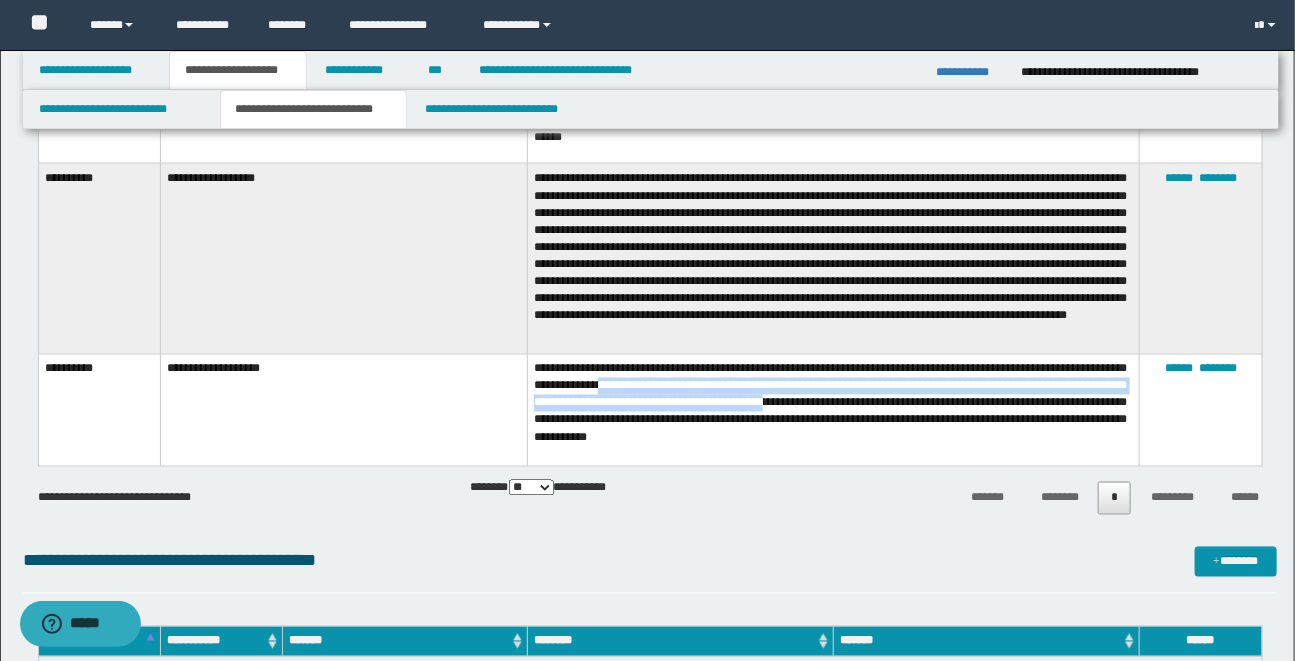 drag, startPoint x: 741, startPoint y: 402, endPoint x: 991, endPoint y: 408, distance: 250.07199 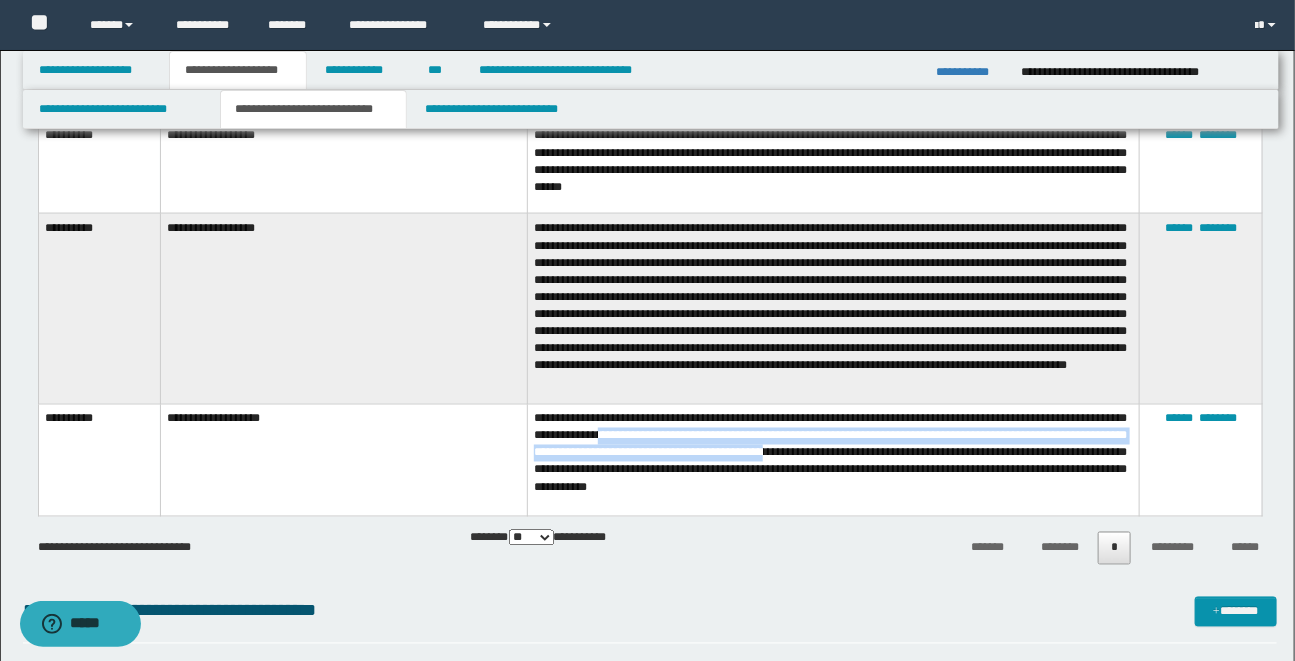 scroll, scrollTop: 1192, scrollLeft: 0, axis: vertical 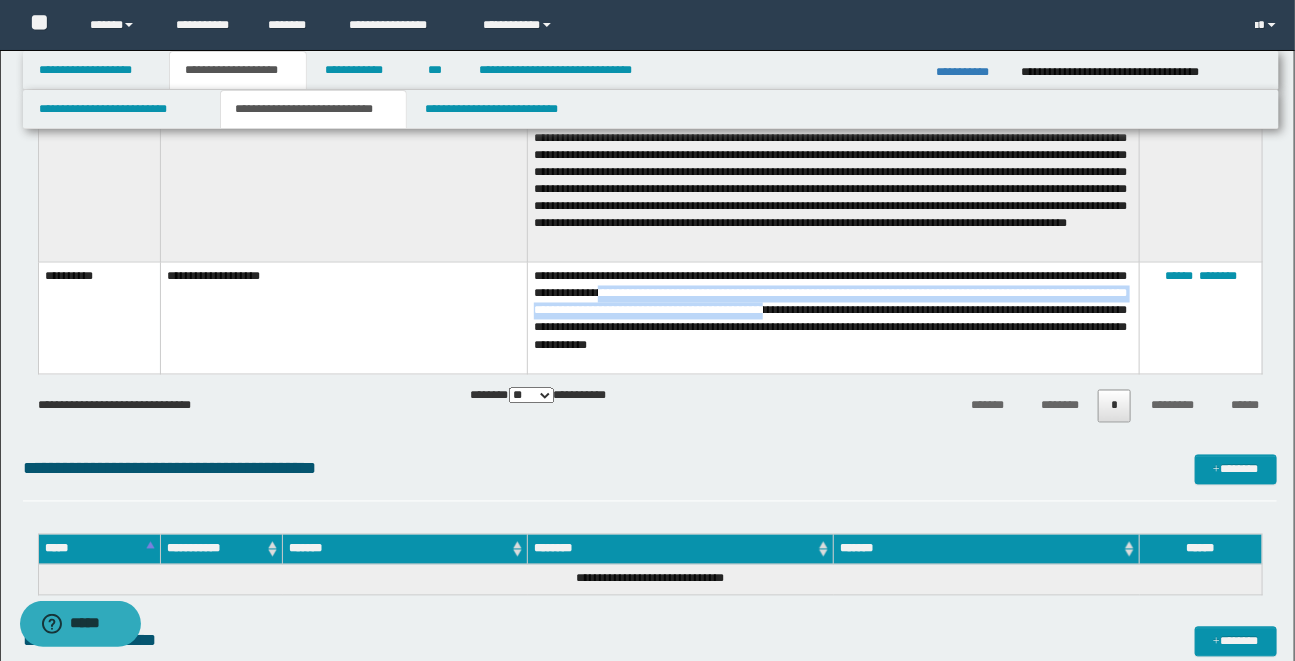 click on "**********" at bounding box center (834, 318) 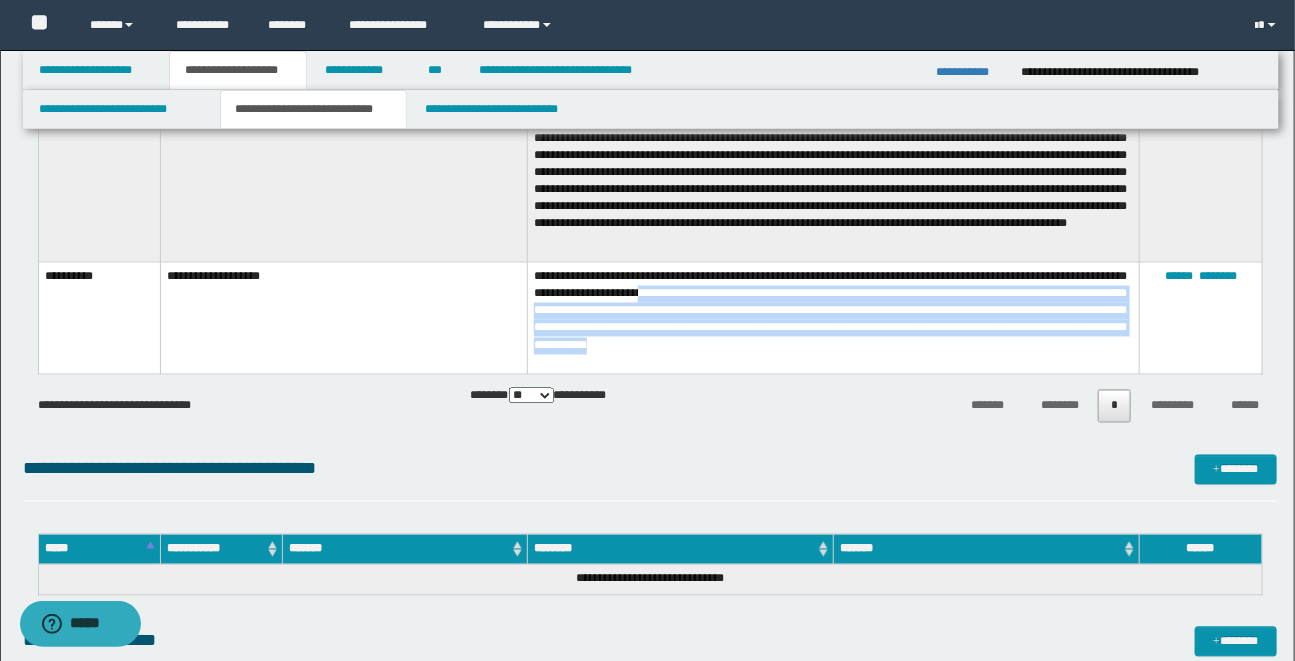 drag, startPoint x: 801, startPoint y: 317, endPoint x: 1023, endPoint y: 353, distance: 224.89998 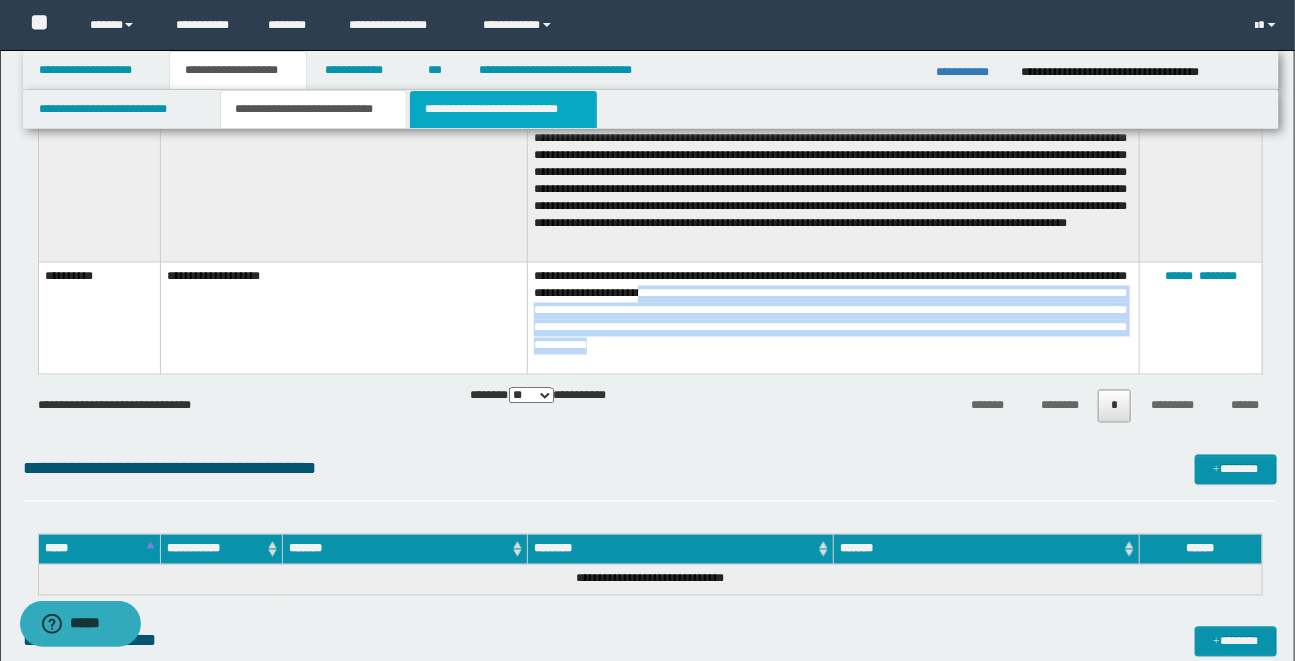 click on "**********" at bounding box center (503, 109) 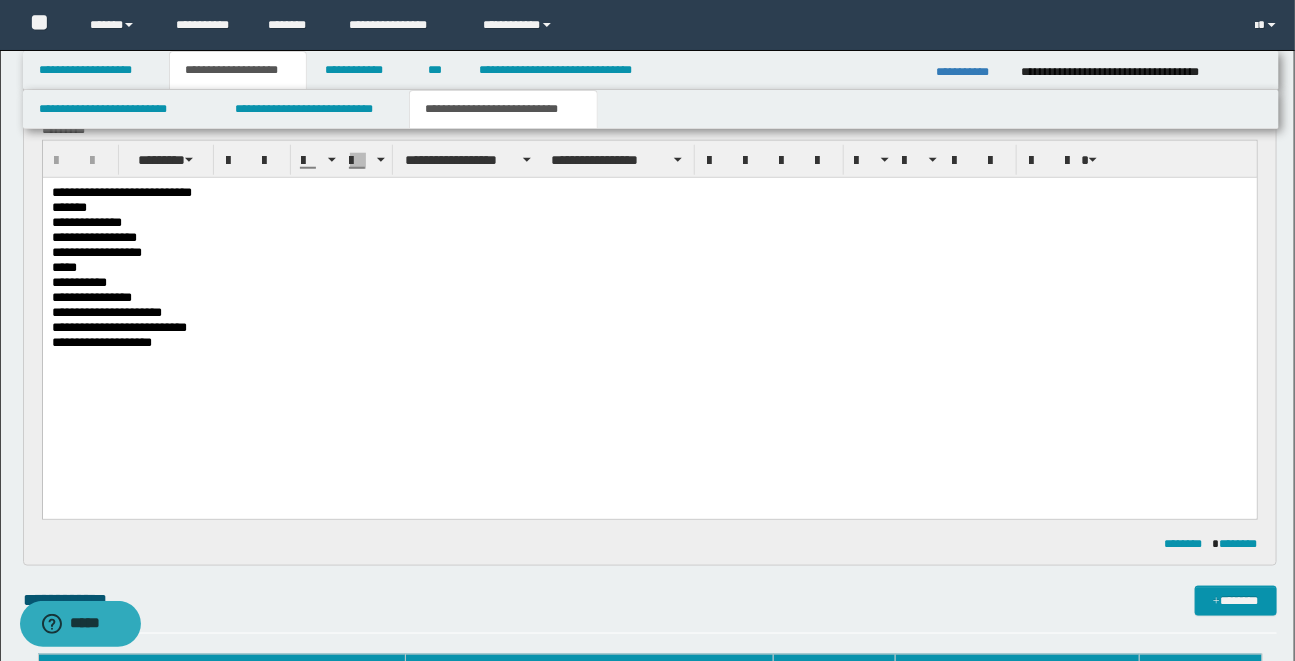 scroll, scrollTop: 616, scrollLeft: 0, axis: vertical 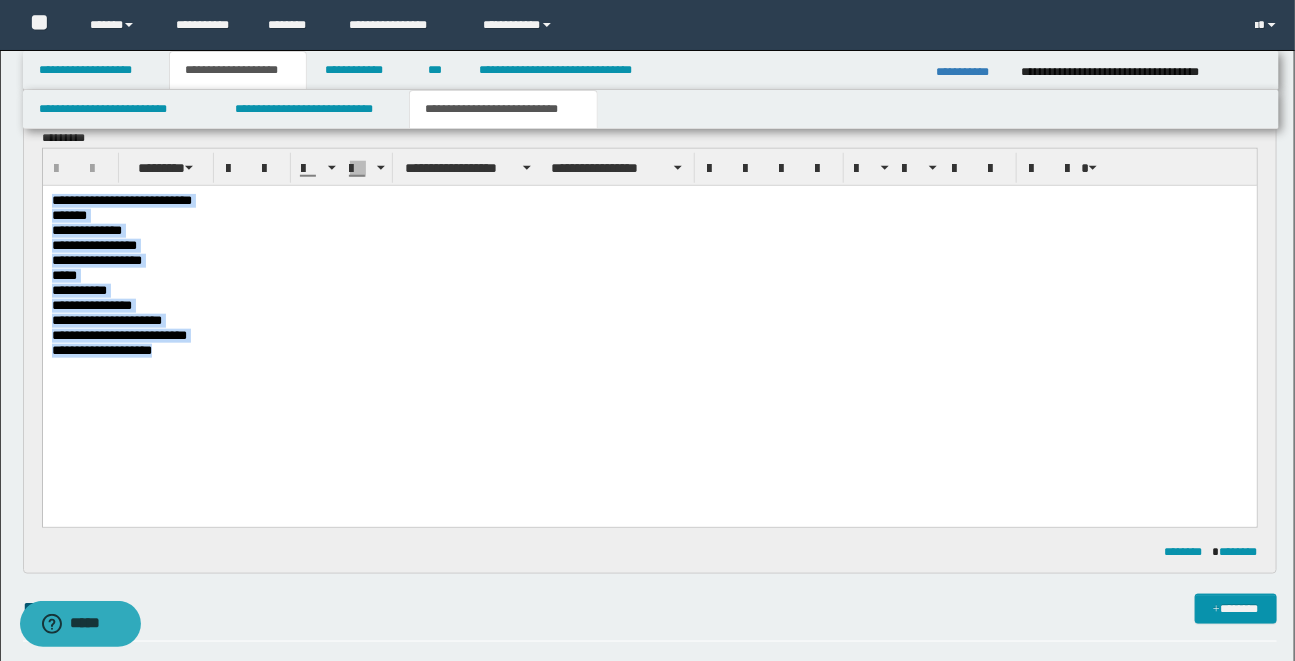 drag, startPoint x: 52, startPoint y: 202, endPoint x: 228, endPoint y: 348, distance: 228.67444 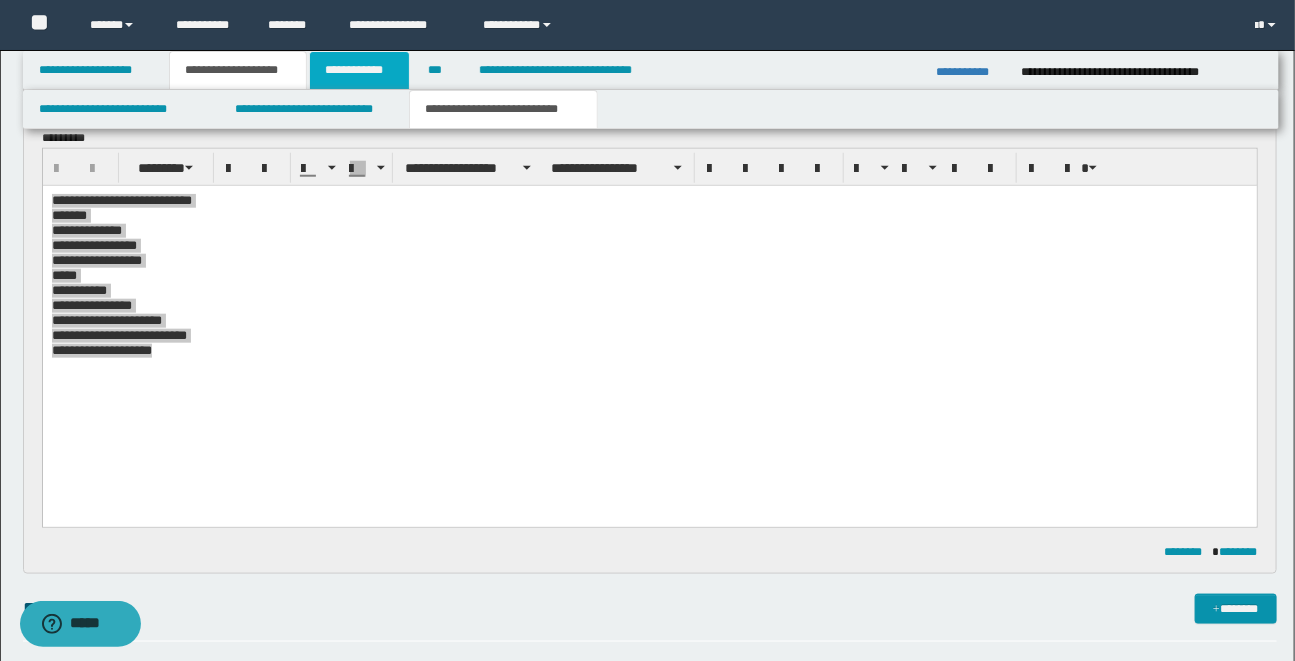 click on "**********" at bounding box center [359, 70] 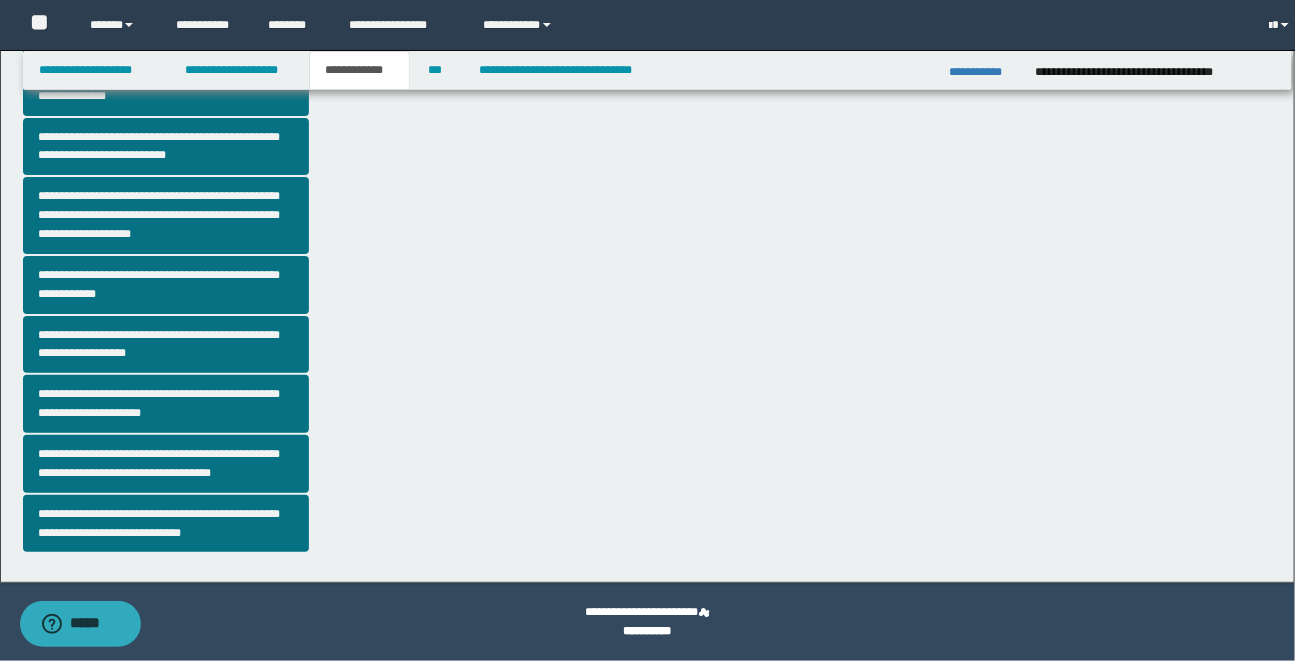scroll, scrollTop: 488, scrollLeft: 0, axis: vertical 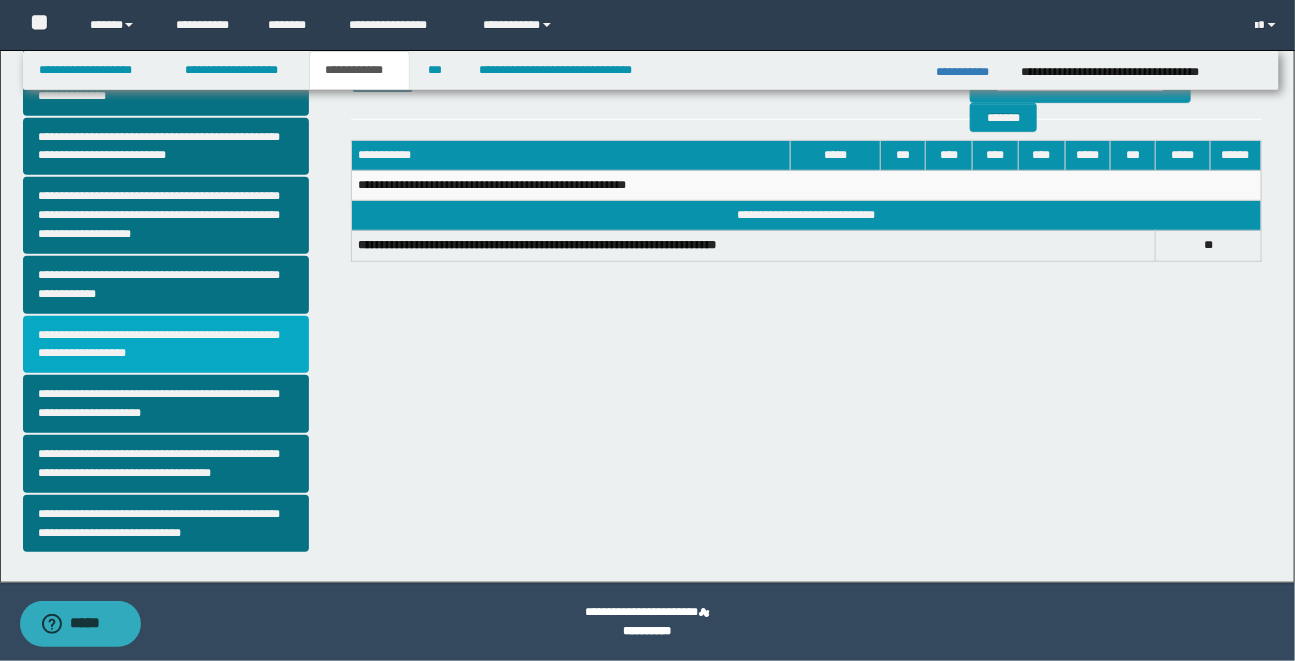 click on "**********" at bounding box center (166, 345) 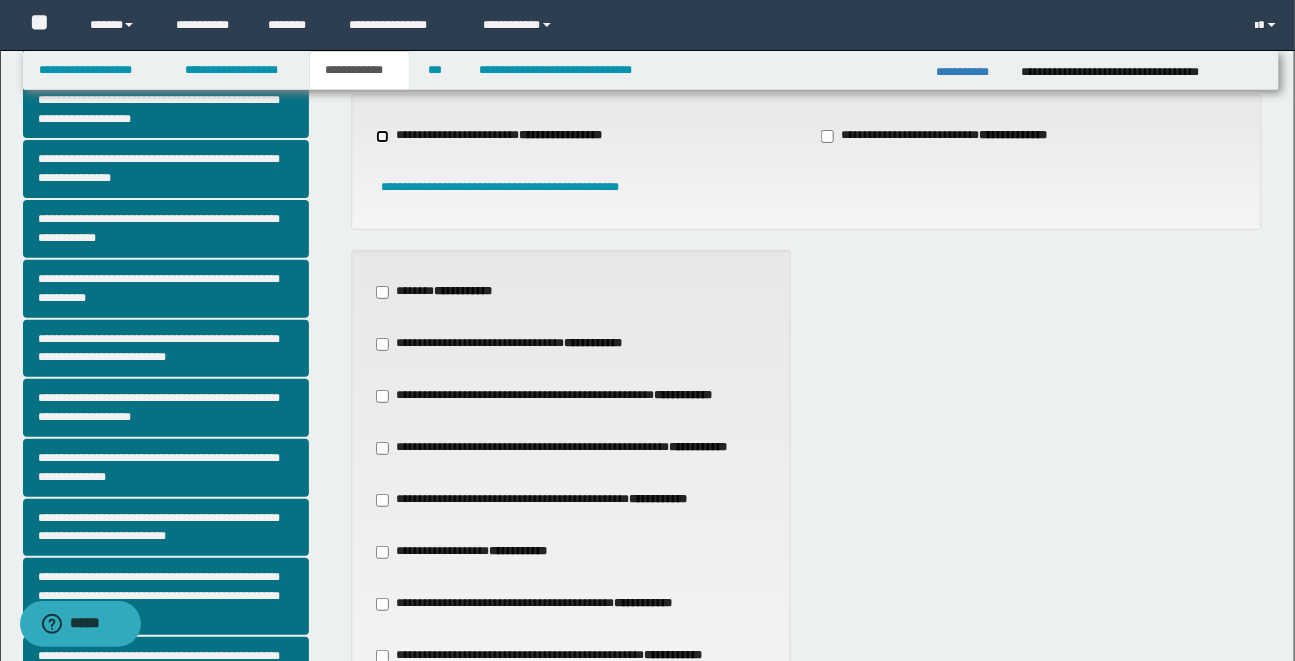 scroll, scrollTop: 108, scrollLeft: 0, axis: vertical 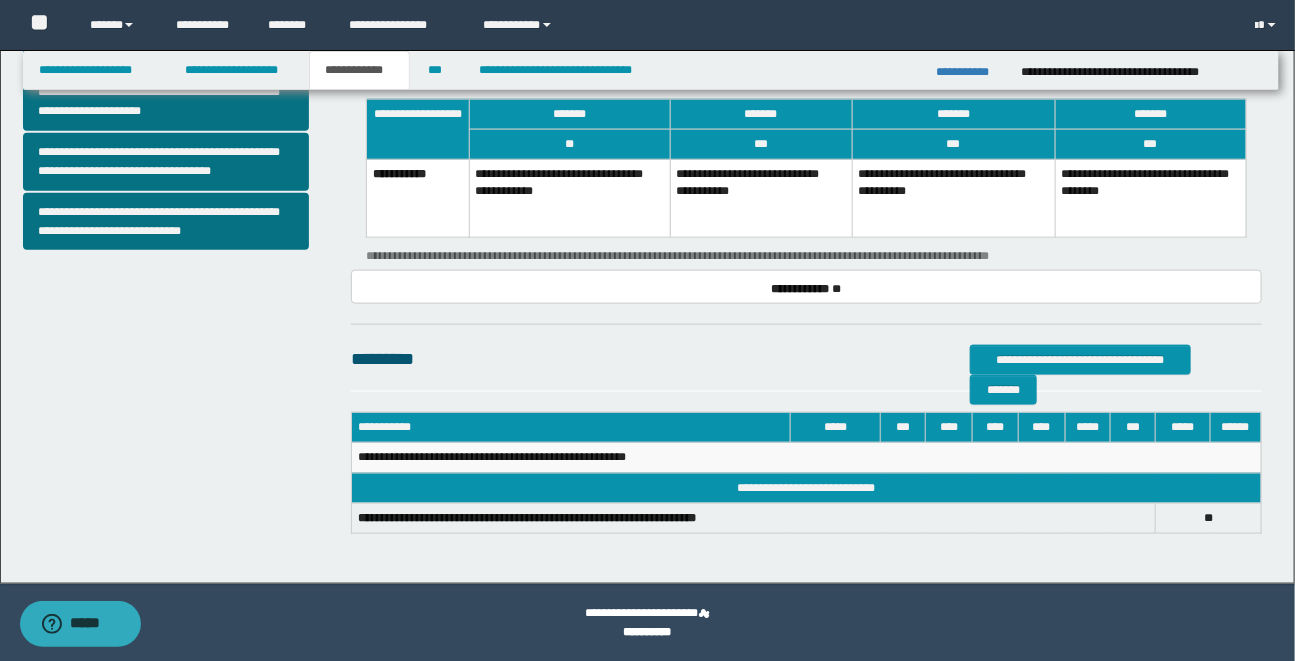 click on "**********" at bounding box center (761, 199) 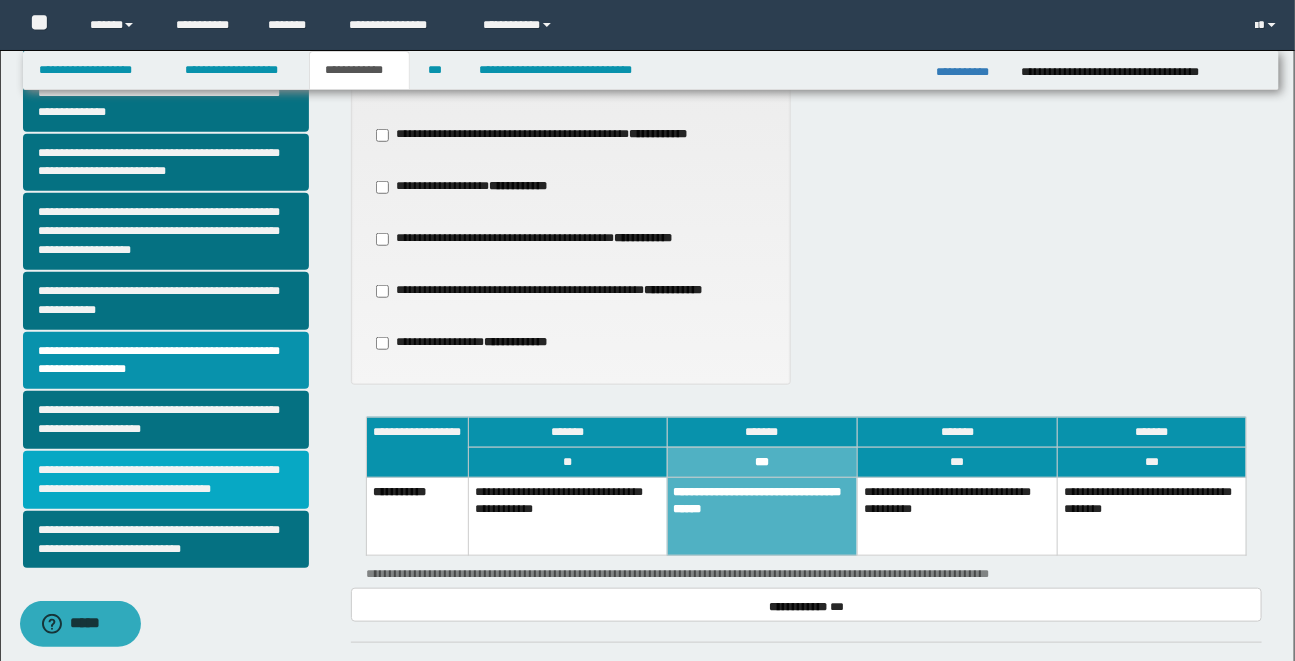 scroll, scrollTop: 489, scrollLeft: 0, axis: vertical 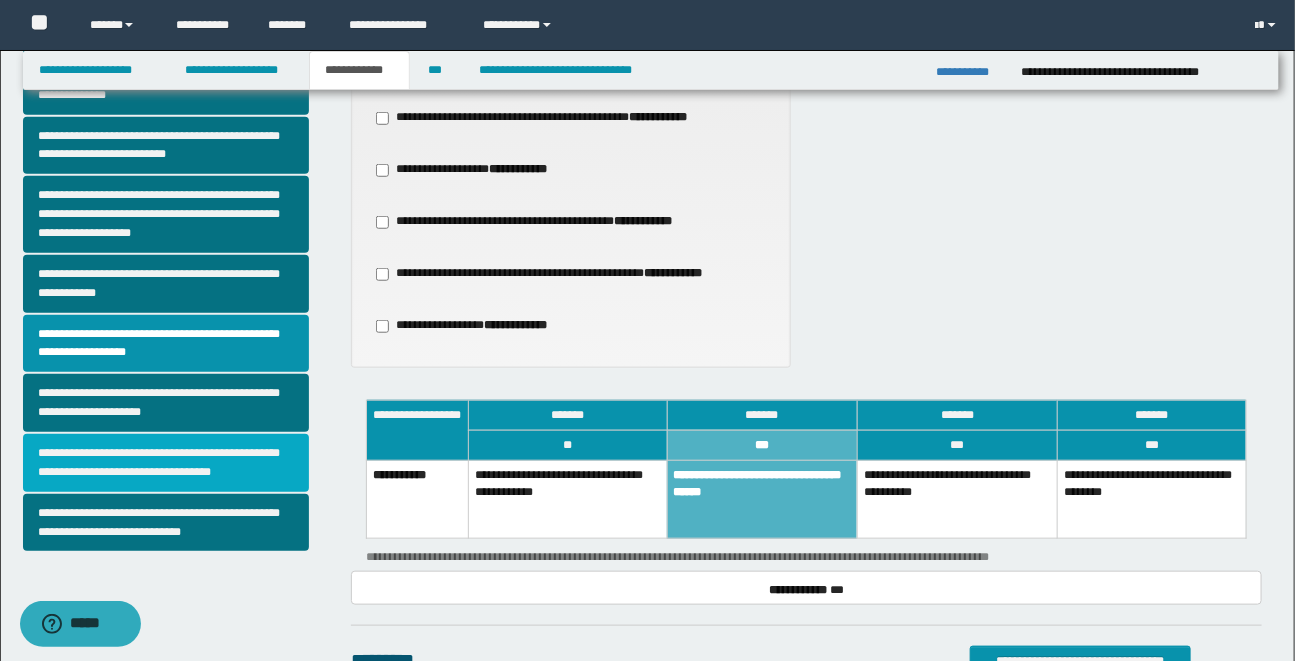 click on "**********" at bounding box center (166, 463) 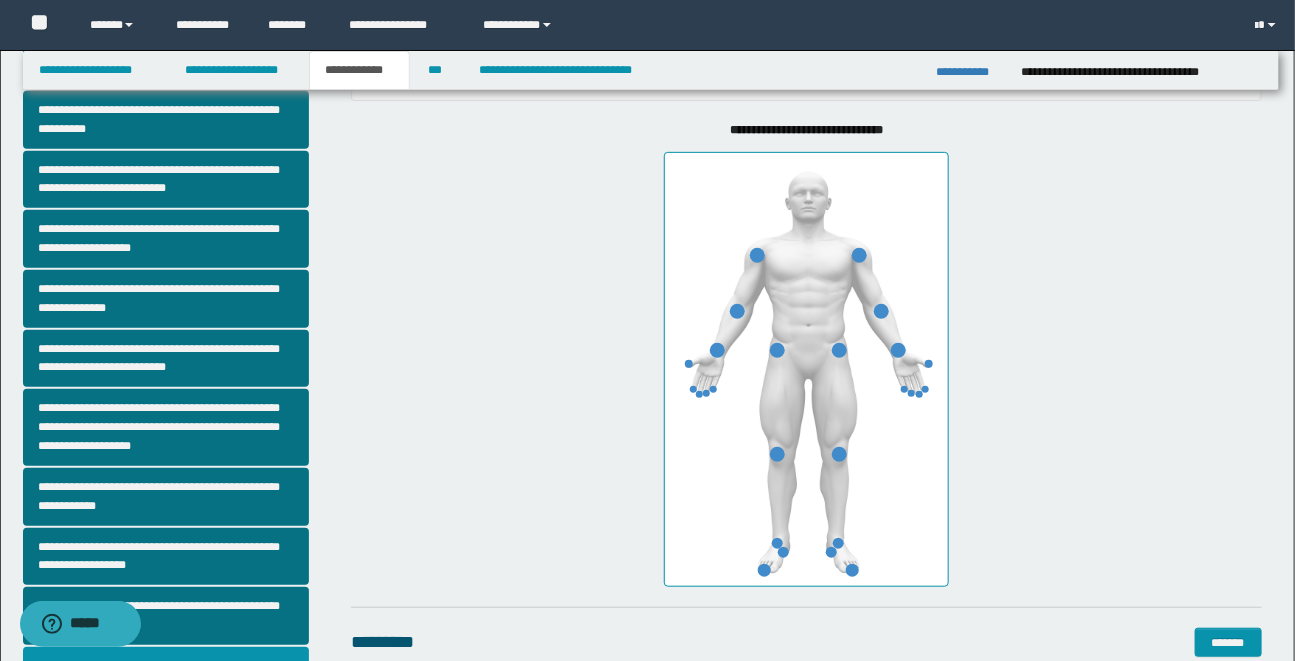scroll, scrollTop: 305, scrollLeft: 0, axis: vertical 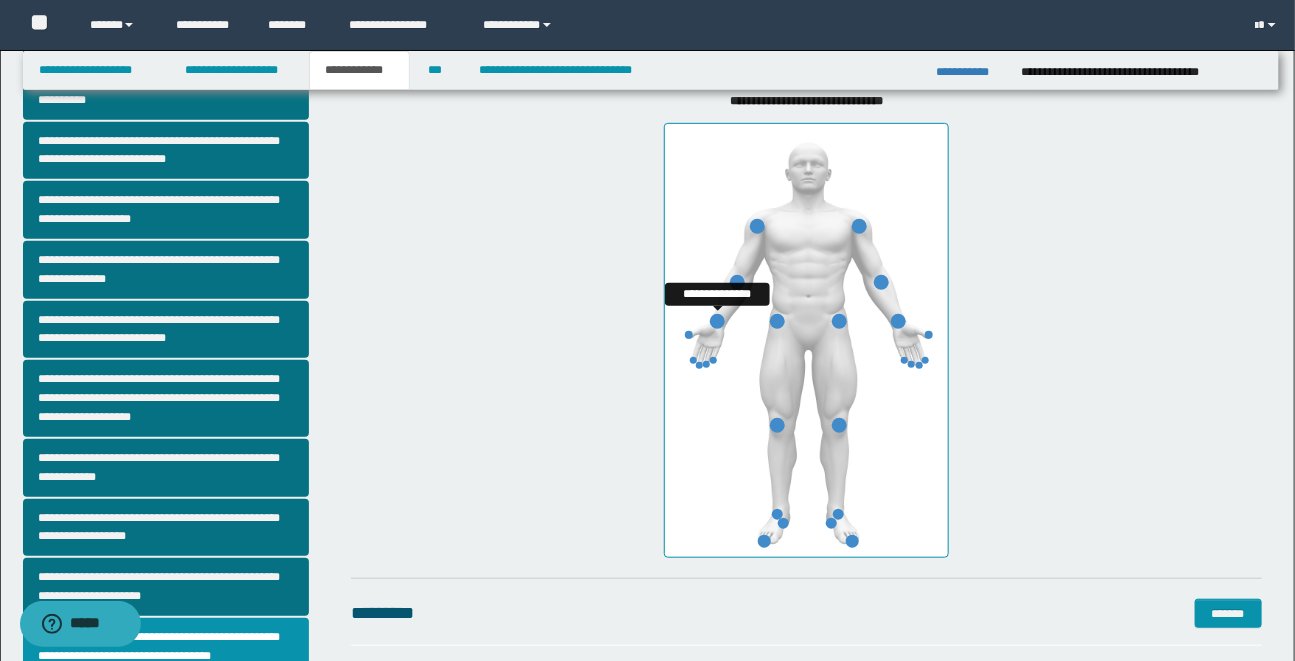 click at bounding box center [717, 321] 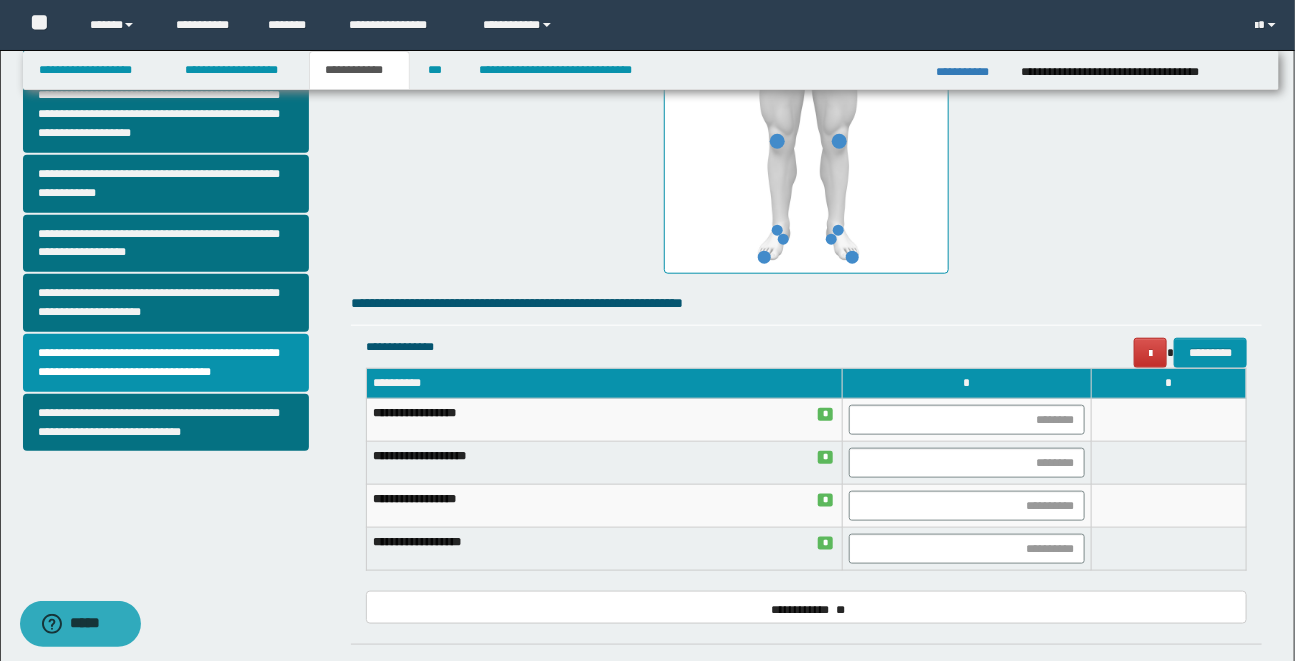 scroll, scrollTop: 614, scrollLeft: 0, axis: vertical 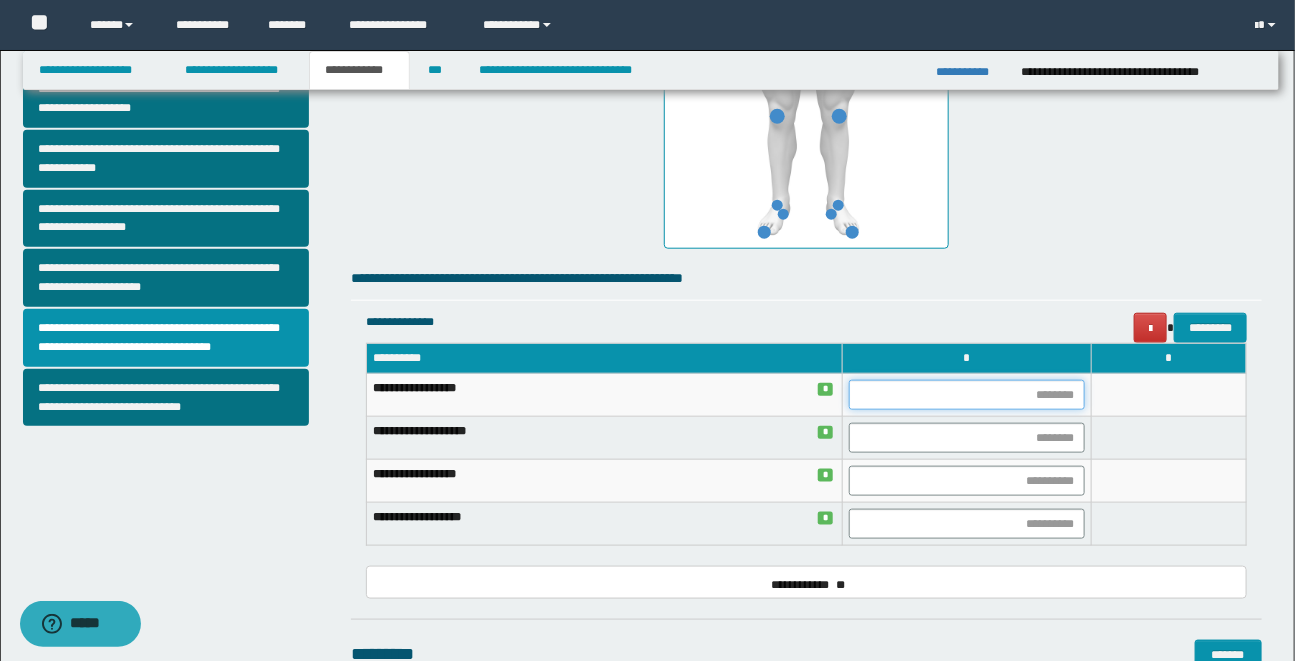 click at bounding box center (967, 395) 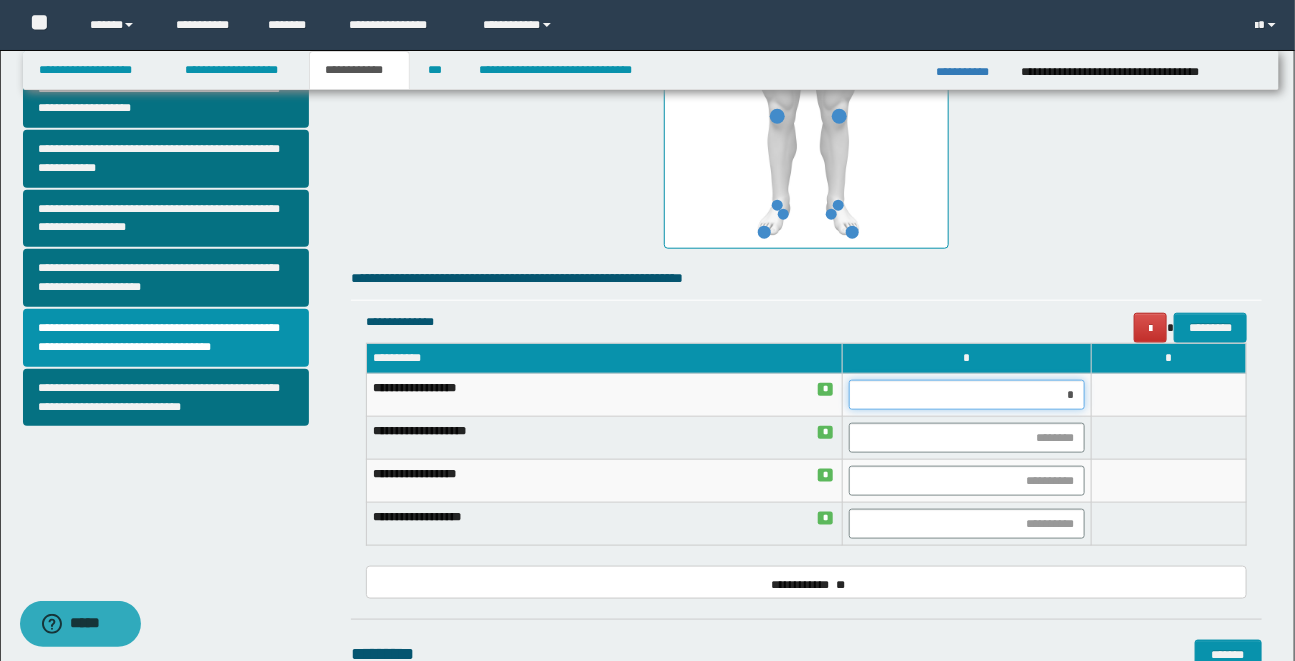 type on "**" 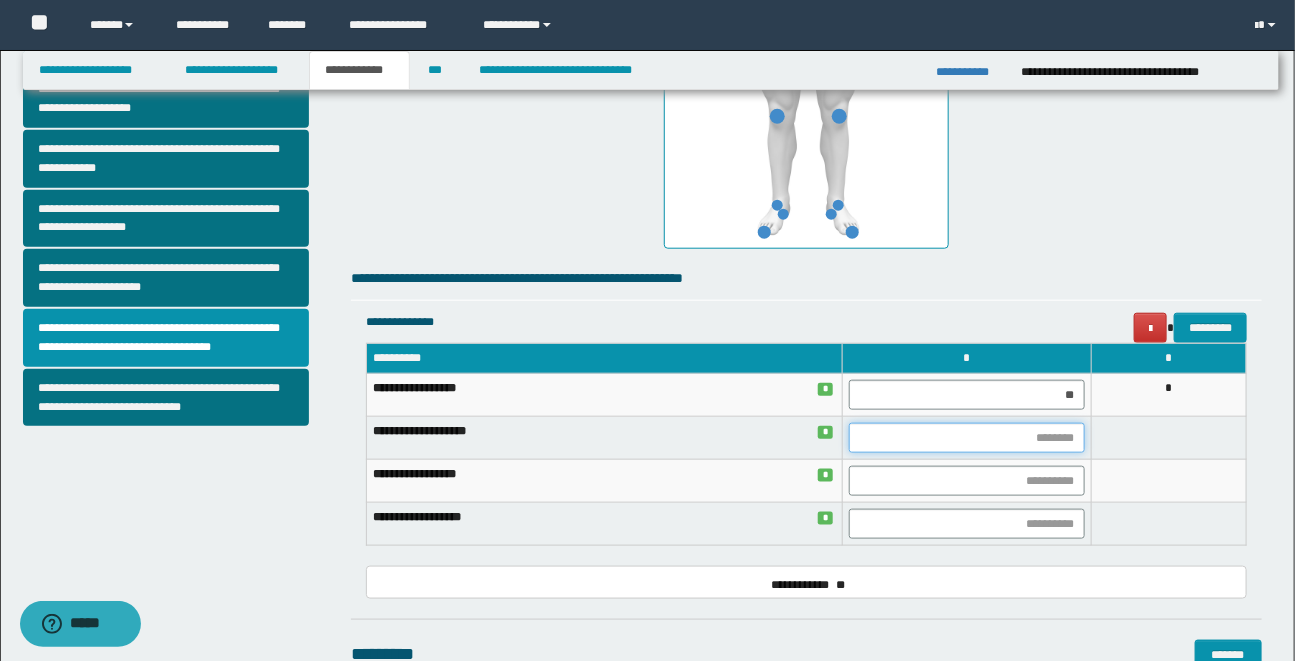 click at bounding box center [967, 438] 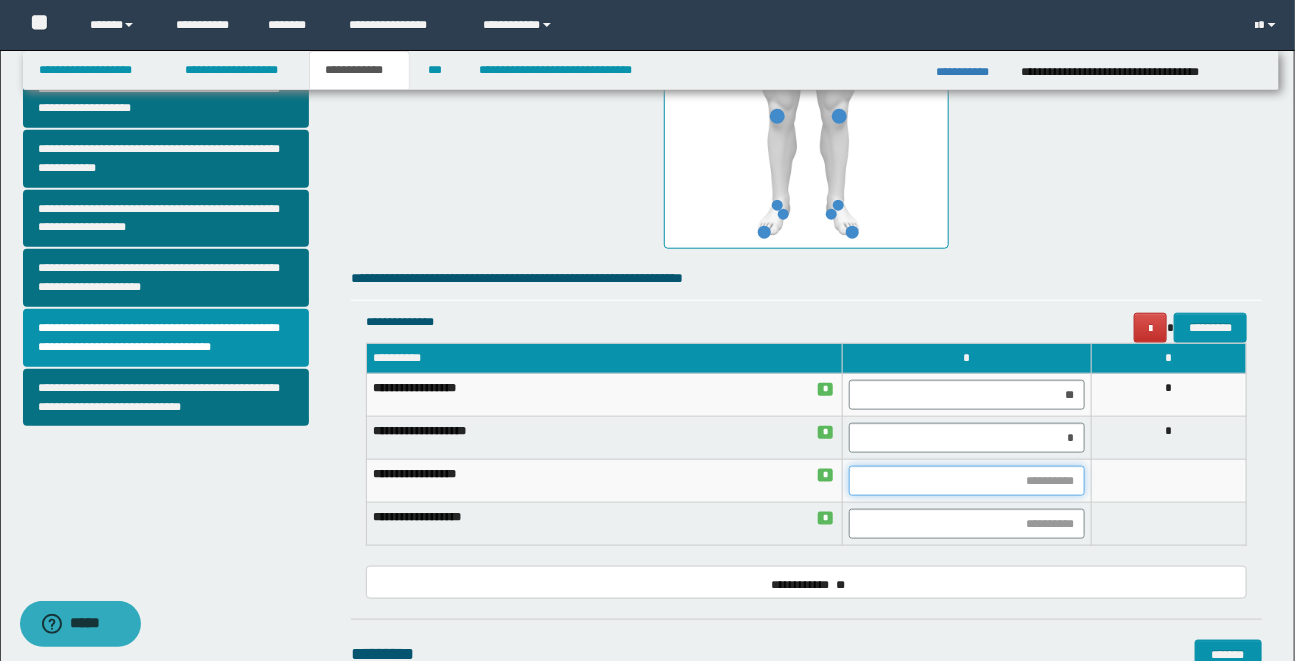 click at bounding box center (967, 481) 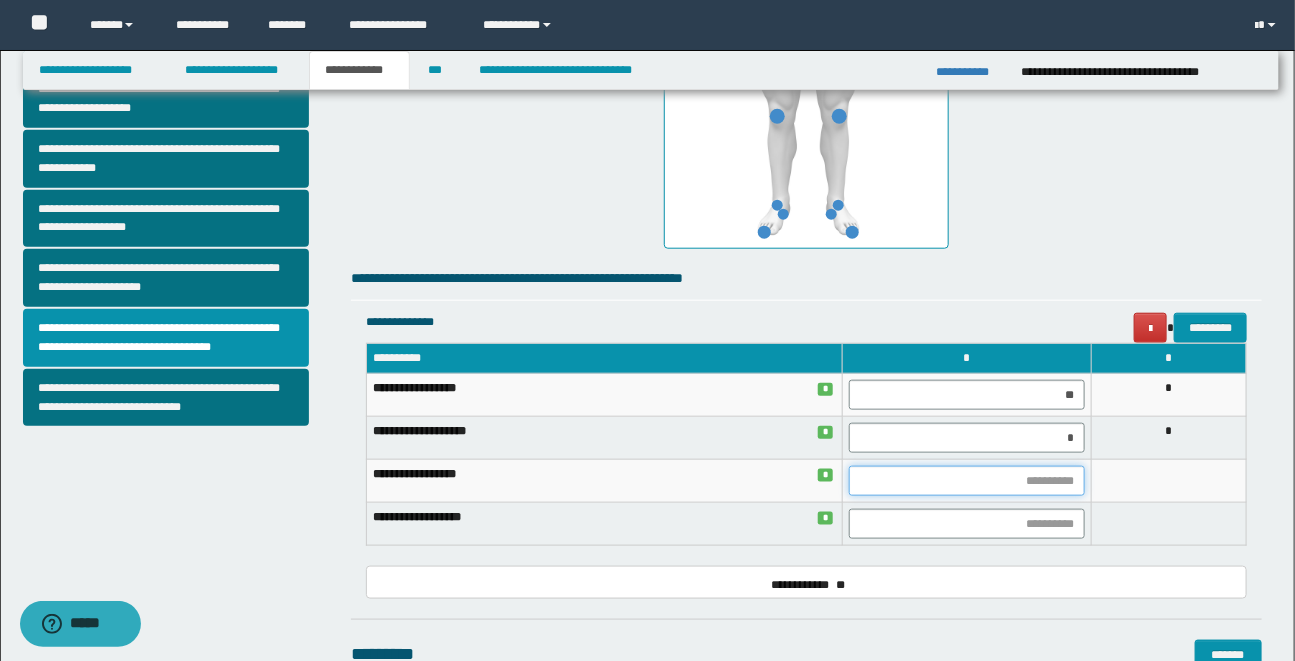 type on "*" 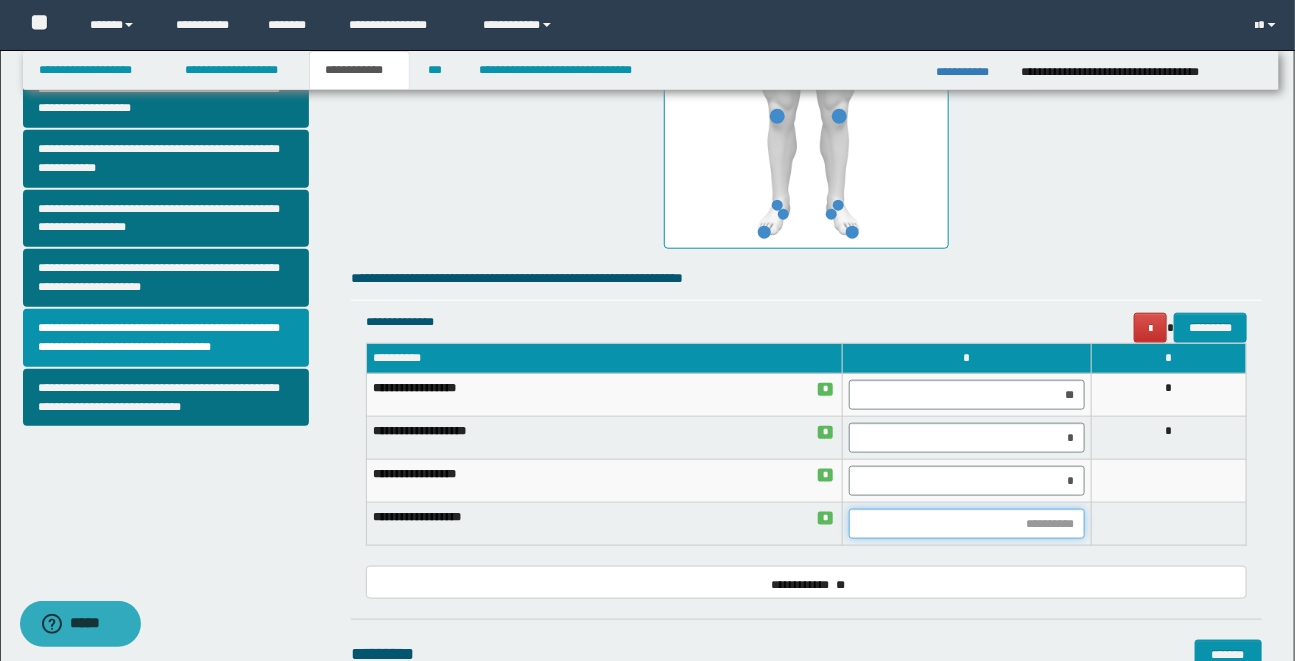 click at bounding box center (967, 524) 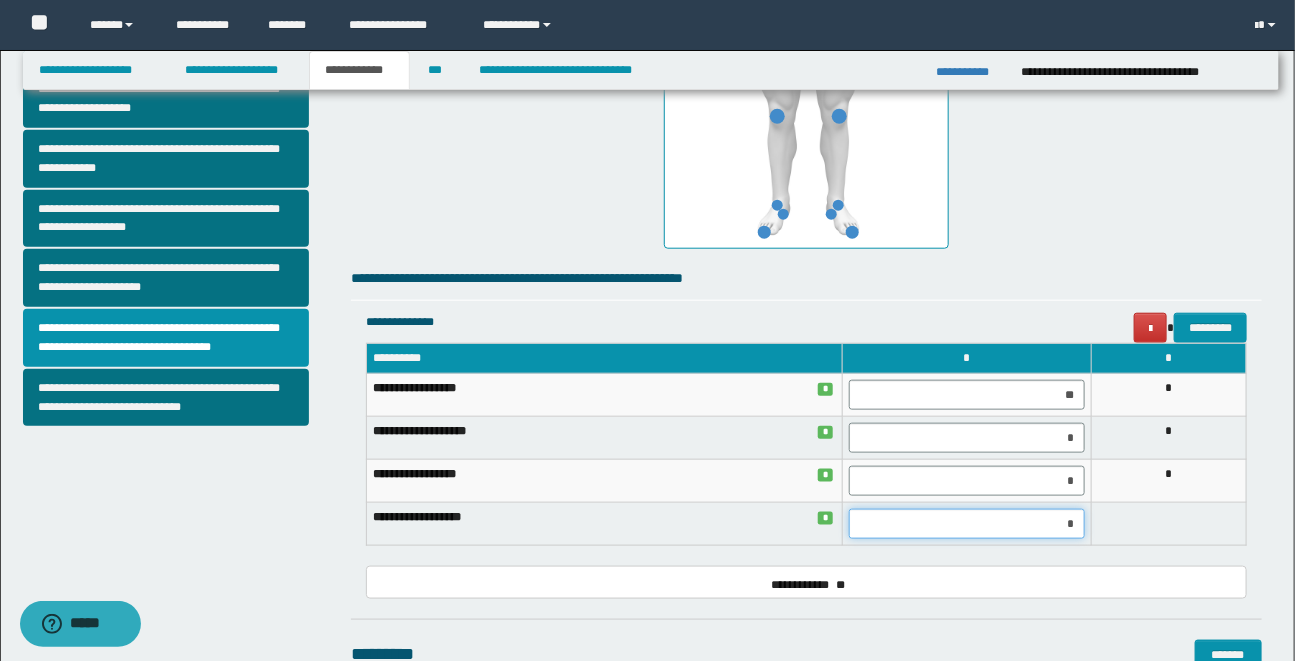 type on "**" 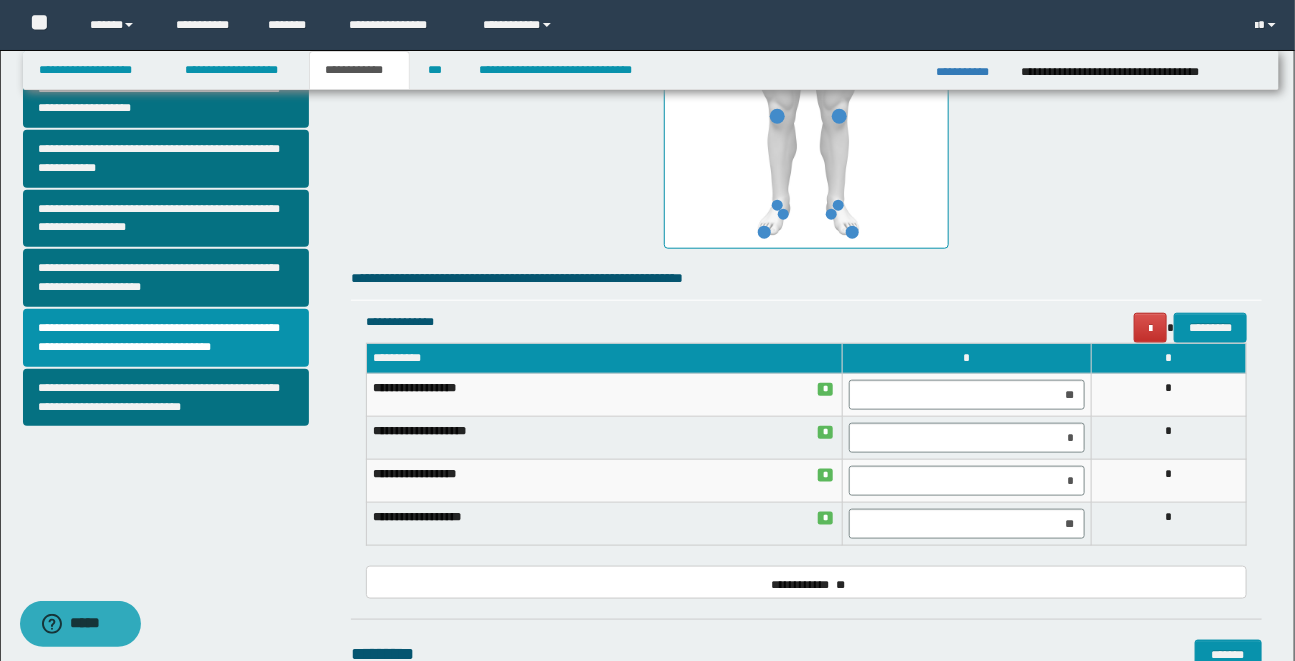 click on "**********" at bounding box center [806, 16] 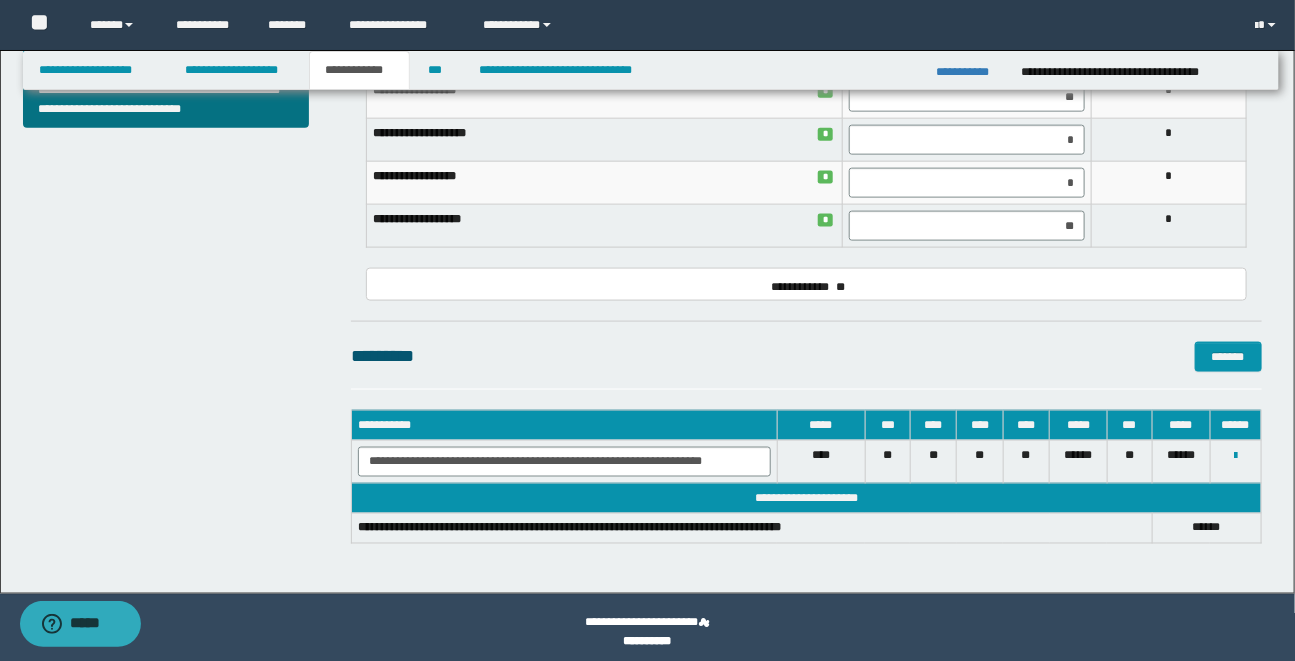 scroll, scrollTop: 923, scrollLeft: 0, axis: vertical 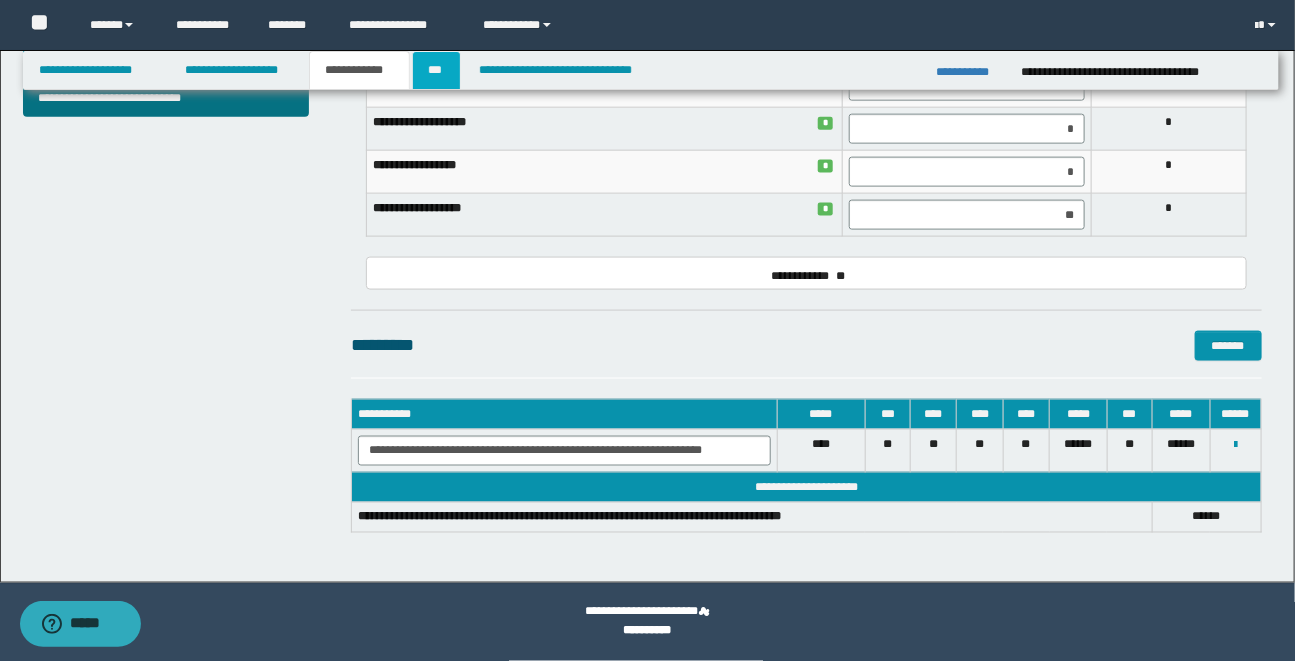 click on "***" at bounding box center [437, 70] 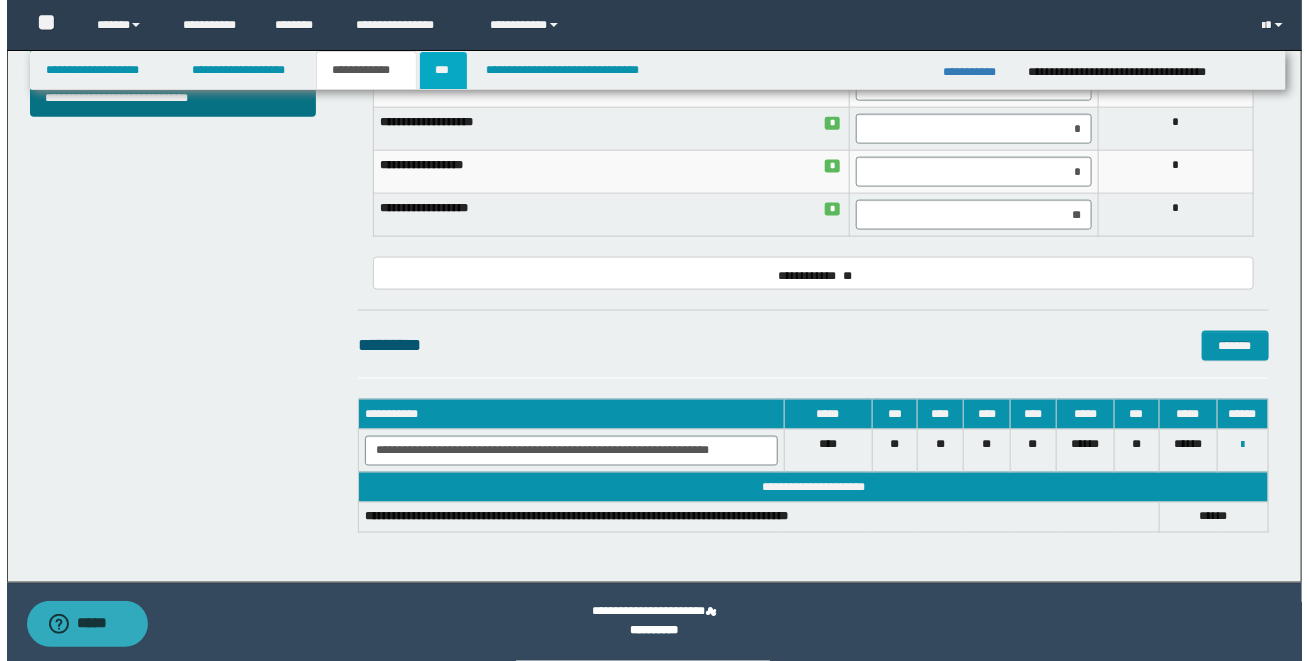 scroll, scrollTop: 0, scrollLeft: 0, axis: both 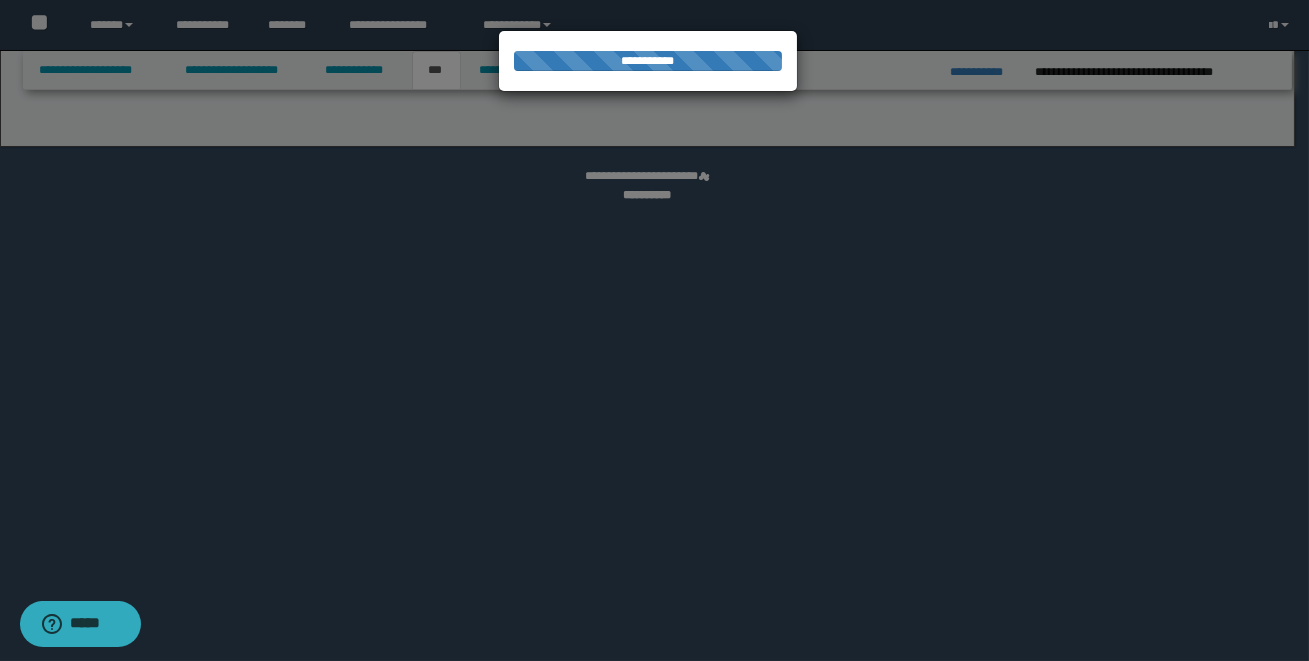 select on "**" 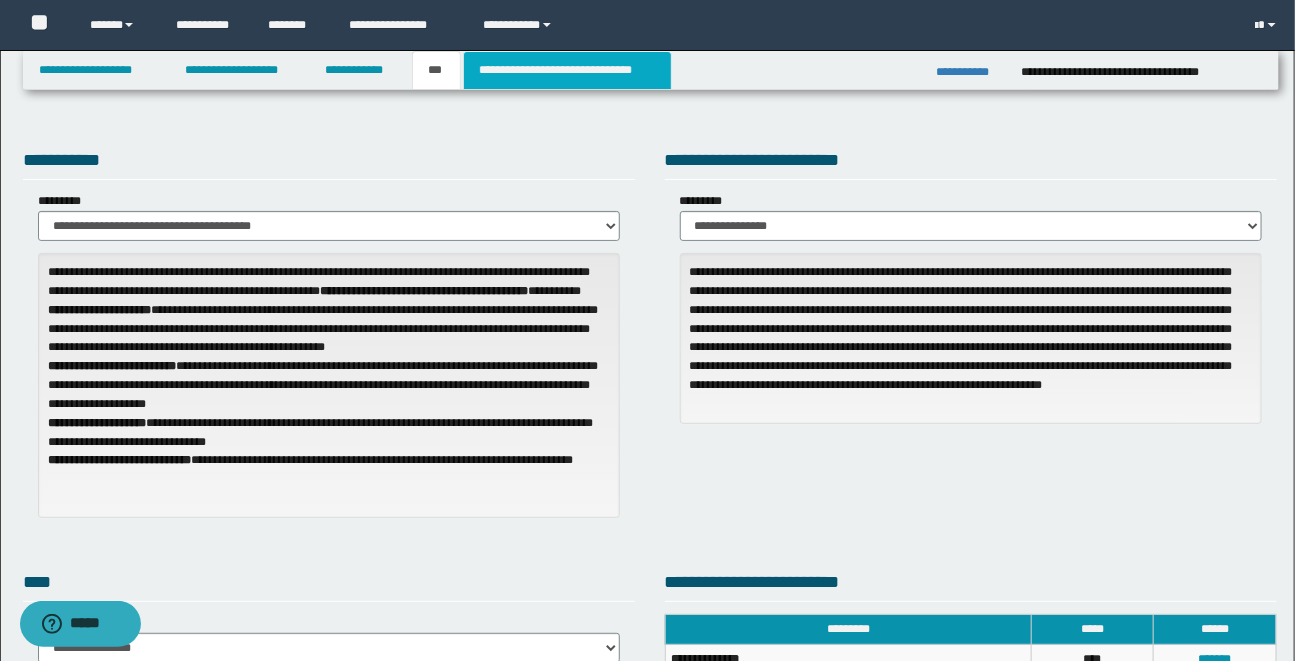 click on "**********" at bounding box center (567, 70) 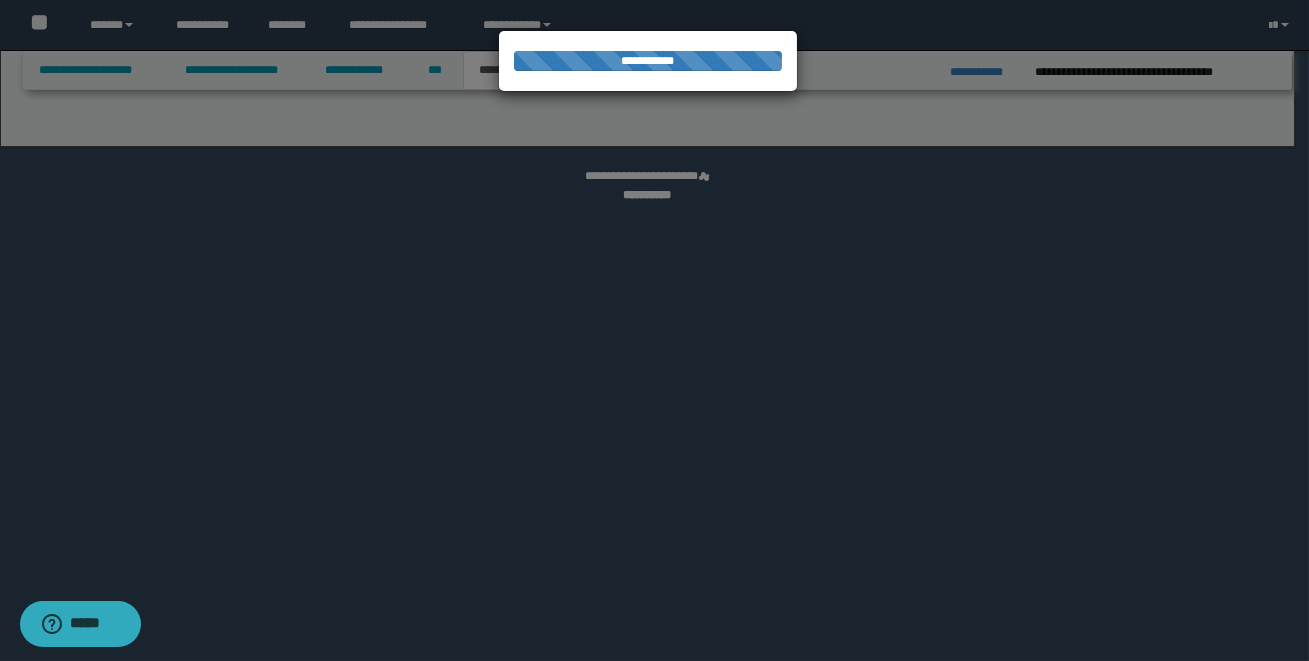 select on "*" 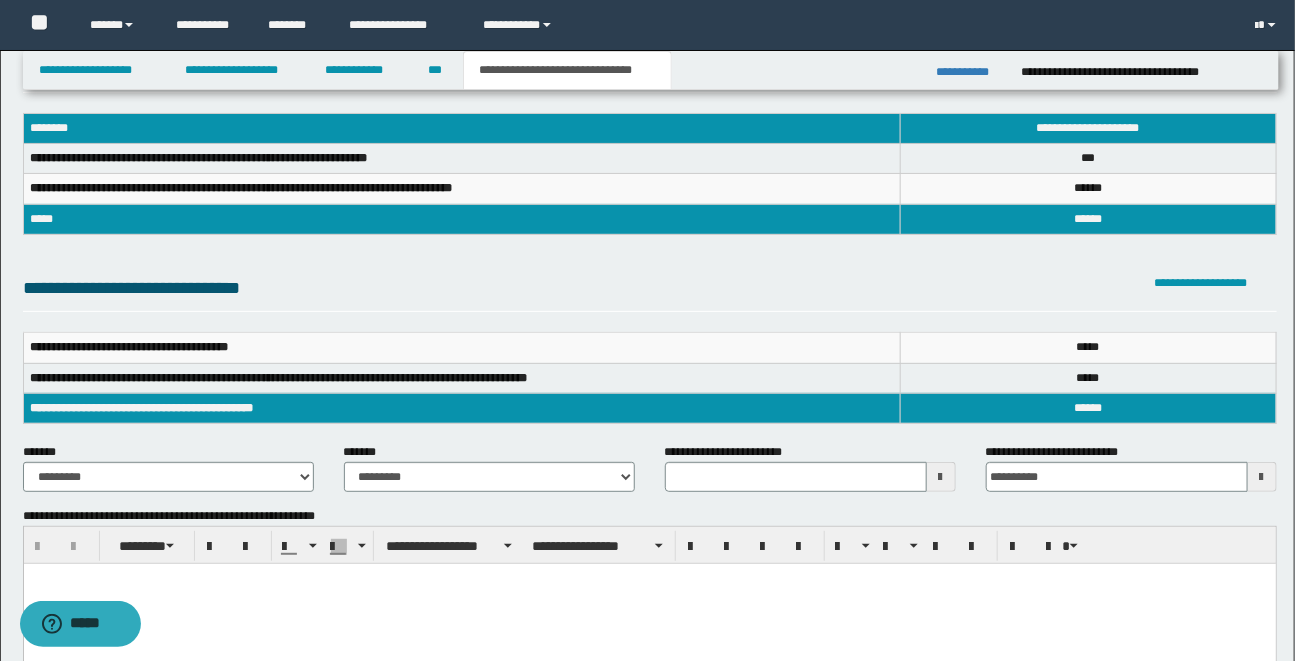 scroll, scrollTop: 59, scrollLeft: 0, axis: vertical 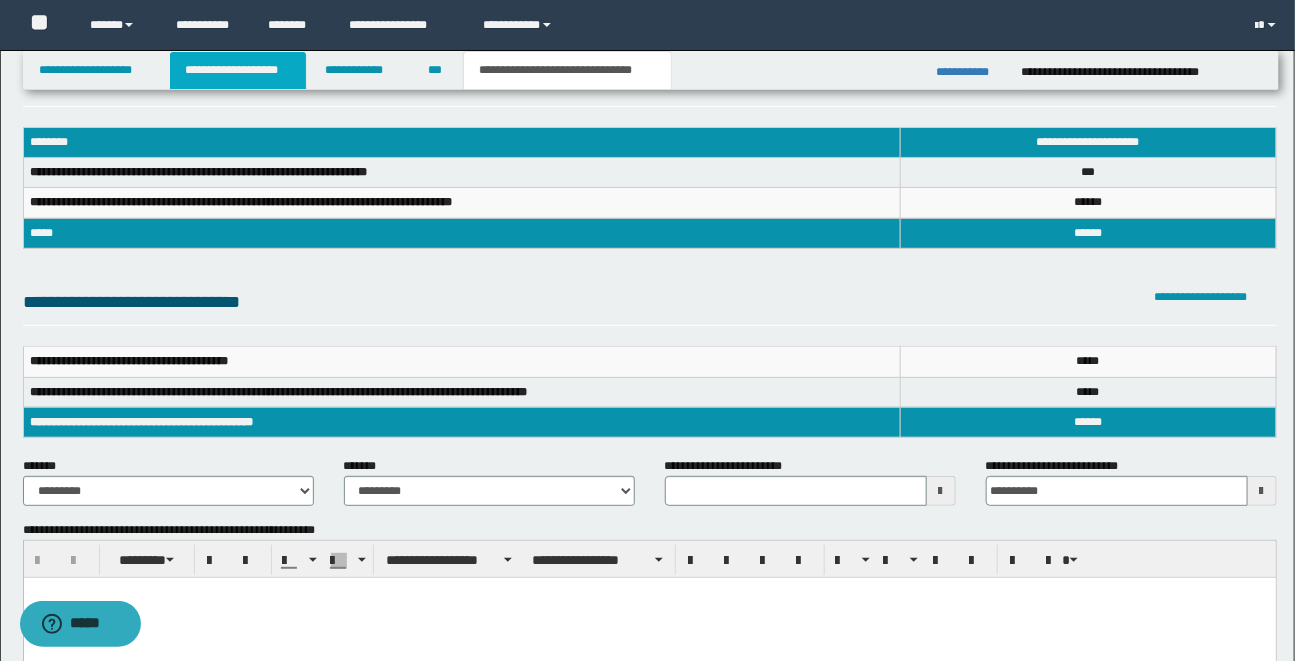 click on "**********" at bounding box center [238, 70] 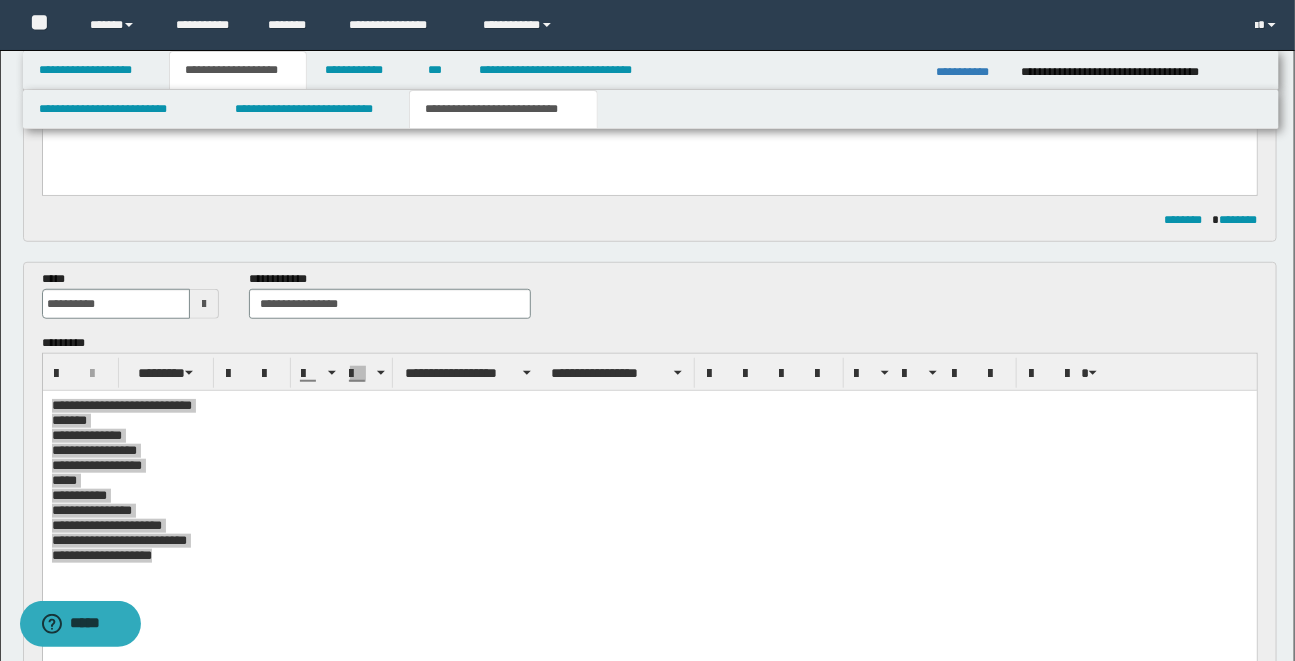 scroll, scrollTop: 547, scrollLeft: 0, axis: vertical 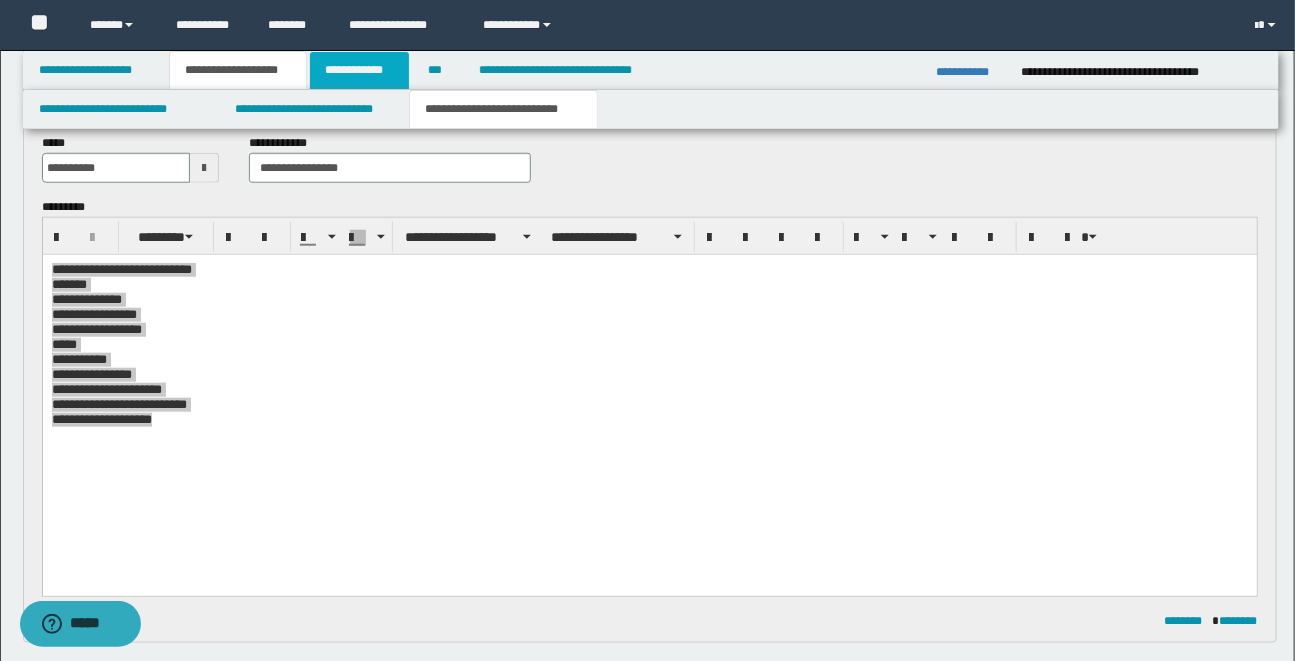 click on "**********" at bounding box center (359, 70) 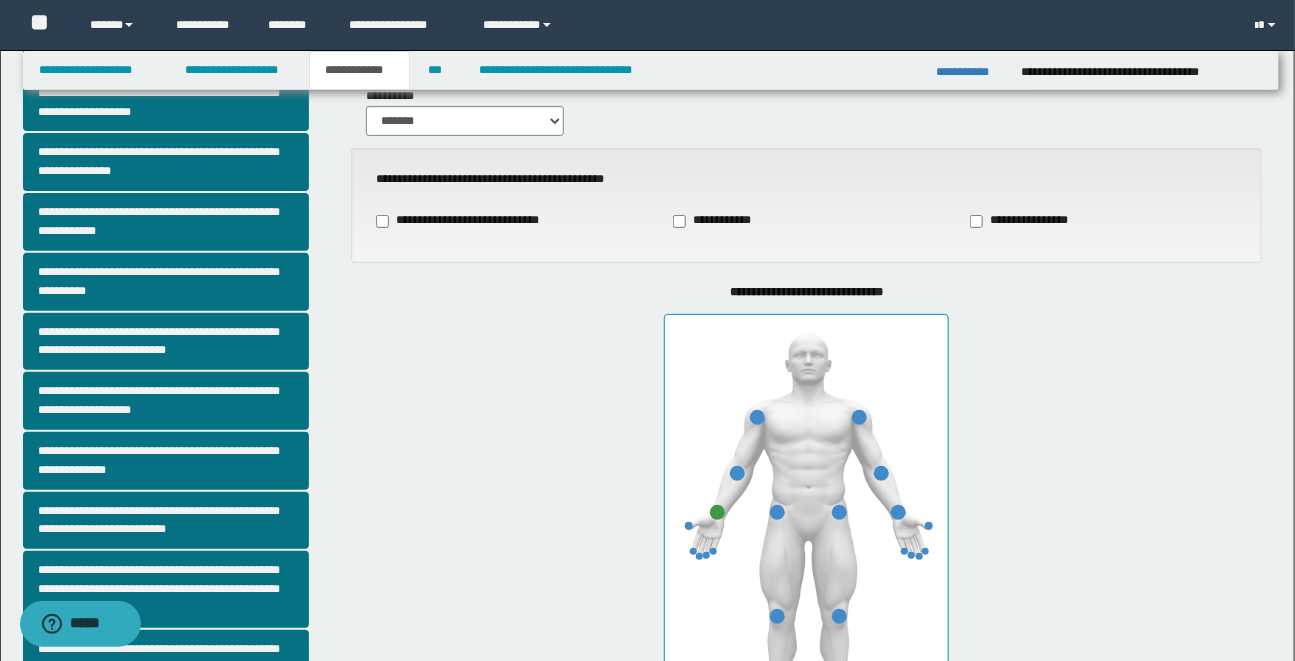 scroll, scrollTop: 99, scrollLeft: 0, axis: vertical 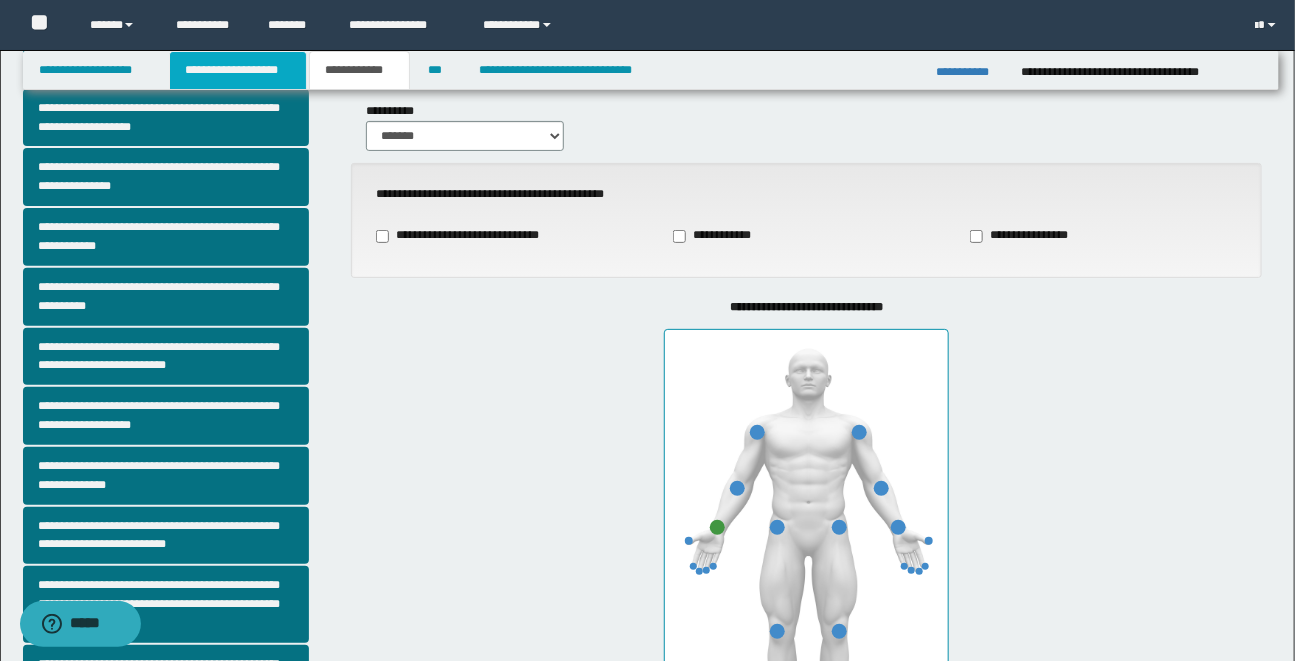 click on "**********" at bounding box center [238, 70] 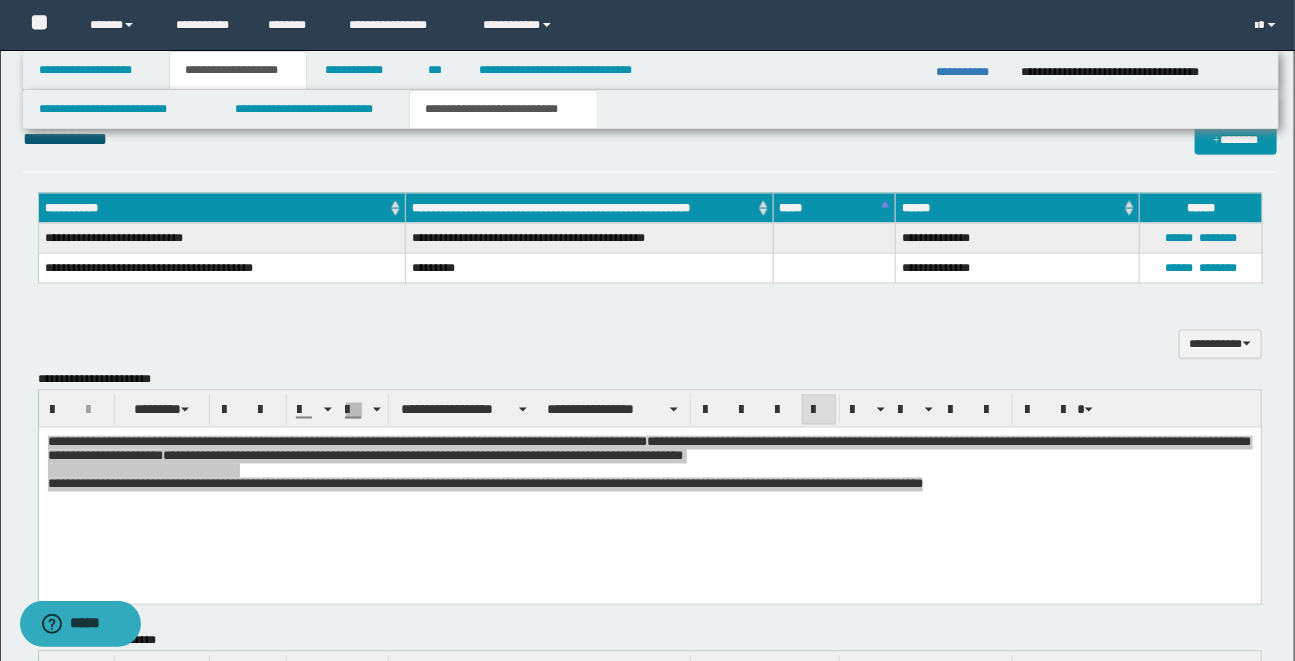 scroll, scrollTop: 1105, scrollLeft: 0, axis: vertical 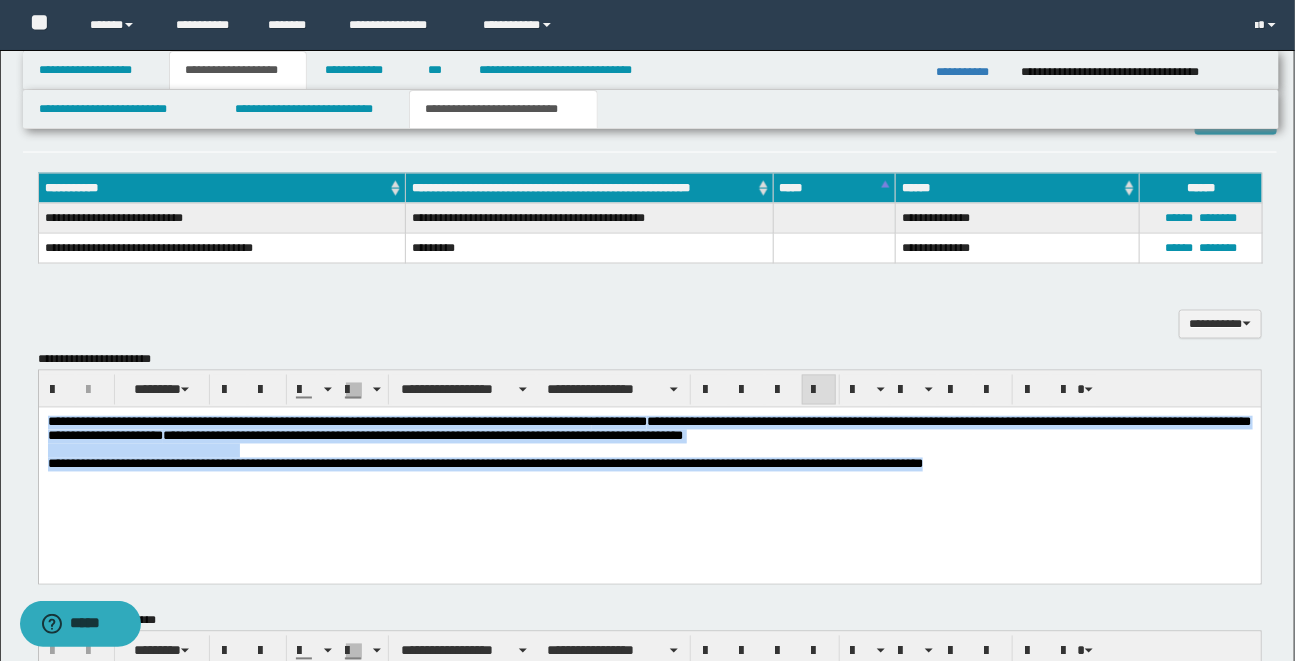 click on "**********" at bounding box center (649, 469) 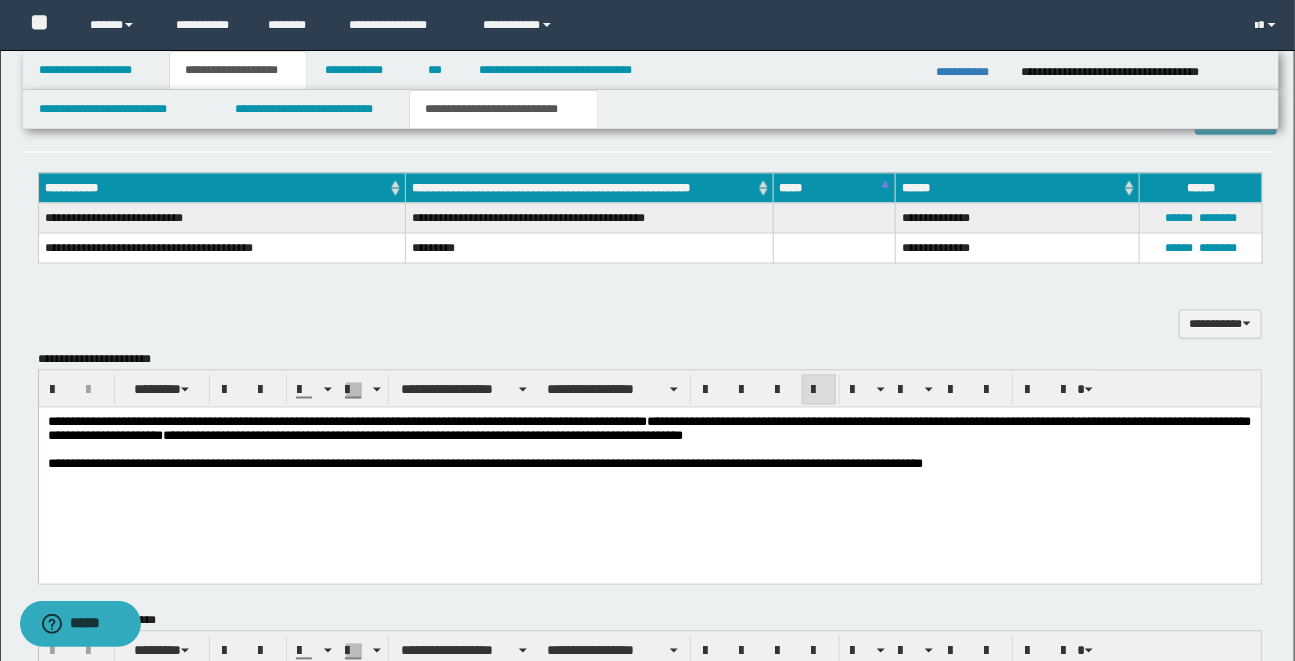 click on "**********" at bounding box center (649, 429) 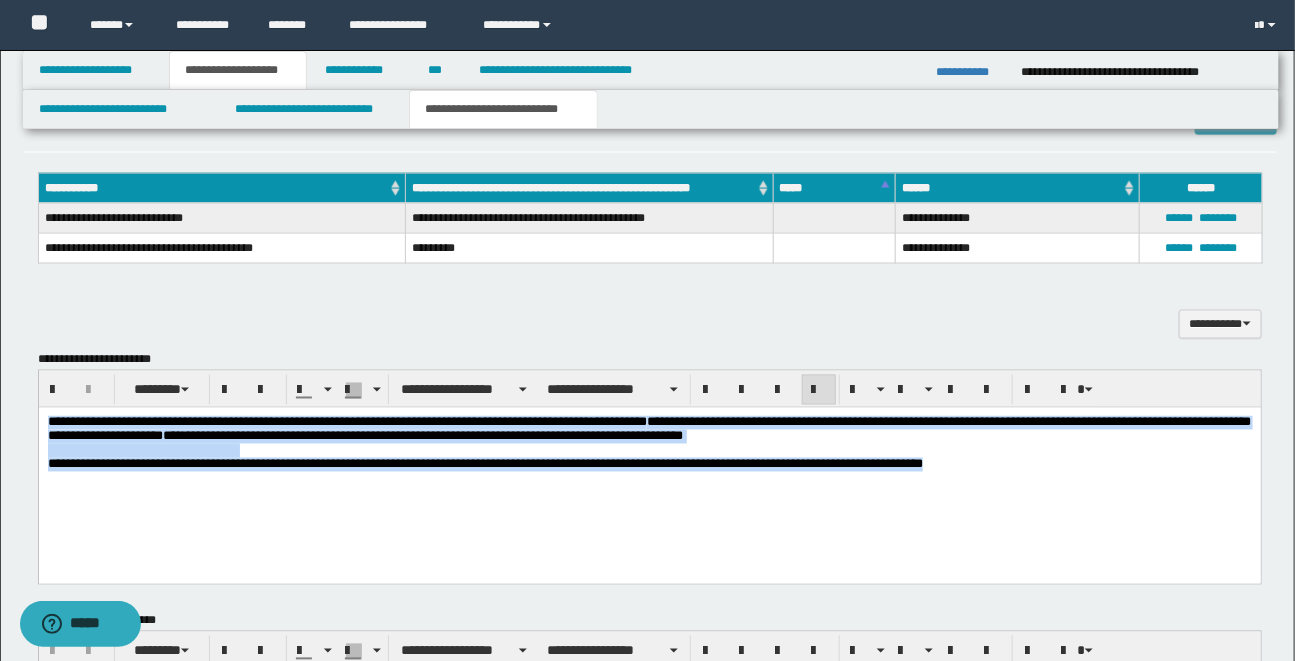 drag, startPoint x: 46, startPoint y: 424, endPoint x: 1023, endPoint y: 481, distance: 978.6613 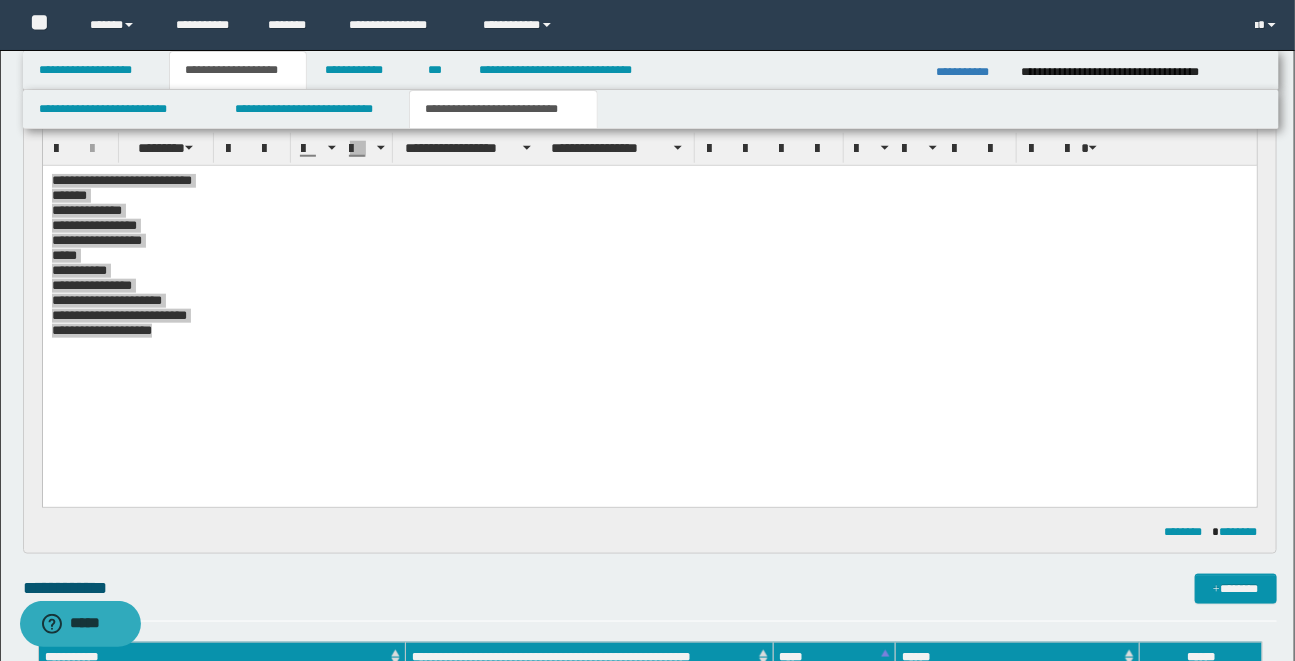 scroll, scrollTop: 635, scrollLeft: 0, axis: vertical 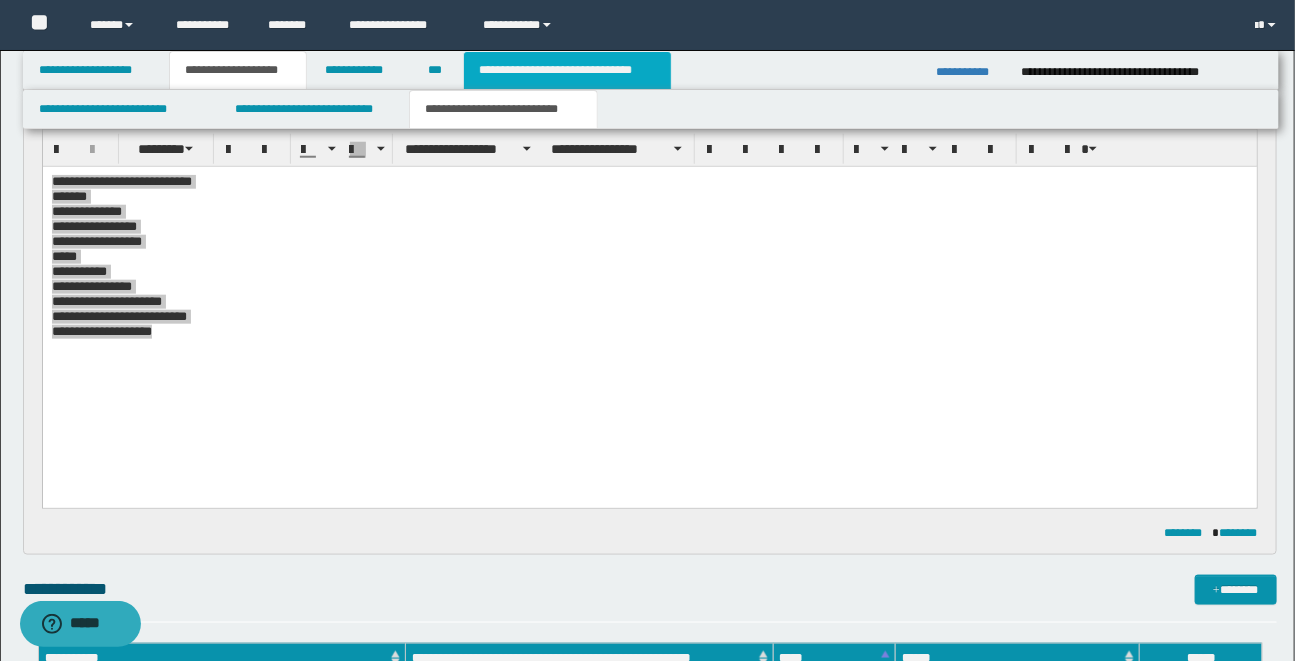 click on "**********" at bounding box center [567, 70] 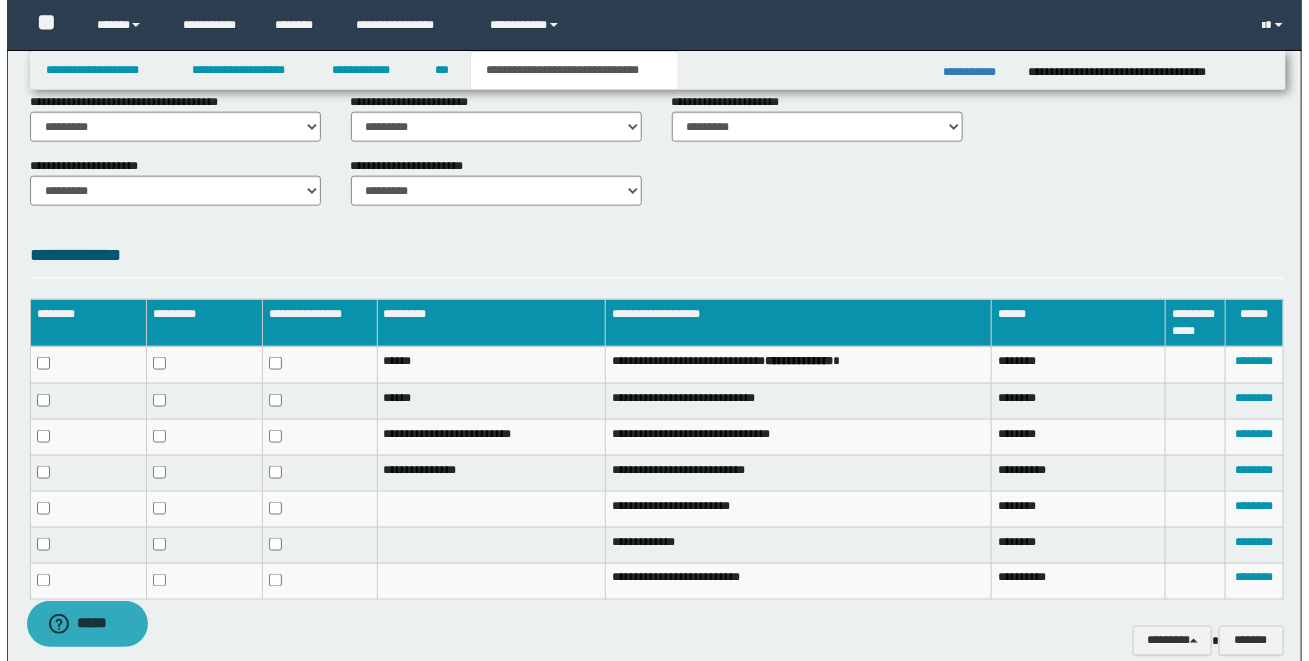 scroll, scrollTop: 849, scrollLeft: 0, axis: vertical 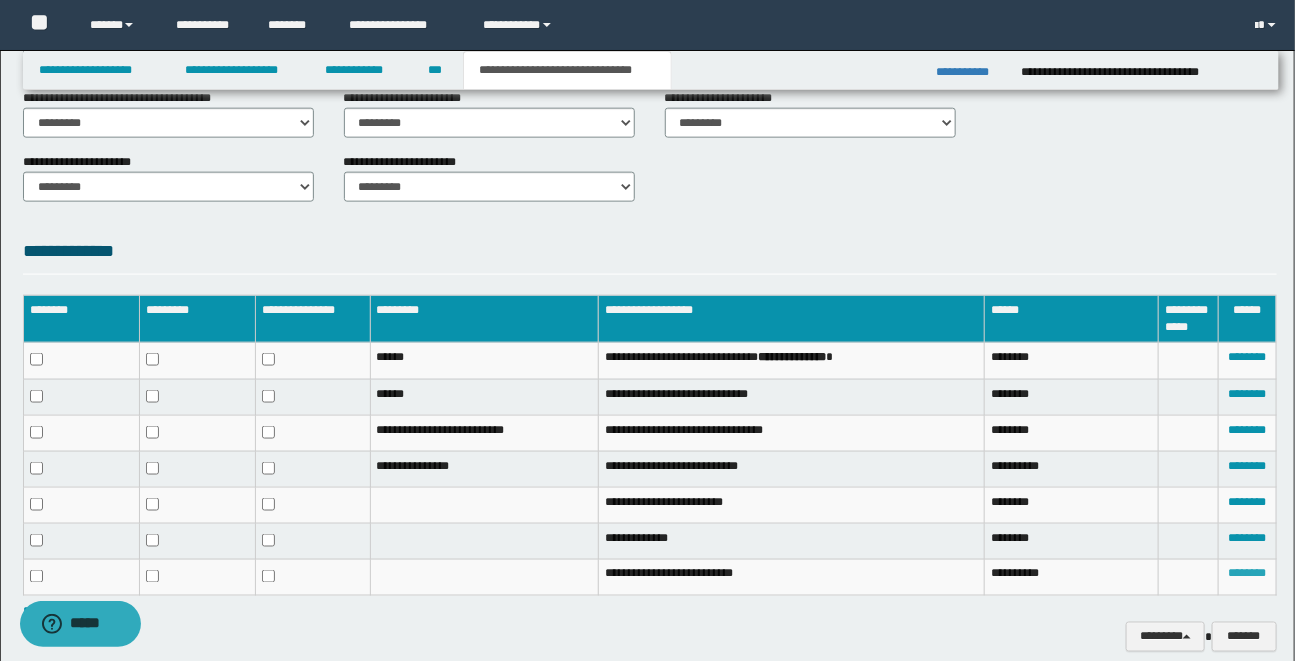 click on "********" at bounding box center [1247, 574] 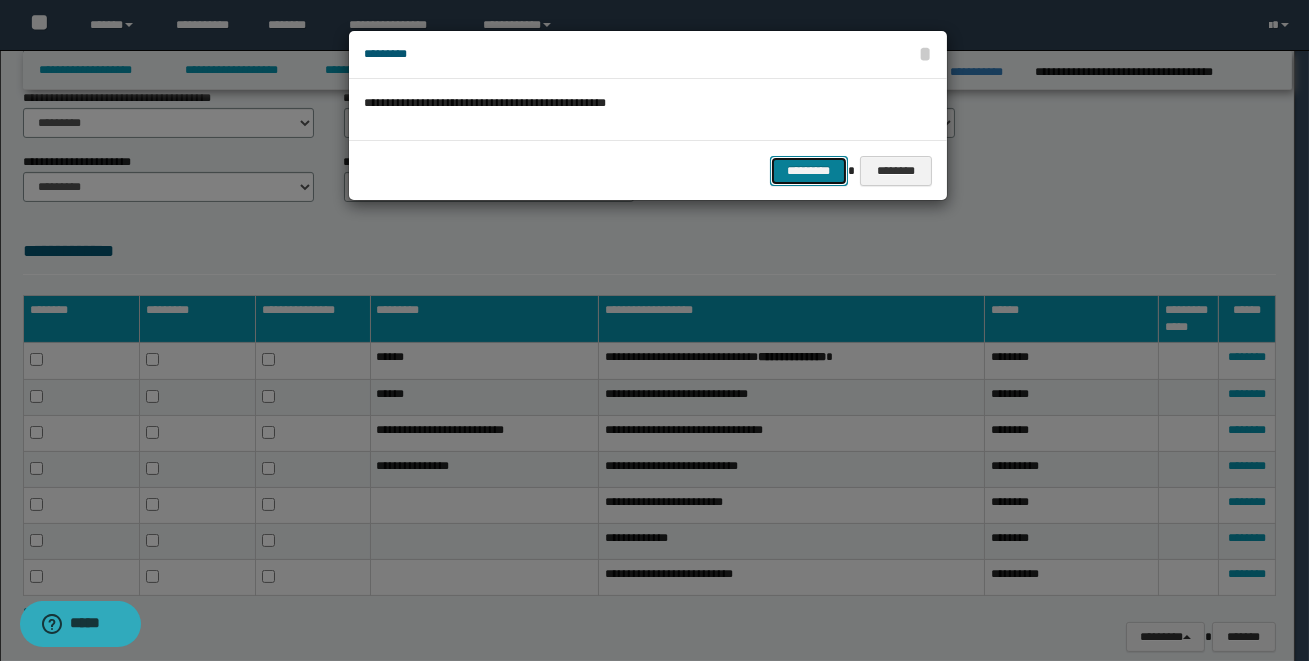 click on "*********" at bounding box center [809, 171] 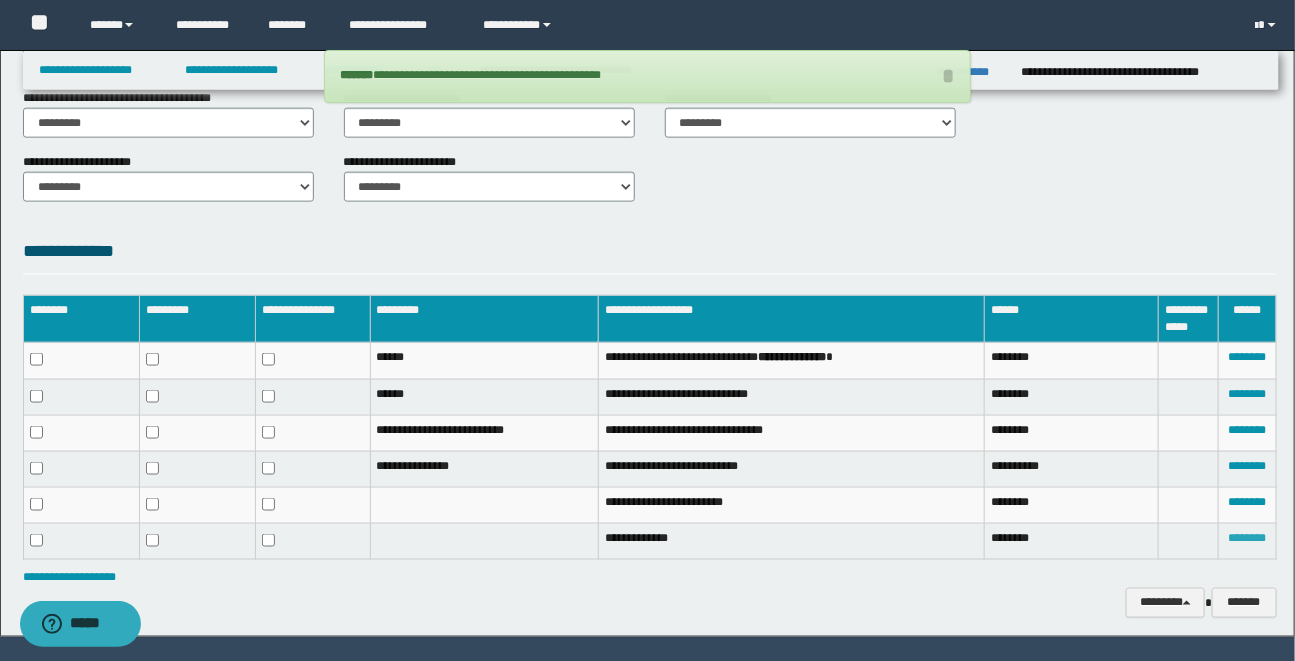 click on "********" at bounding box center (1247, 538) 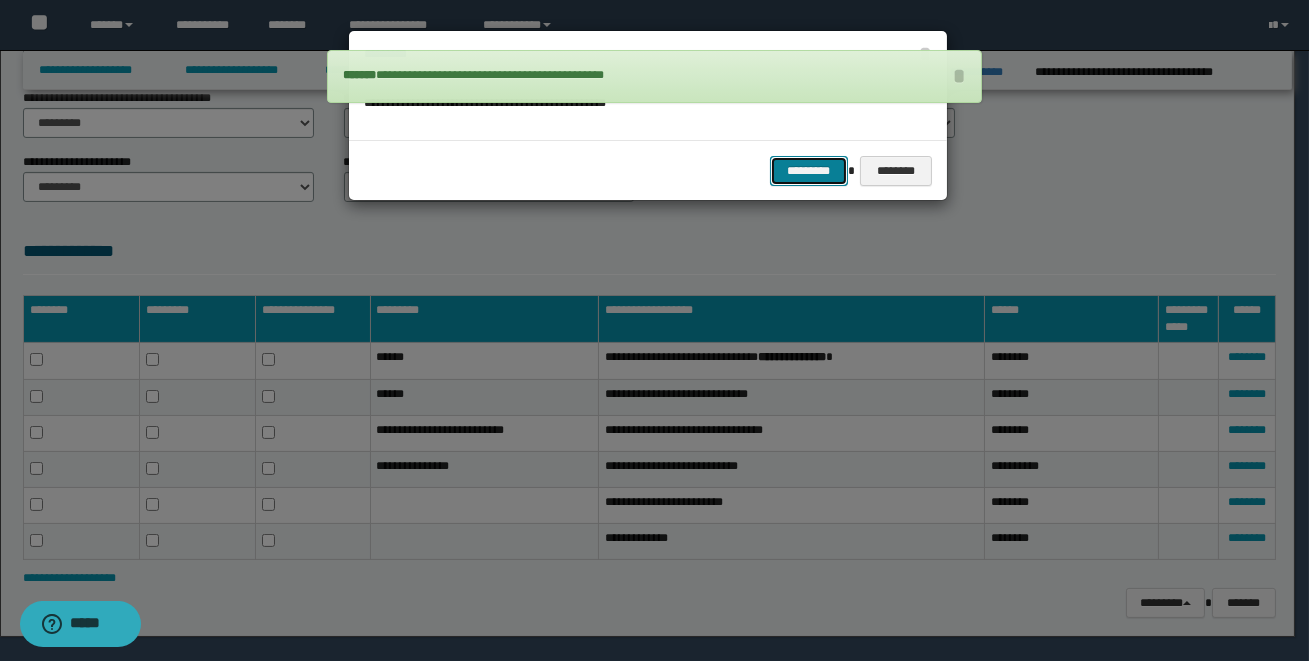 click on "*********" at bounding box center (809, 171) 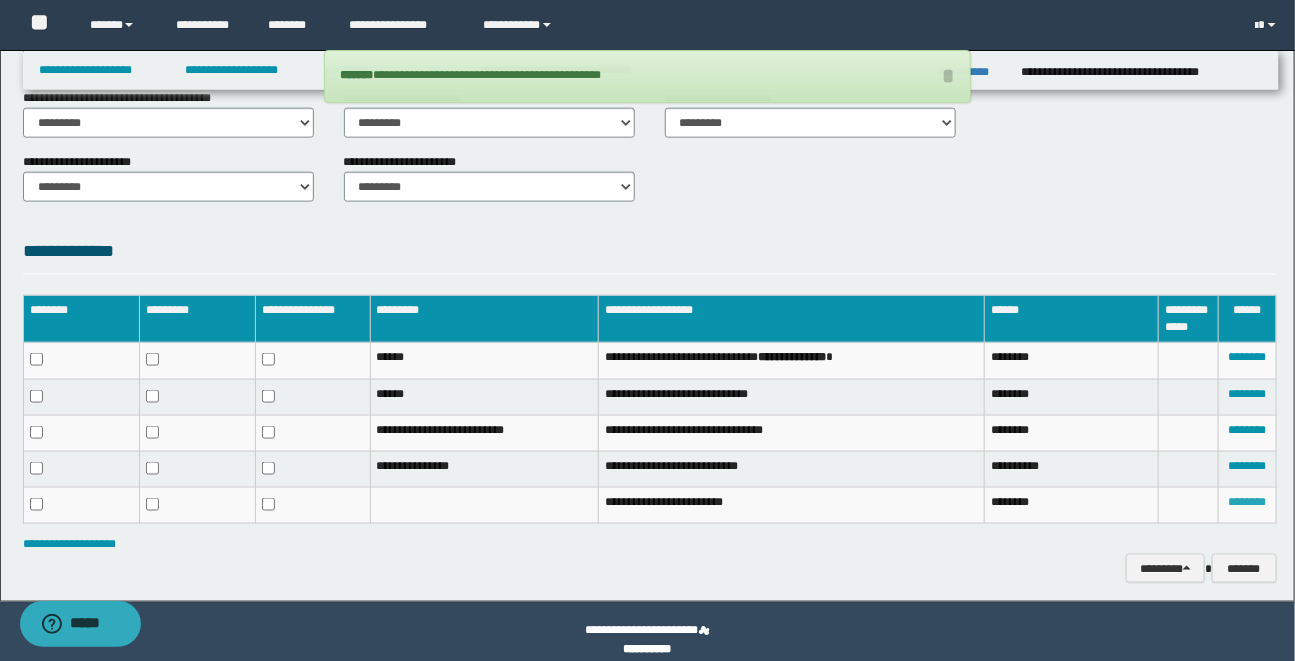 click on "********" at bounding box center (1247, 502) 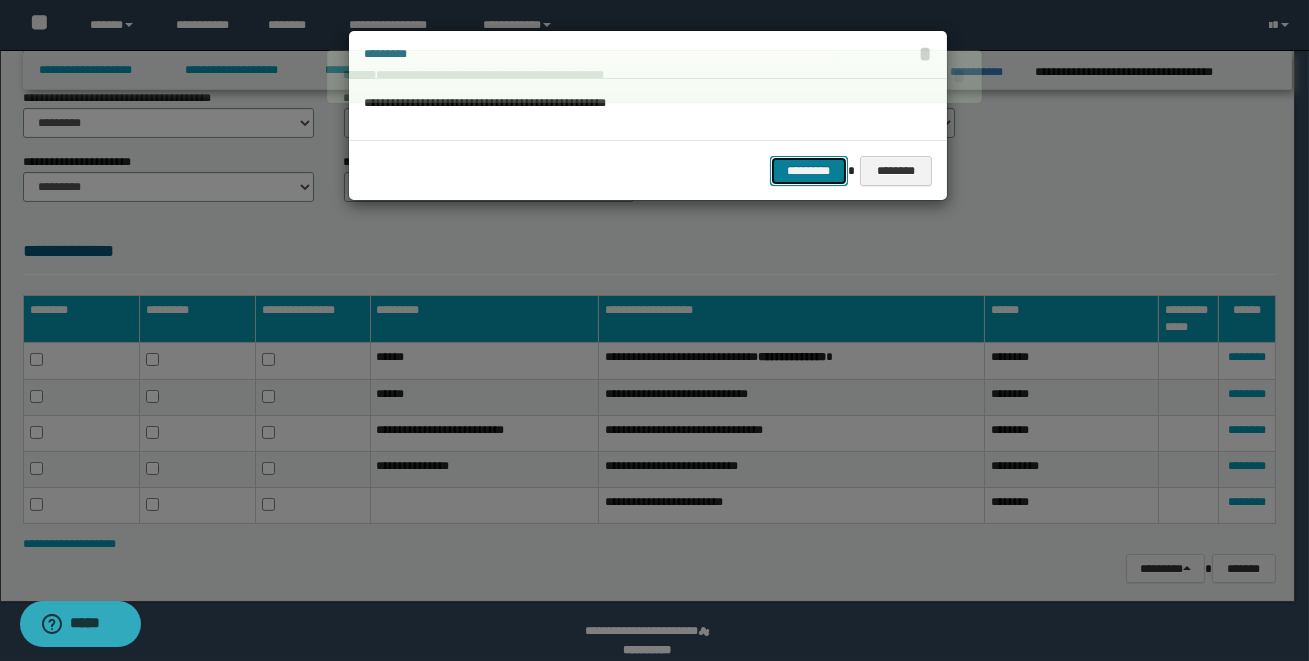 click on "*********" at bounding box center [809, 171] 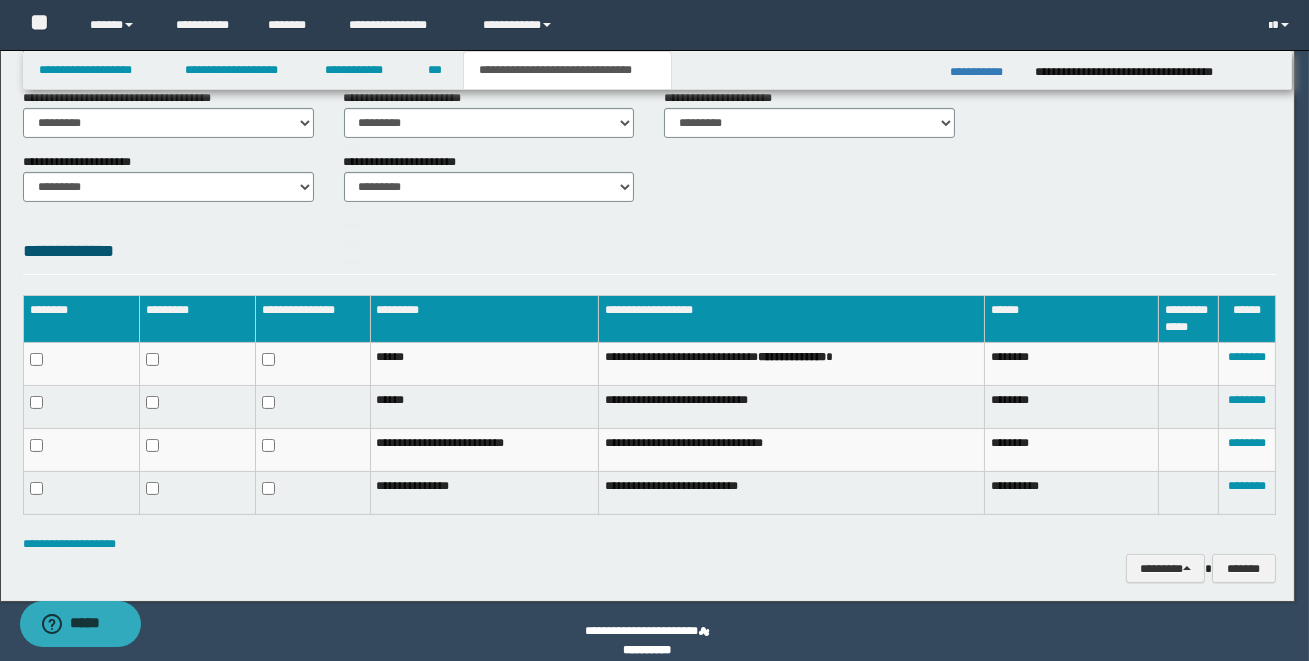 scroll, scrollTop: 833, scrollLeft: 0, axis: vertical 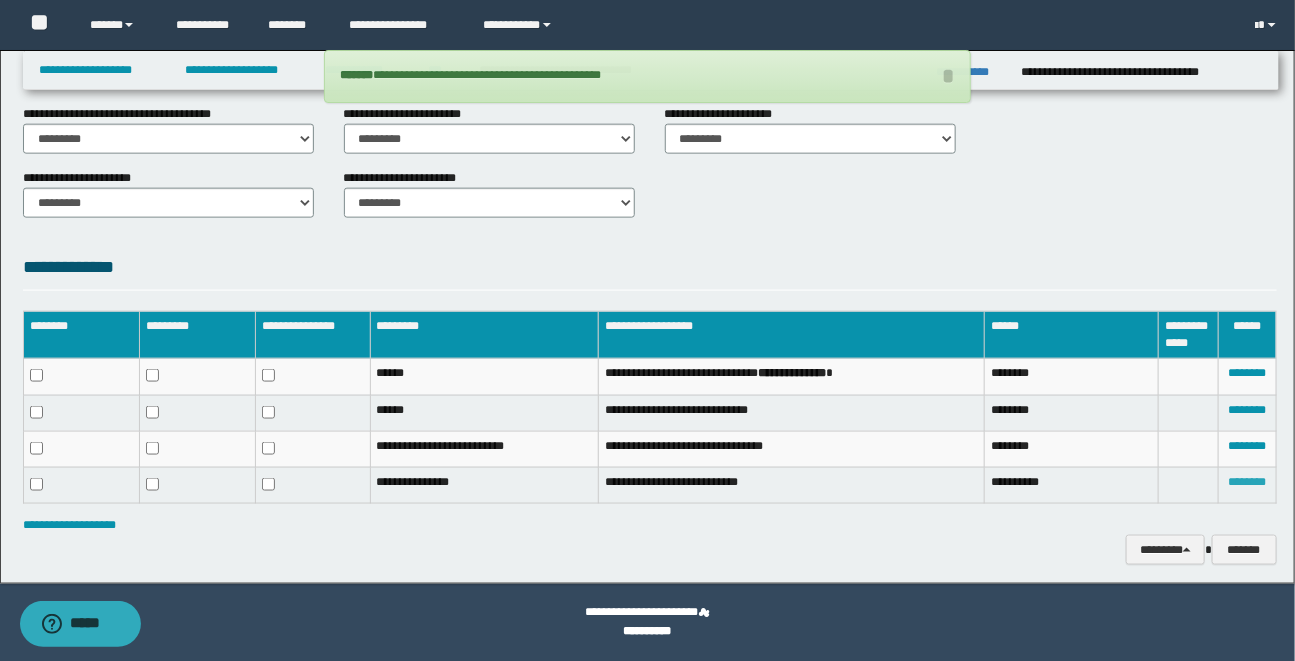 click on "********" at bounding box center (1247, 482) 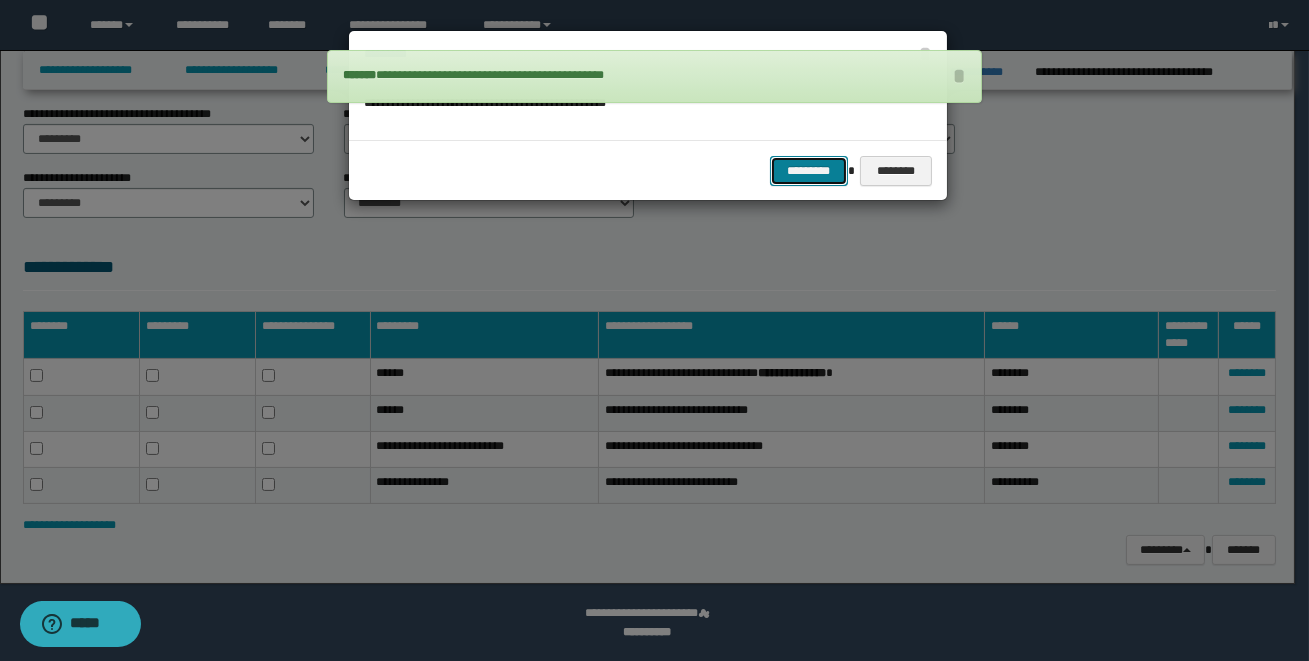 click on "*********" at bounding box center [809, 171] 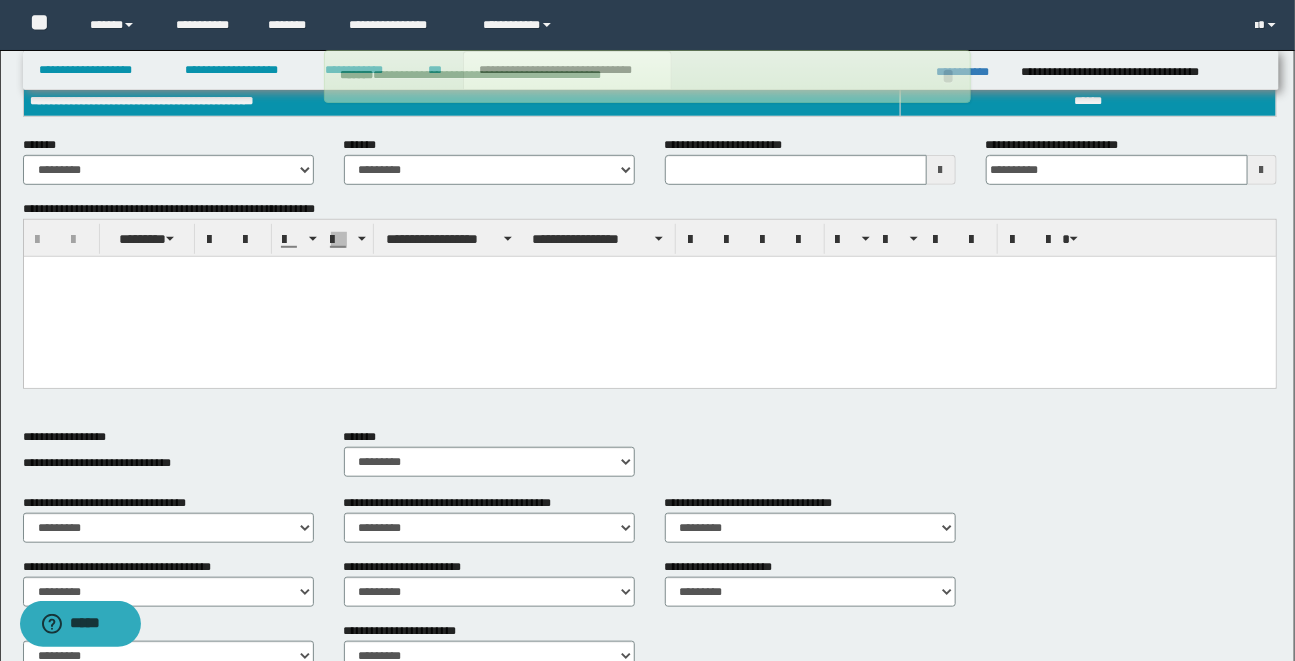 scroll, scrollTop: 293, scrollLeft: 0, axis: vertical 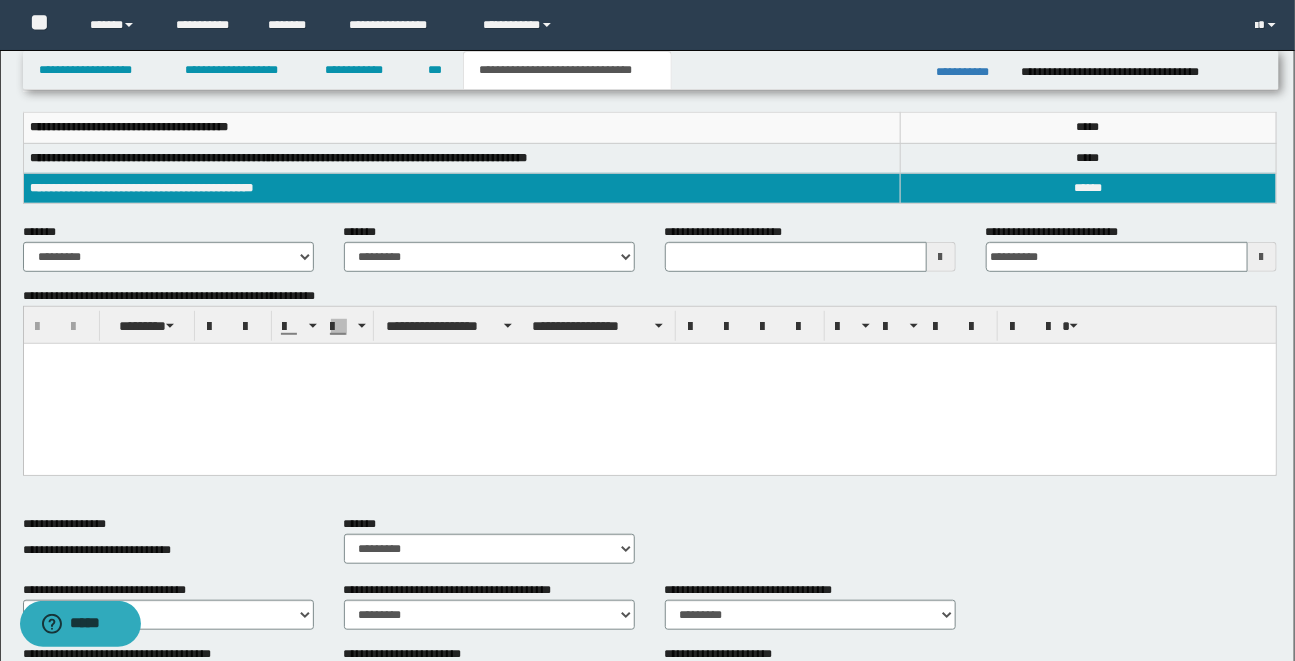 type 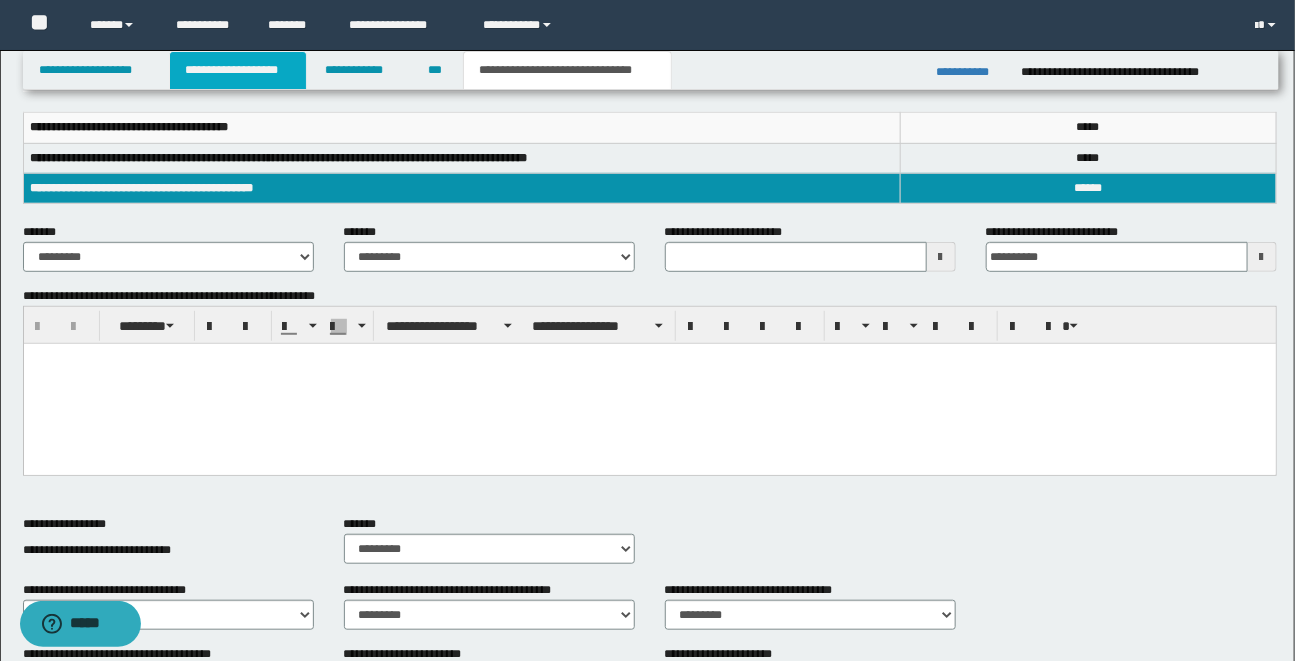 click on "**********" at bounding box center (238, 70) 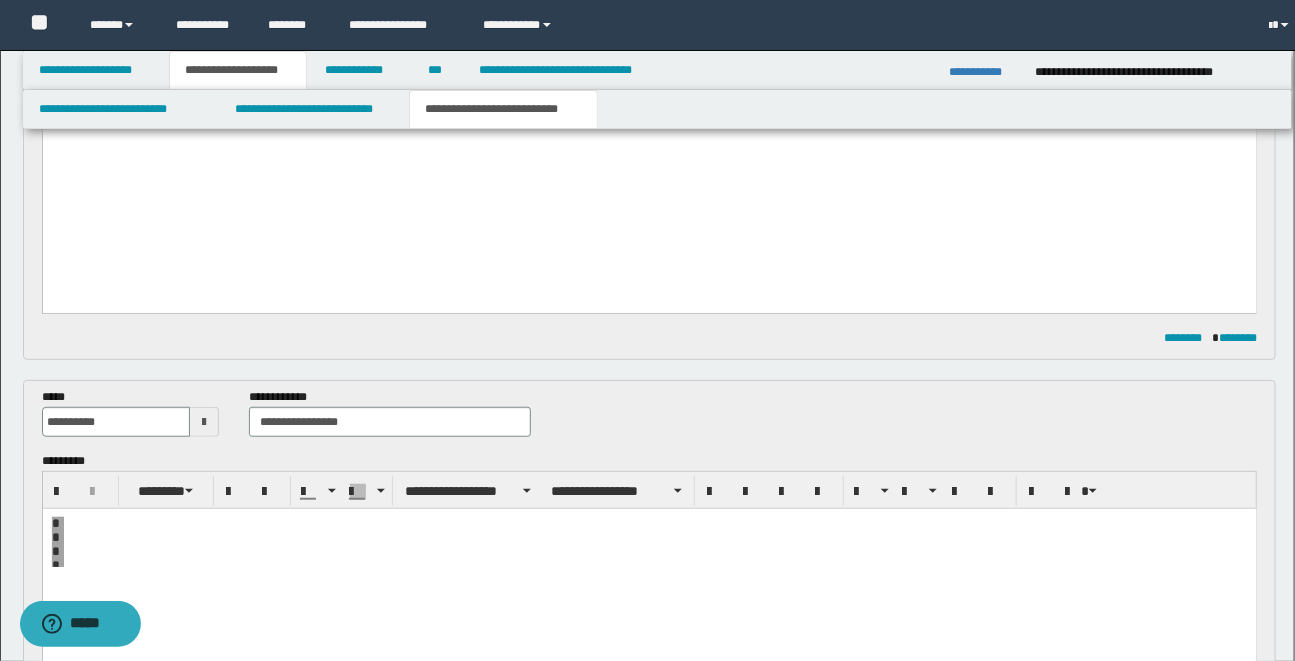 scroll, scrollTop: 325, scrollLeft: 0, axis: vertical 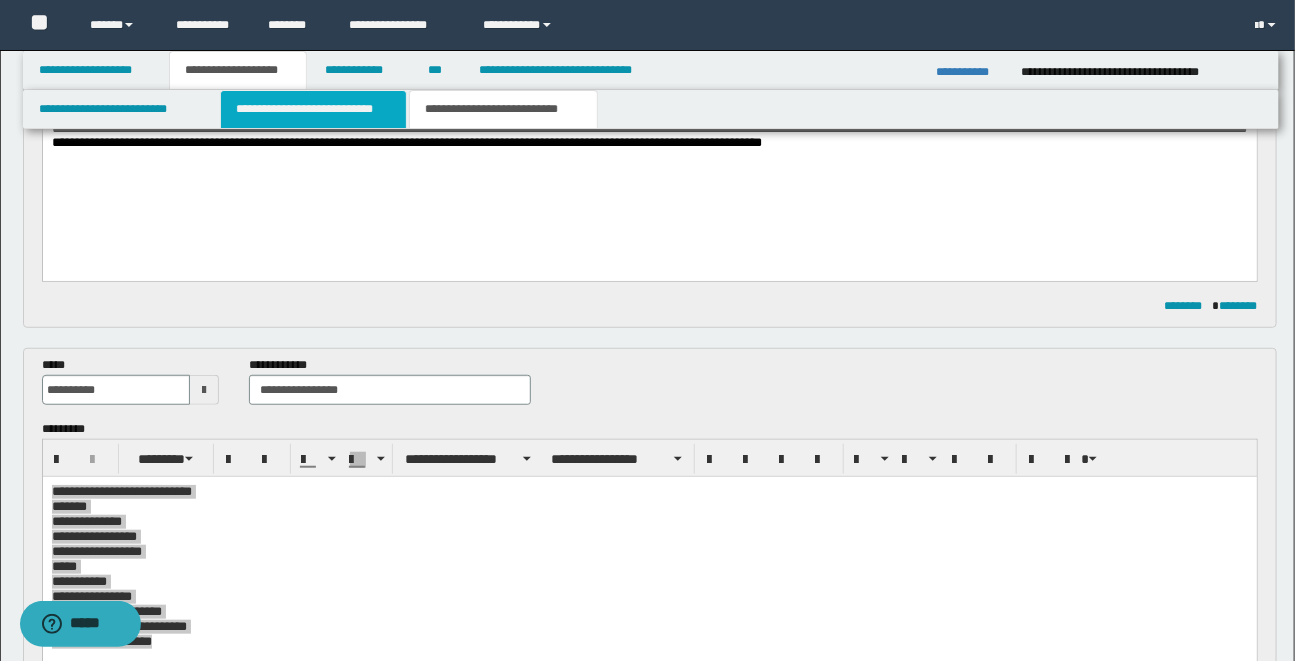 click on "**********" at bounding box center [313, 109] 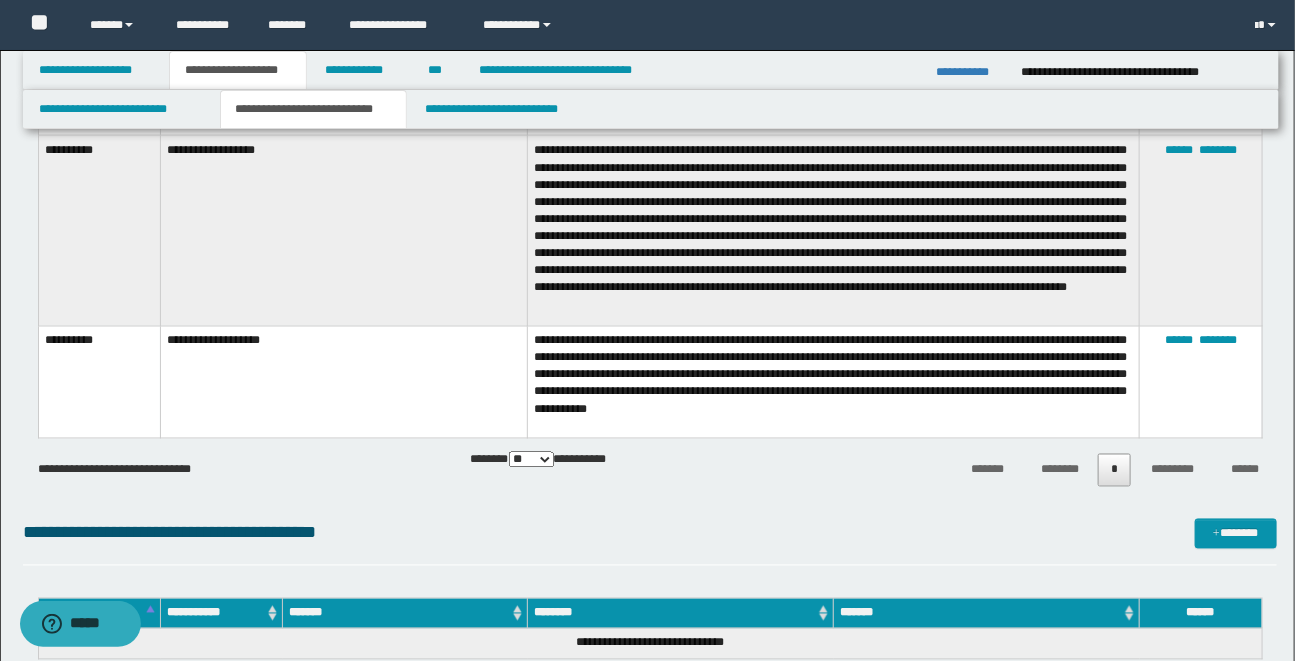 scroll, scrollTop: 1165, scrollLeft: 0, axis: vertical 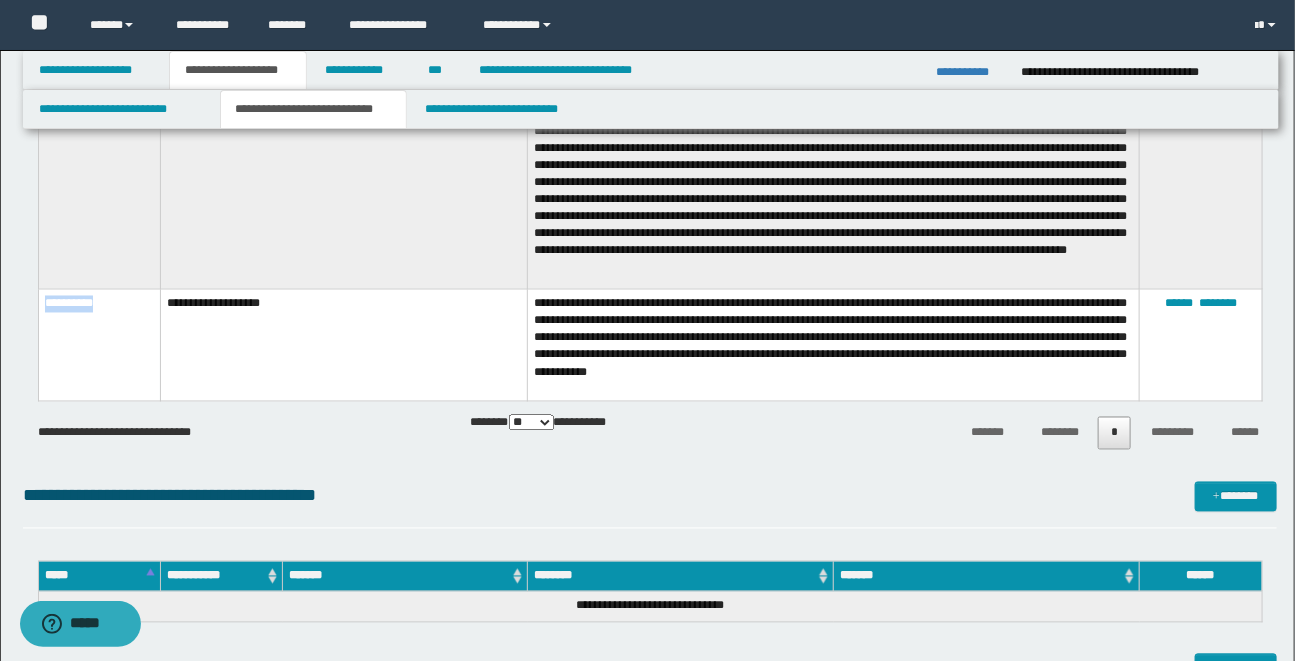 drag, startPoint x: 45, startPoint y: 319, endPoint x: 142, endPoint y: 317, distance: 97.020615 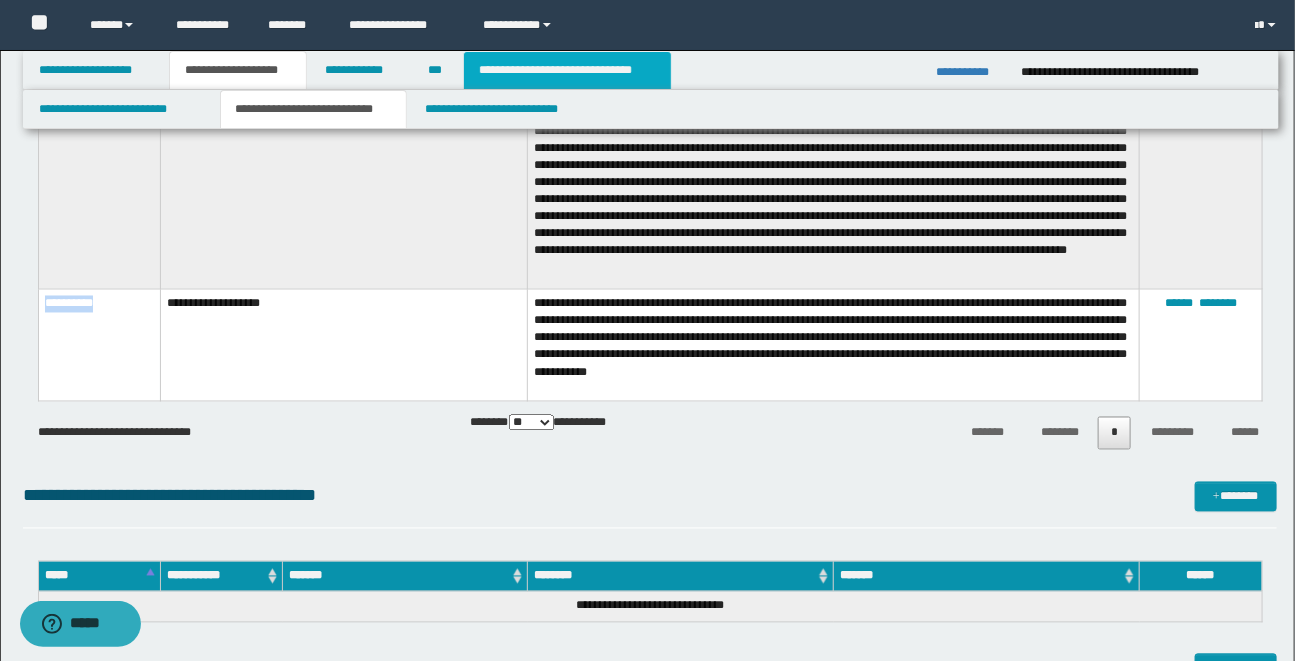 click on "**********" at bounding box center (567, 70) 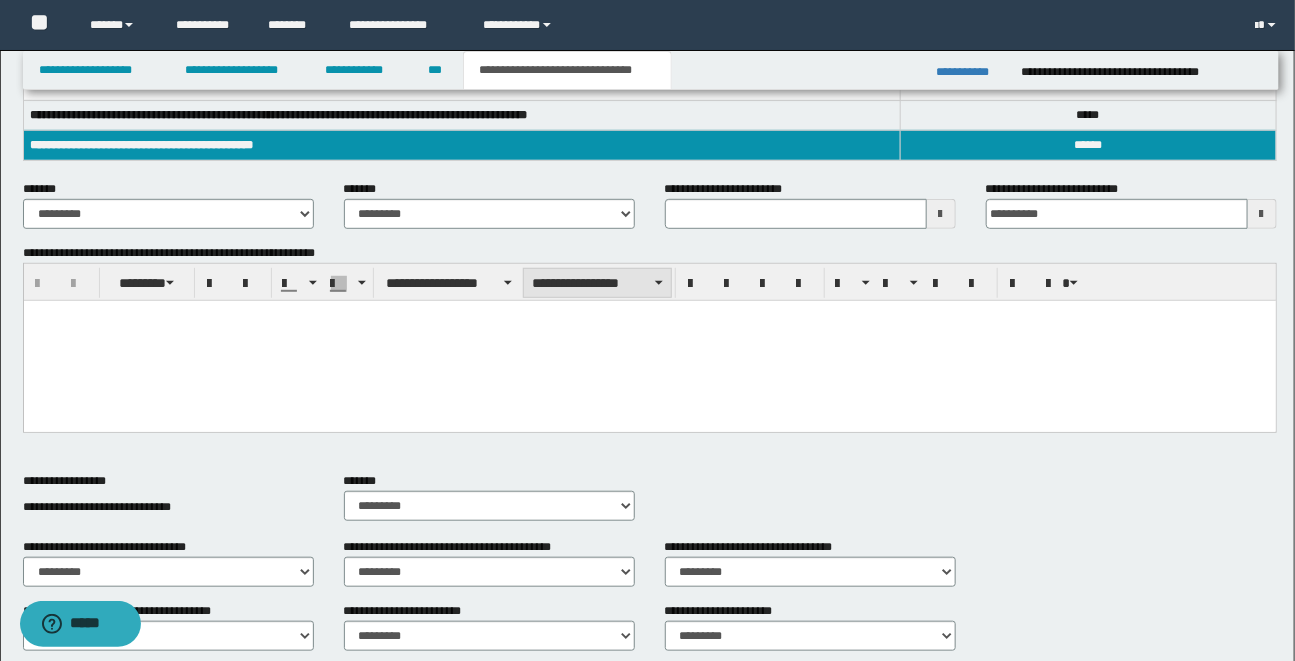 scroll, scrollTop: 321, scrollLeft: 0, axis: vertical 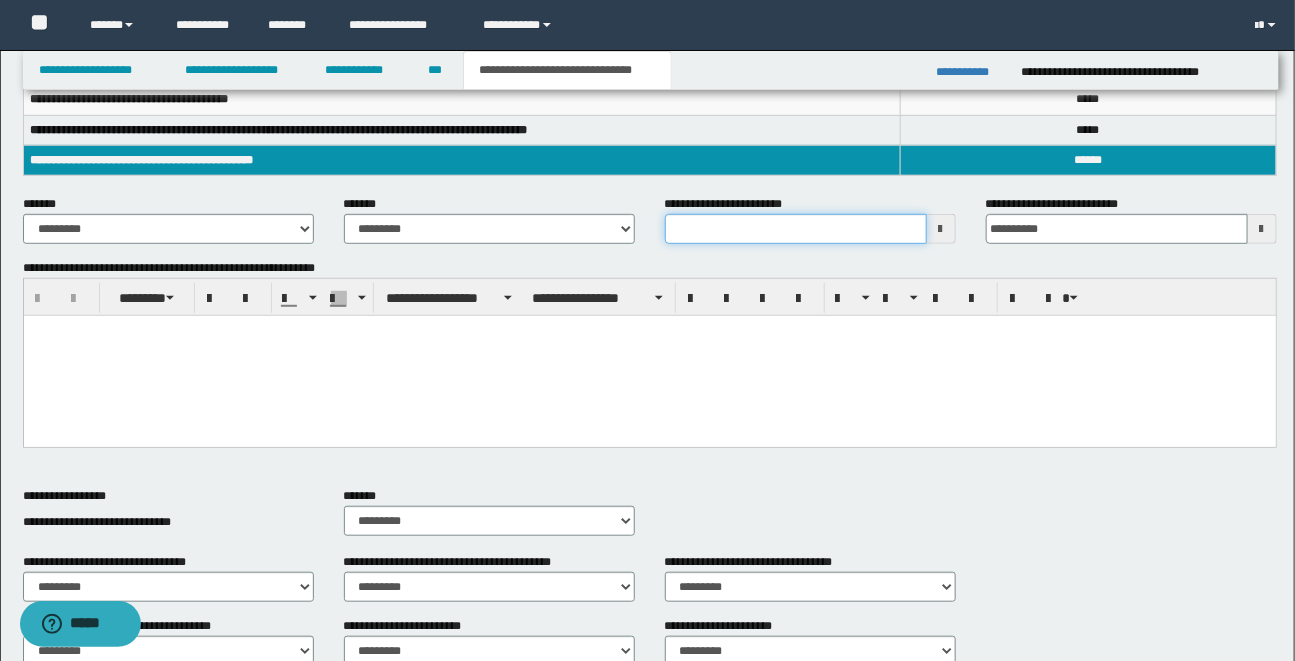 click on "**********" at bounding box center [796, 229] 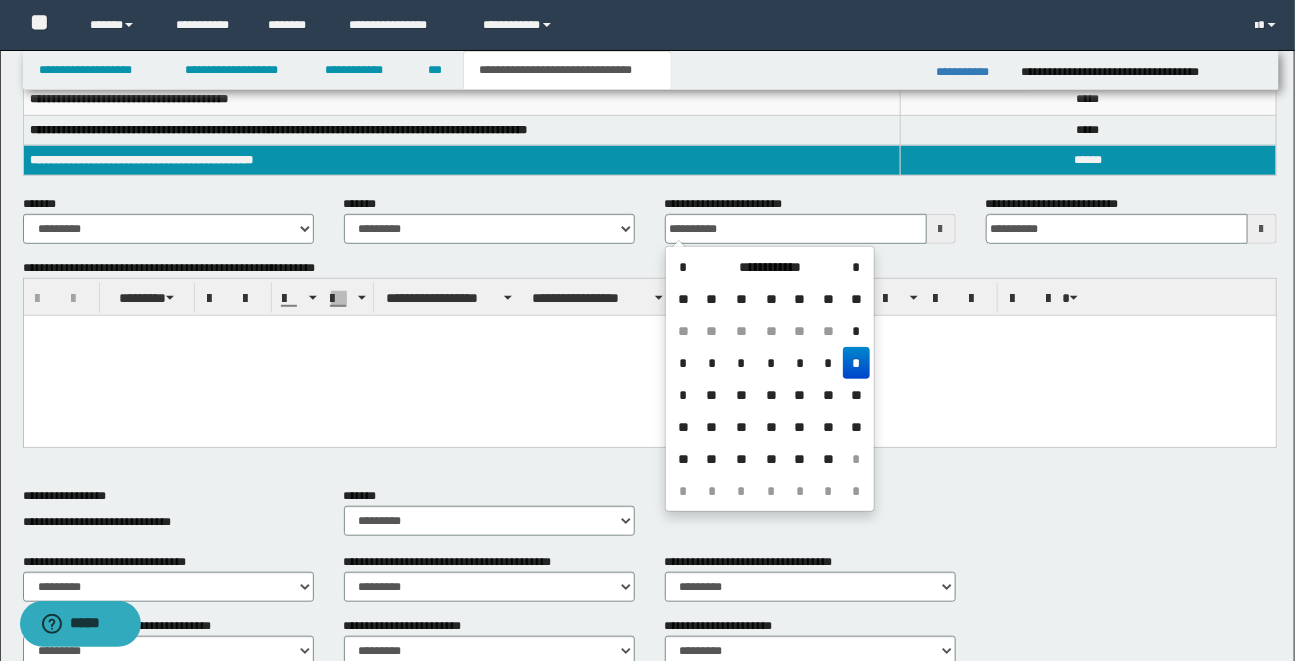 click on "*" at bounding box center (856, 363) 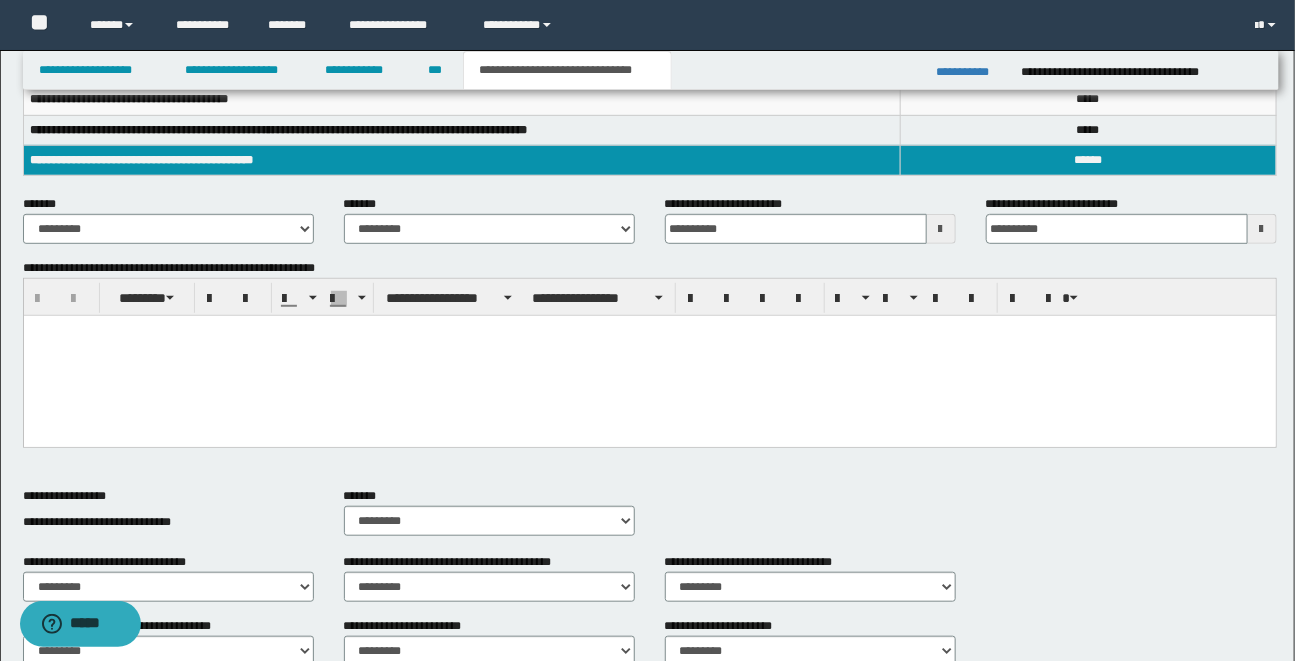 click at bounding box center [649, 356] 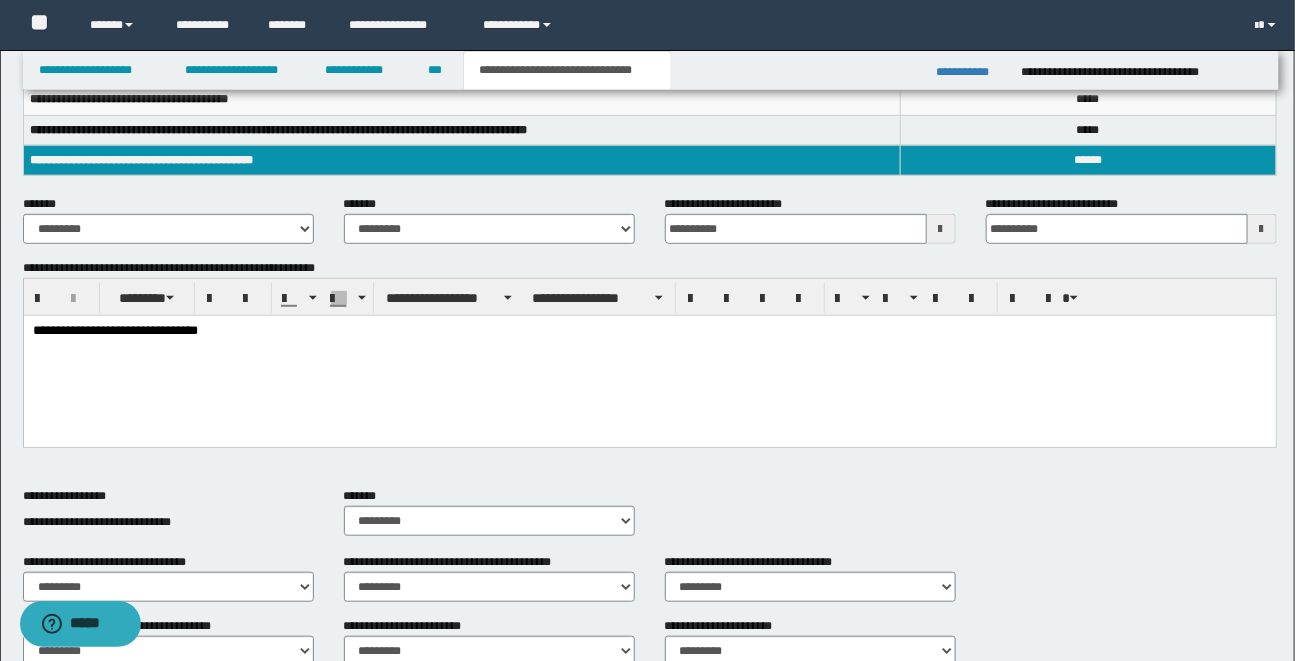 click on "**********" at bounding box center [649, 331] 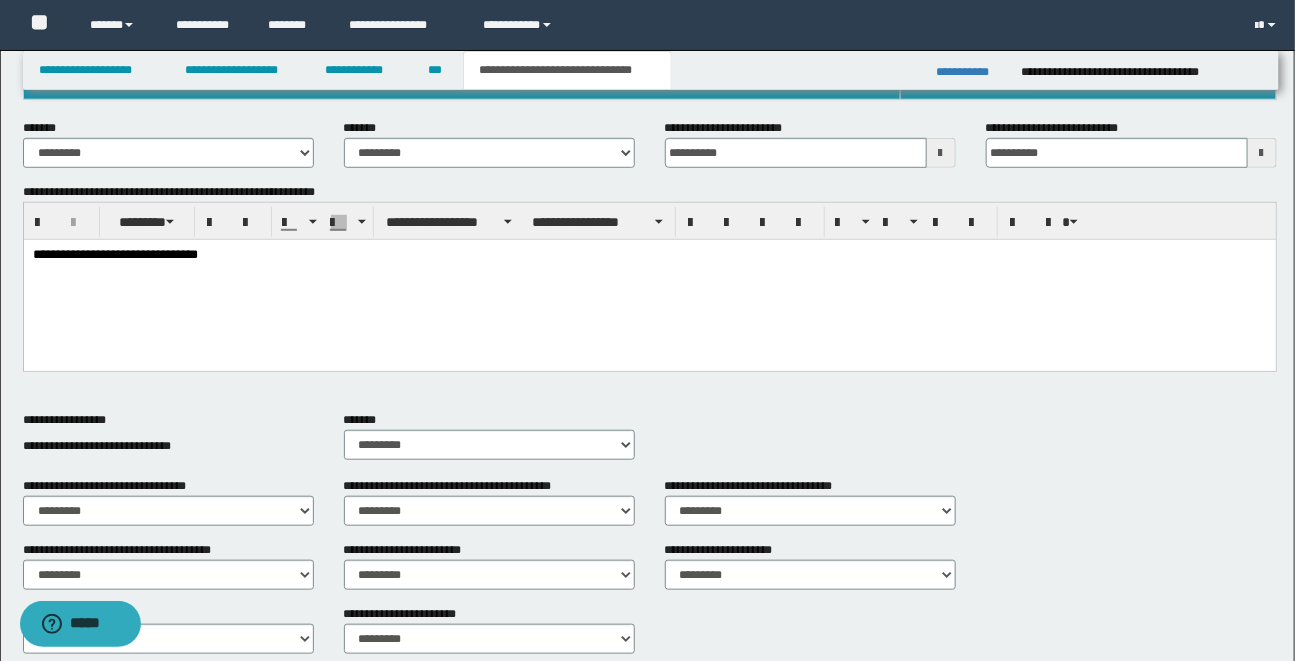 scroll, scrollTop: 0, scrollLeft: 0, axis: both 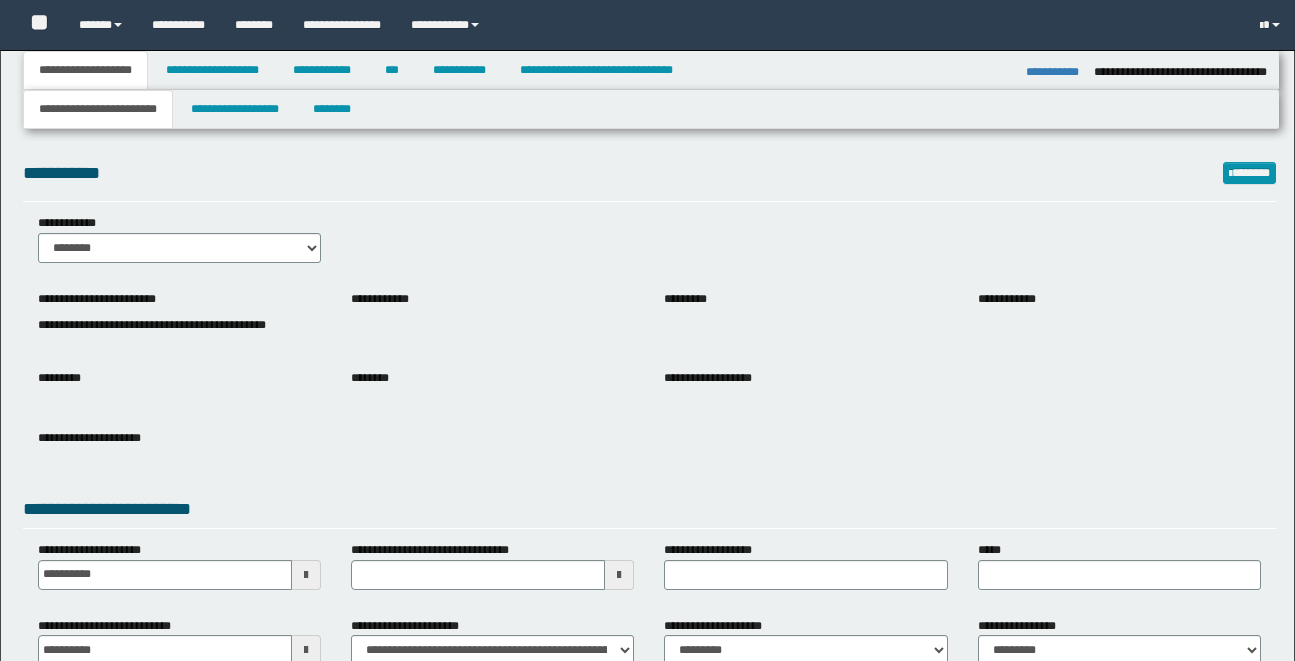 select on "*" 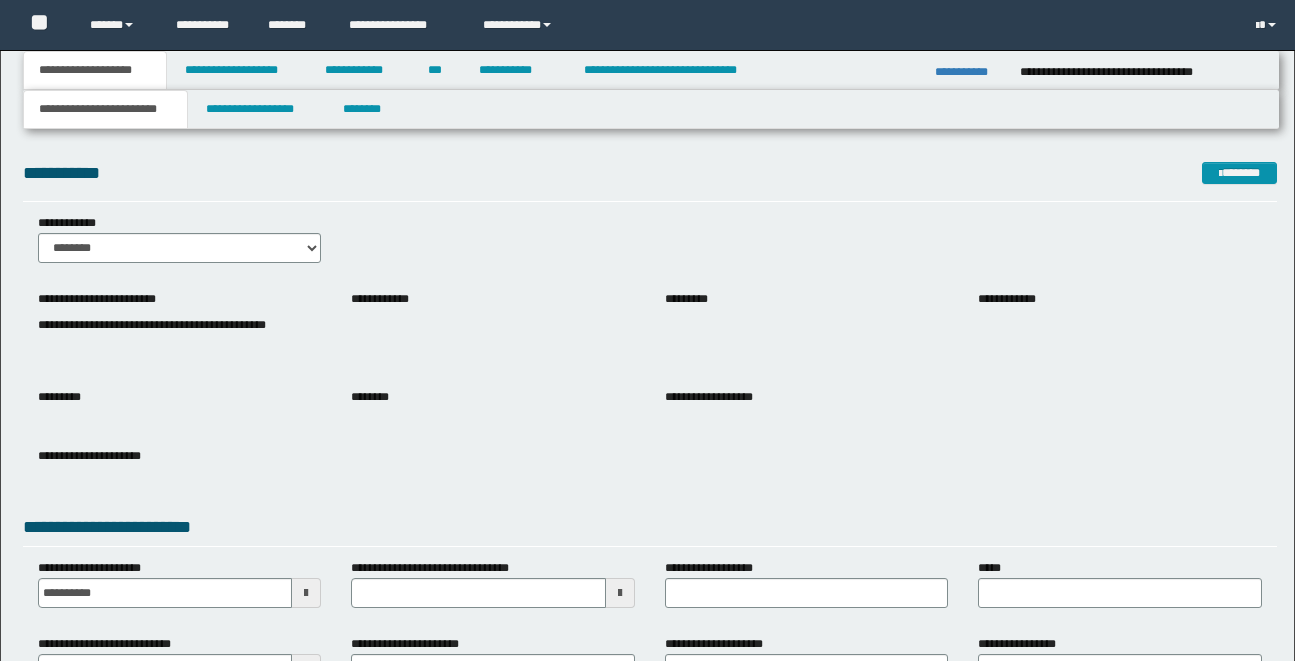 scroll, scrollTop: 0, scrollLeft: 0, axis: both 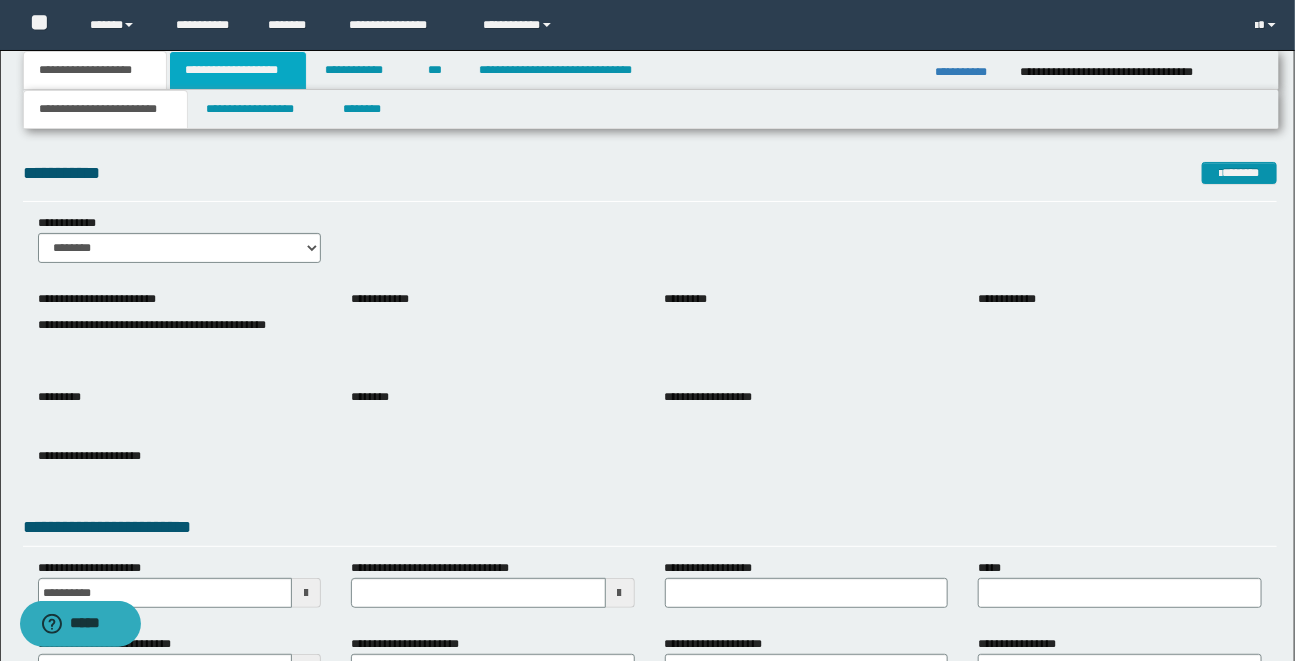 click on "**********" at bounding box center (238, 70) 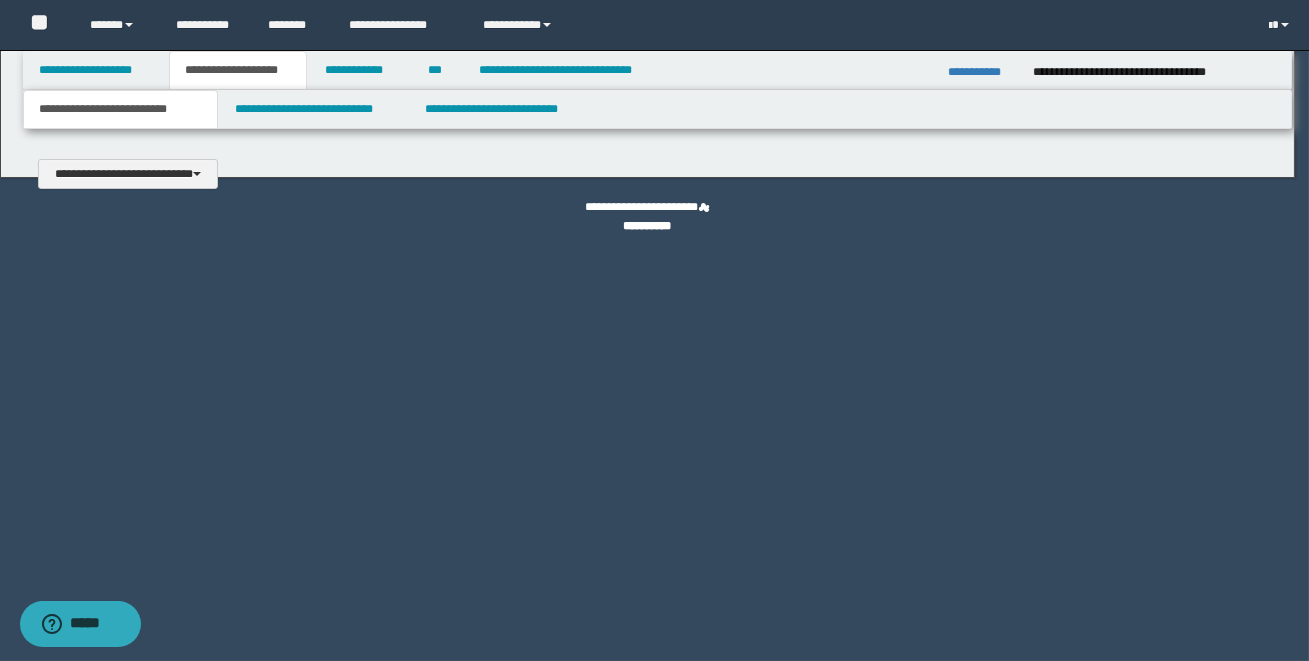 type 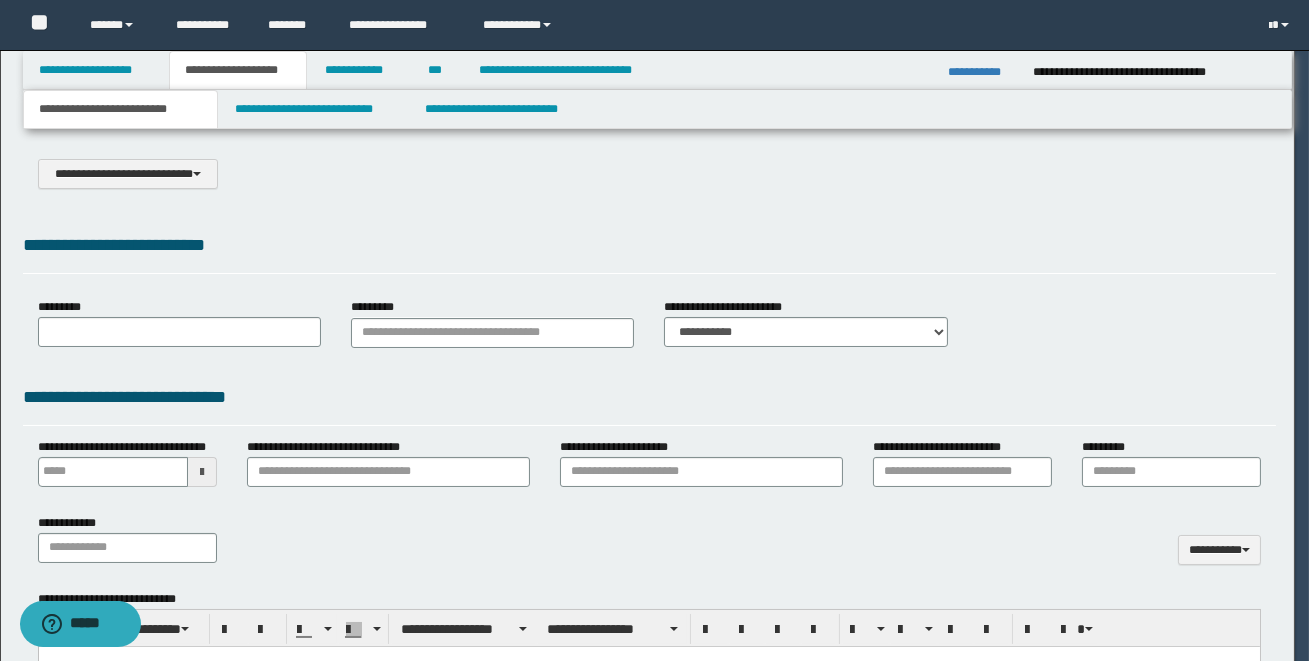 select on "*" 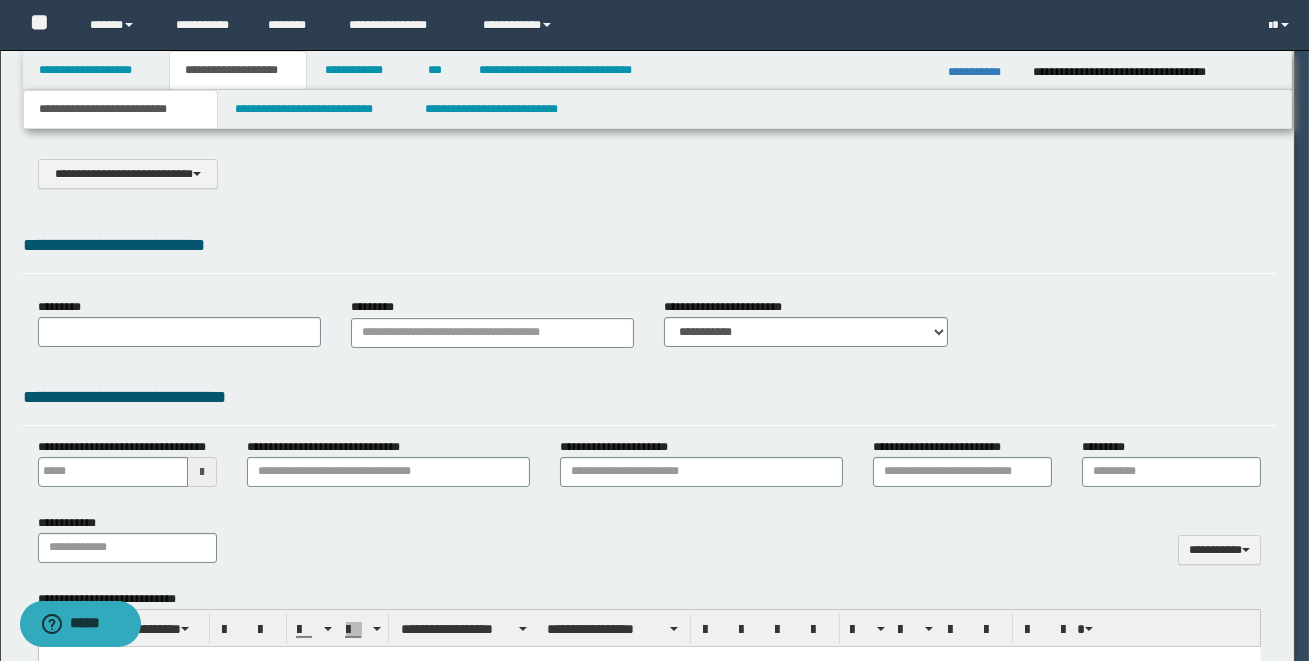 scroll, scrollTop: 0, scrollLeft: 0, axis: both 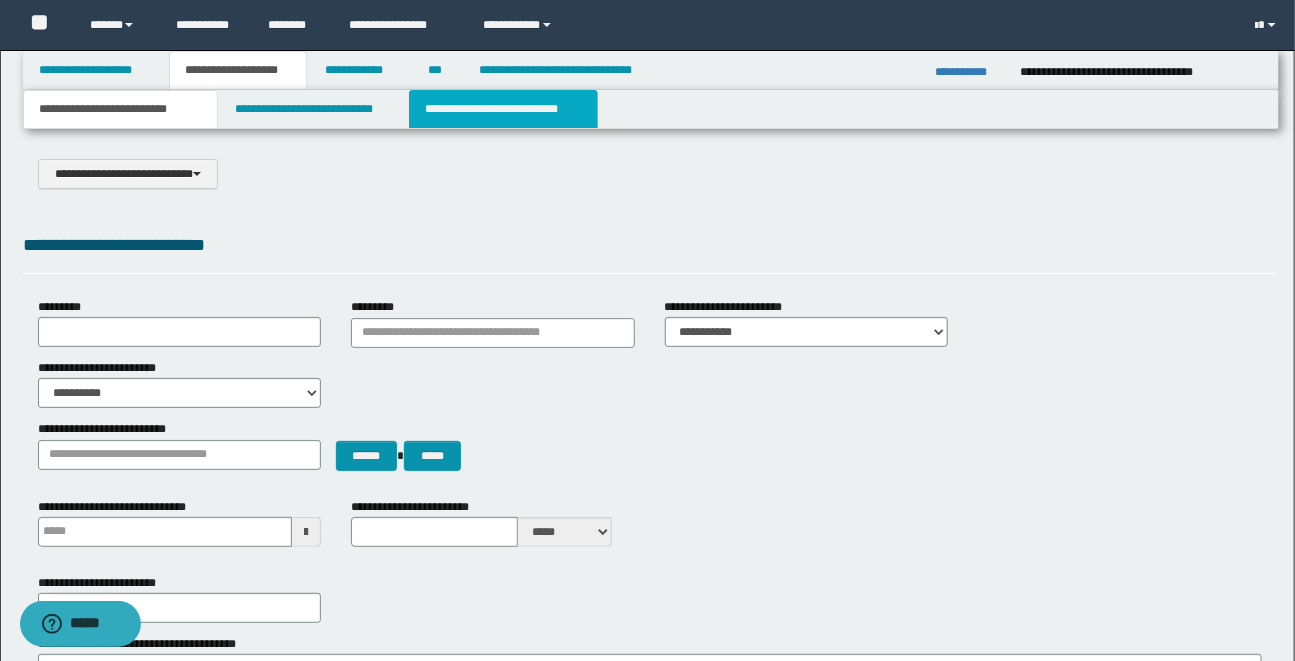 click on "**********" at bounding box center (503, 109) 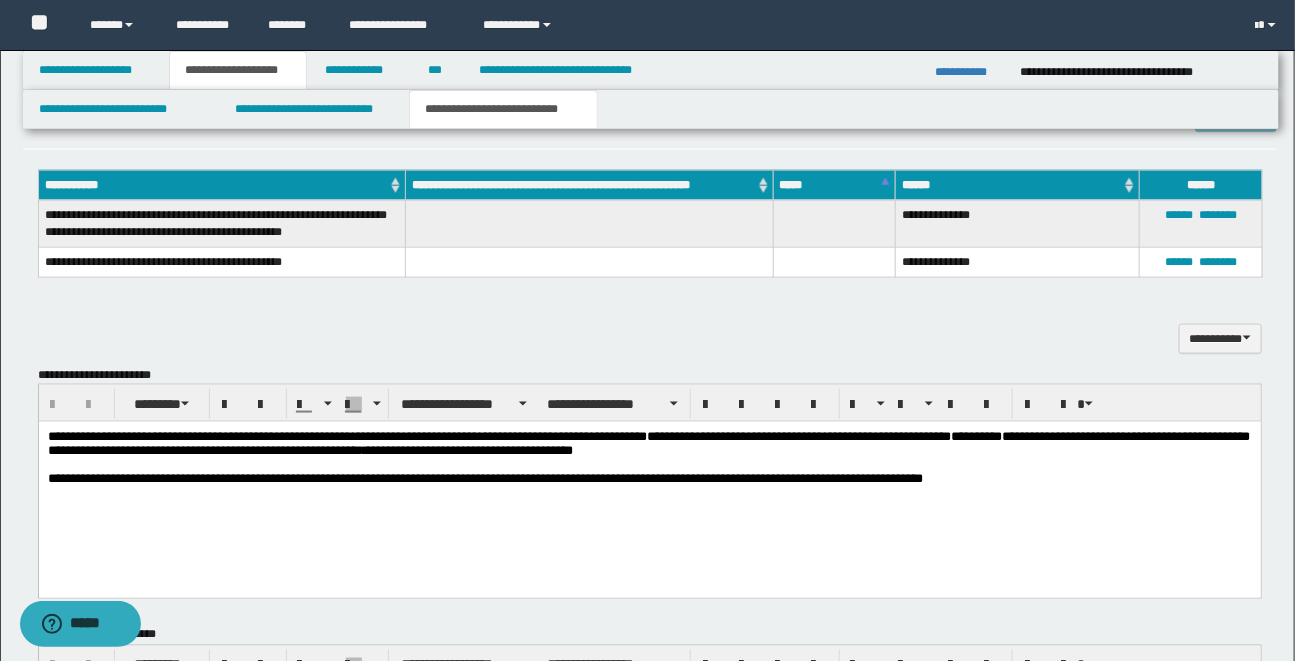 scroll, scrollTop: 854, scrollLeft: 0, axis: vertical 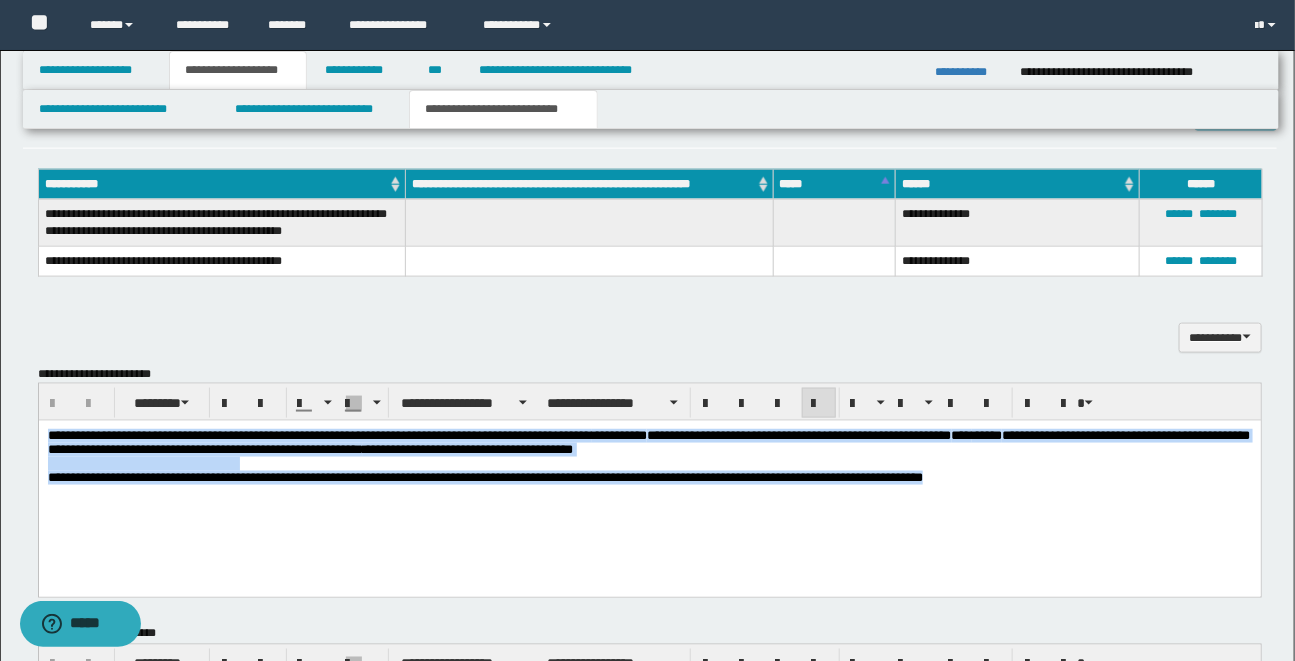 drag, startPoint x: 46, startPoint y: 437, endPoint x: 994, endPoint y: 489, distance: 949.4251 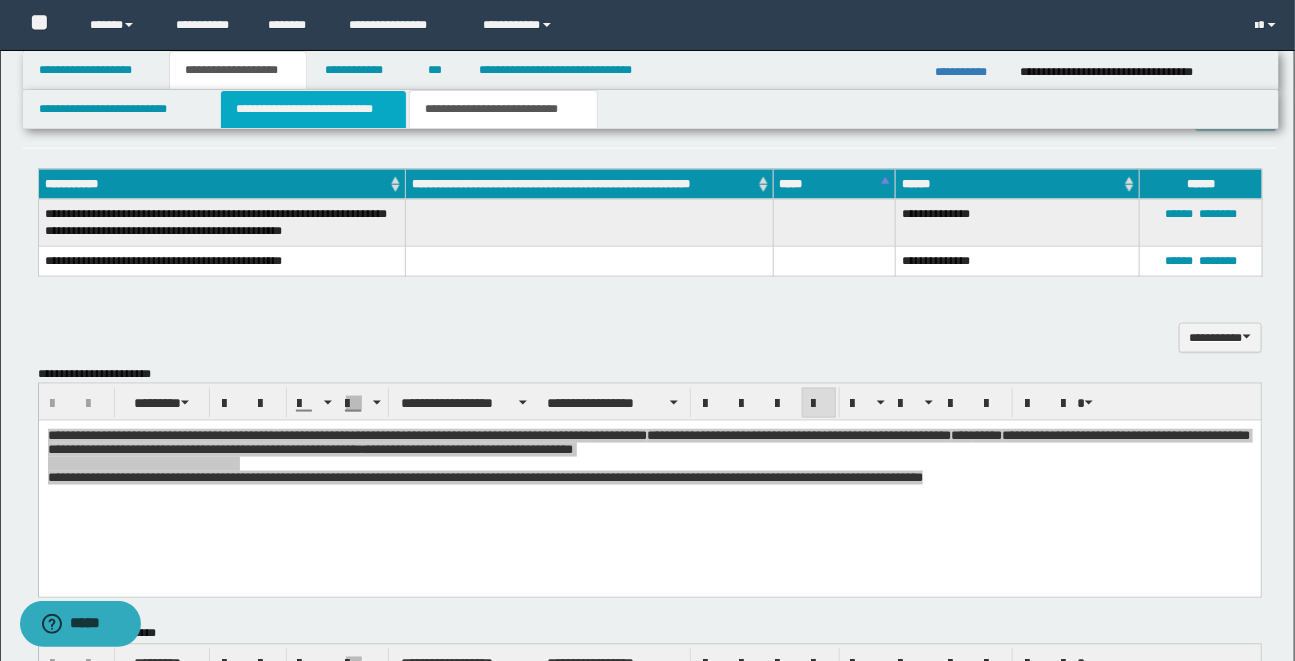 click on "**********" at bounding box center [313, 109] 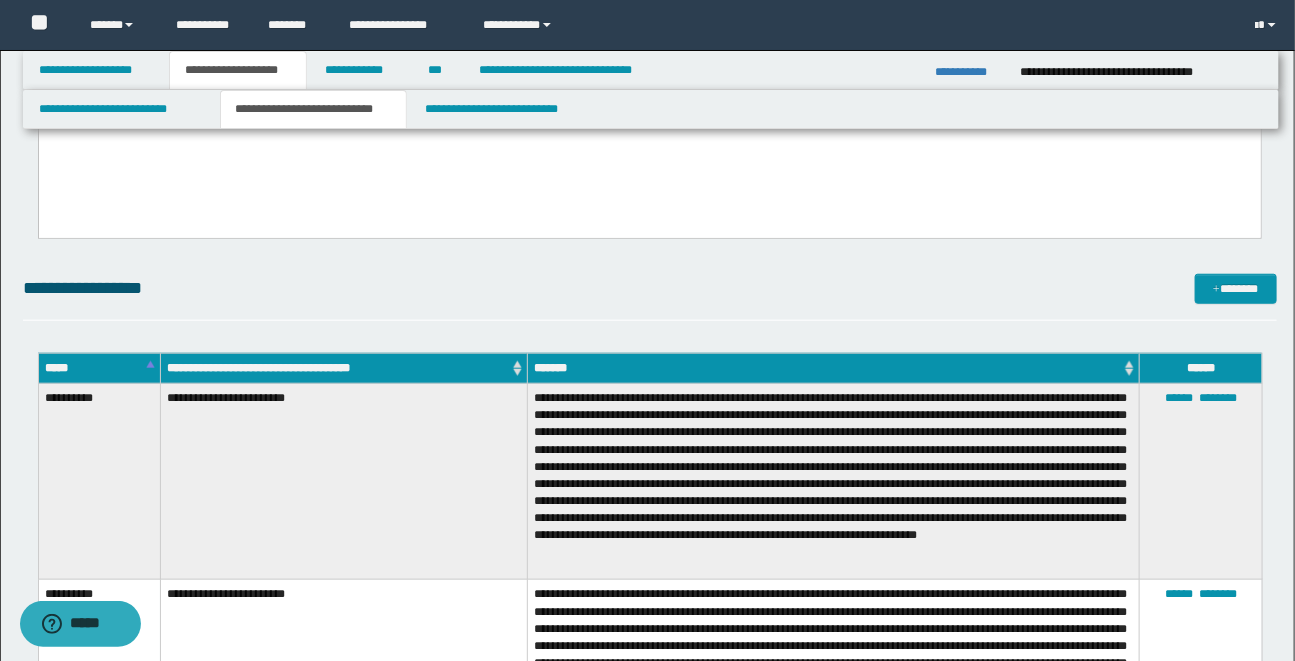 scroll, scrollTop: 227, scrollLeft: 0, axis: vertical 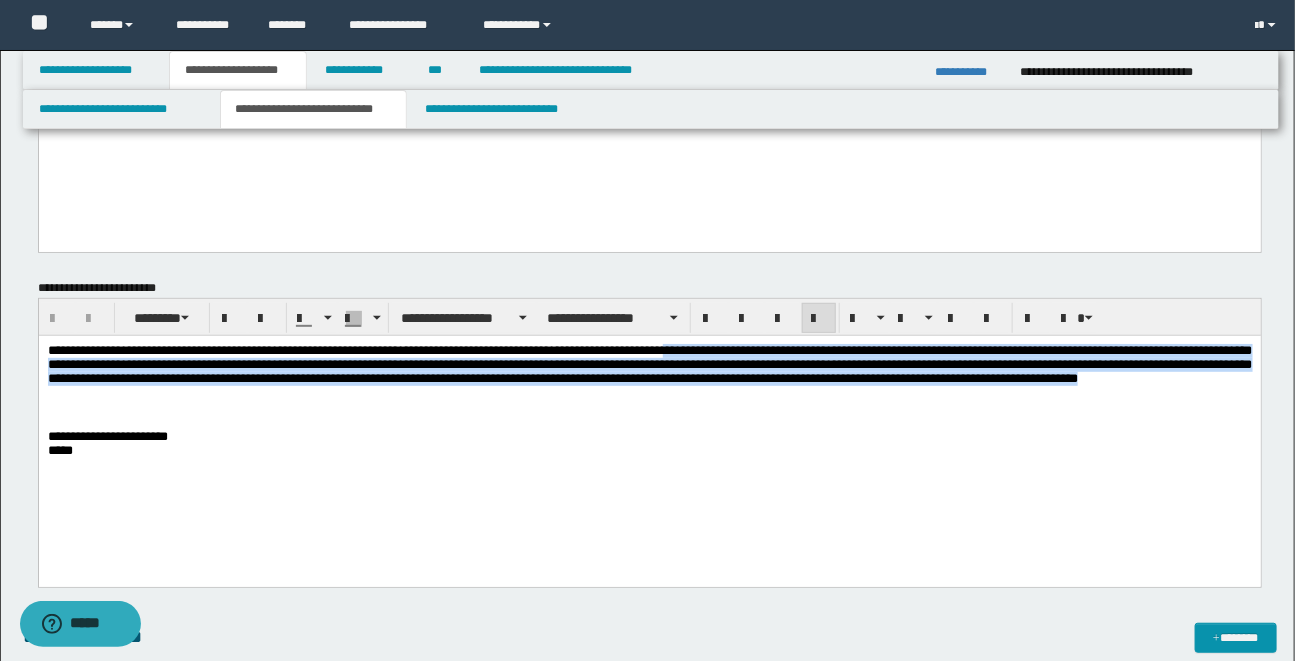 drag, startPoint x: 704, startPoint y: 355, endPoint x: 783, endPoint y: 397, distance: 89.470665 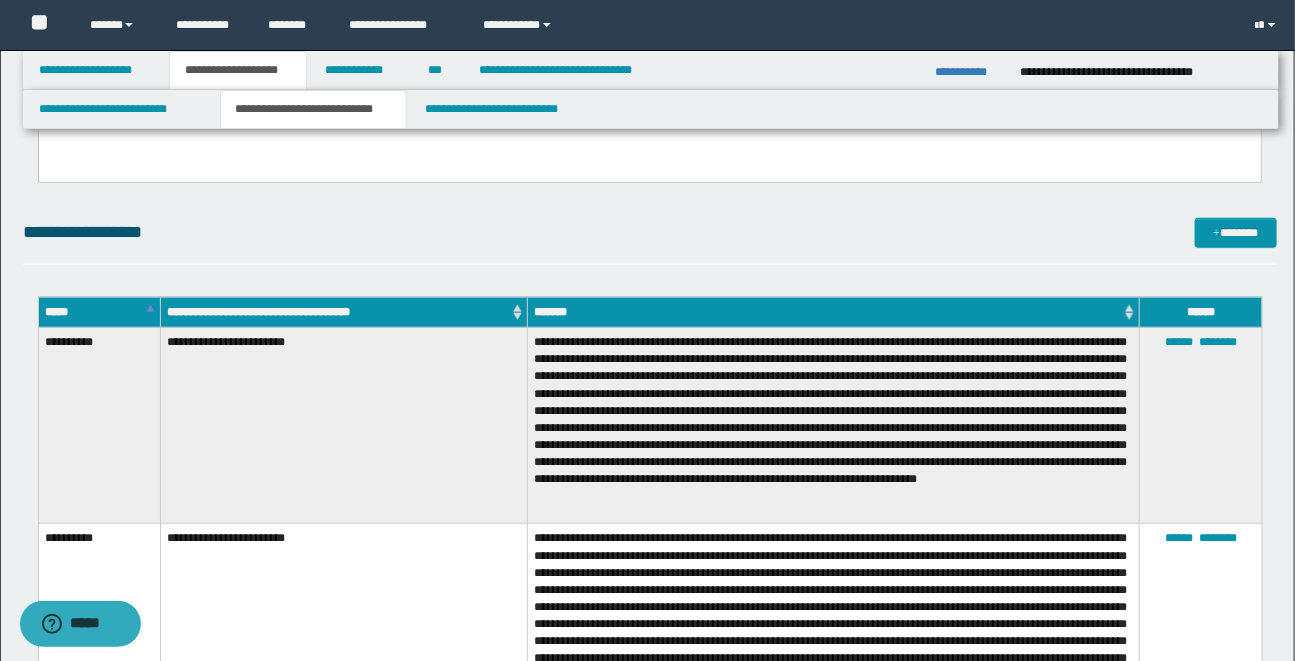 scroll, scrollTop: 592, scrollLeft: 0, axis: vertical 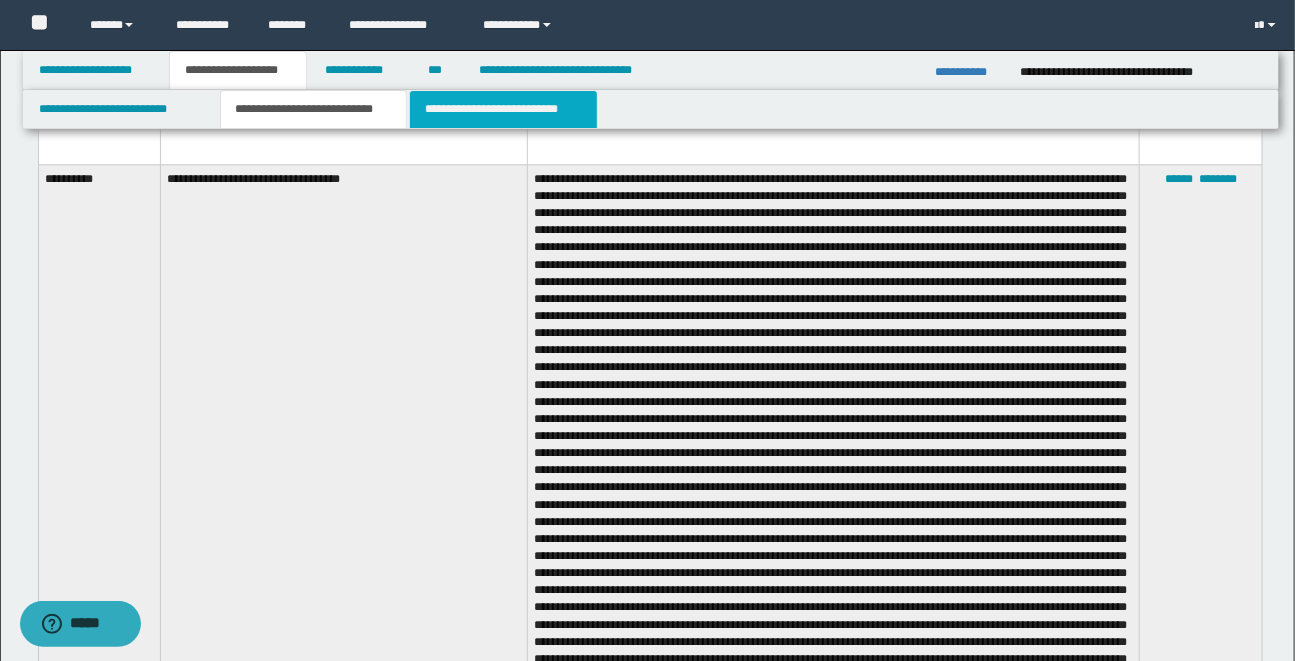 click on "**********" at bounding box center (503, 109) 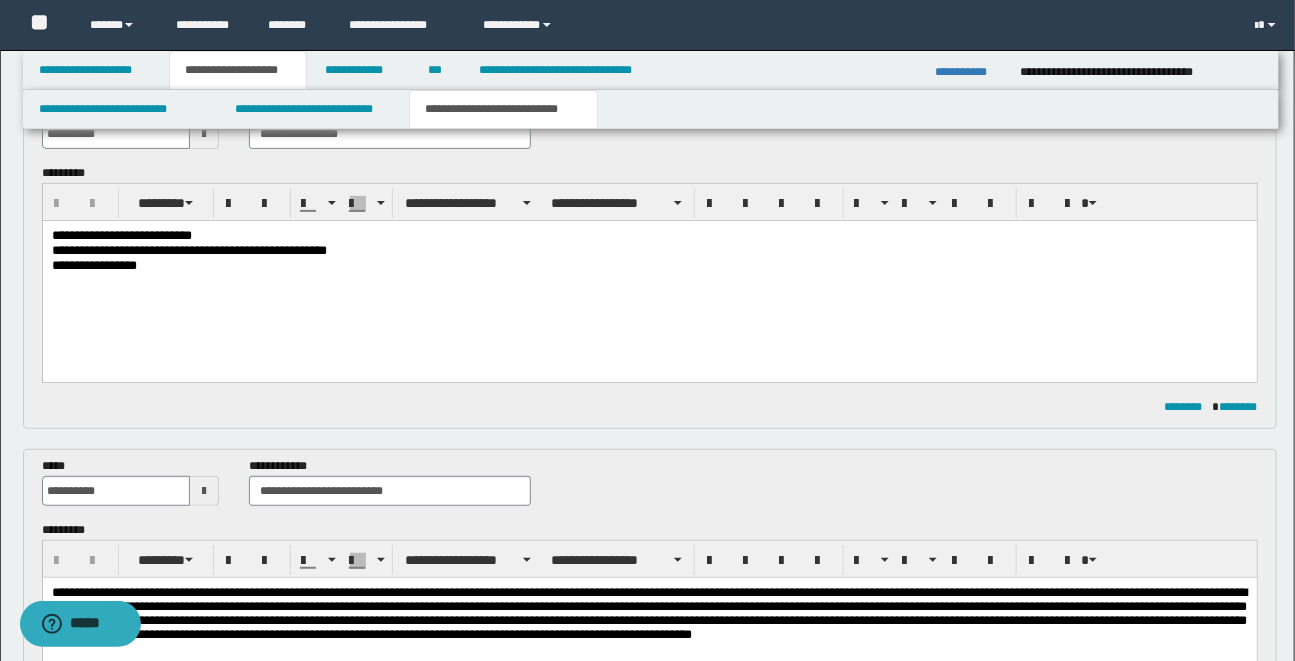 scroll, scrollTop: 133, scrollLeft: 0, axis: vertical 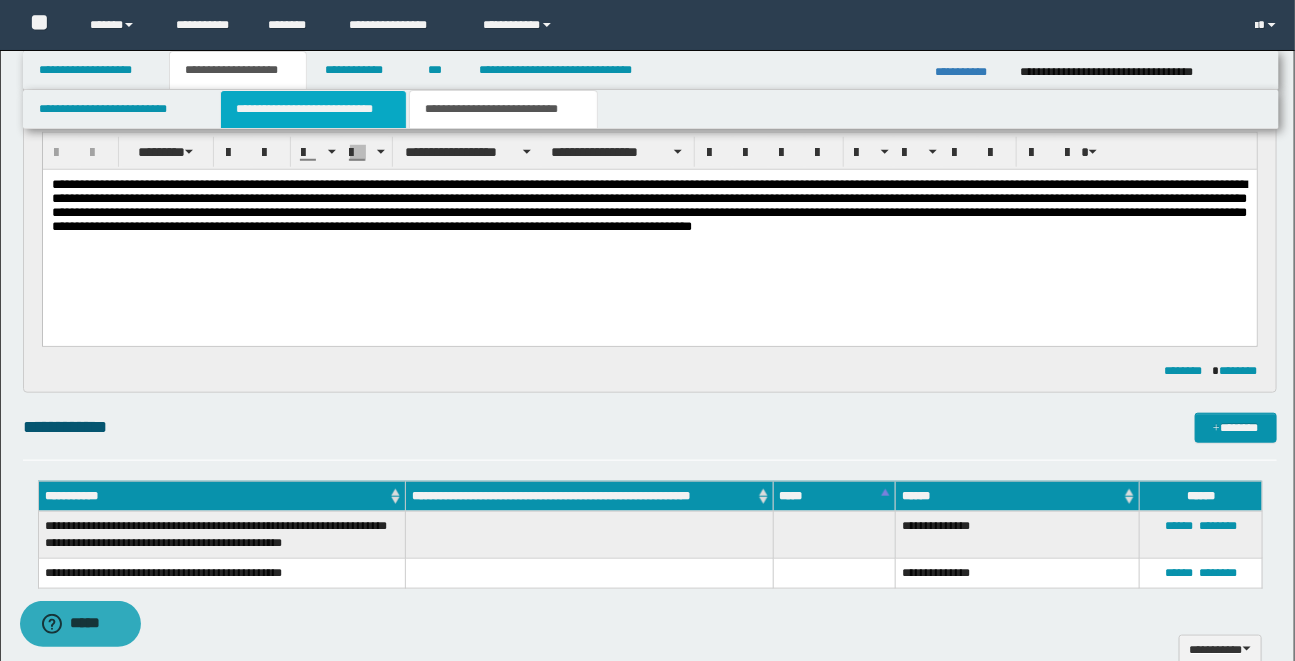 click on "**********" at bounding box center (313, 109) 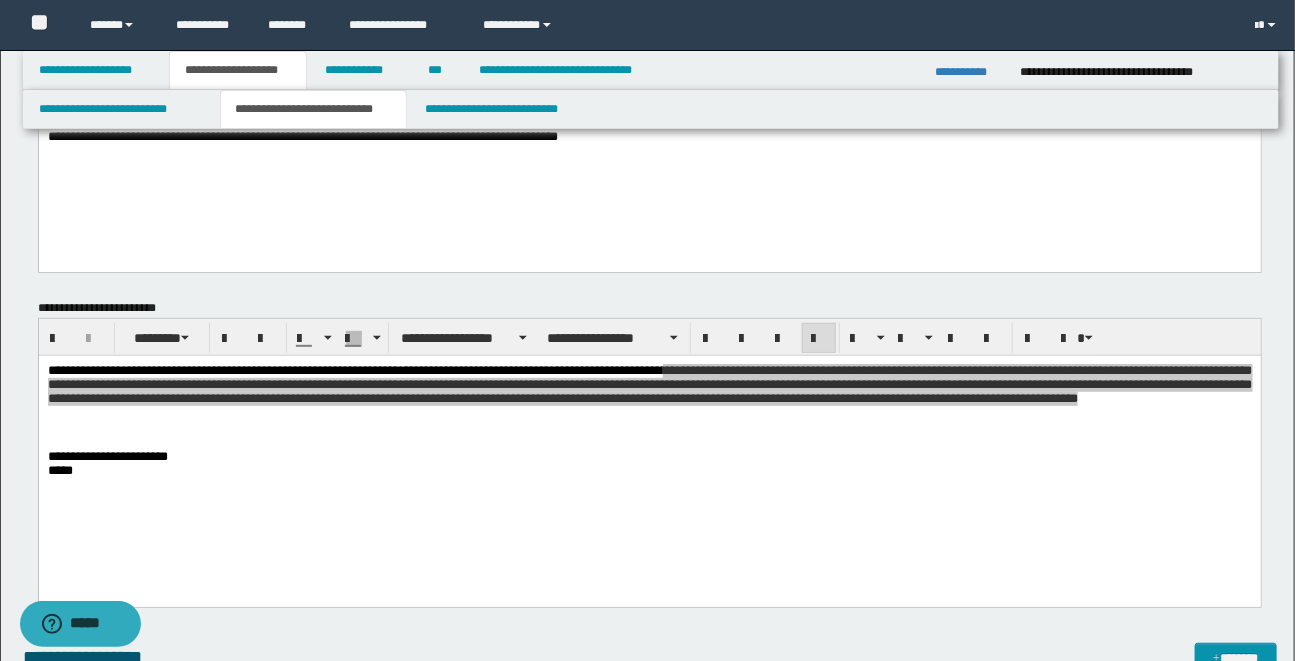 scroll, scrollTop: 200, scrollLeft: 0, axis: vertical 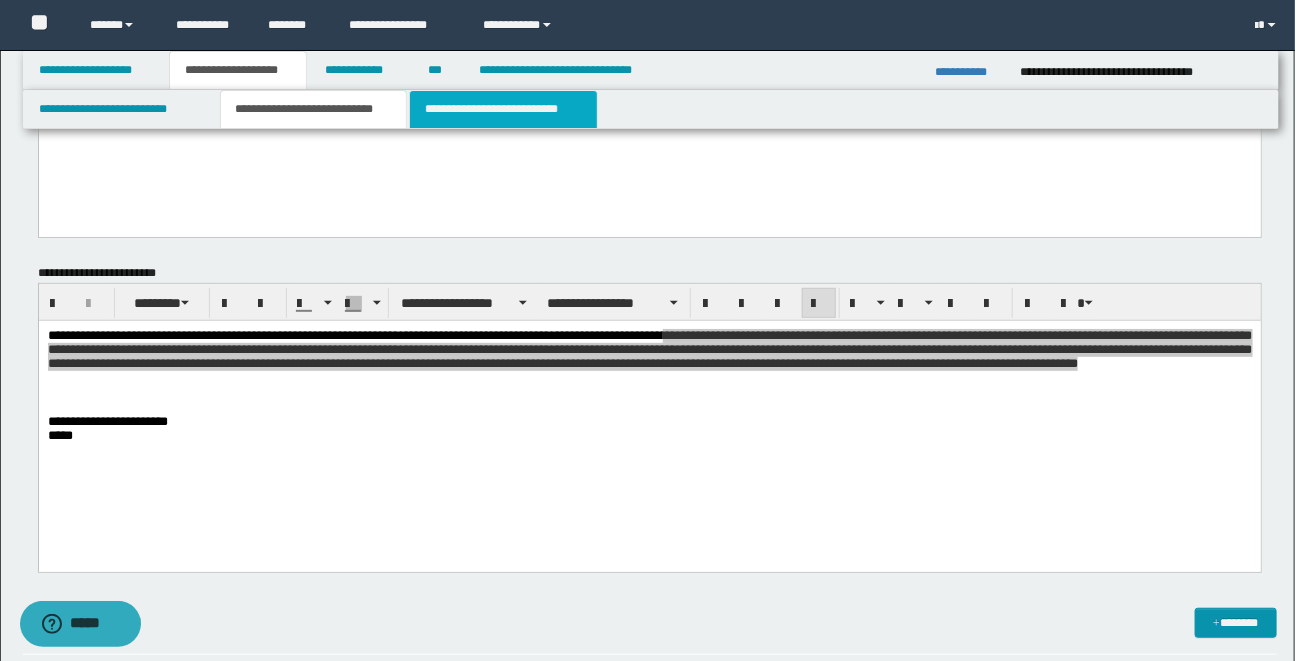 click on "**********" at bounding box center (503, 109) 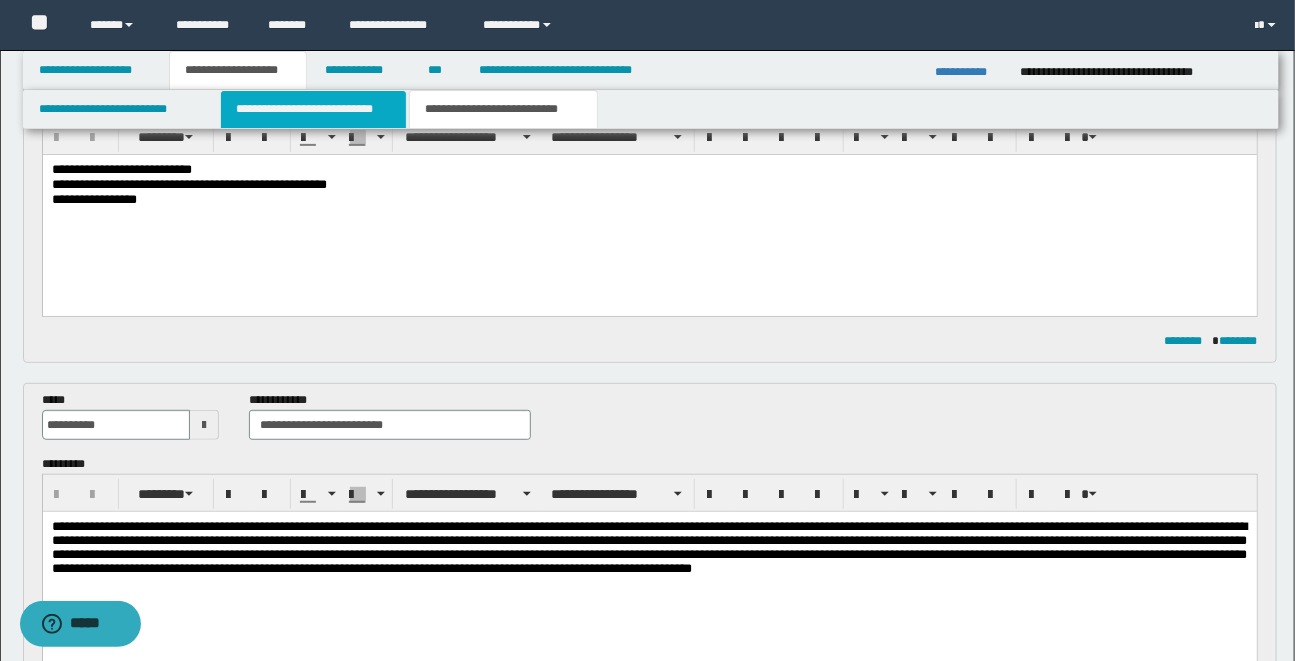 click on "**********" at bounding box center [313, 109] 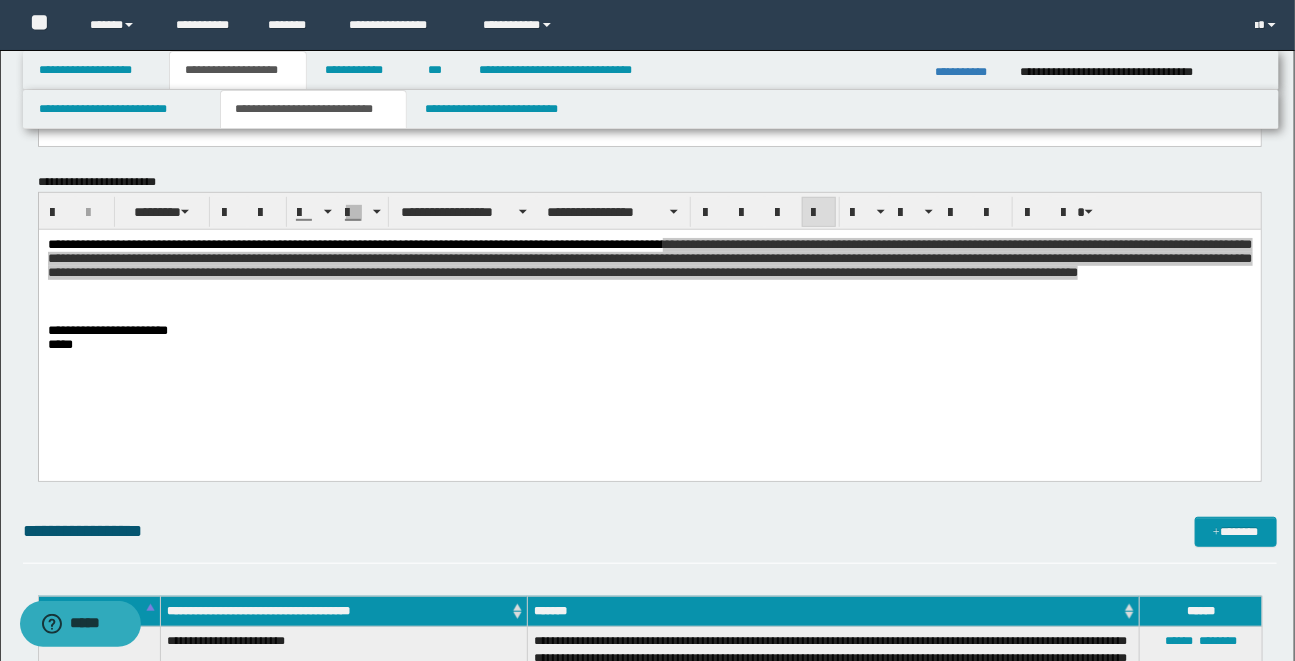 scroll, scrollTop: 330, scrollLeft: 0, axis: vertical 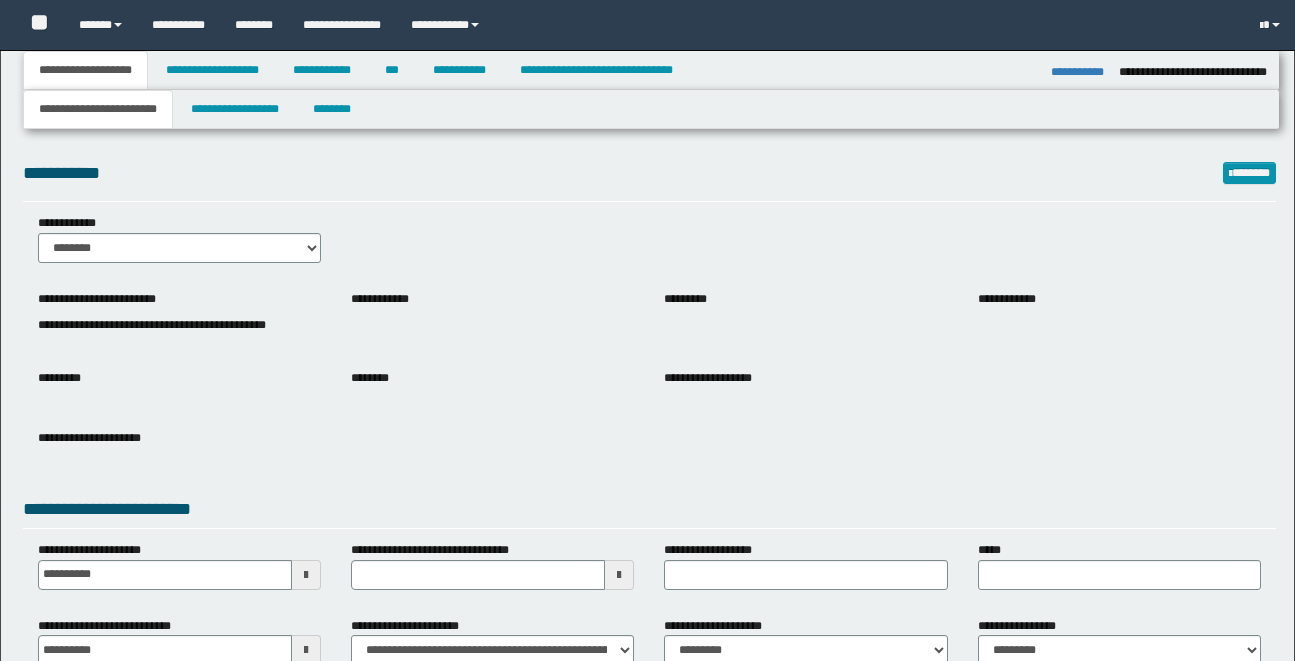 select on "*" 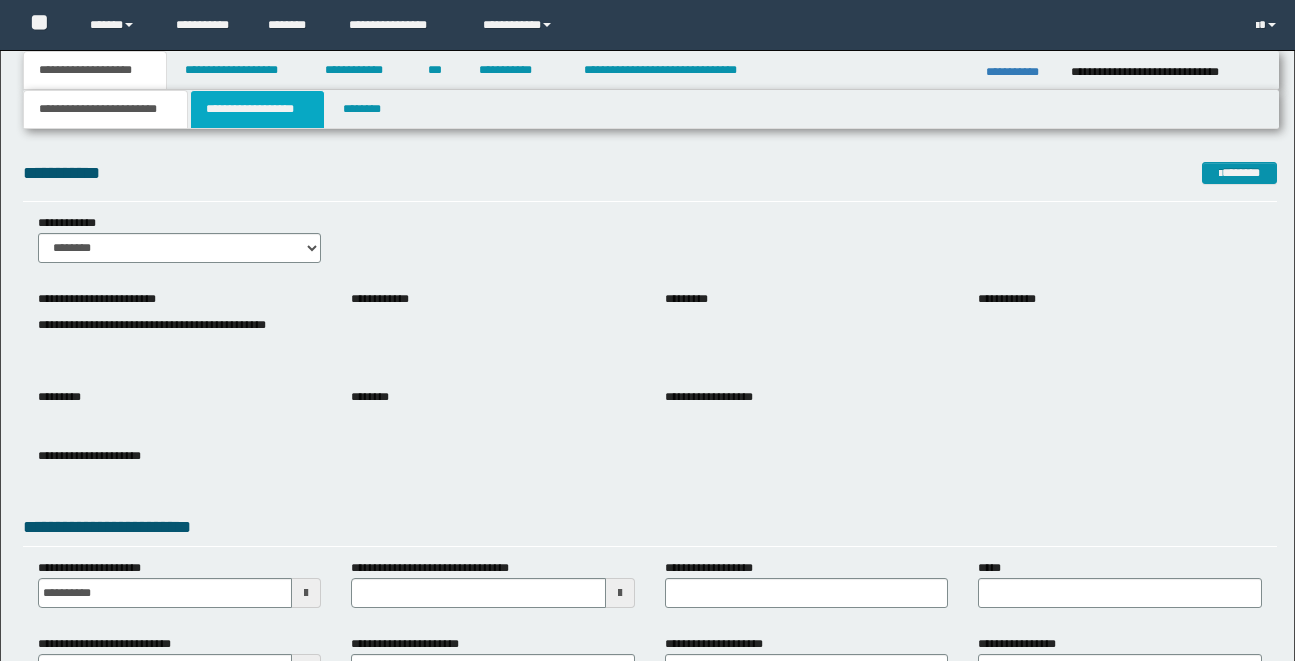 scroll, scrollTop: 0, scrollLeft: 0, axis: both 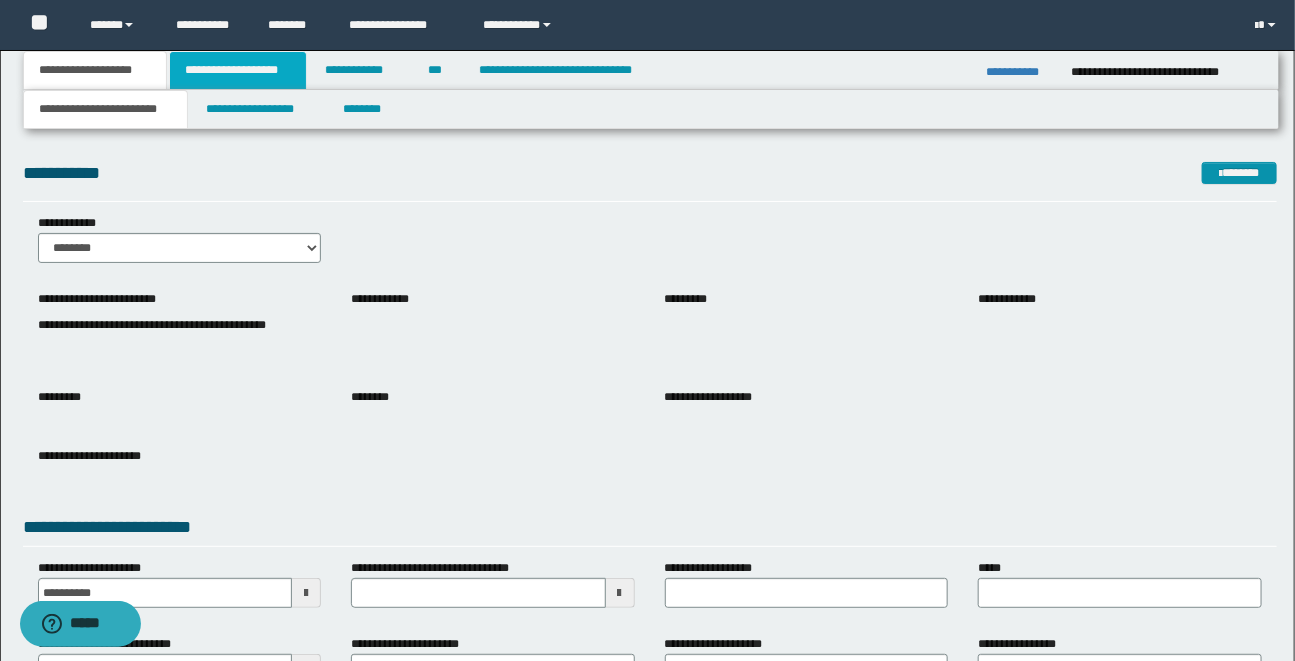 click on "**********" at bounding box center [238, 70] 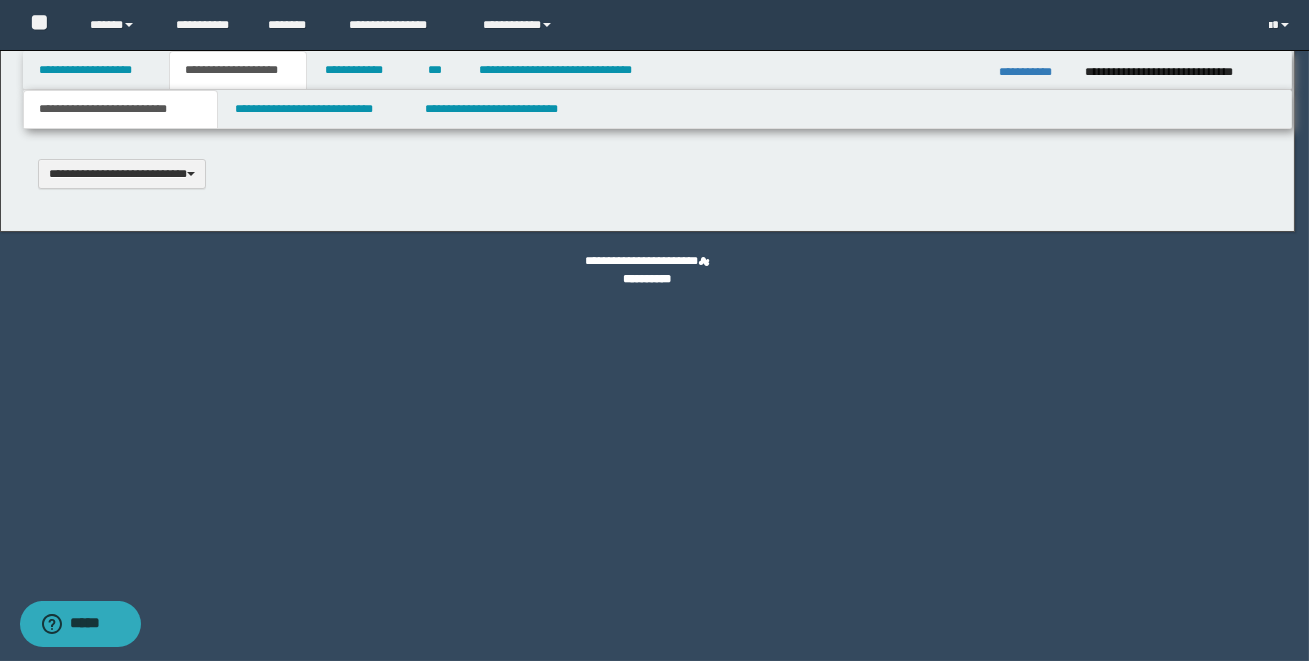 type 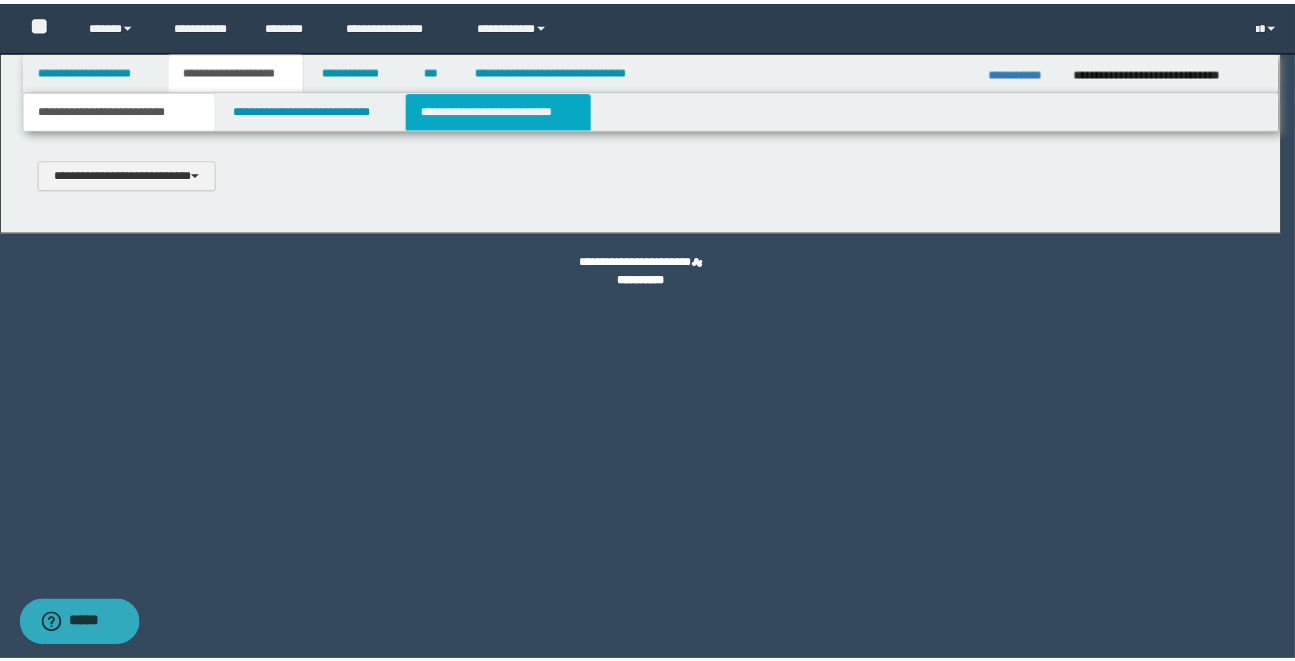 scroll, scrollTop: 0, scrollLeft: 0, axis: both 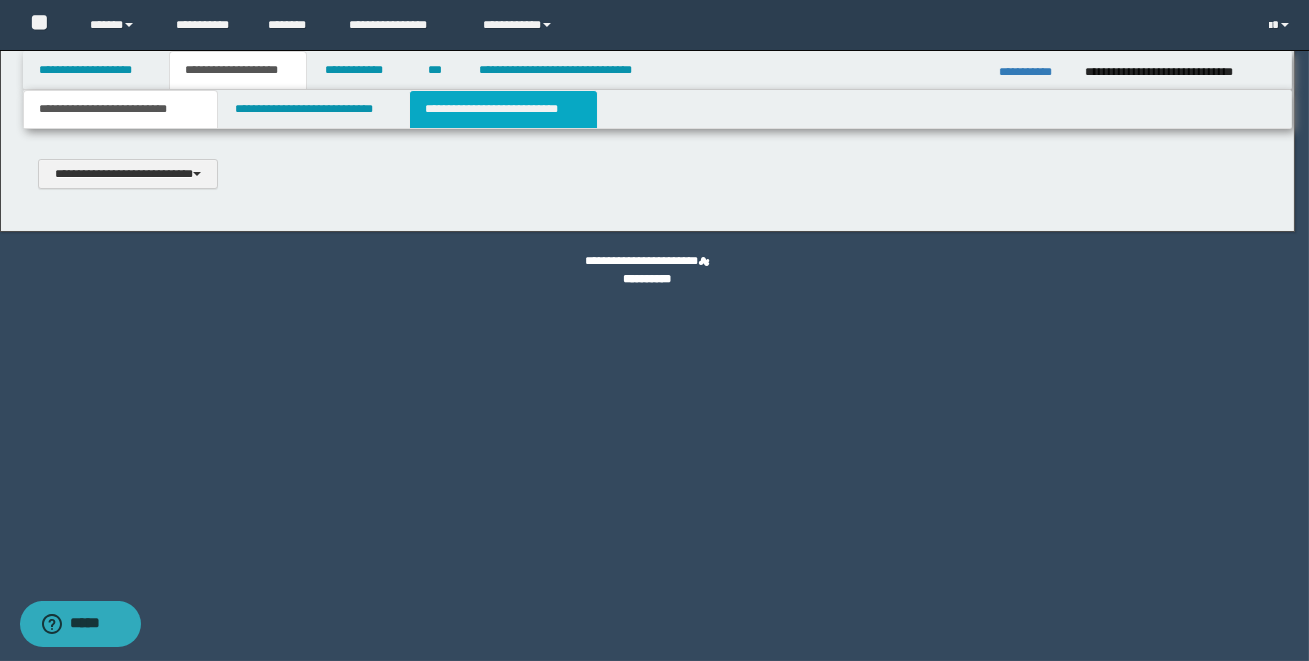 select on "*" 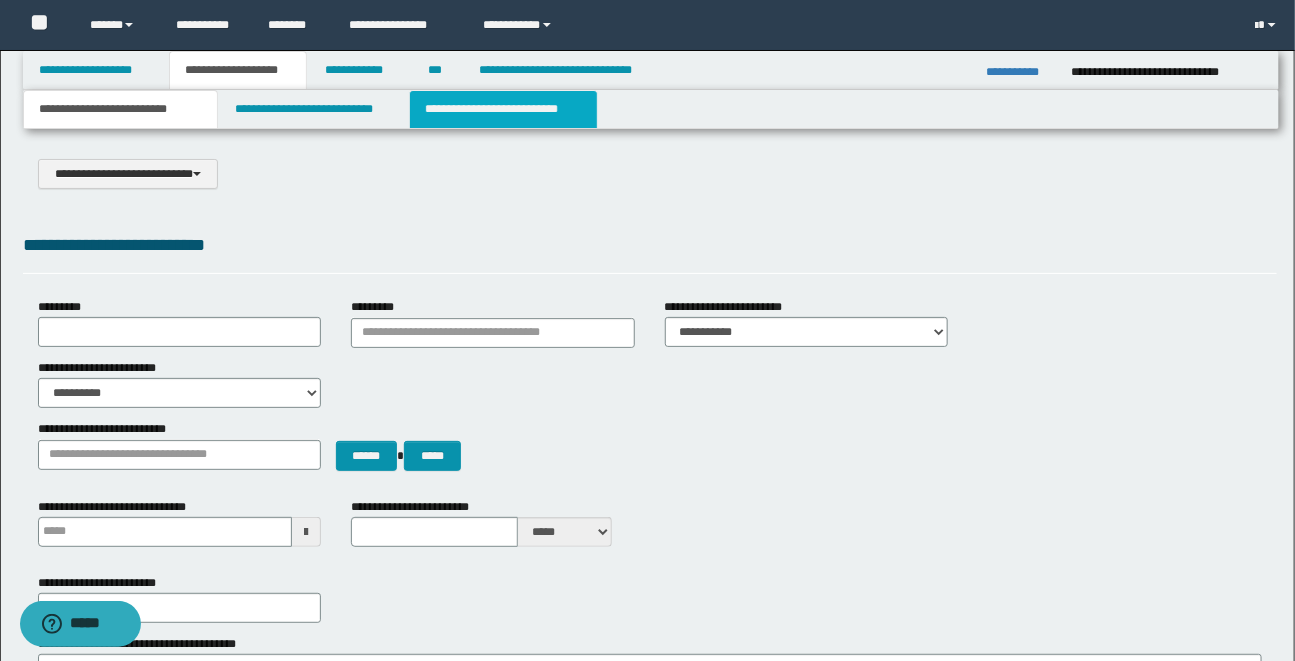 click on "**********" at bounding box center (503, 109) 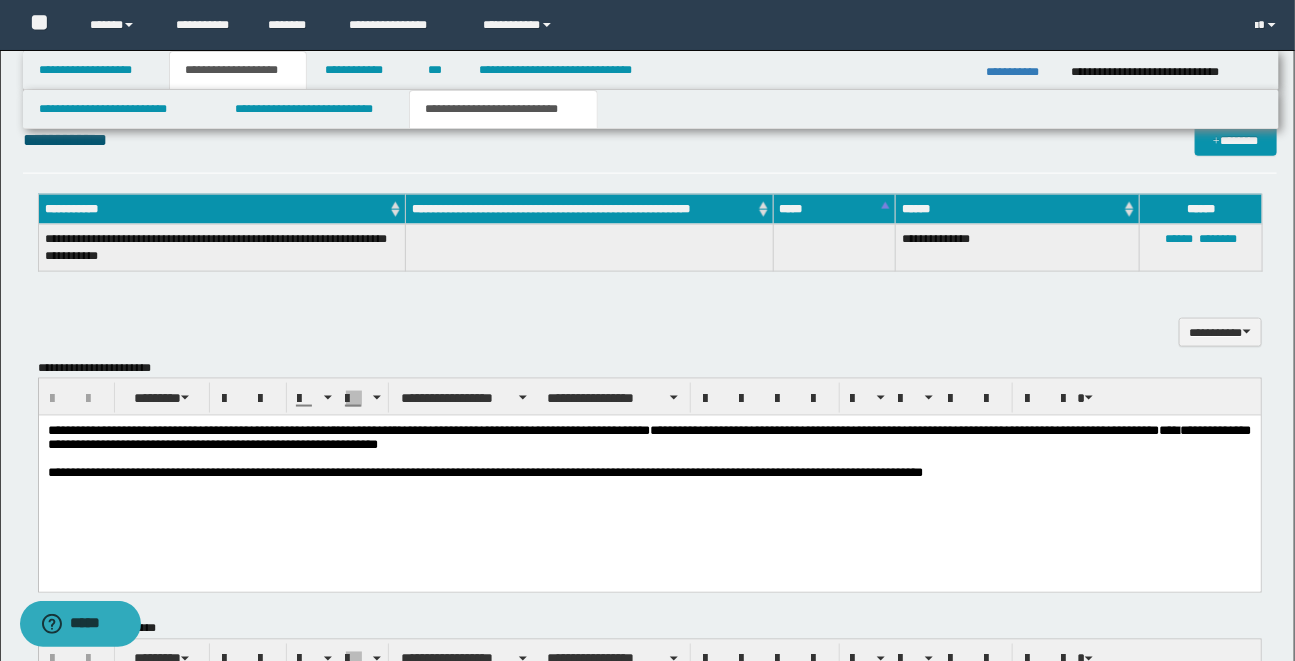 scroll, scrollTop: 912, scrollLeft: 0, axis: vertical 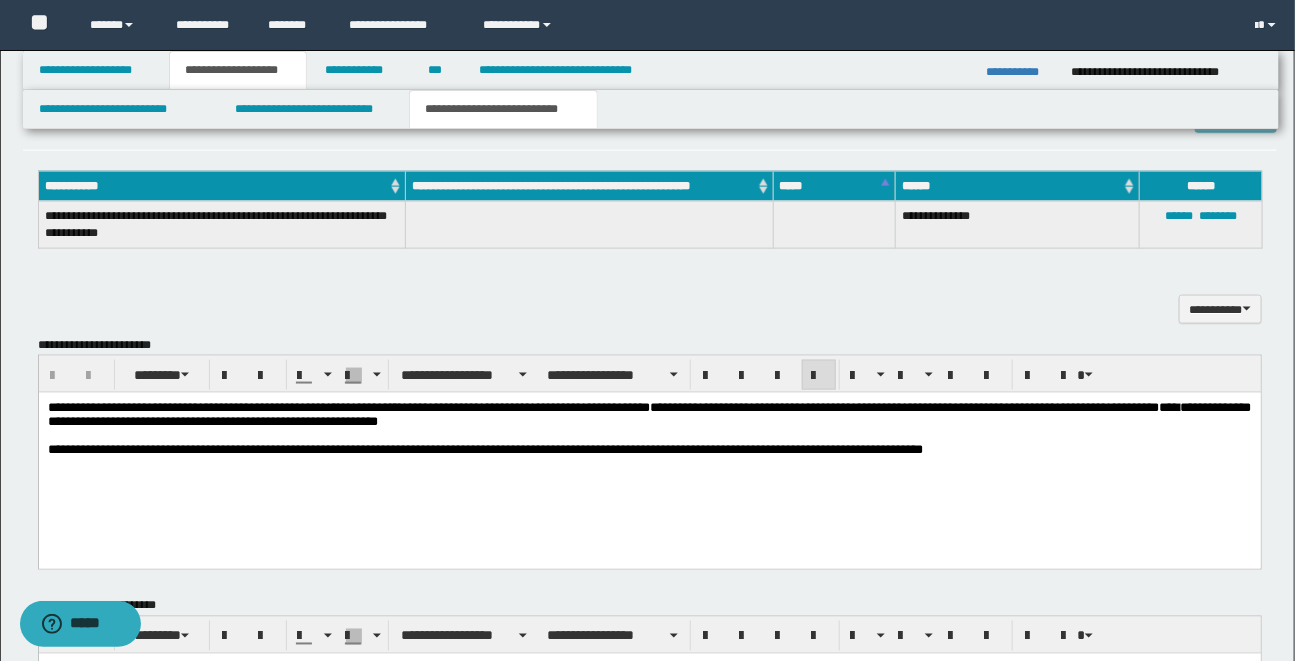 drag, startPoint x: 49, startPoint y: 409, endPoint x: 714, endPoint y: 428, distance: 665.27136 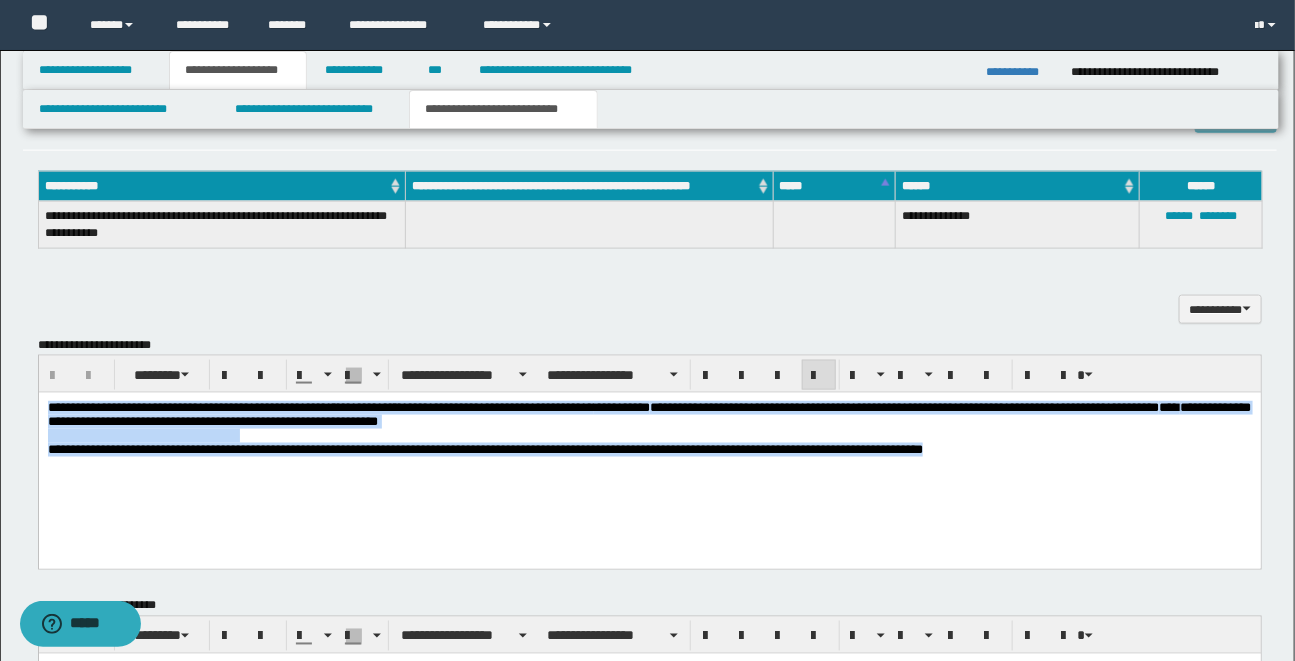 drag, startPoint x: 47, startPoint y: 408, endPoint x: 954, endPoint y: 462, distance: 908.6061 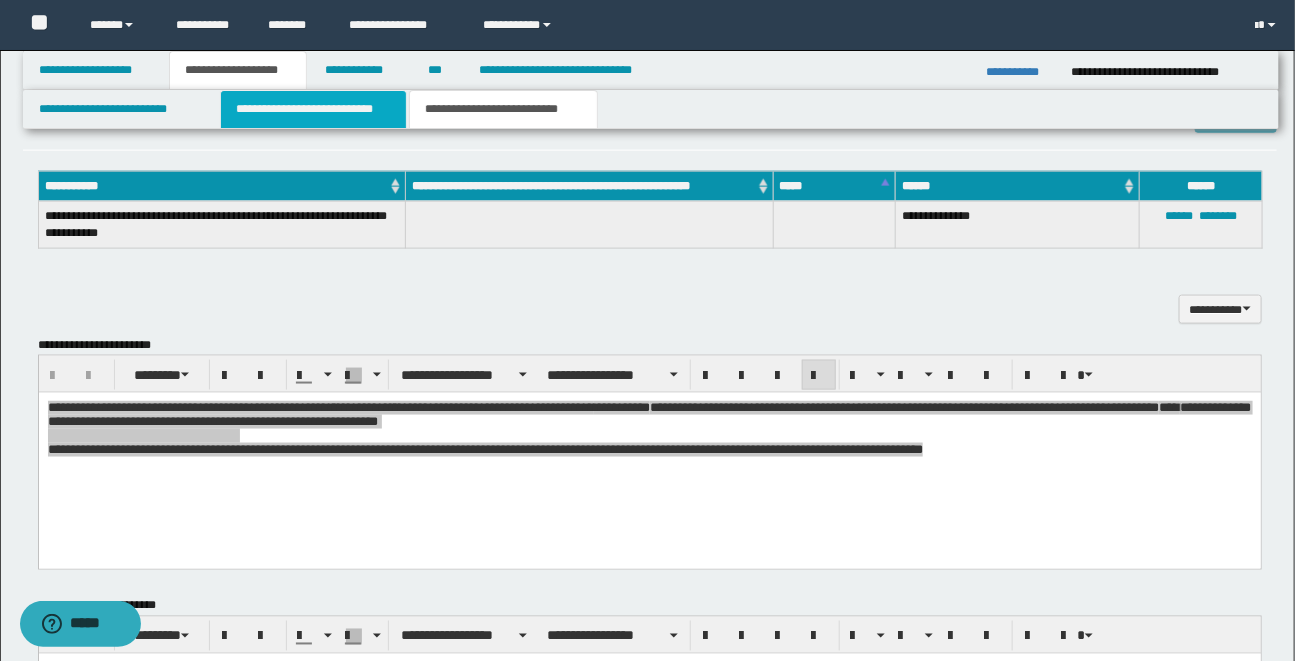 click on "**********" at bounding box center [313, 109] 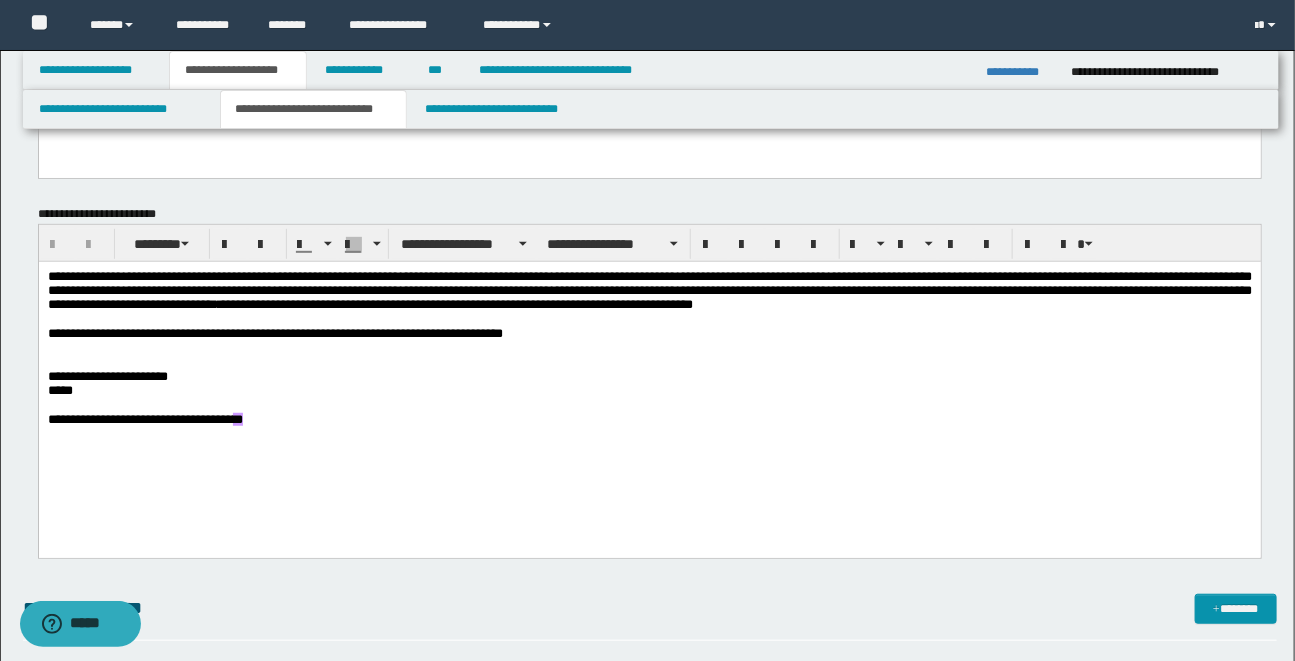 scroll, scrollTop: 263, scrollLeft: 0, axis: vertical 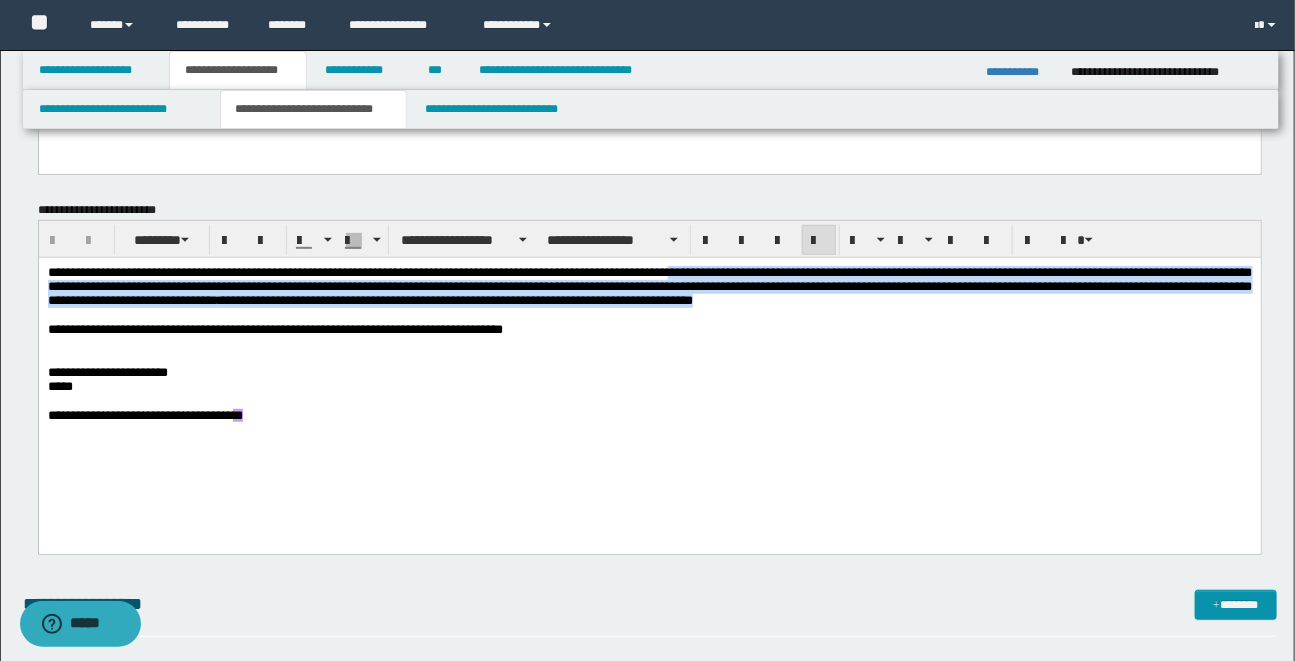 drag, startPoint x: 748, startPoint y: 273, endPoint x: 999, endPoint y: 309, distance: 253.56853 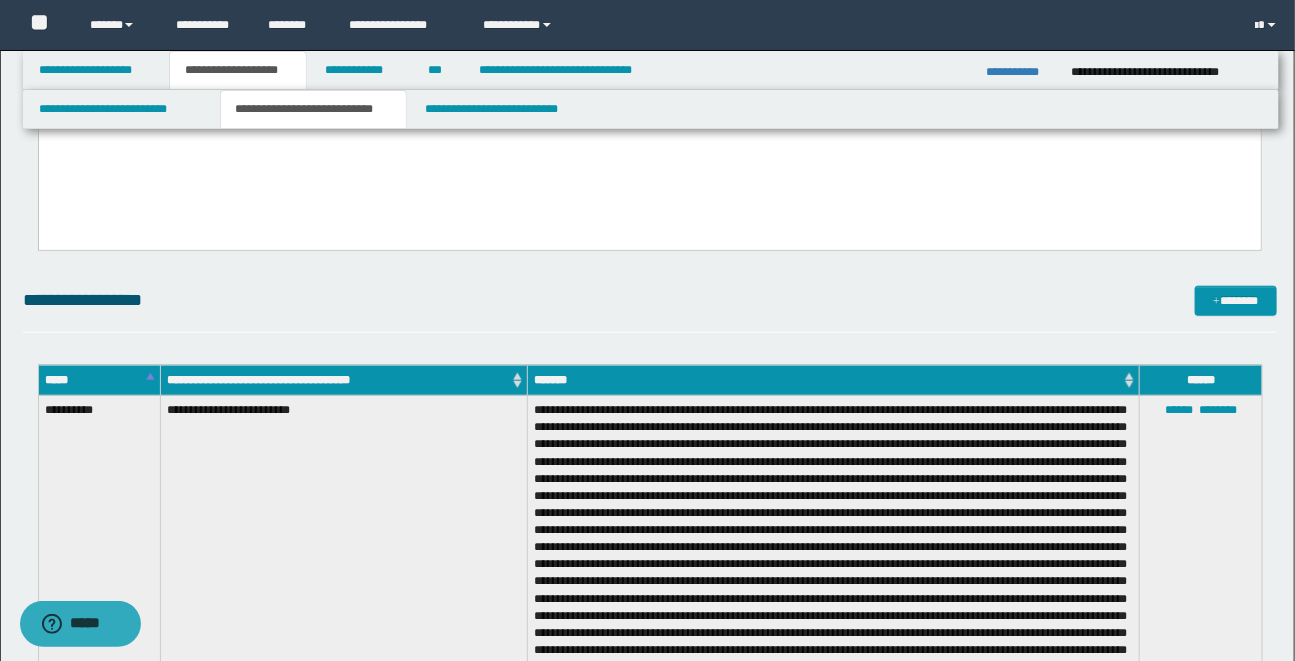 scroll, scrollTop: 584, scrollLeft: 0, axis: vertical 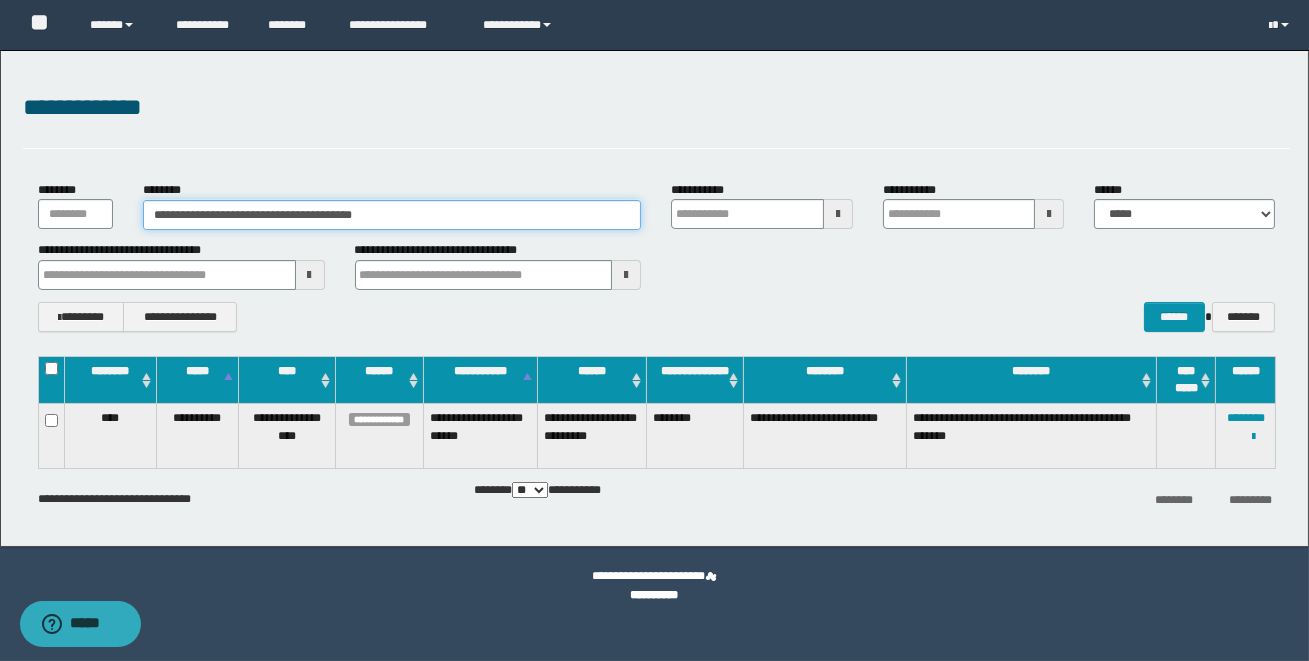 drag, startPoint x: 451, startPoint y: 217, endPoint x: 178, endPoint y: 196, distance: 273.8065 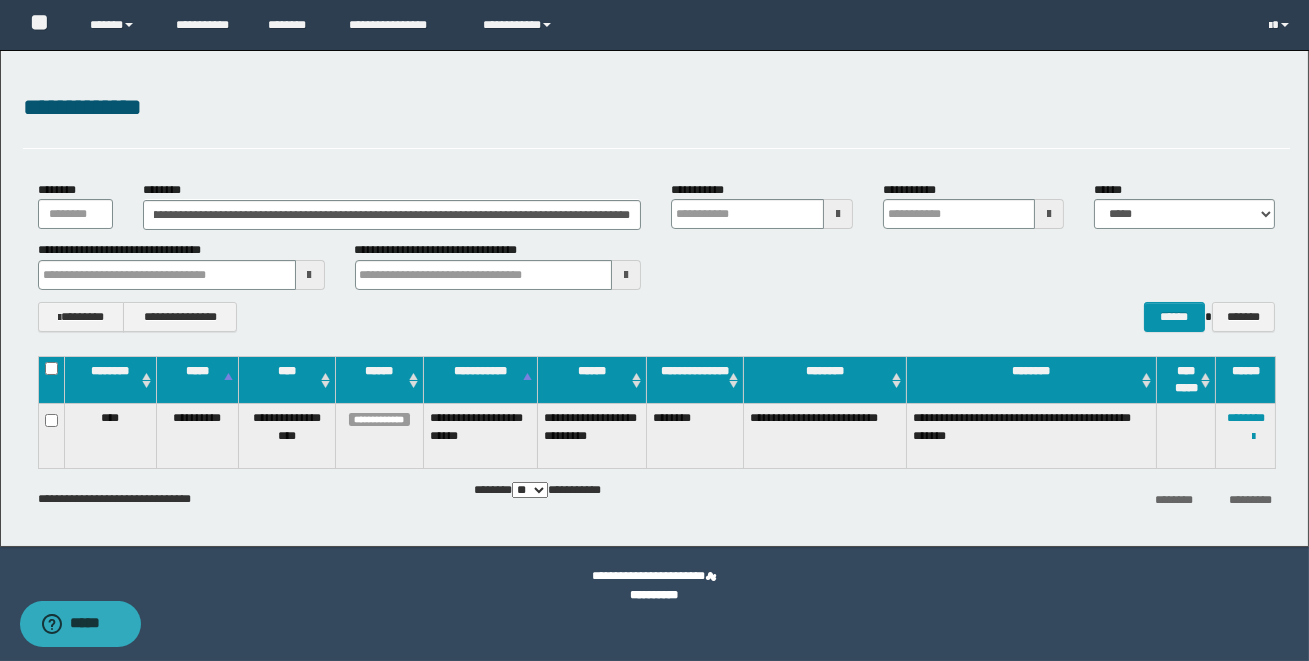 scroll, scrollTop: 0, scrollLeft: 0, axis: both 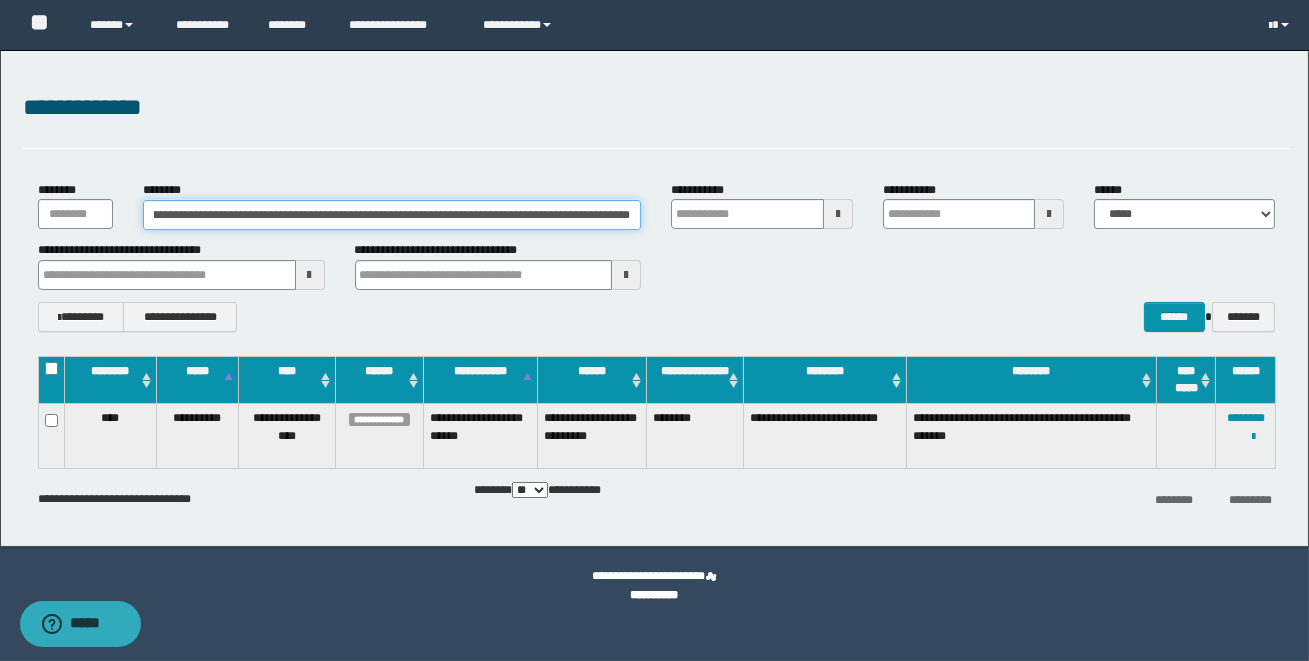 drag, startPoint x: 166, startPoint y: 216, endPoint x: 684, endPoint y: 219, distance: 518.00867 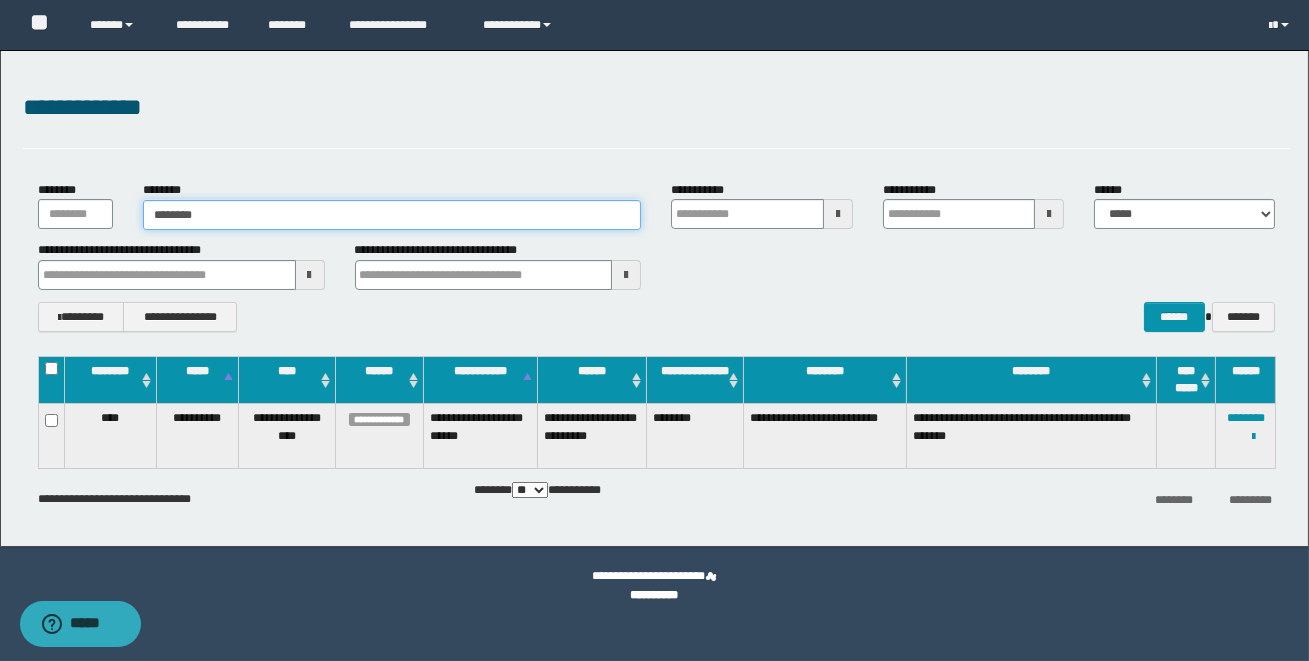 scroll, scrollTop: 0, scrollLeft: 0, axis: both 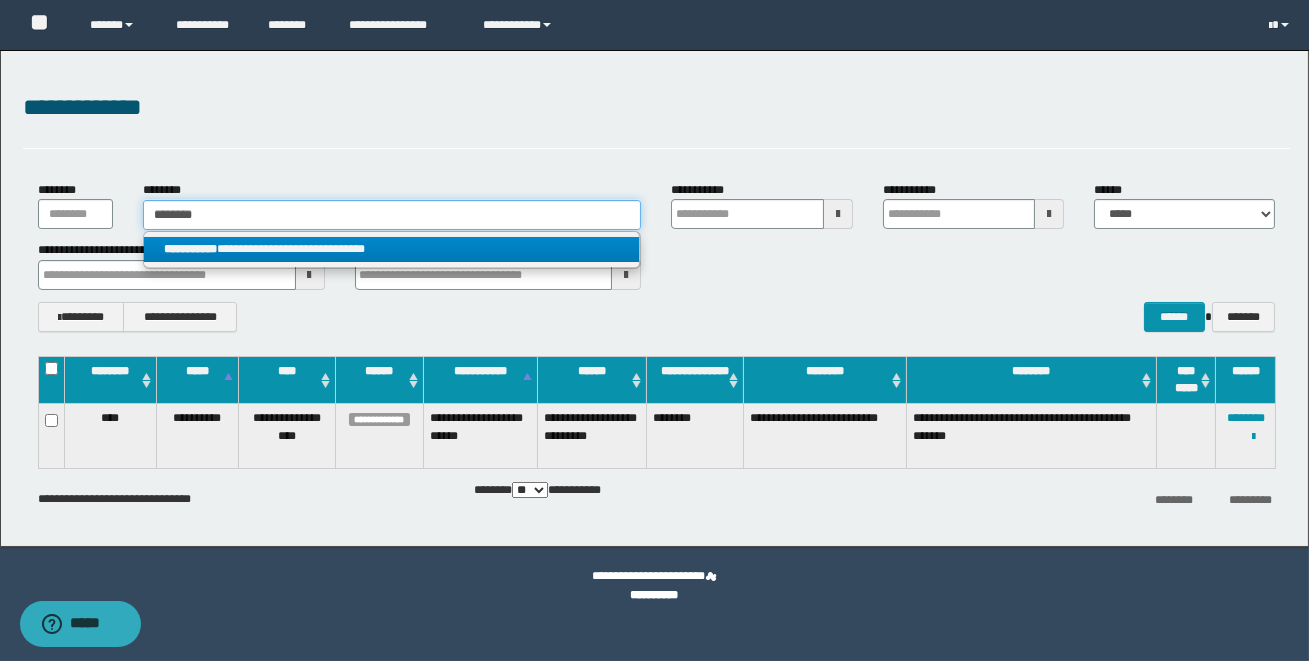type on "********" 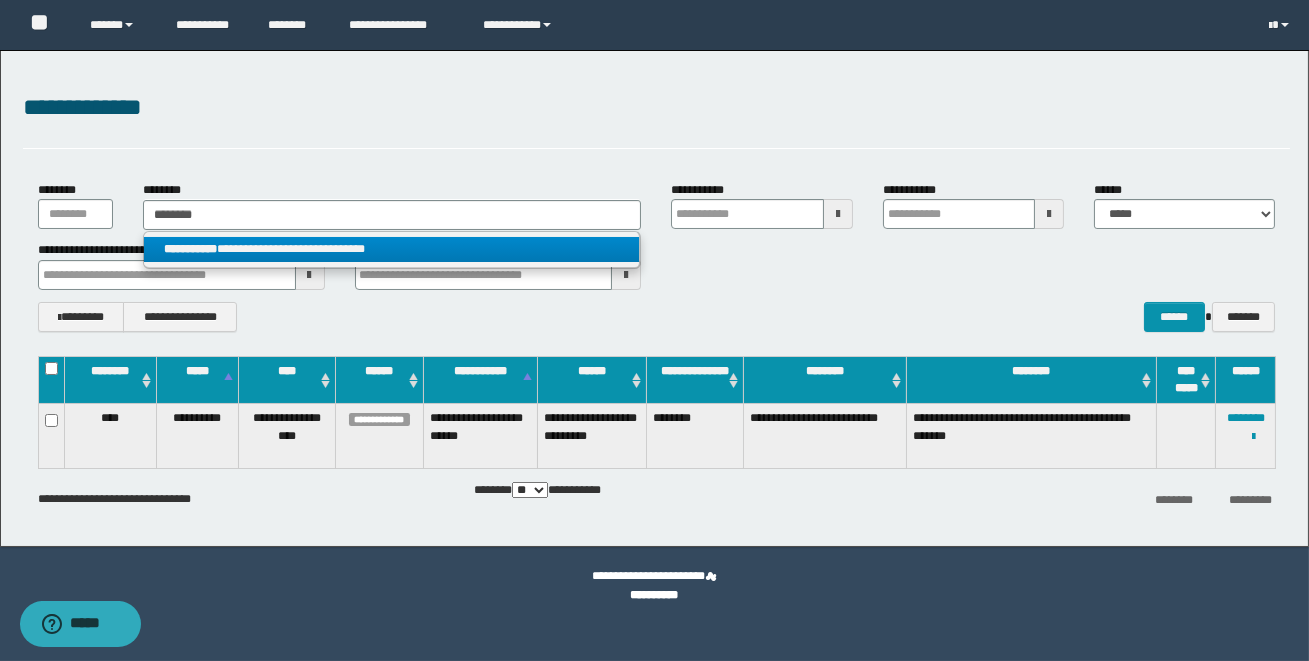 click on "**********" at bounding box center (391, 249) 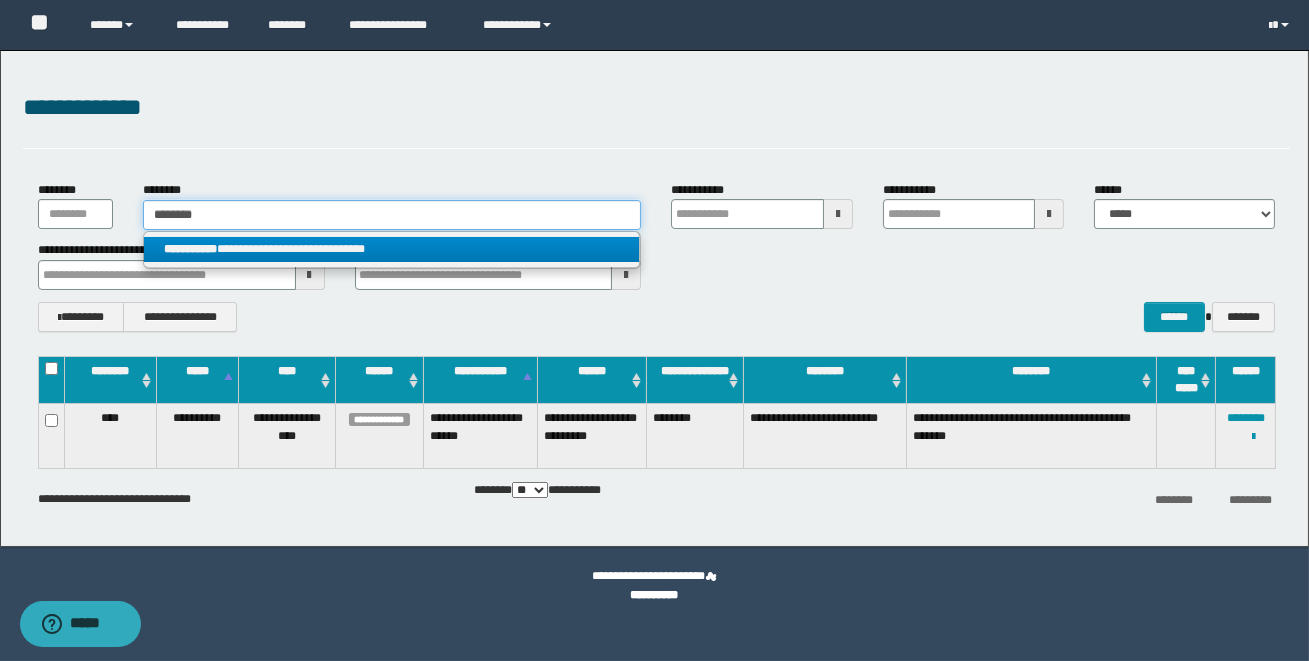 type 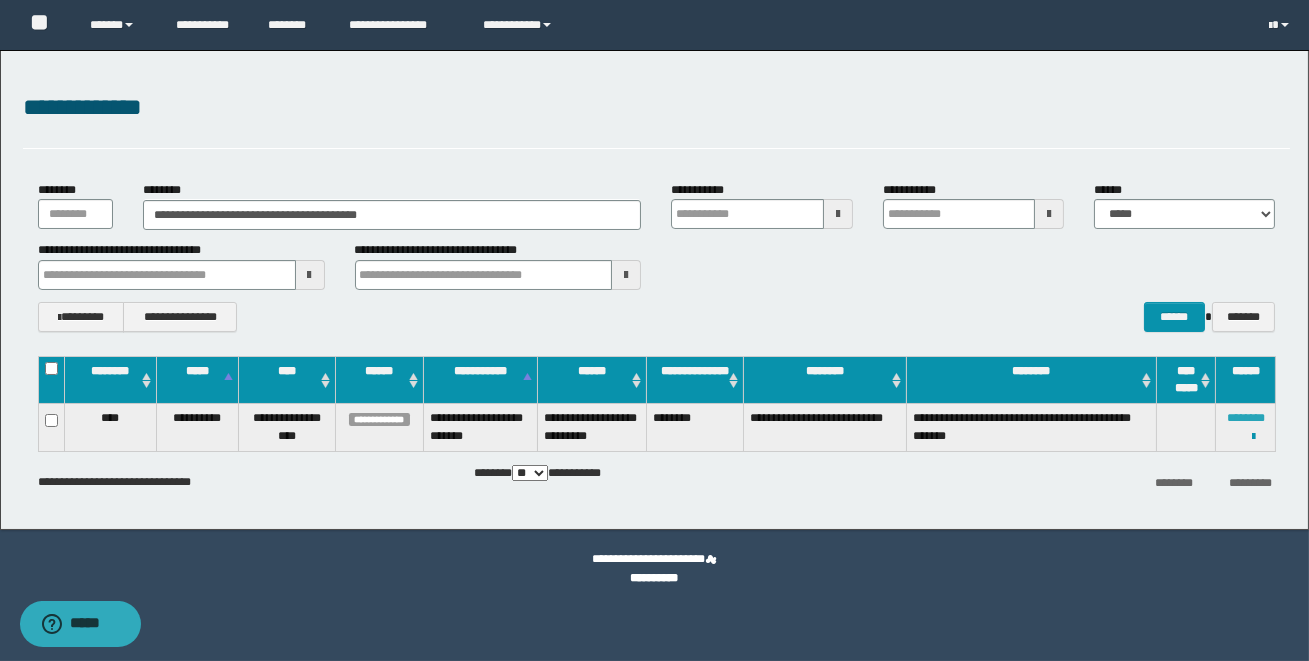 click on "********" at bounding box center [1246, 418] 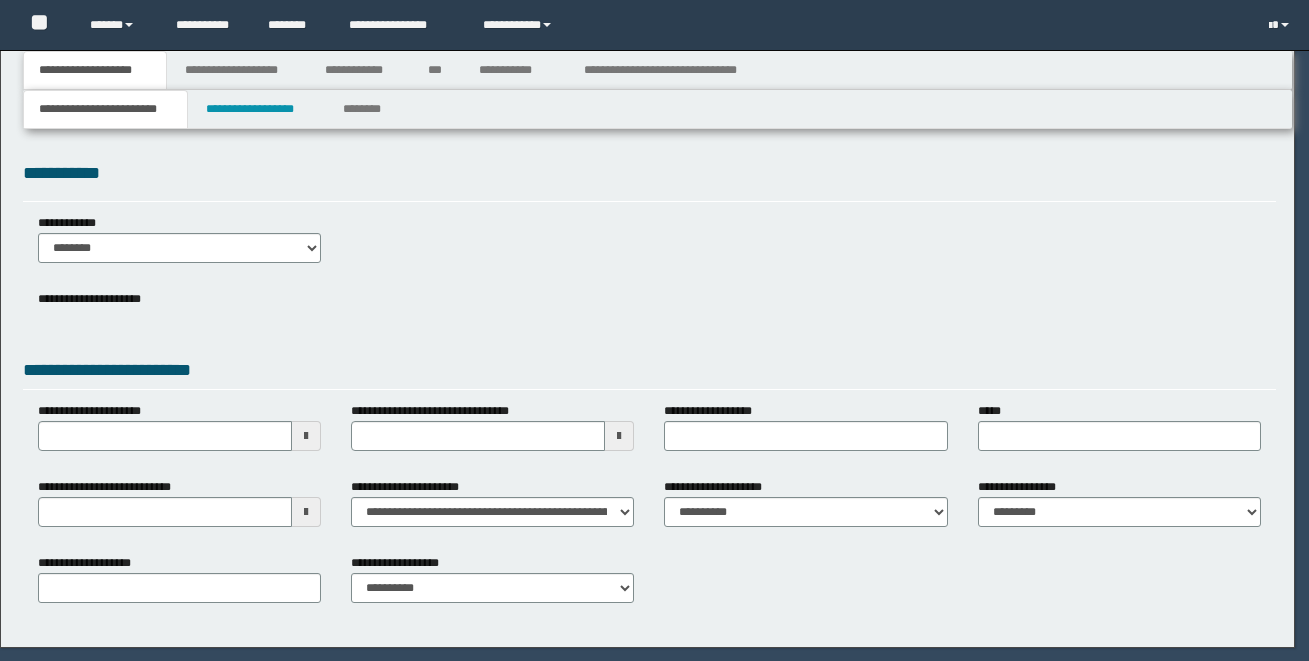 scroll, scrollTop: 0, scrollLeft: 0, axis: both 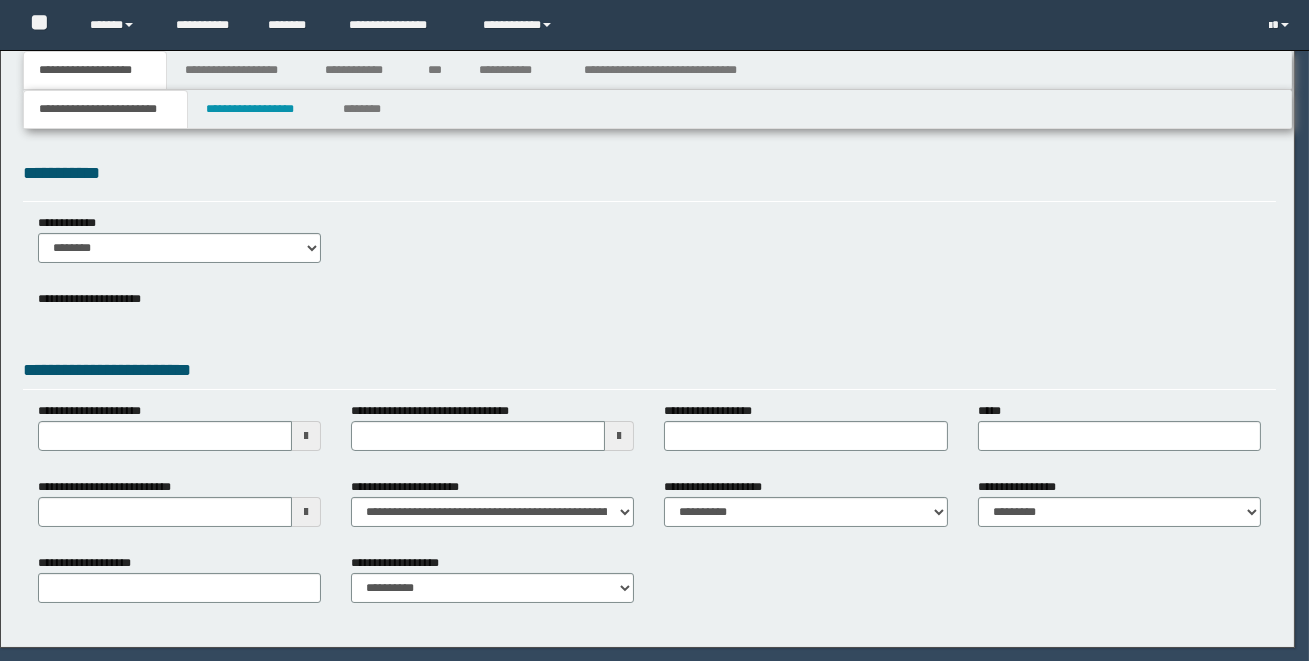select on "*" 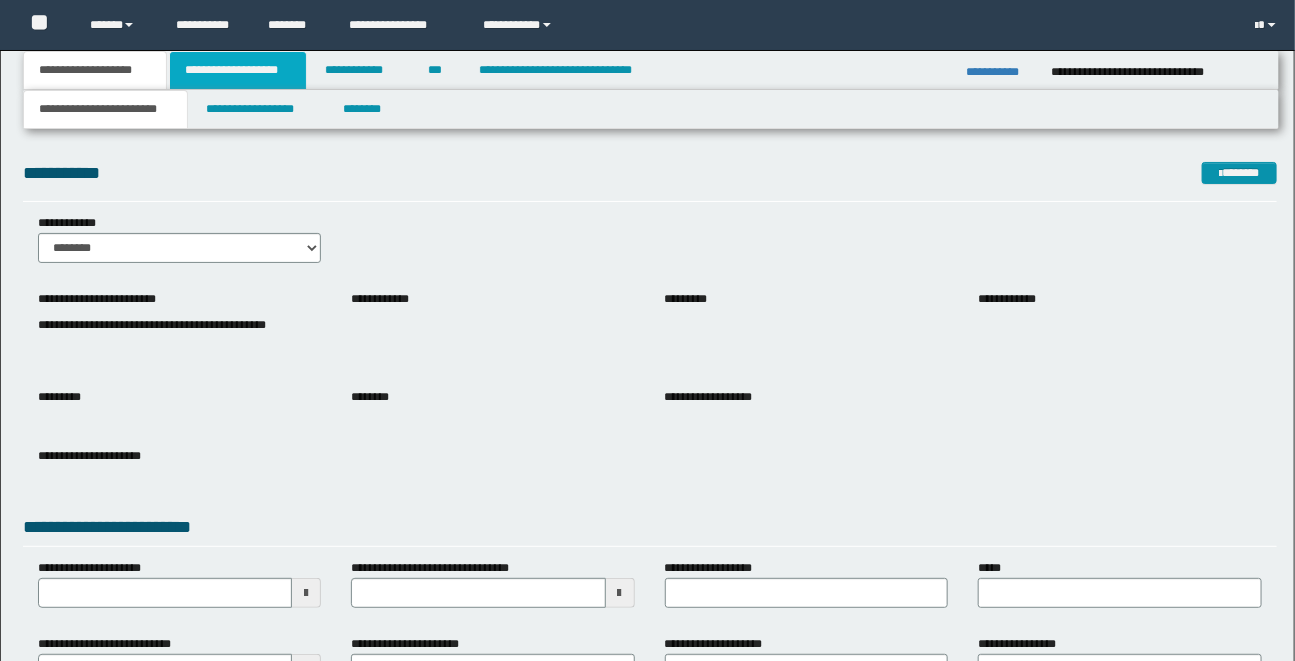 click on "**********" at bounding box center (238, 70) 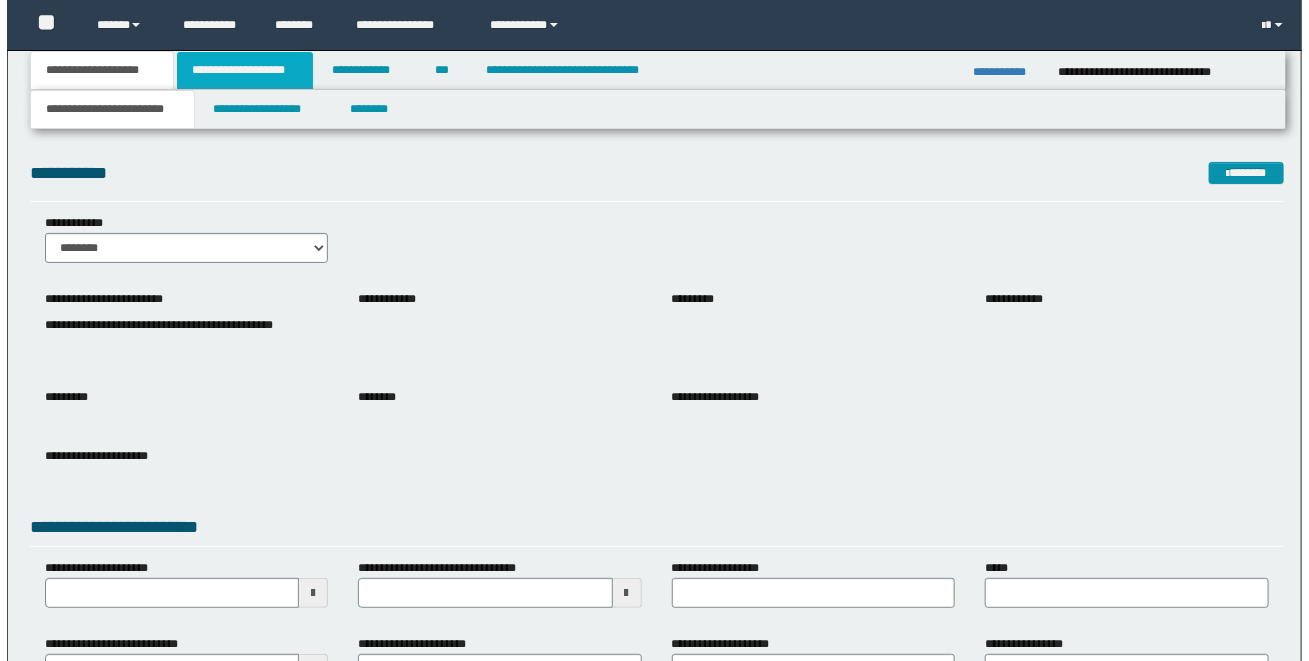scroll, scrollTop: 0, scrollLeft: 0, axis: both 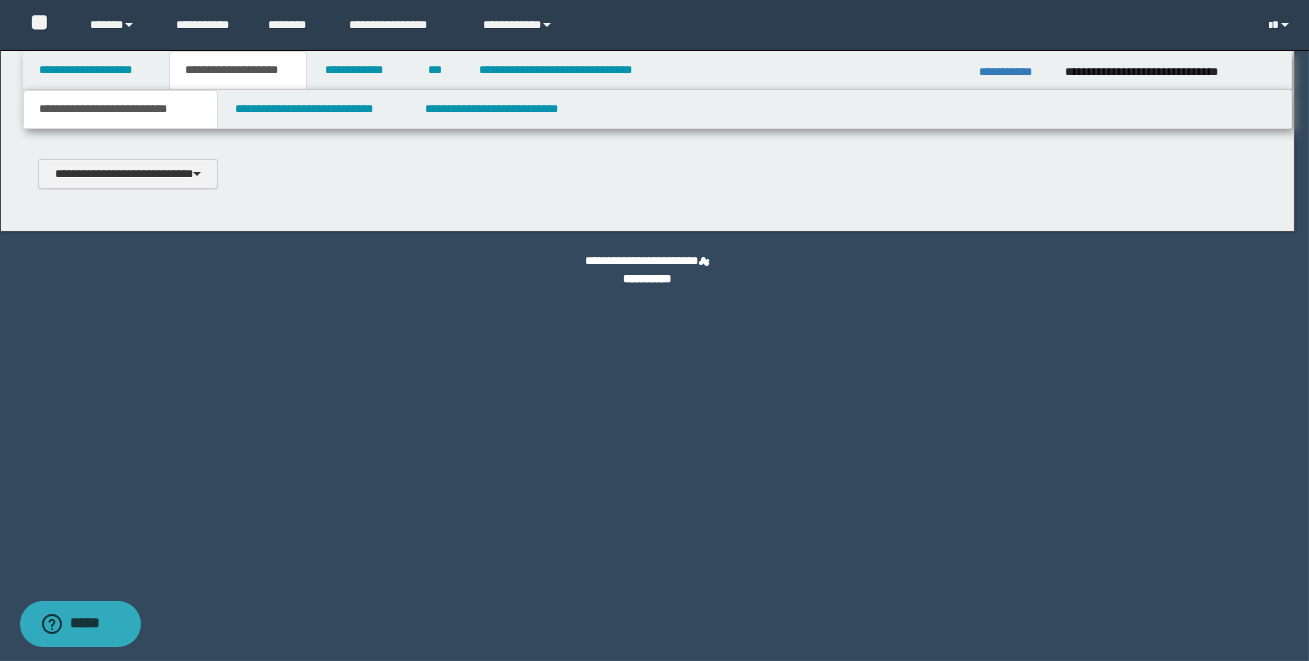 type 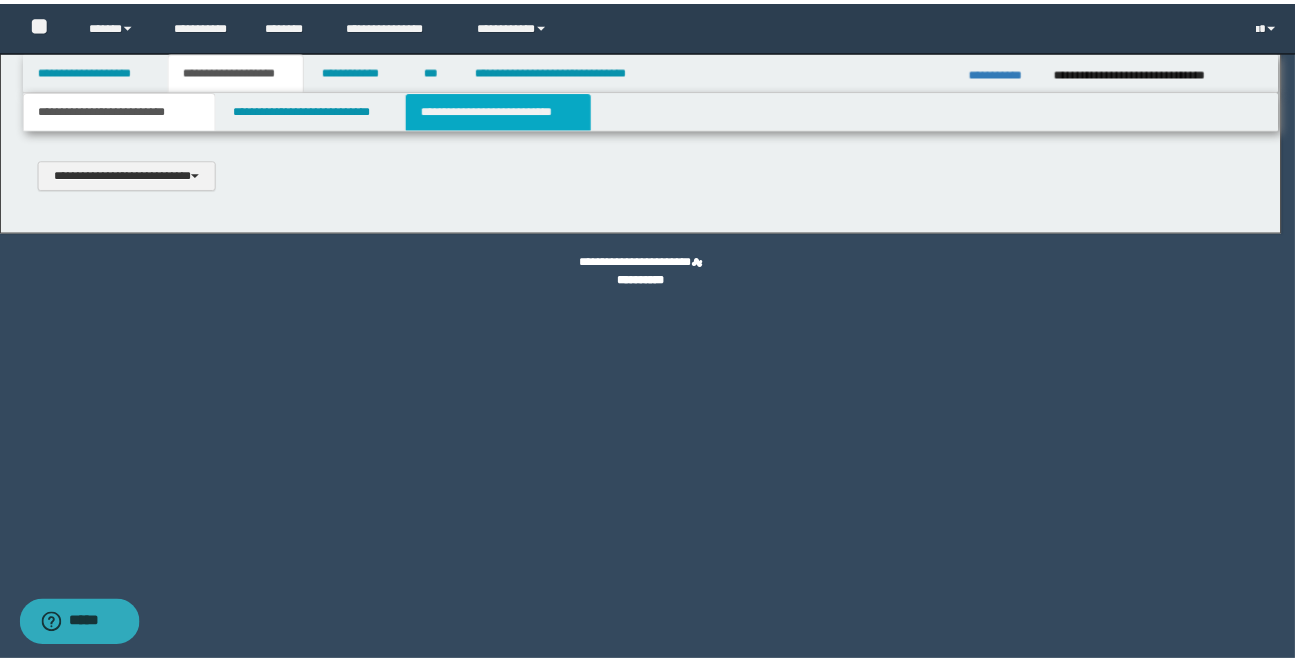 scroll, scrollTop: 0, scrollLeft: 0, axis: both 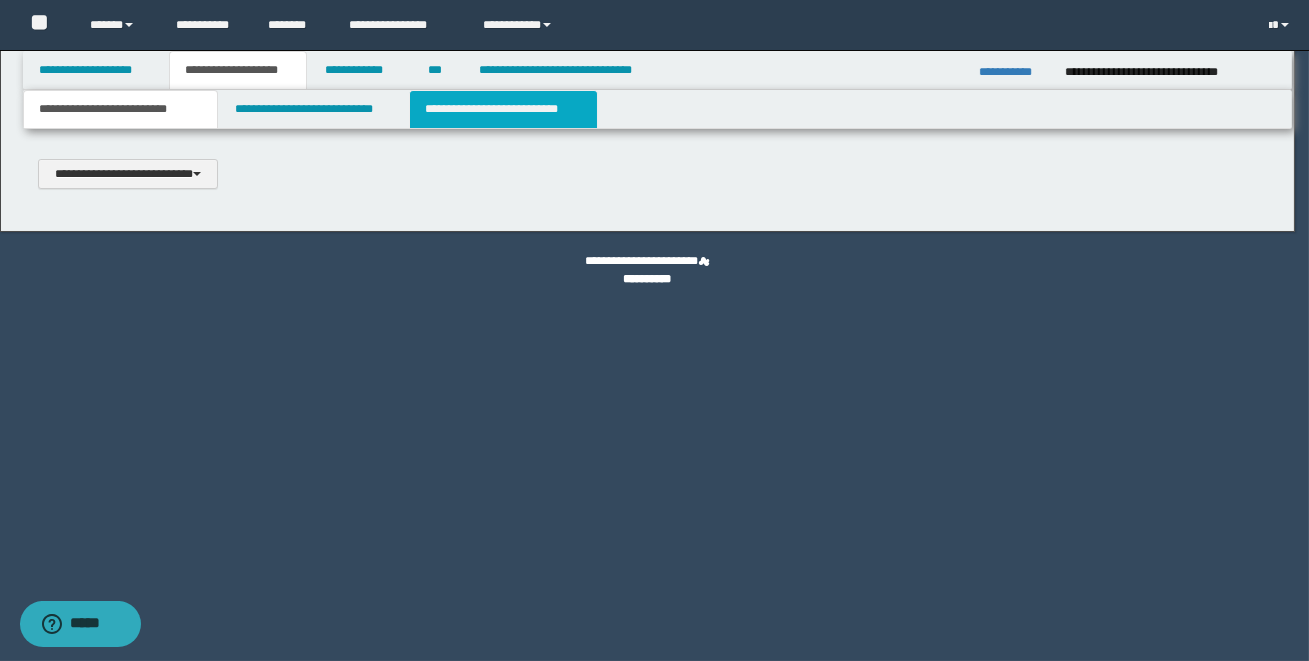select on "*" 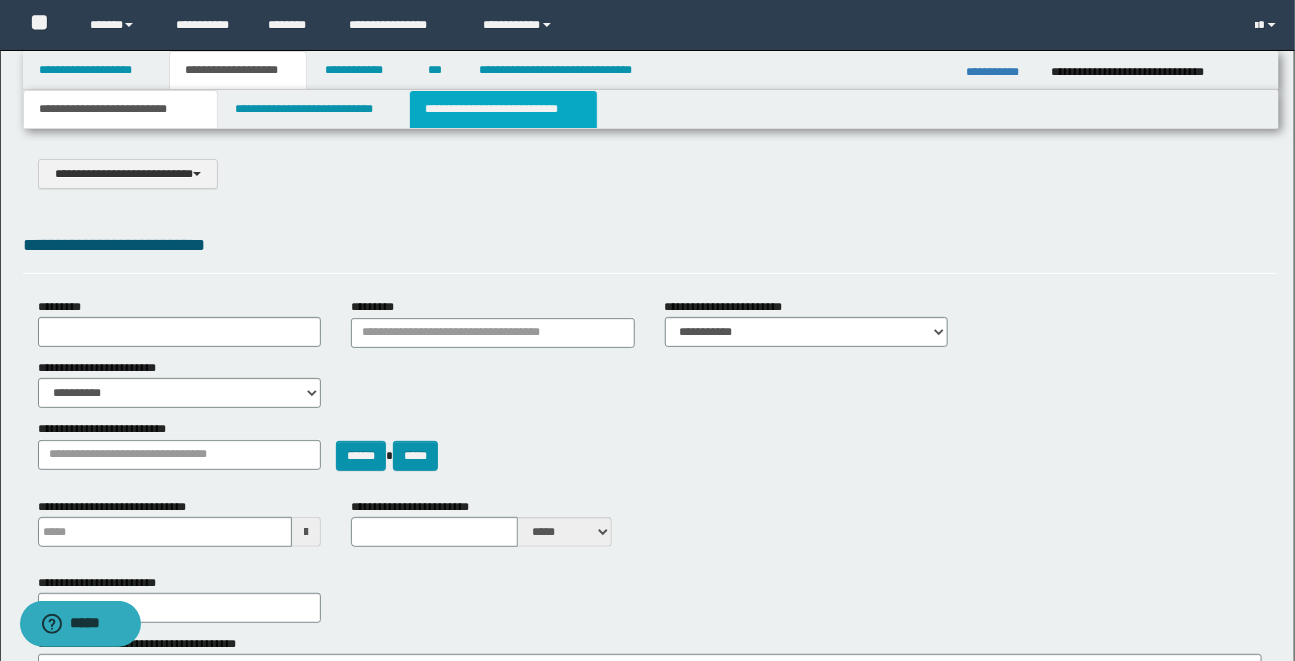 click on "**********" at bounding box center (503, 109) 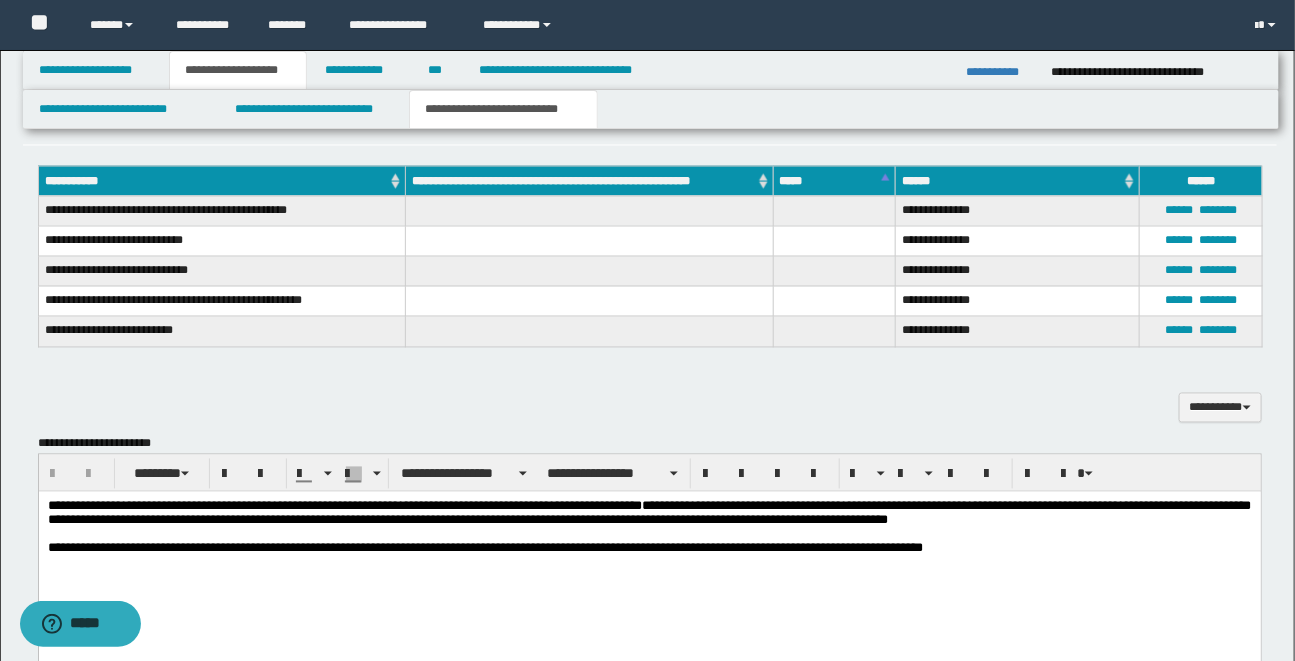 scroll, scrollTop: 1486, scrollLeft: 0, axis: vertical 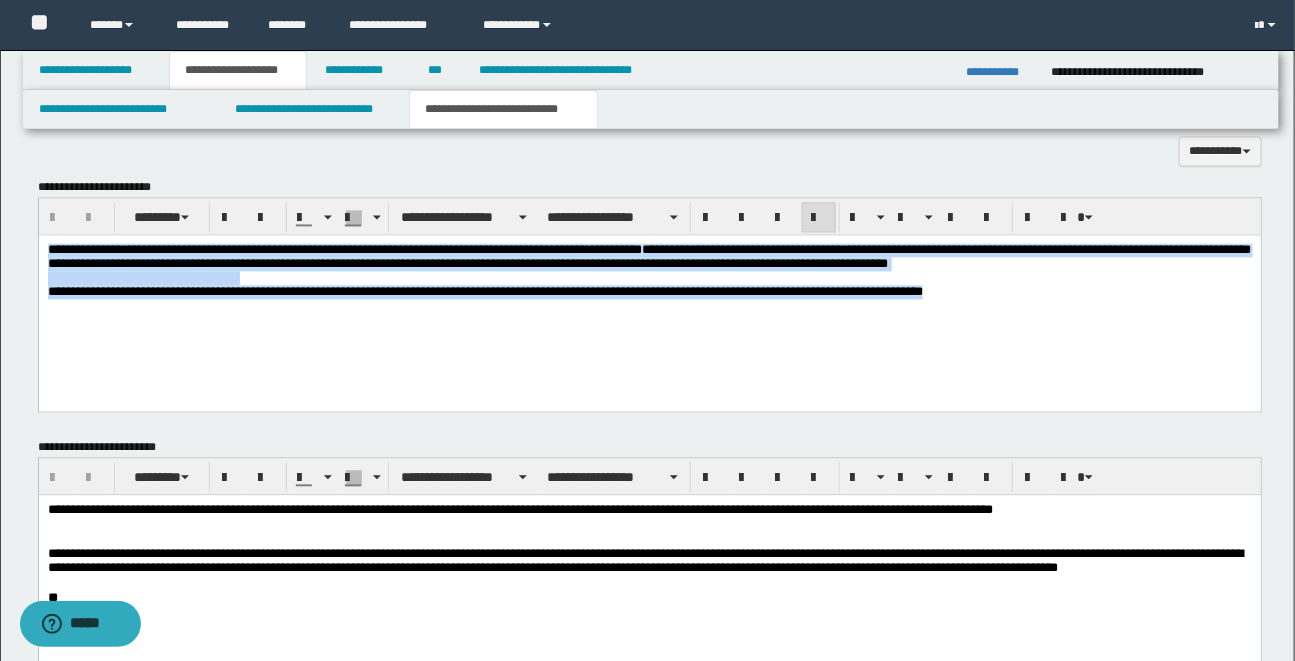 drag, startPoint x: 48, startPoint y: 250, endPoint x: 976, endPoint y: 294, distance: 929.04254 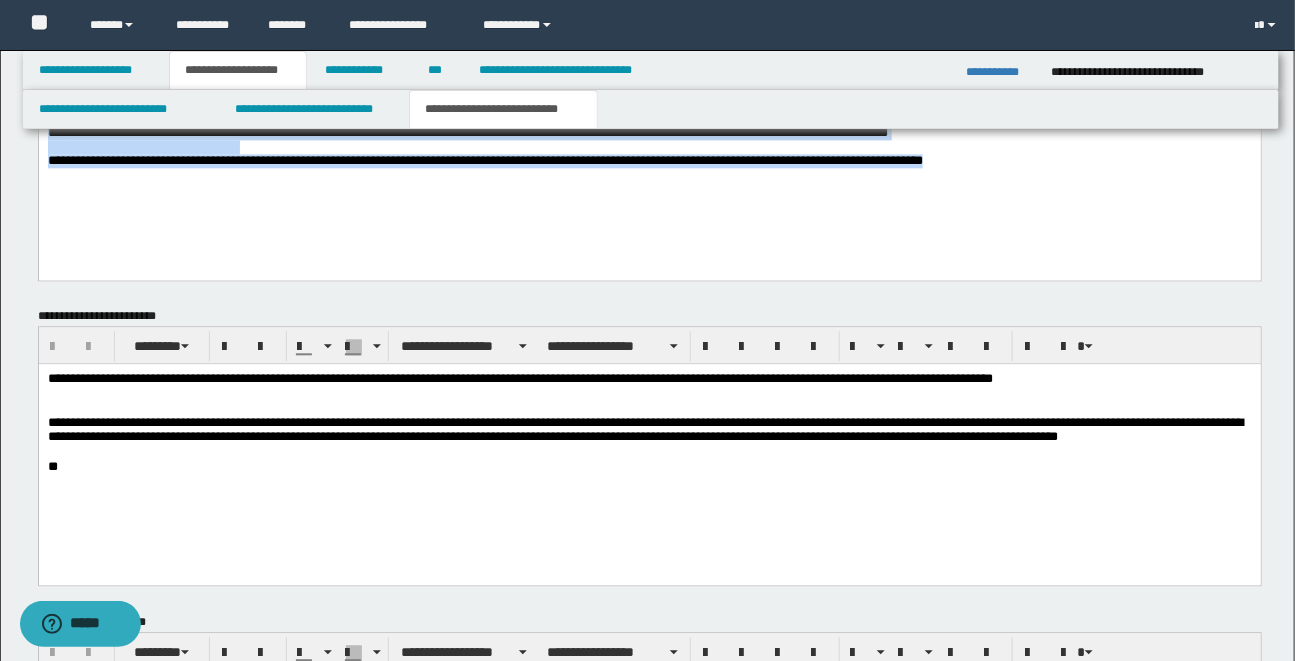 scroll, scrollTop: 1680, scrollLeft: 0, axis: vertical 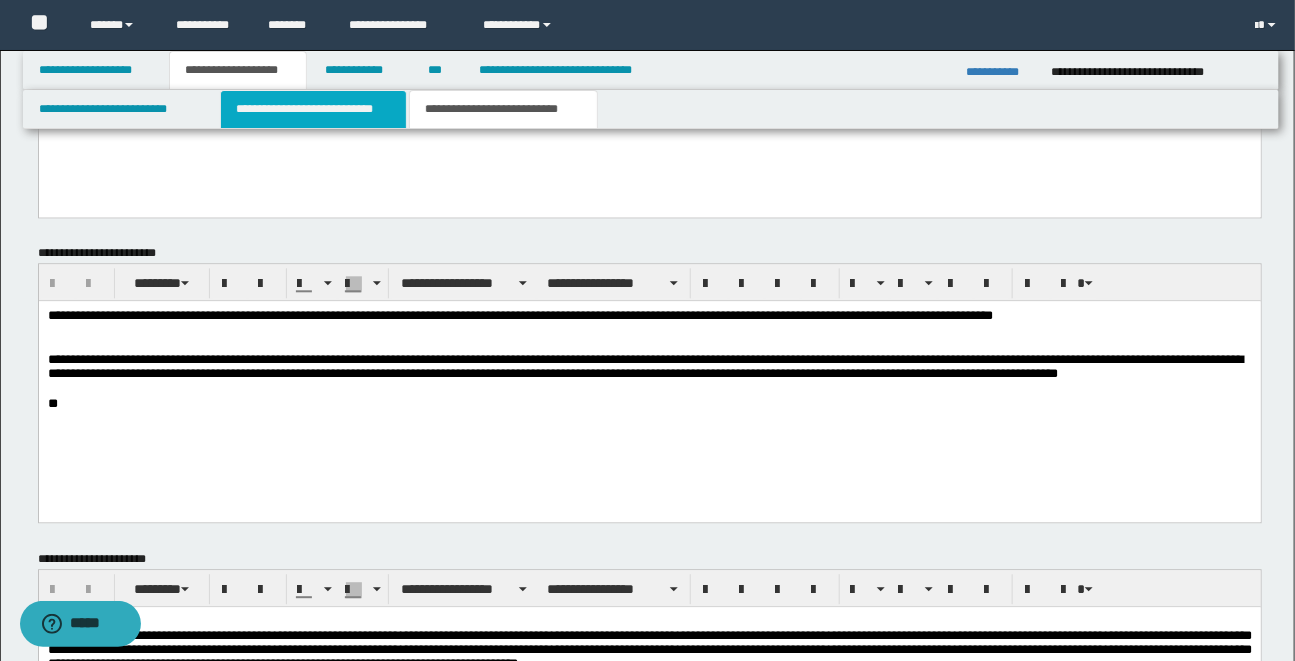 click on "**********" at bounding box center [313, 109] 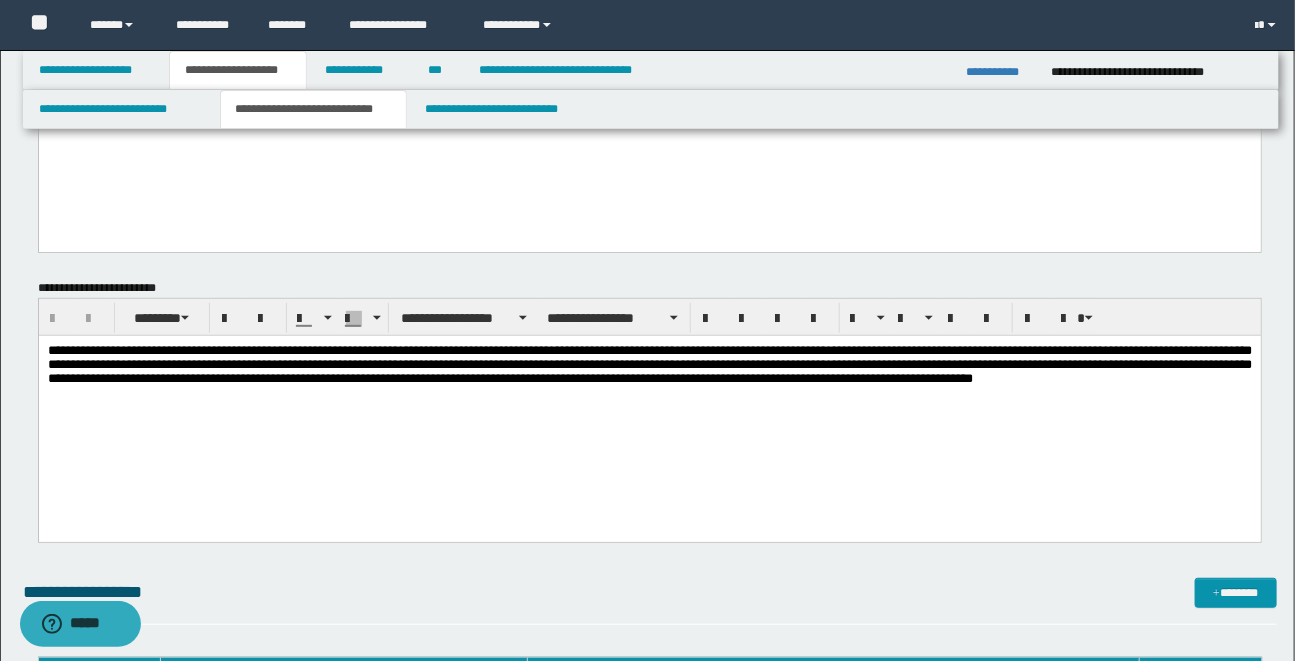 scroll, scrollTop: 185, scrollLeft: 0, axis: vertical 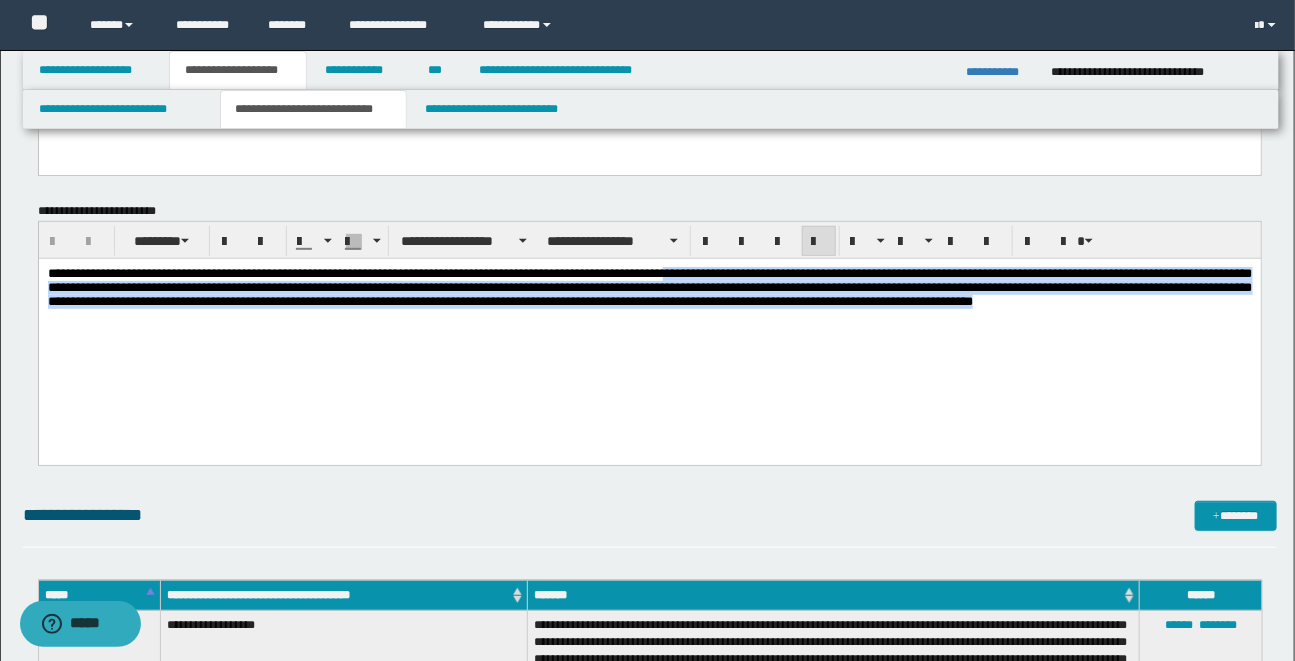 drag, startPoint x: 705, startPoint y: 276, endPoint x: 1227, endPoint y: 301, distance: 522.5983 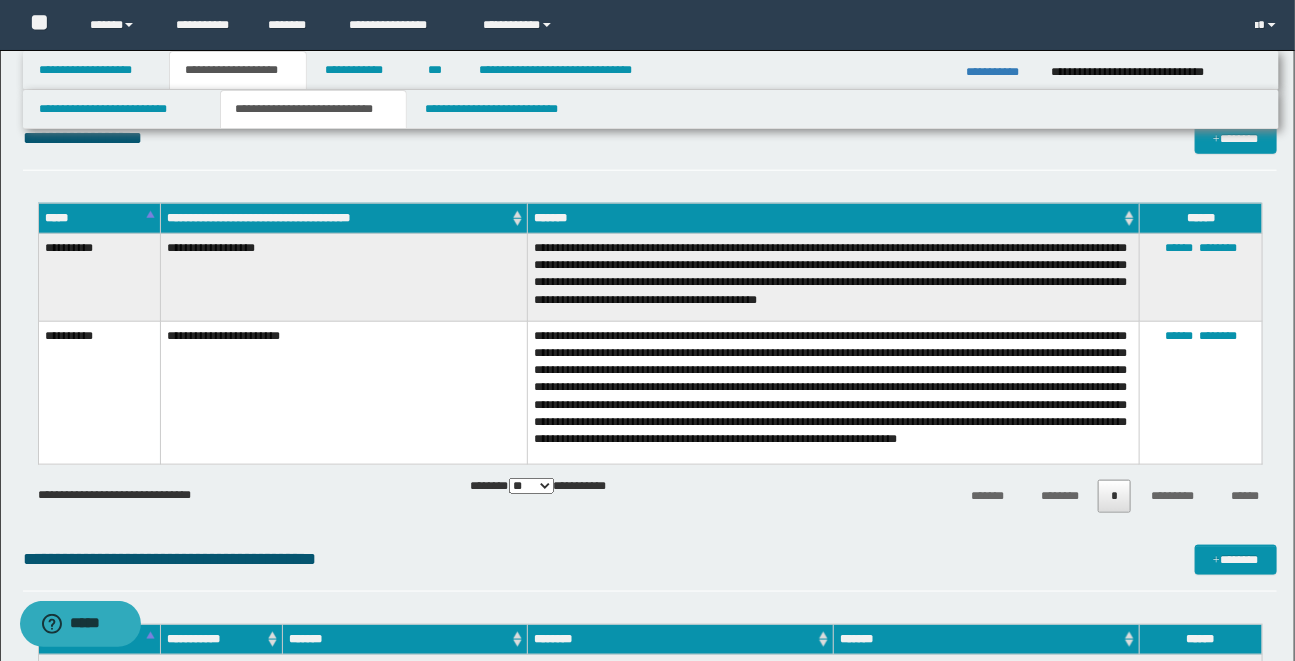 scroll, scrollTop: 643, scrollLeft: 0, axis: vertical 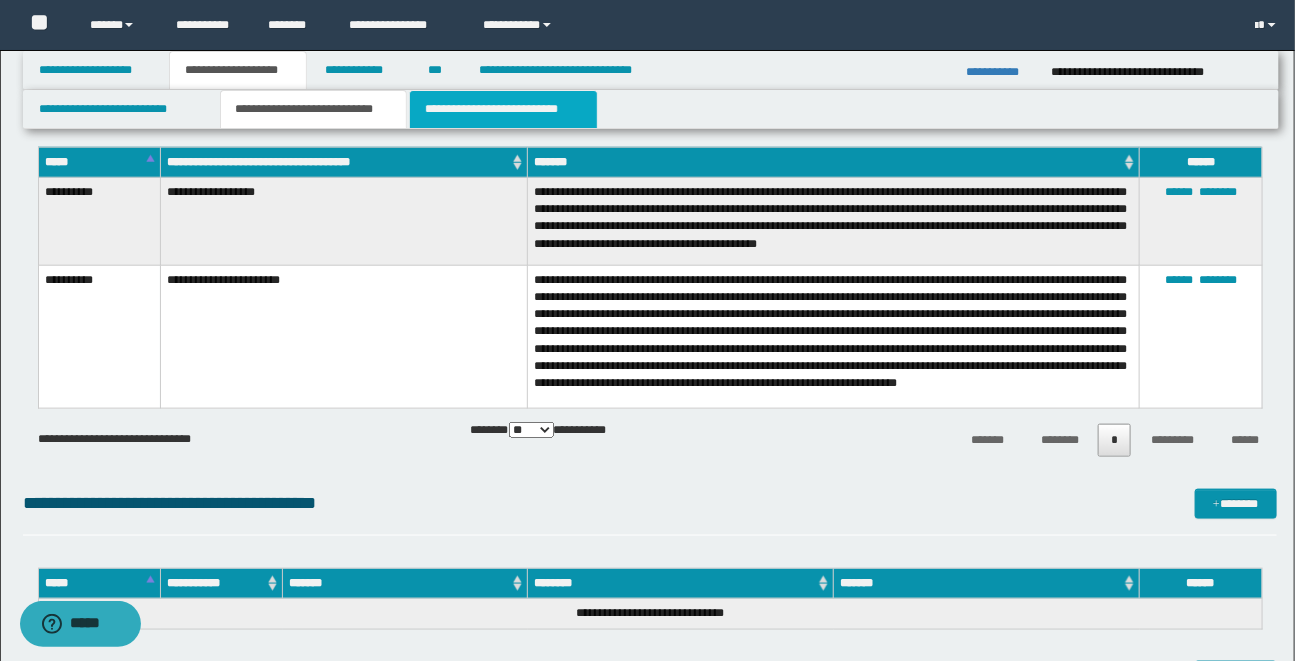 drag, startPoint x: 502, startPoint y: 117, endPoint x: 524, endPoint y: 125, distance: 23.409399 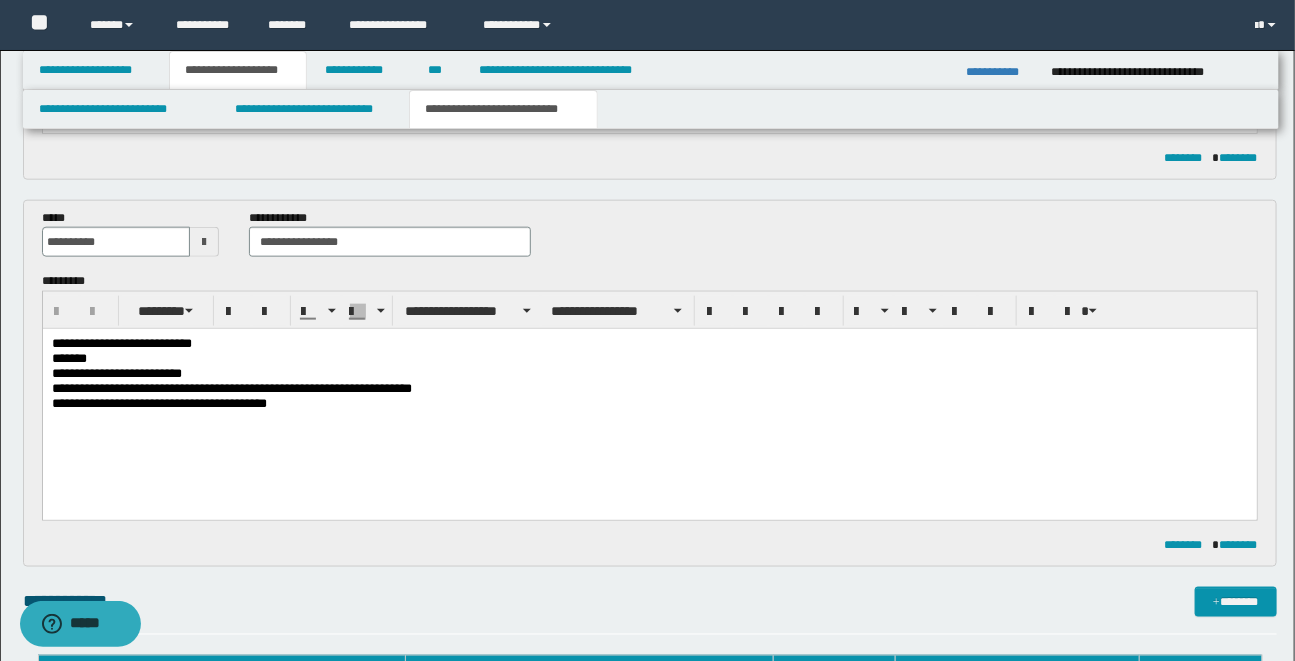 scroll, scrollTop: 765, scrollLeft: 0, axis: vertical 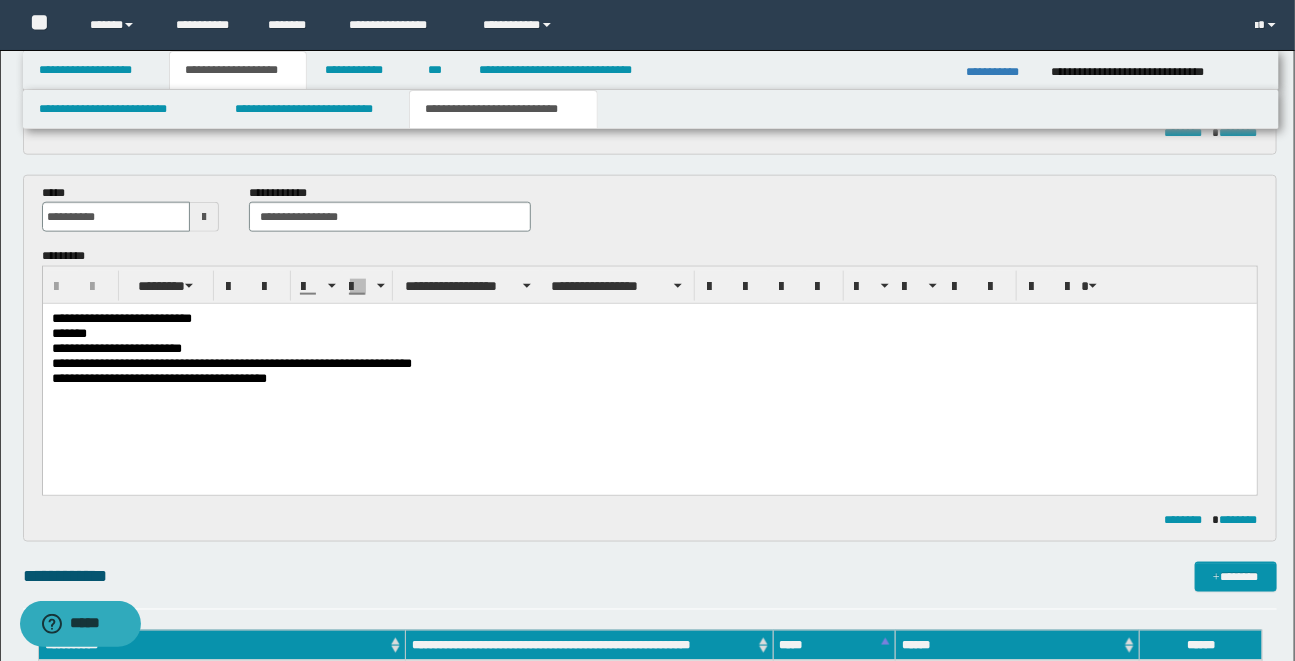 click on "**********" at bounding box center (649, 379) 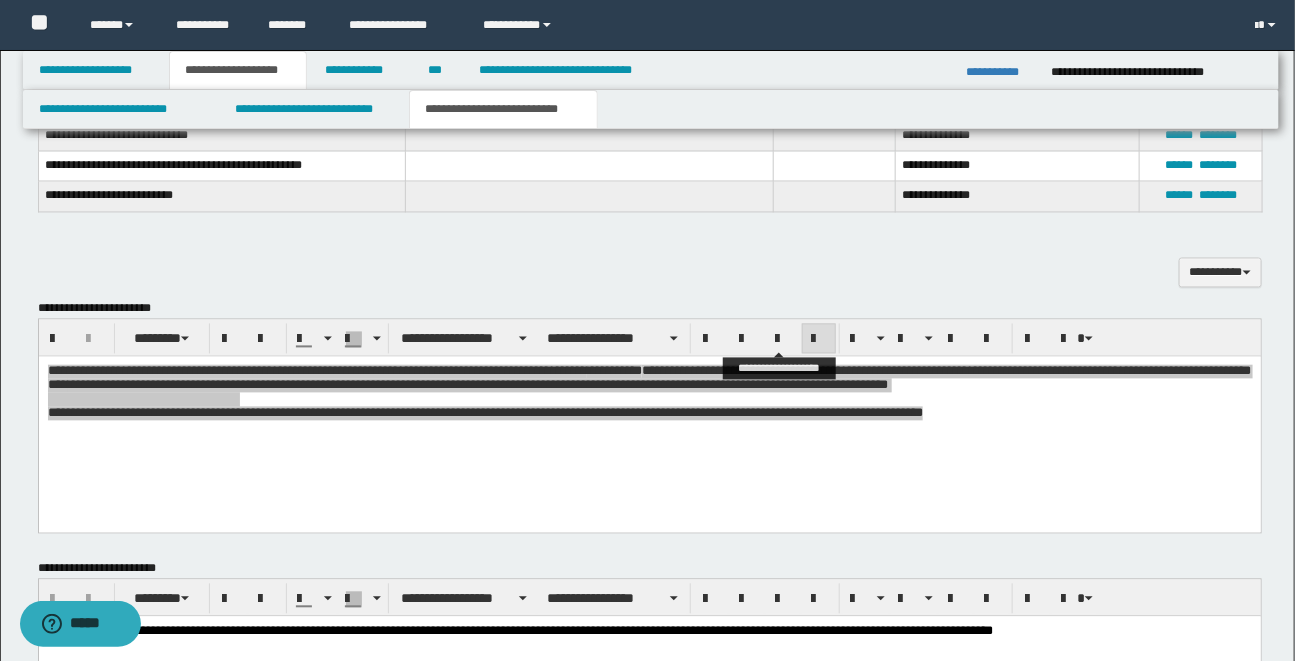 scroll, scrollTop: 1389, scrollLeft: 0, axis: vertical 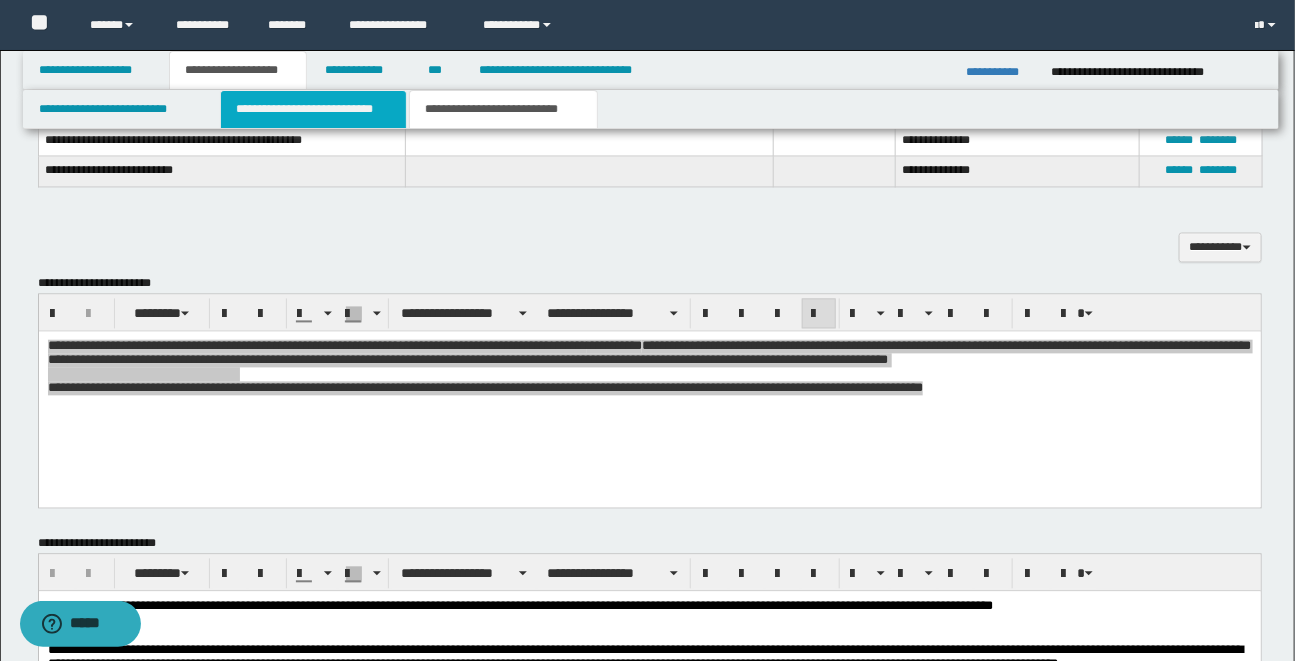 click on "**********" at bounding box center (313, 109) 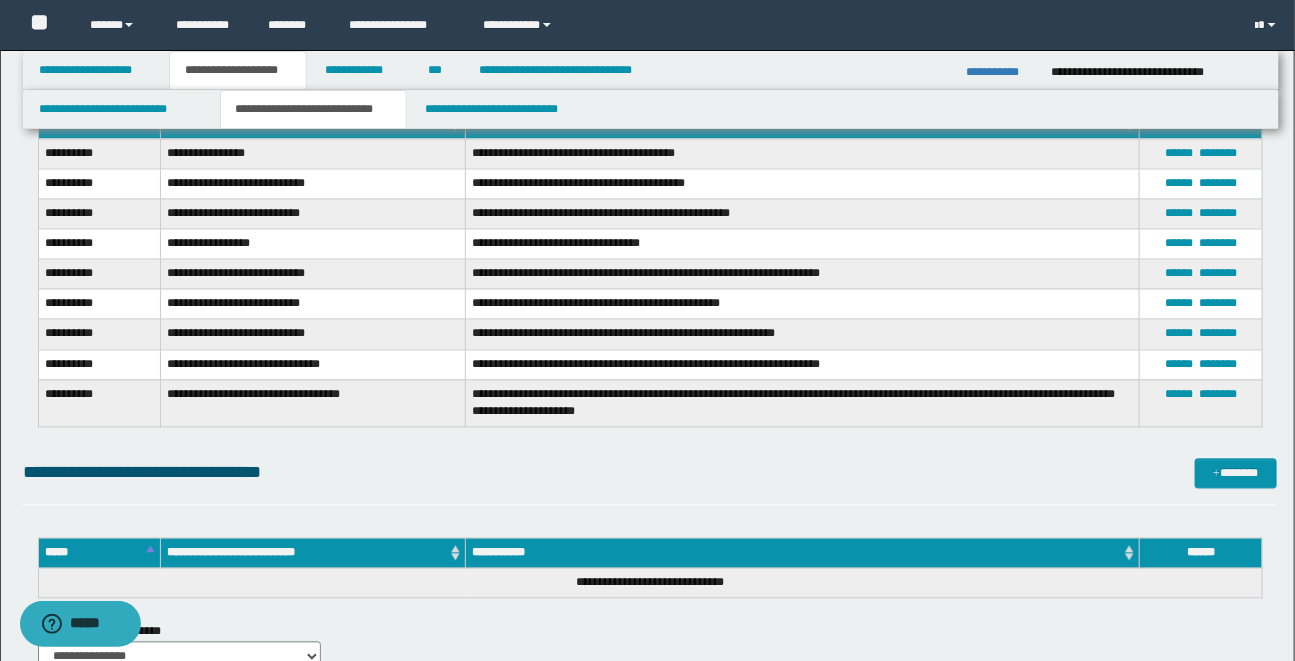 scroll, scrollTop: 1325, scrollLeft: 0, axis: vertical 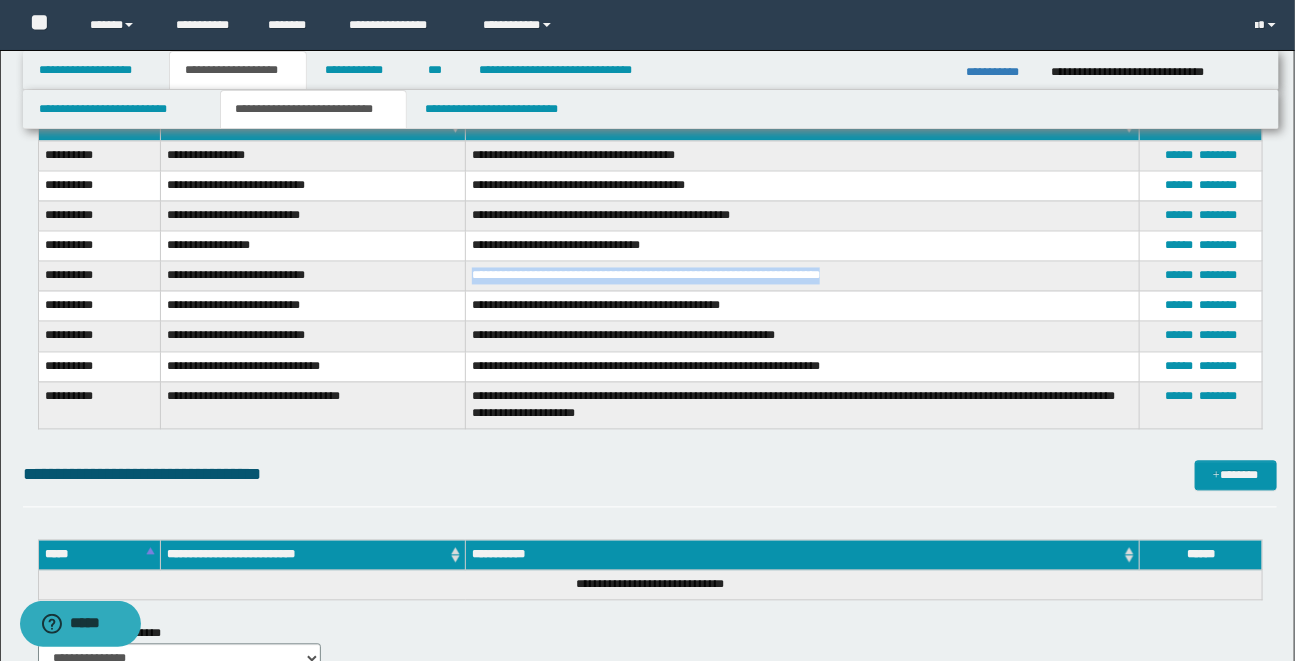 drag, startPoint x: 473, startPoint y: 274, endPoint x: 860, endPoint y: 277, distance: 387.01163 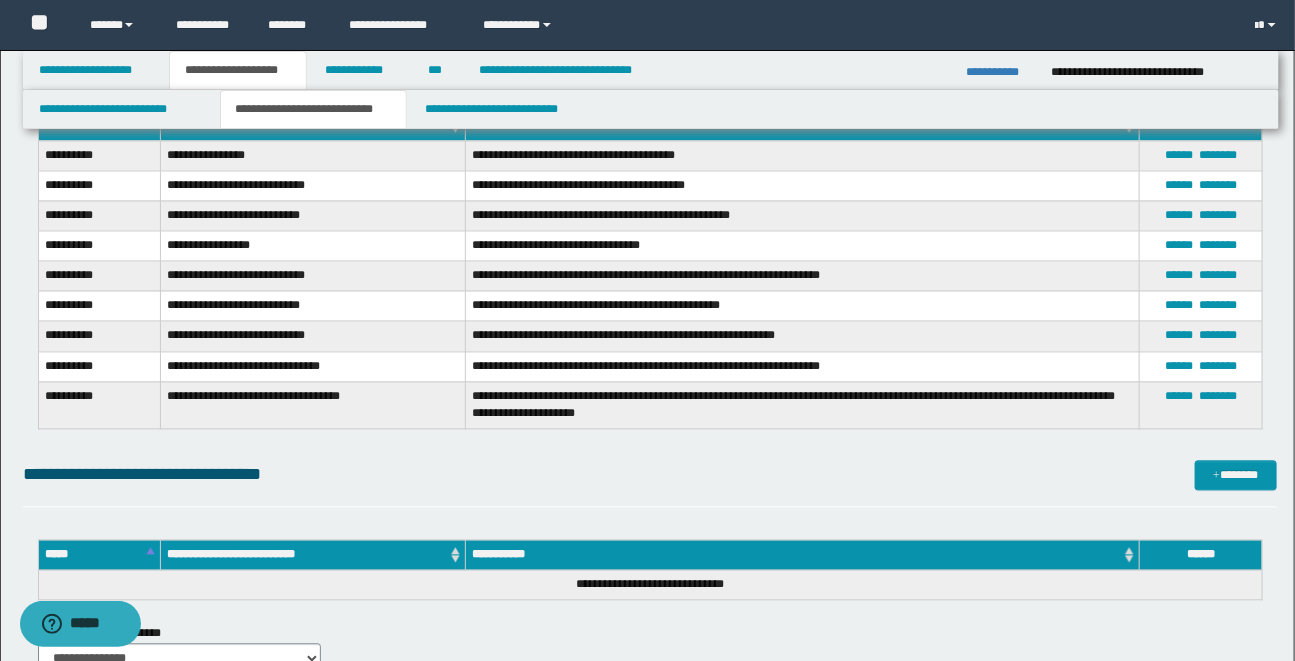 click on "**********" at bounding box center [803, 367] 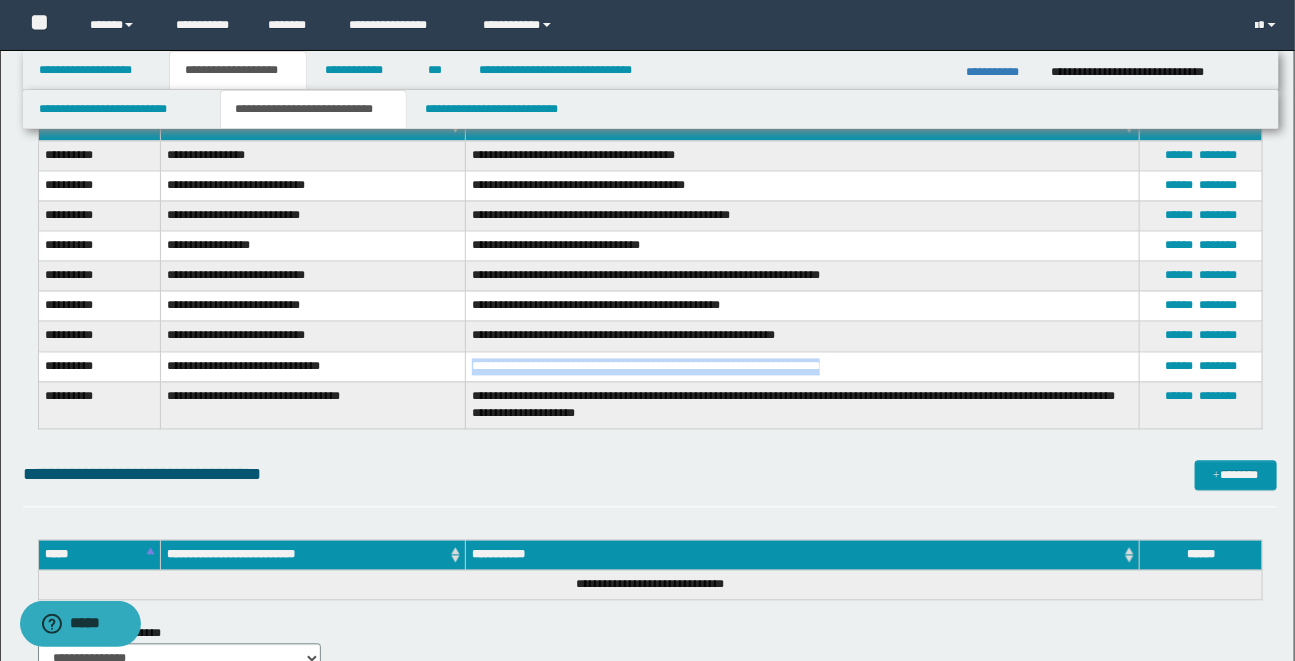 drag, startPoint x: 474, startPoint y: 365, endPoint x: 858, endPoint y: 365, distance: 384 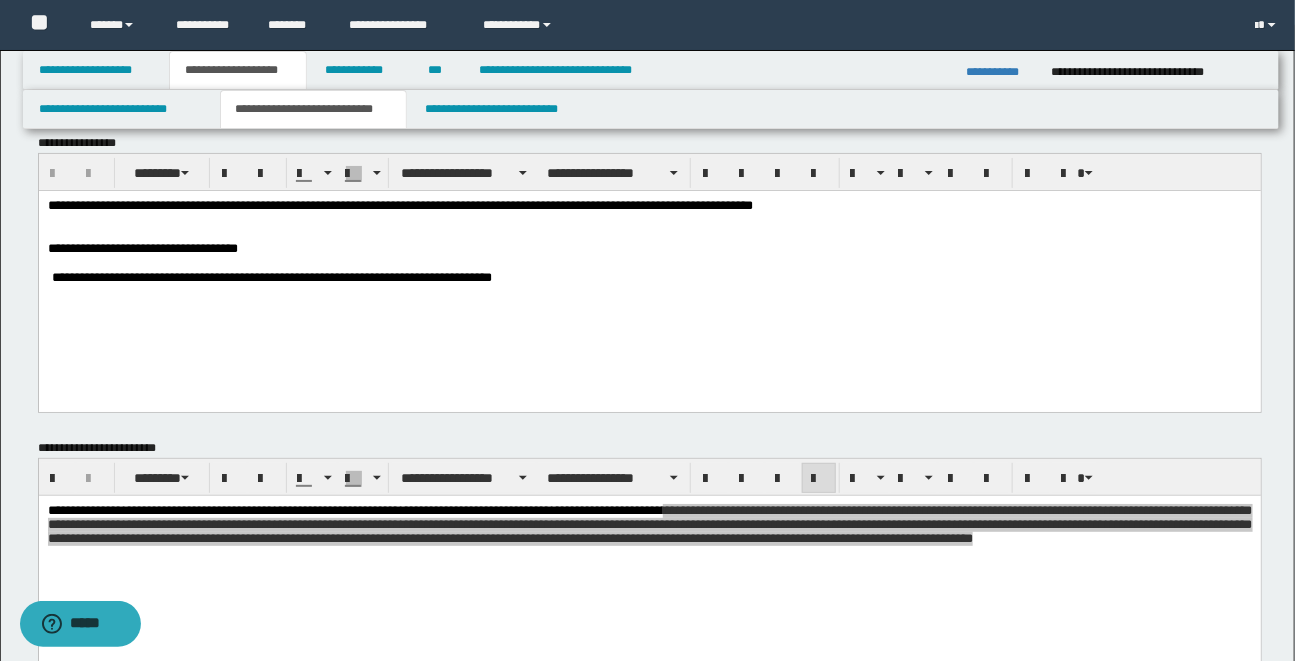 scroll, scrollTop: 21, scrollLeft: 0, axis: vertical 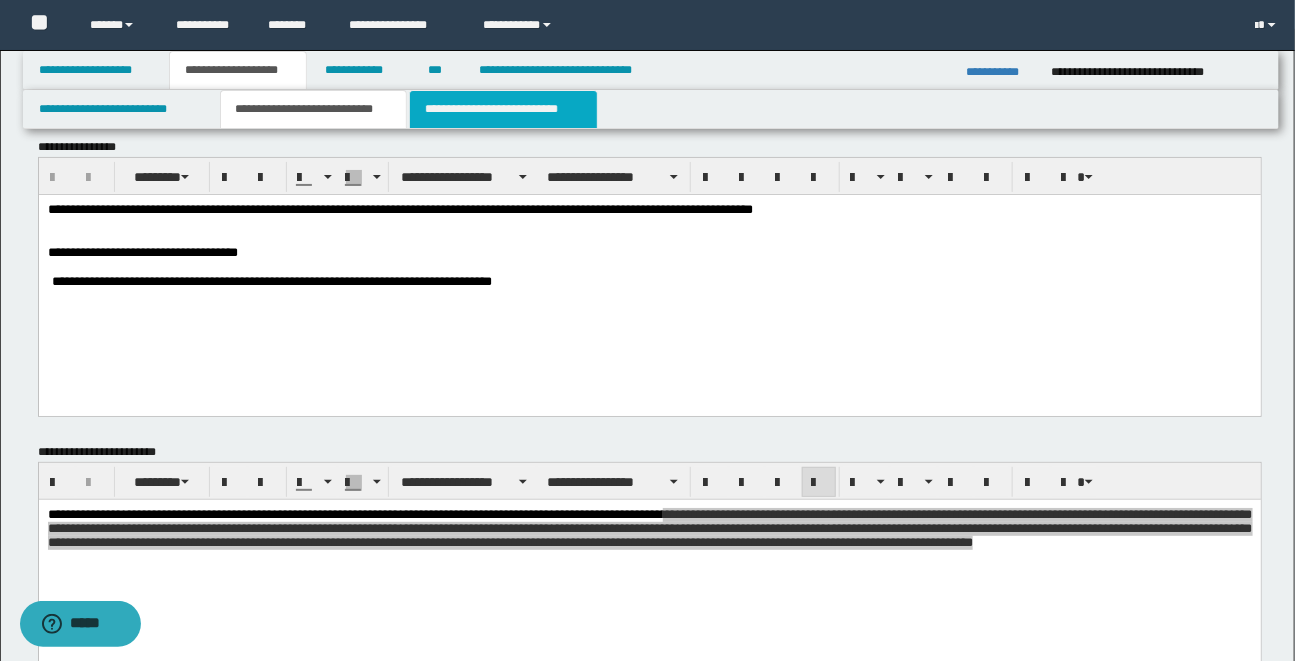 click on "**********" at bounding box center (503, 109) 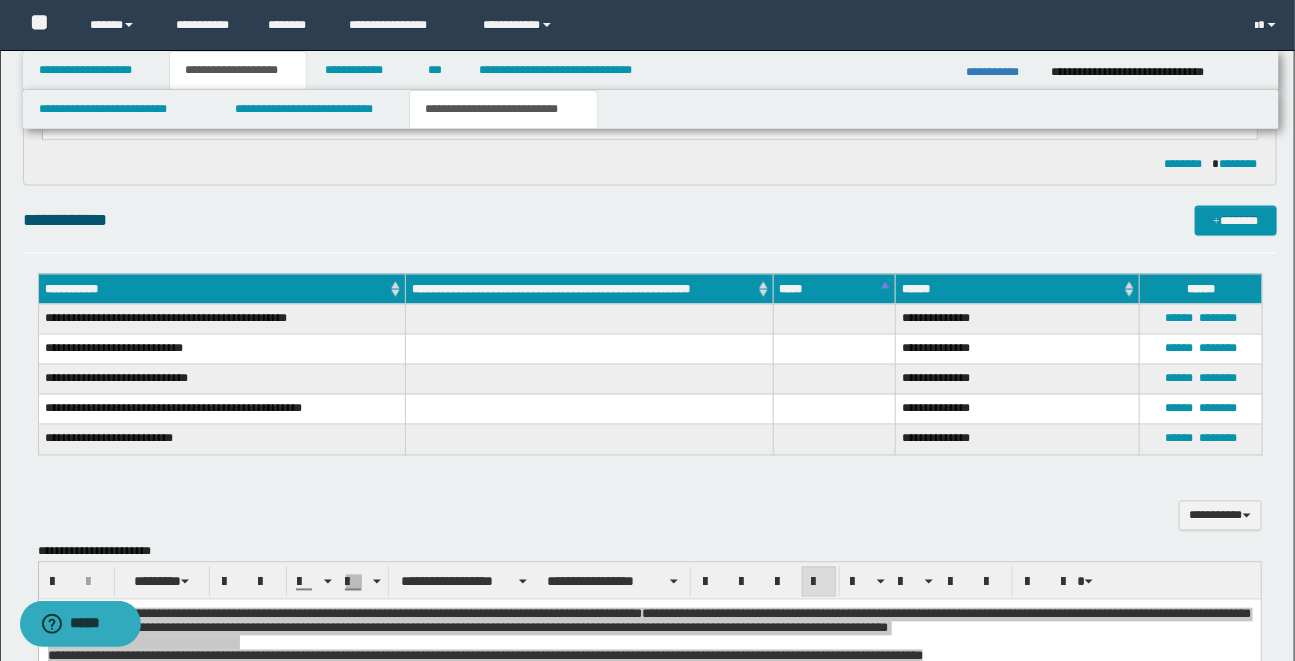 scroll, scrollTop: 1142, scrollLeft: 0, axis: vertical 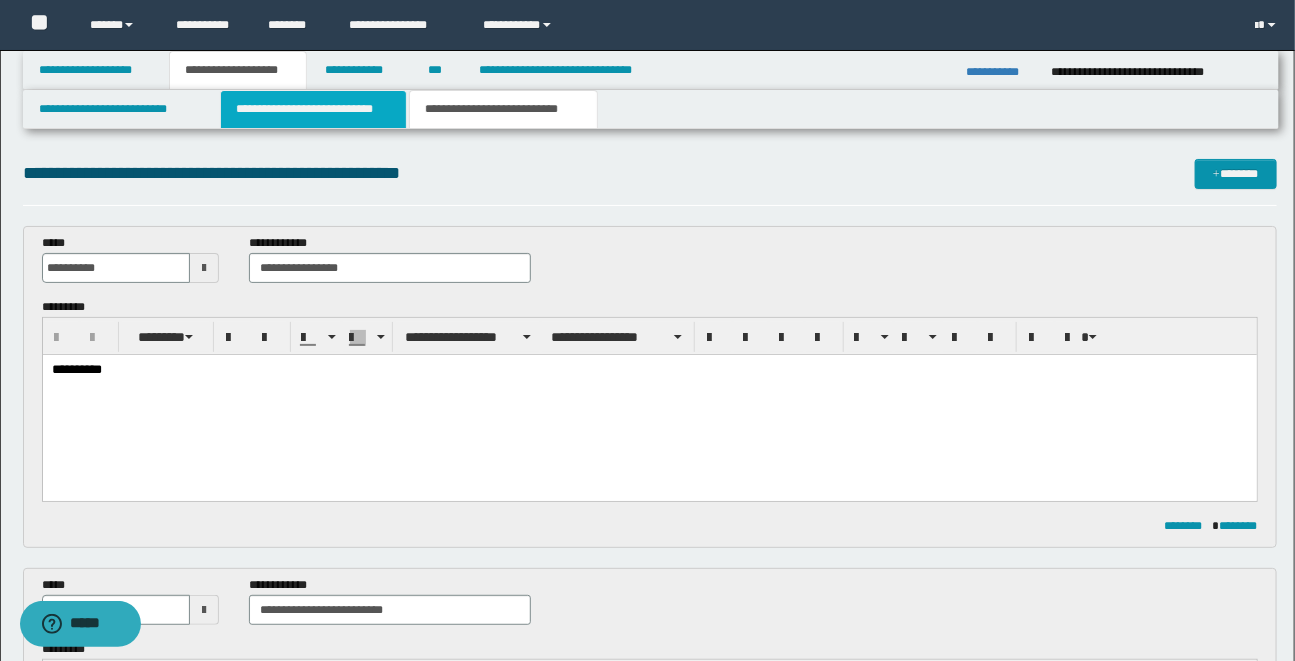 click on "**********" at bounding box center (313, 109) 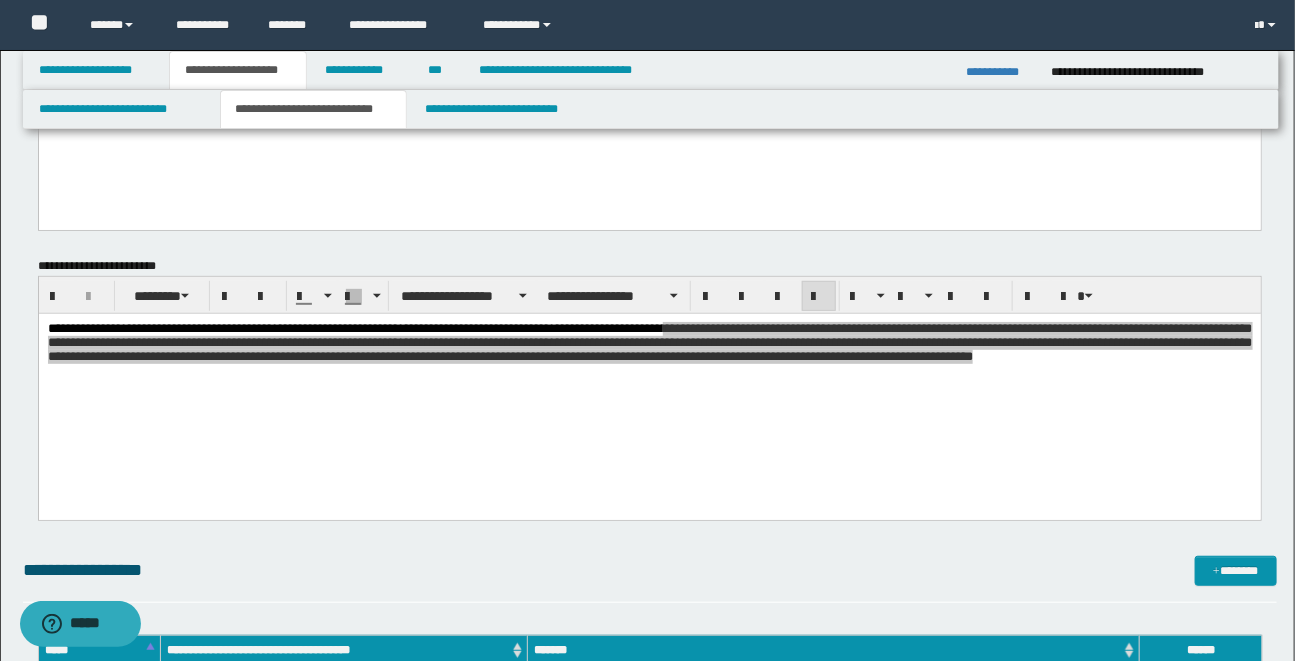 scroll, scrollTop: 230, scrollLeft: 0, axis: vertical 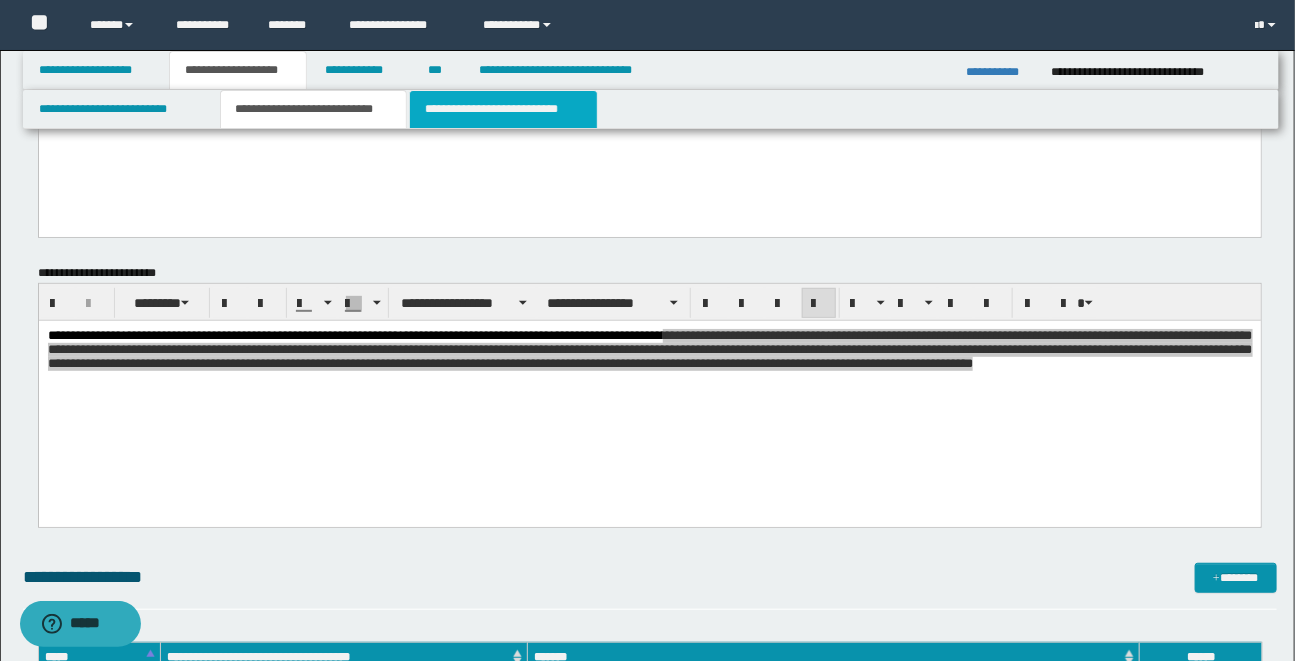click on "**********" at bounding box center [503, 109] 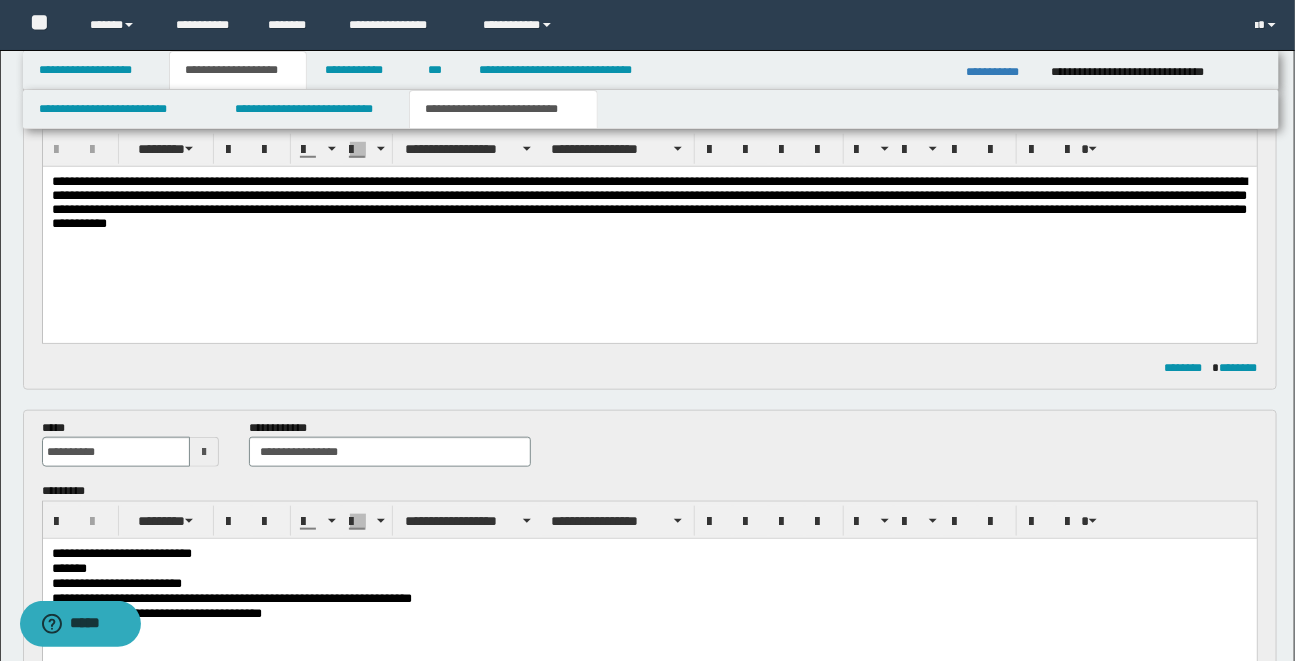 scroll, scrollTop: 850, scrollLeft: 0, axis: vertical 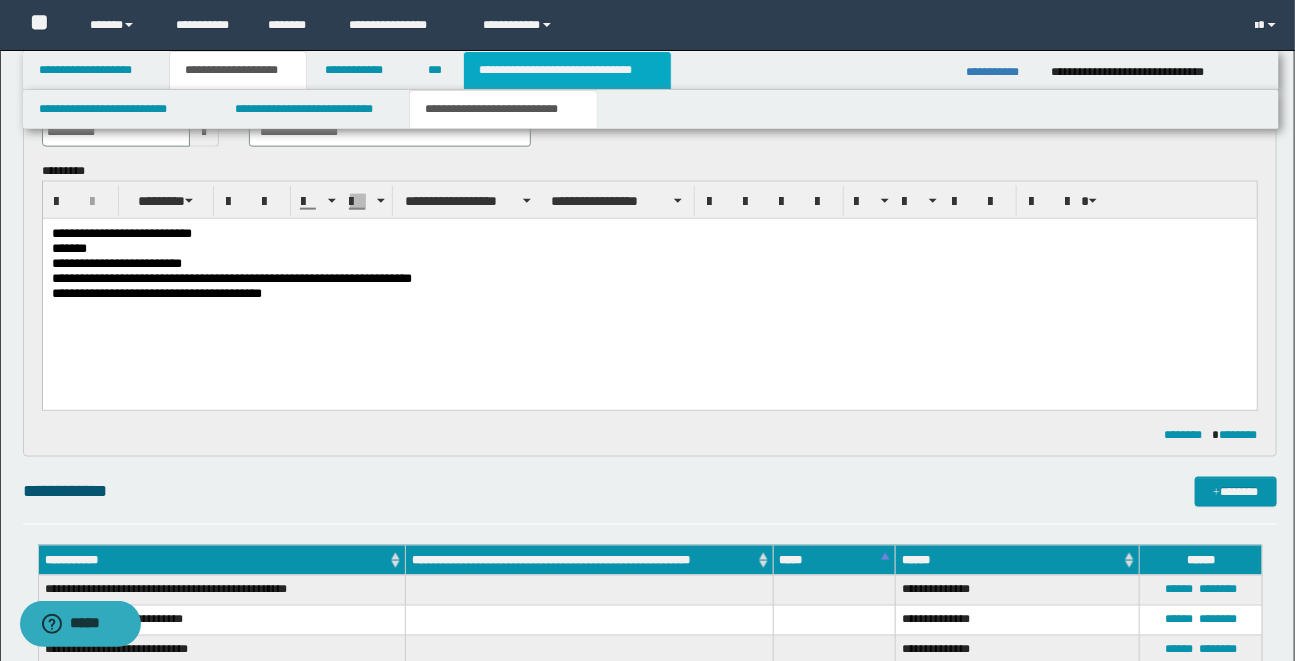 click on "**********" at bounding box center [567, 70] 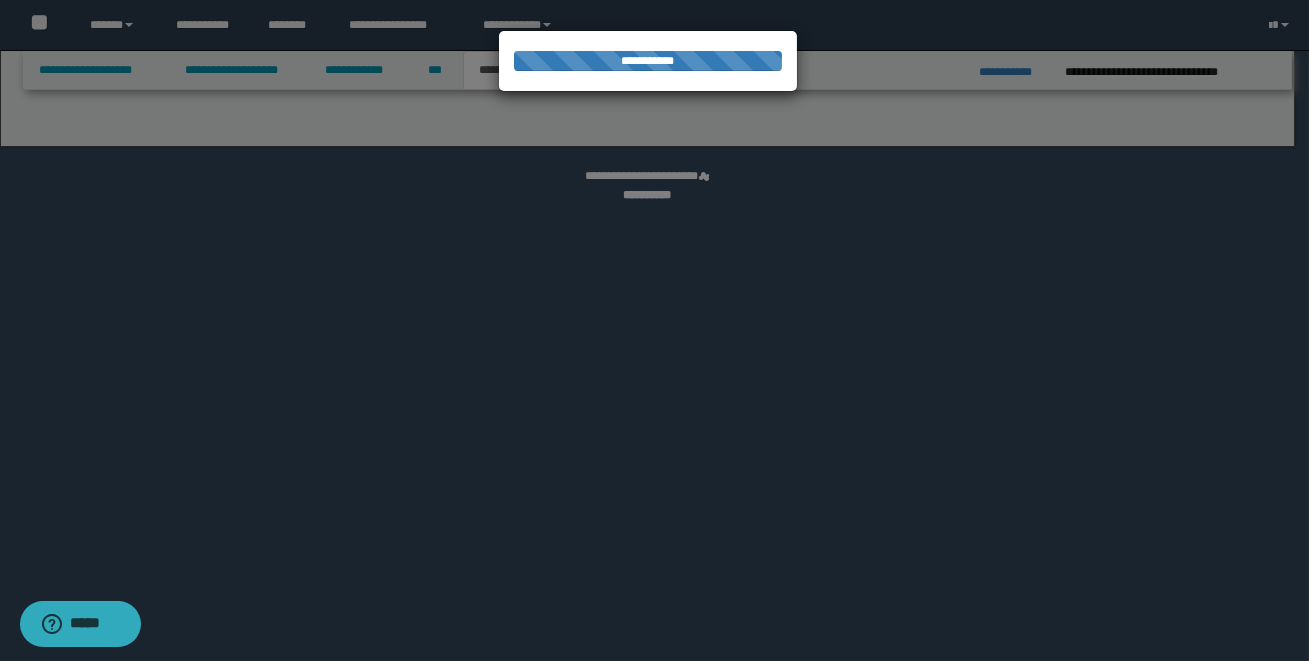 select on "*" 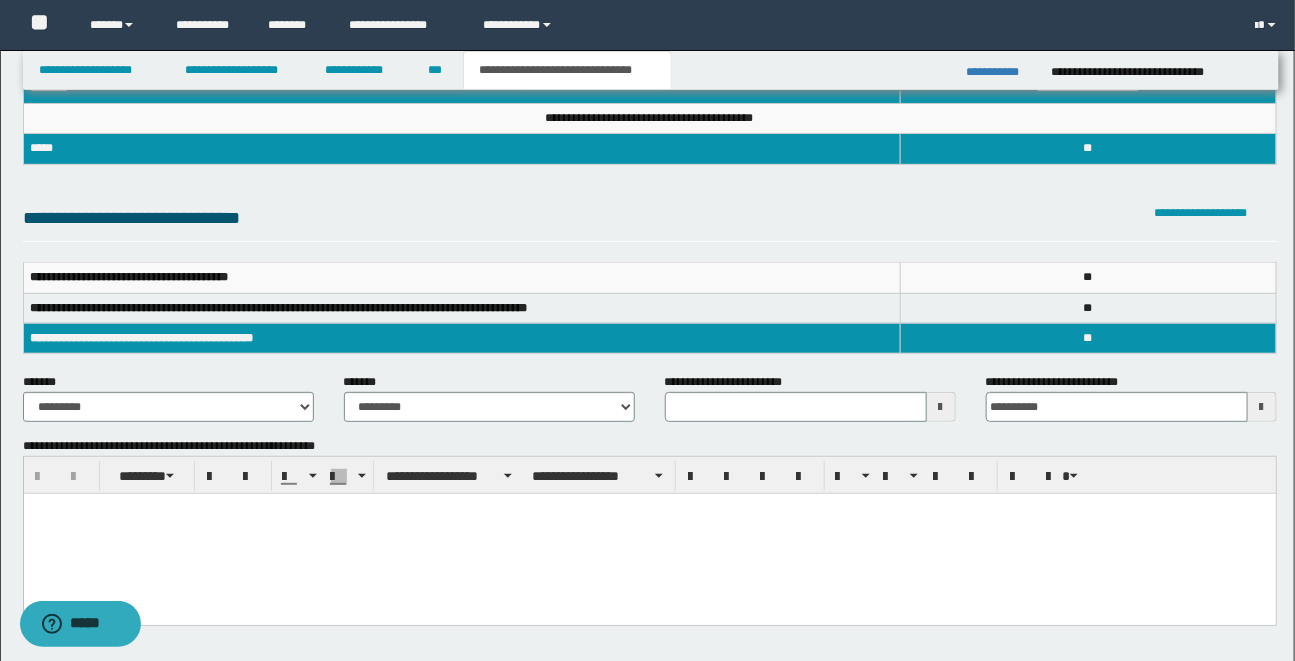 scroll, scrollTop: 0, scrollLeft: 0, axis: both 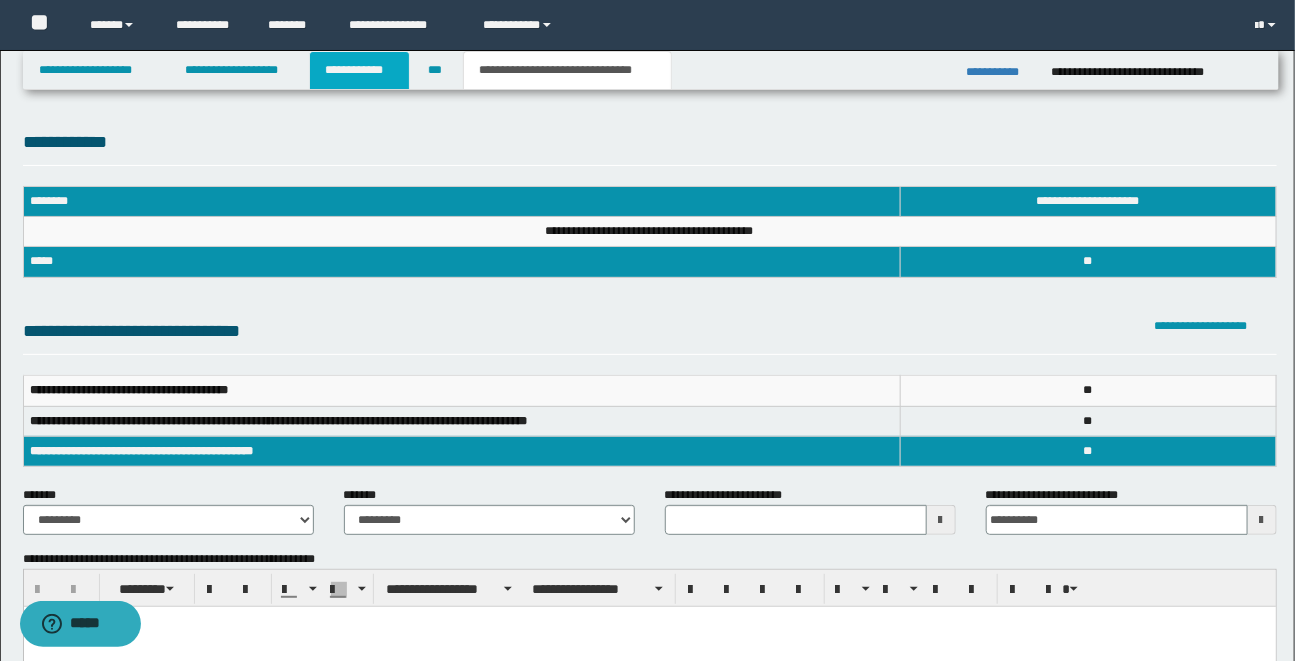 click on "**********" at bounding box center (359, 70) 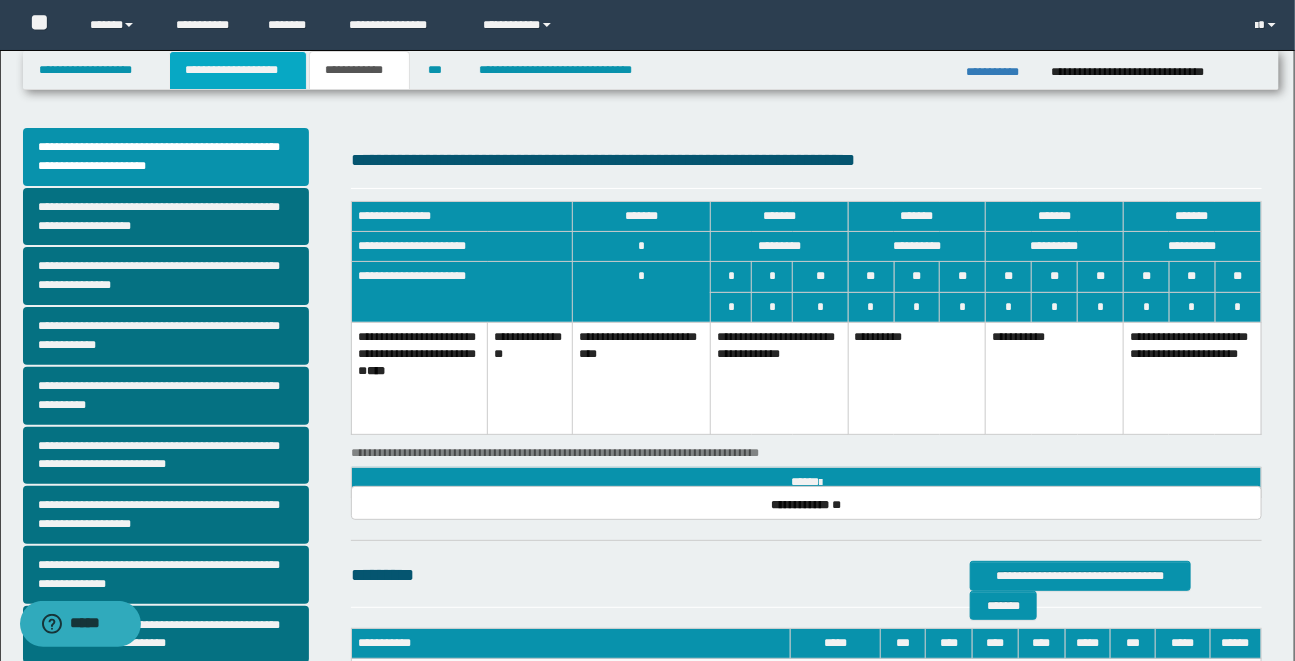 click on "**********" at bounding box center [238, 70] 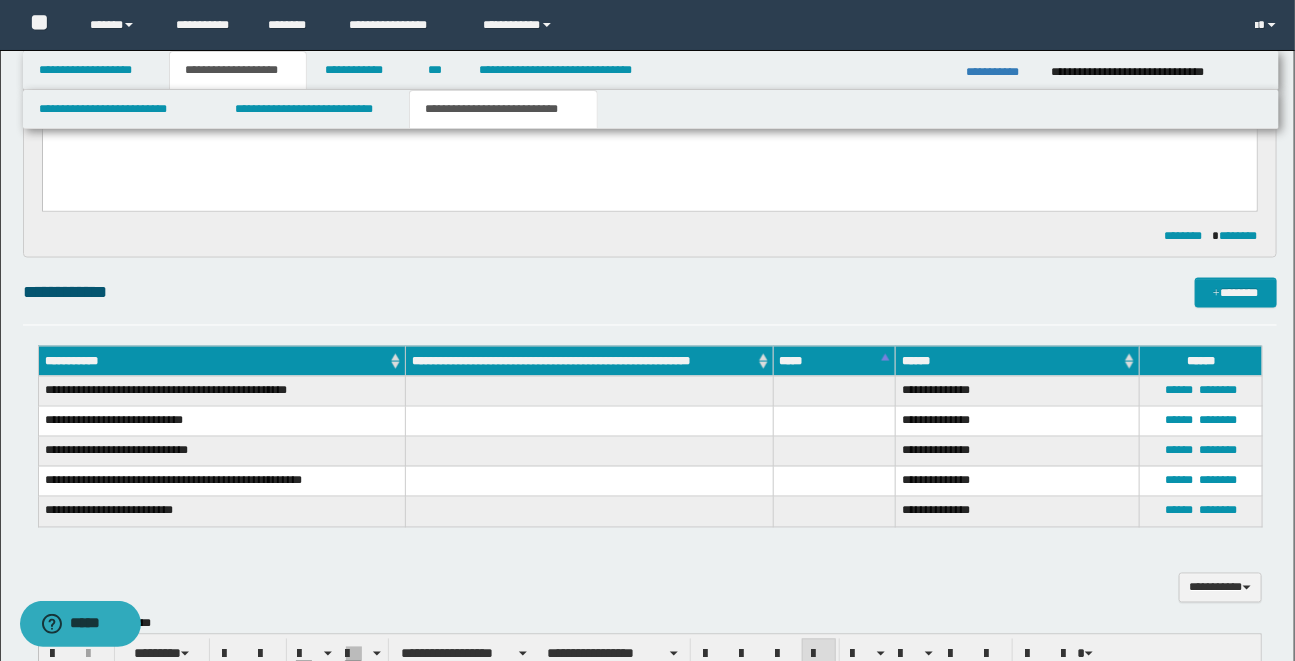 scroll, scrollTop: 1057, scrollLeft: 0, axis: vertical 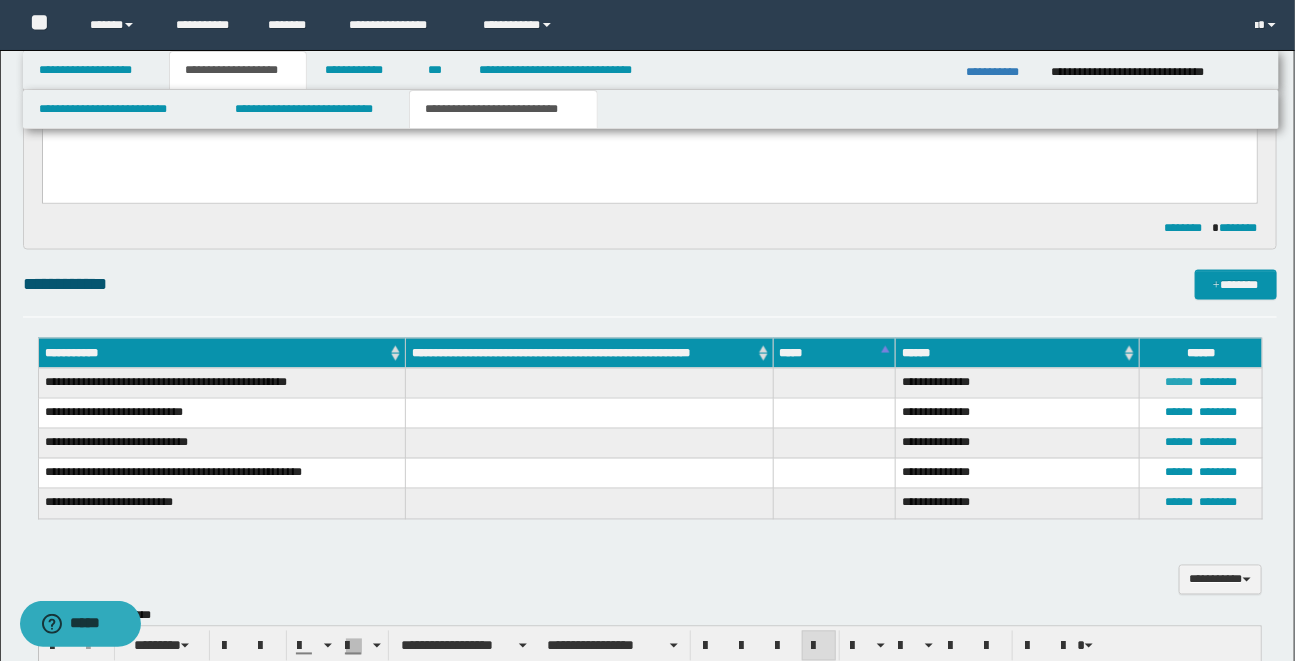 click on "******" at bounding box center [1179, 383] 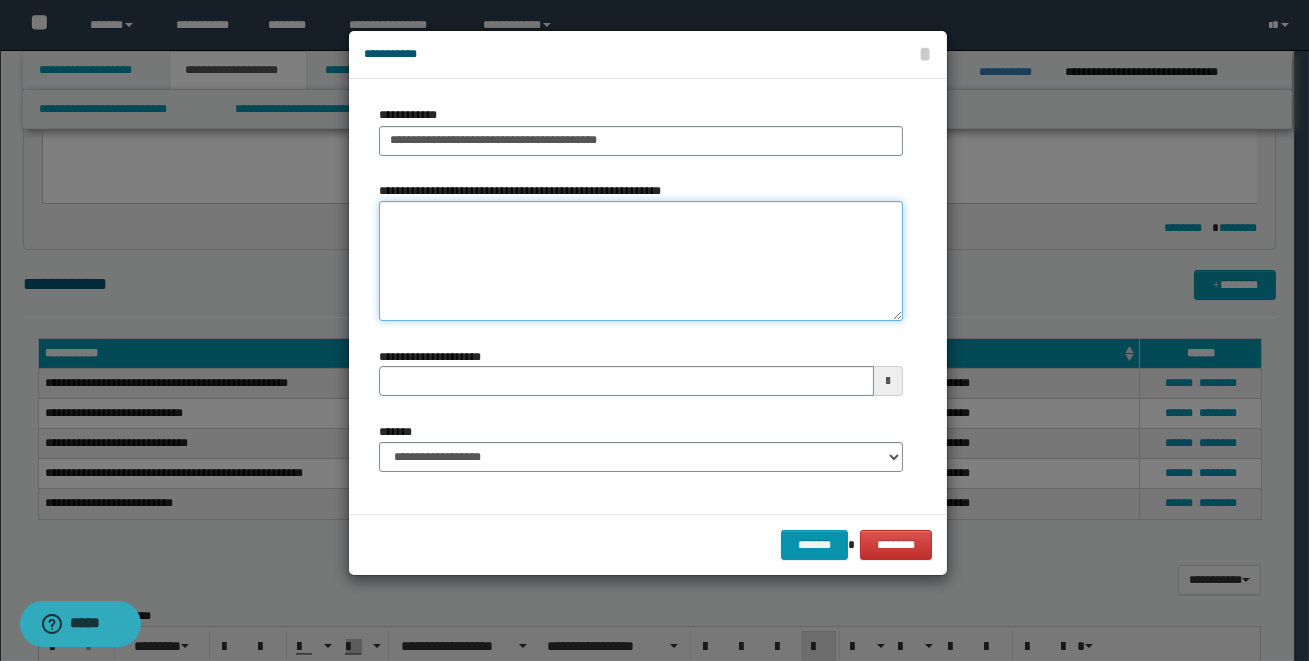 click on "**********" at bounding box center (641, 261) 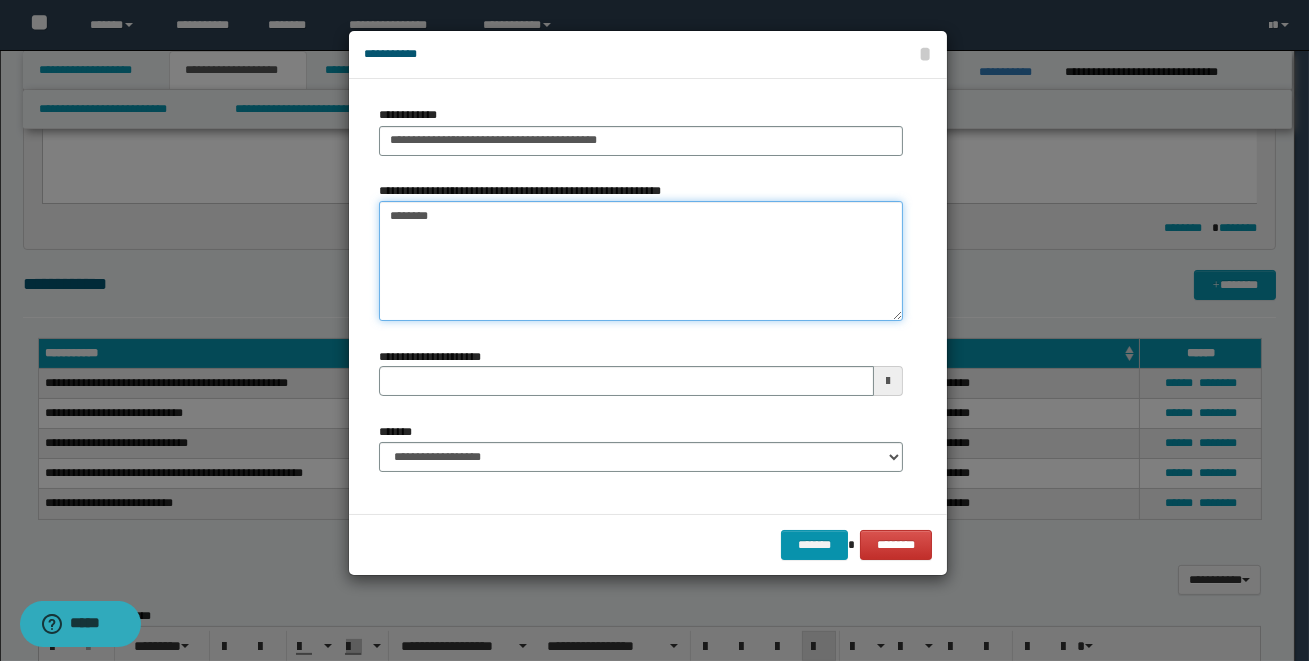 type on "*********" 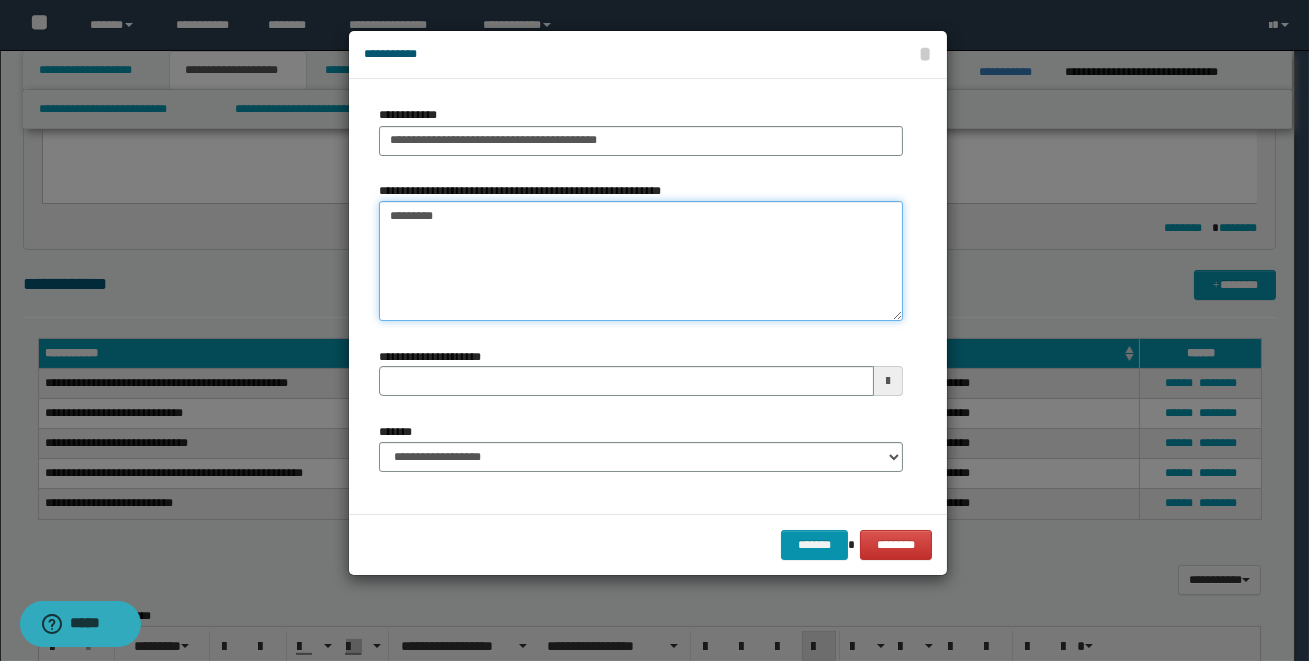 type 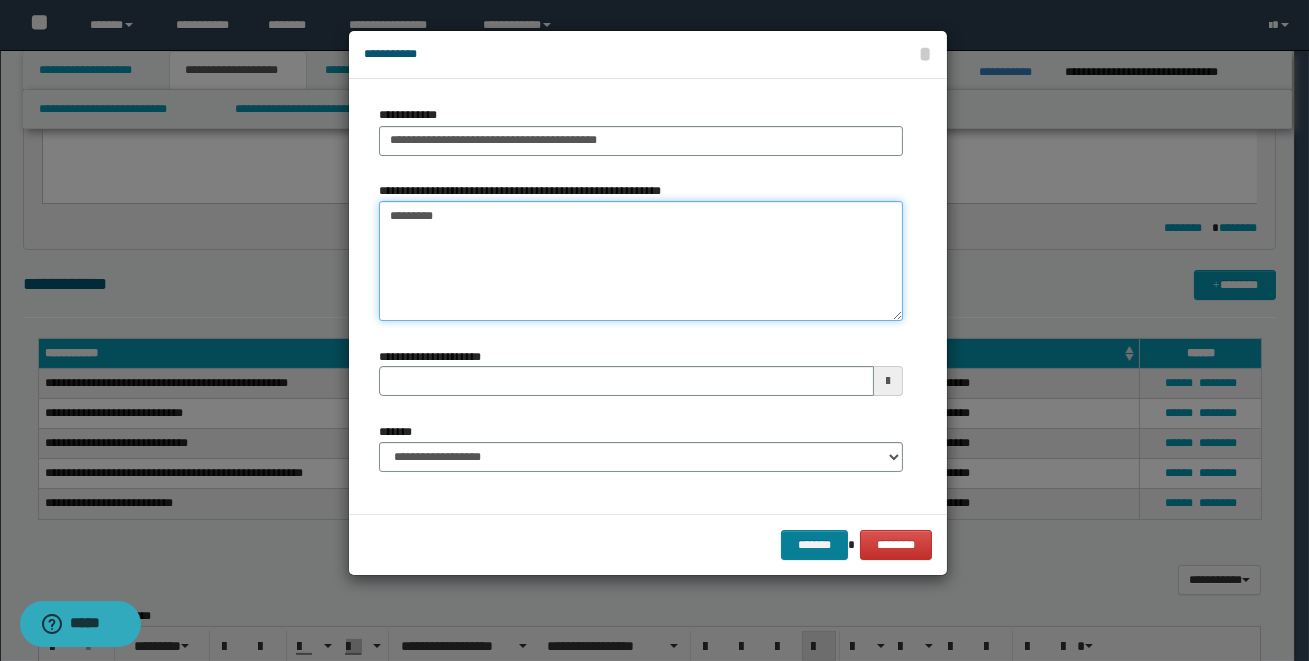 type on "*********" 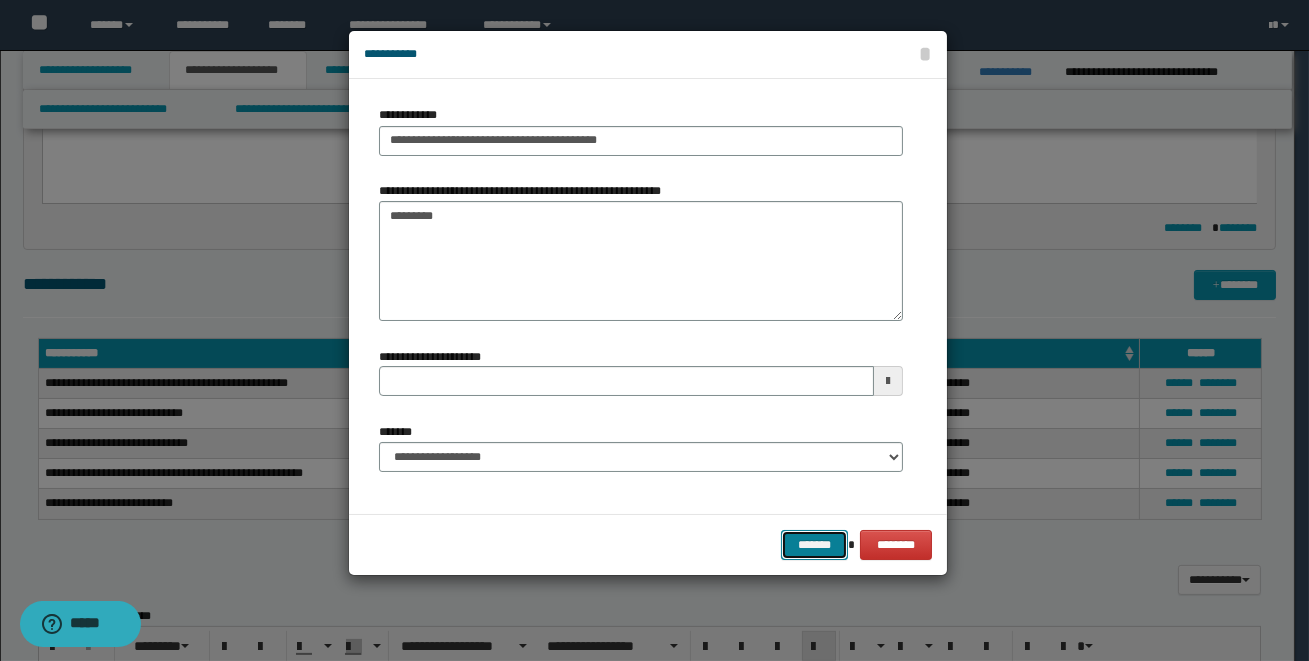 click on "*******" at bounding box center (814, 545) 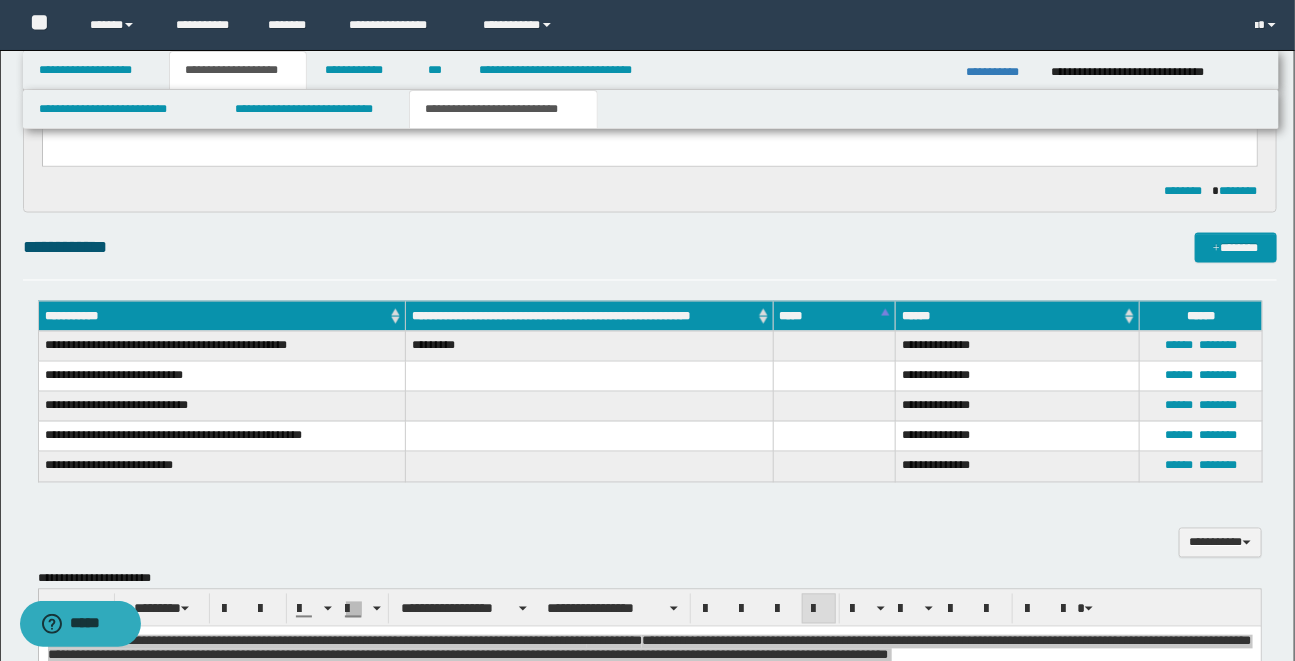 scroll, scrollTop: 1095, scrollLeft: 0, axis: vertical 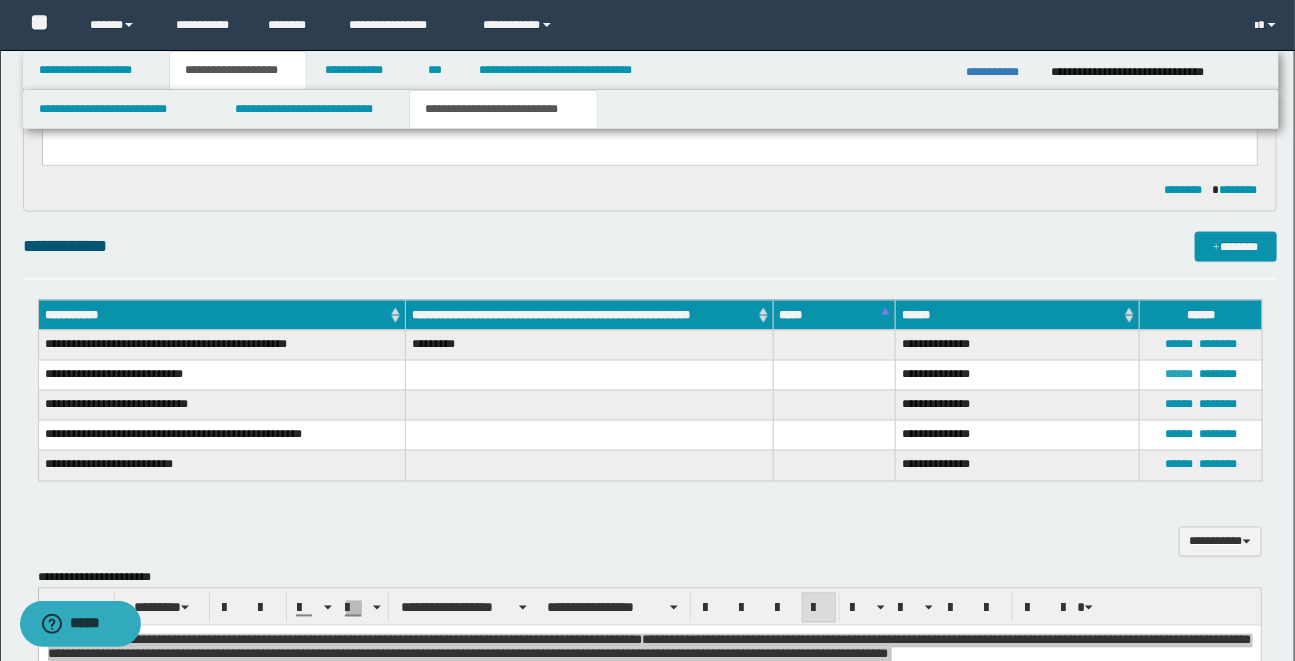 click on "******" at bounding box center [1179, 375] 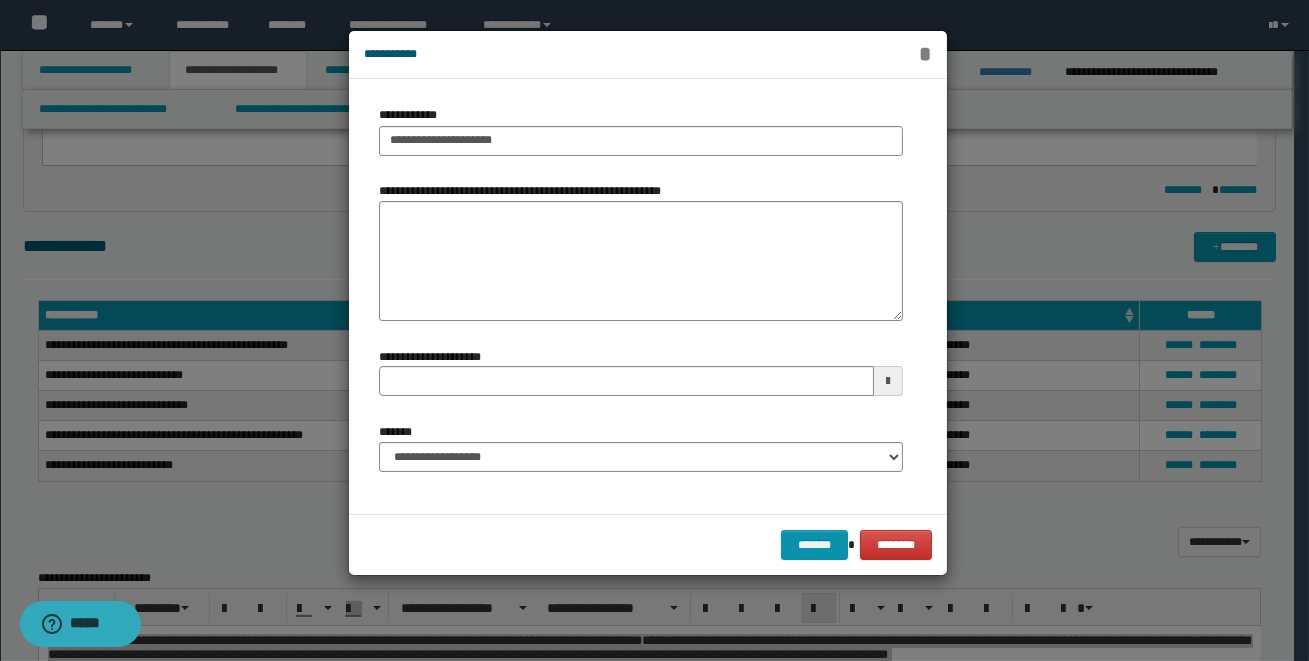 click on "*" at bounding box center [925, 54] 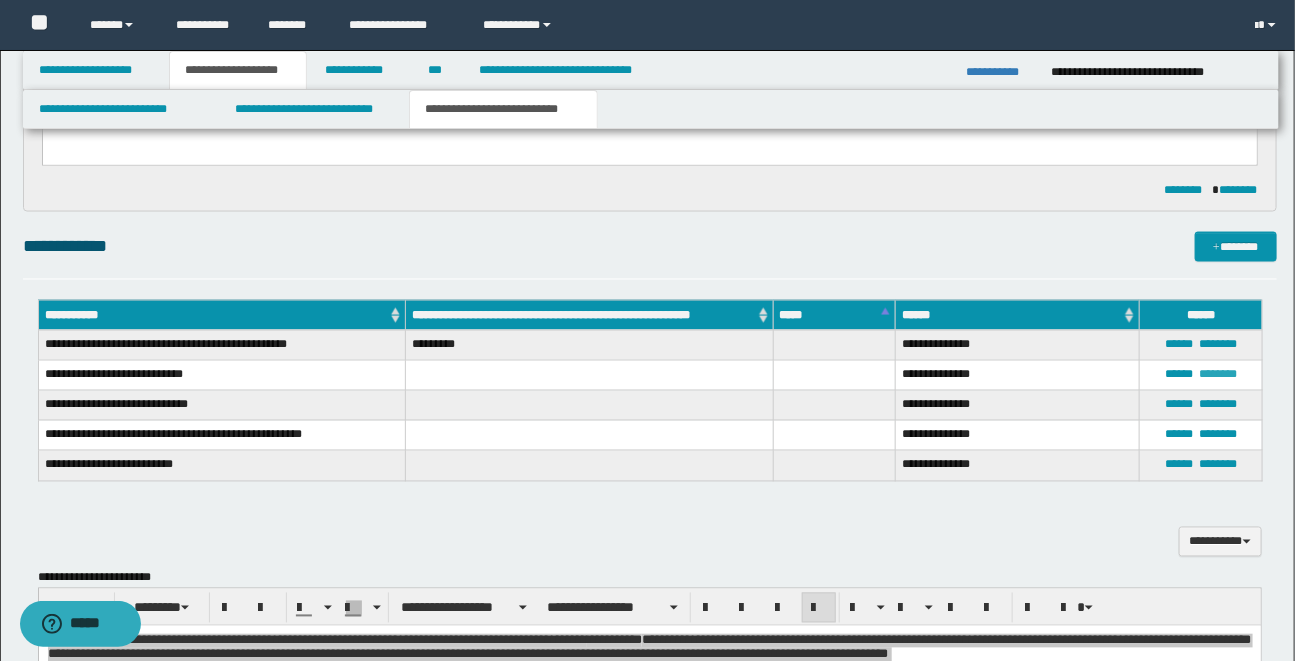 click on "********" at bounding box center (1218, 375) 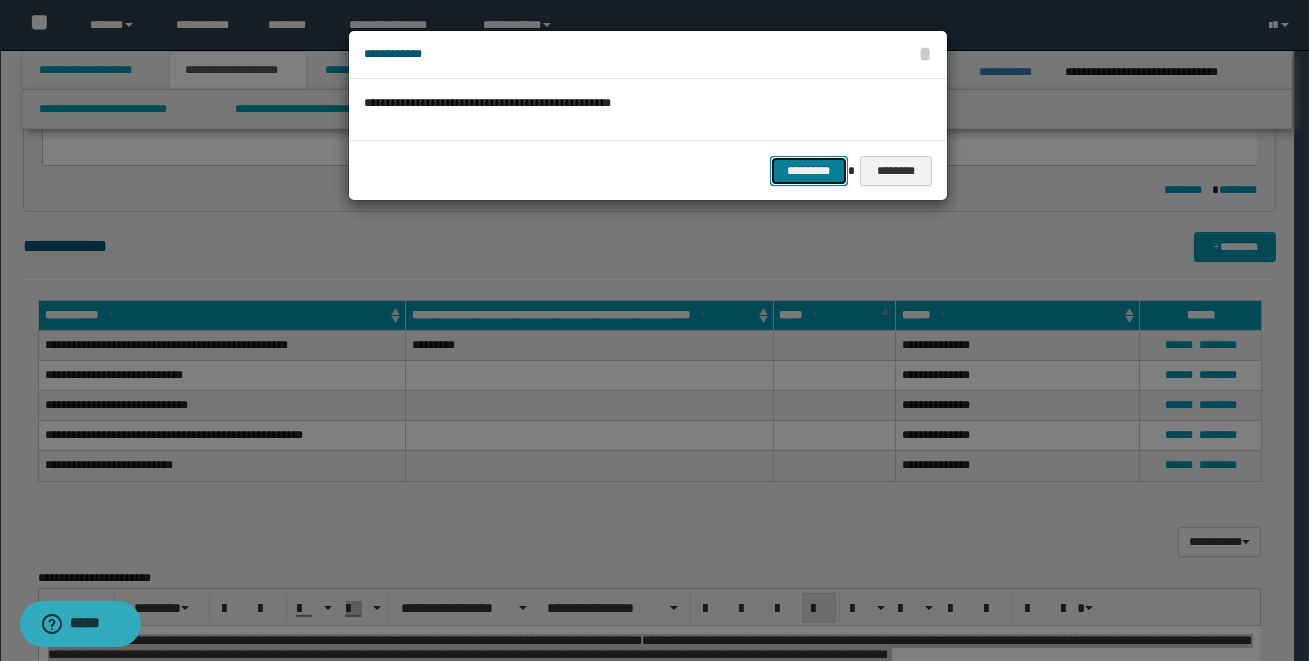 click on "*********" at bounding box center (809, 171) 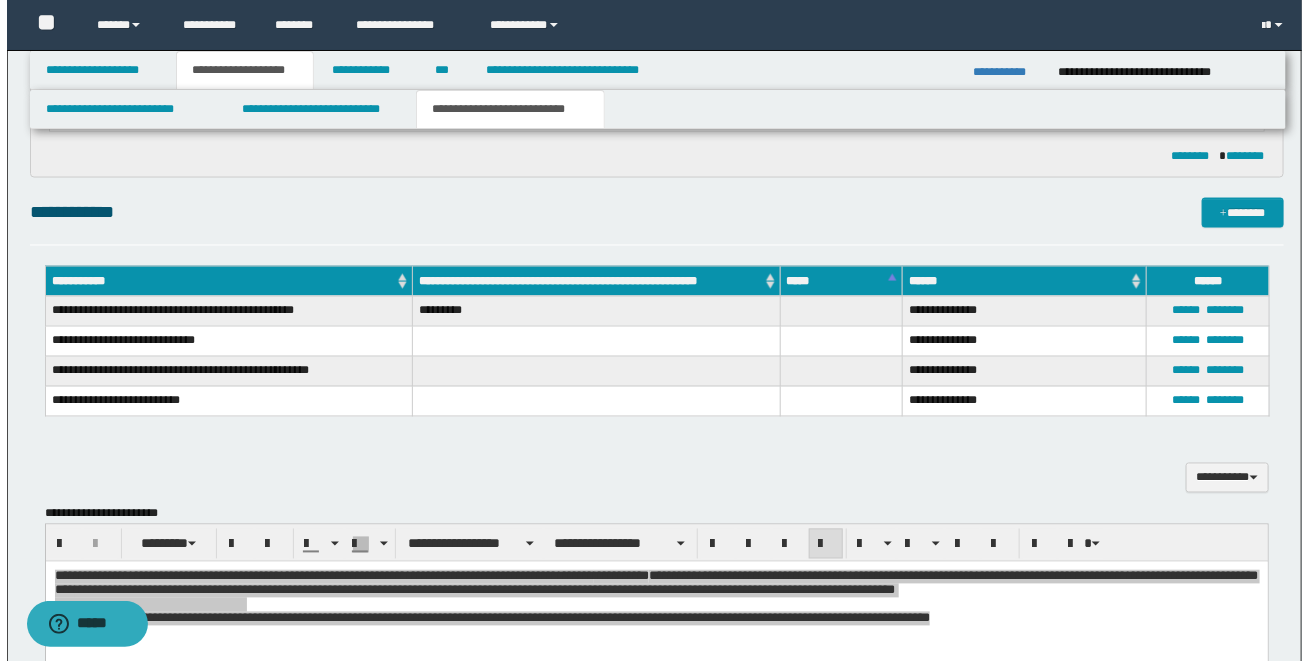 scroll, scrollTop: 1144, scrollLeft: 0, axis: vertical 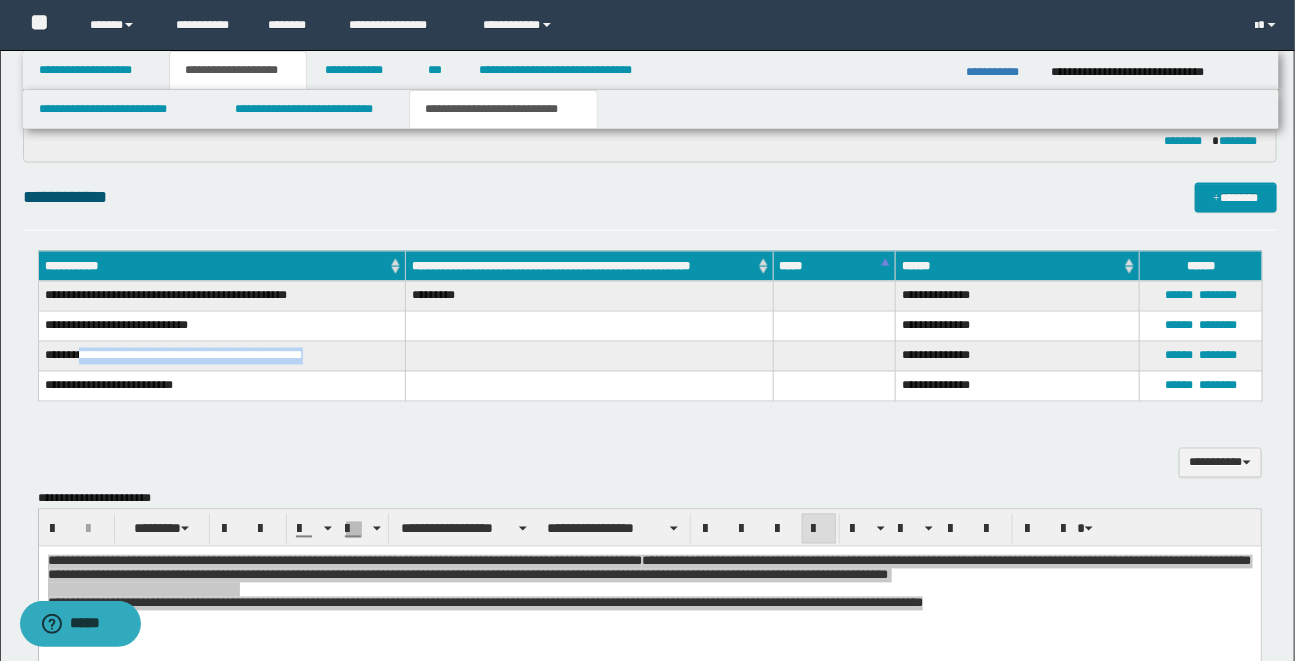 drag, startPoint x: 89, startPoint y: 355, endPoint x: 347, endPoint y: 352, distance: 258.01746 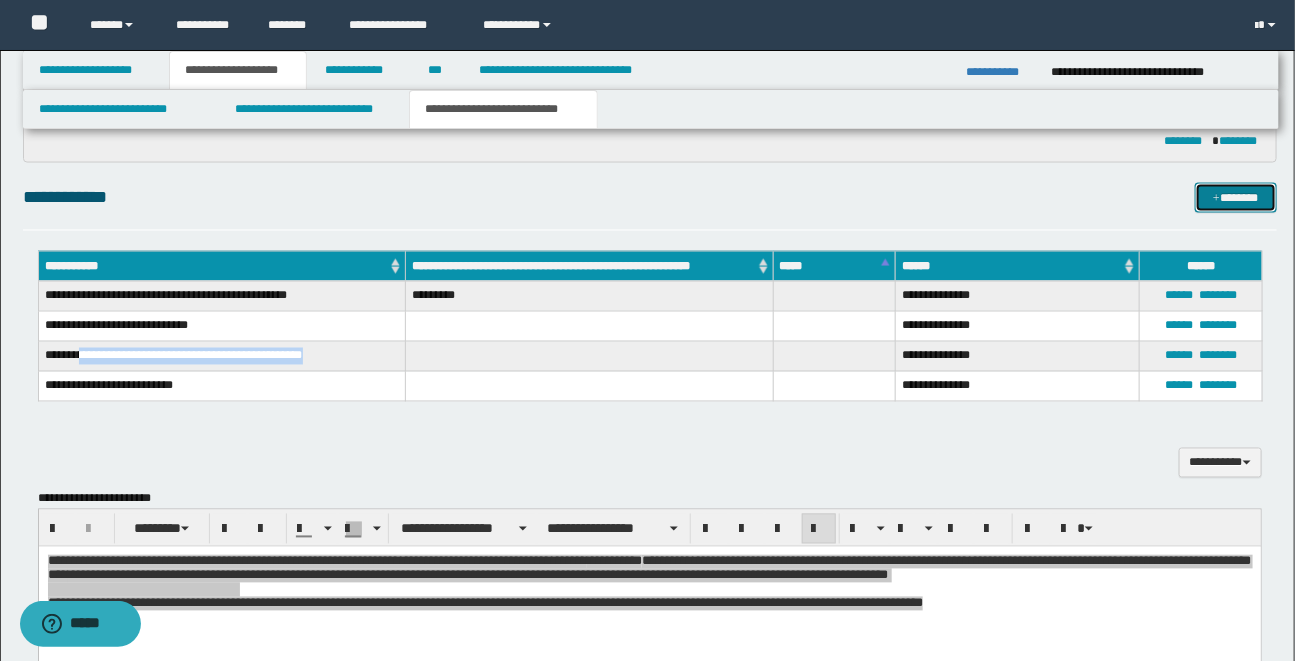 click on "*******" at bounding box center [1236, 198] 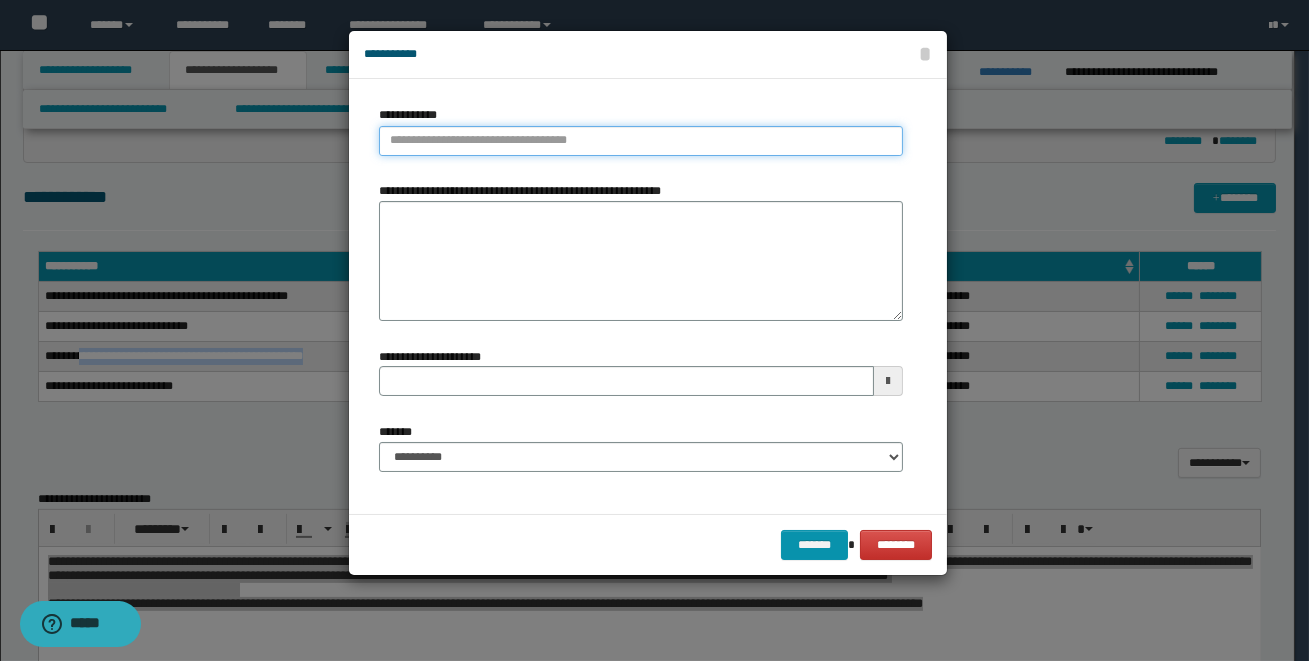 type on "**********" 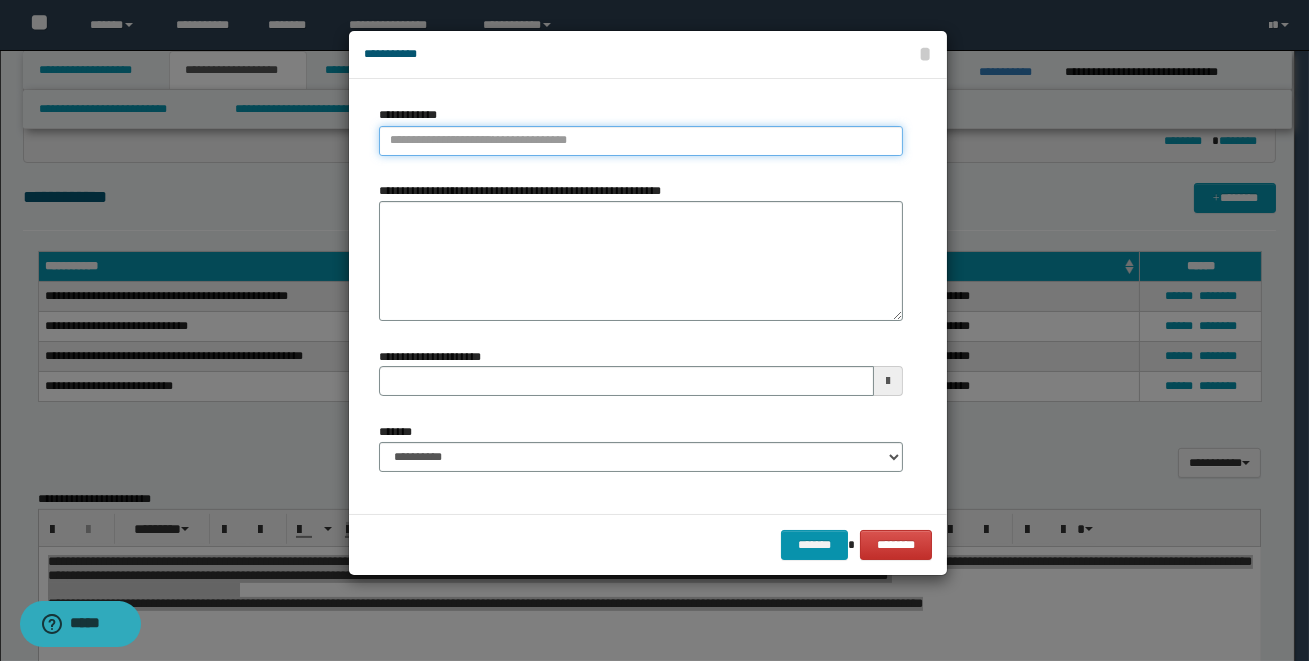 click on "**********" at bounding box center [641, 141] 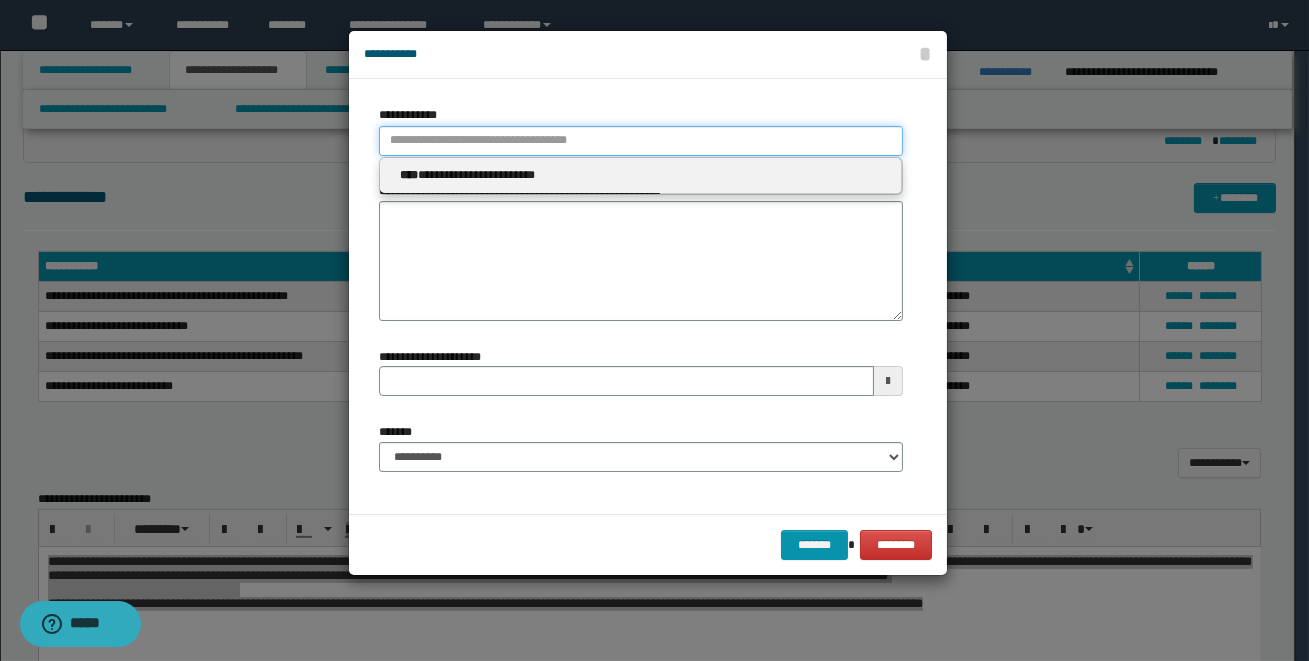 type 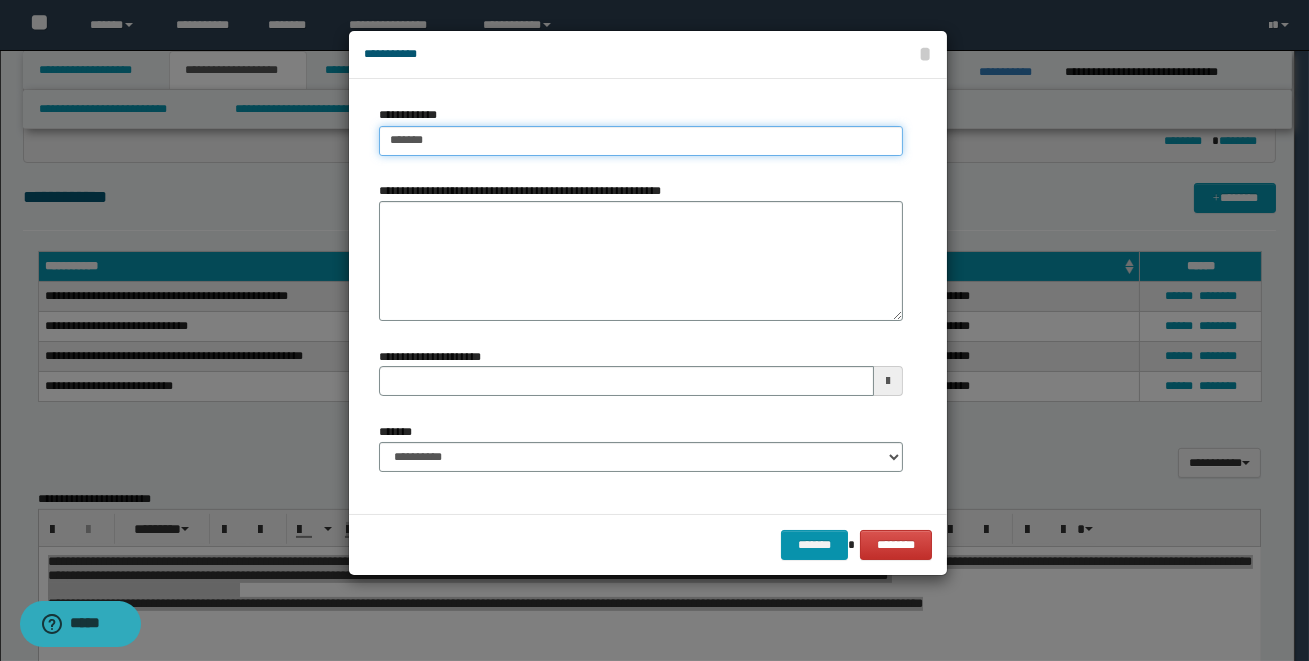 type on "*******" 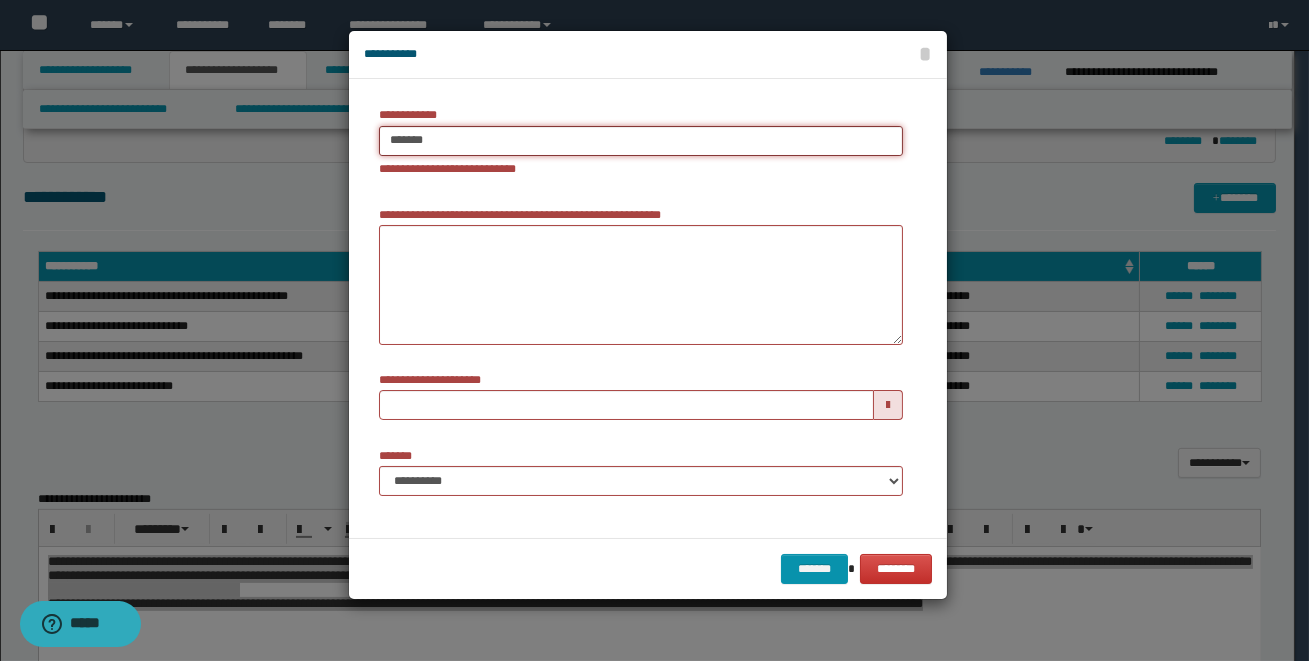 type on "*******" 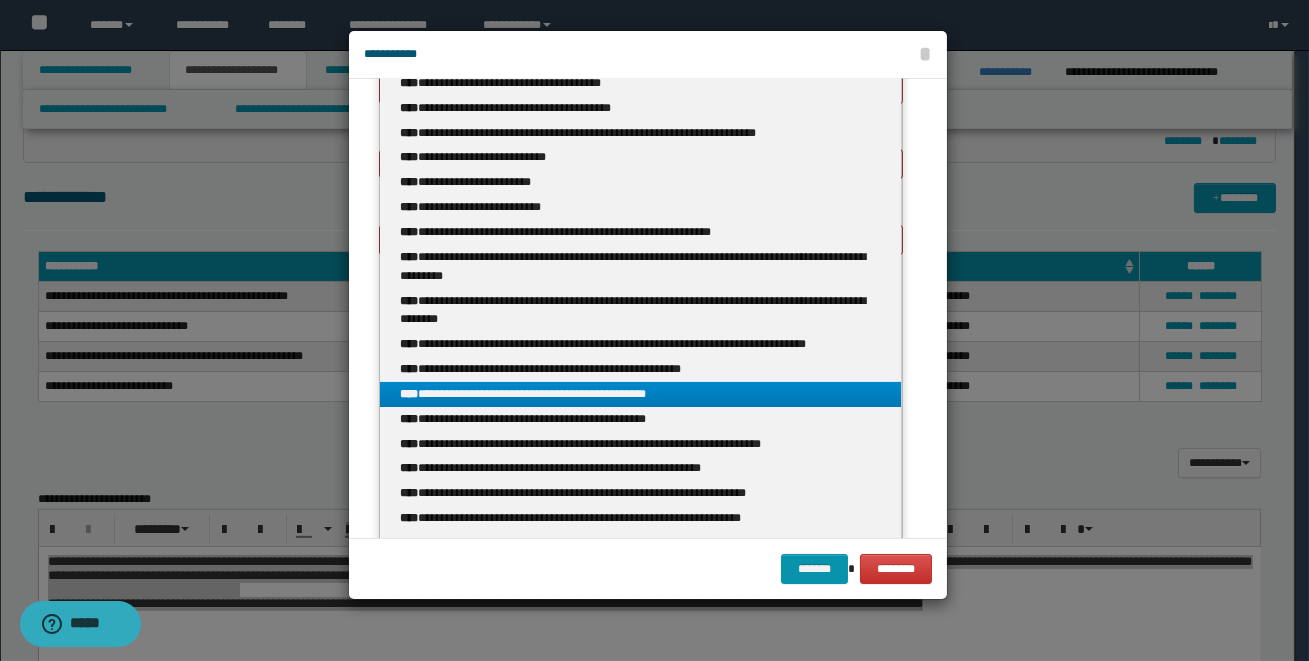 scroll, scrollTop: 265, scrollLeft: 0, axis: vertical 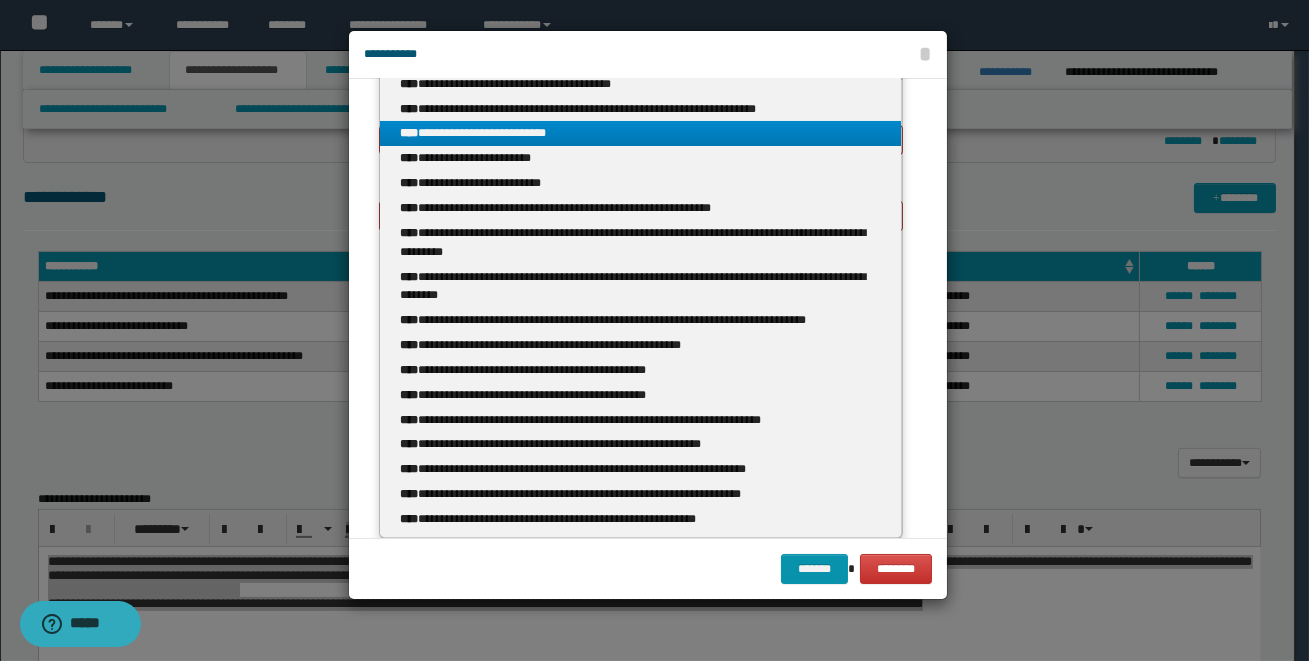 click on "**********" at bounding box center (641, 133) 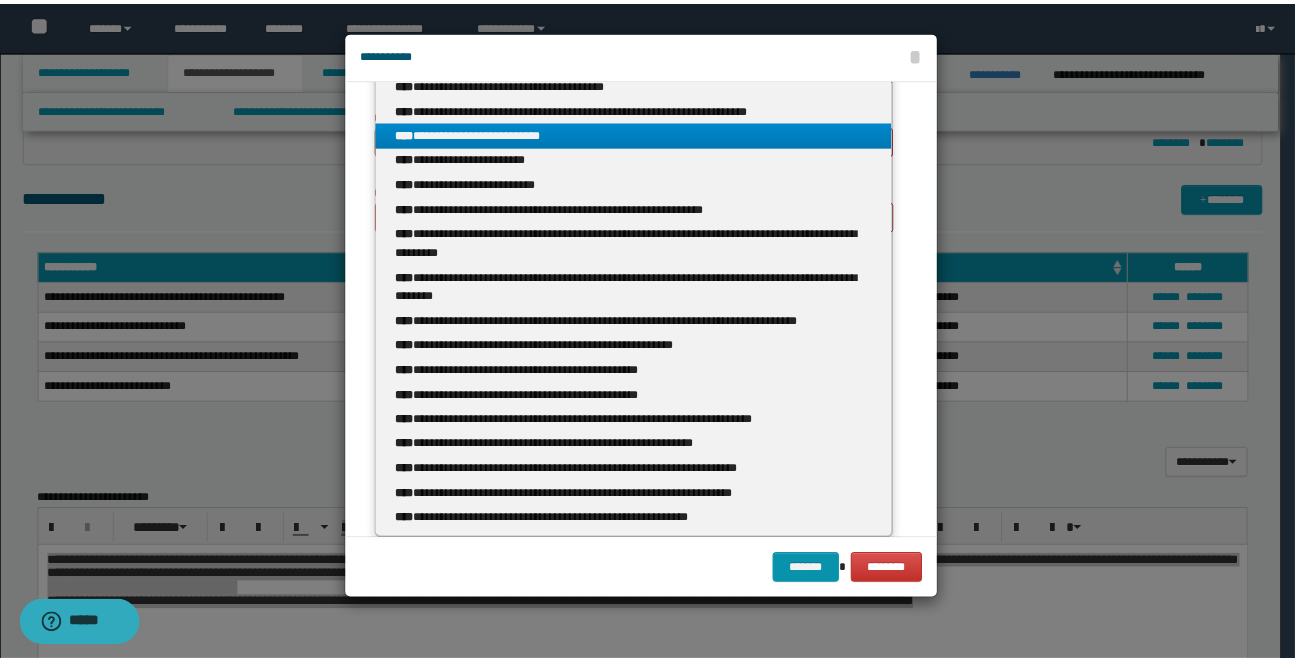 scroll, scrollTop: 0, scrollLeft: 0, axis: both 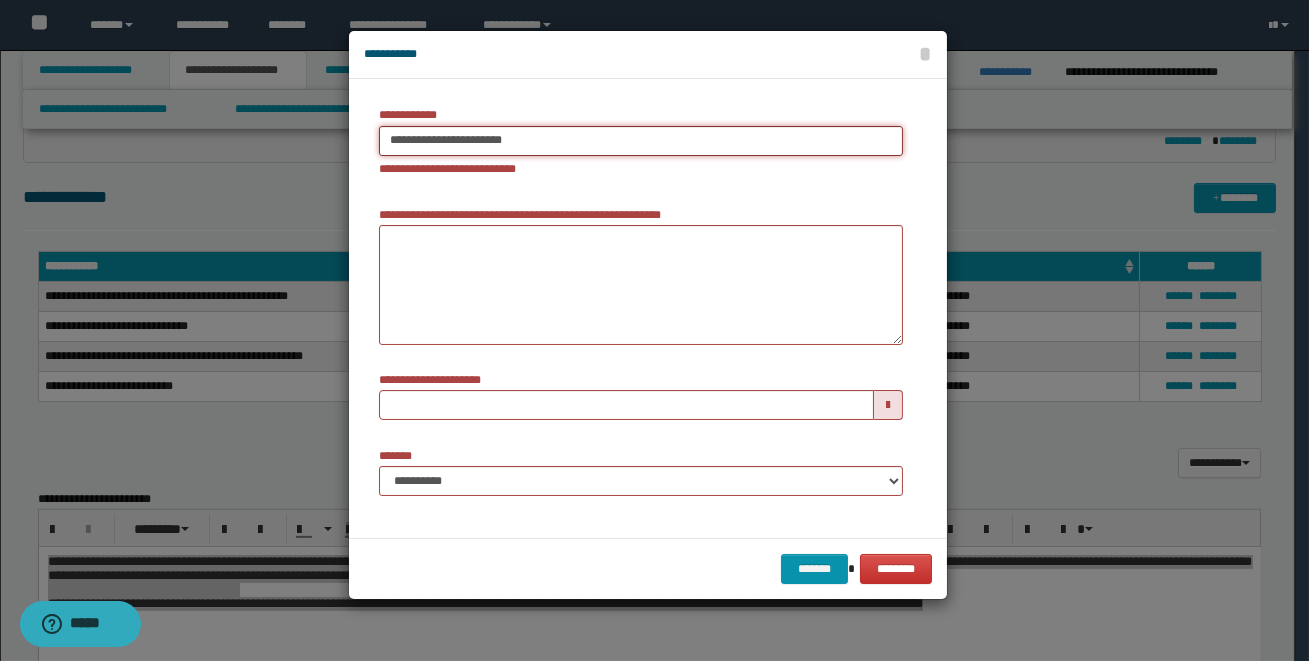 type 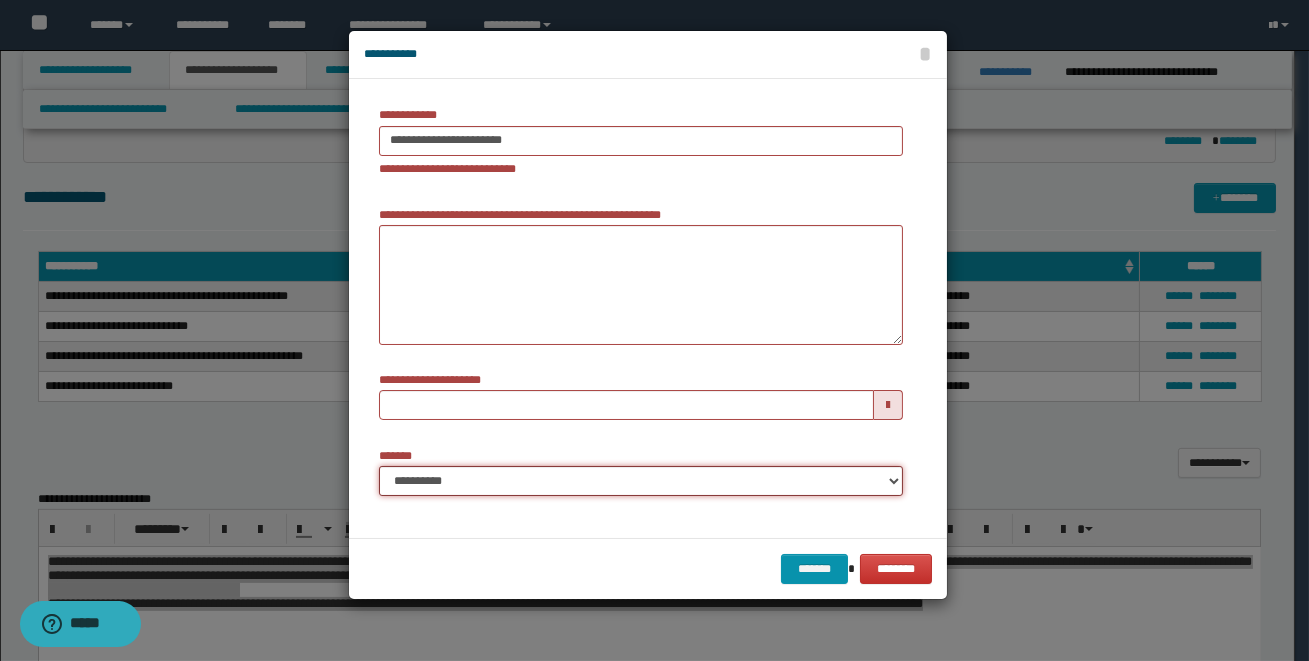 click on "**********" at bounding box center [641, 481] 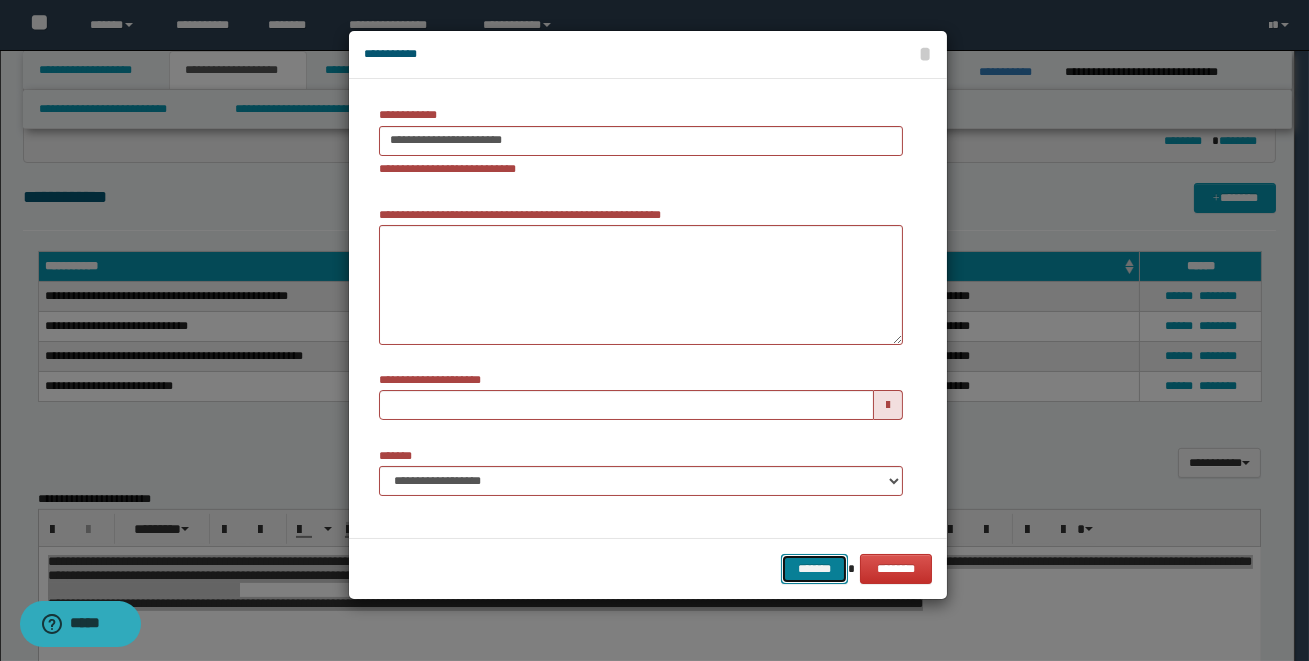 click on "*******" at bounding box center (814, 569) 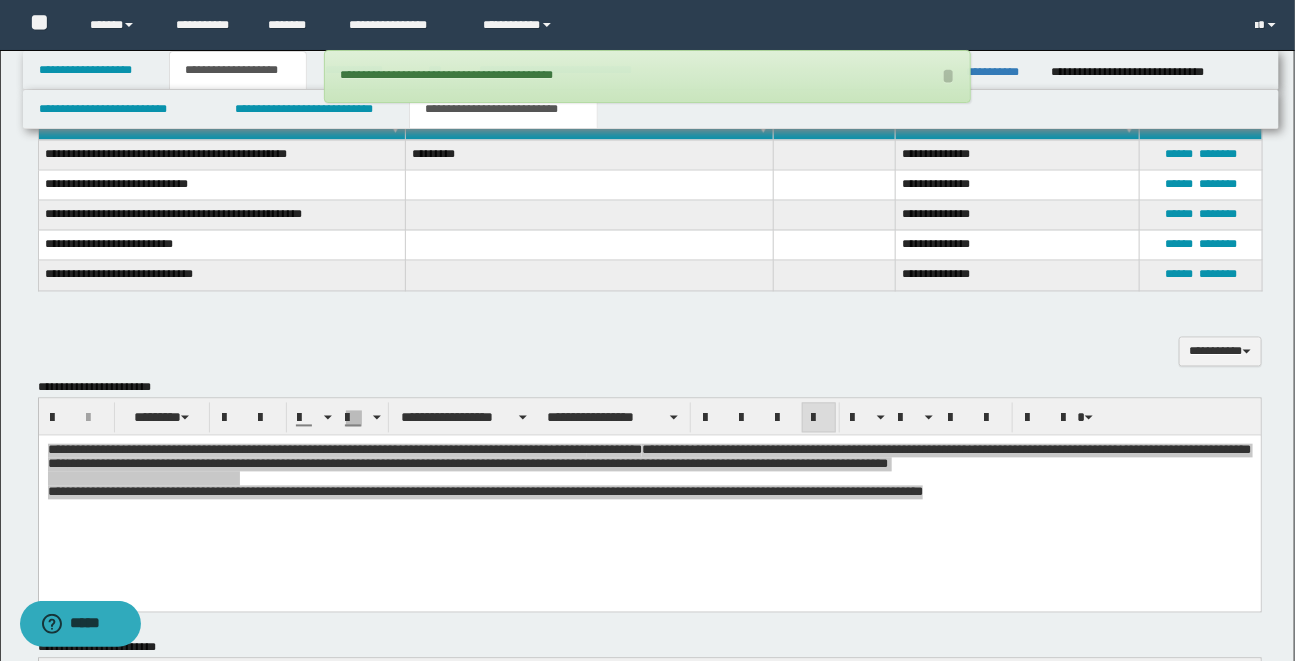 scroll, scrollTop: 1290, scrollLeft: 0, axis: vertical 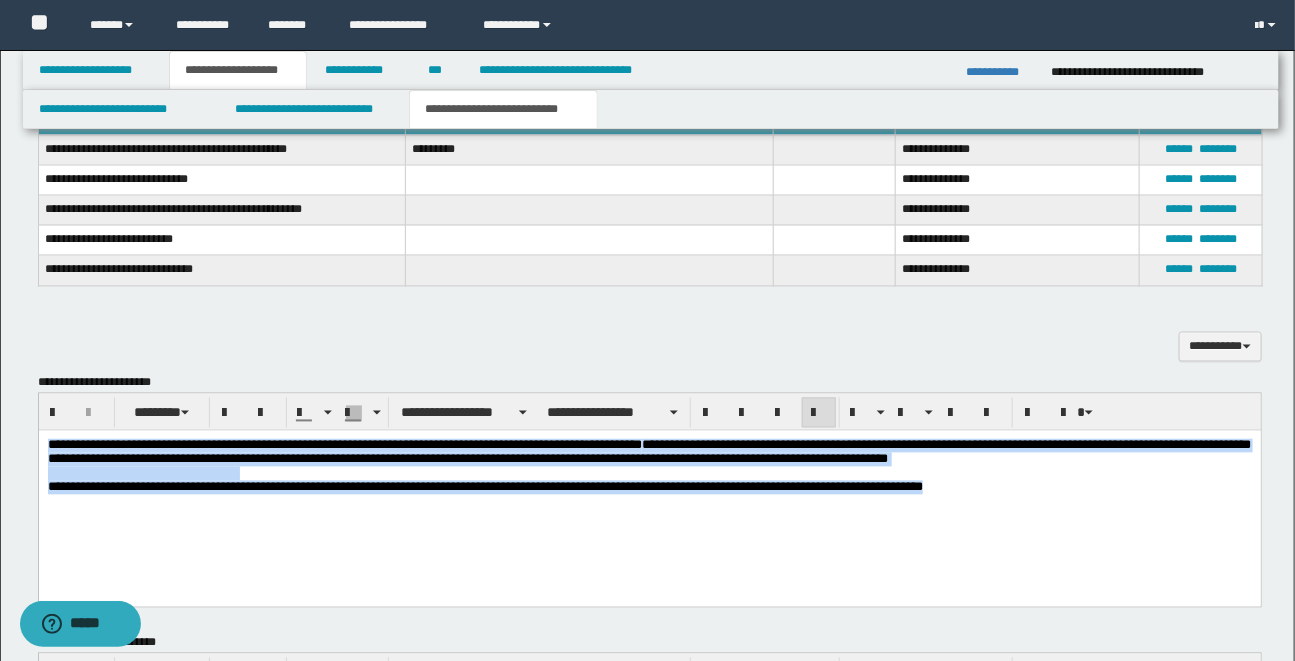 click on "**********" at bounding box center [316, 444] 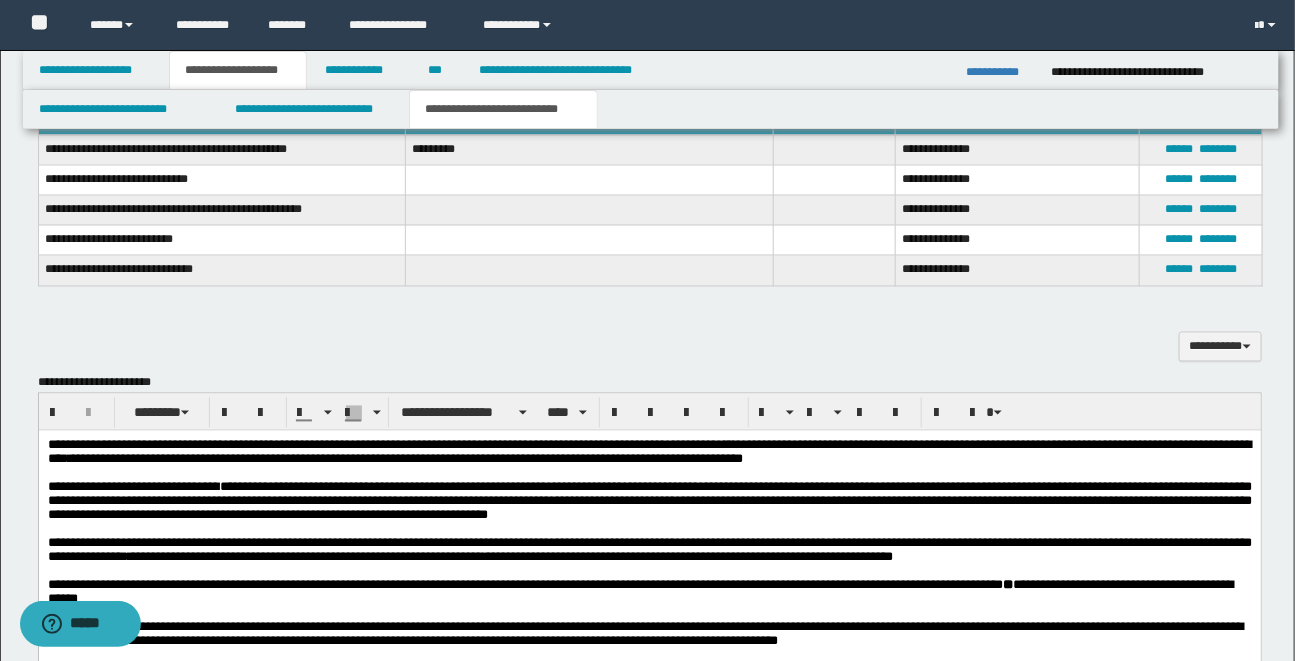click on "**********" at bounding box center [650, 580] 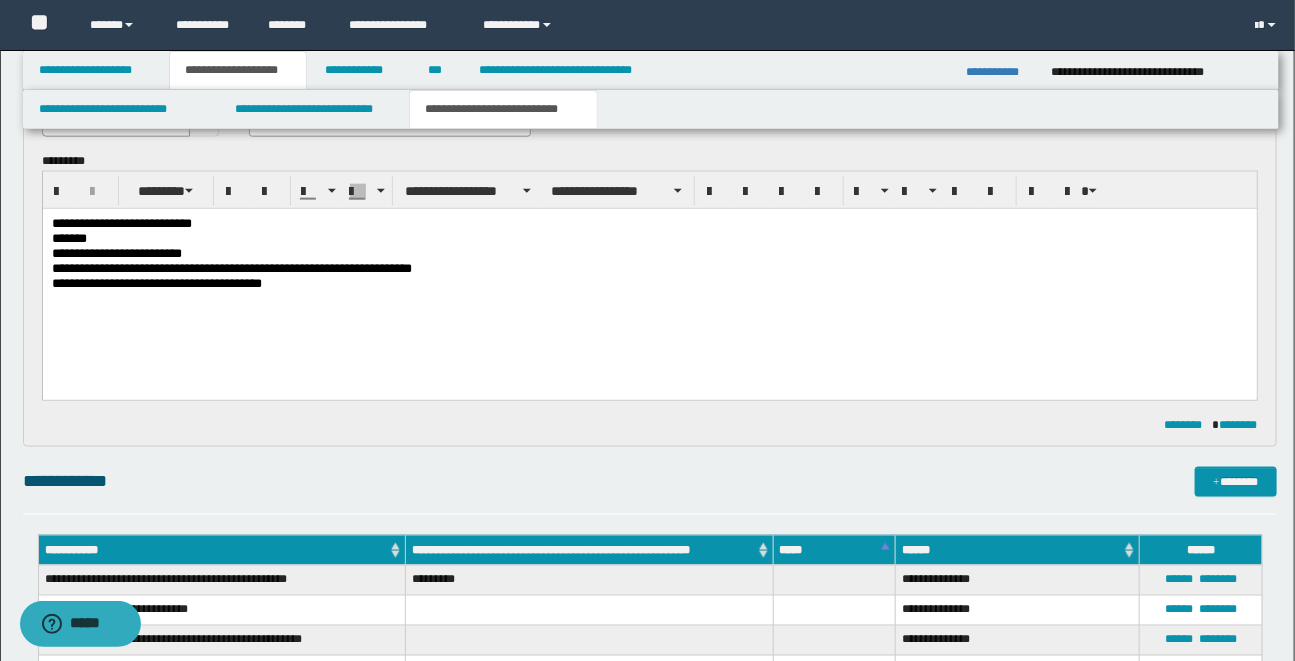 scroll, scrollTop: 813, scrollLeft: 0, axis: vertical 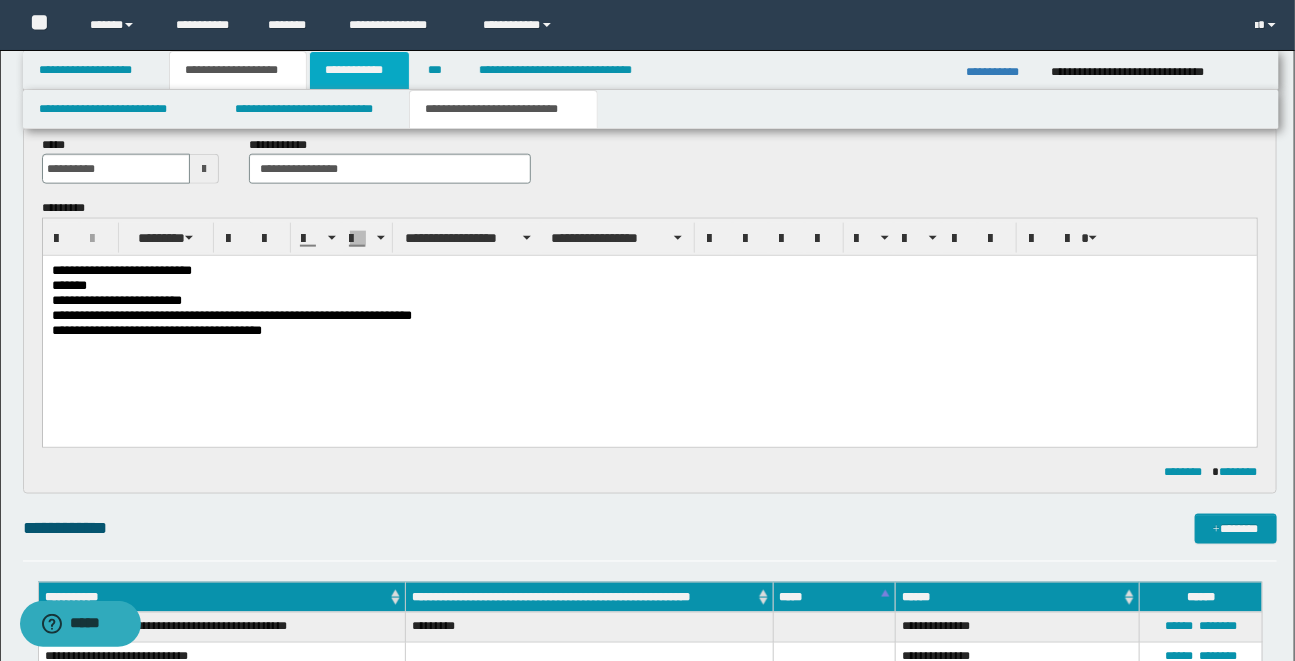 click on "**********" at bounding box center (359, 70) 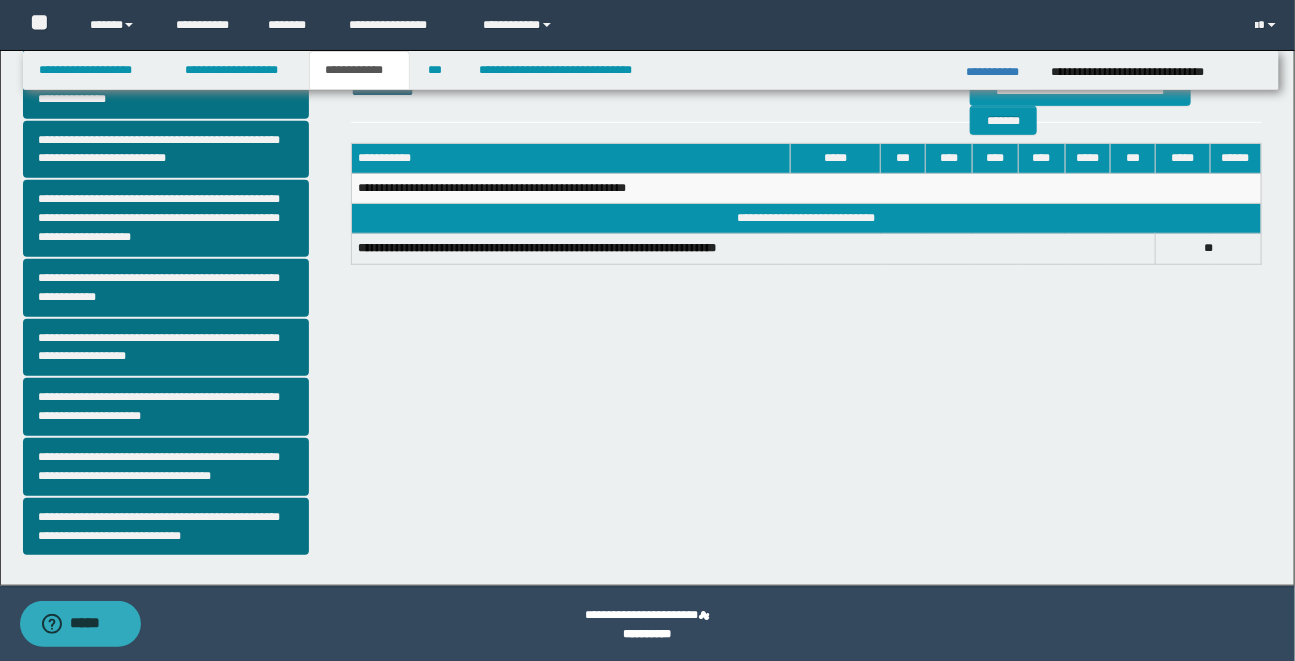 scroll, scrollTop: 484, scrollLeft: 0, axis: vertical 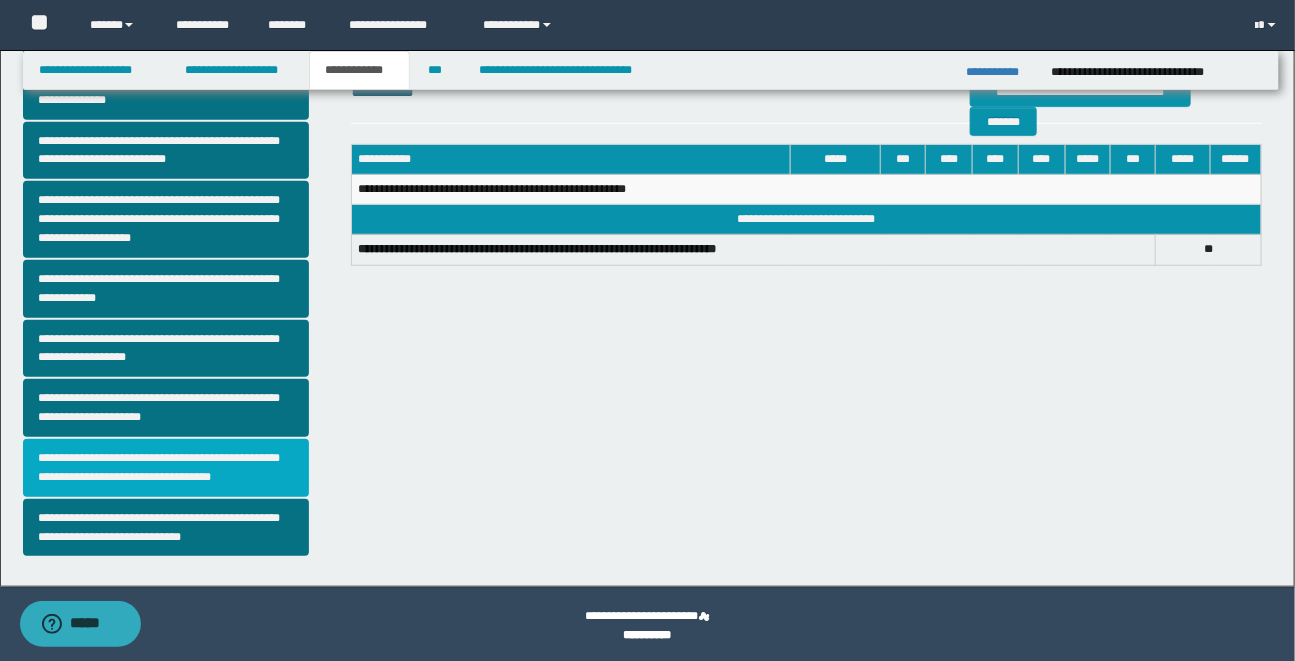 click on "**********" at bounding box center (166, 468) 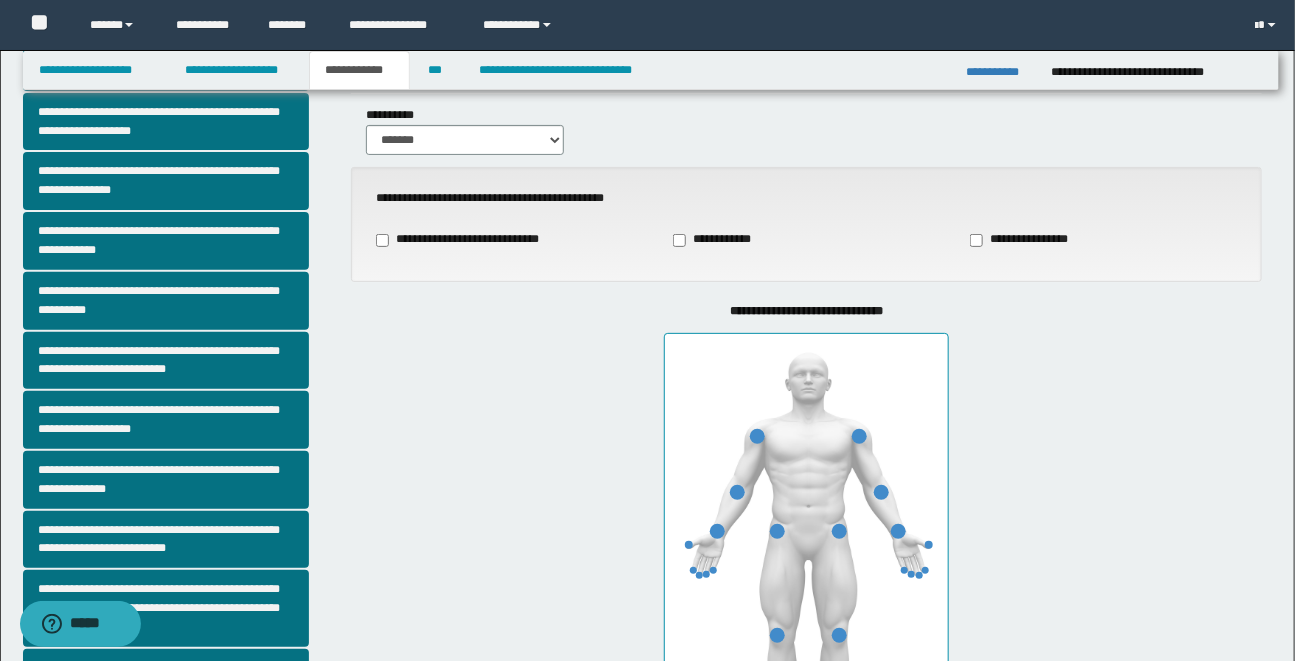 scroll, scrollTop: 100, scrollLeft: 0, axis: vertical 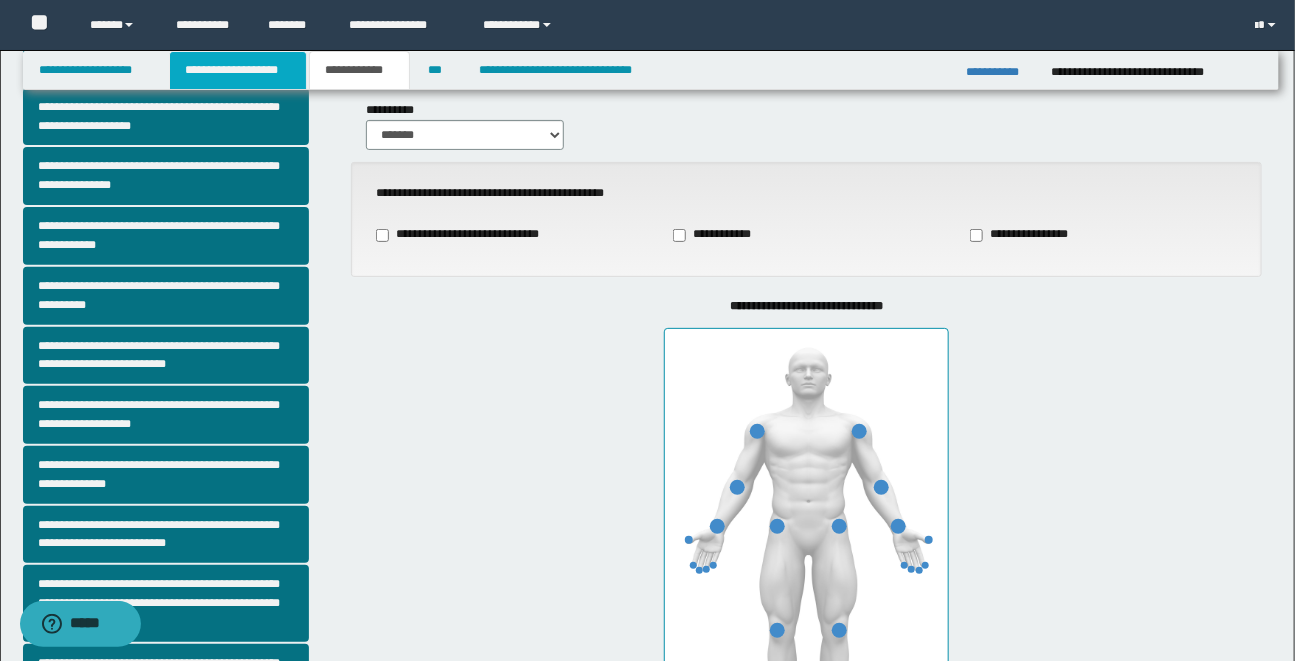 click on "**********" at bounding box center (238, 70) 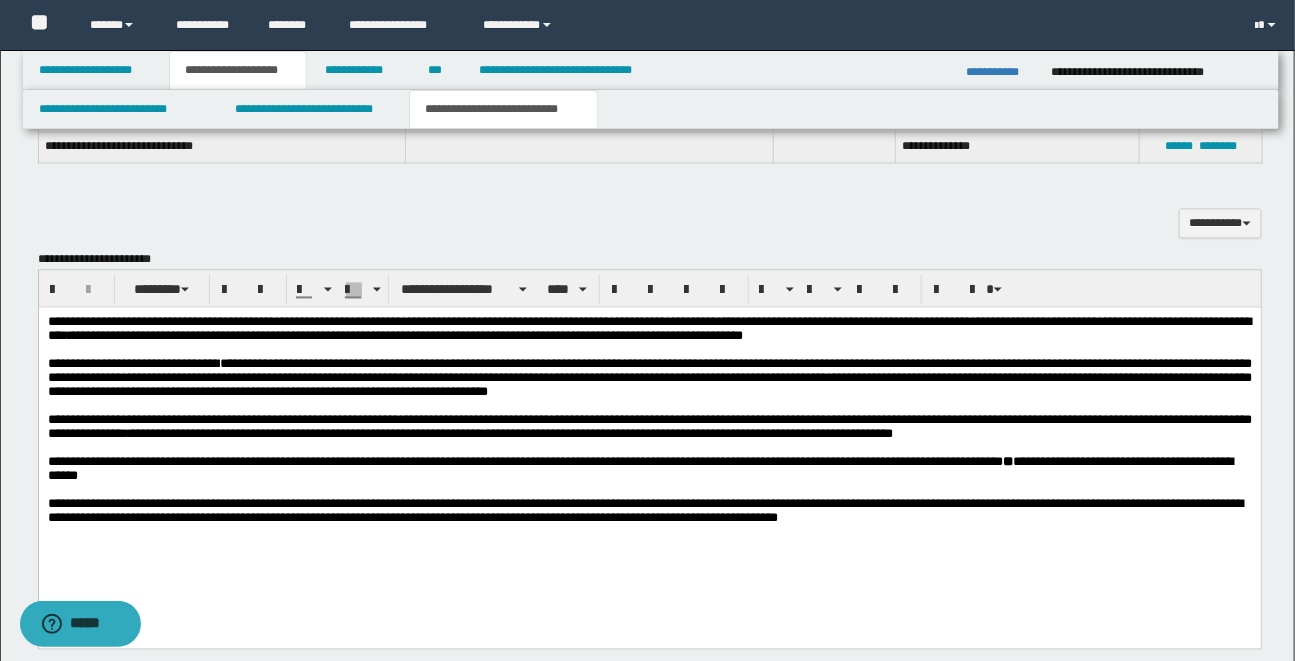 scroll, scrollTop: 1438, scrollLeft: 0, axis: vertical 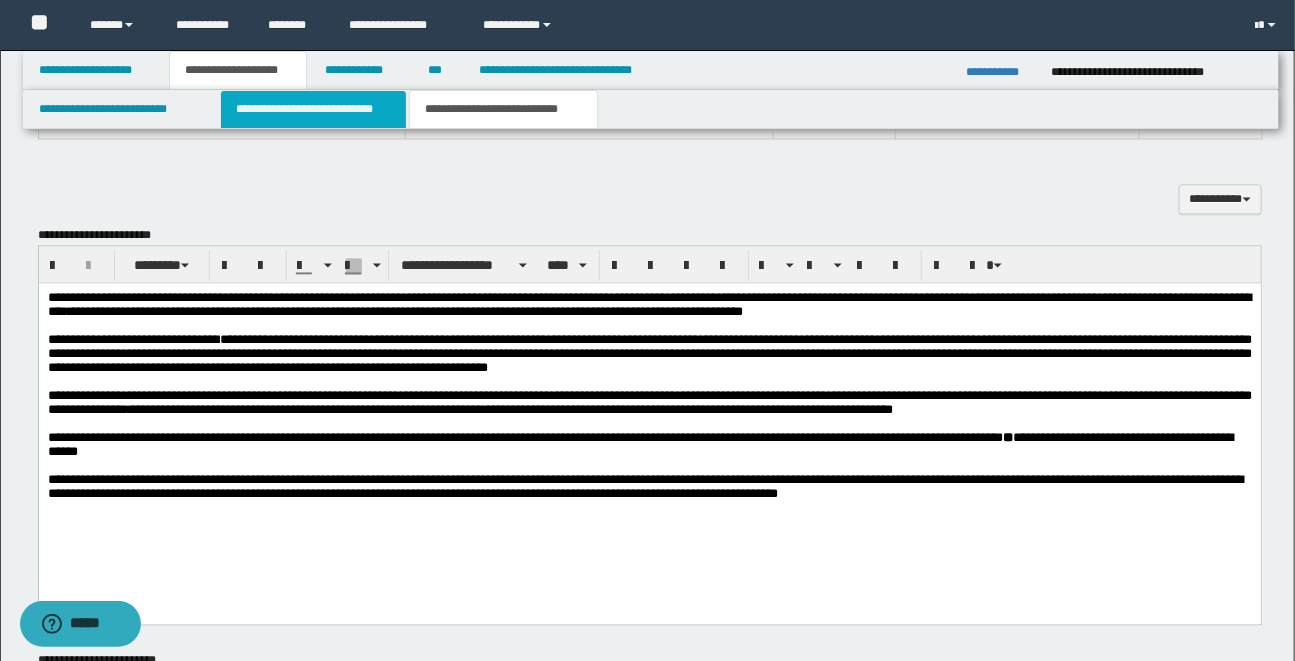 click on "**********" at bounding box center (313, 109) 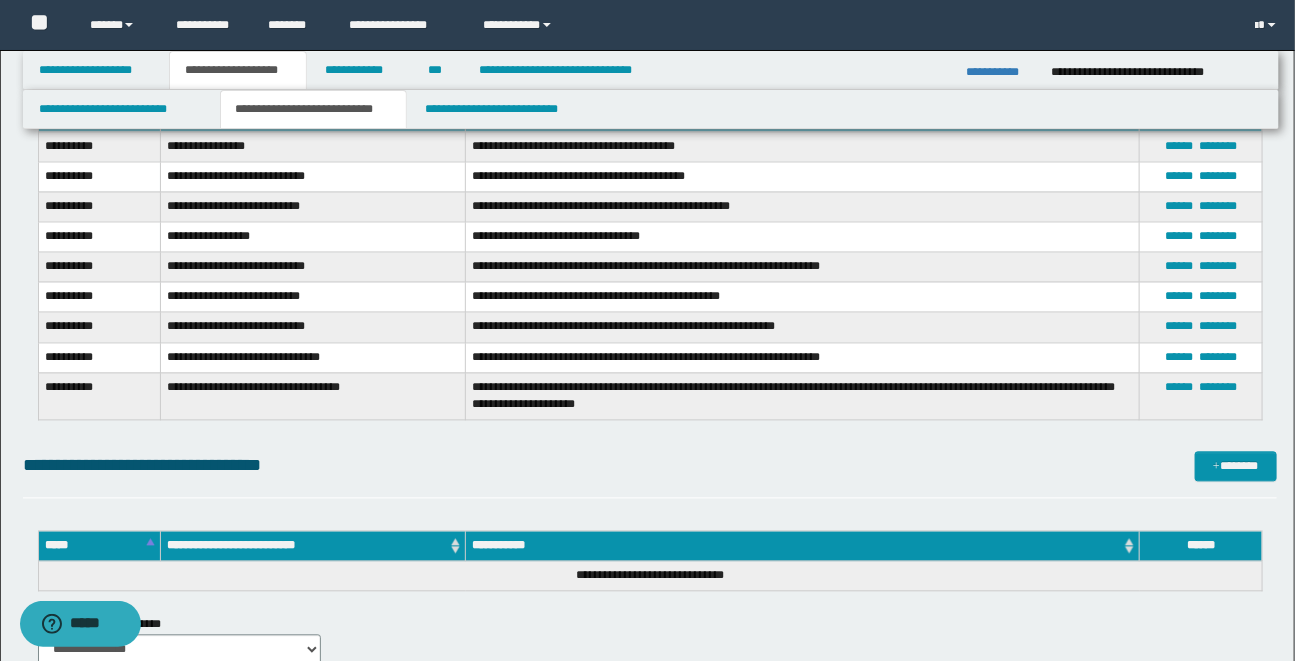 scroll, scrollTop: 1309, scrollLeft: 0, axis: vertical 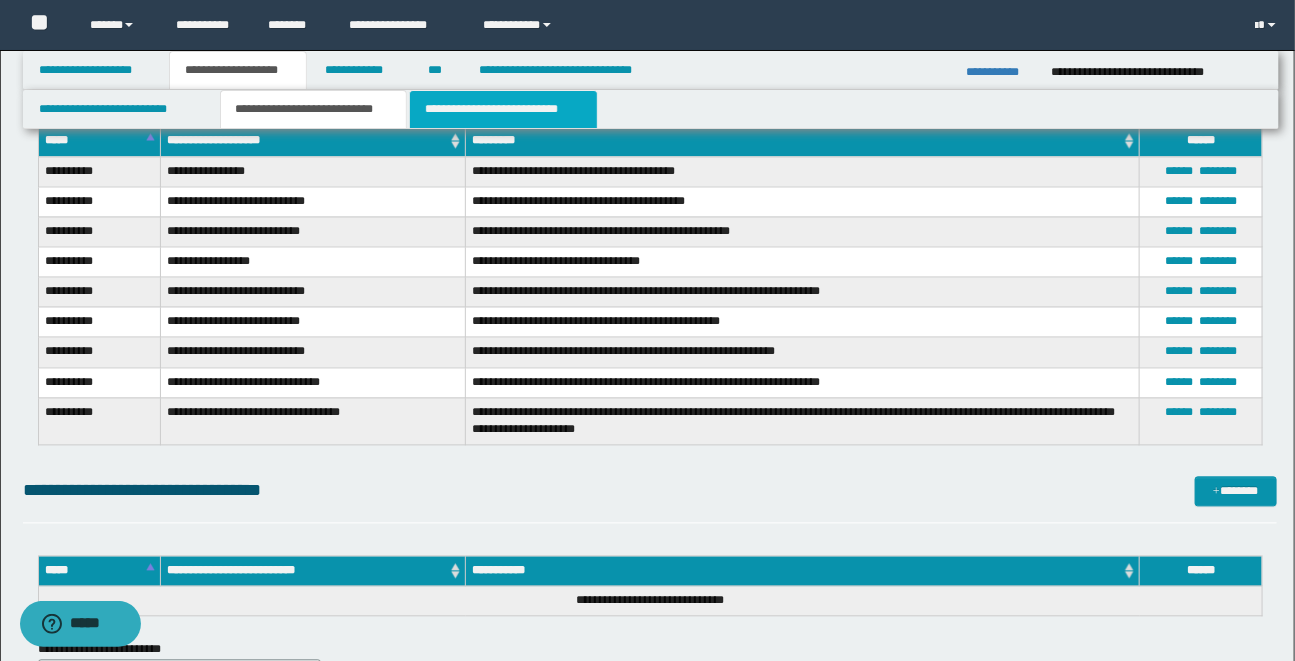 click on "**********" at bounding box center (503, 109) 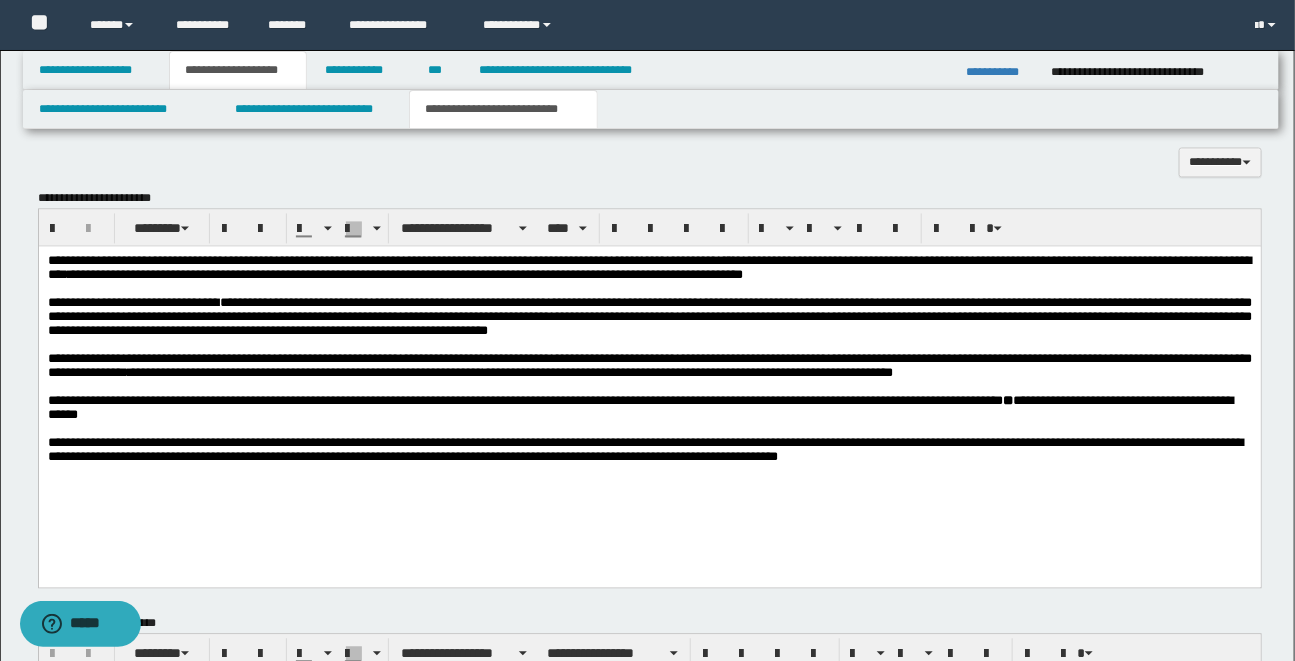 scroll, scrollTop: 1477, scrollLeft: 0, axis: vertical 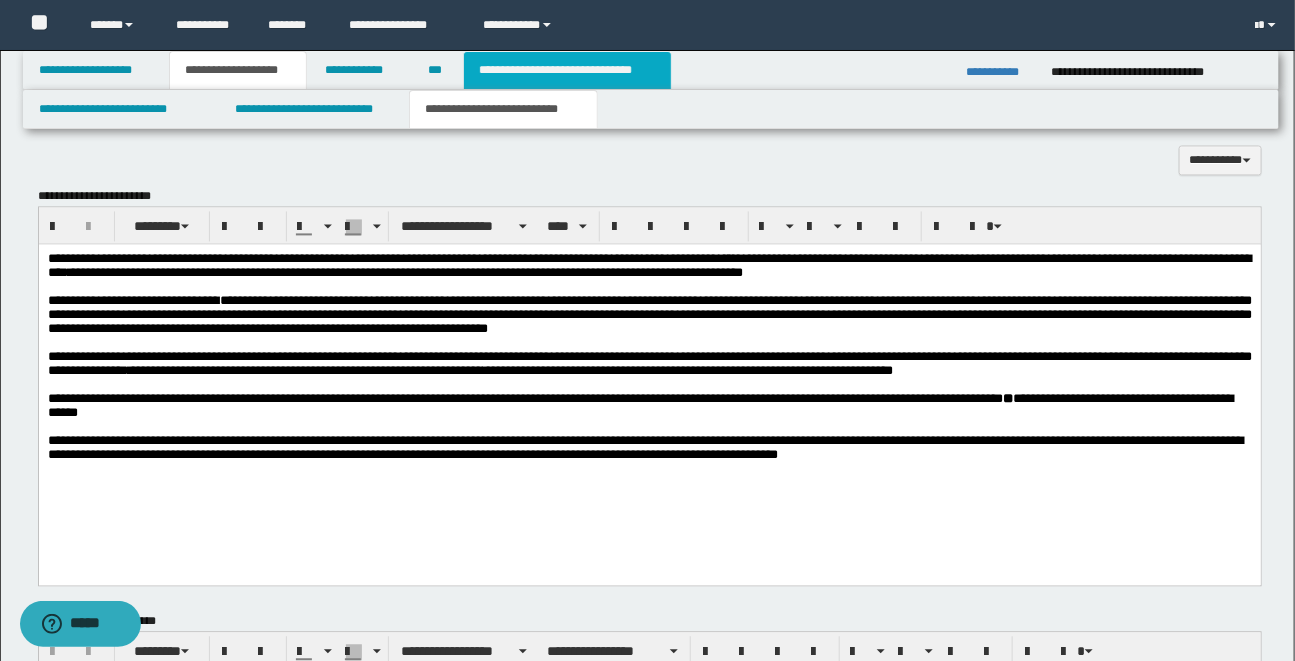 click on "**********" at bounding box center (567, 70) 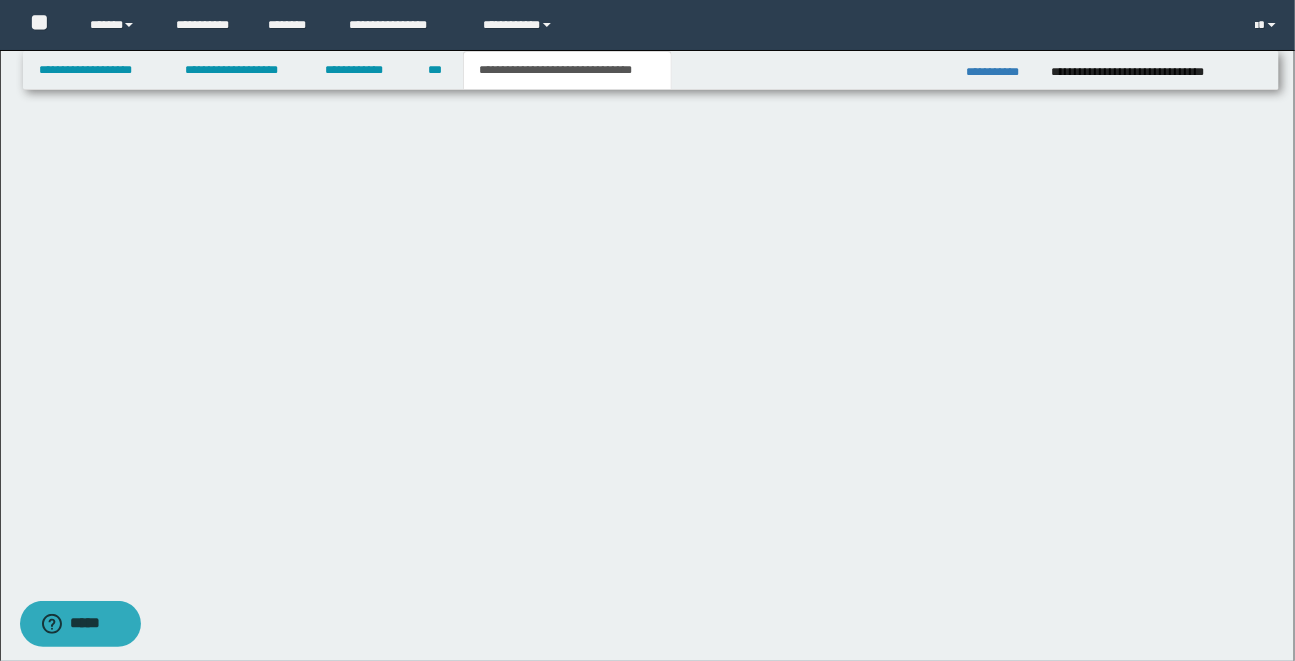 scroll, scrollTop: 857, scrollLeft: 0, axis: vertical 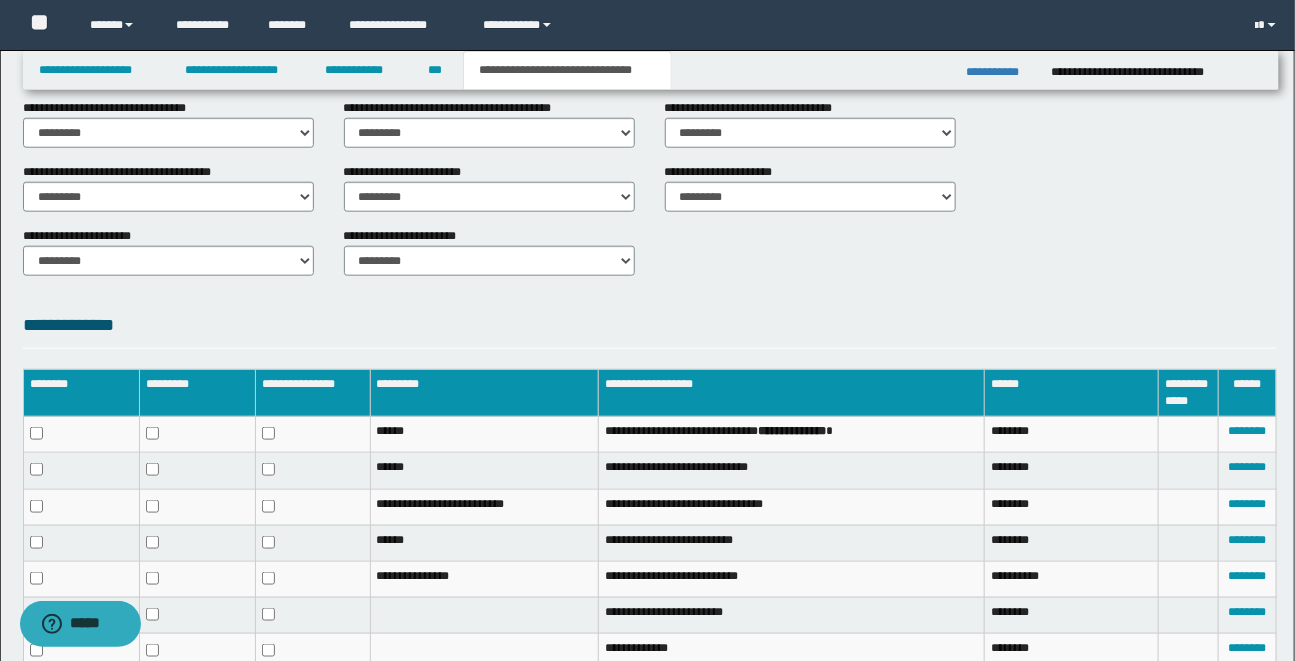 type 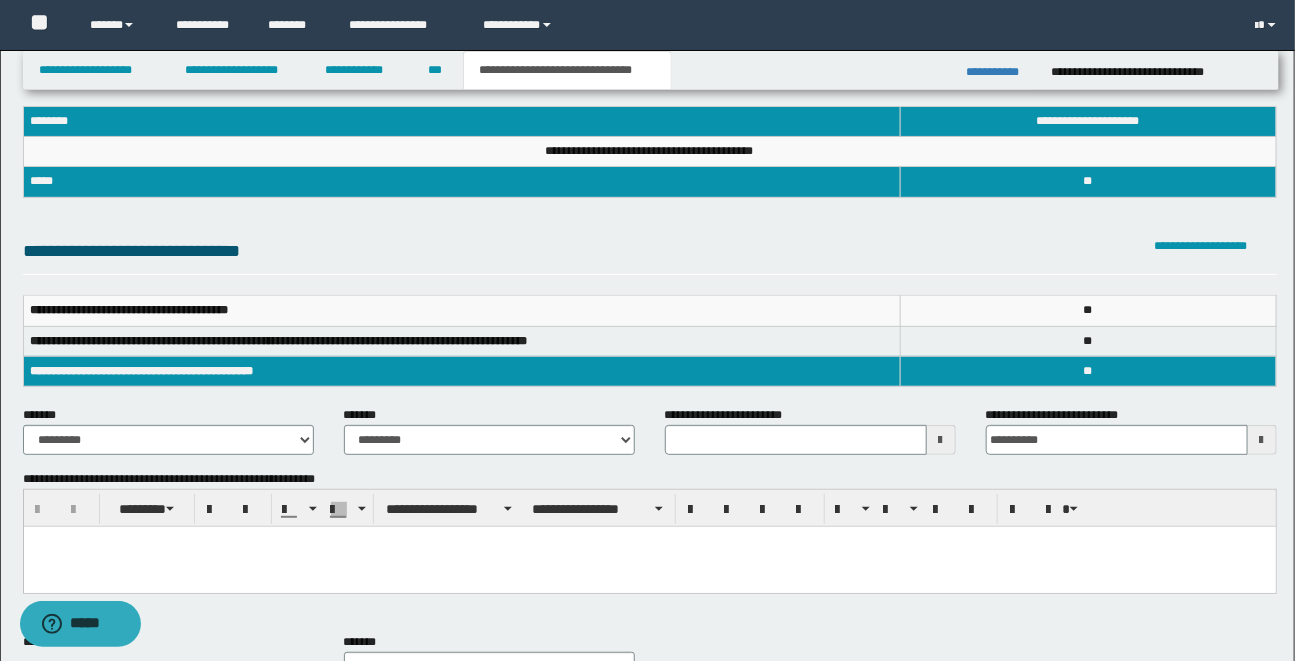 scroll, scrollTop: 0, scrollLeft: 0, axis: both 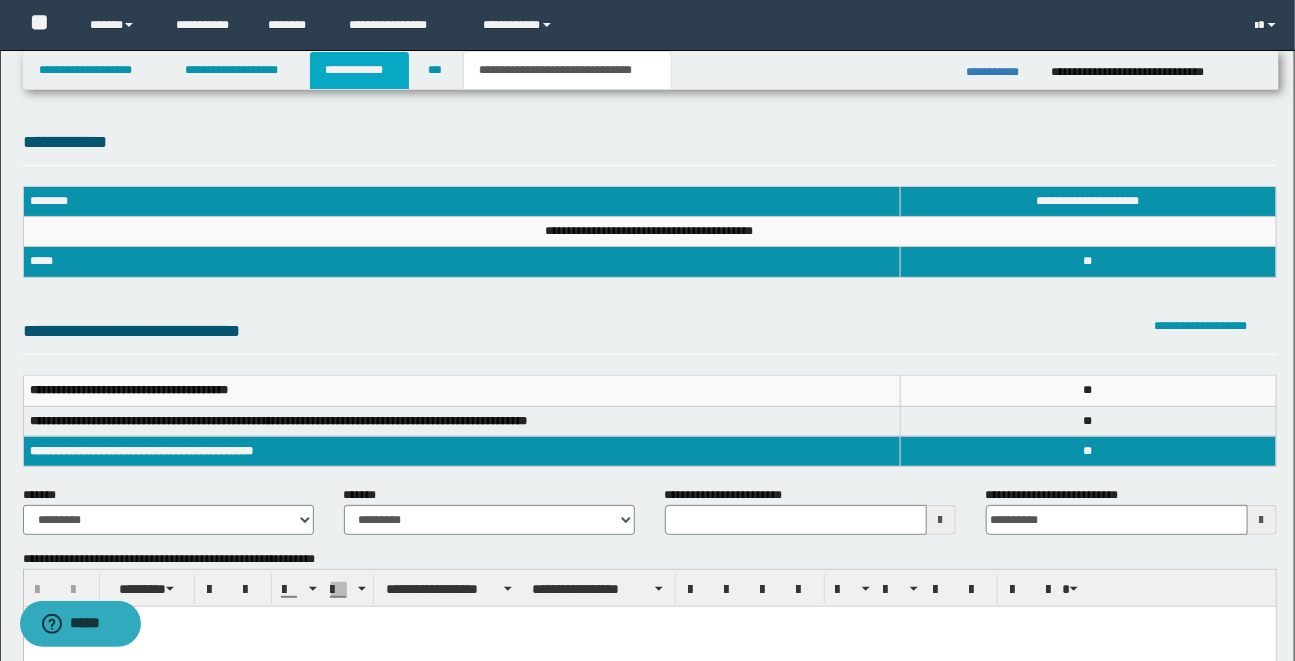 click on "**********" at bounding box center [359, 70] 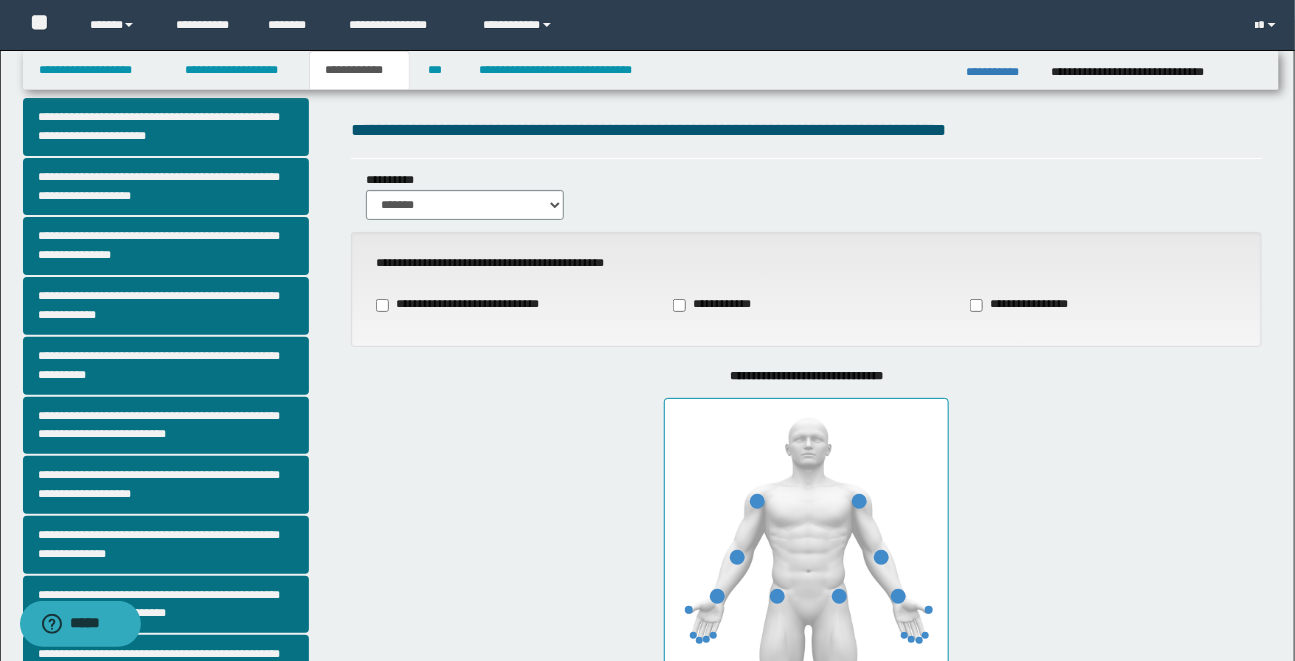 scroll, scrollTop: 326, scrollLeft: 0, axis: vertical 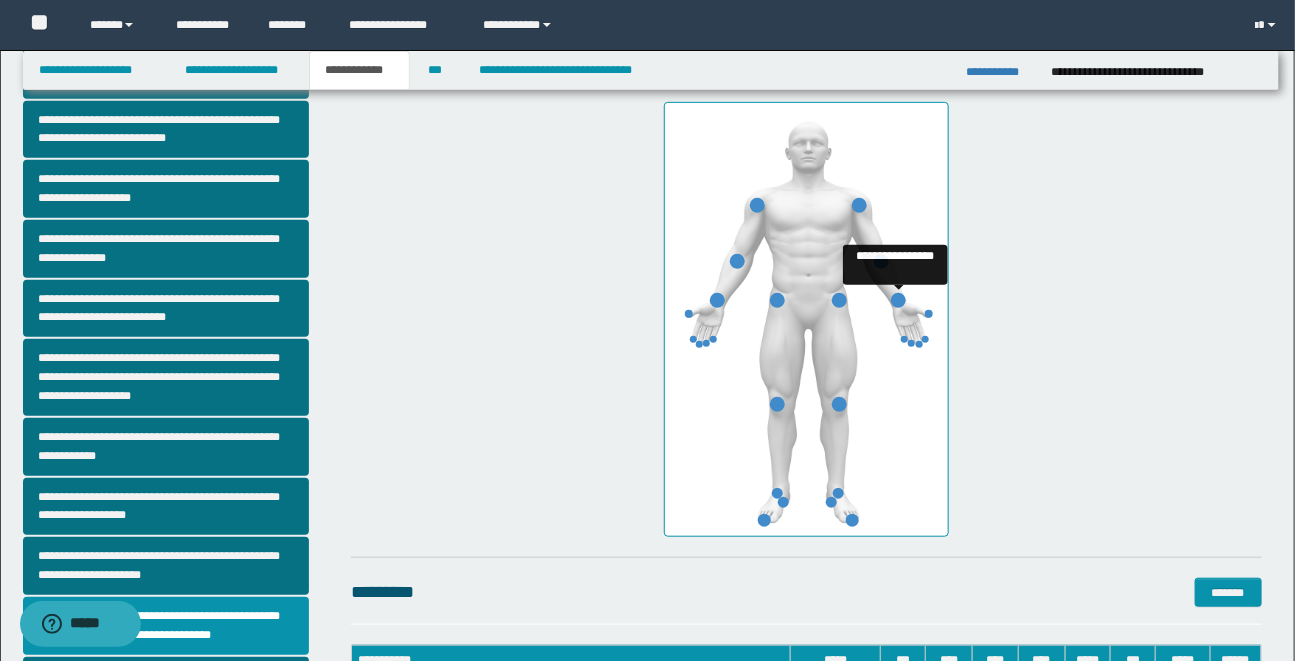 click at bounding box center [898, 300] 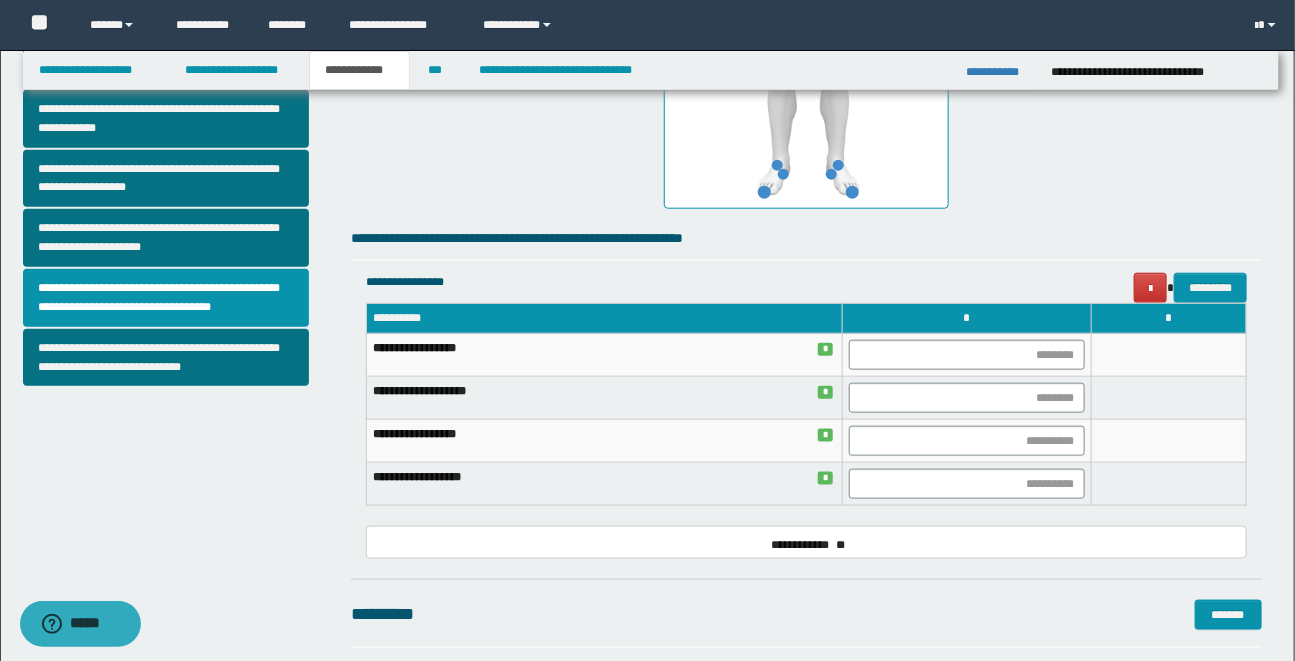 scroll, scrollTop: 653, scrollLeft: 0, axis: vertical 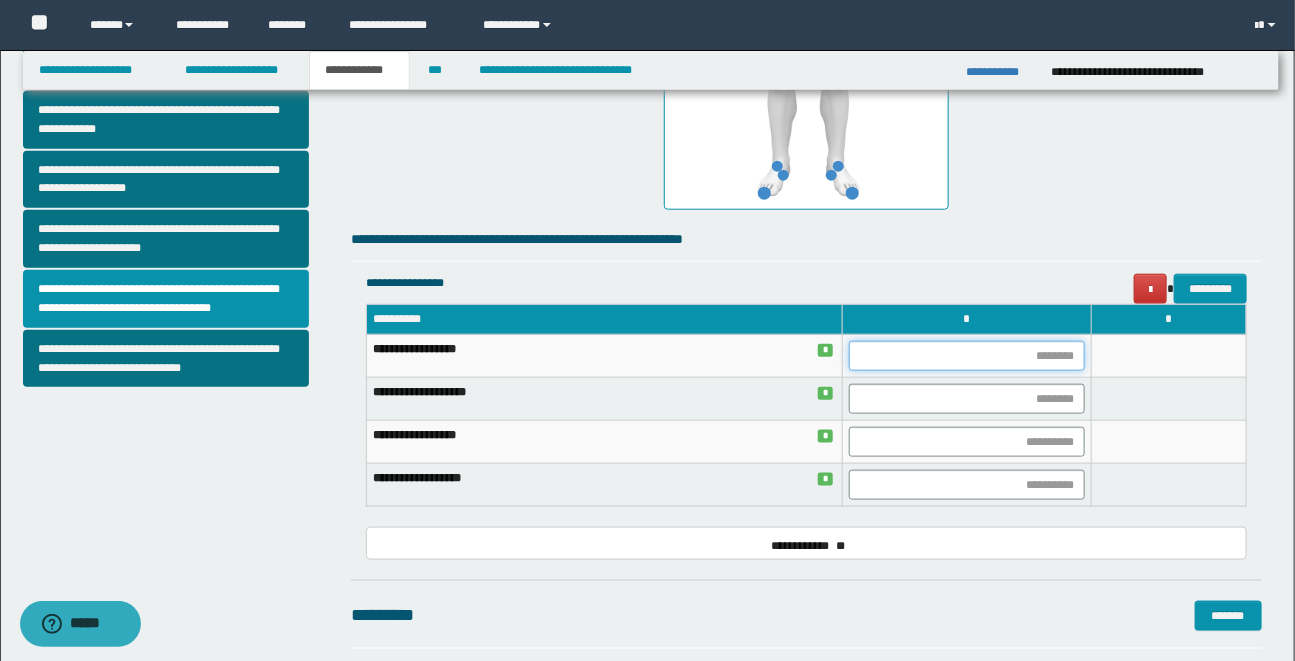 click at bounding box center [967, 356] 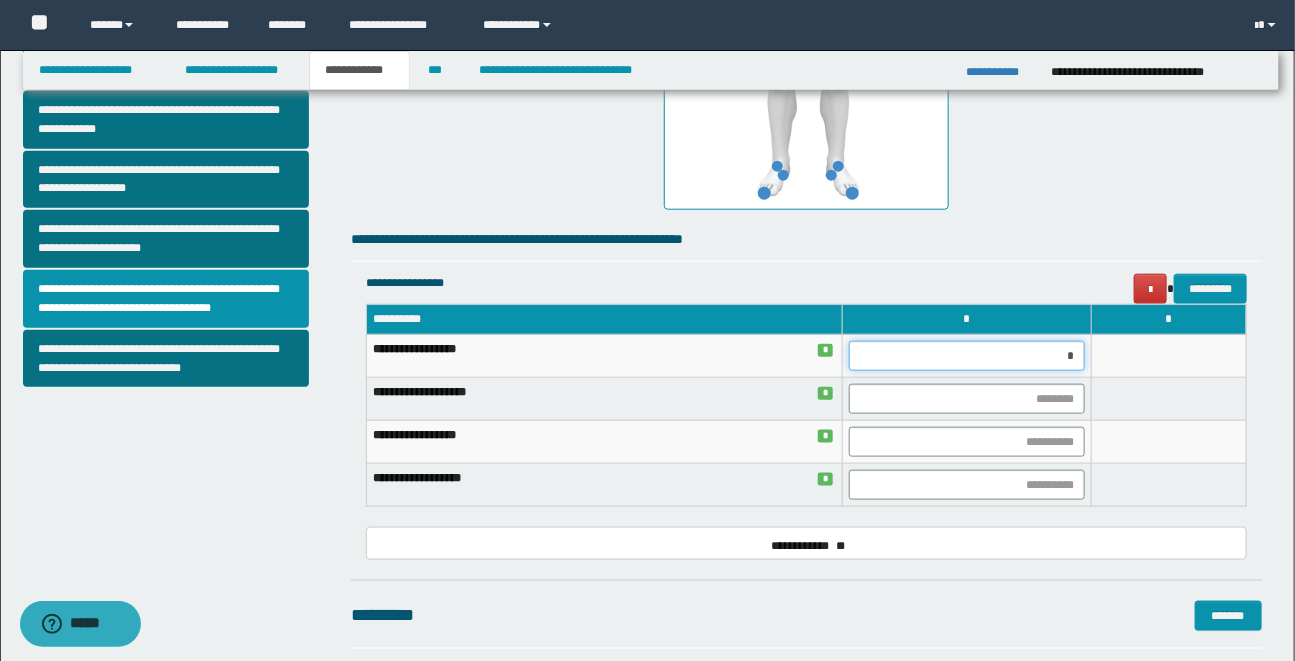 type on "**" 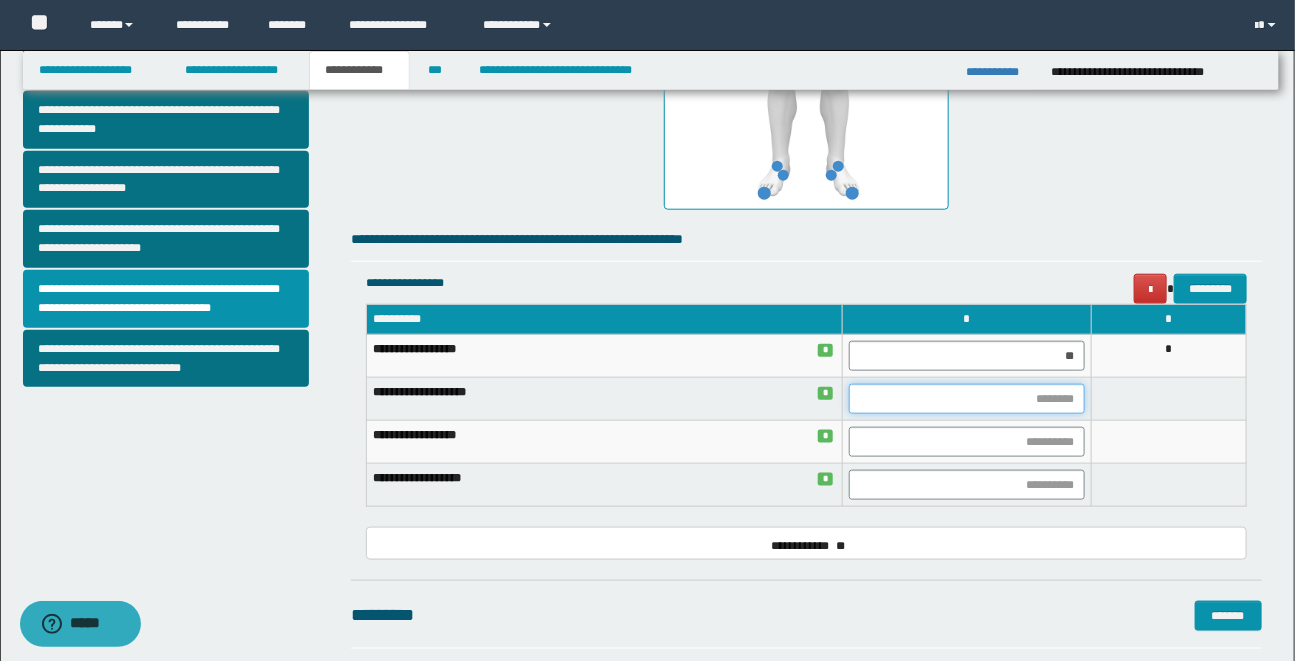 click at bounding box center [967, 399] 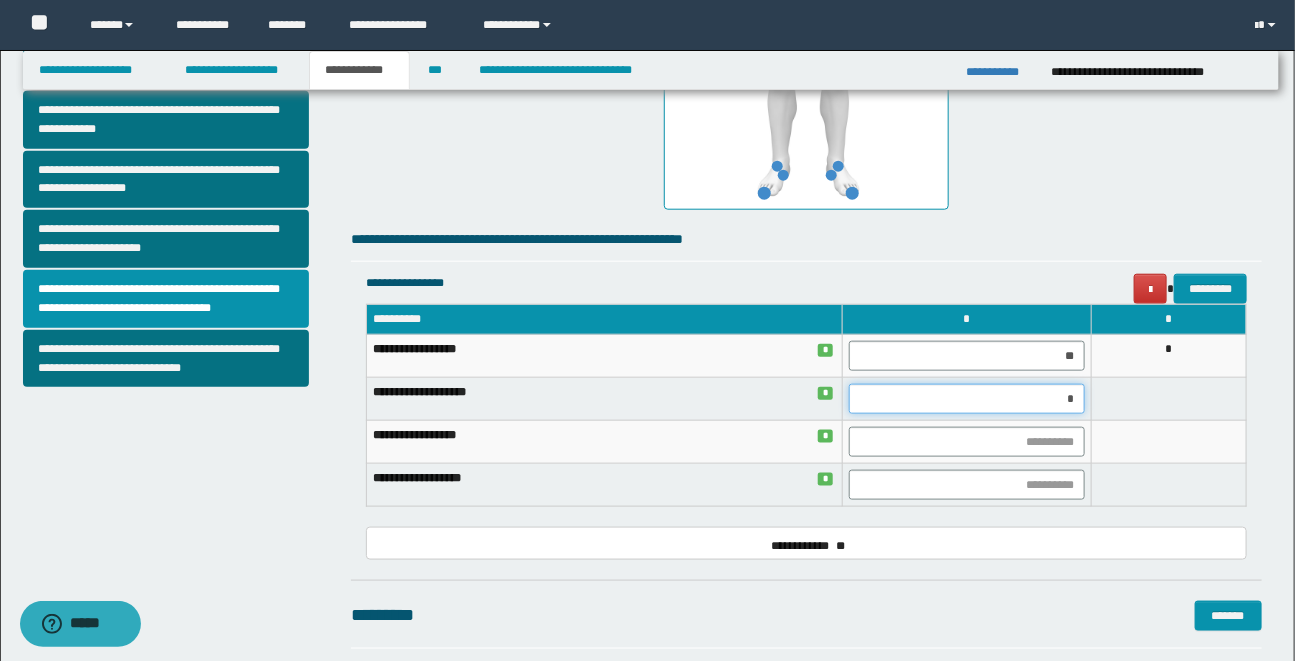 type on "**" 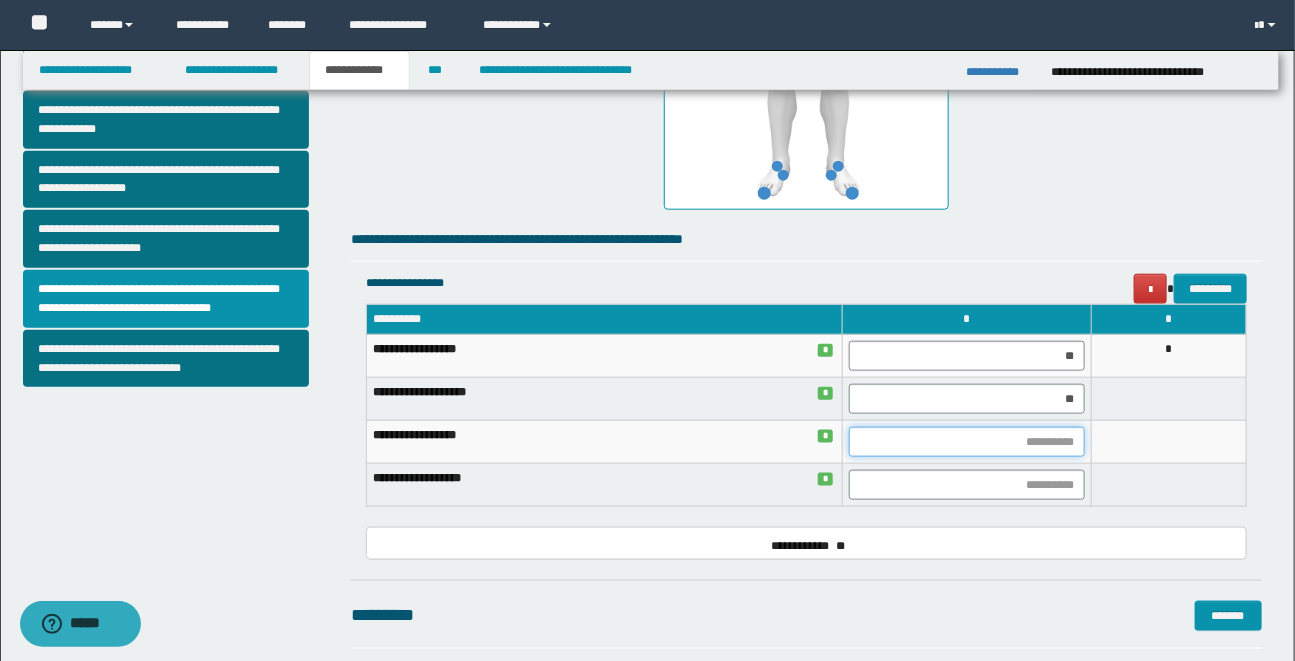 click at bounding box center (967, 442) 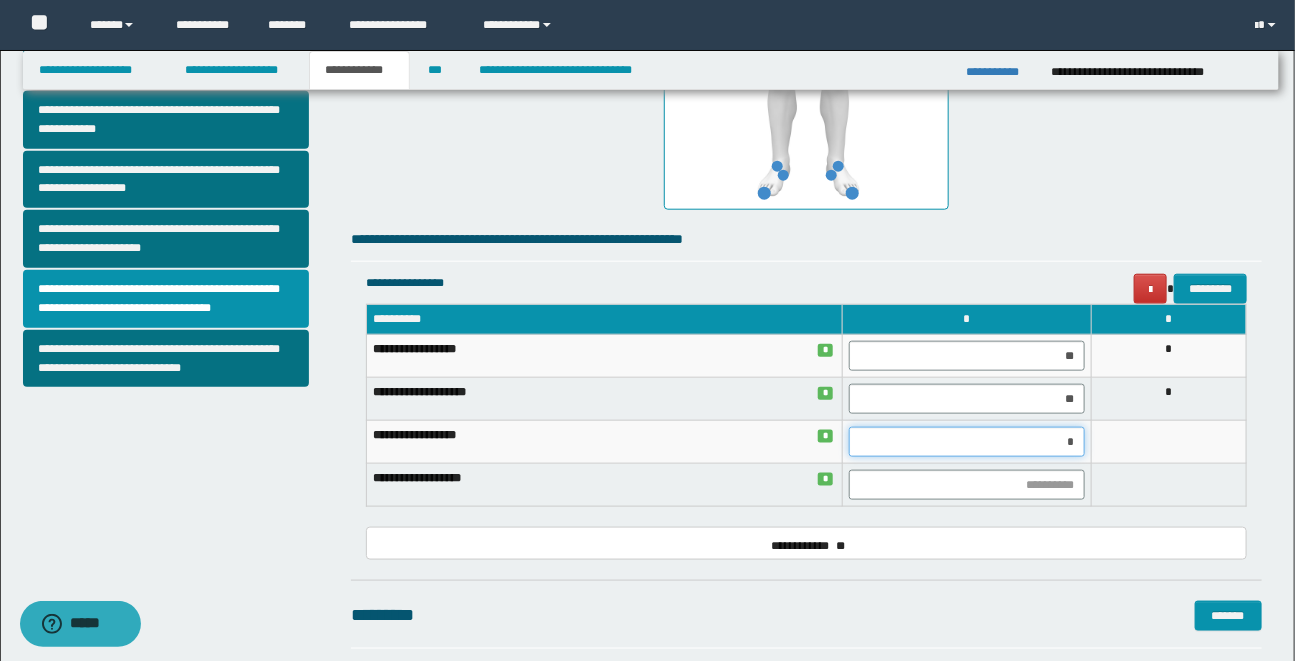 type on "**" 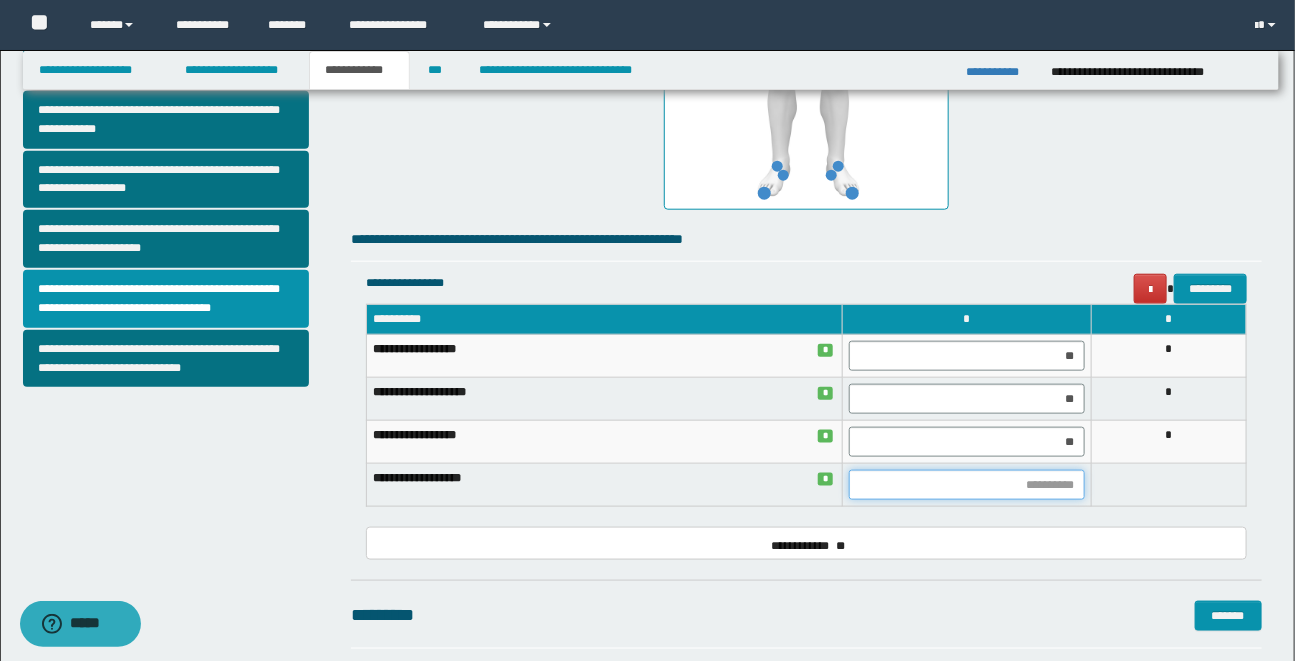 click at bounding box center (967, 485) 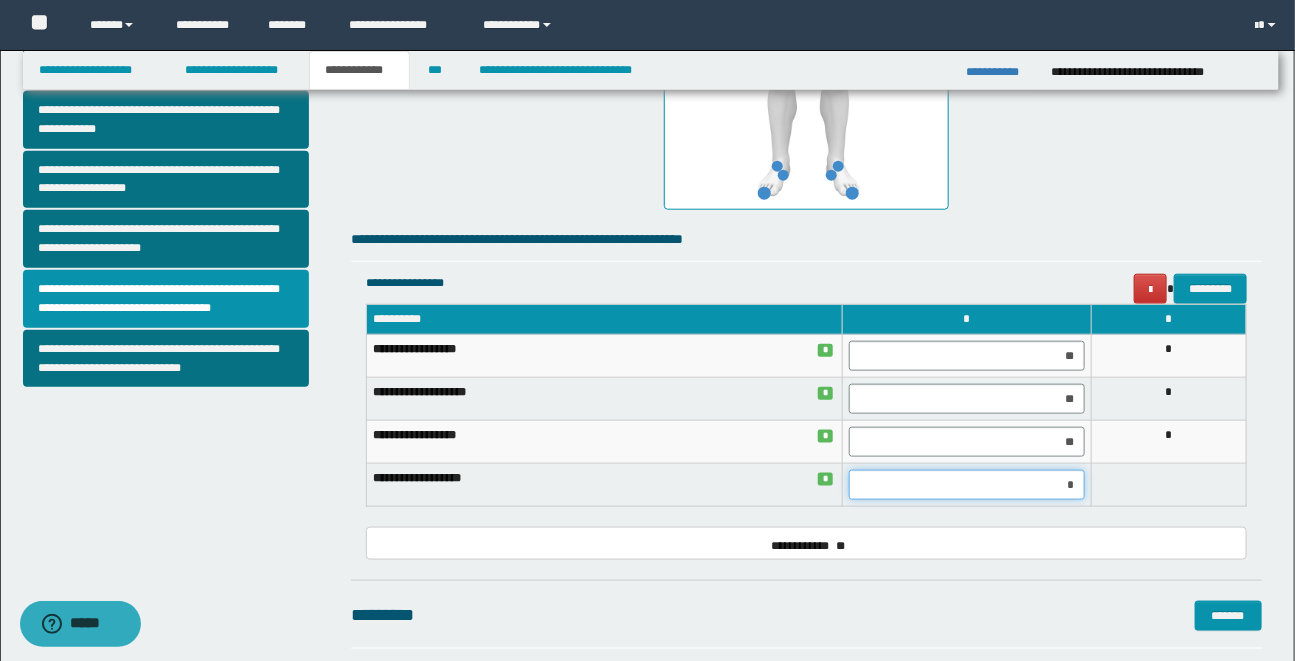 type on "**" 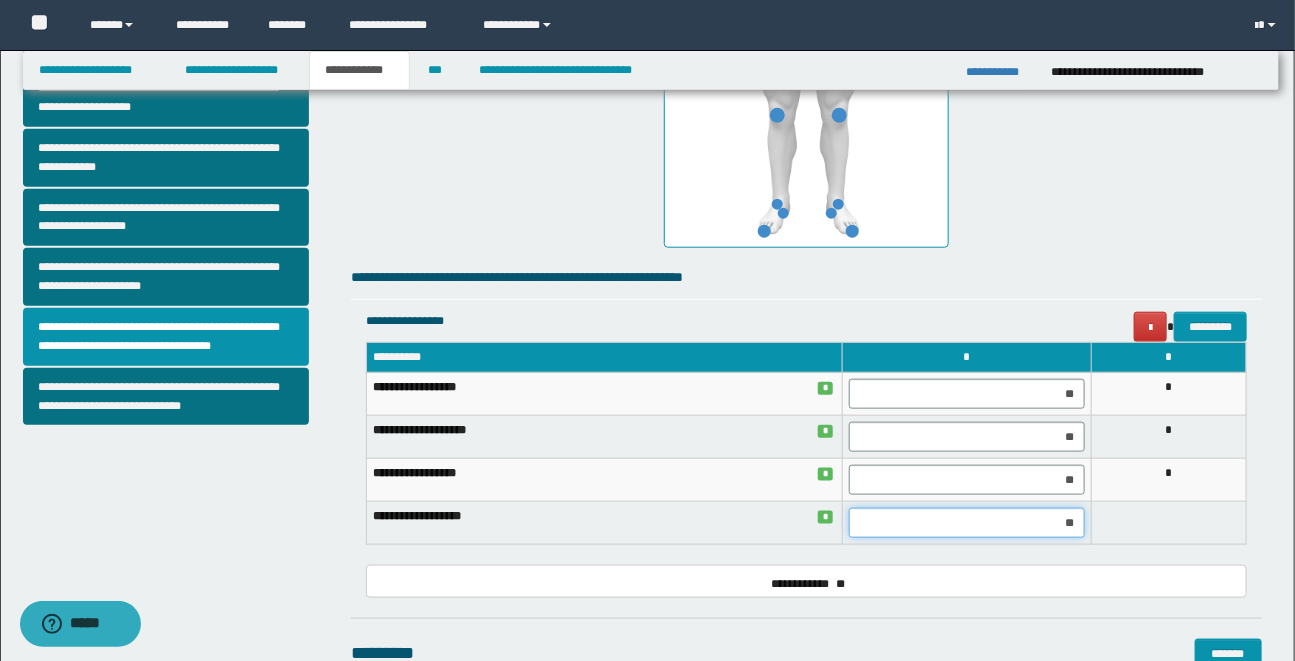 scroll, scrollTop: 539, scrollLeft: 0, axis: vertical 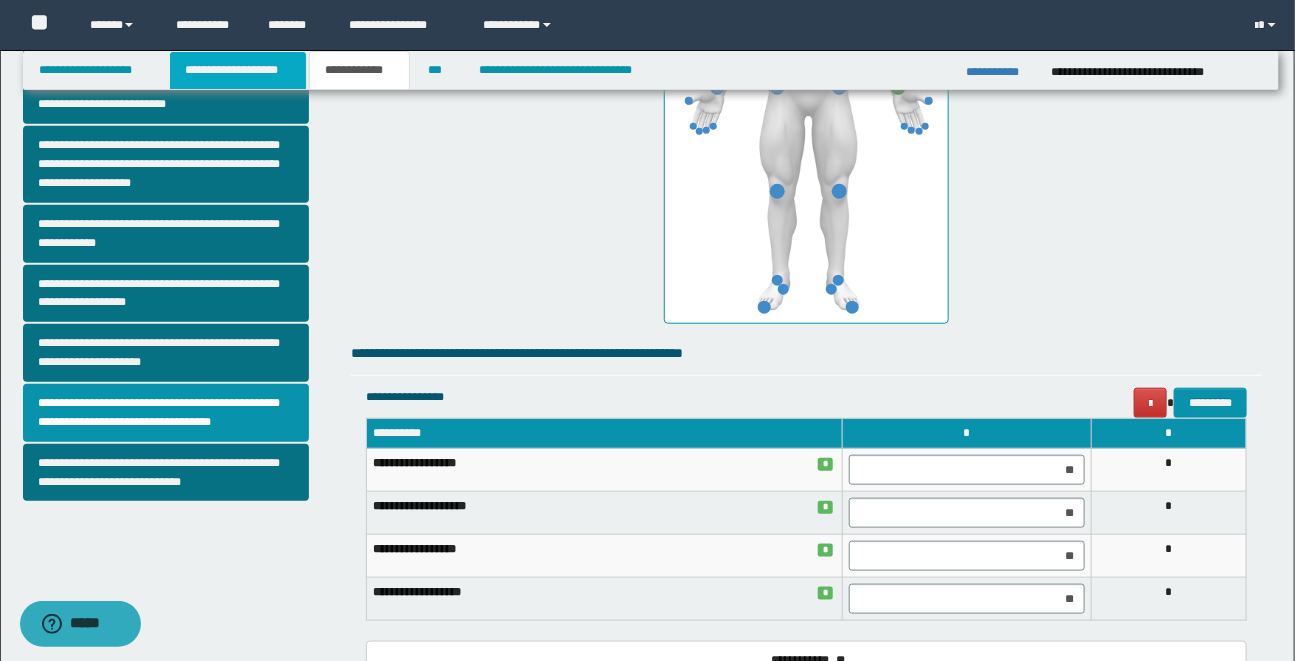 click on "**********" at bounding box center (238, 70) 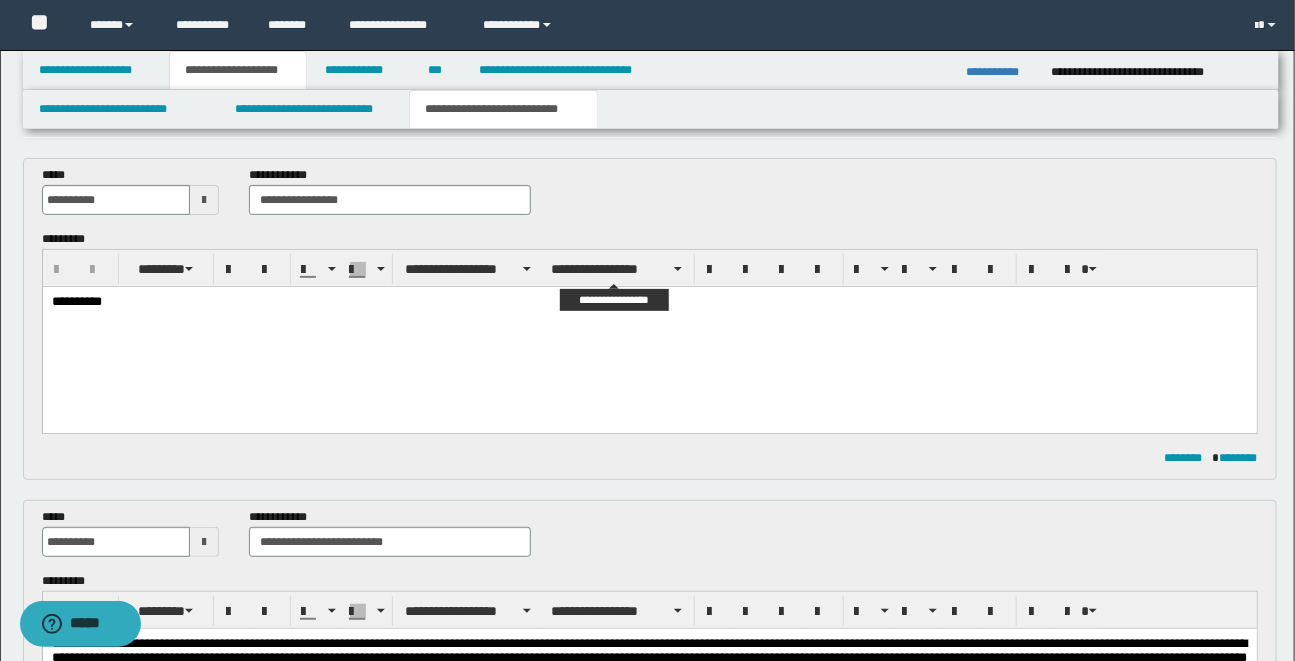 scroll, scrollTop: 0, scrollLeft: 0, axis: both 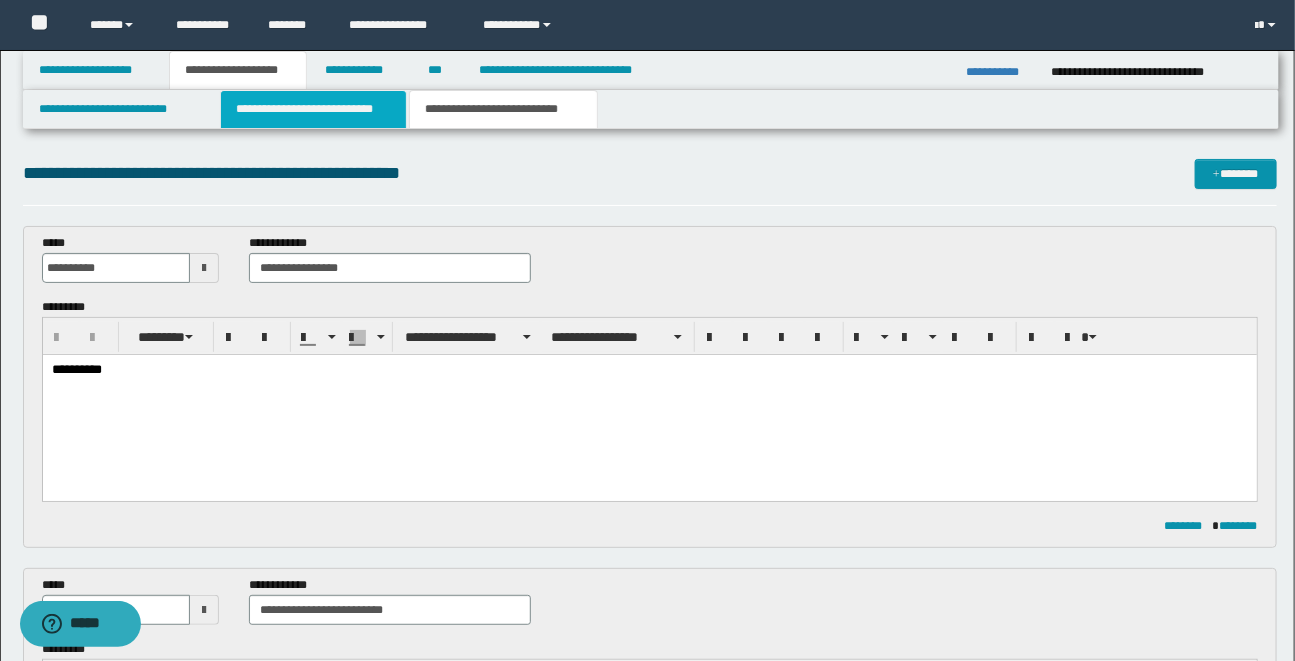 click on "**********" at bounding box center (313, 109) 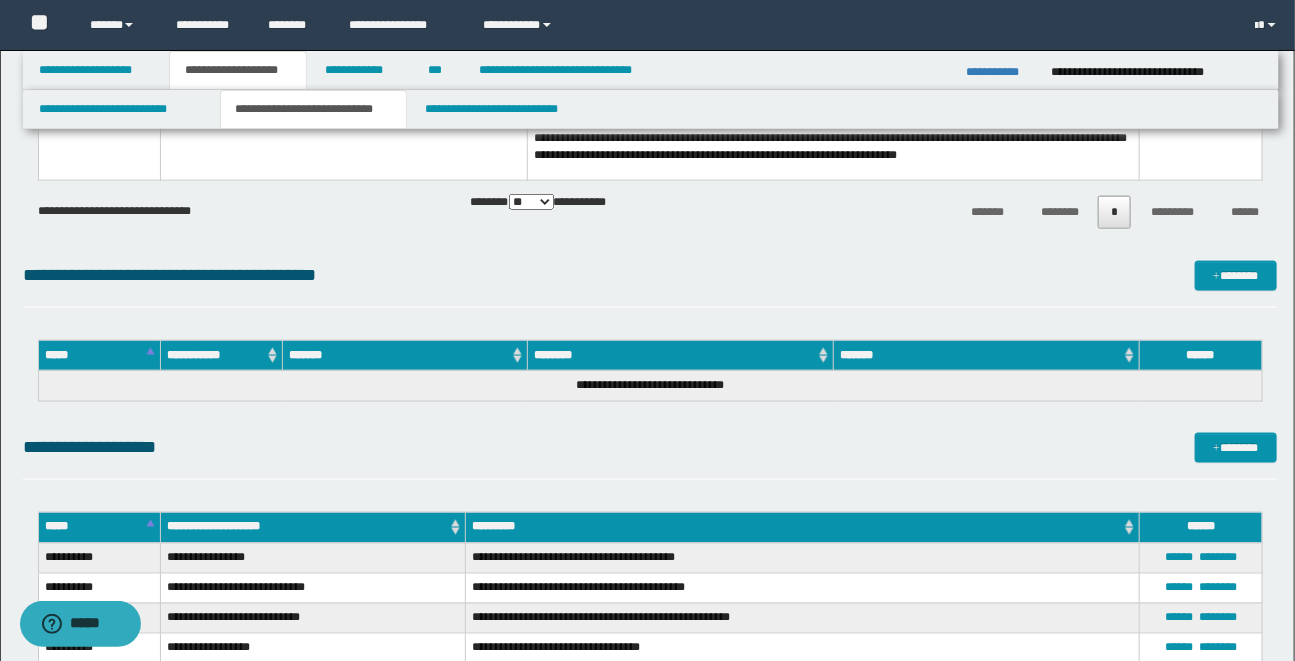 scroll, scrollTop: 1235, scrollLeft: 0, axis: vertical 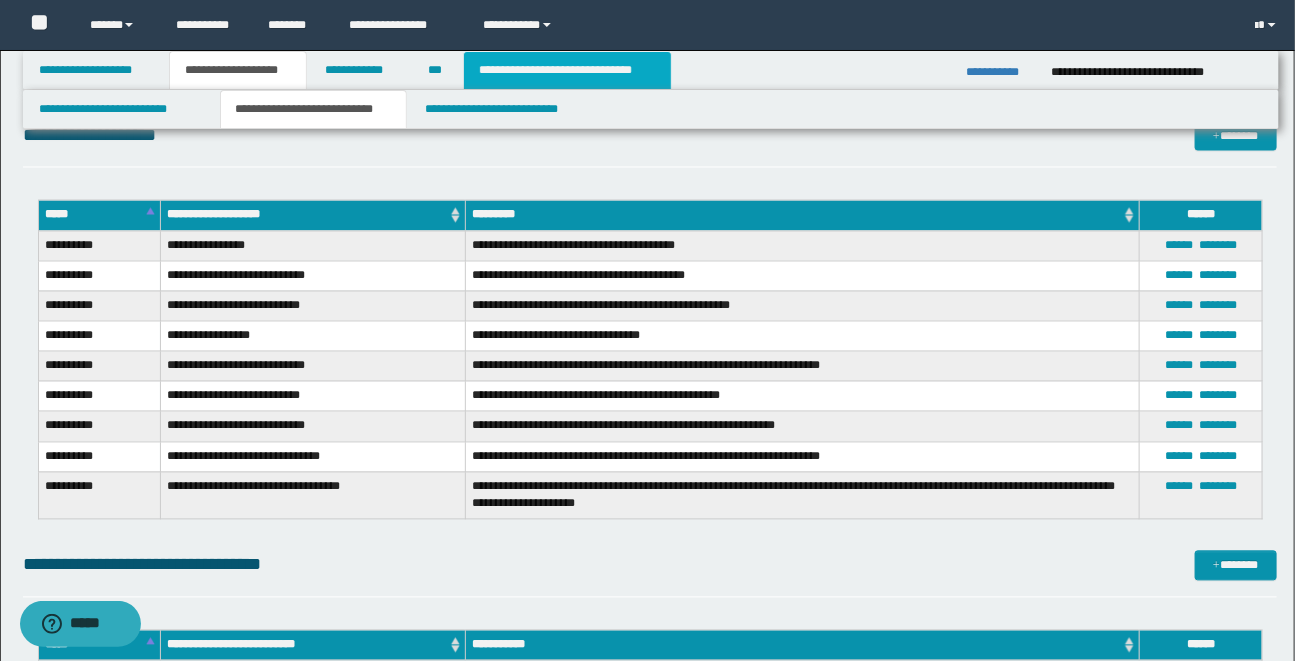 click on "**********" at bounding box center [567, 70] 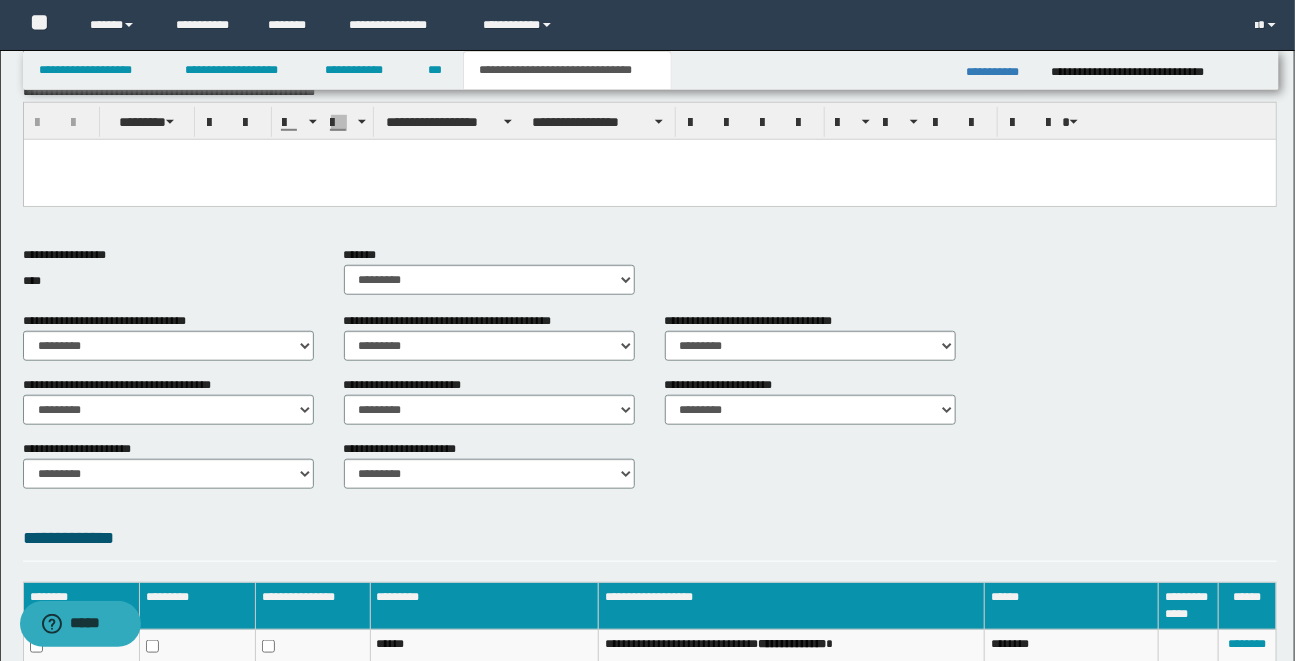 scroll, scrollTop: 0, scrollLeft: 0, axis: both 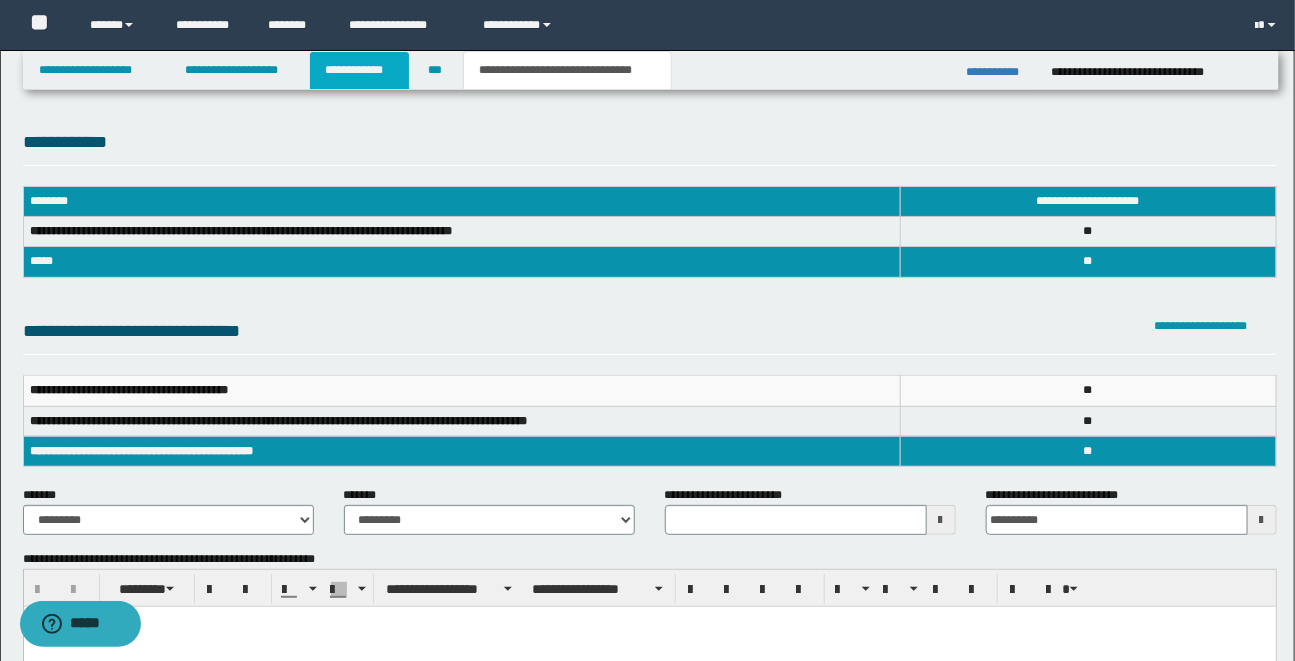 click on "**********" at bounding box center [359, 70] 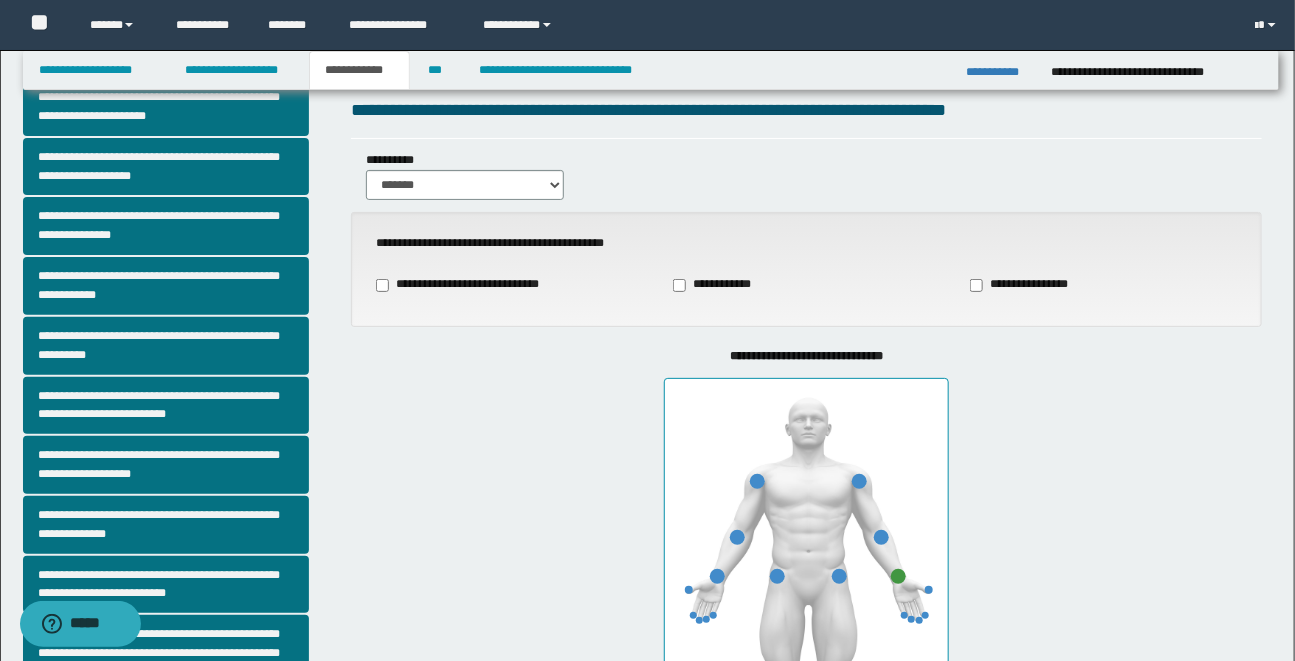 scroll, scrollTop: 363, scrollLeft: 0, axis: vertical 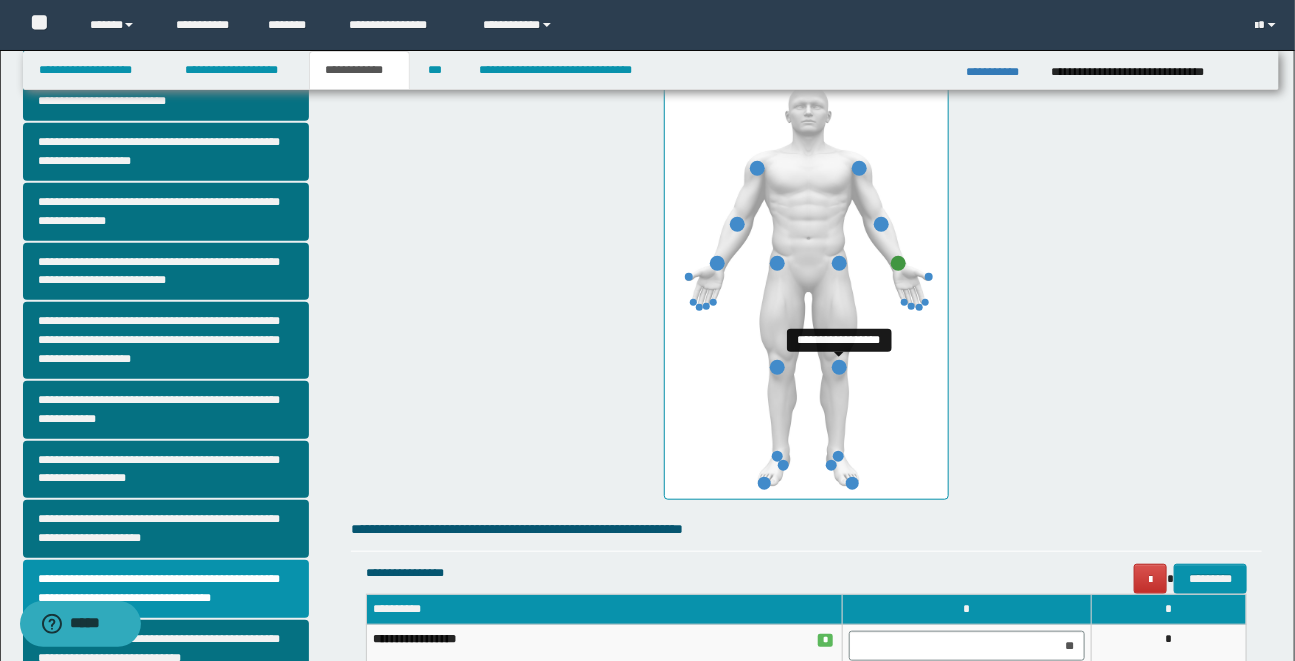 click at bounding box center [839, 367] 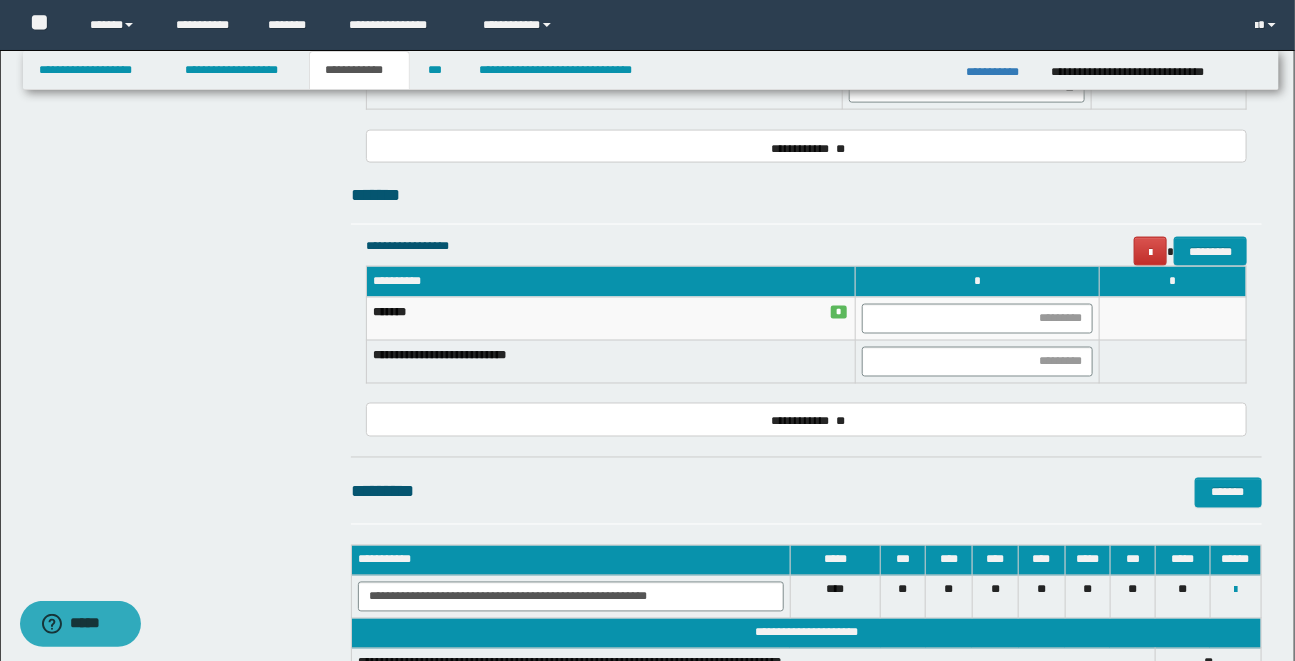 scroll, scrollTop: 1067, scrollLeft: 0, axis: vertical 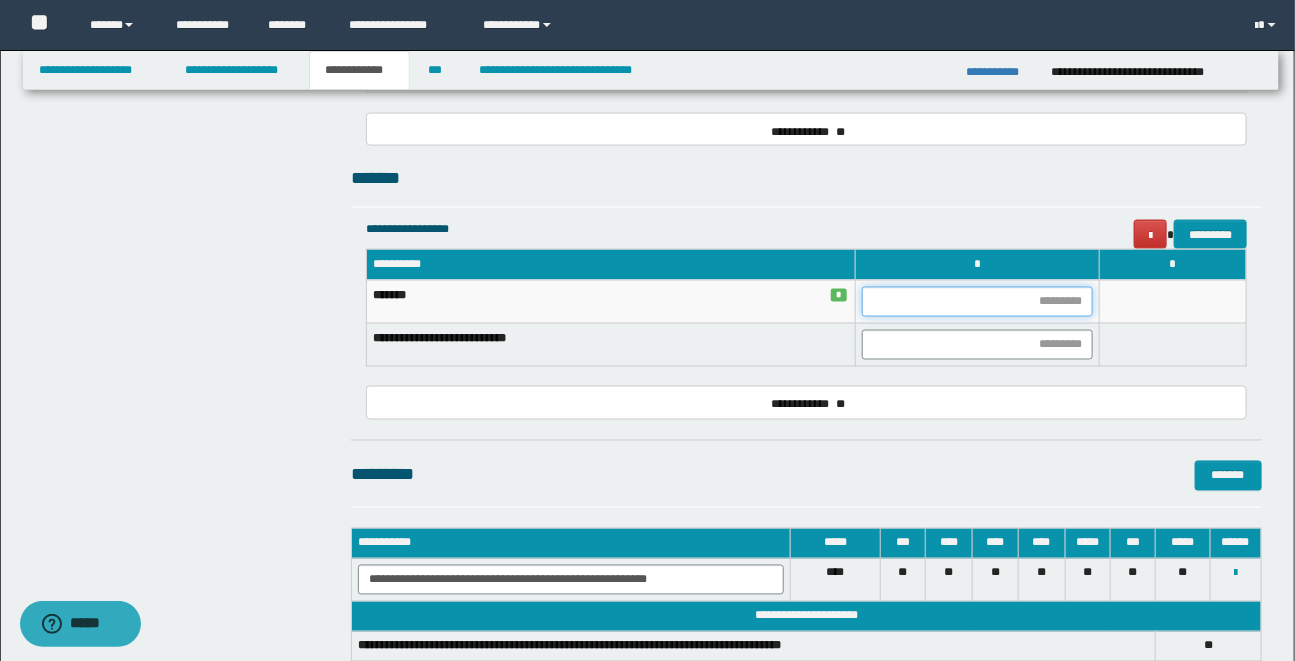click at bounding box center [977, 302] 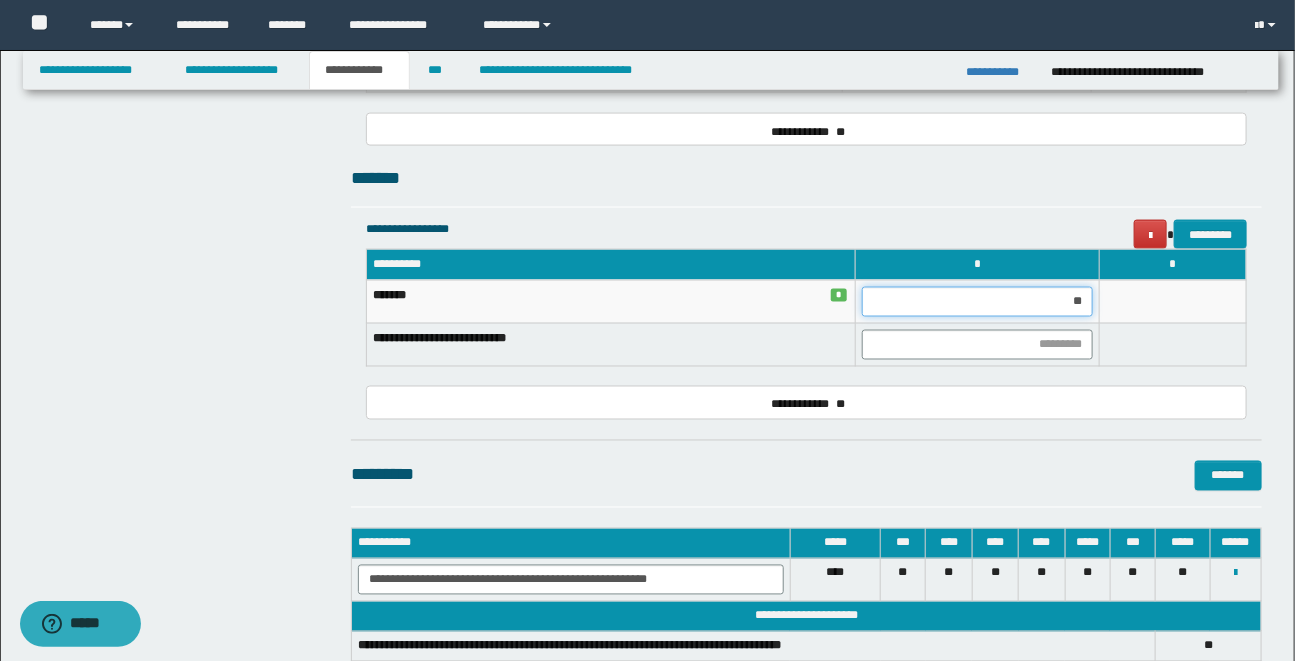 type on "***" 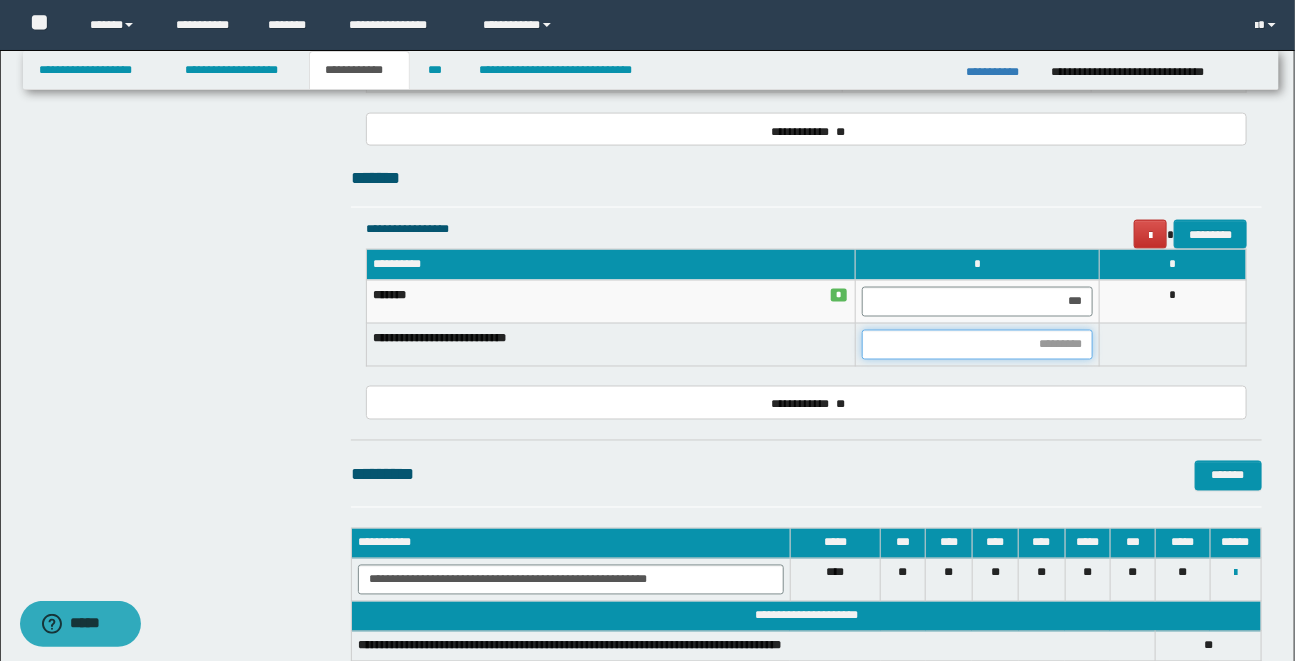 click at bounding box center (977, 345) 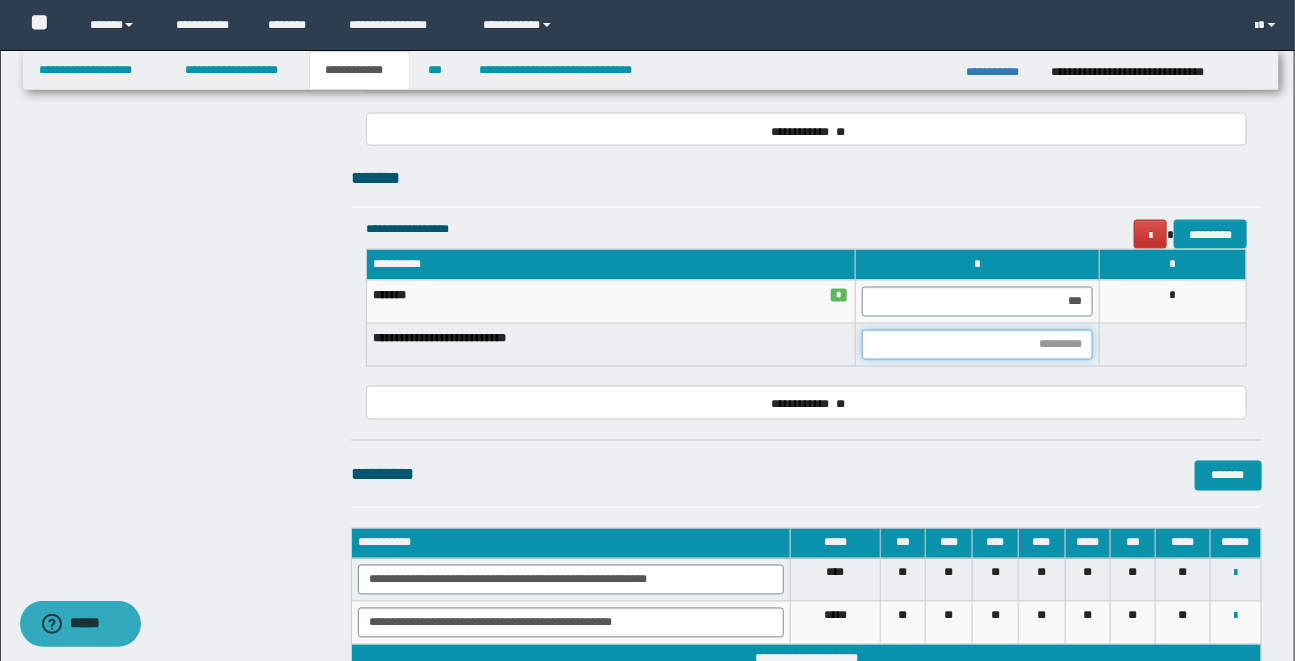 type on "*" 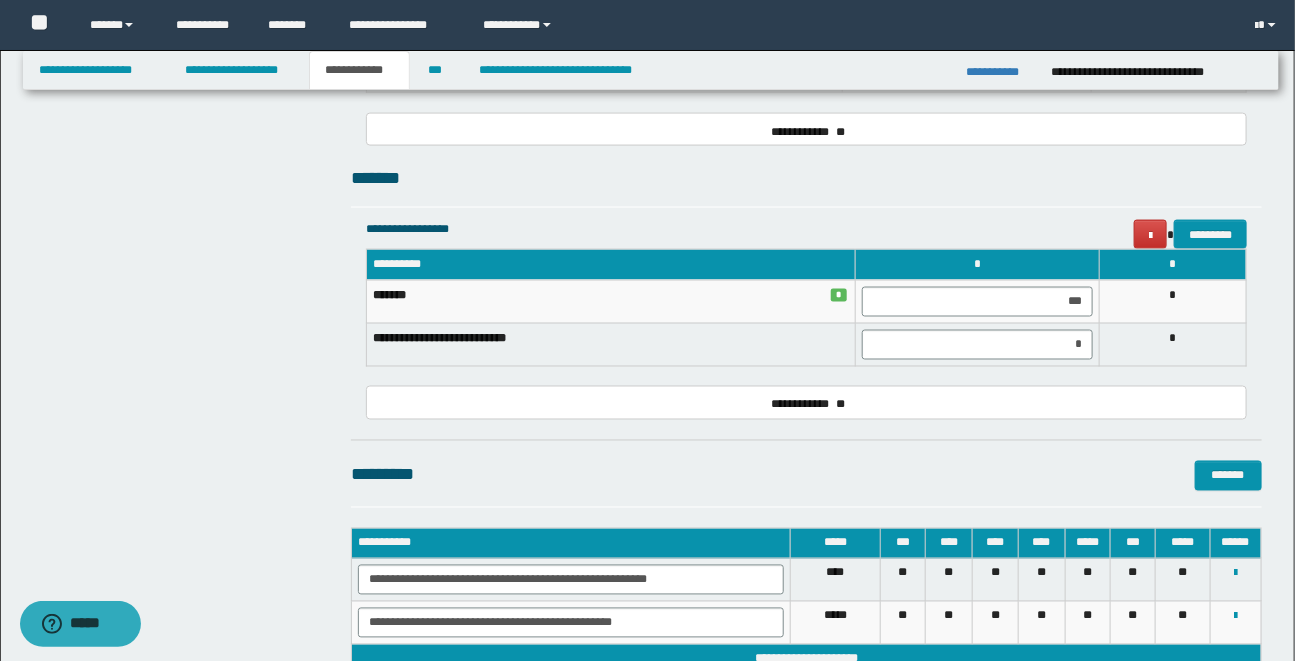 click on "*******" at bounding box center (806, 178) 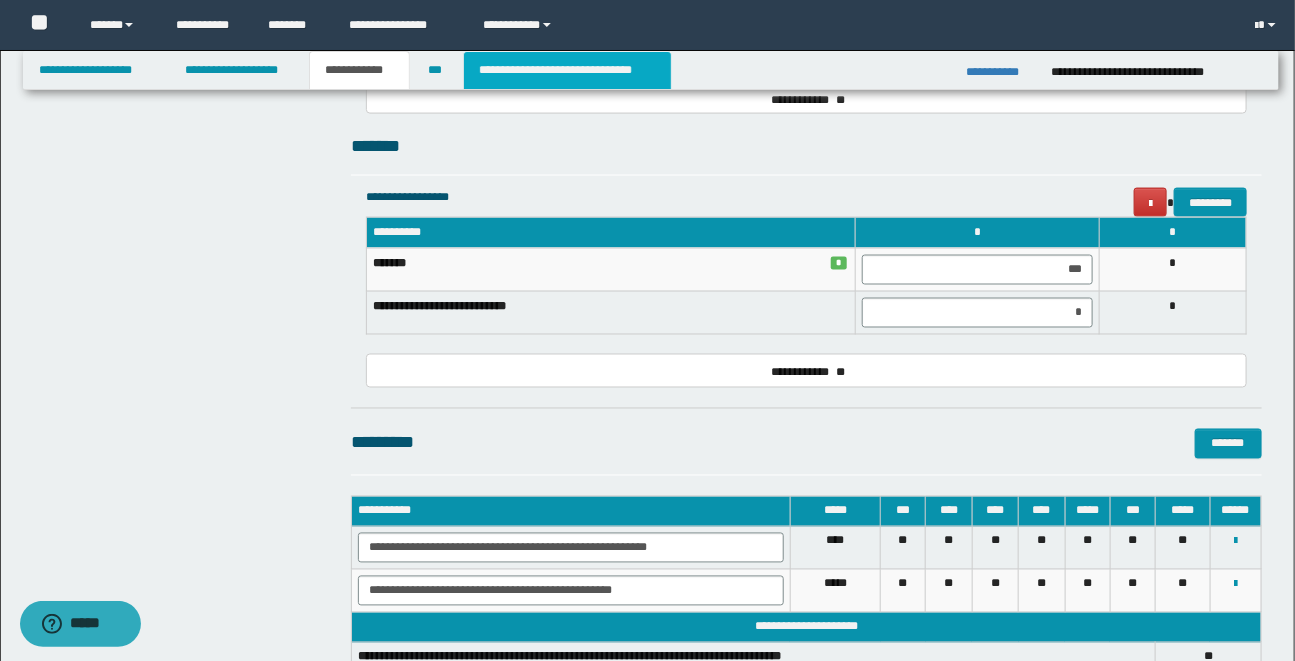 click on "**********" at bounding box center [567, 70] 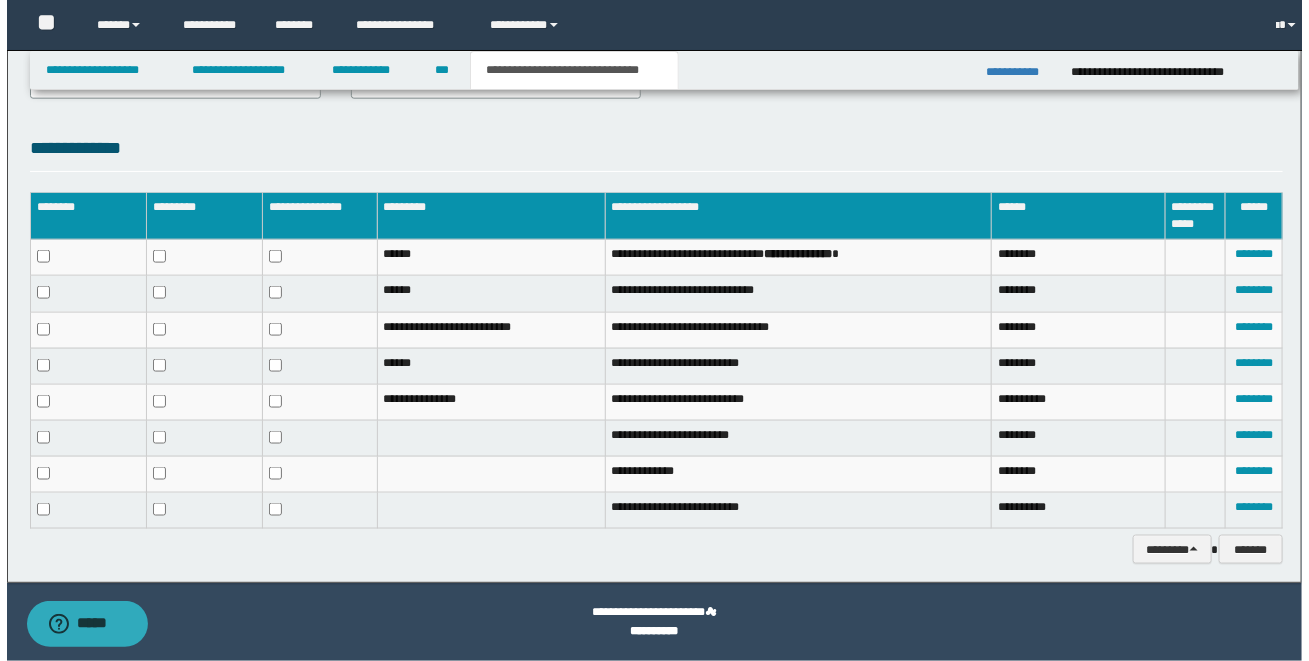 scroll, scrollTop: 857, scrollLeft: 0, axis: vertical 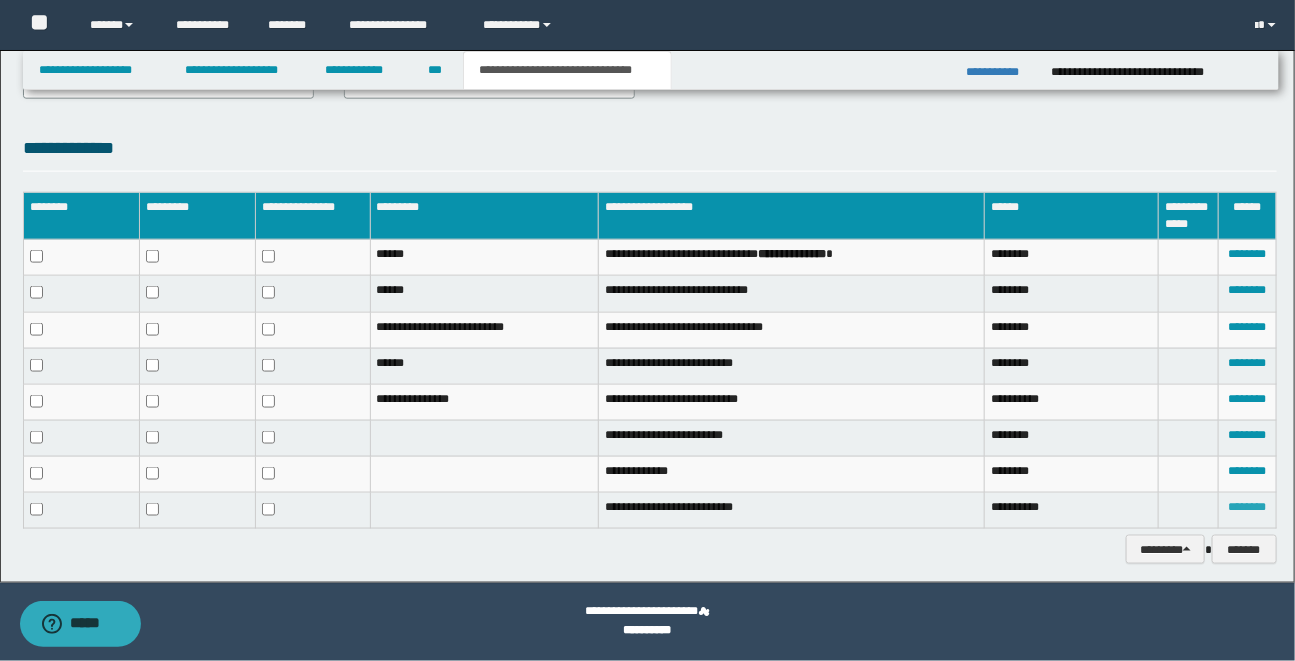click on "********" at bounding box center (1247, 507) 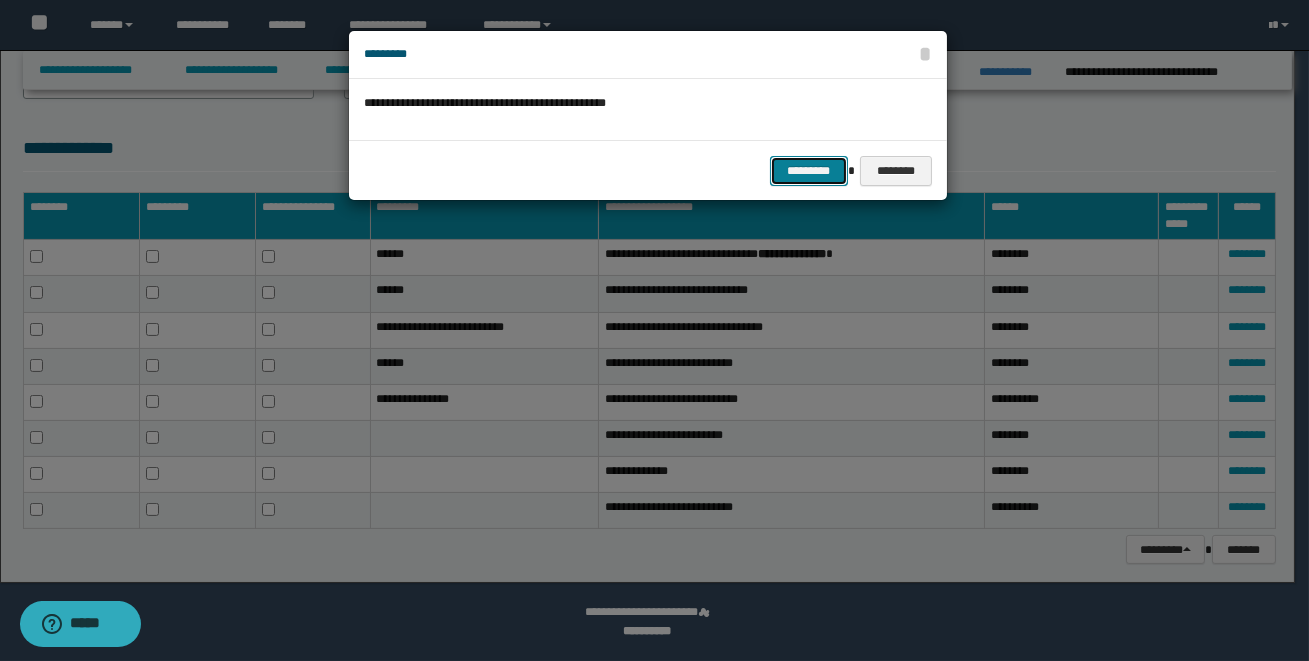 click on "*********" at bounding box center [809, 171] 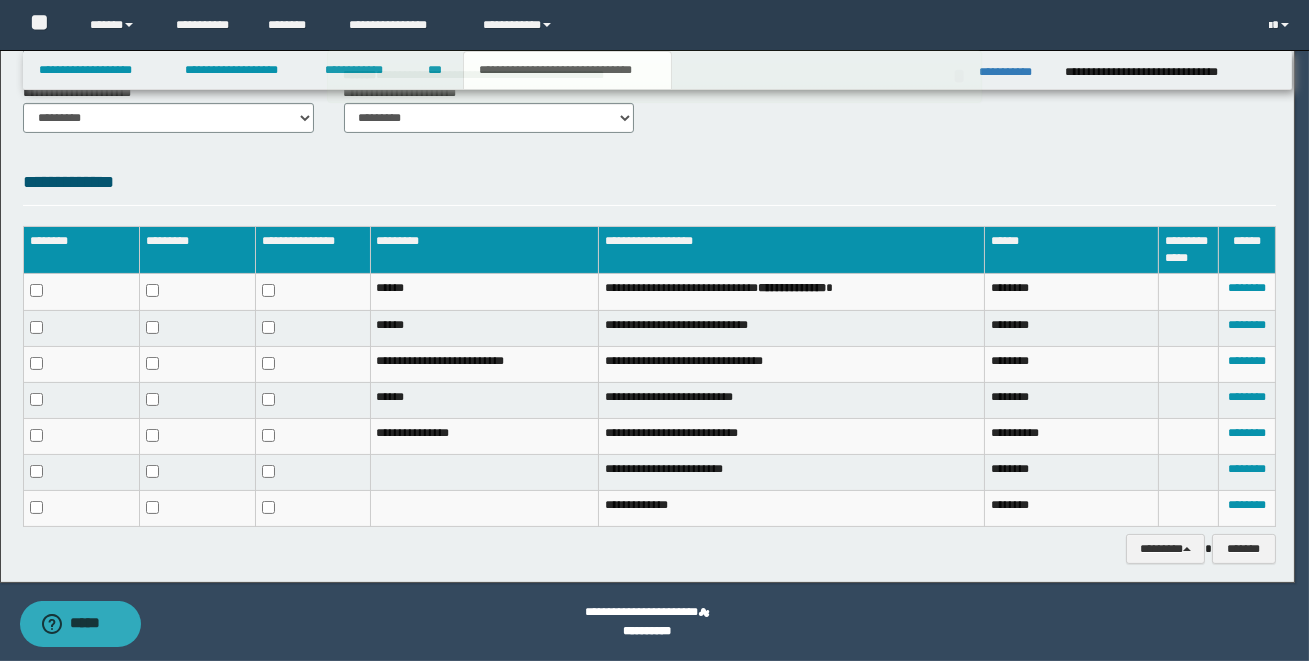 scroll, scrollTop: 822, scrollLeft: 0, axis: vertical 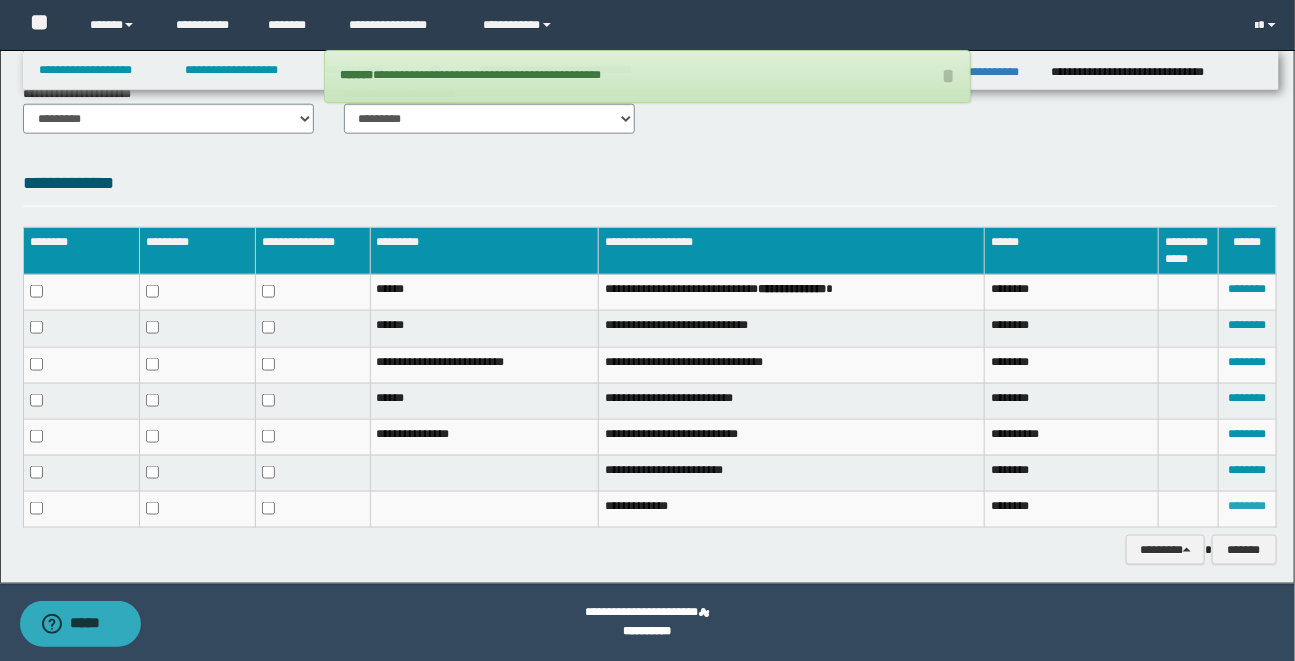 click on "********" at bounding box center (1247, 506) 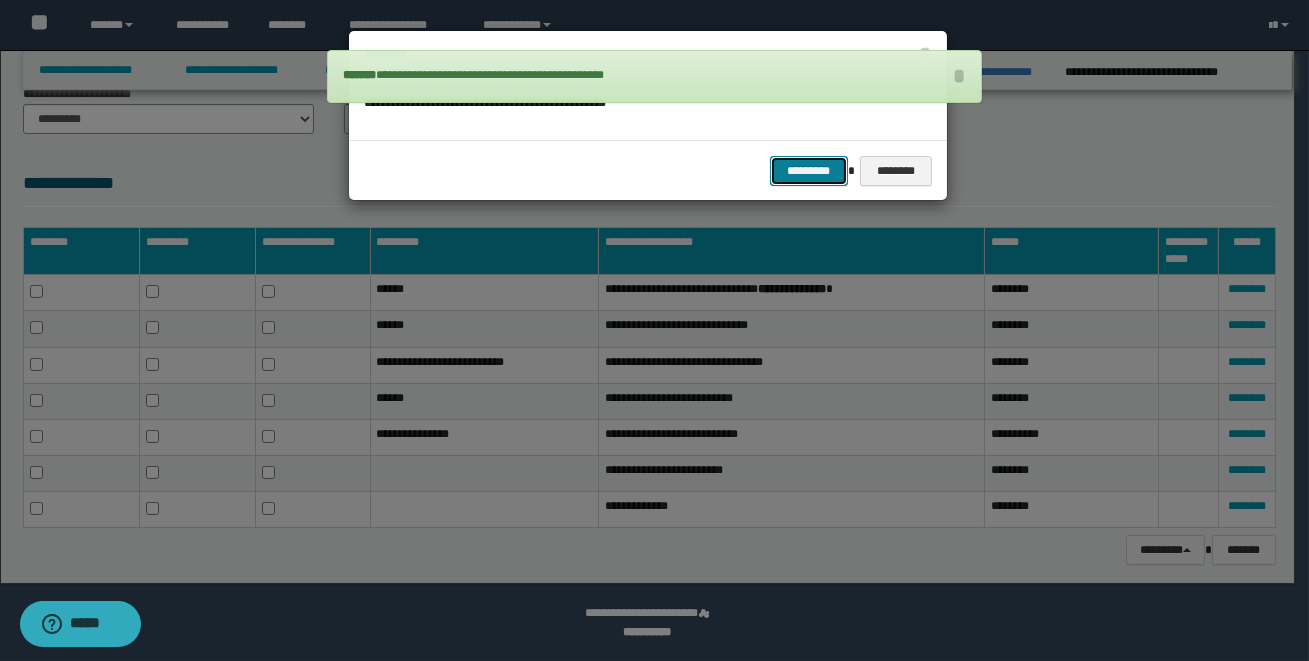 click on "*********" at bounding box center [809, 171] 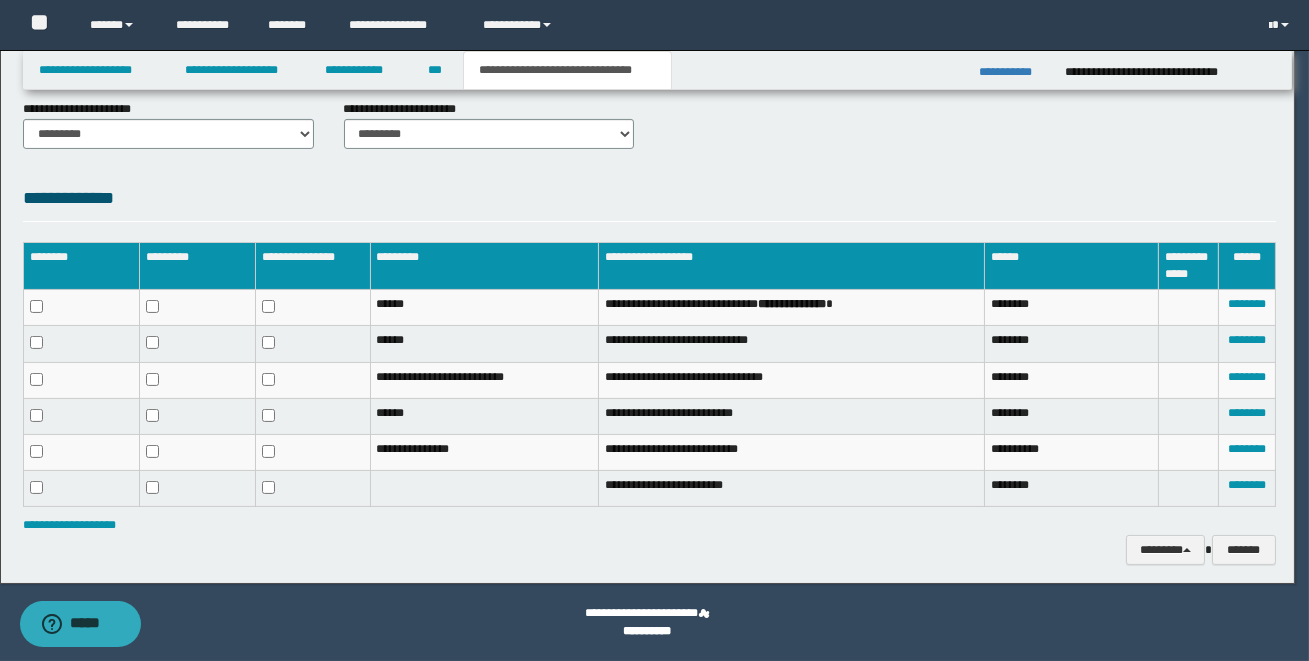 scroll, scrollTop: 807, scrollLeft: 0, axis: vertical 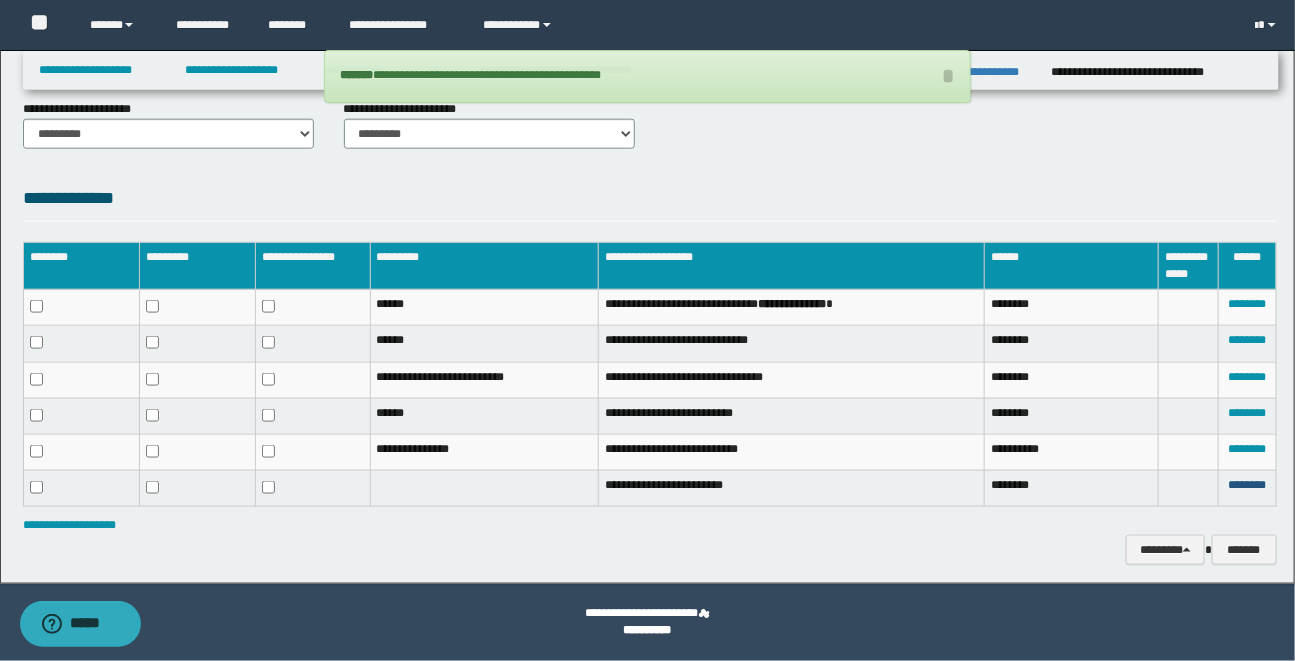 drag, startPoint x: 1240, startPoint y: 473, endPoint x: 1016, endPoint y: 340, distance: 260.50912 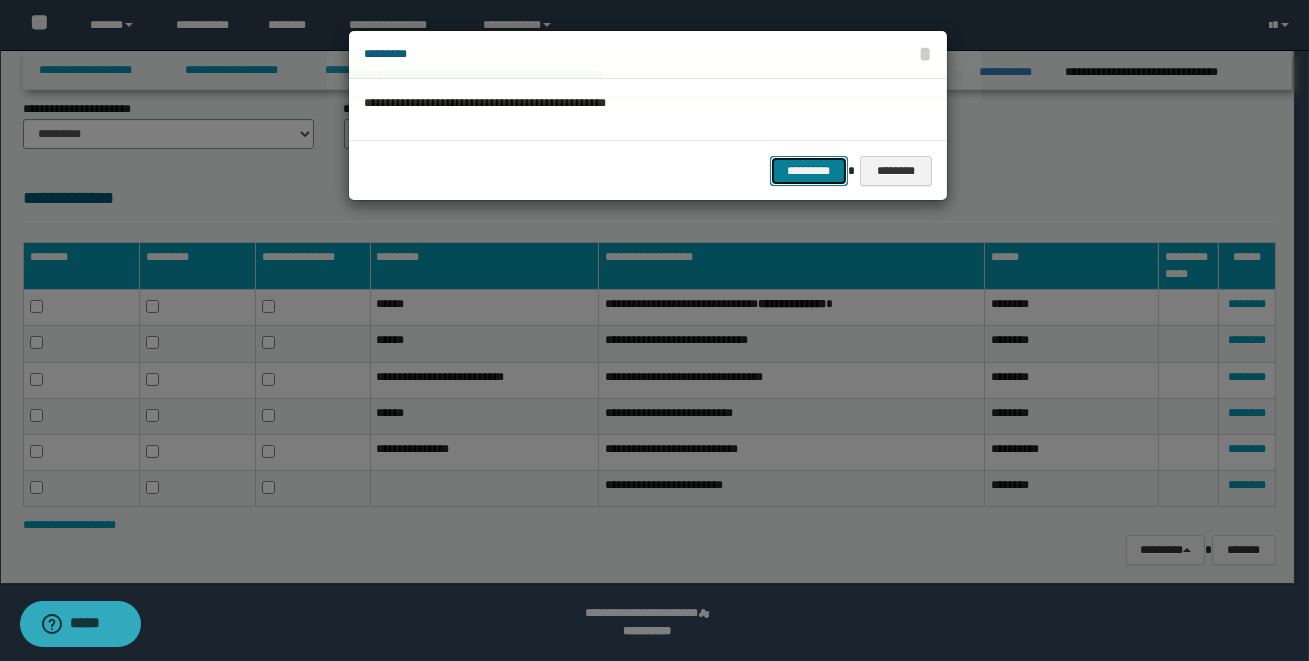 click on "*********" at bounding box center (809, 171) 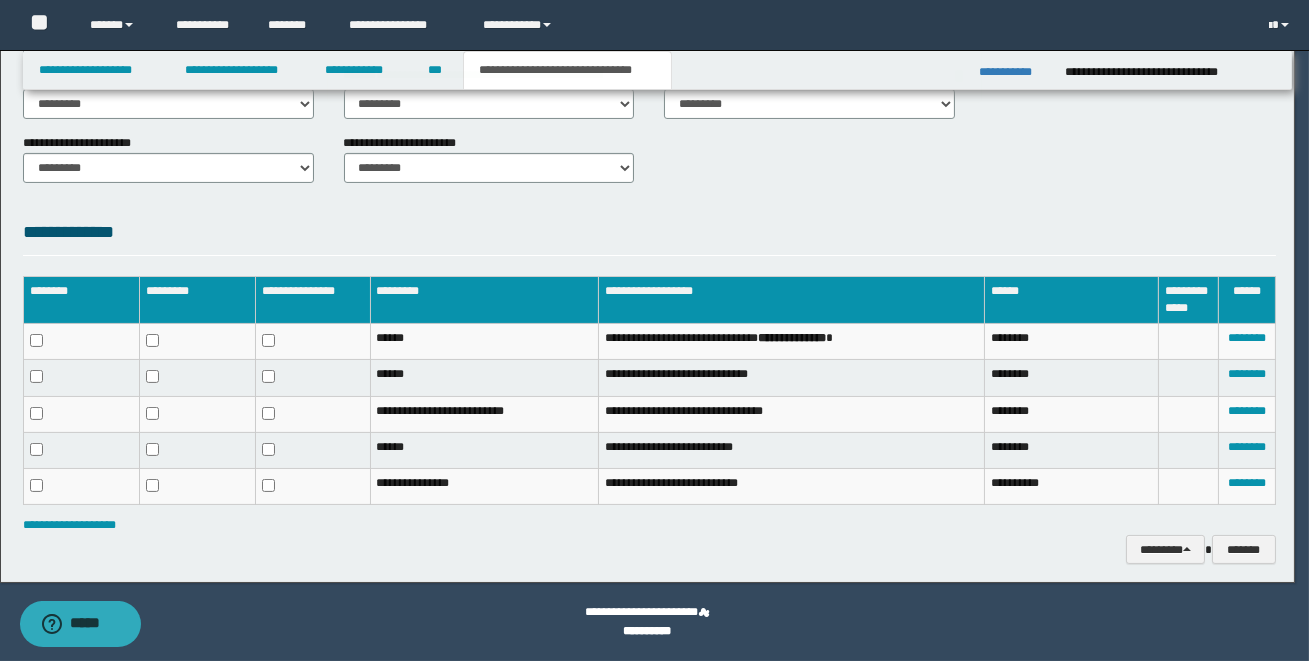 scroll, scrollTop: 773, scrollLeft: 0, axis: vertical 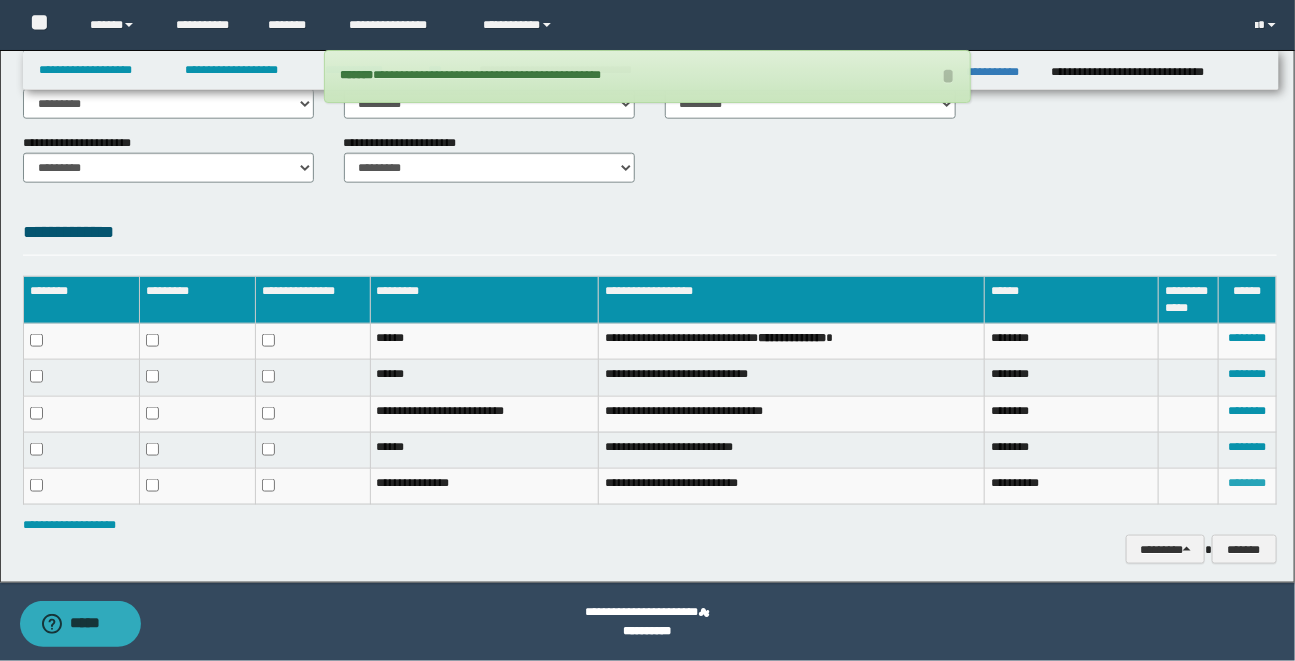 click on "********" at bounding box center (1247, 483) 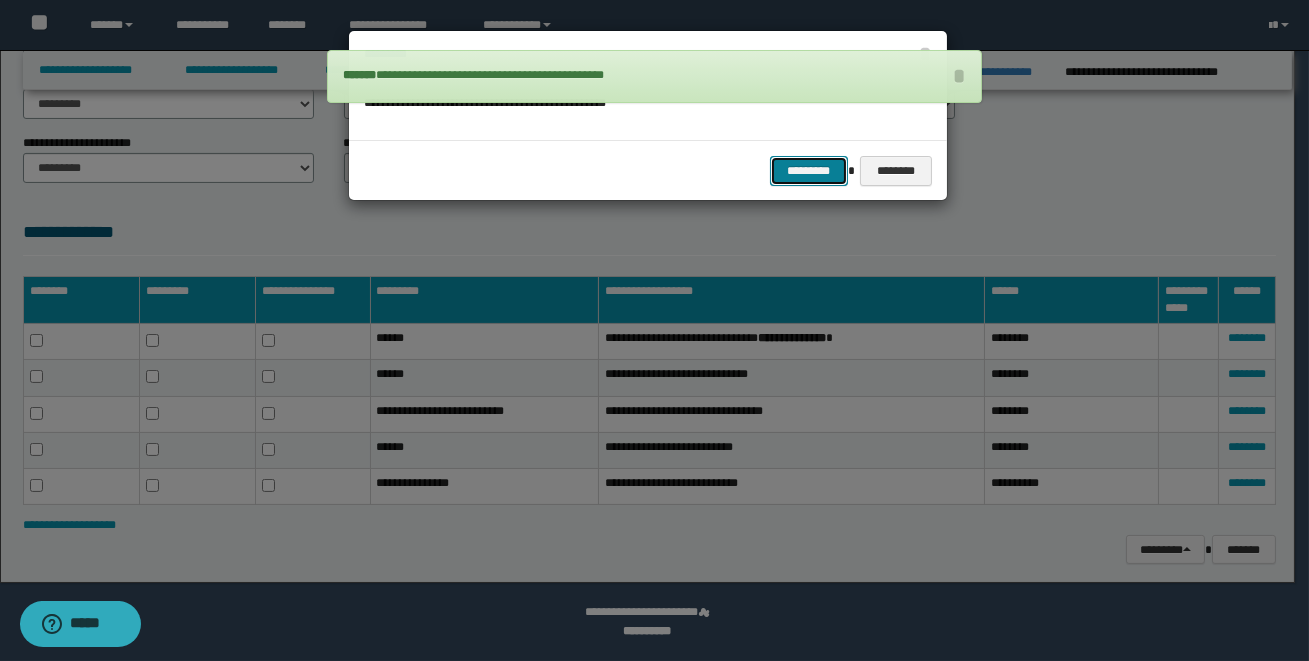 click on "*********" at bounding box center [809, 171] 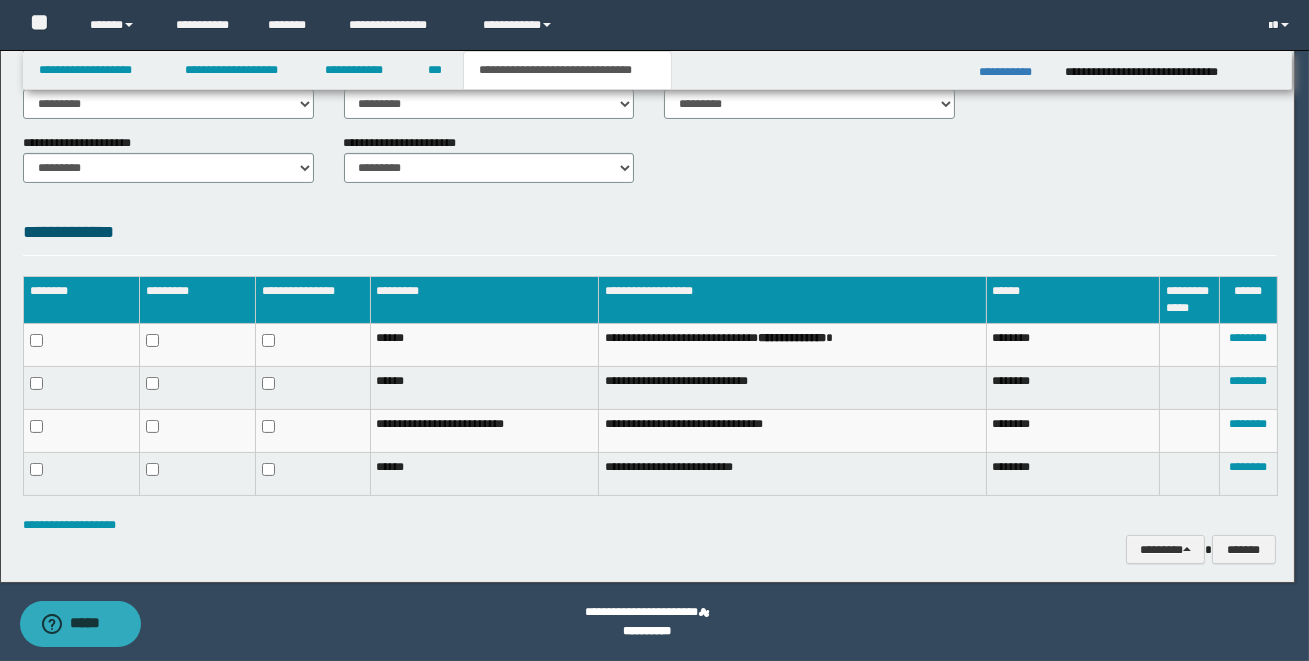 scroll, scrollTop: 738, scrollLeft: 0, axis: vertical 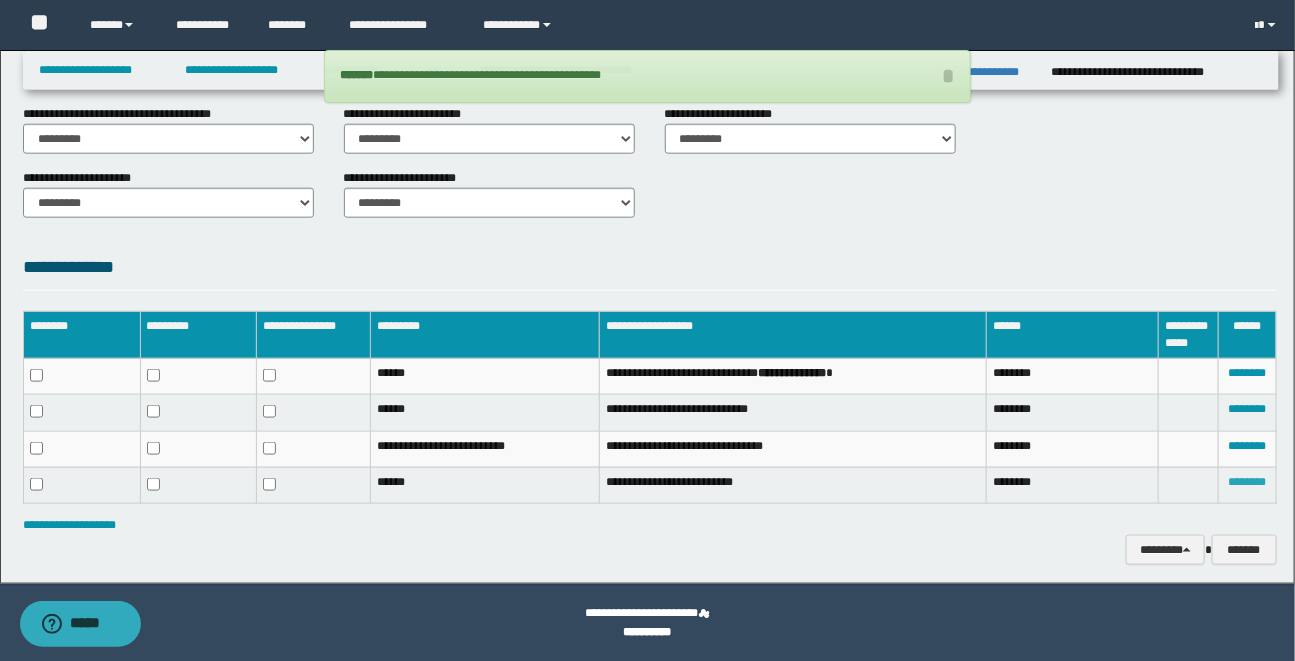 click on "********" at bounding box center (1247, 482) 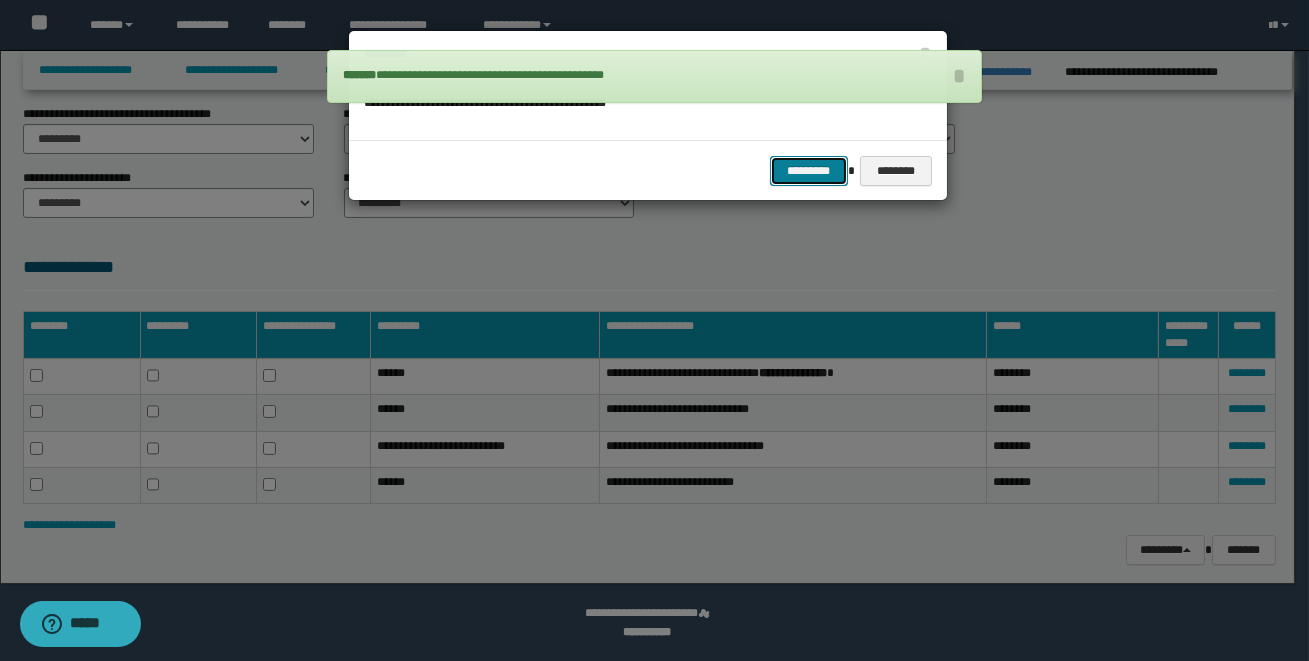 click on "*********" at bounding box center (809, 171) 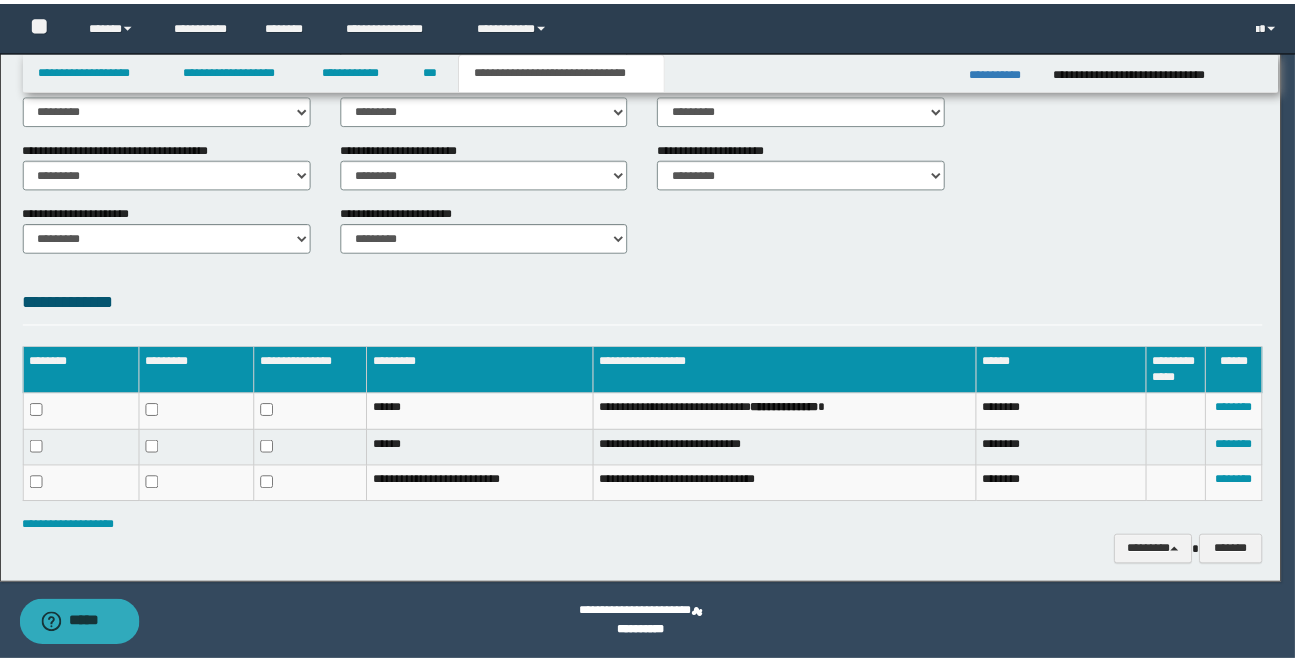 scroll, scrollTop: 704, scrollLeft: 0, axis: vertical 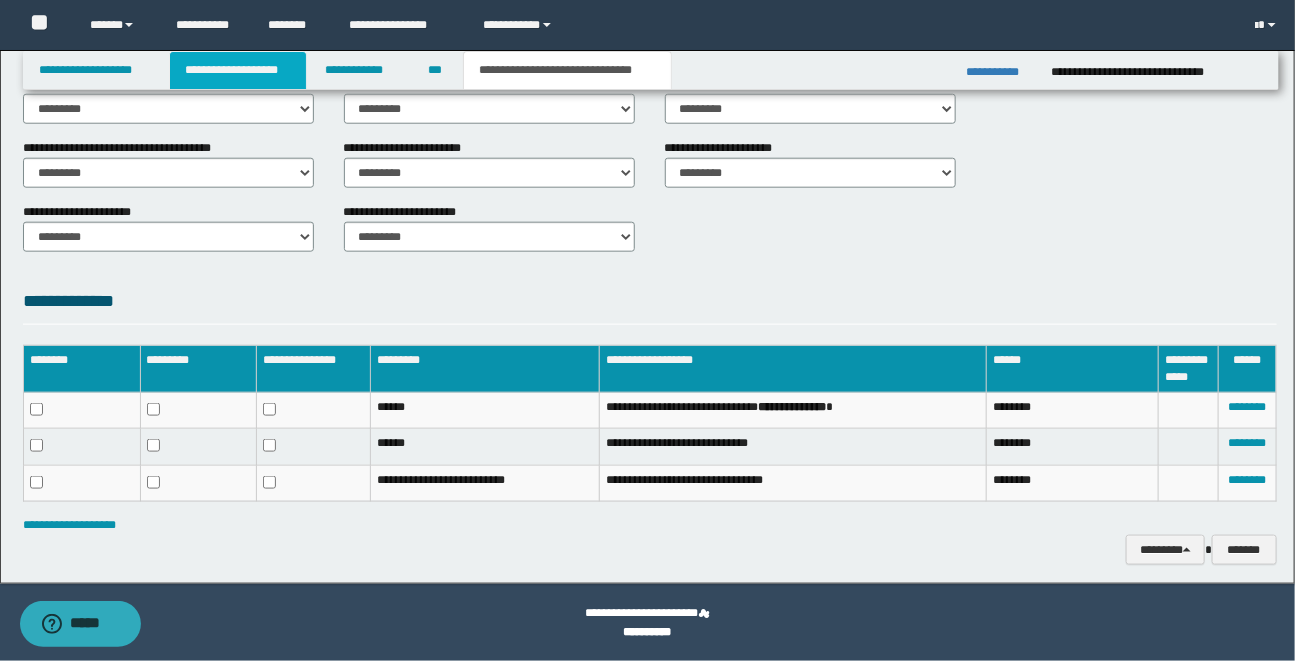 click on "**********" at bounding box center [238, 70] 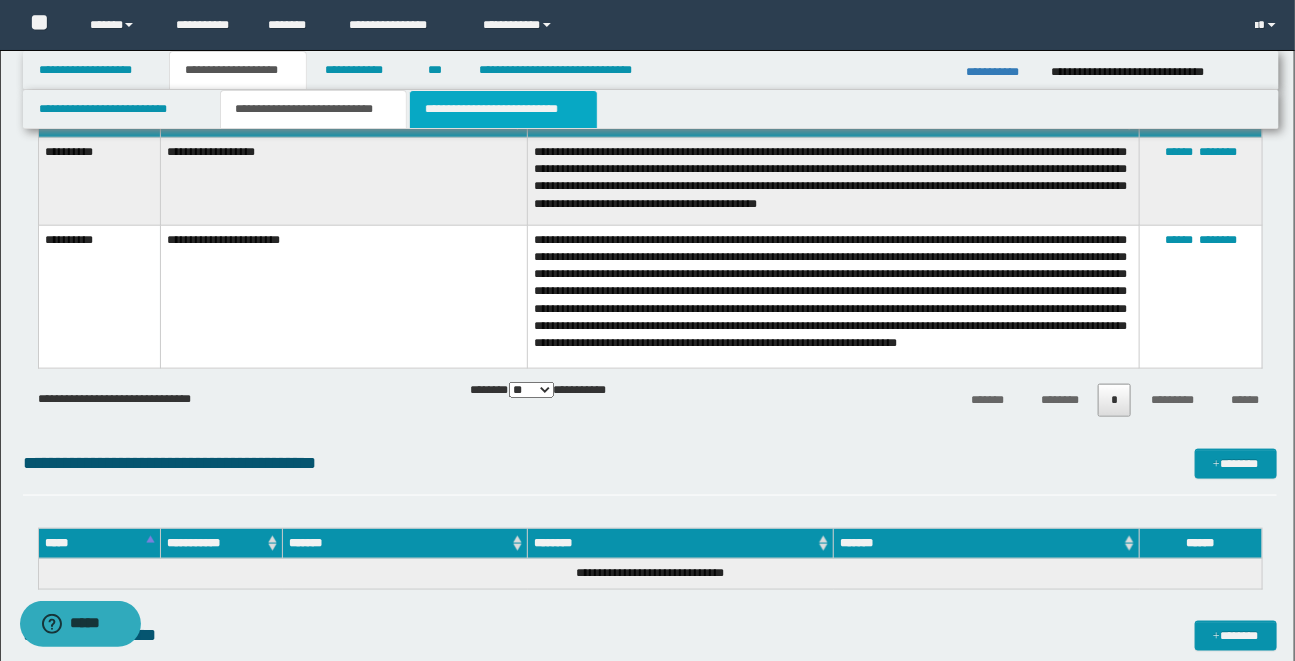 click on "**********" at bounding box center (503, 109) 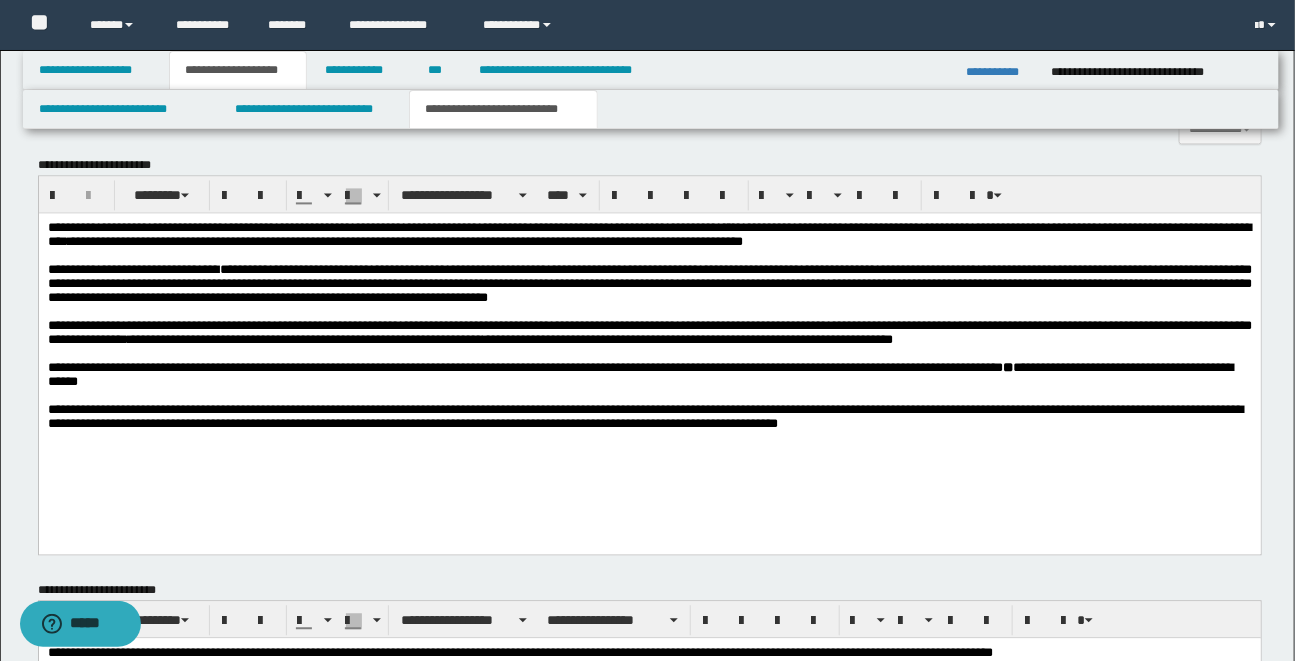 scroll, scrollTop: 1510, scrollLeft: 0, axis: vertical 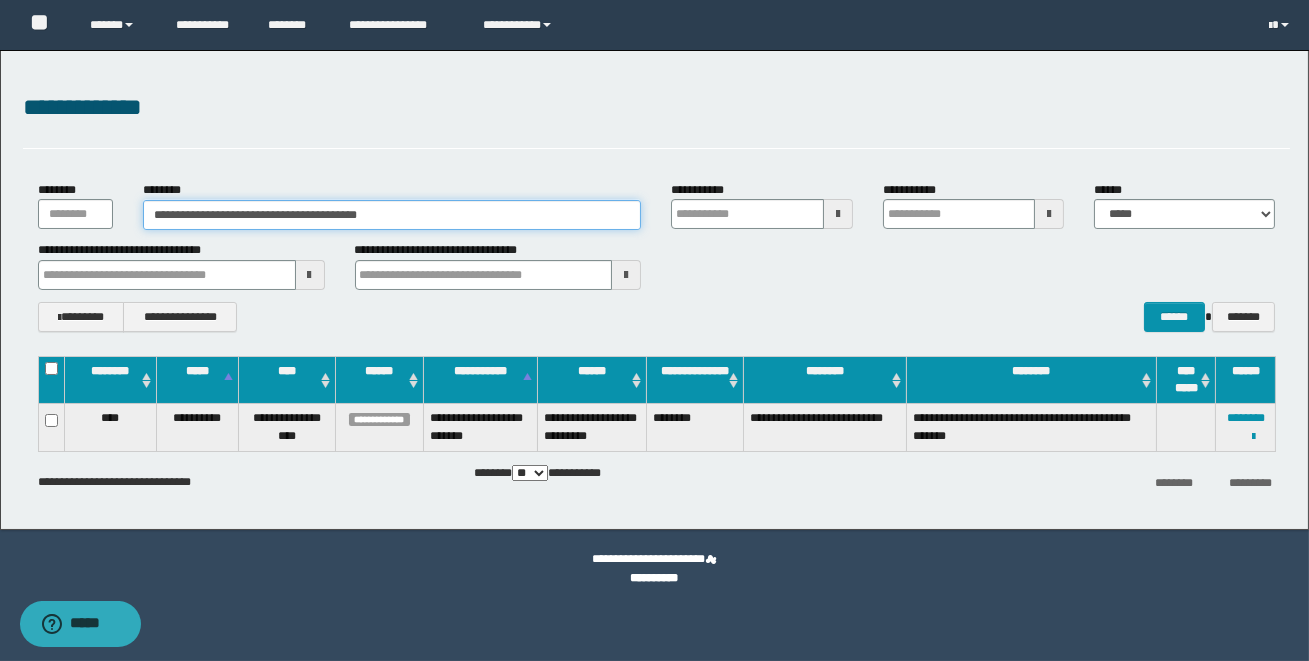 drag, startPoint x: 500, startPoint y: 209, endPoint x: 150, endPoint y: 204, distance: 350.0357 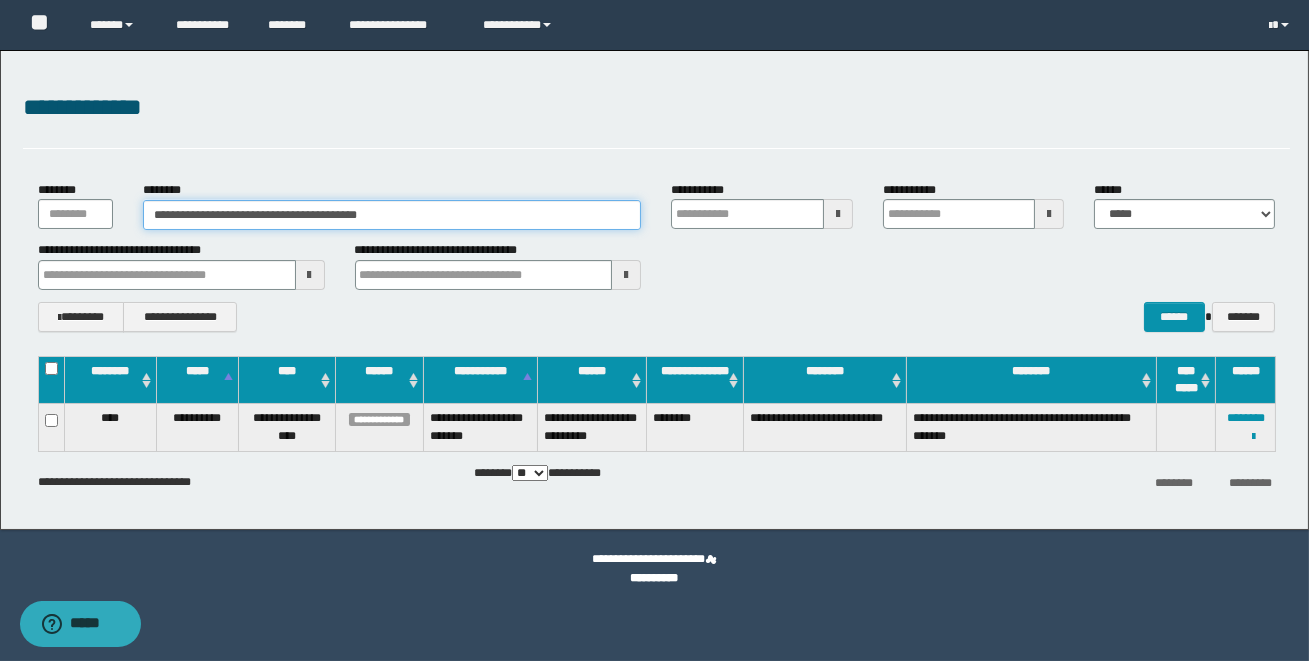 paste 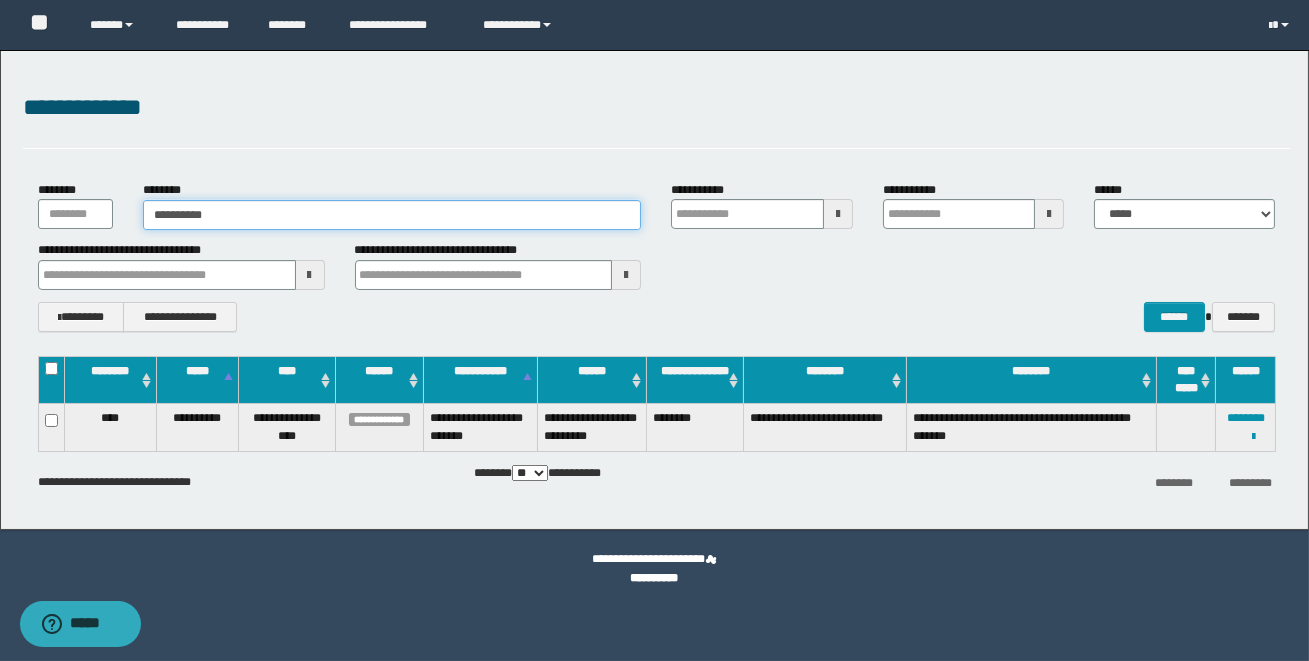 type on "**********" 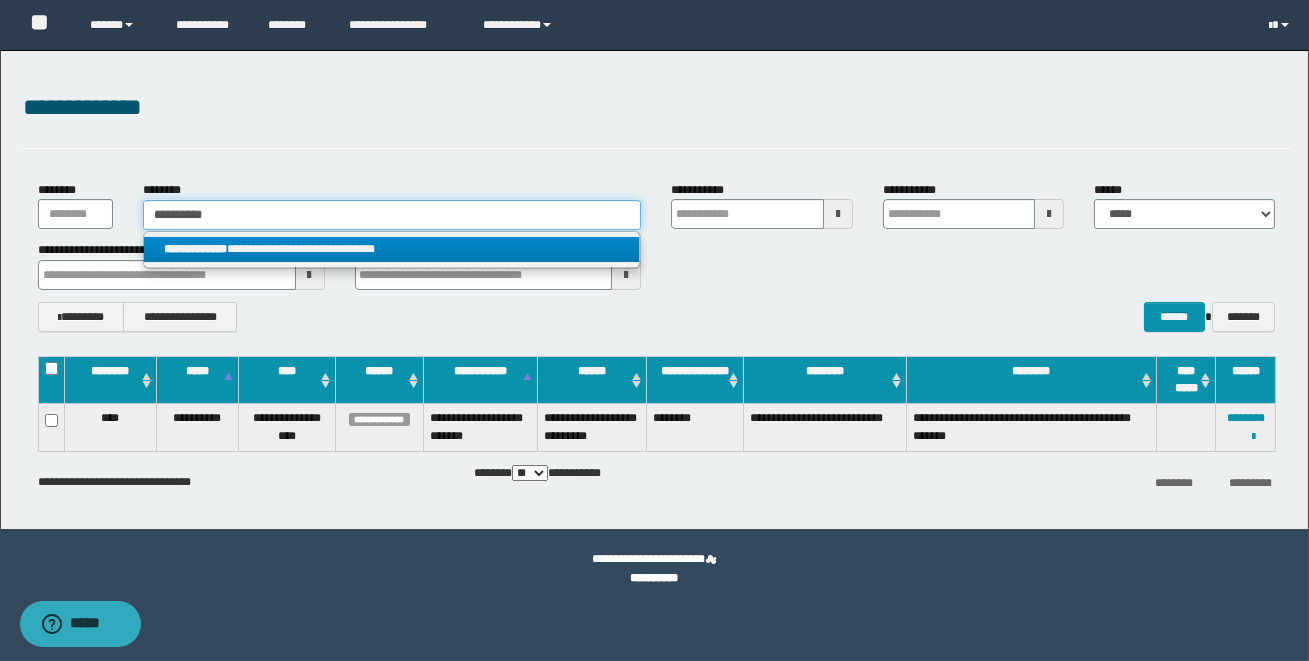 type on "**********" 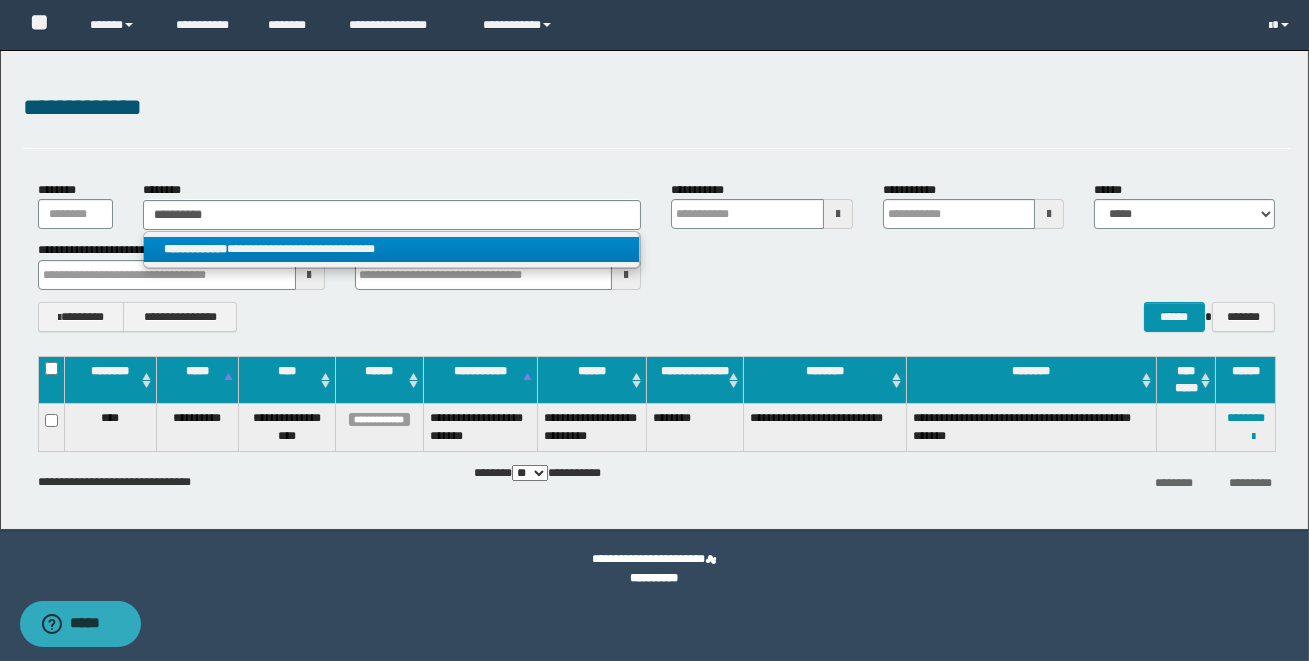 click on "**********" at bounding box center [391, 249] 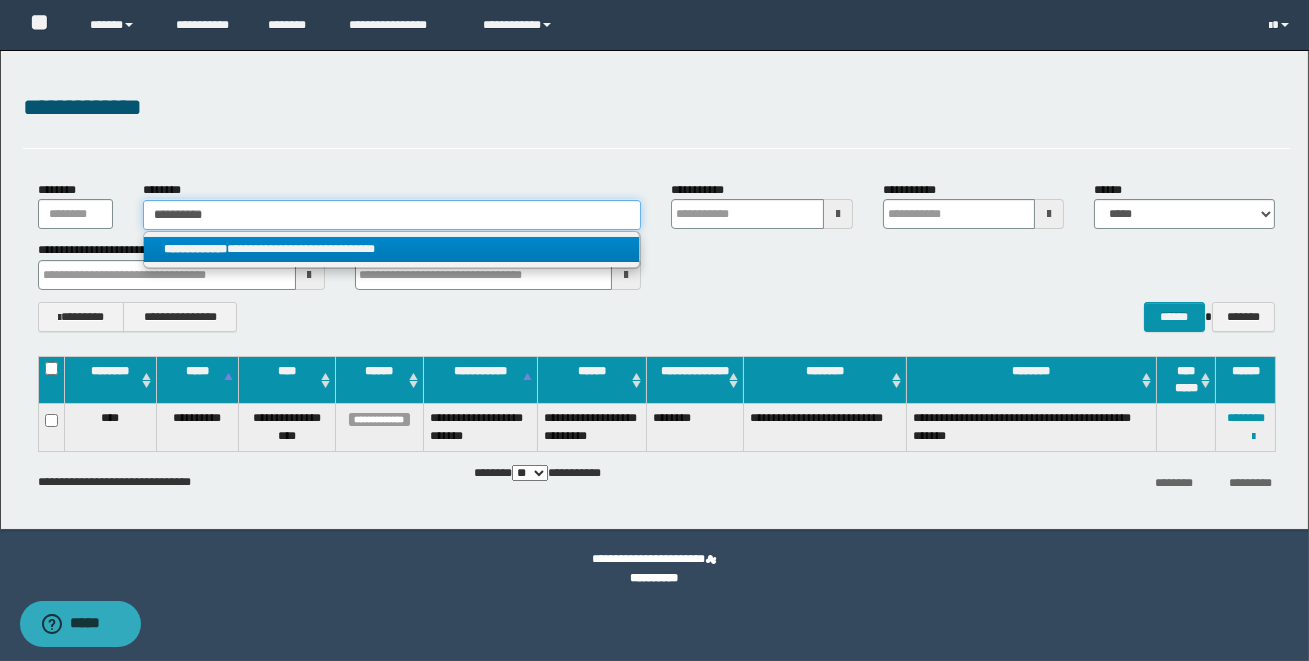 type 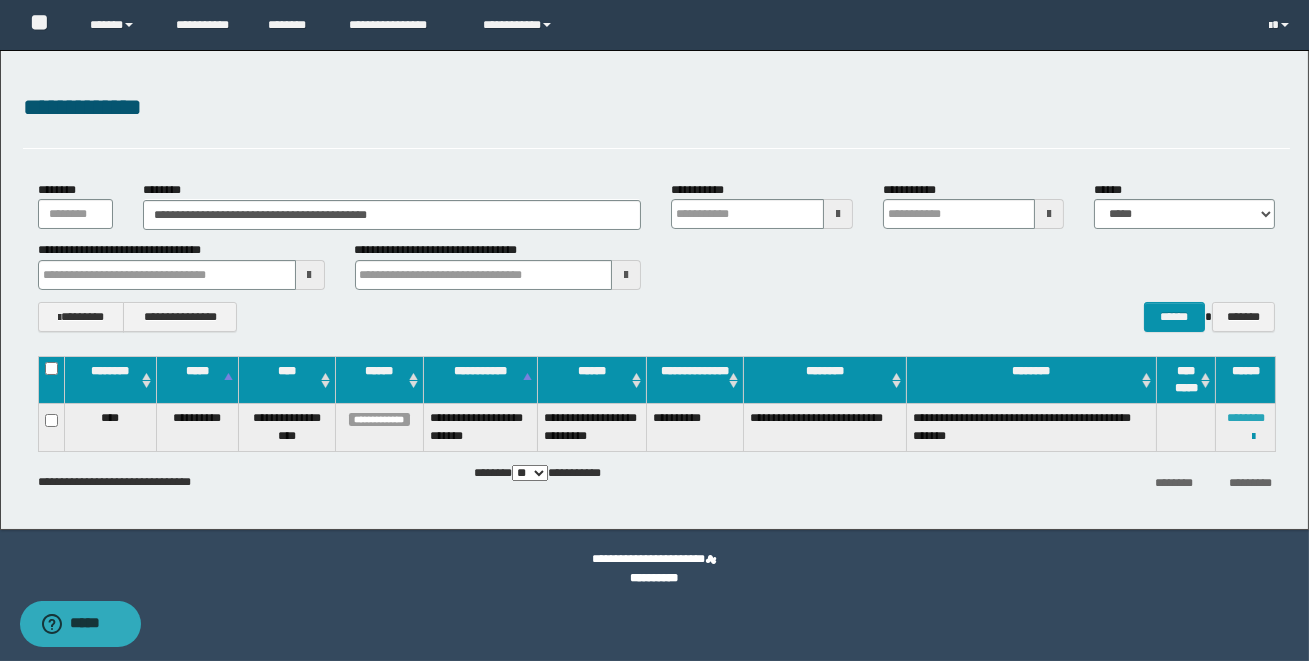 click on "********" at bounding box center [1246, 418] 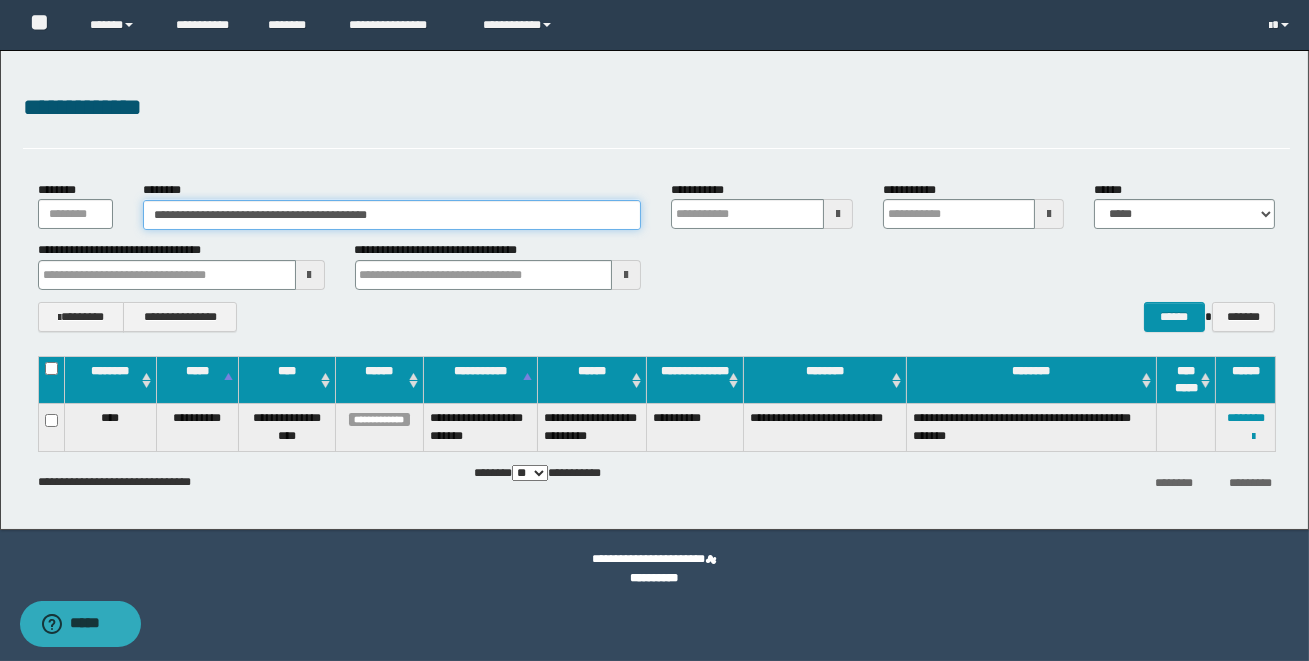 drag, startPoint x: 486, startPoint y: 210, endPoint x: 114, endPoint y: 203, distance: 372.06586 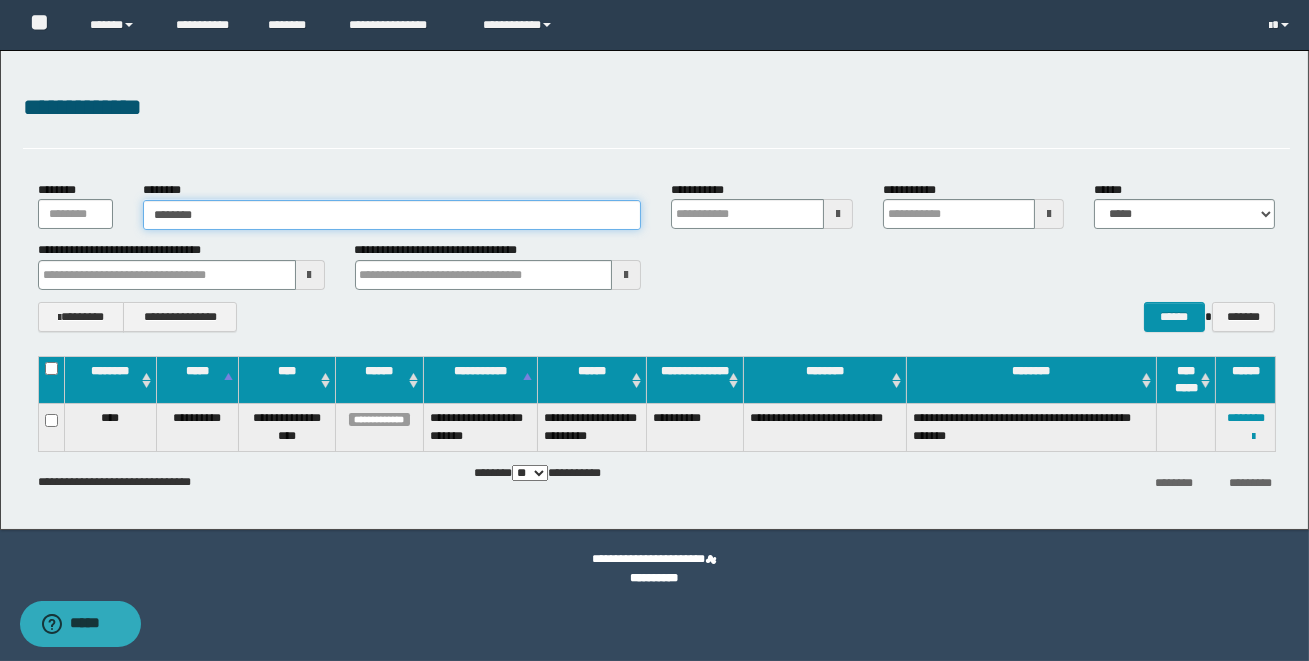 type on "********" 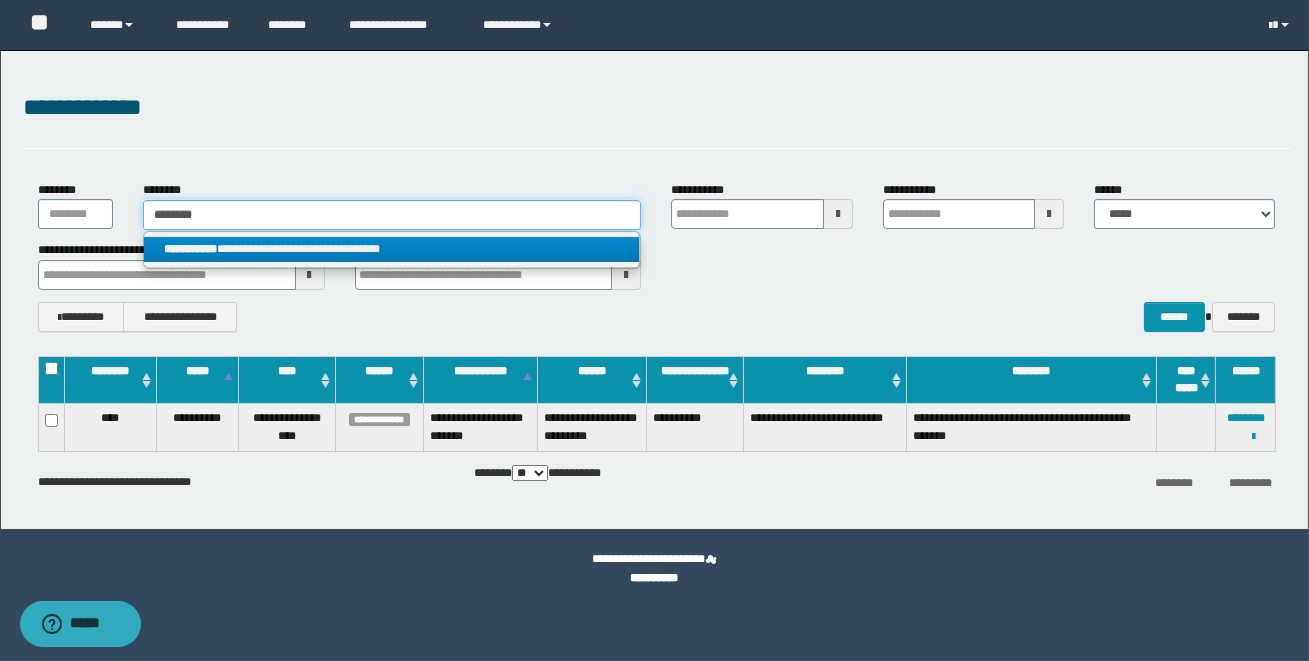 type on "********" 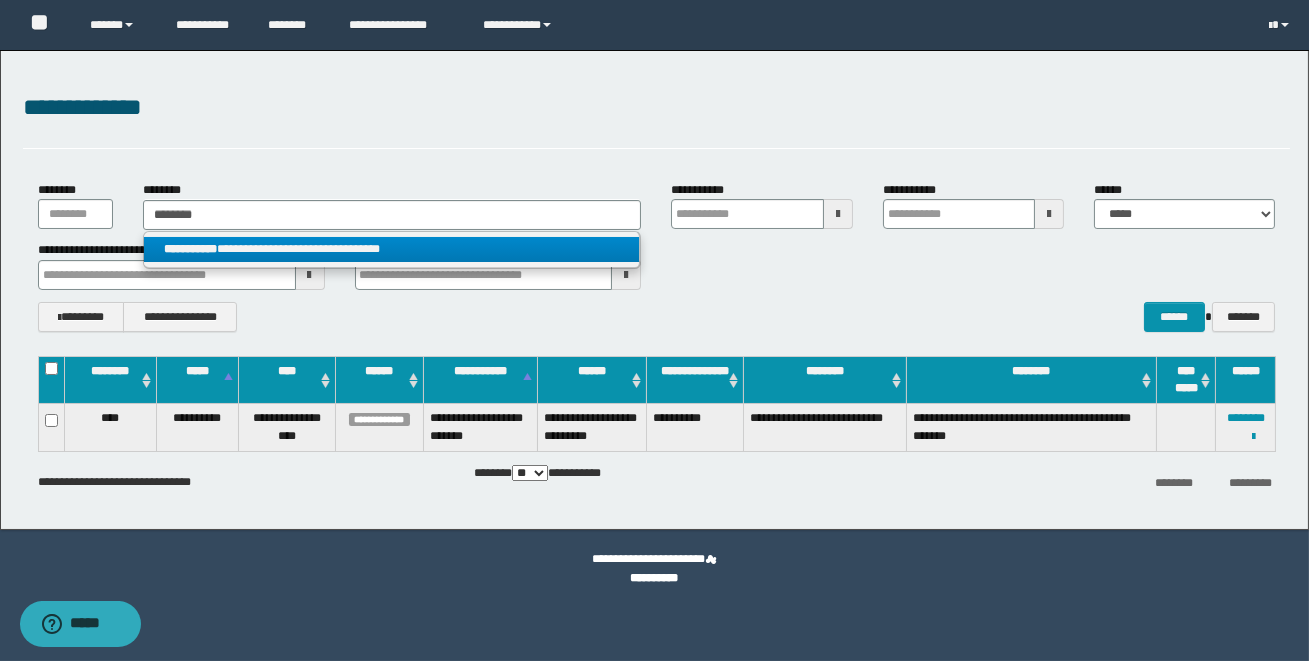 click on "**********" at bounding box center (391, 249) 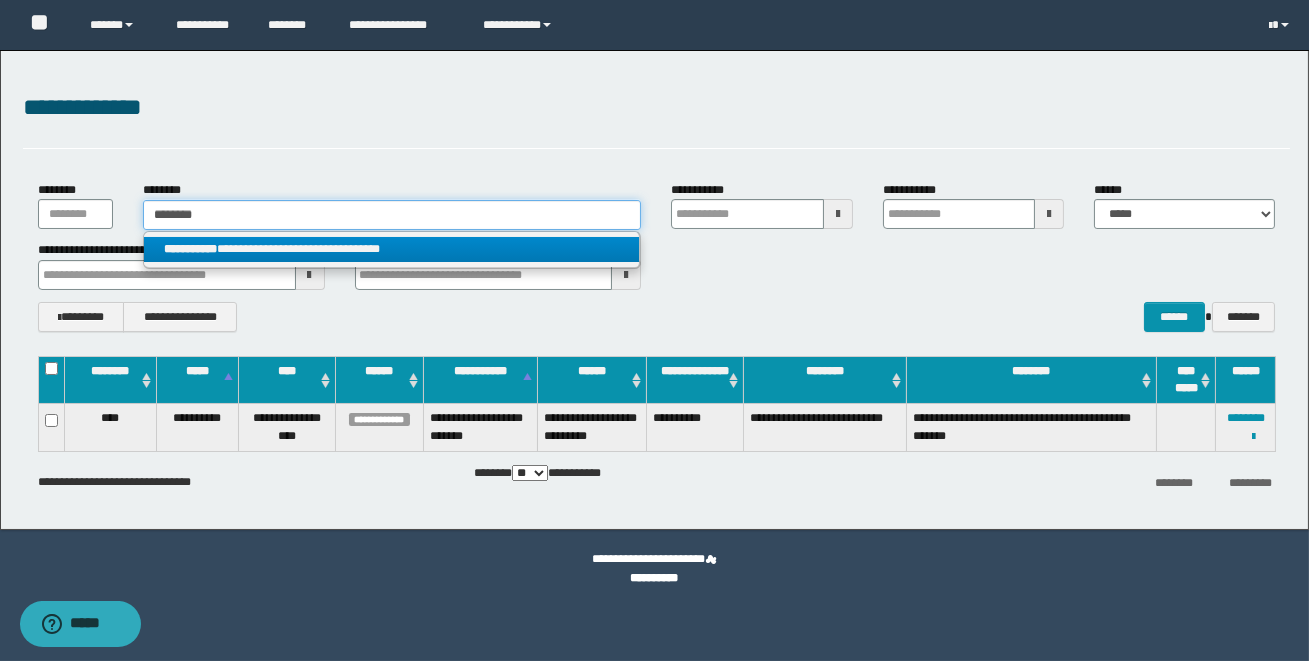 type 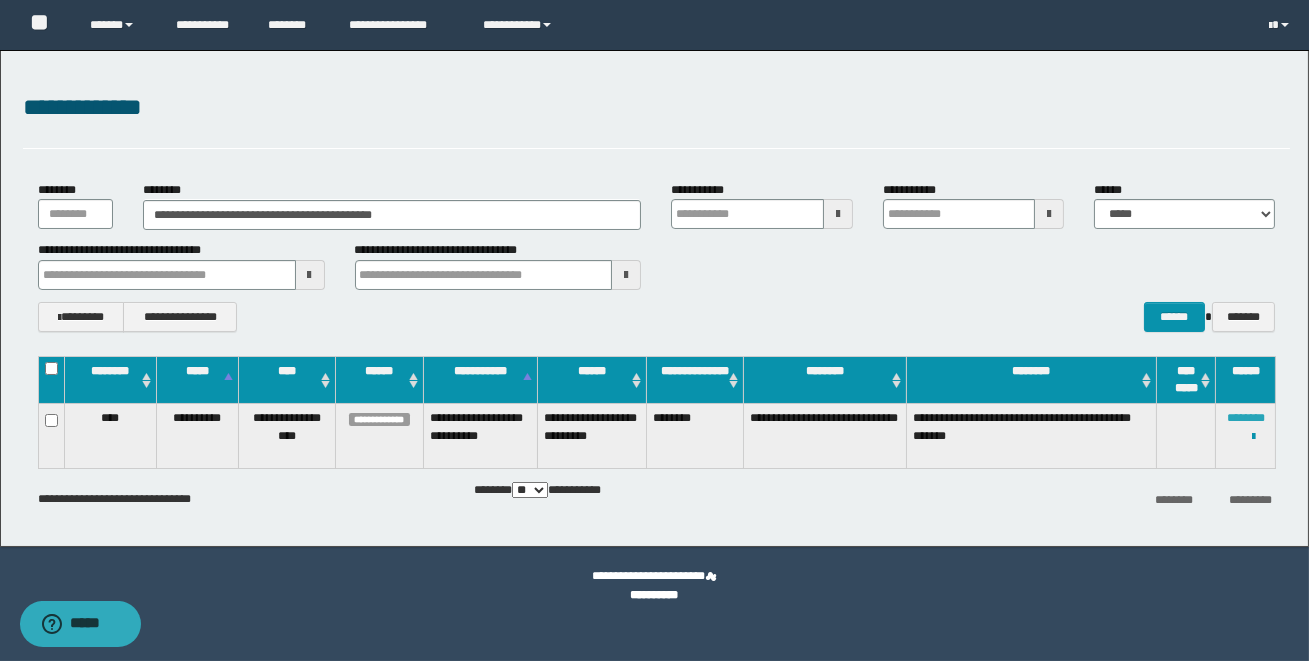 click on "********" at bounding box center [1246, 418] 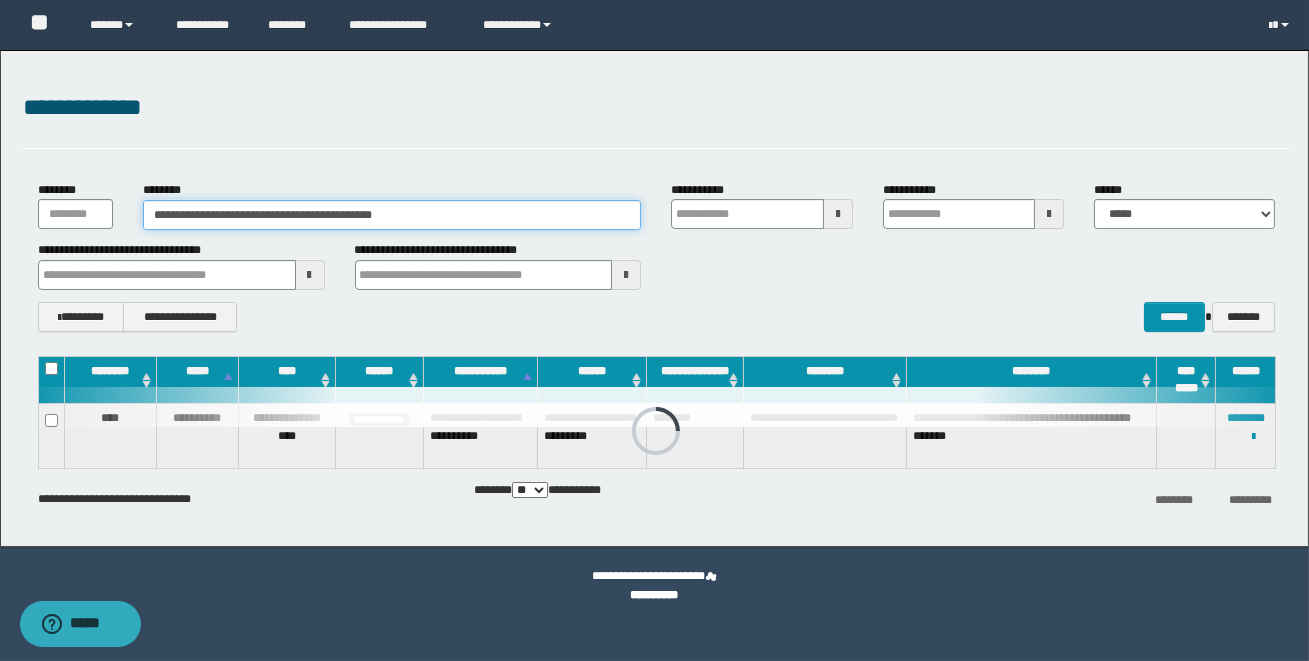 drag, startPoint x: 345, startPoint y: 215, endPoint x: 175, endPoint y: 208, distance: 170.14406 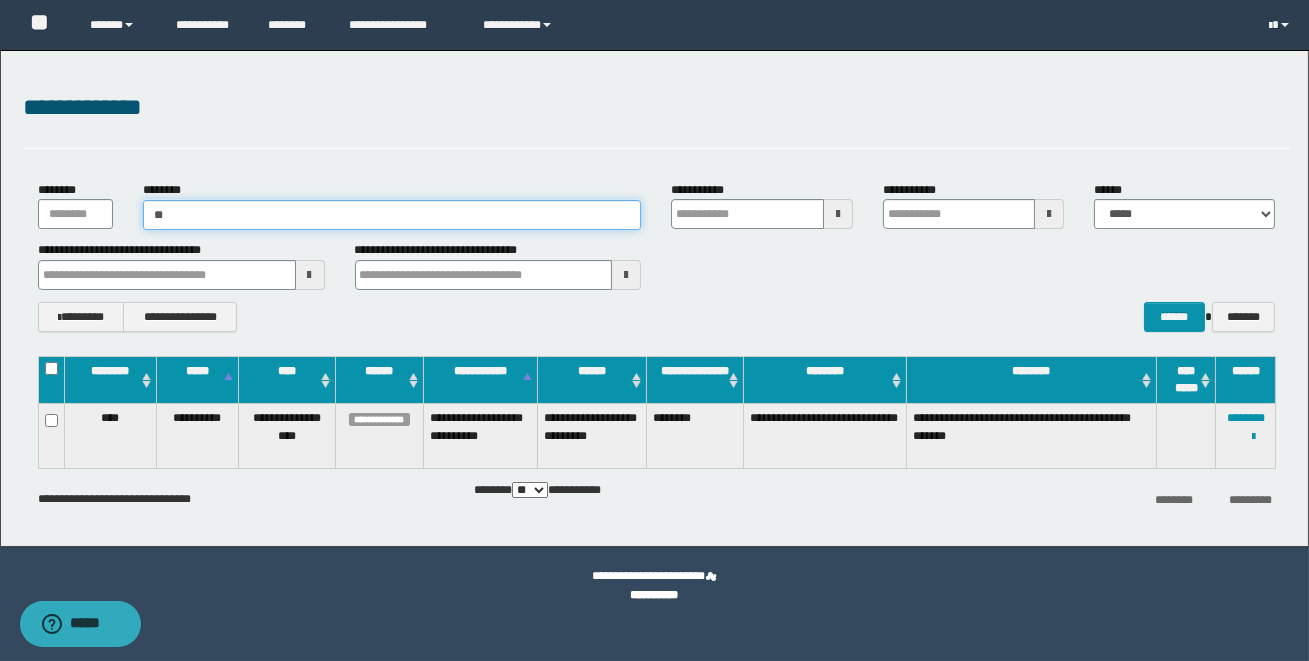 type on "*" 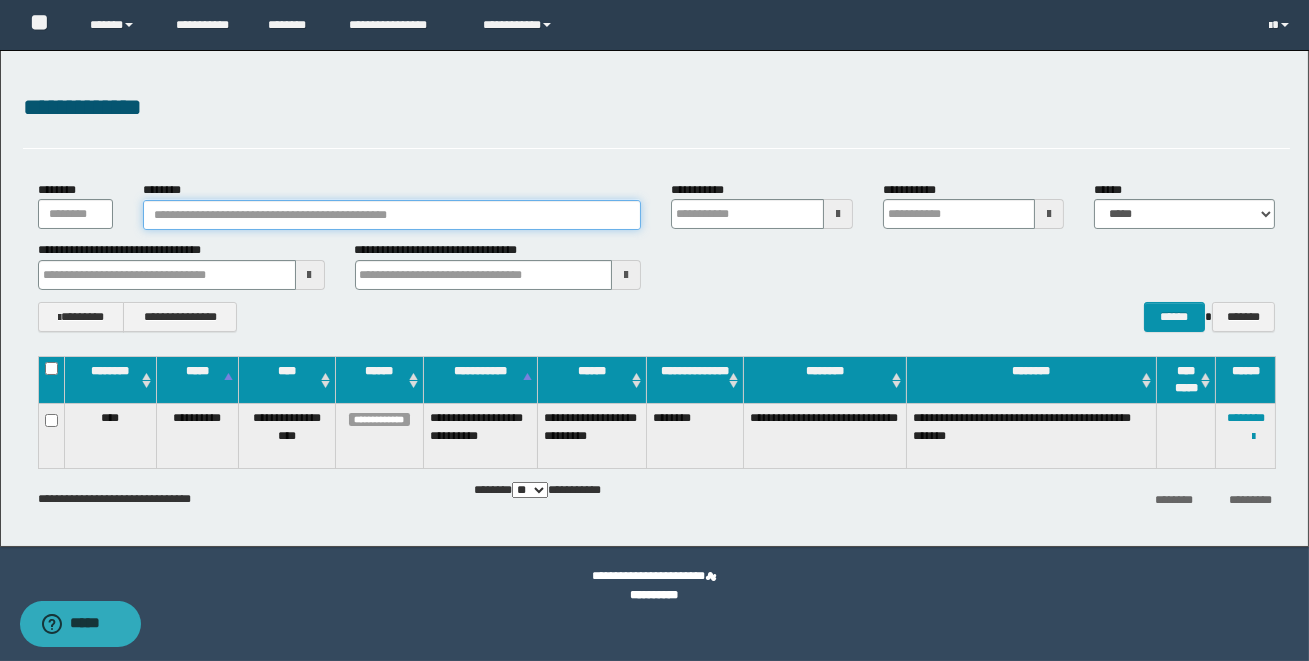 paste on "********" 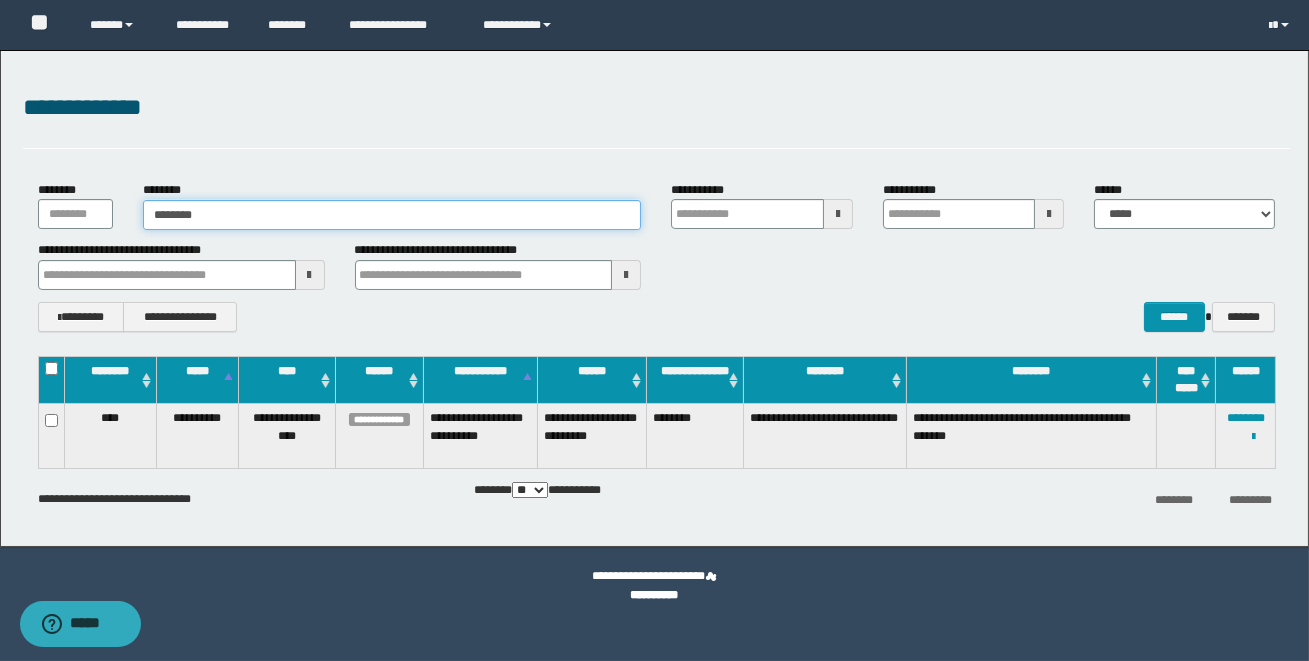 type on "********" 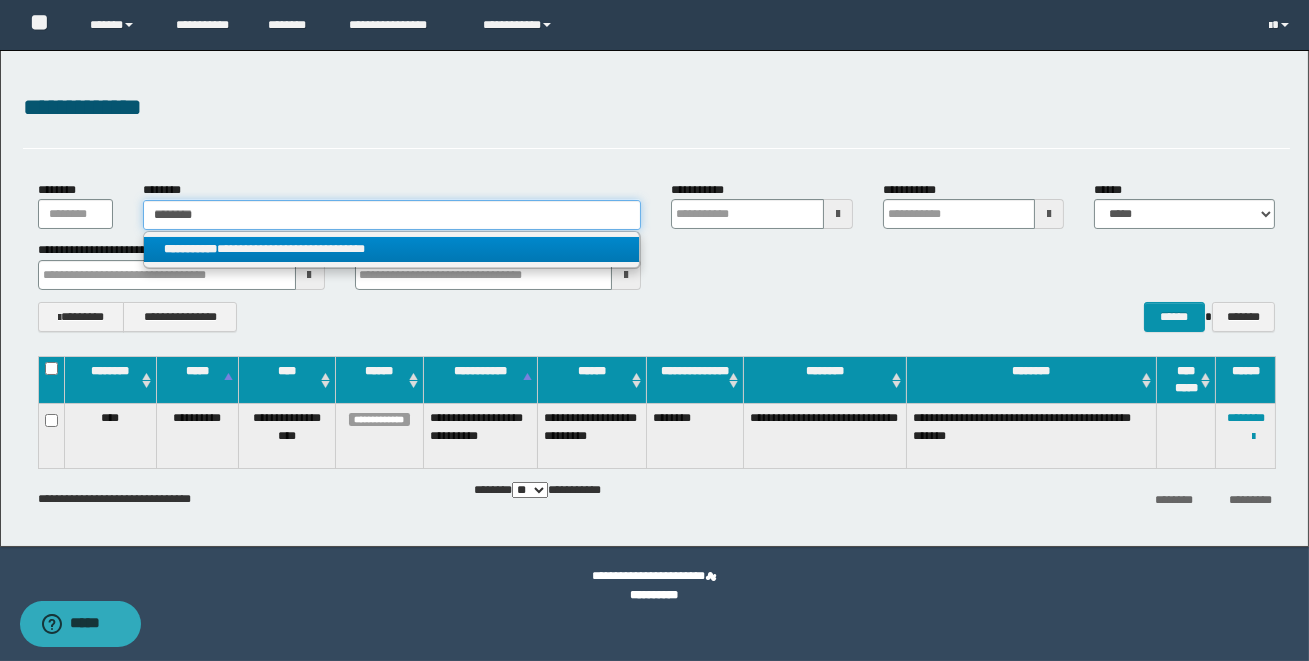 type on "********" 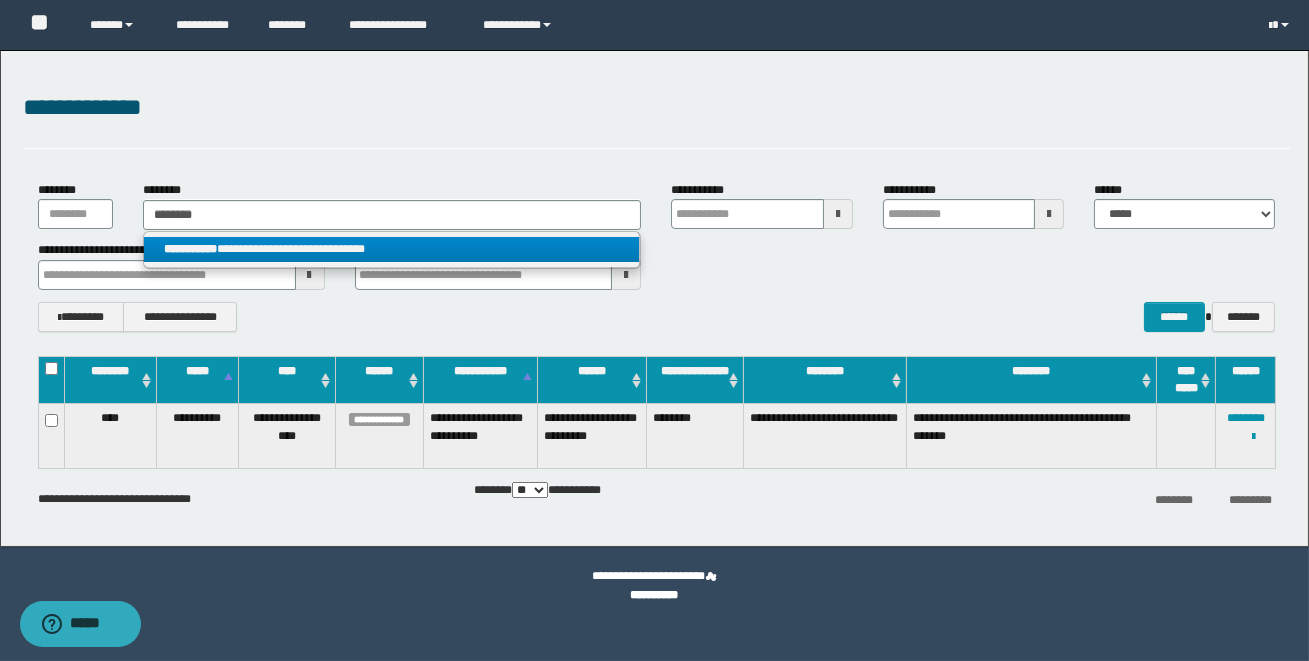 click on "**********" at bounding box center (391, 249) 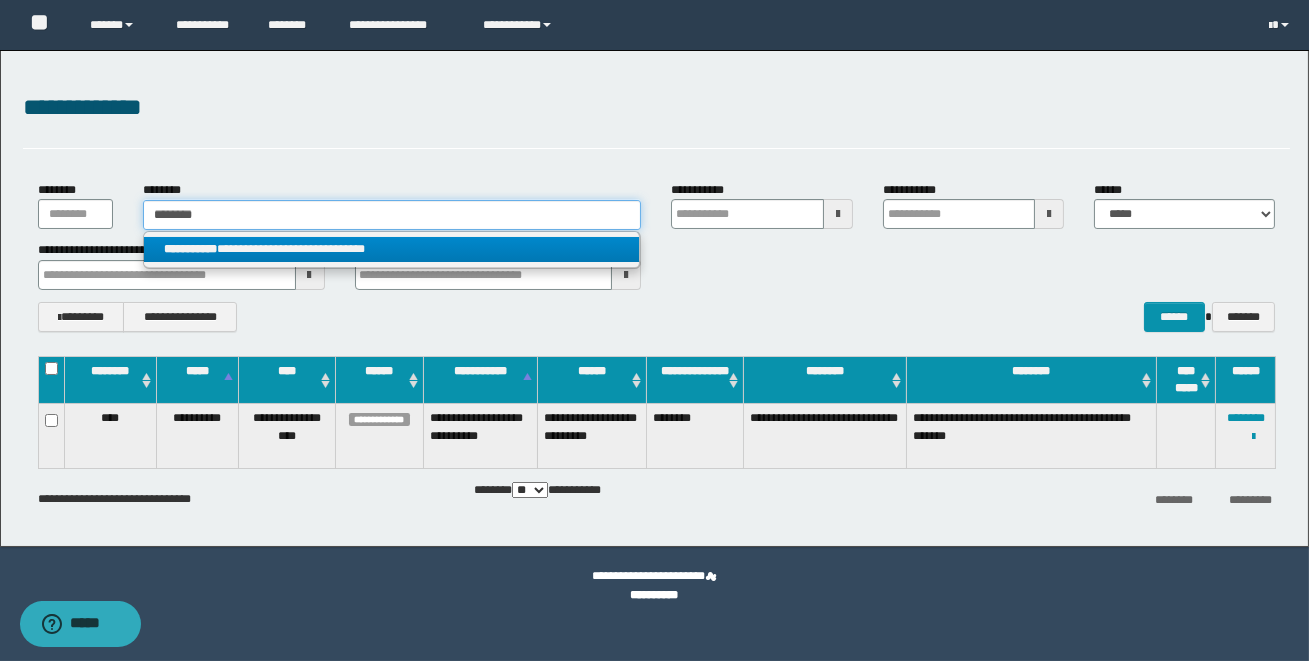 type 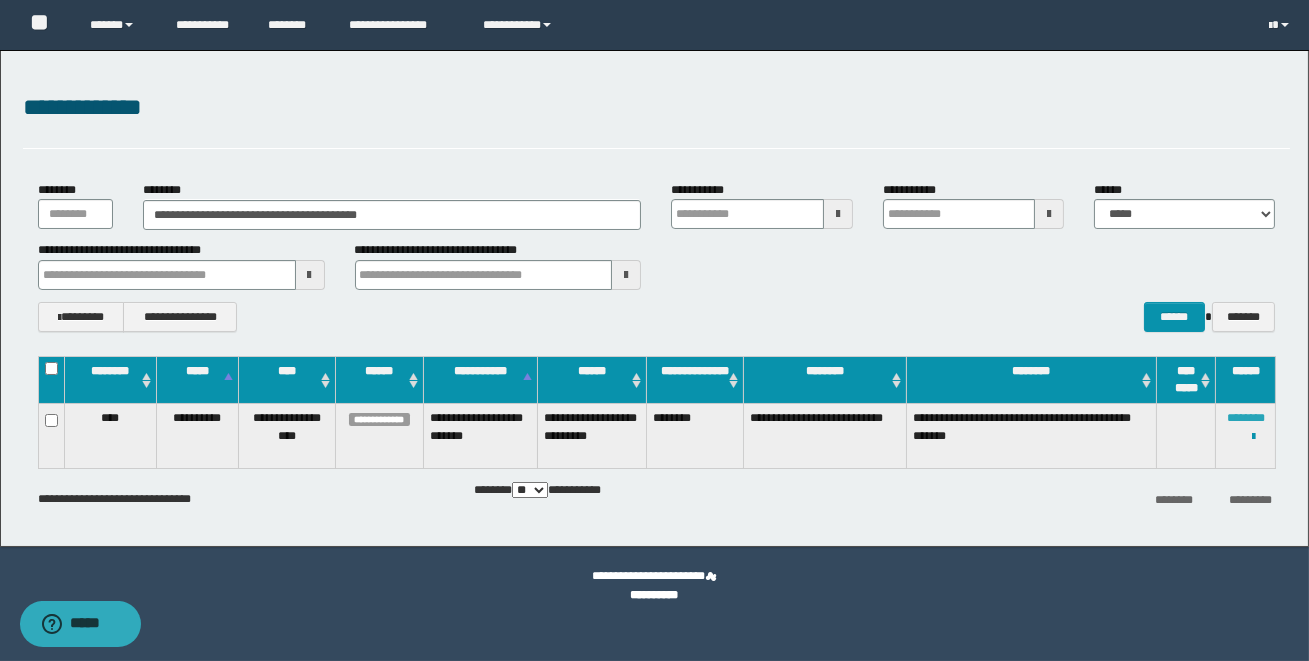click on "********" at bounding box center (1246, 418) 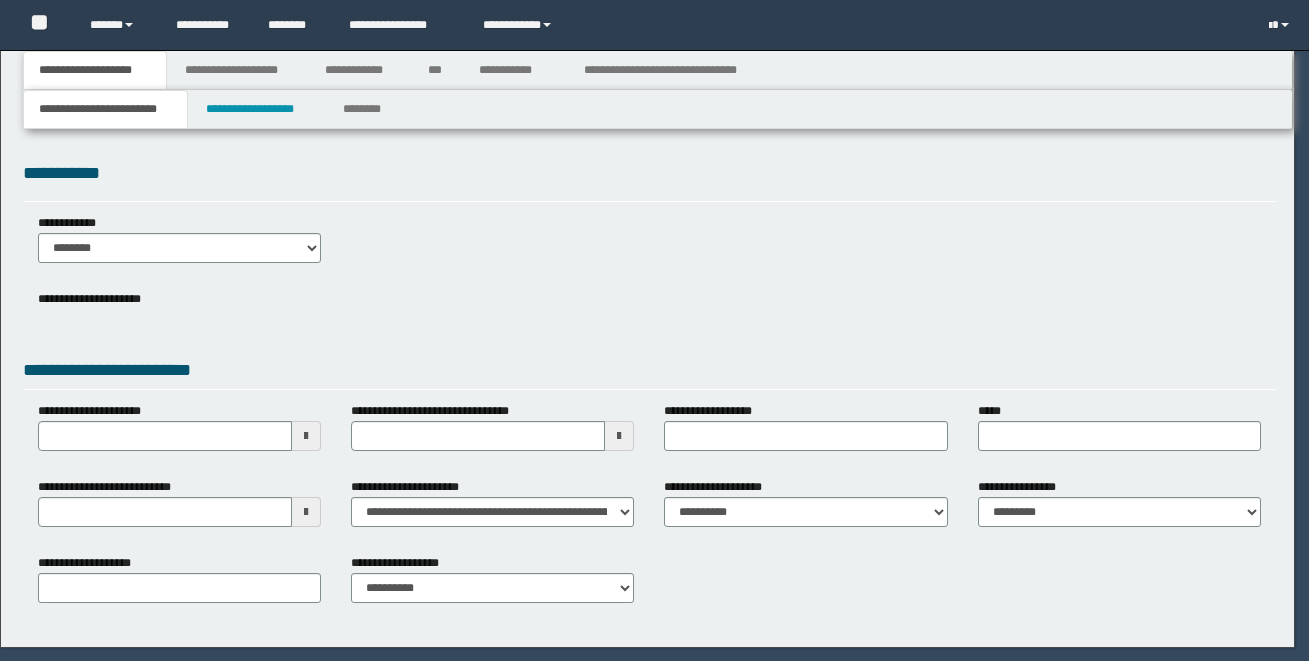 scroll, scrollTop: 0, scrollLeft: 0, axis: both 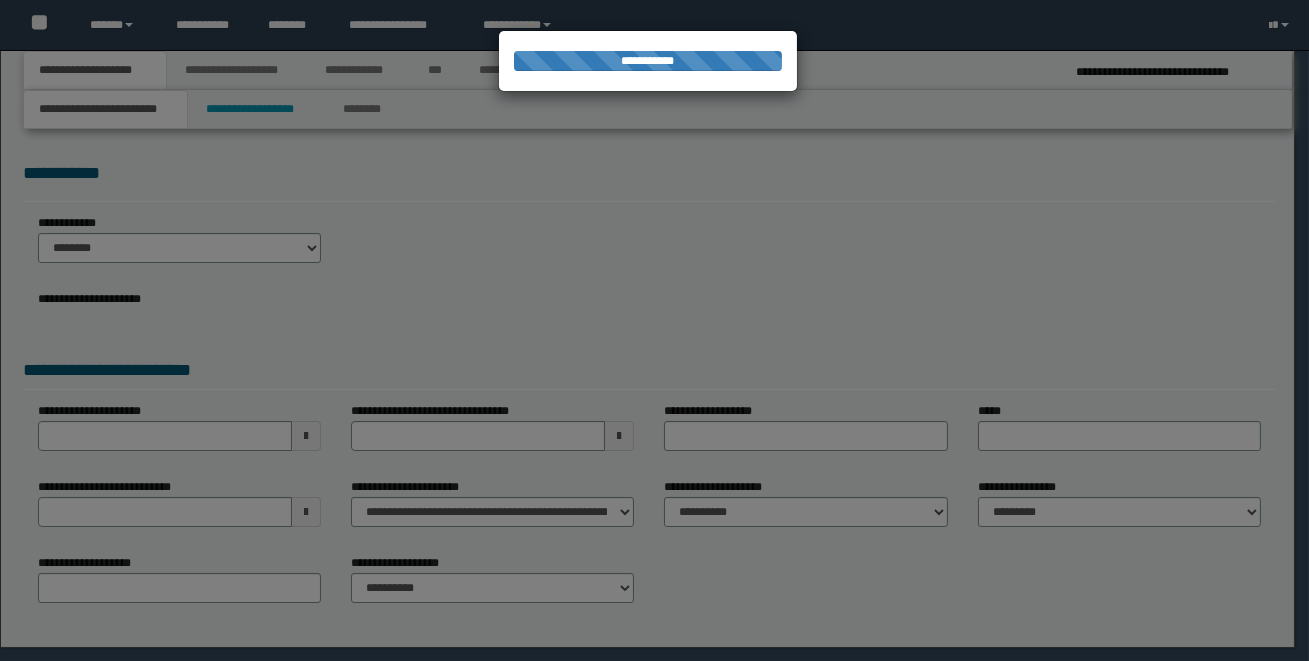 select on "**" 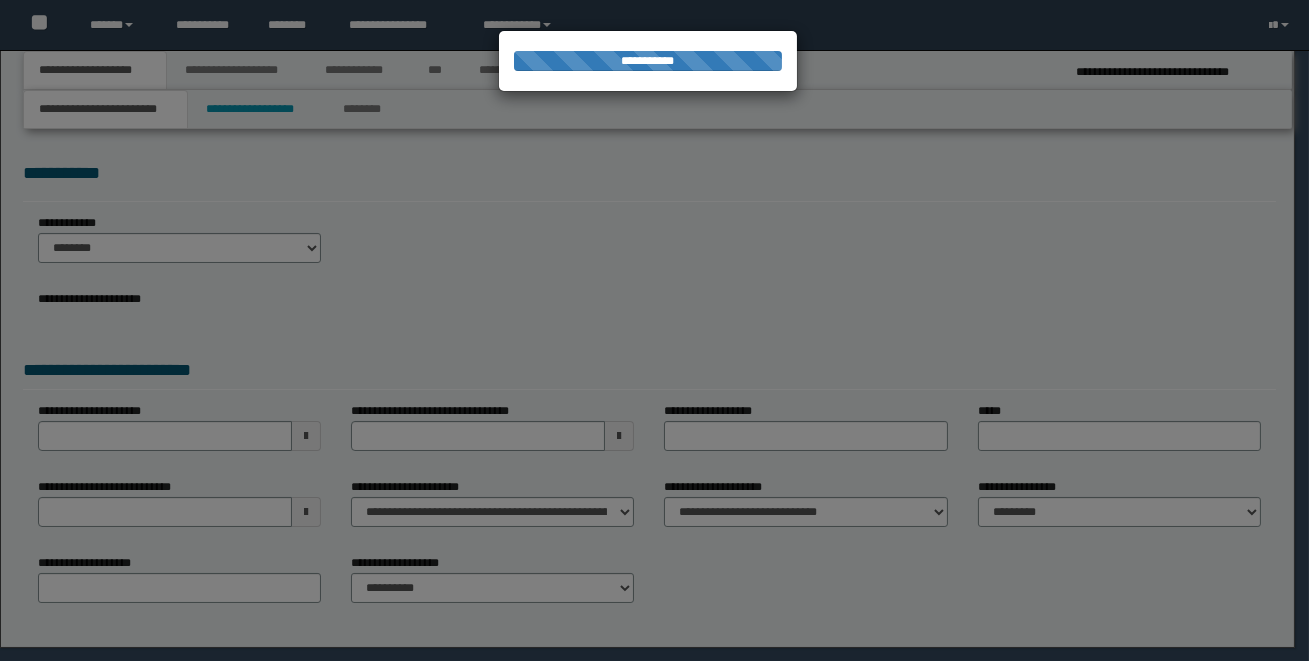 scroll, scrollTop: 0, scrollLeft: 0, axis: both 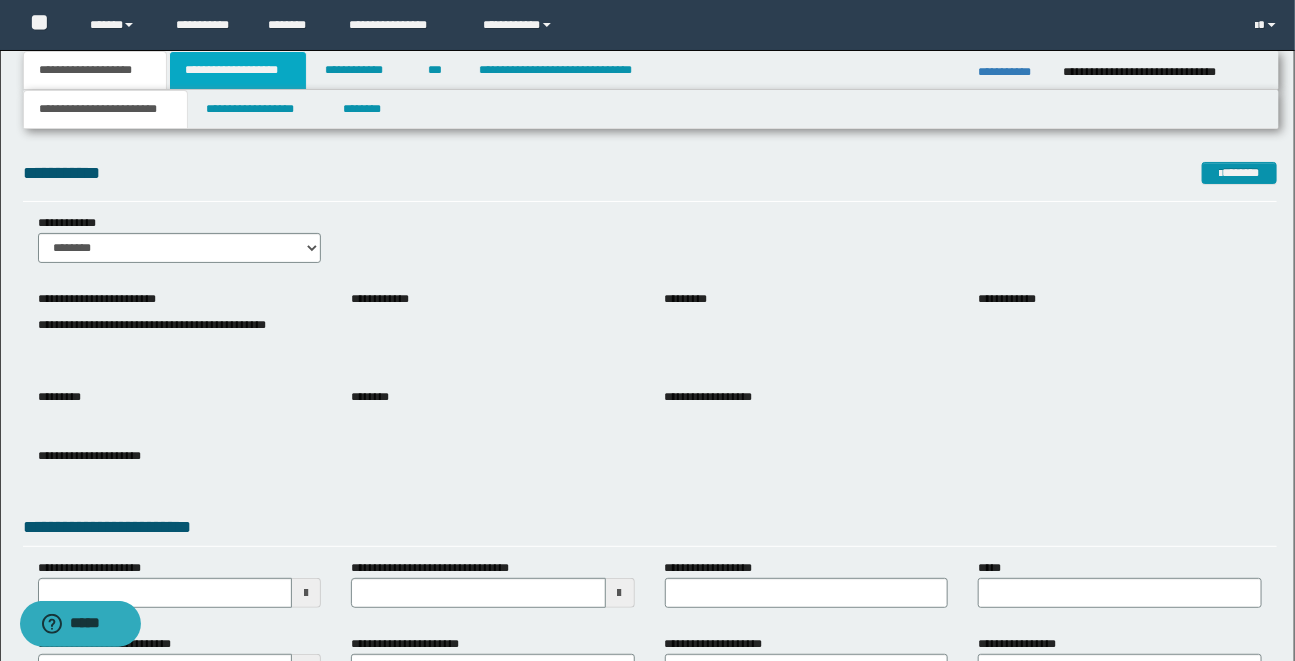 click on "**********" at bounding box center [238, 70] 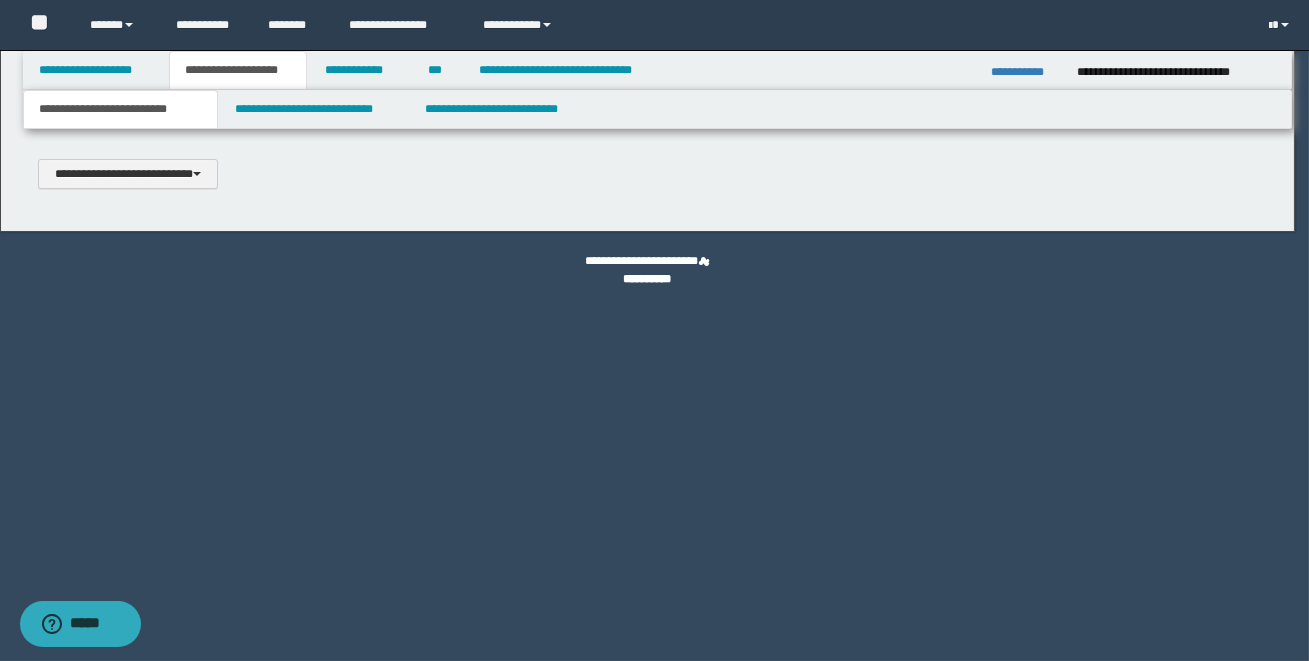 type 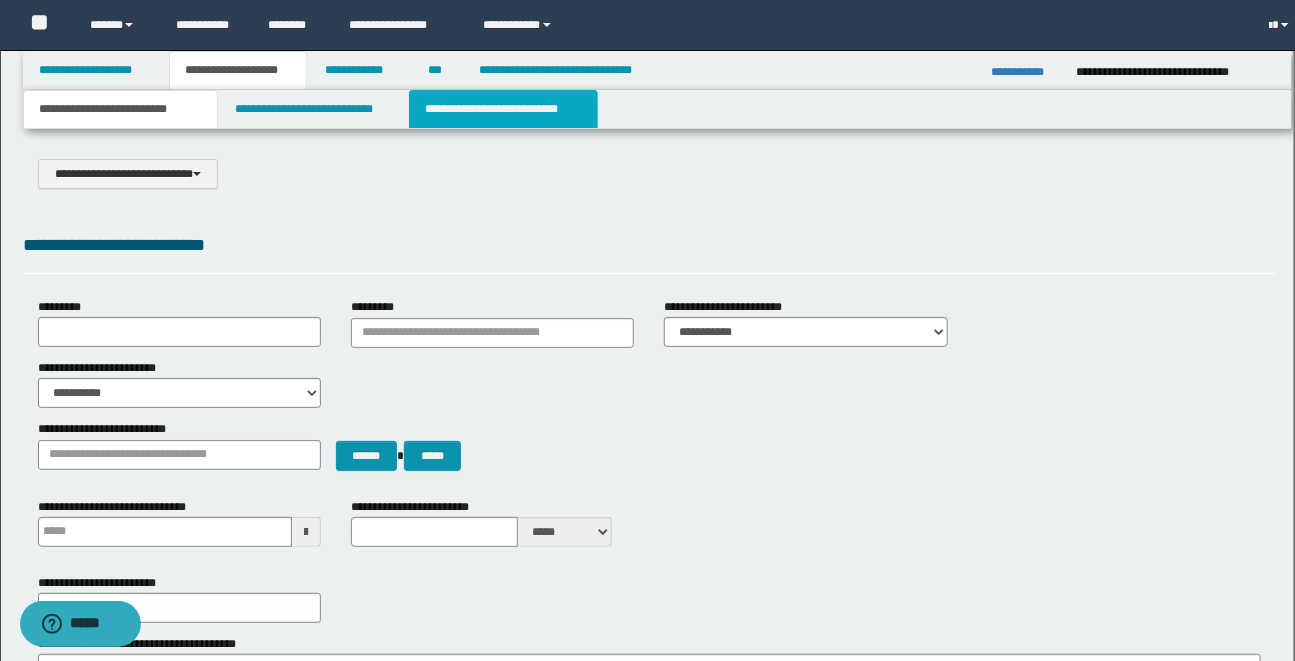 click on "**********" at bounding box center (503, 109) 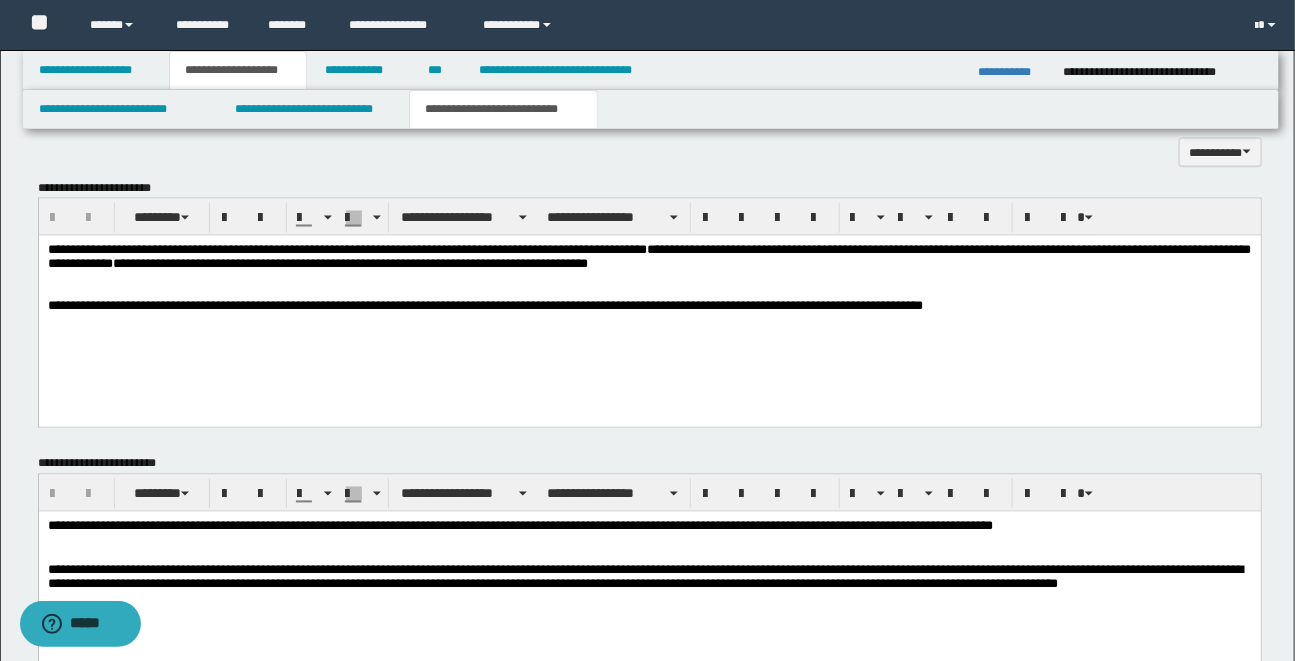 scroll, scrollTop: 1230, scrollLeft: 0, axis: vertical 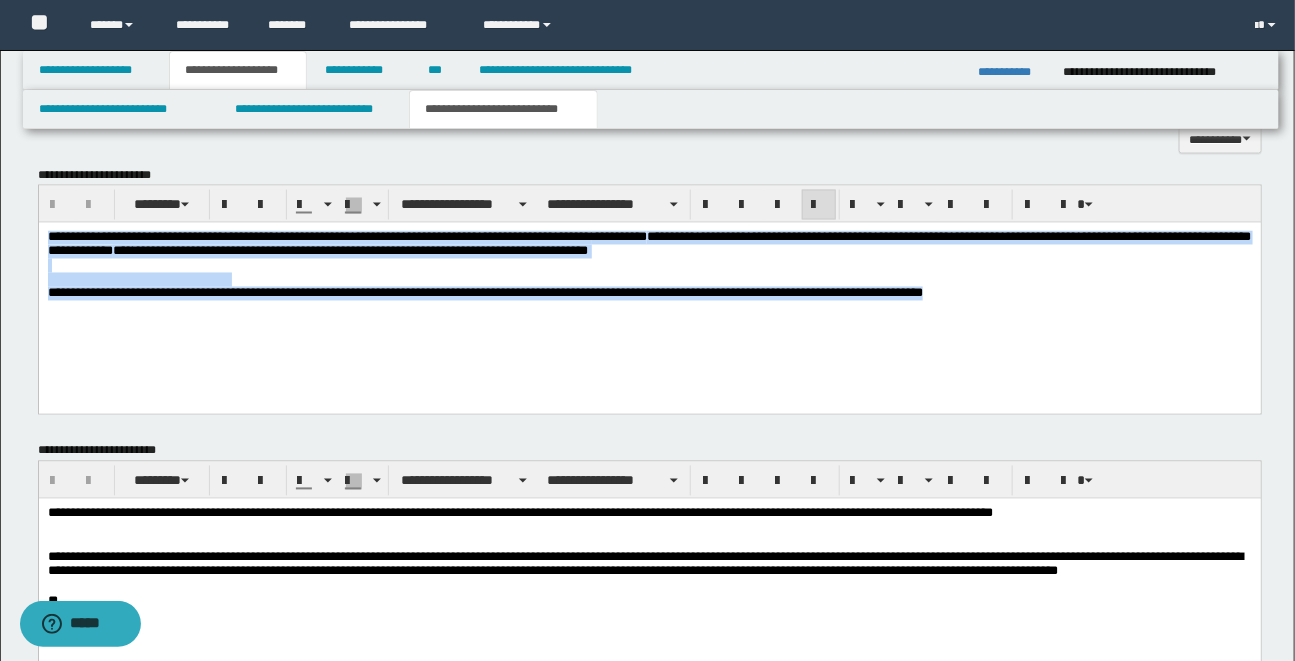 drag, startPoint x: 46, startPoint y: 236, endPoint x: 987, endPoint y: 294, distance: 942.78577 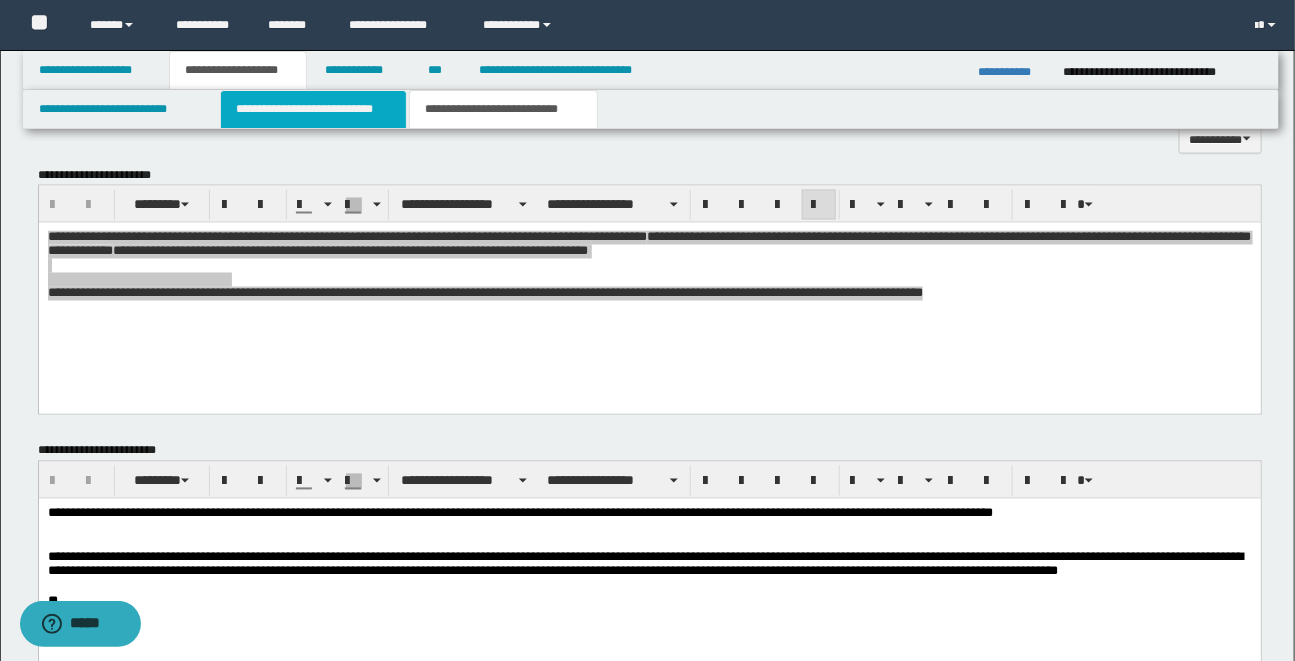 click on "**********" at bounding box center [313, 109] 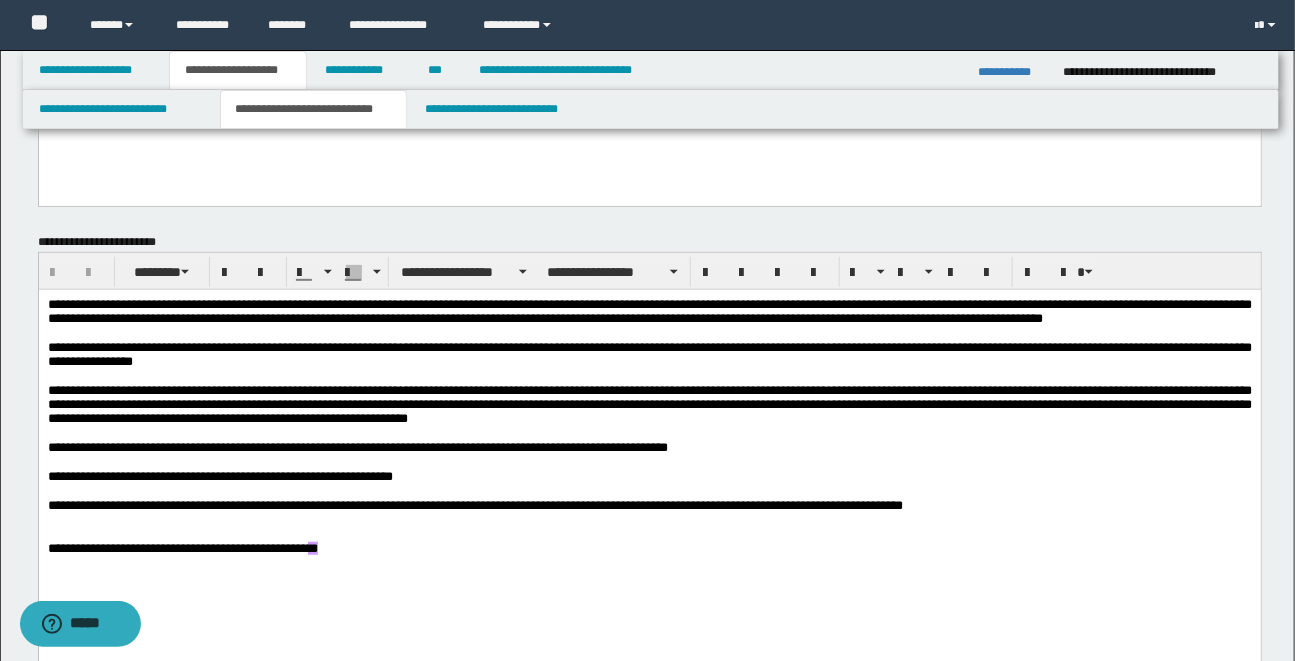 scroll, scrollTop: 218, scrollLeft: 0, axis: vertical 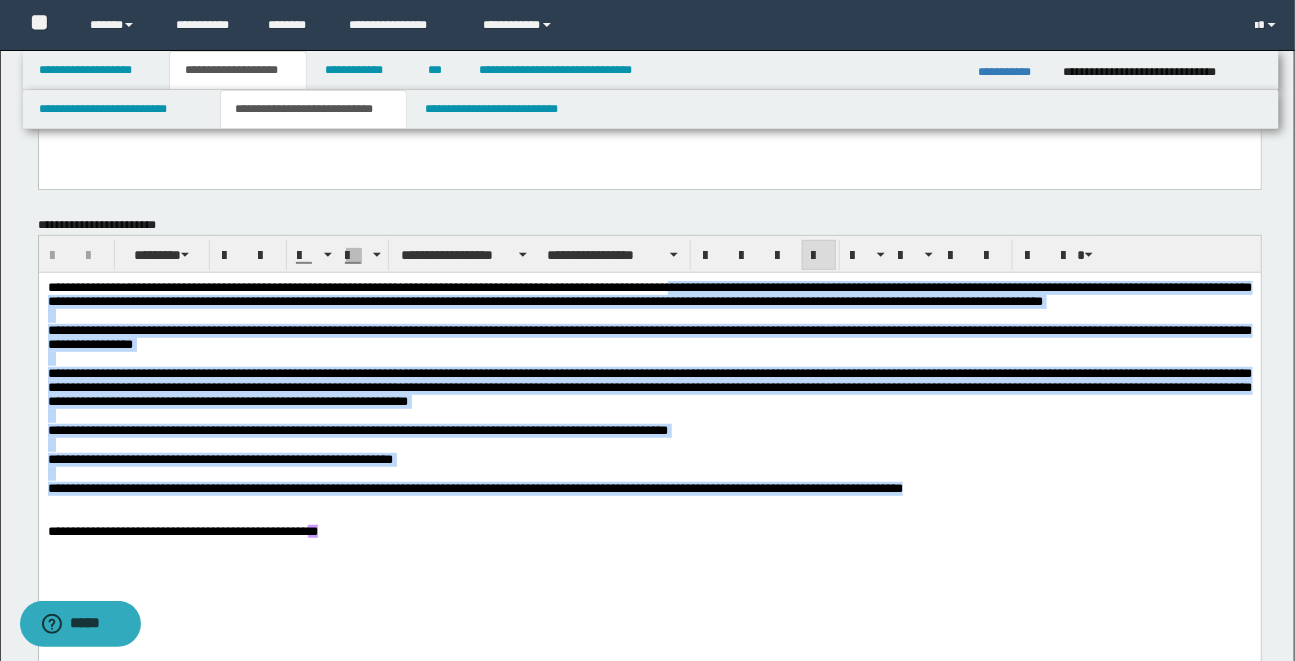 drag, startPoint x: 727, startPoint y: 291, endPoint x: 1013, endPoint y: 497, distance: 352.4656 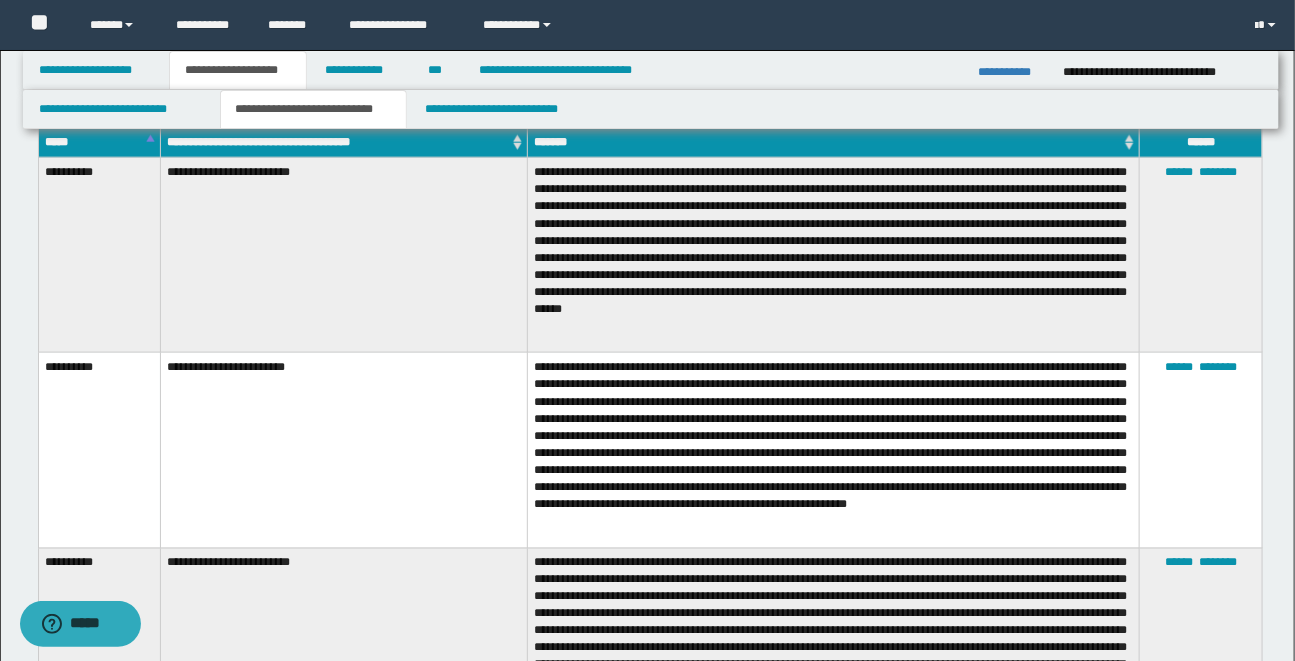 scroll, scrollTop: 795, scrollLeft: 0, axis: vertical 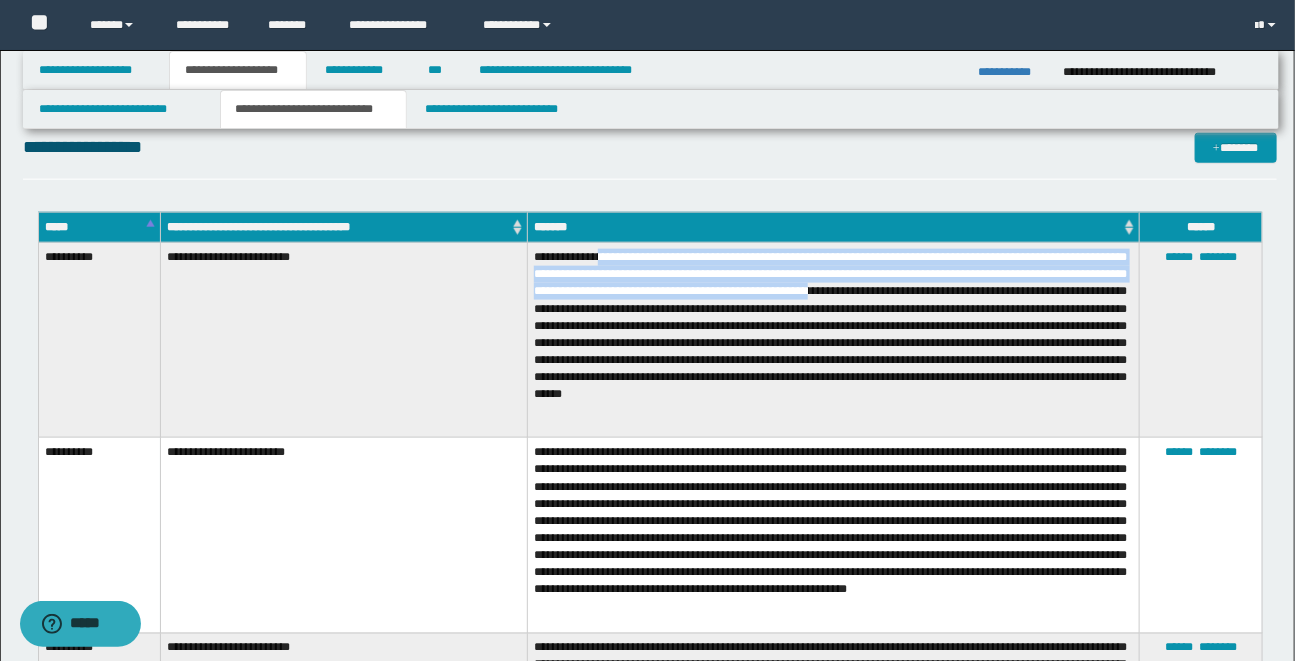 drag, startPoint x: 610, startPoint y: 258, endPoint x: 1067, endPoint y: 292, distance: 458.26303 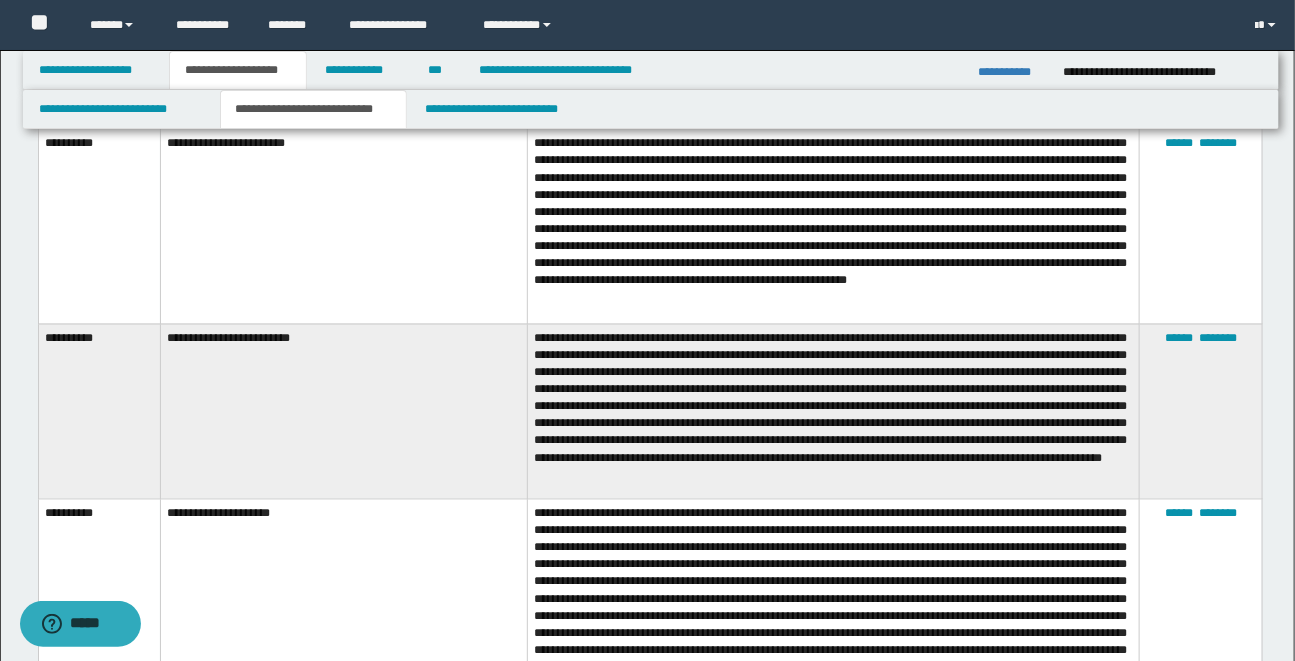 scroll, scrollTop: 1106, scrollLeft: 0, axis: vertical 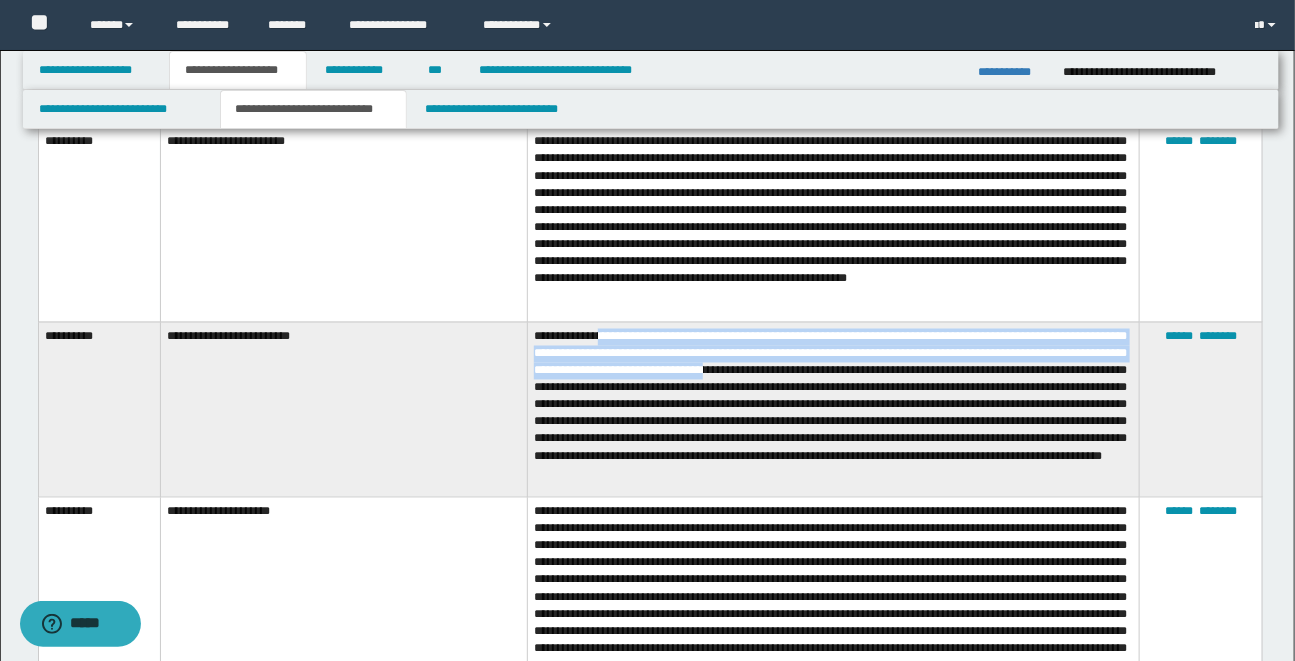 drag, startPoint x: 607, startPoint y: 330, endPoint x: 877, endPoint y: 364, distance: 272.13232 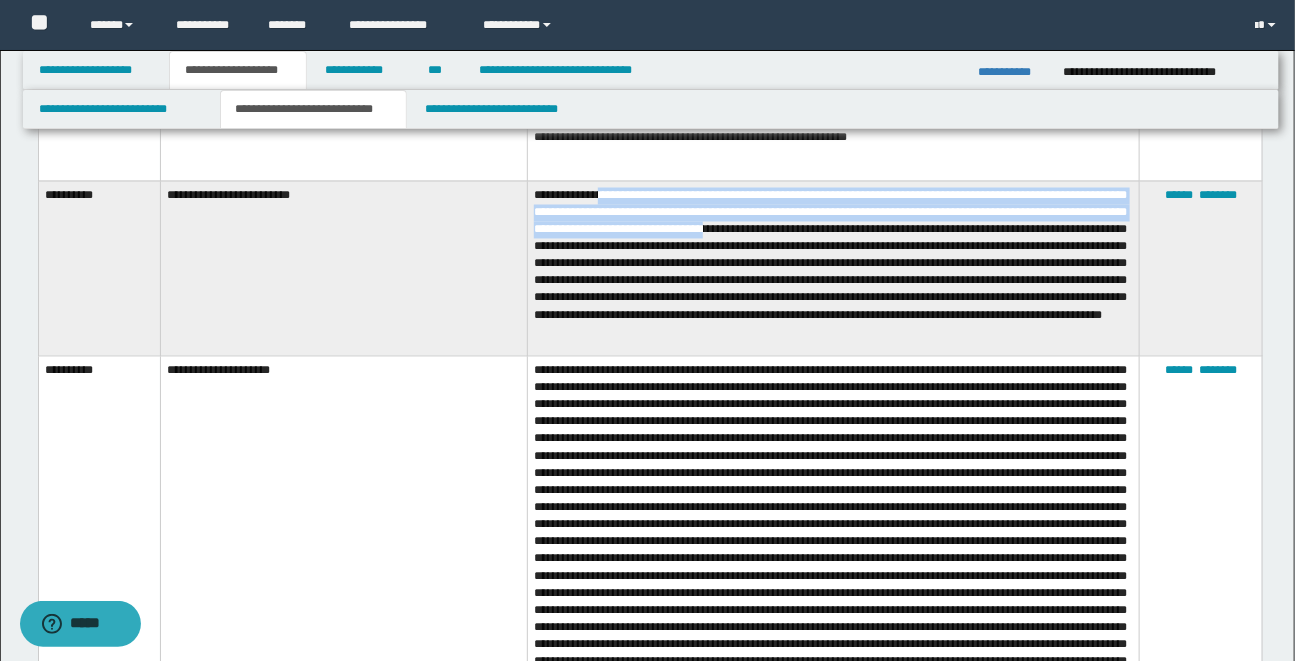 scroll, scrollTop: 1279, scrollLeft: 0, axis: vertical 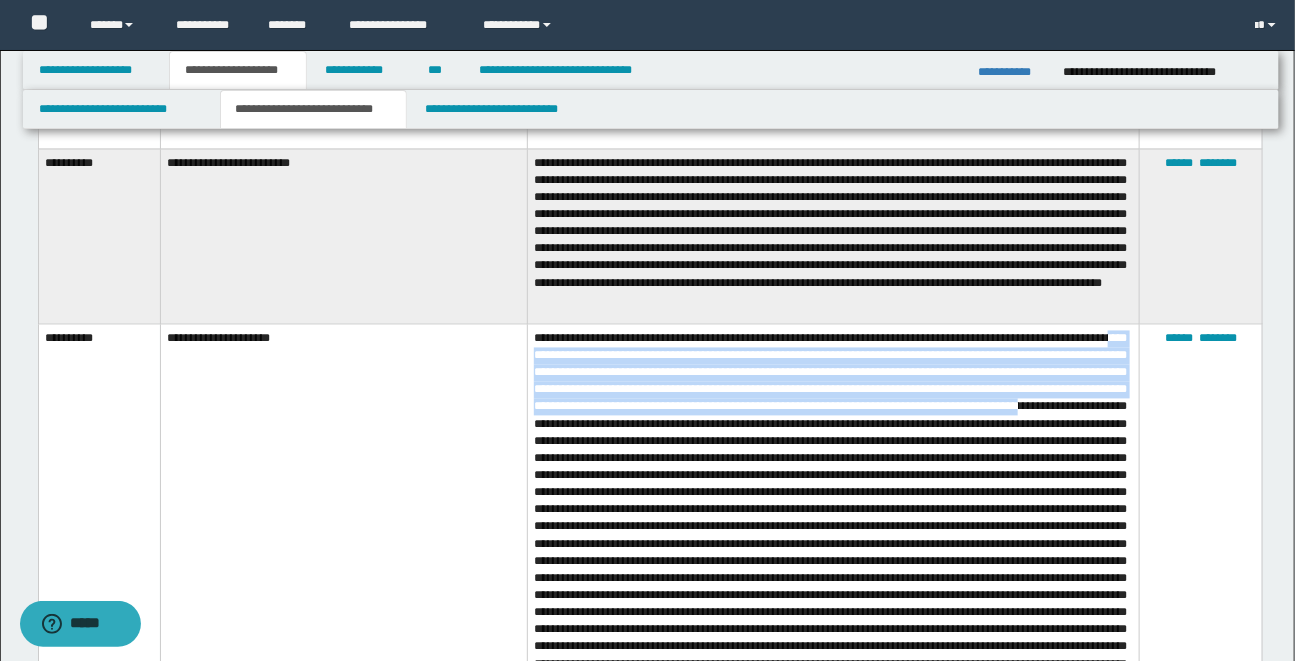 drag, startPoint x: 609, startPoint y: 361, endPoint x: 906, endPoint y: 428, distance: 304.46347 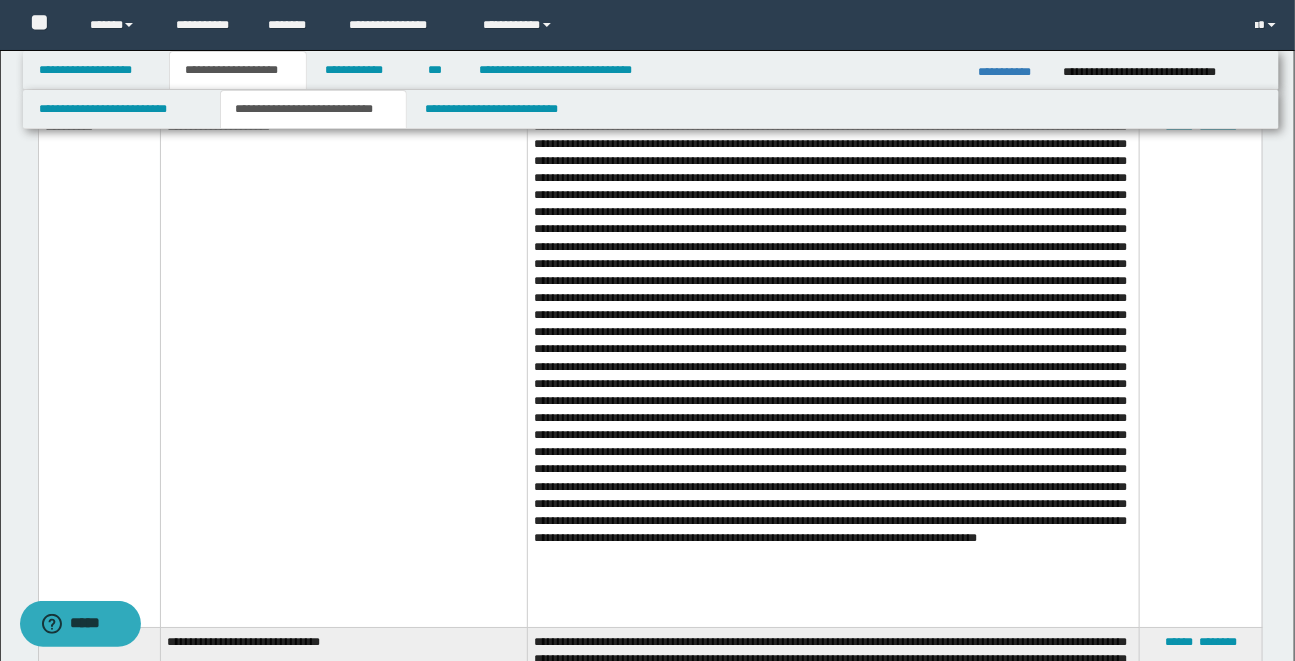 scroll, scrollTop: 2371, scrollLeft: 0, axis: vertical 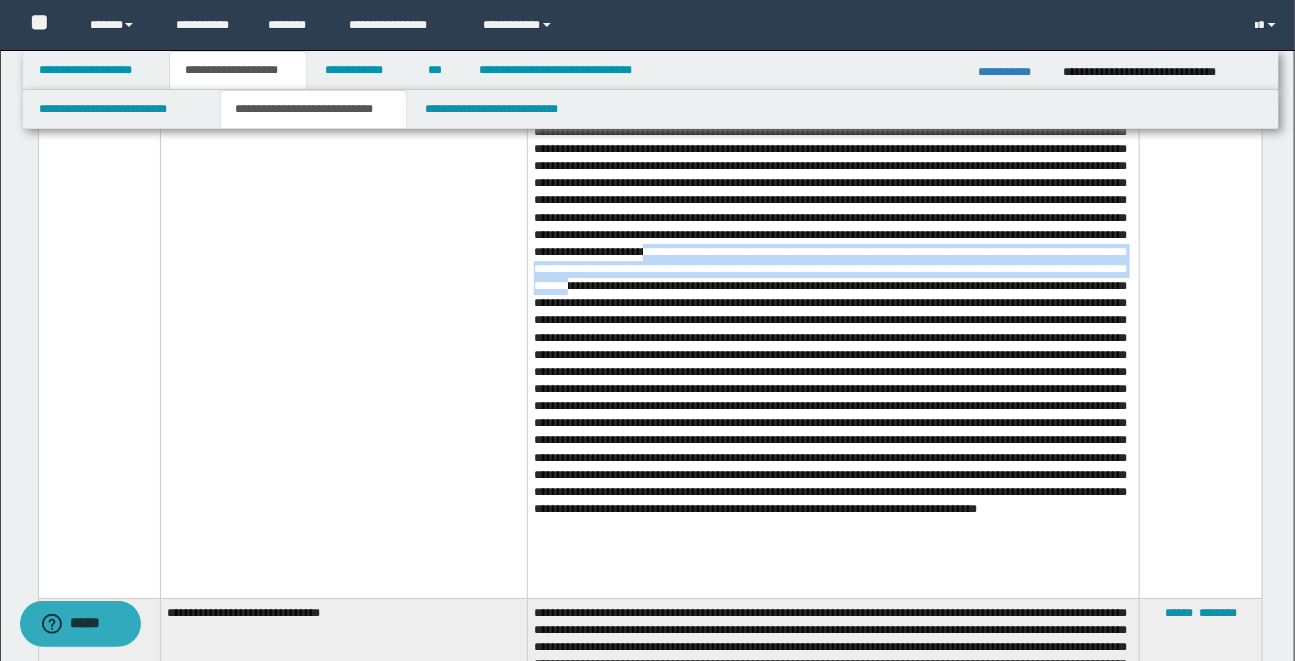 drag, startPoint x: 942, startPoint y: 272, endPoint x: 1090, endPoint y: 311, distance: 153.05228 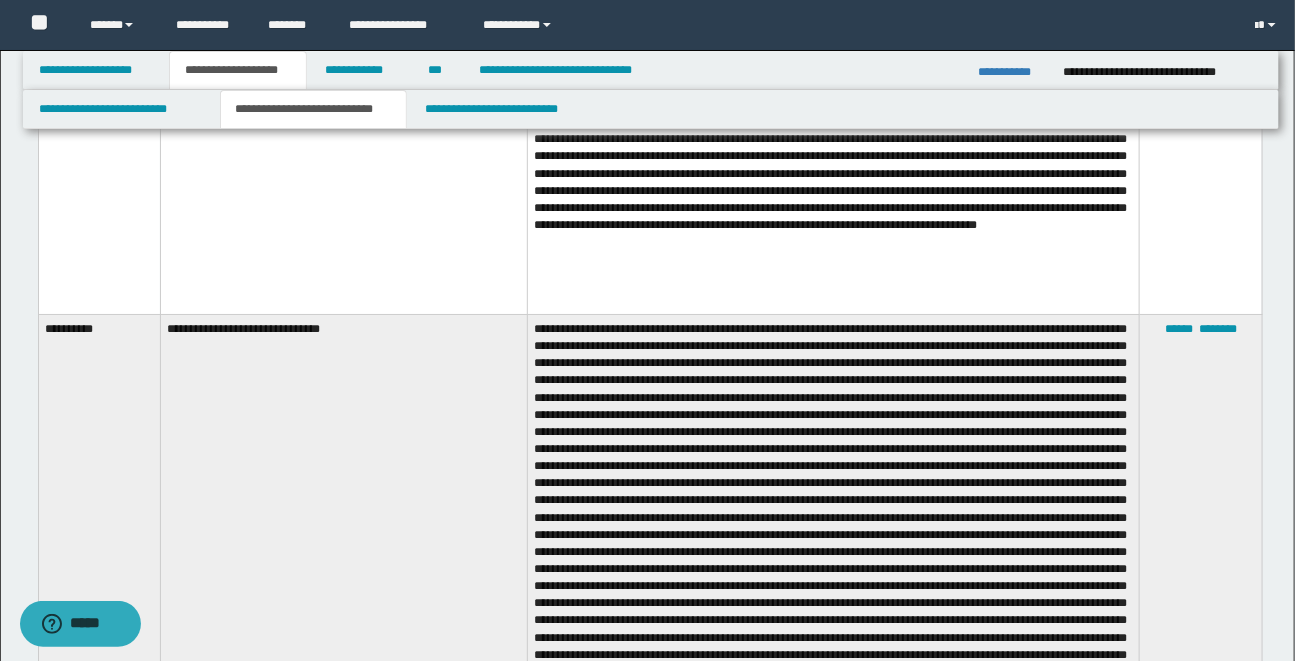scroll, scrollTop: 2674, scrollLeft: 0, axis: vertical 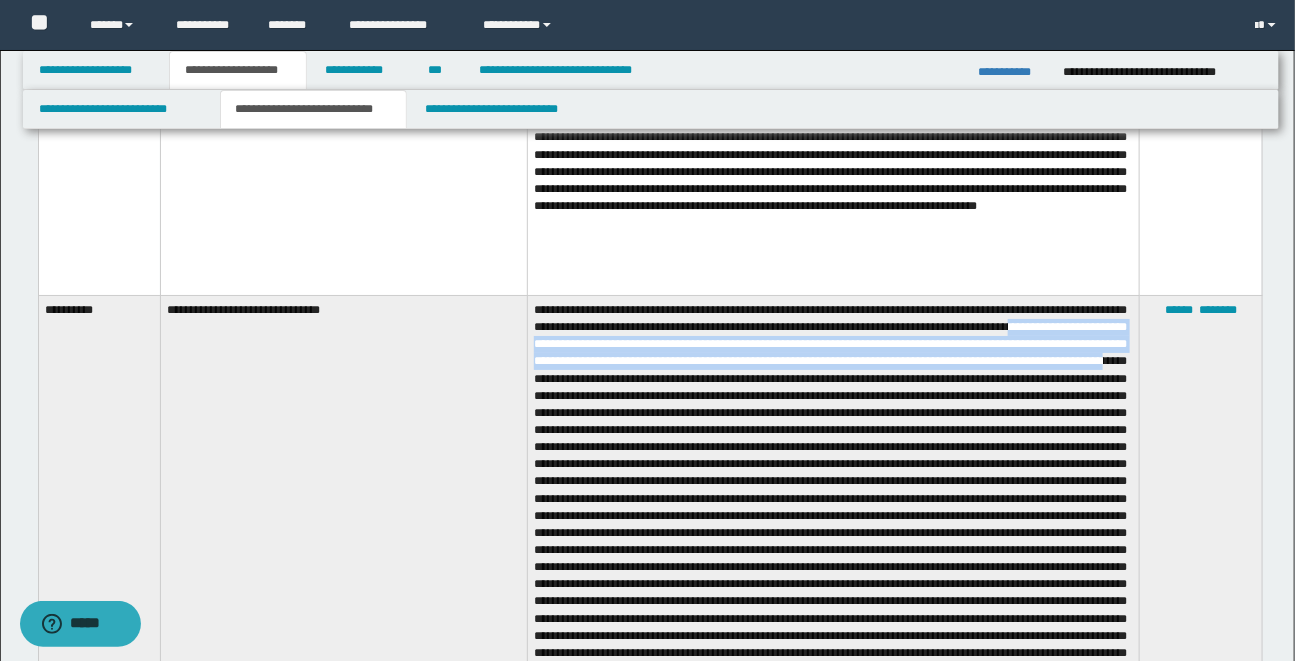drag, startPoint x: 633, startPoint y: 340, endPoint x: 1028, endPoint y: 370, distance: 396.1376 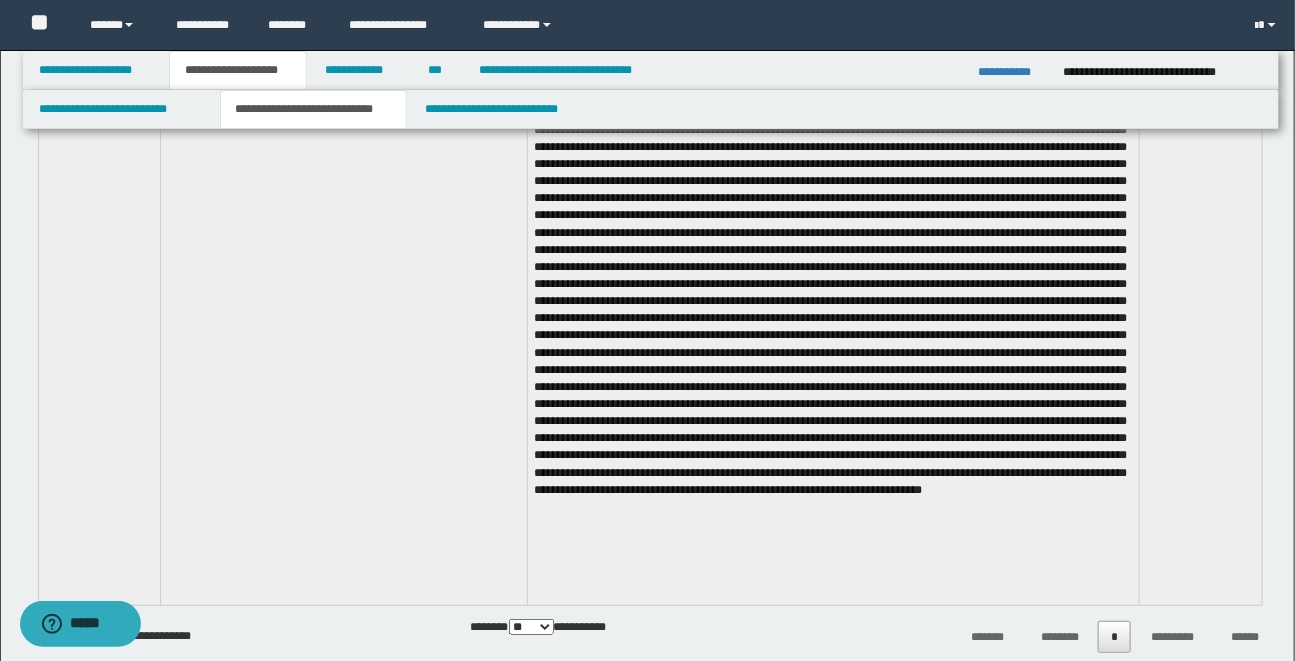 scroll, scrollTop: 3067, scrollLeft: 0, axis: vertical 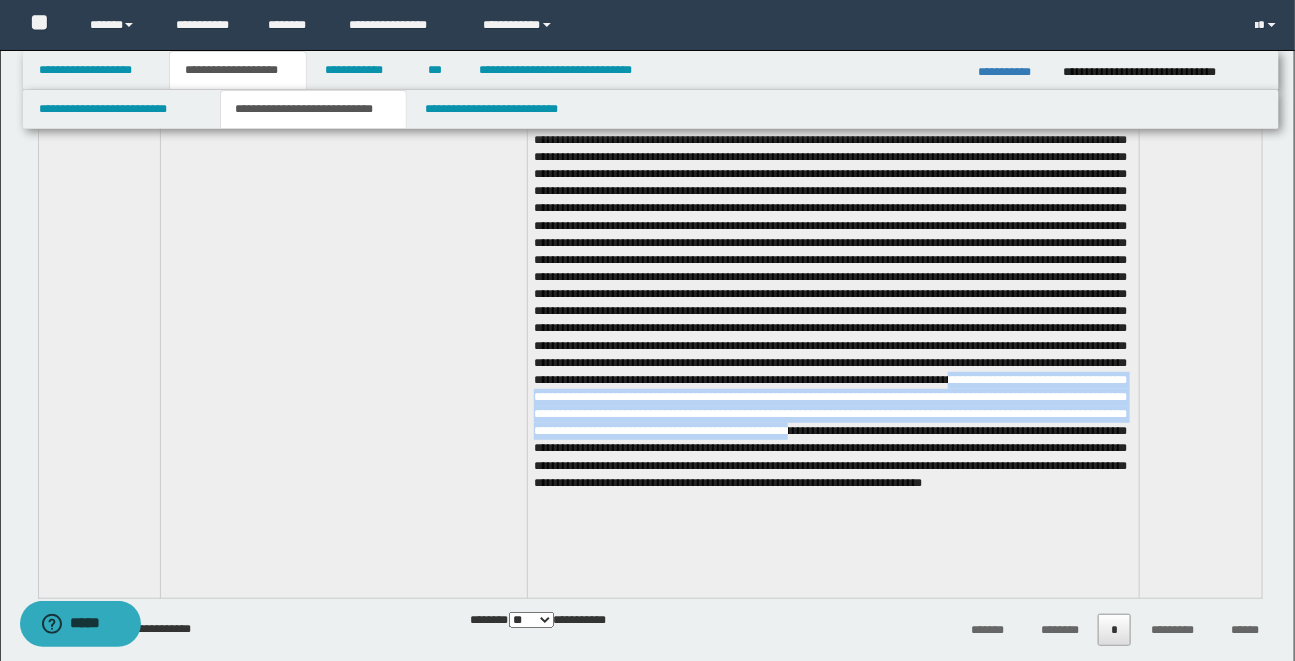 drag, startPoint x: 851, startPoint y: 467, endPoint x: 969, endPoint y: 513, distance: 126.649124 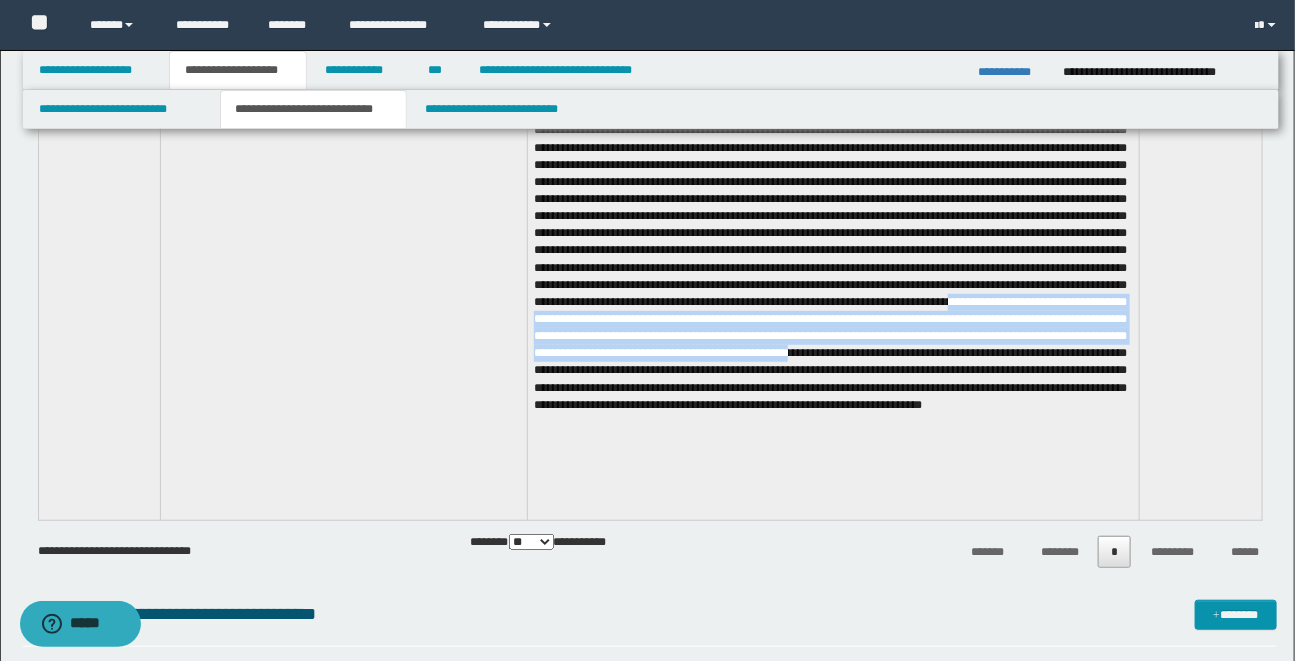 scroll, scrollTop: 3162, scrollLeft: 0, axis: vertical 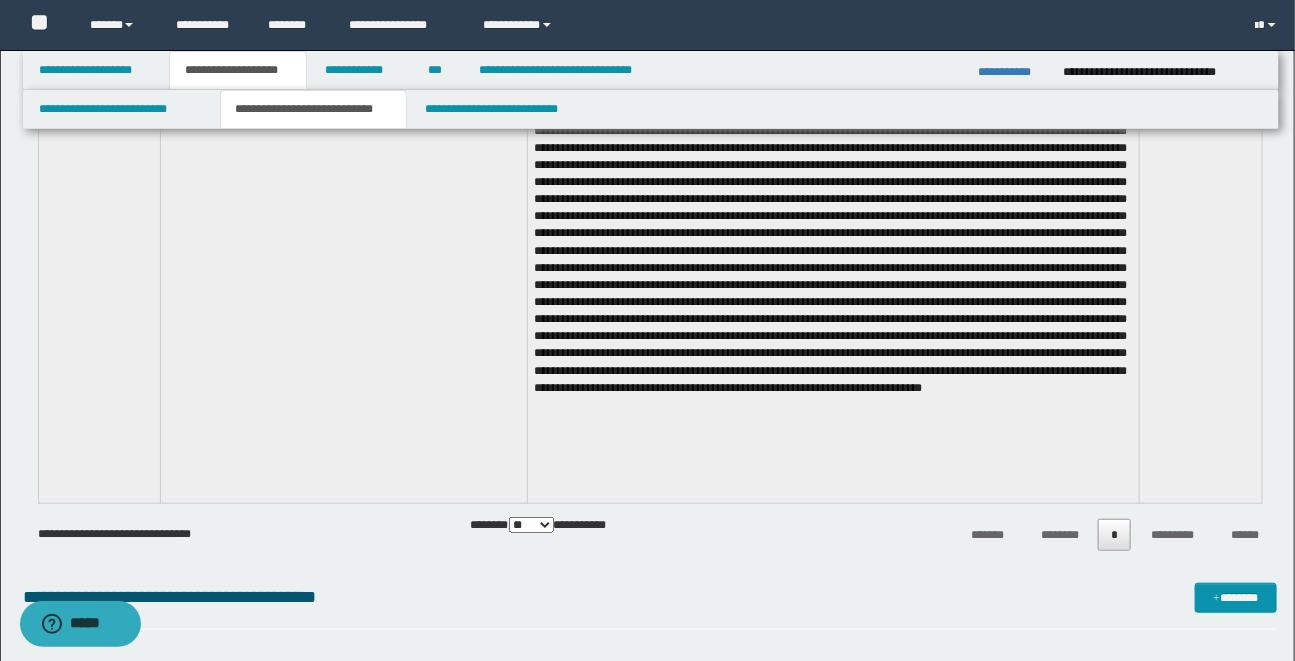 click at bounding box center (834, 156) 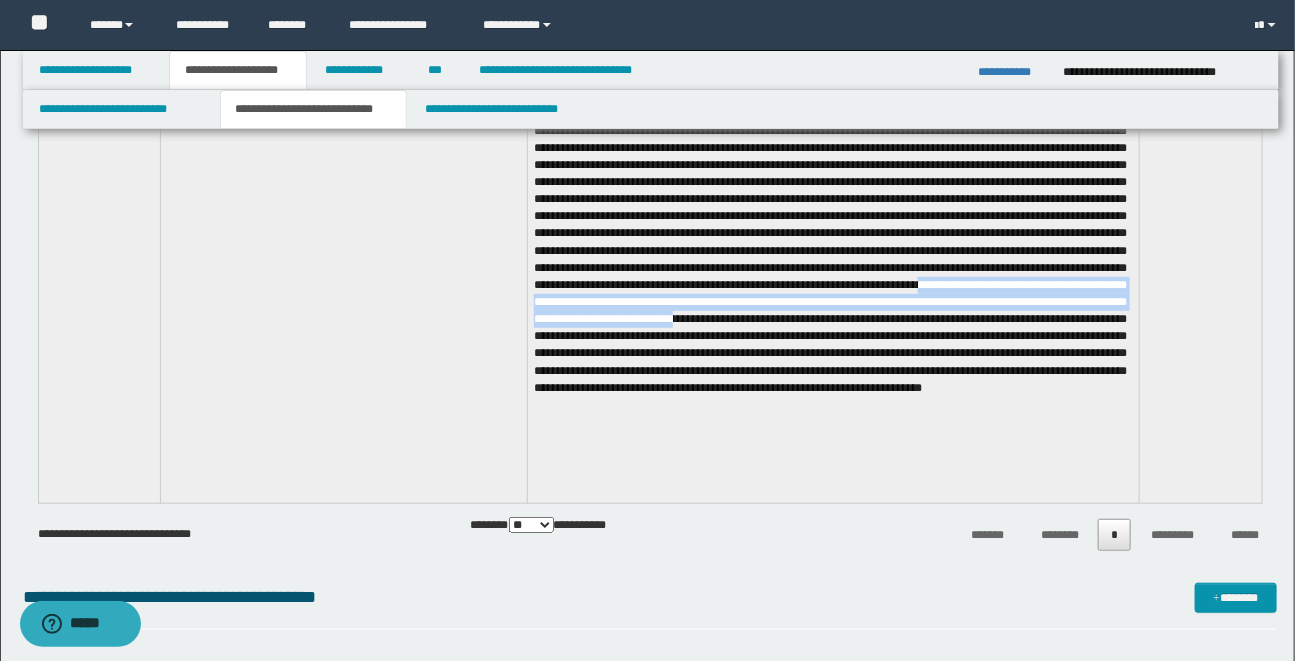 drag, startPoint x: 776, startPoint y: 367, endPoint x: 712, endPoint y: 403, distance: 73.43024 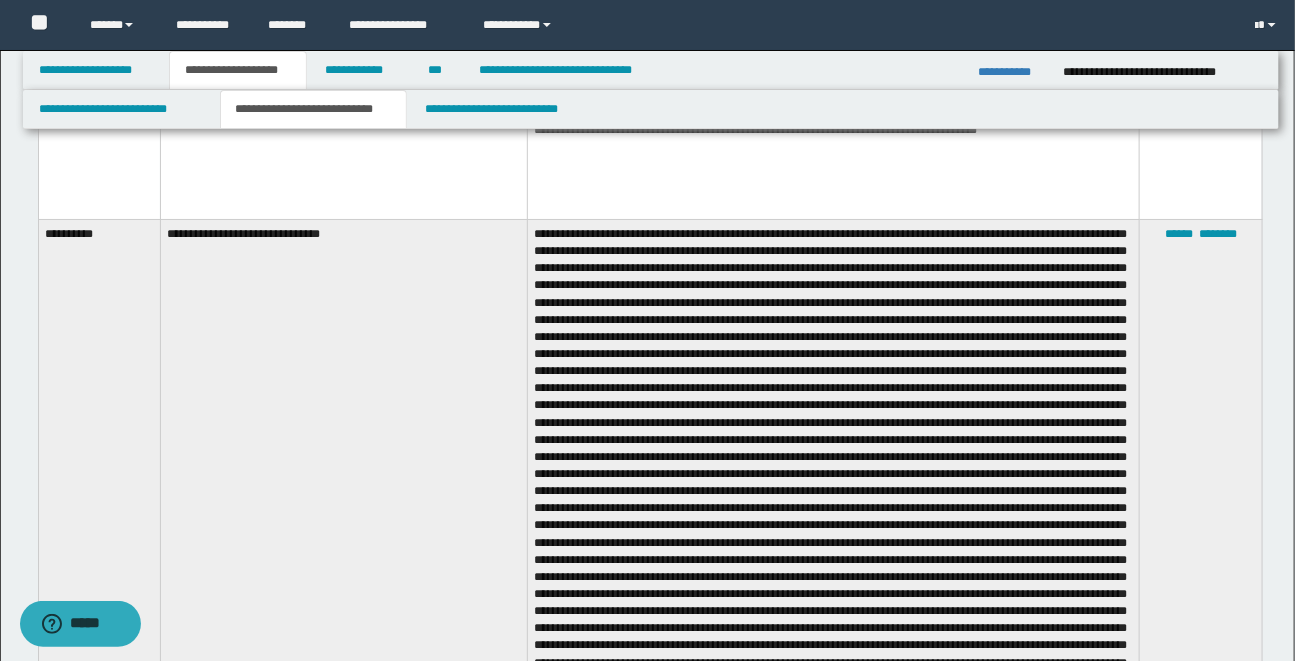 scroll, scrollTop: 2751, scrollLeft: 0, axis: vertical 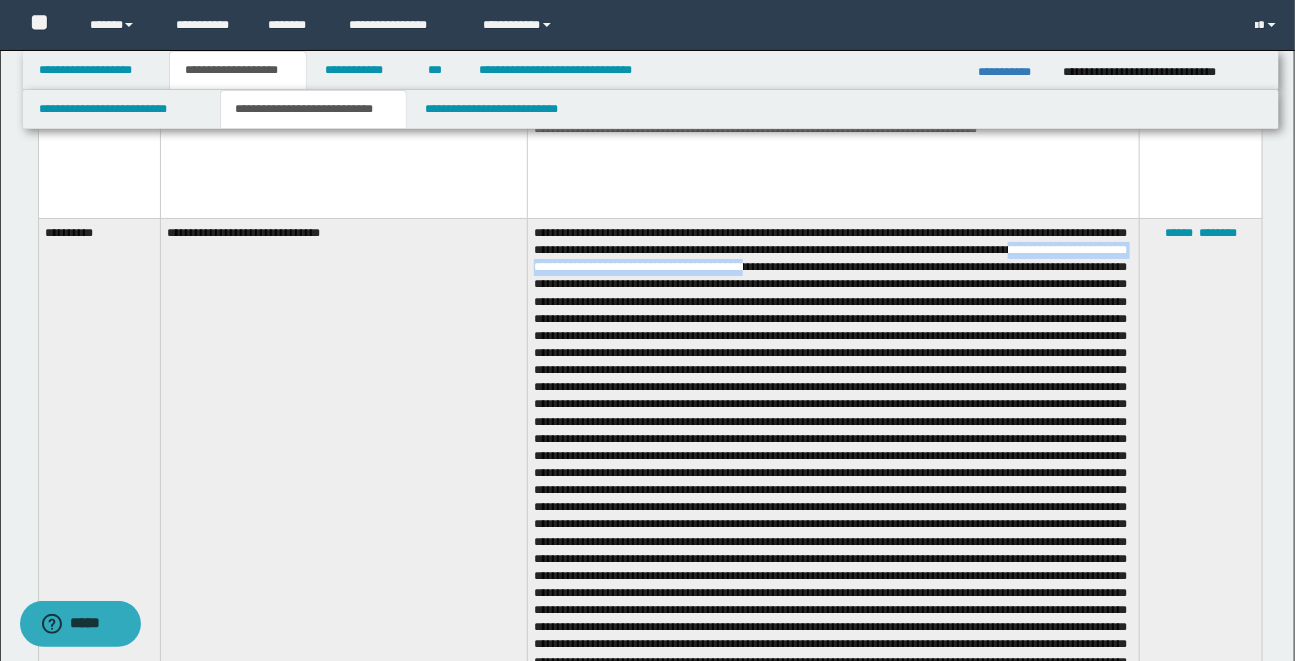 drag, startPoint x: 661, startPoint y: 262, endPoint x: 1038, endPoint y: 269, distance: 377.06497 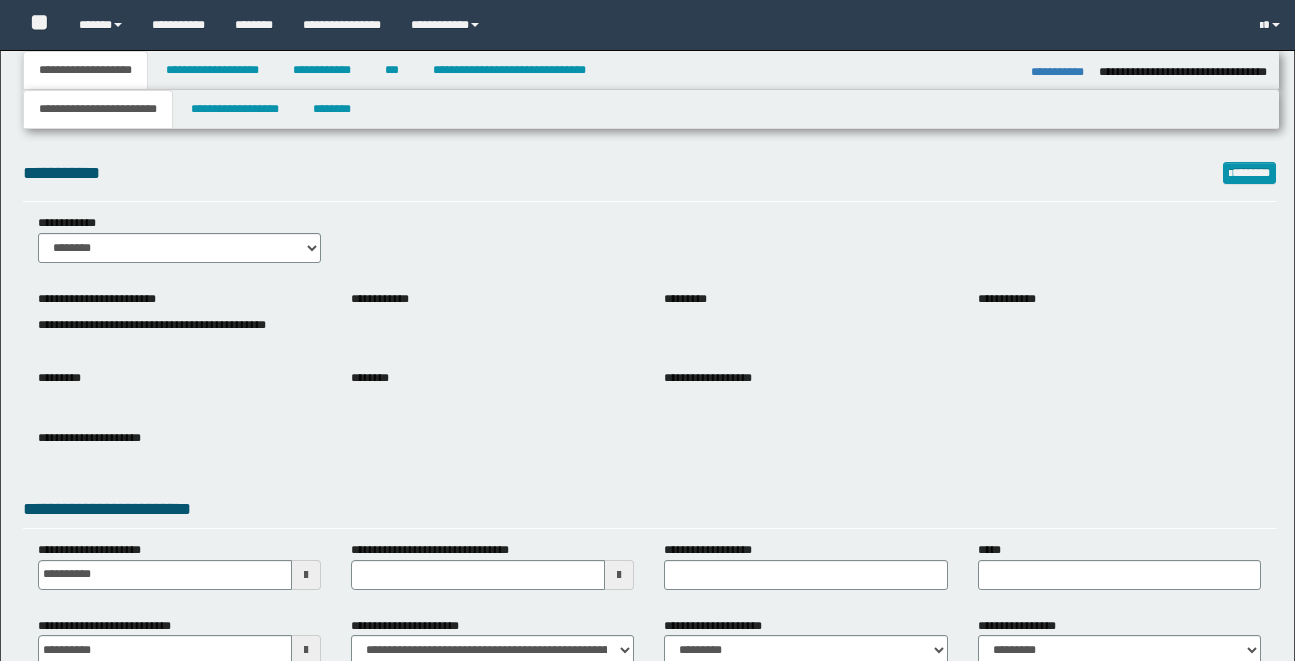 select on "*" 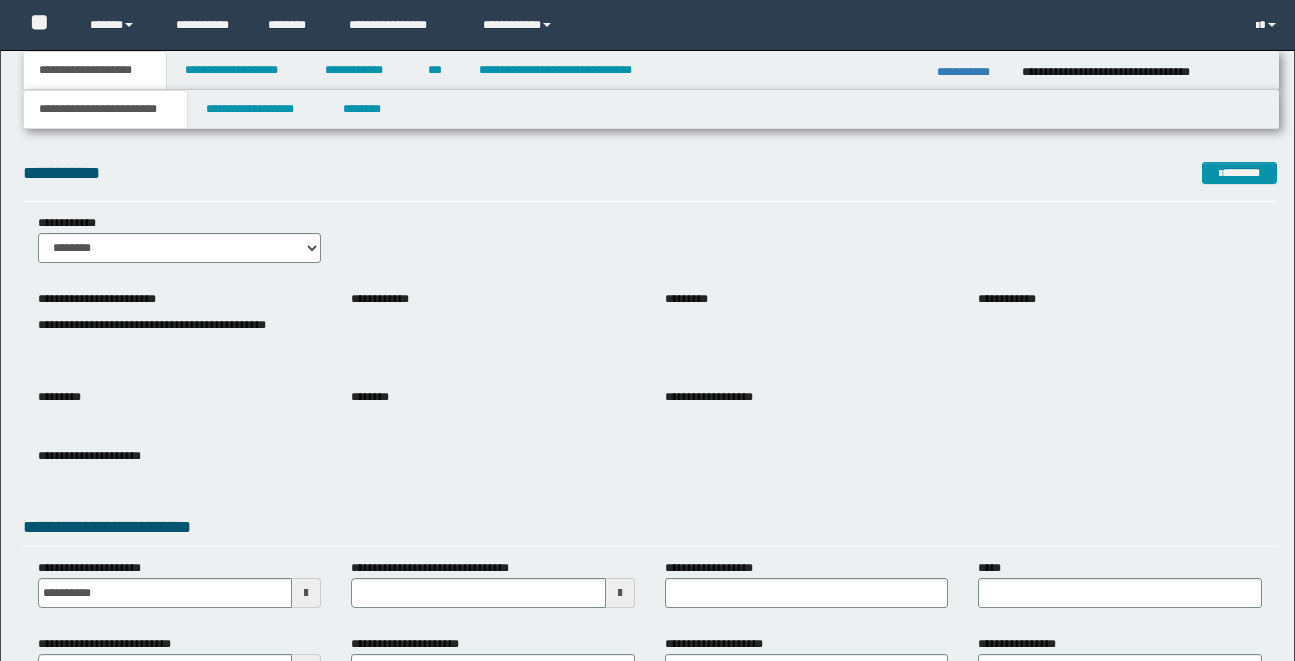 scroll, scrollTop: 0, scrollLeft: 0, axis: both 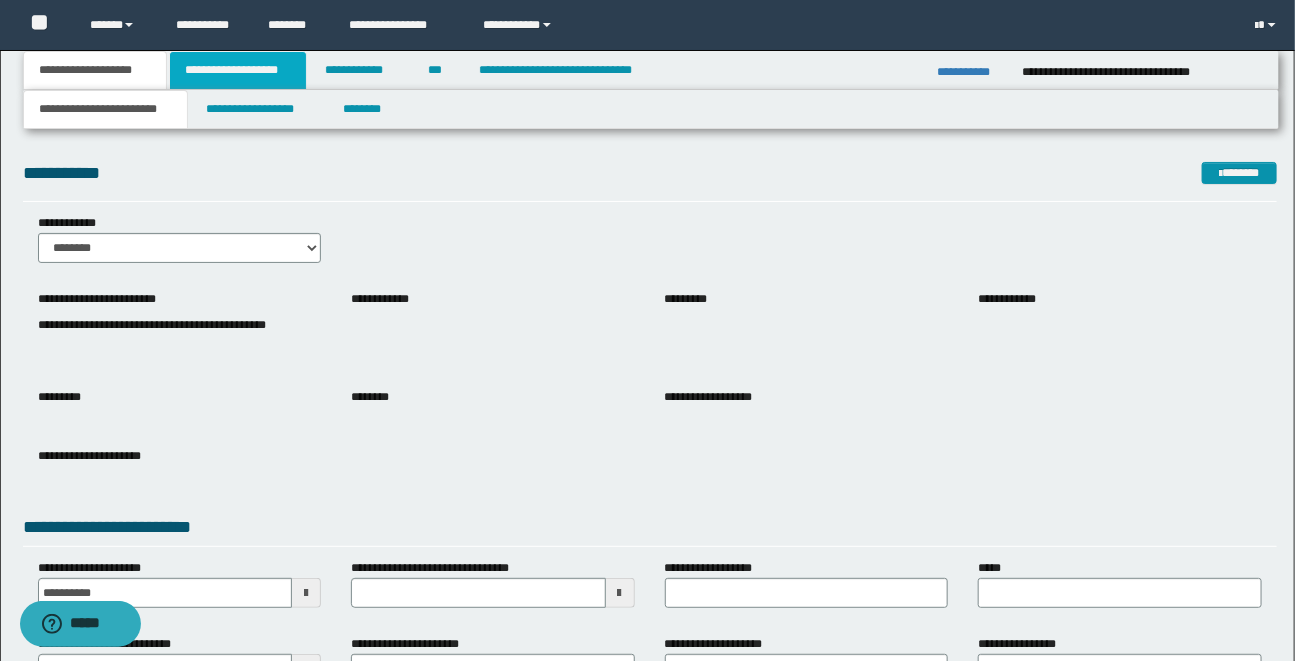 click on "**********" at bounding box center [238, 70] 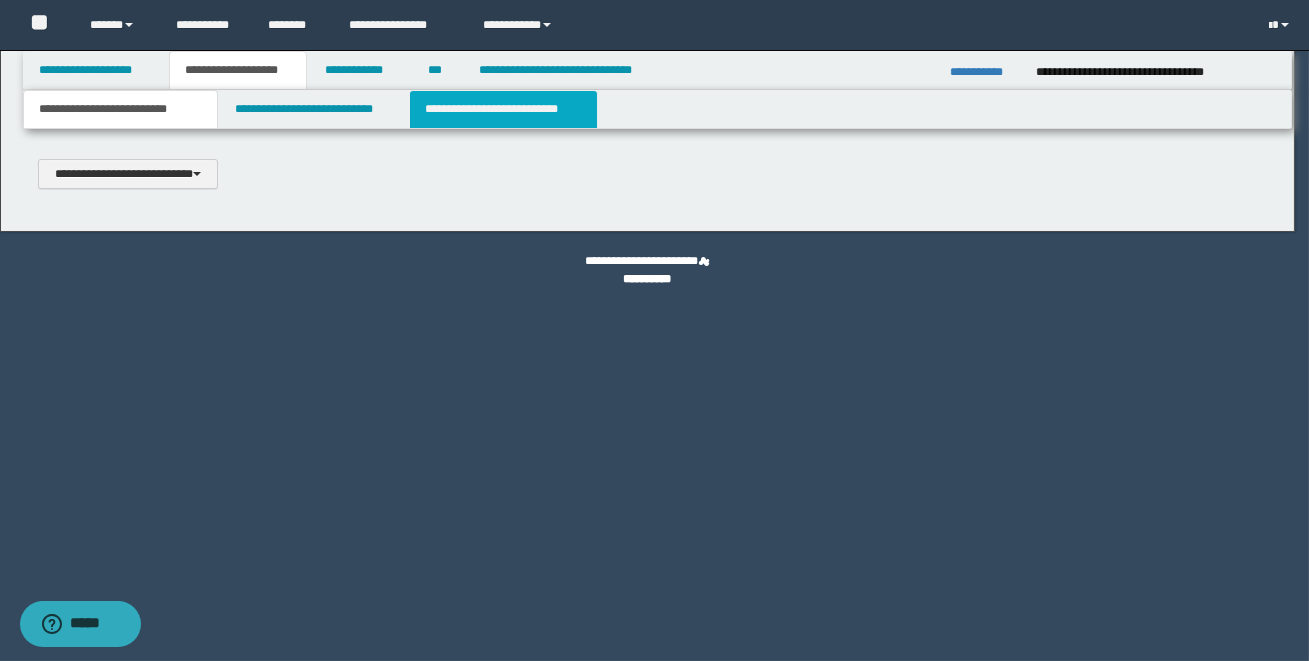 type 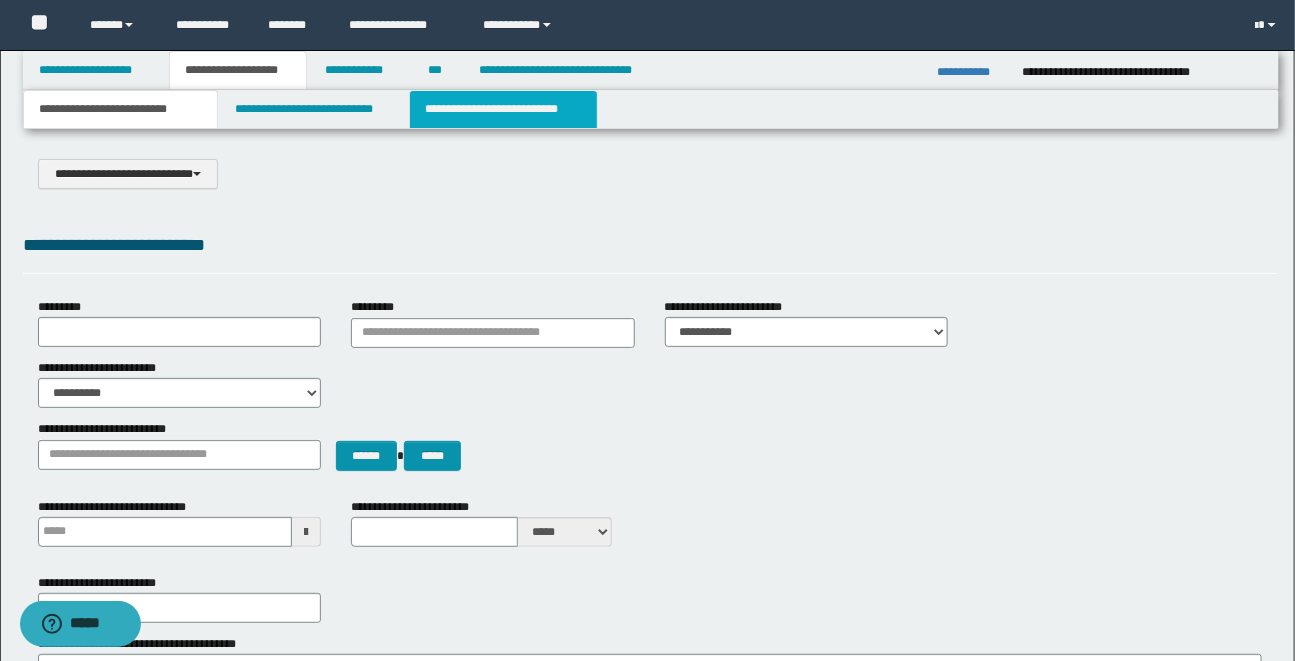 click on "**********" at bounding box center [503, 109] 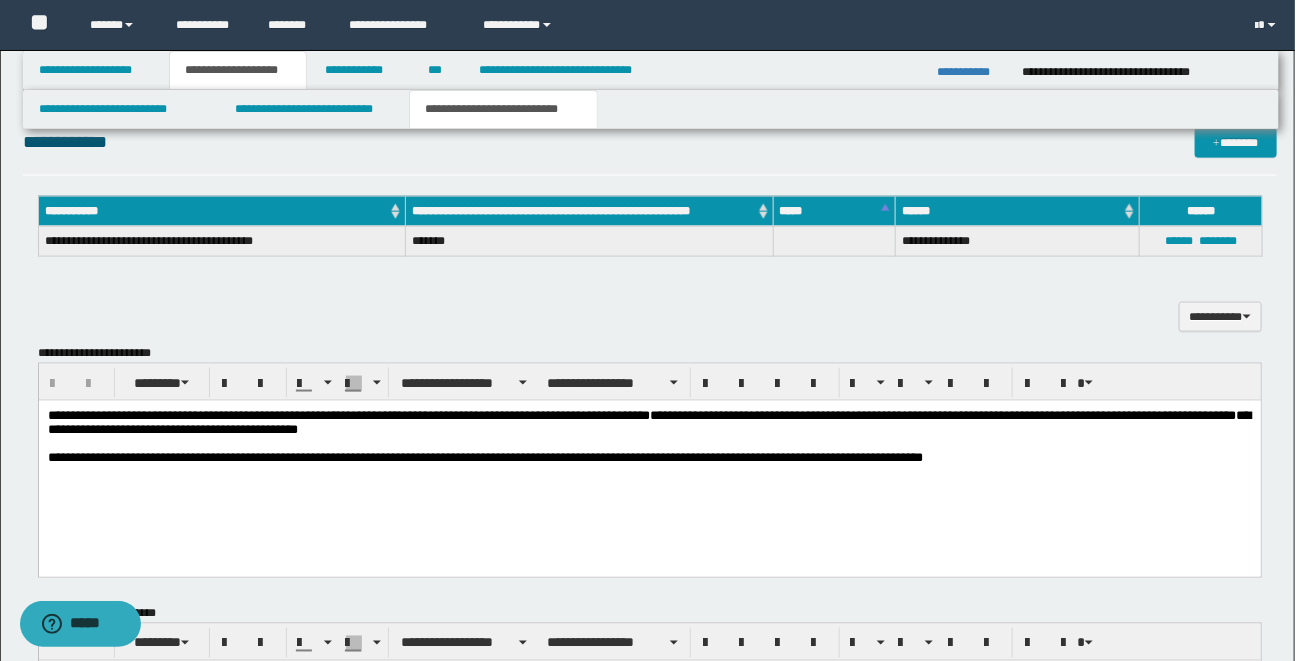 scroll, scrollTop: 959, scrollLeft: 0, axis: vertical 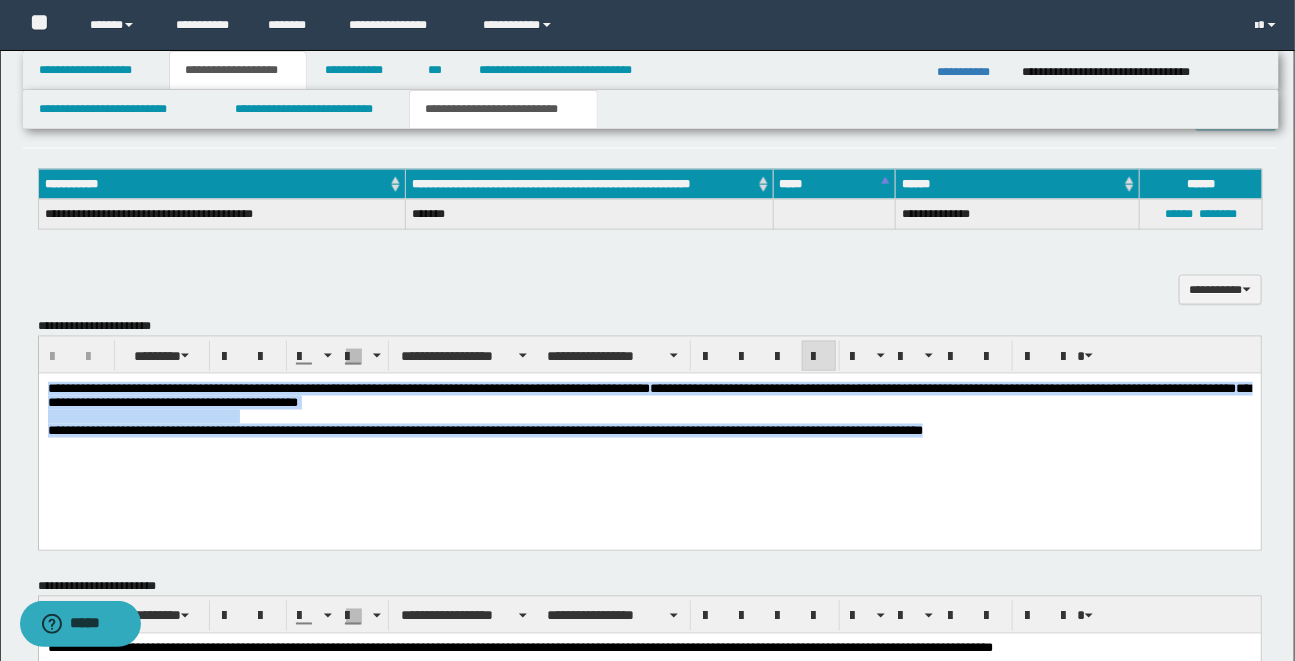 drag, startPoint x: 46, startPoint y: 387, endPoint x: 840, endPoint y: 375, distance: 794.0907 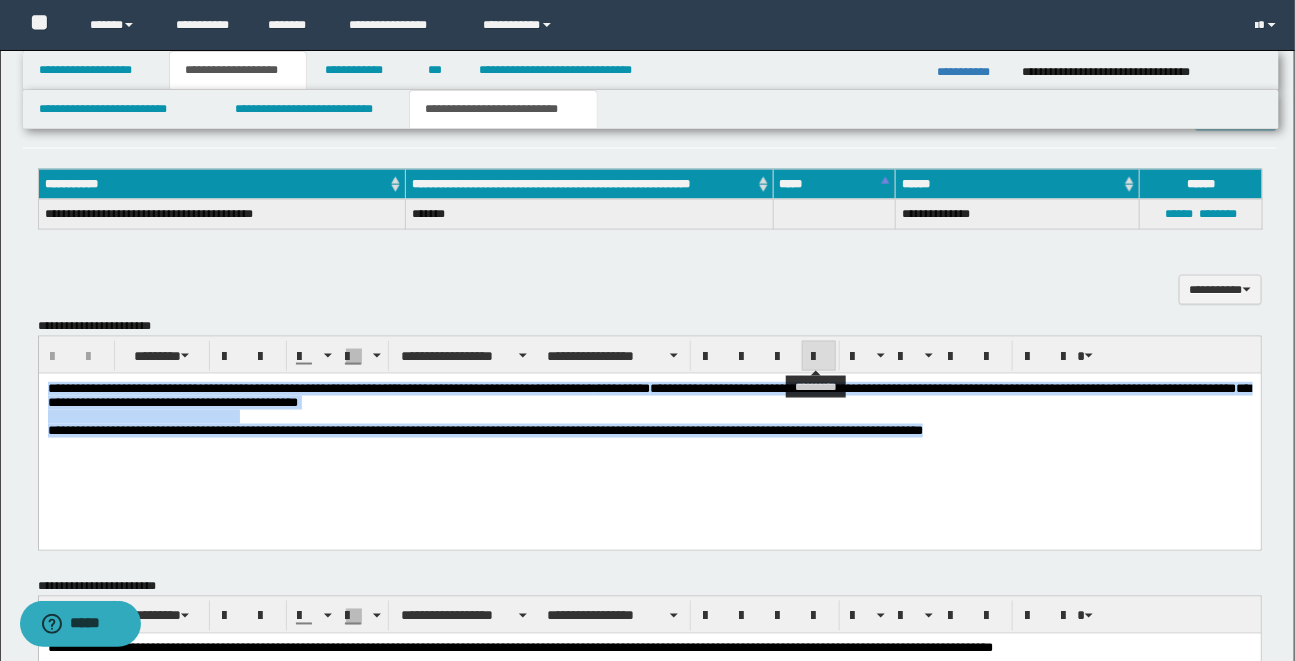 copy on "**********" 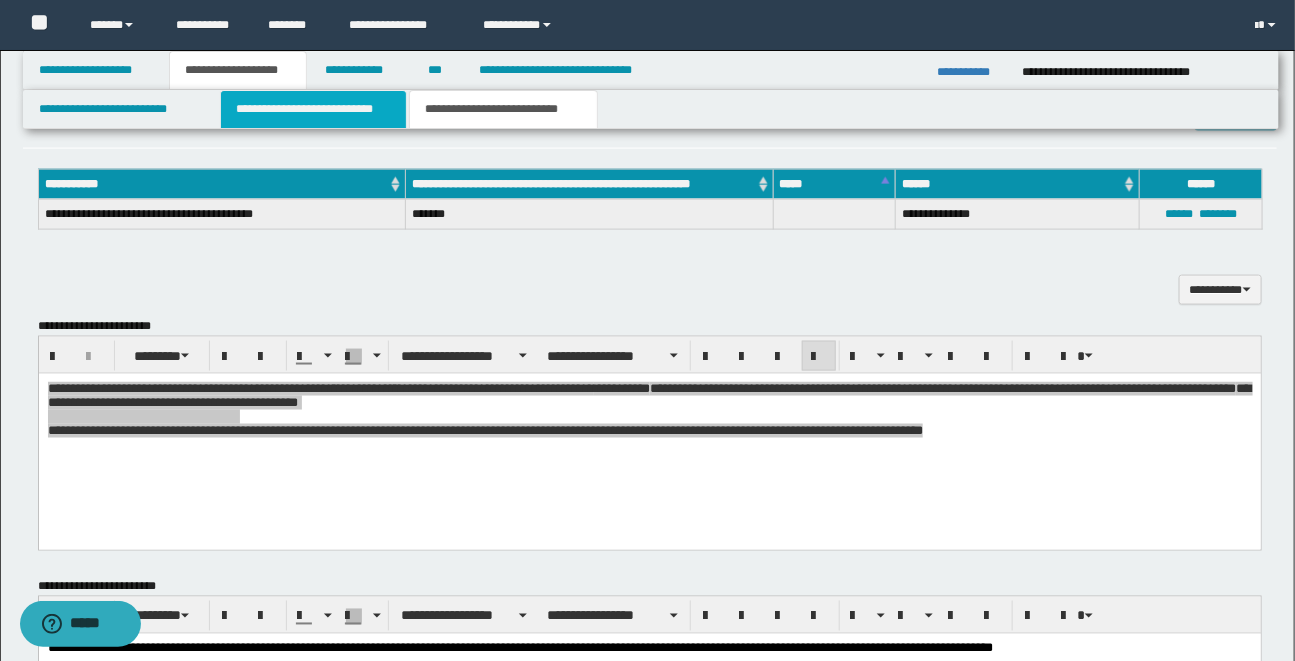 click on "**********" at bounding box center (313, 109) 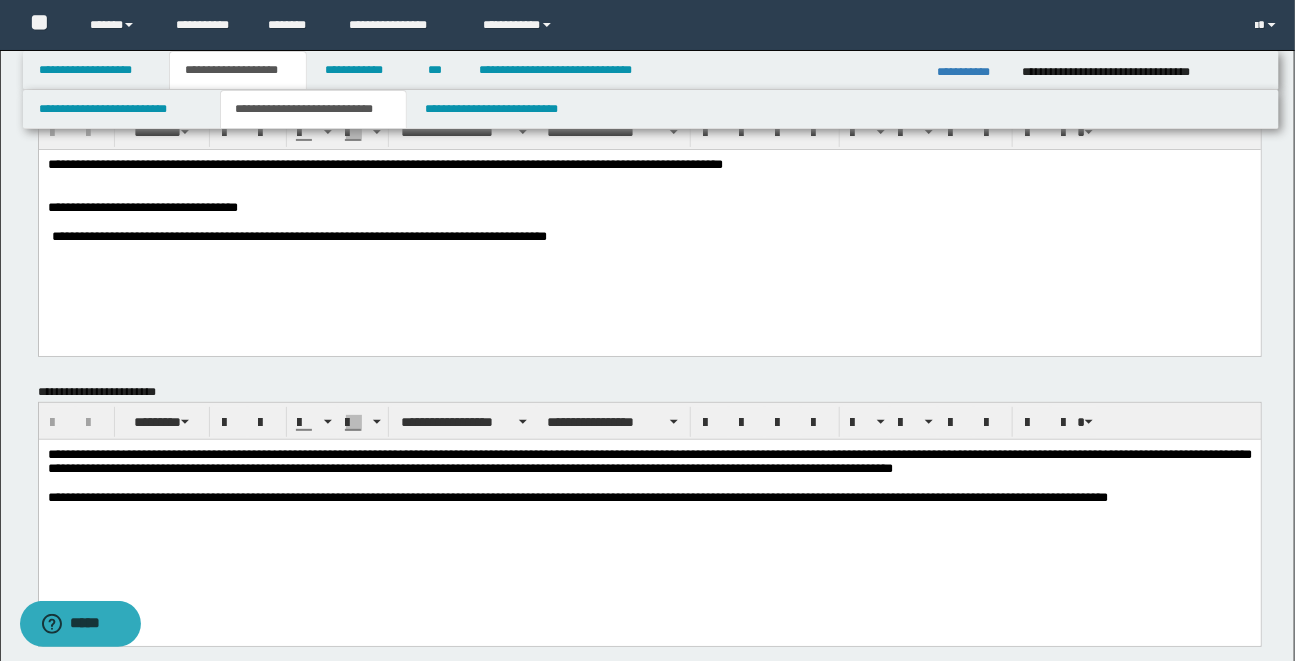 scroll, scrollTop: 140, scrollLeft: 0, axis: vertical 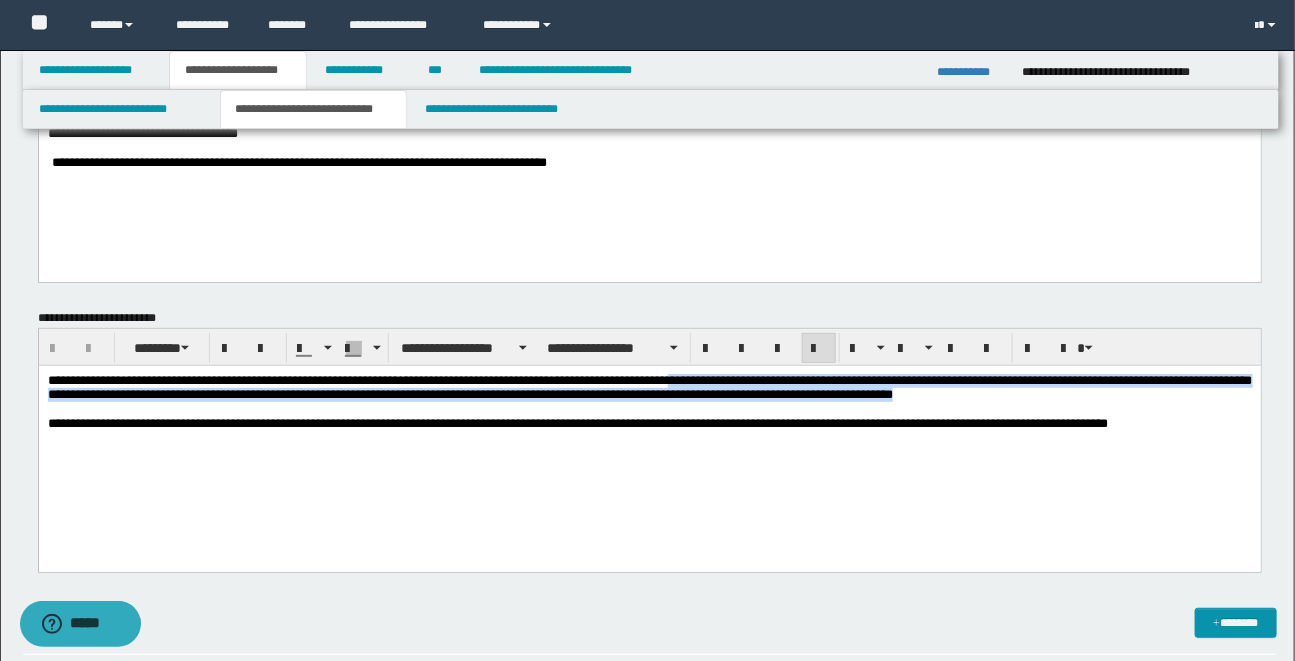 drag, startPoint x: 706, startPoint y: 384, endPoint x: 1030, endPoint y: 396, distance: 324.22214 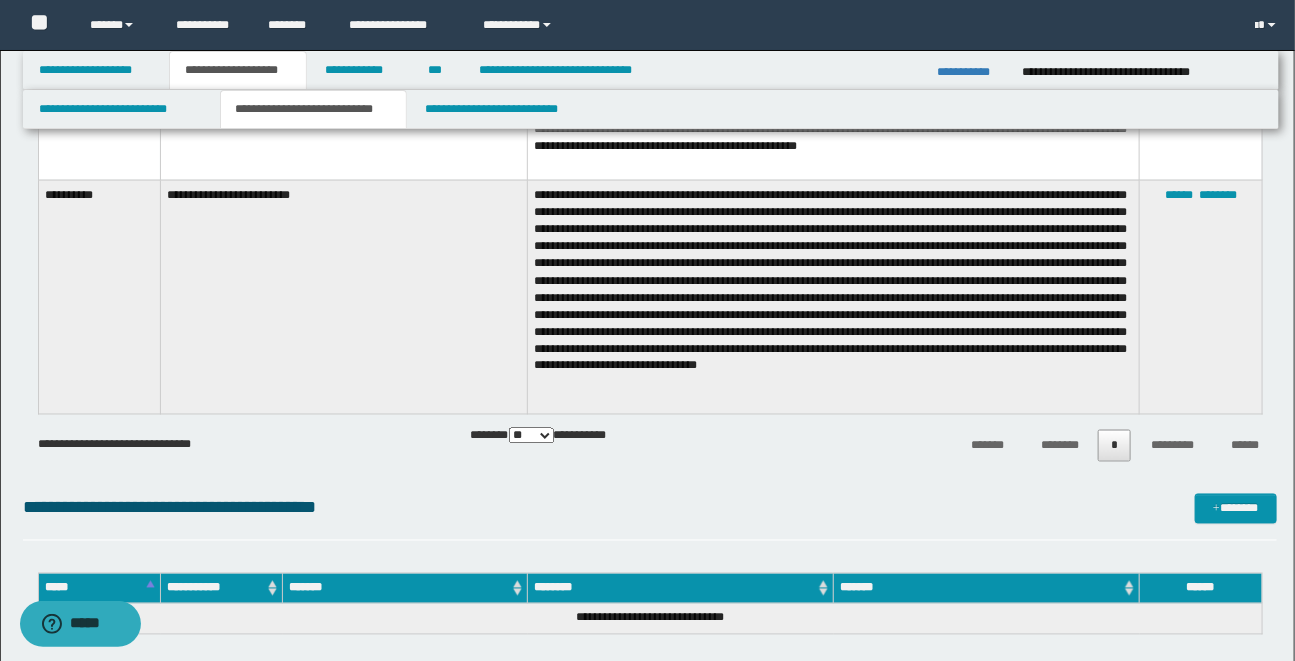 scroll, scrollTop: 1065, scrollLeft: 0, axis: vertical 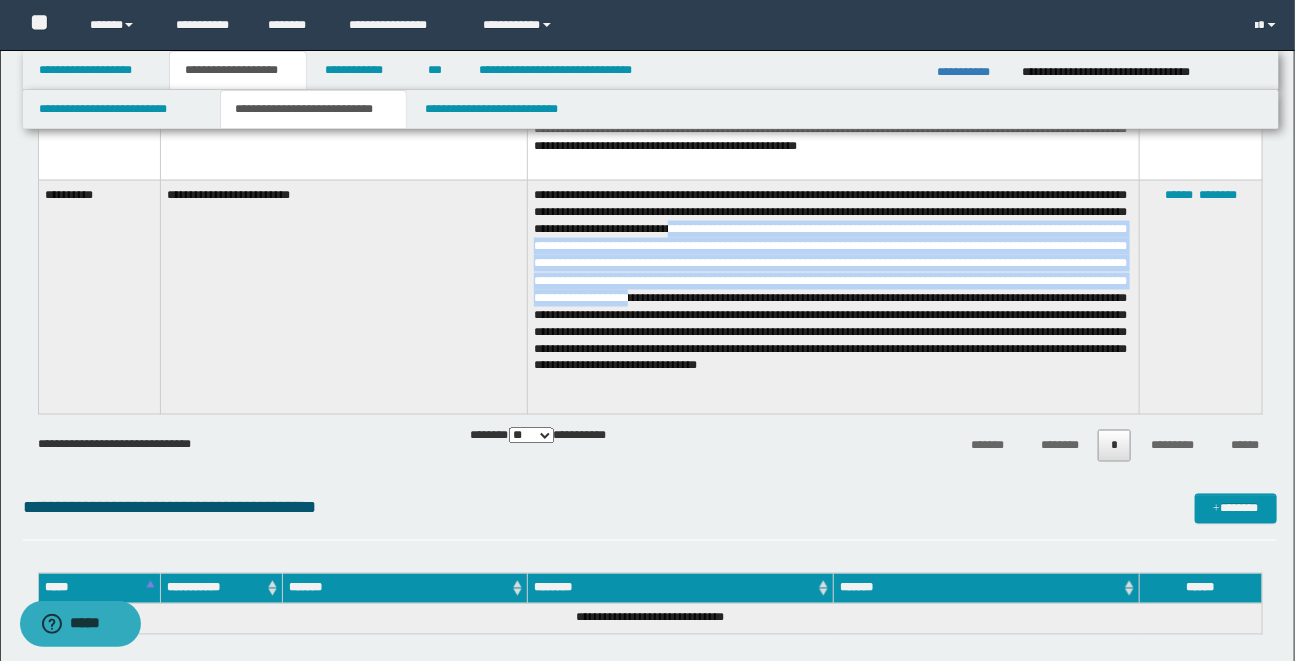 drag, startPoint x: 880, startPoint y: 230, endPoint x: 681, endPoint y: 307, distance: 213.3776 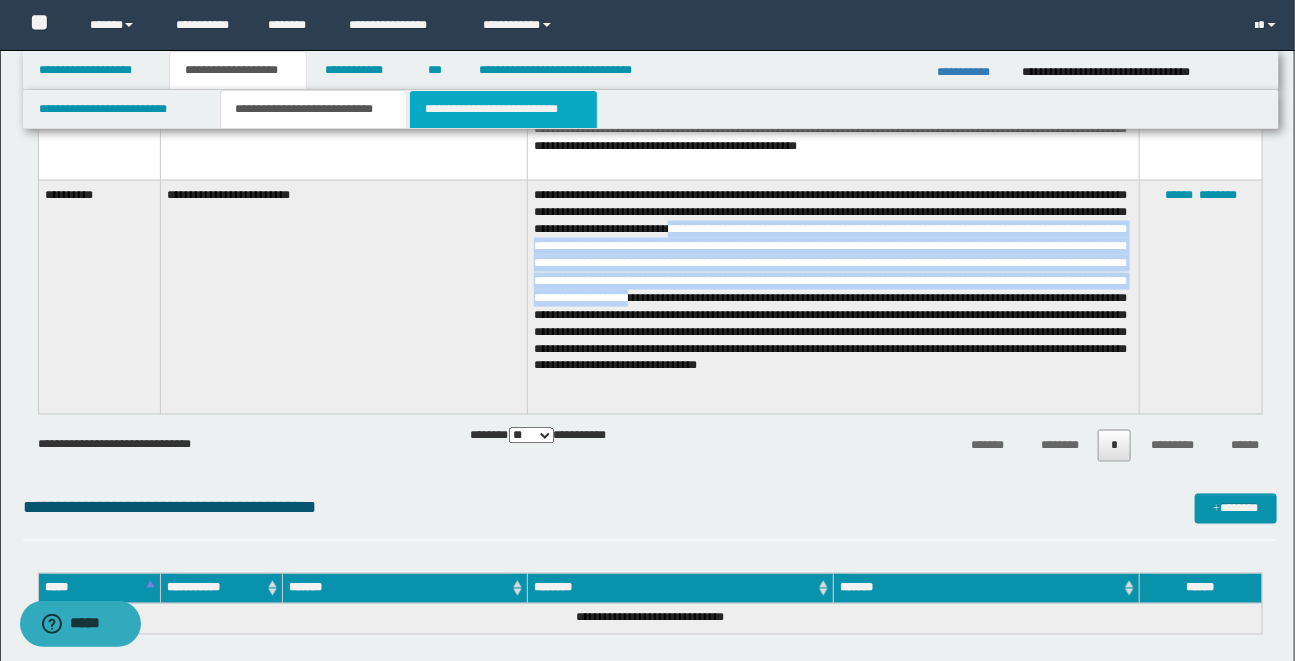 click on "**********" at bounding box center (503, 109) 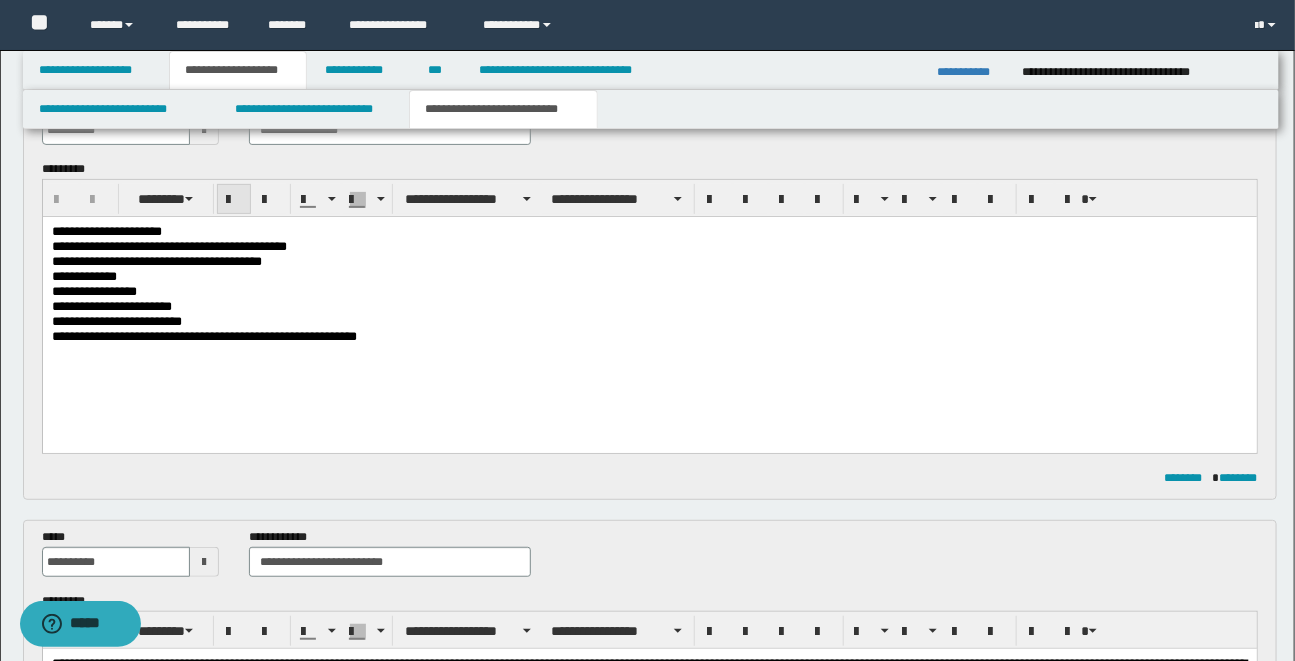 scroll, scrollTop: 136, scrollLeft: 0, axis: vertical 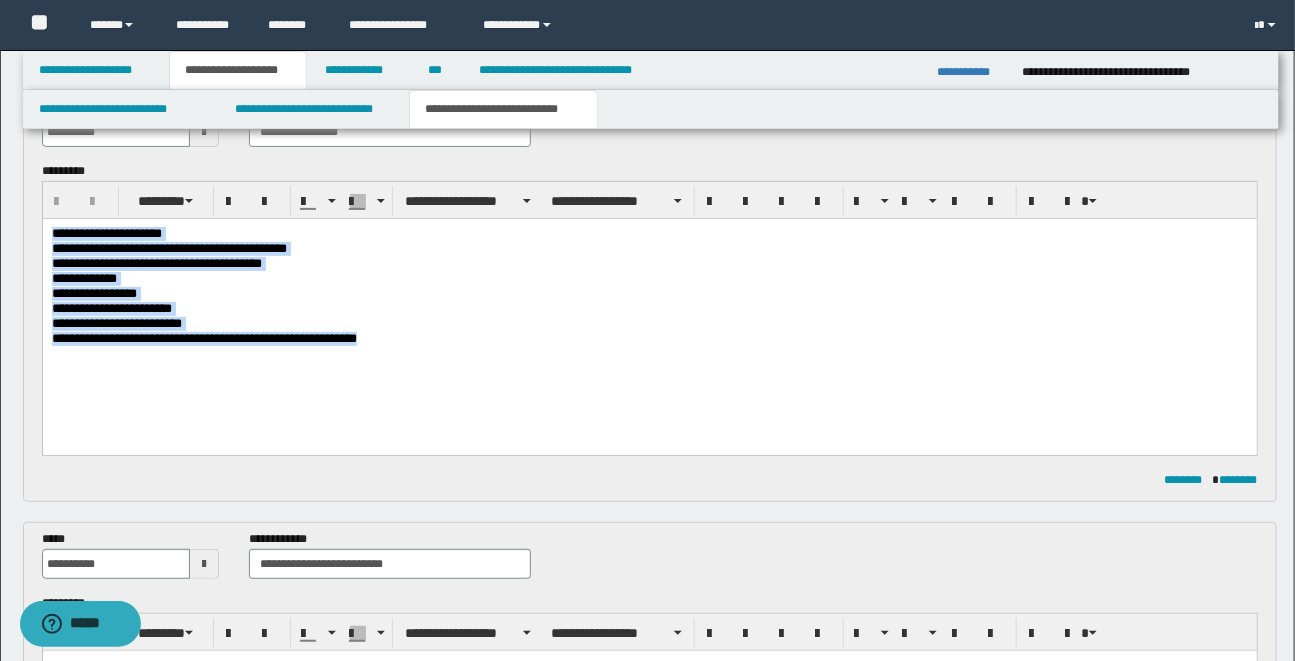 drag, startPoint x: 52, startPoint y: 234, endPoint x: 385, endPoint y: 340, distance: 349.46387 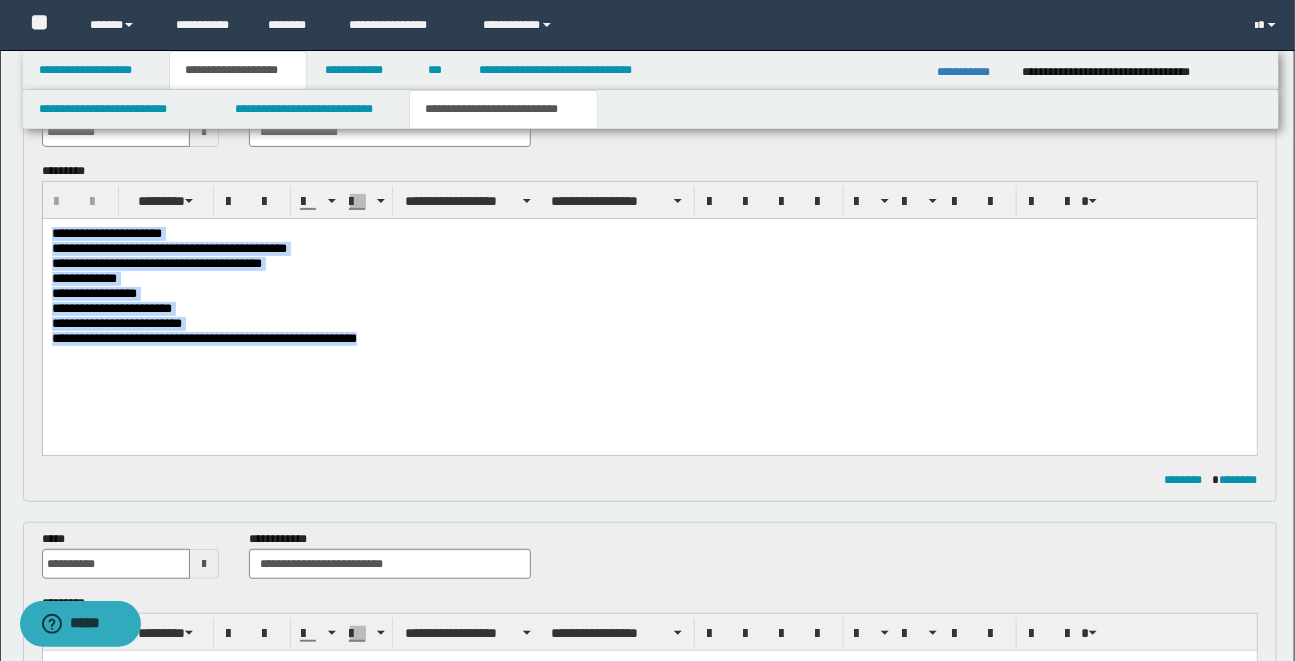 click on "**********" at bounding box center [649, 311] 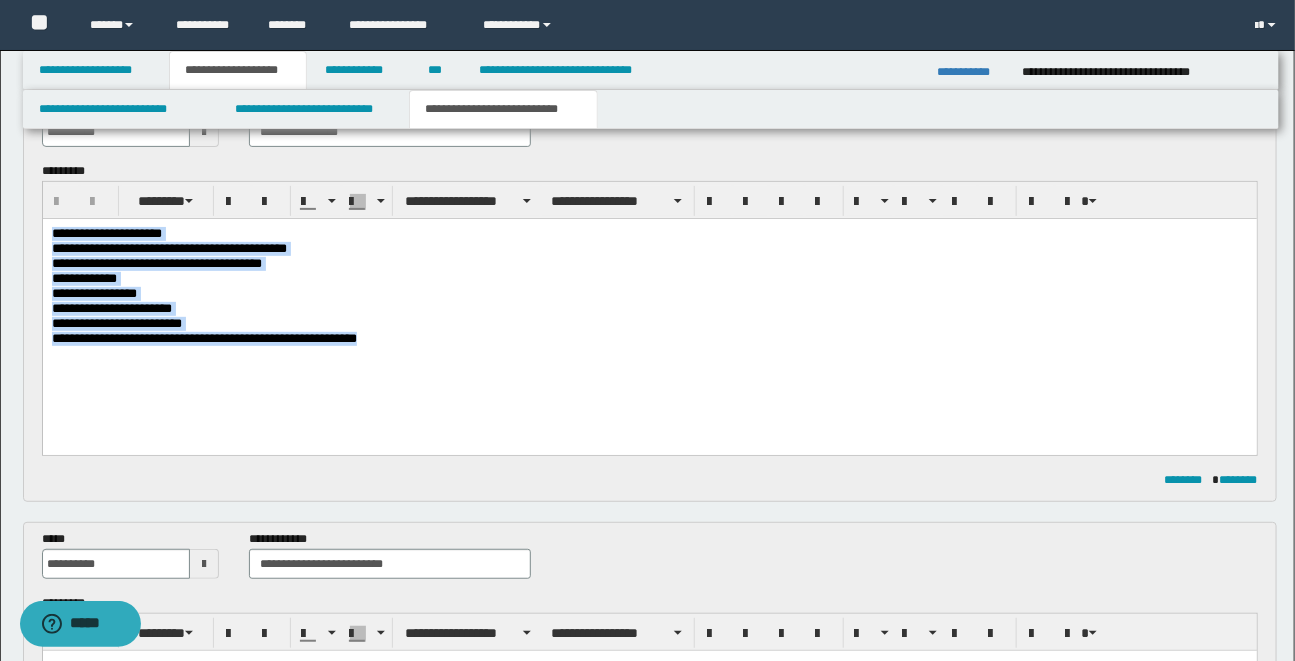 copy on "**********" 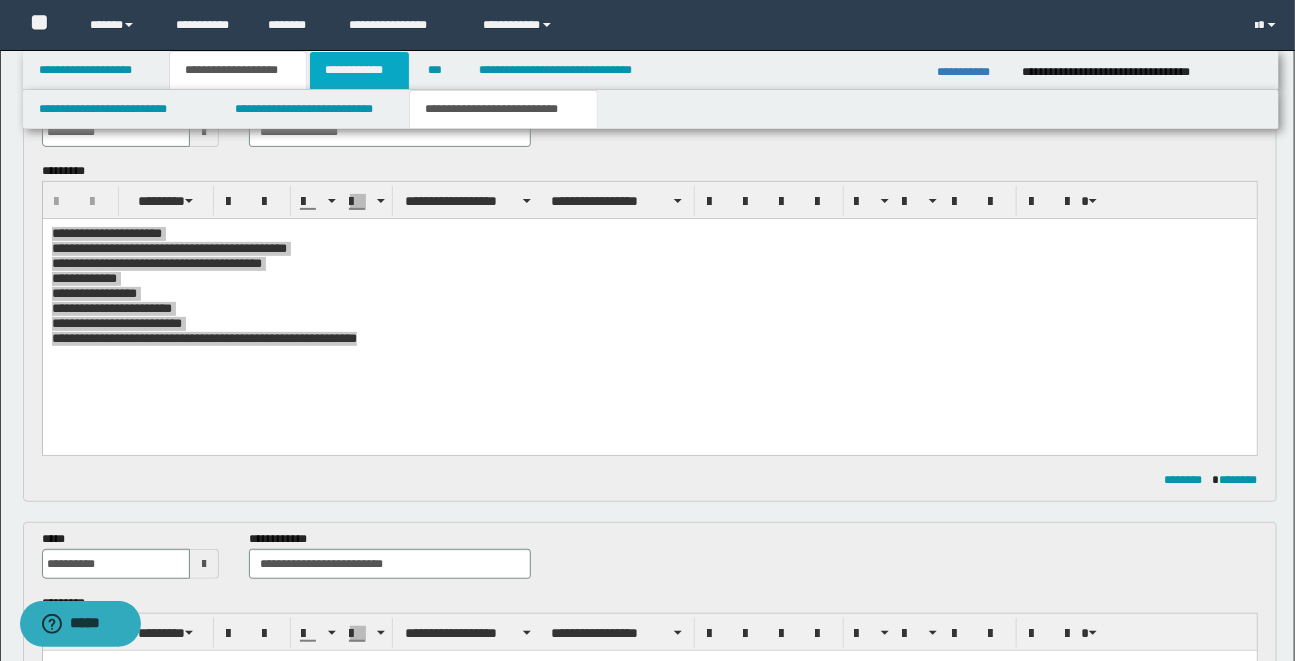 click on "**********" at bounding box center [359, 70] 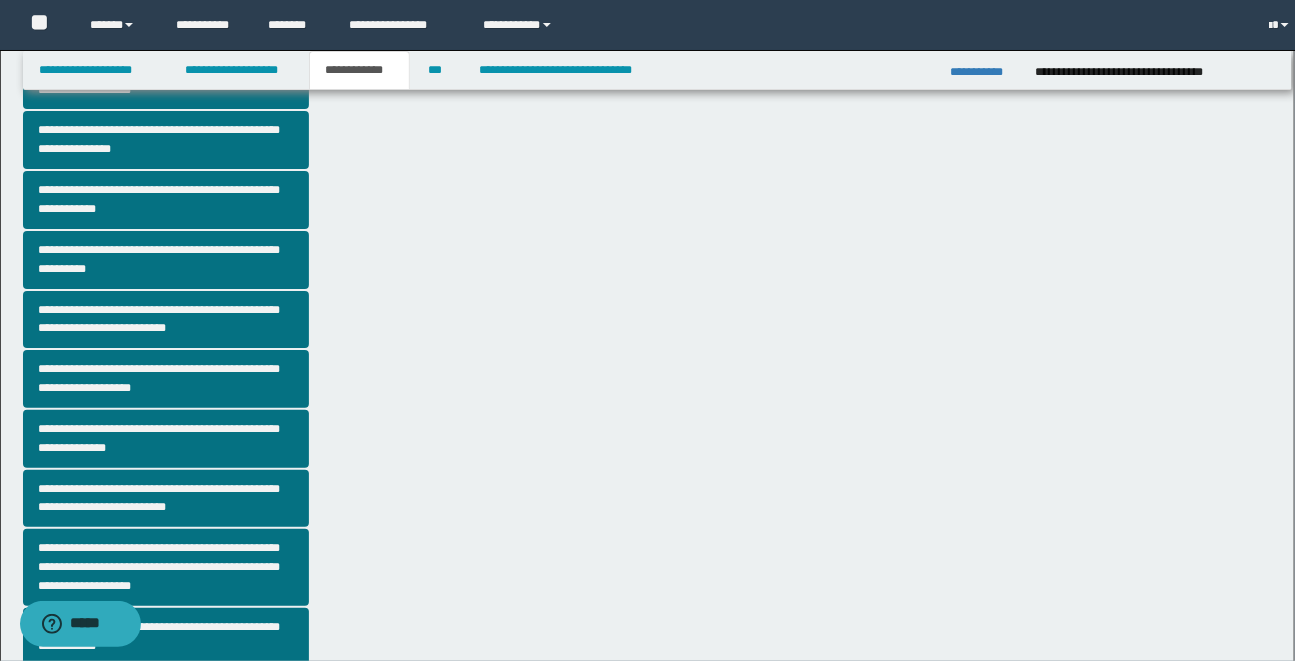 scroll, scrollTop: 105, scrollLeft: 0, axis: vertical 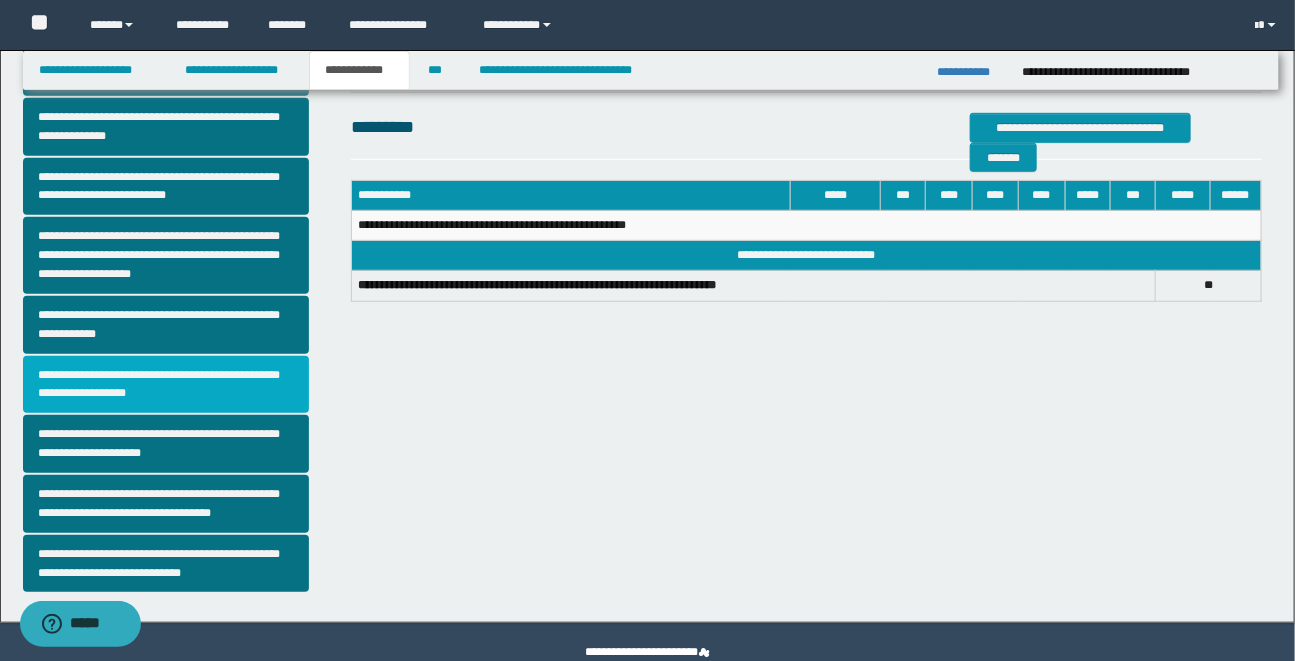 click on "**********" at bounding box center (166, 385) 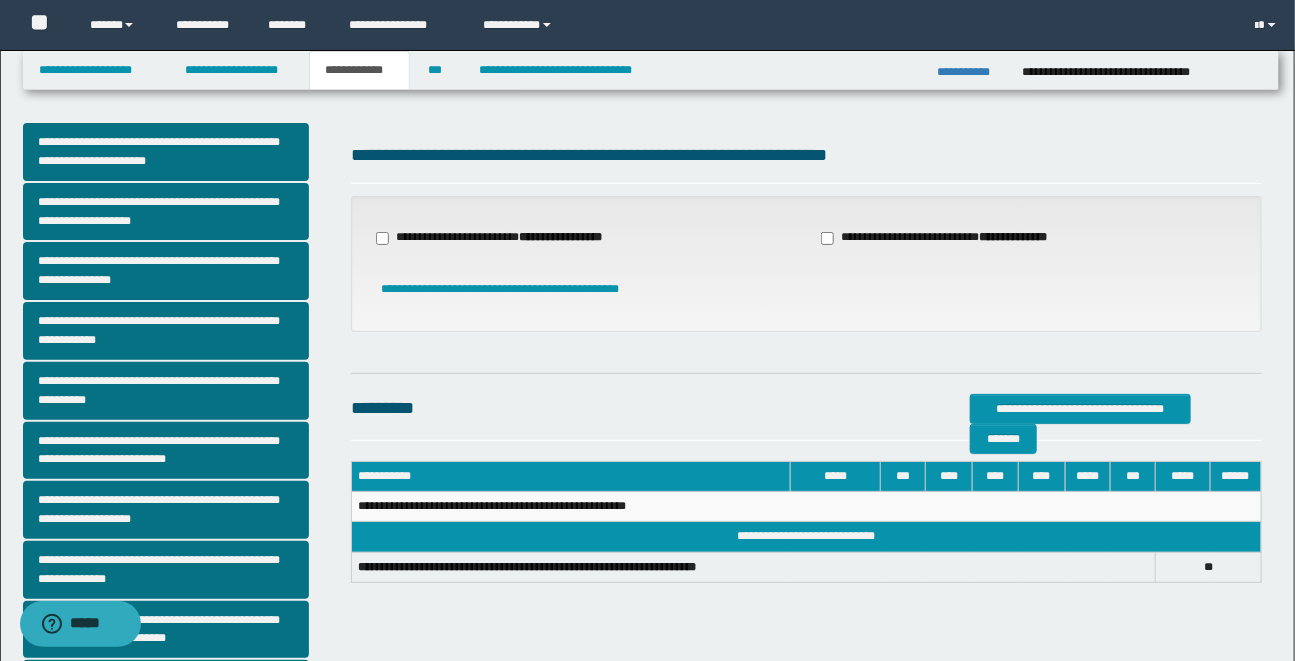 scroll, scrollTop: 64, scrollLeft: 0, axis: vertical 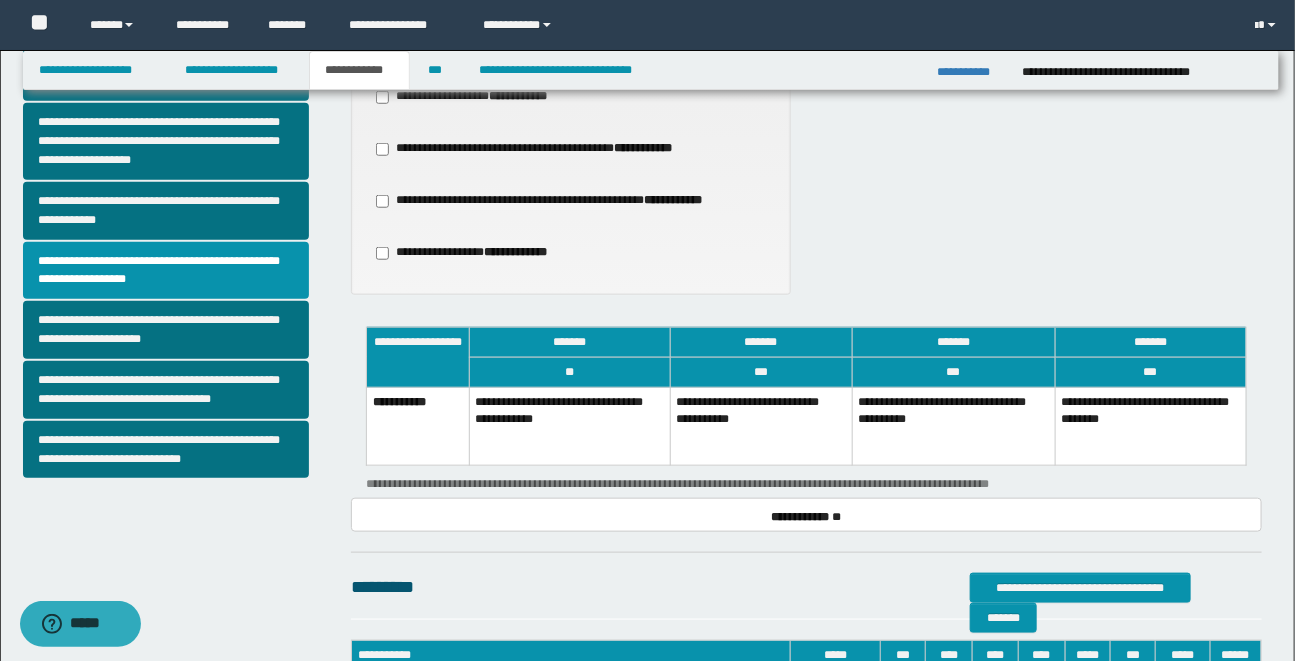 click on "**********" at bounding box center [761, 427] 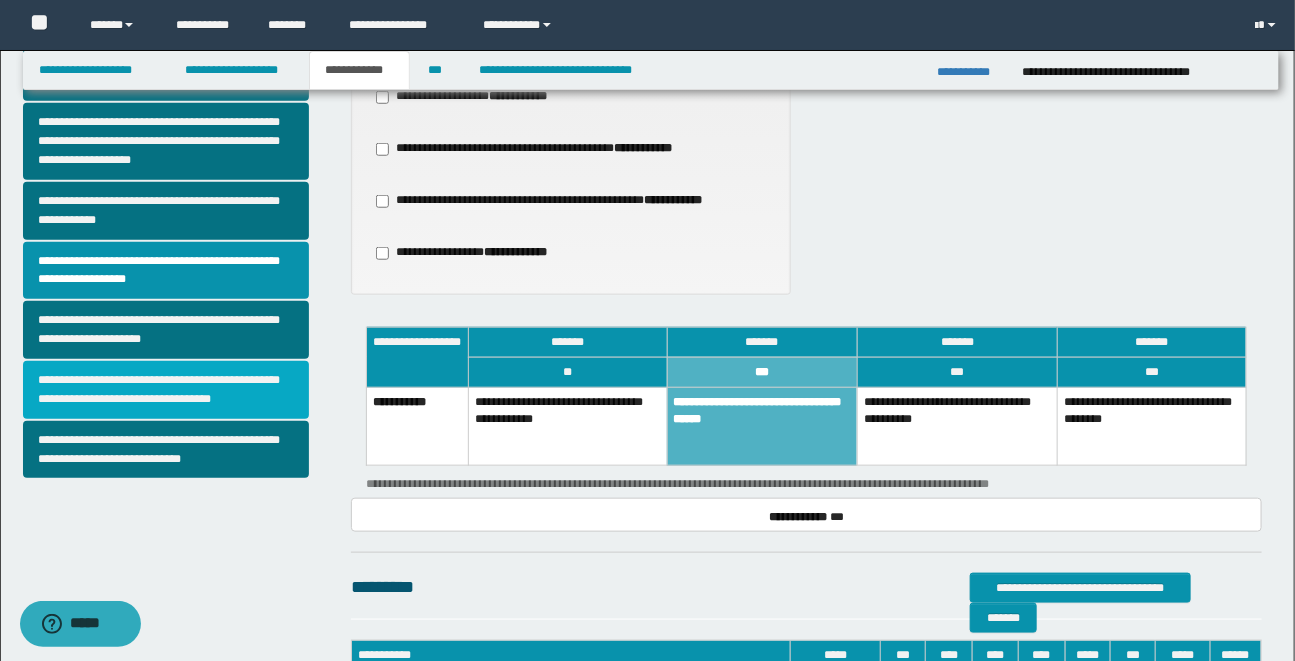 click on "**********" at bounding box center [166, 390] 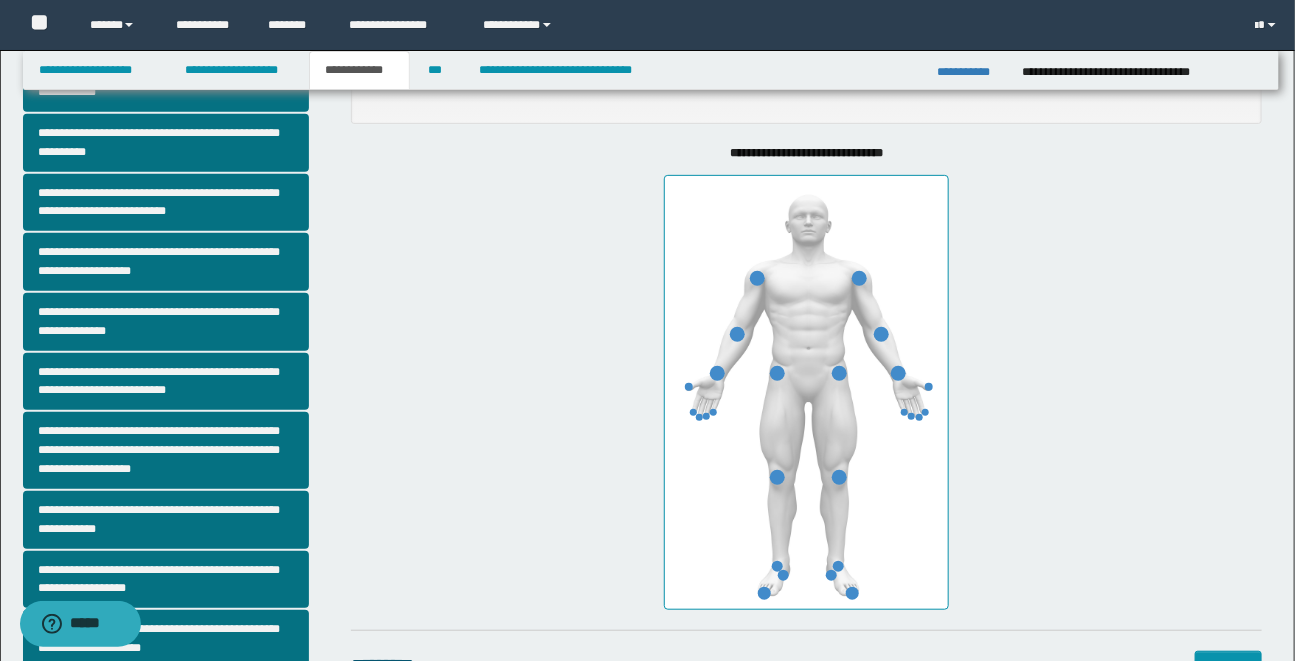 scroll, scrollTop: 464, scrollLeft: 0, axis: vertical 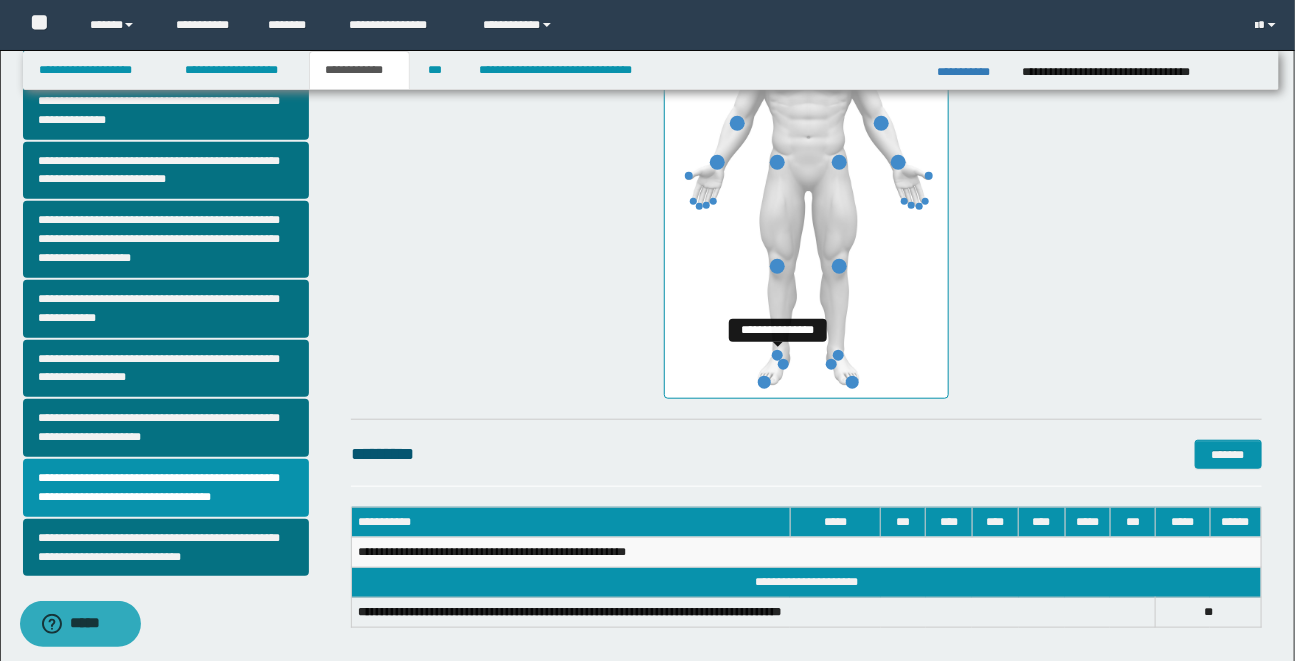 click at bounding box center [777, 355] 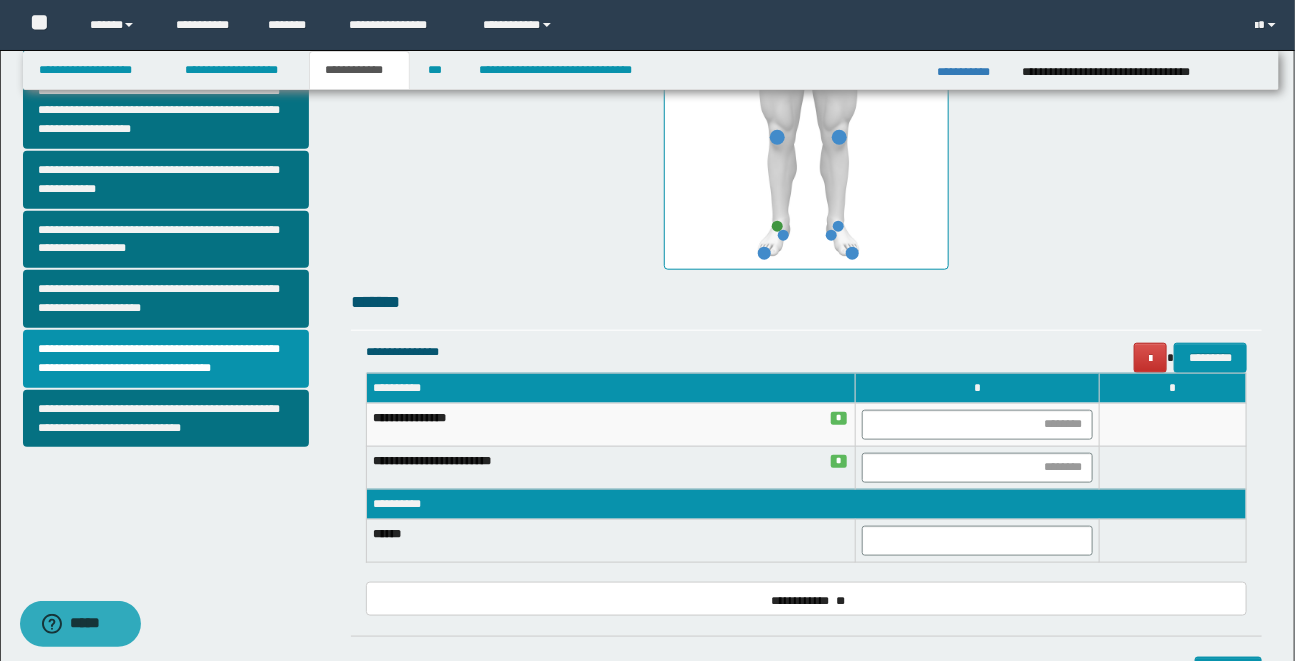 scroll, scrollTop: 604, scrollLeft: 0, axis: vertical 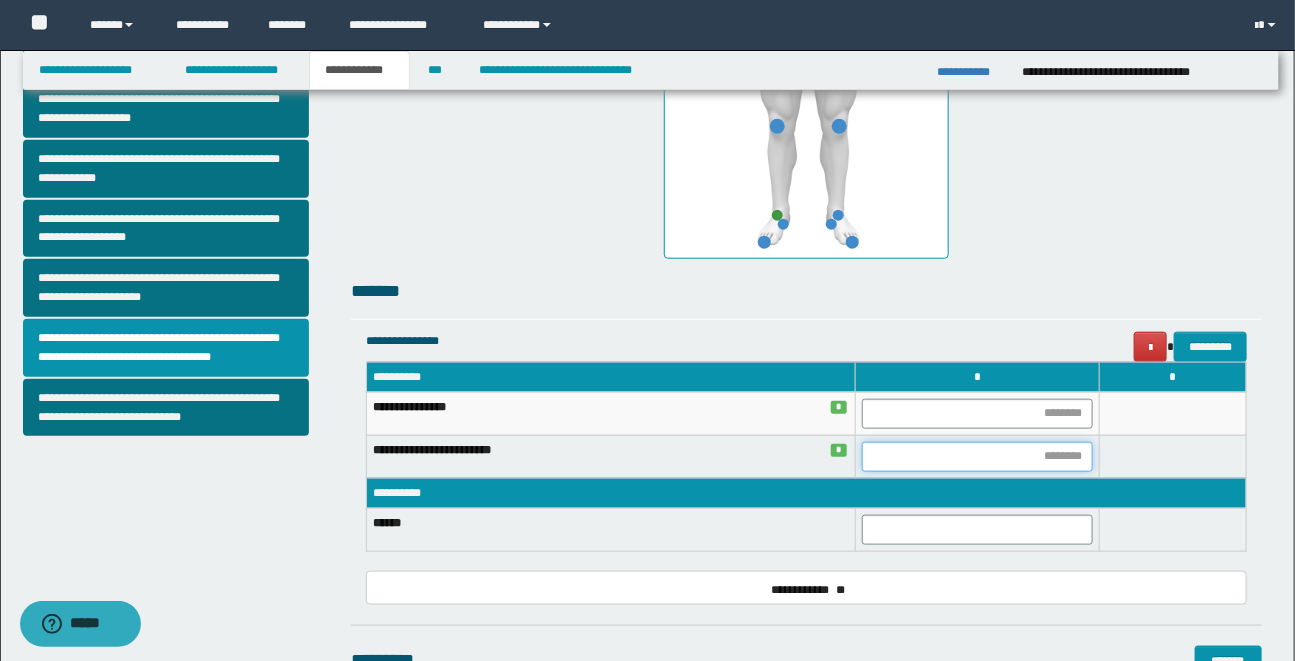 click at bounding box center [977, 457] 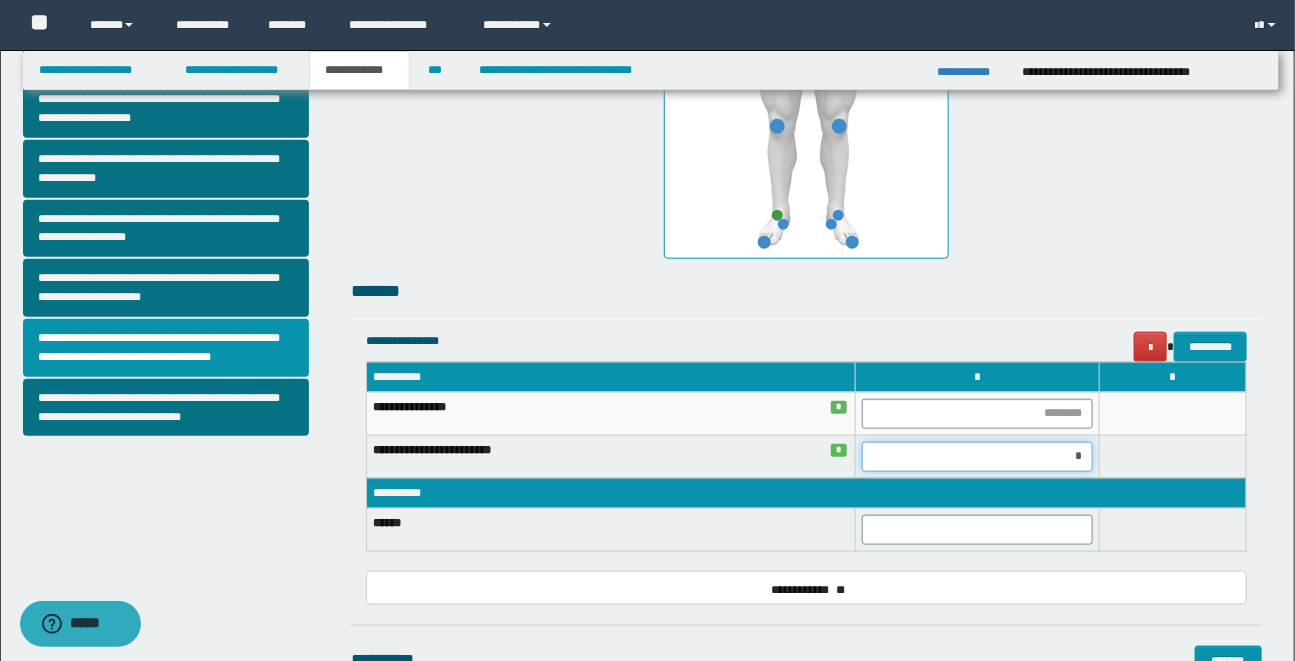 type on "**" 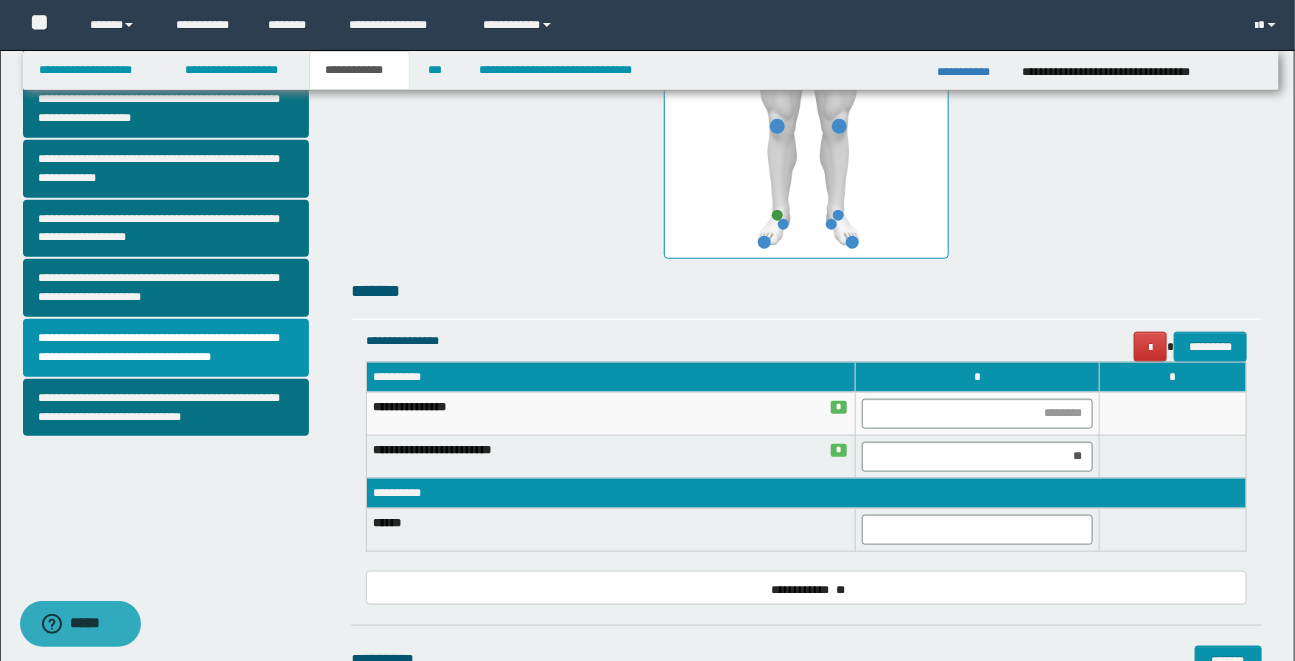 click on "**********" at bounding box center (806, 26) 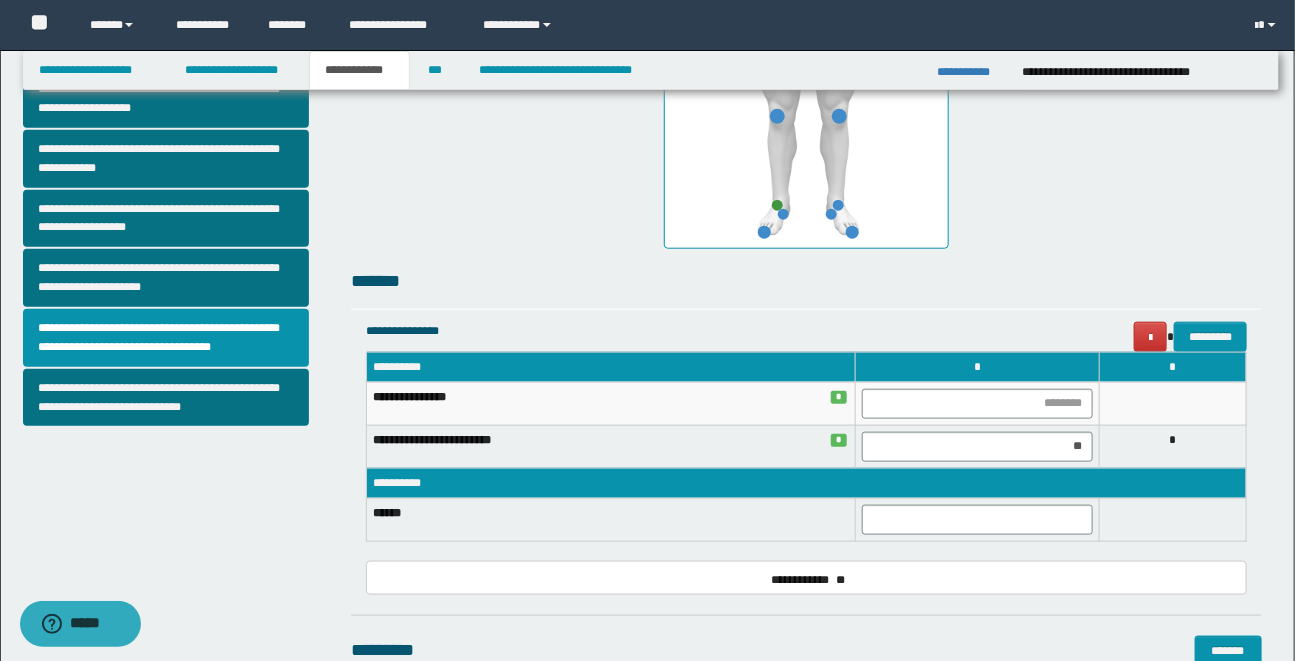 scroll, scrollTop: 679, scrollLeft: 0, axis: vertical 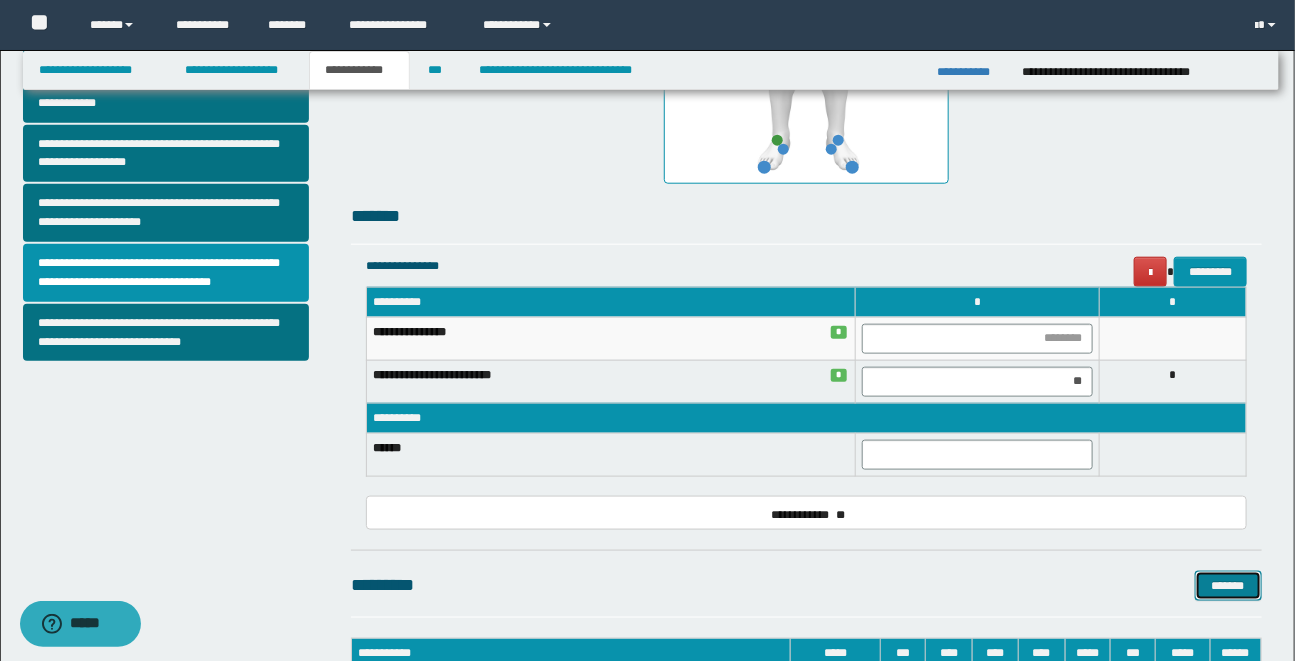 click on "*******" at bounding box center [1228, 586] 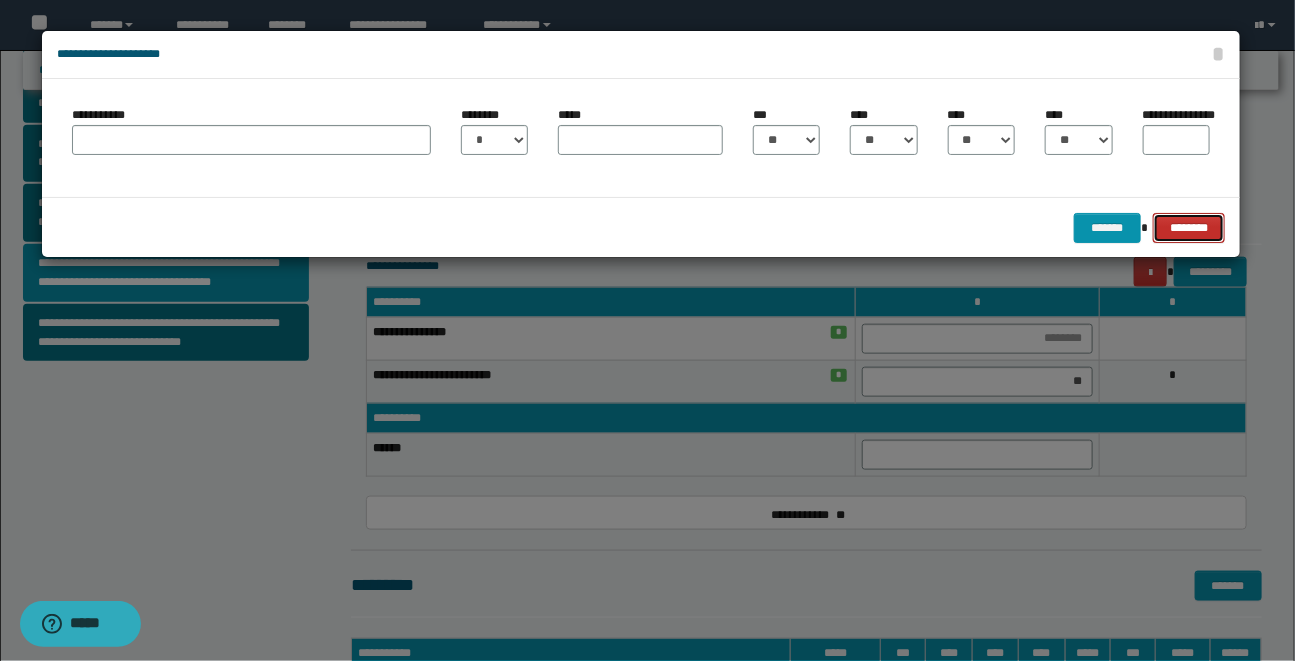 click on "********" at bounding box center (1189, 228) 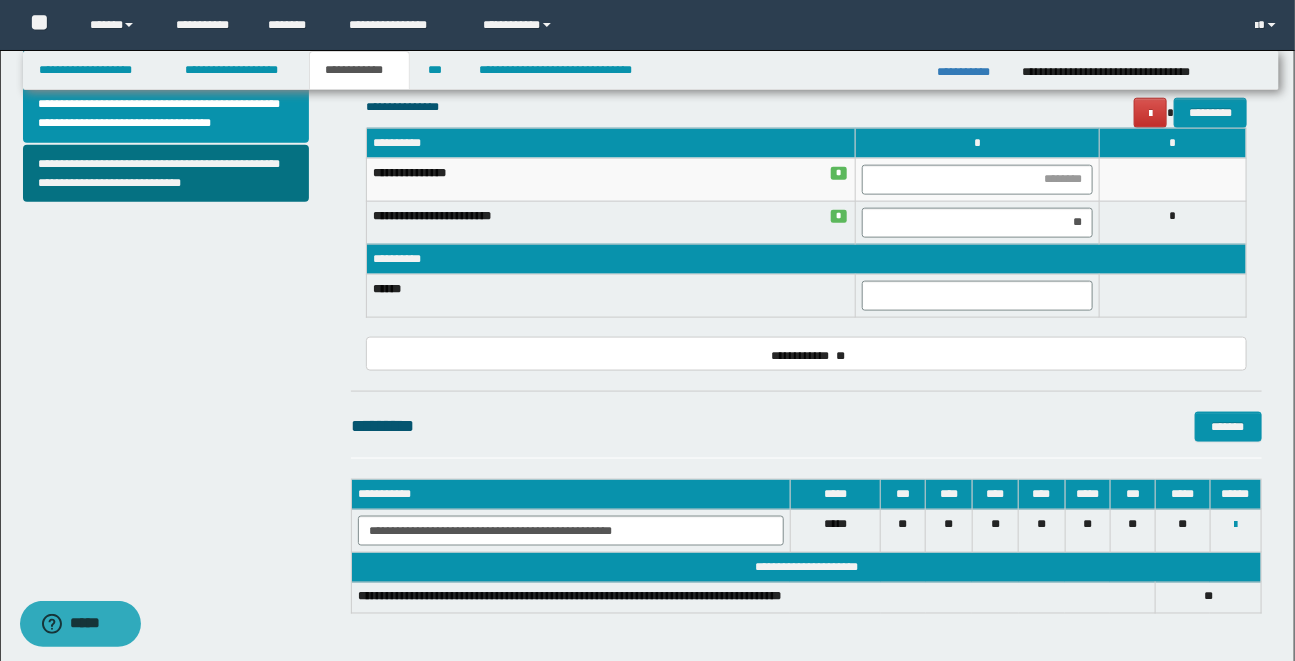 scroll, scrollTop: 838, scrollLeft: 0, axis: vertical 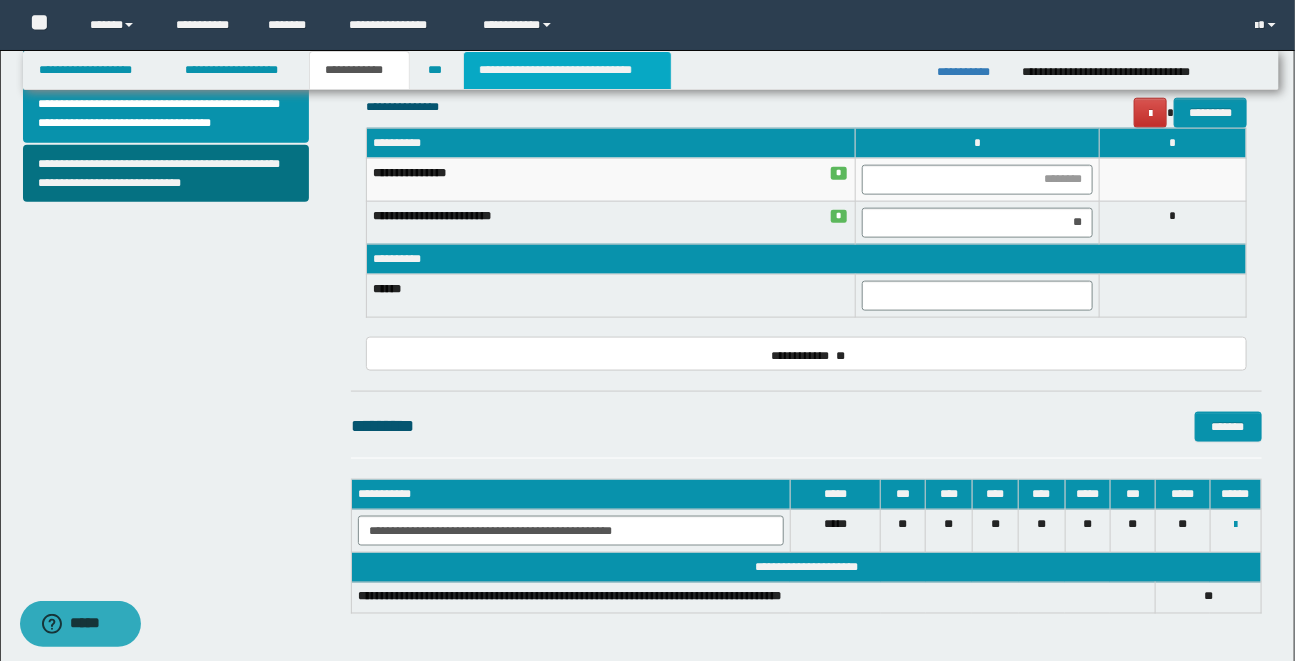 click on "**********" at bounding box center [567, 70] 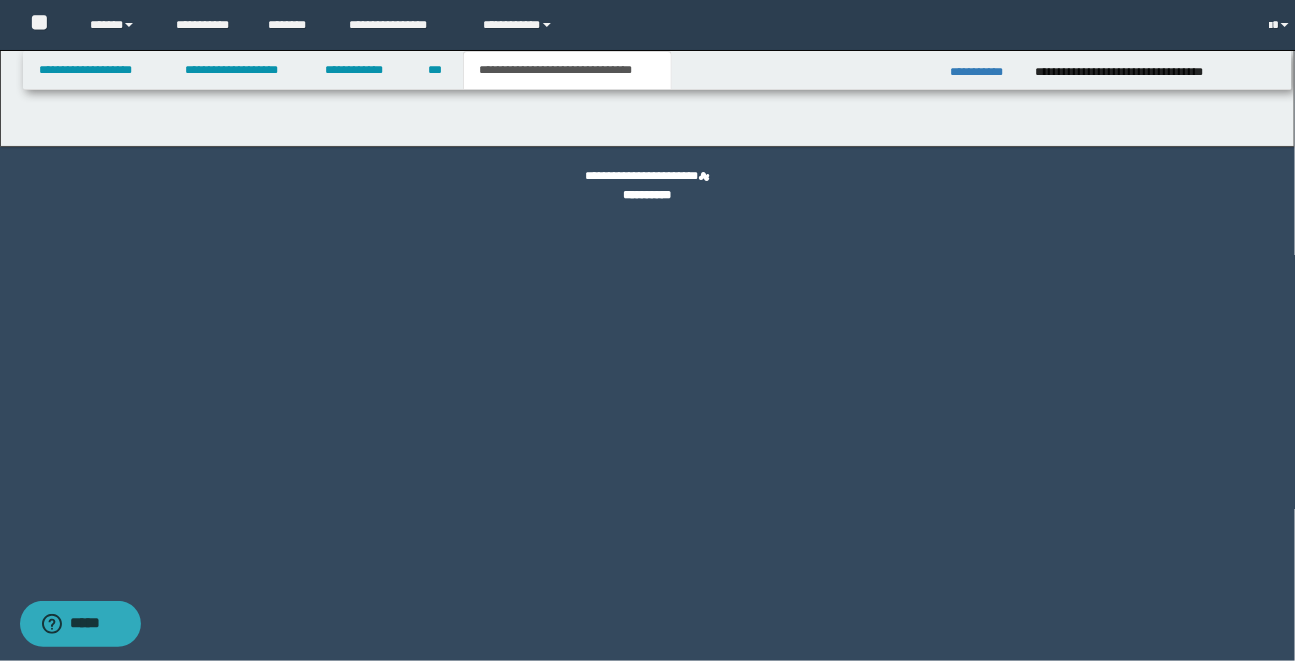 scroll, scrollTop: 0, scrollLeft: 0, axis: both 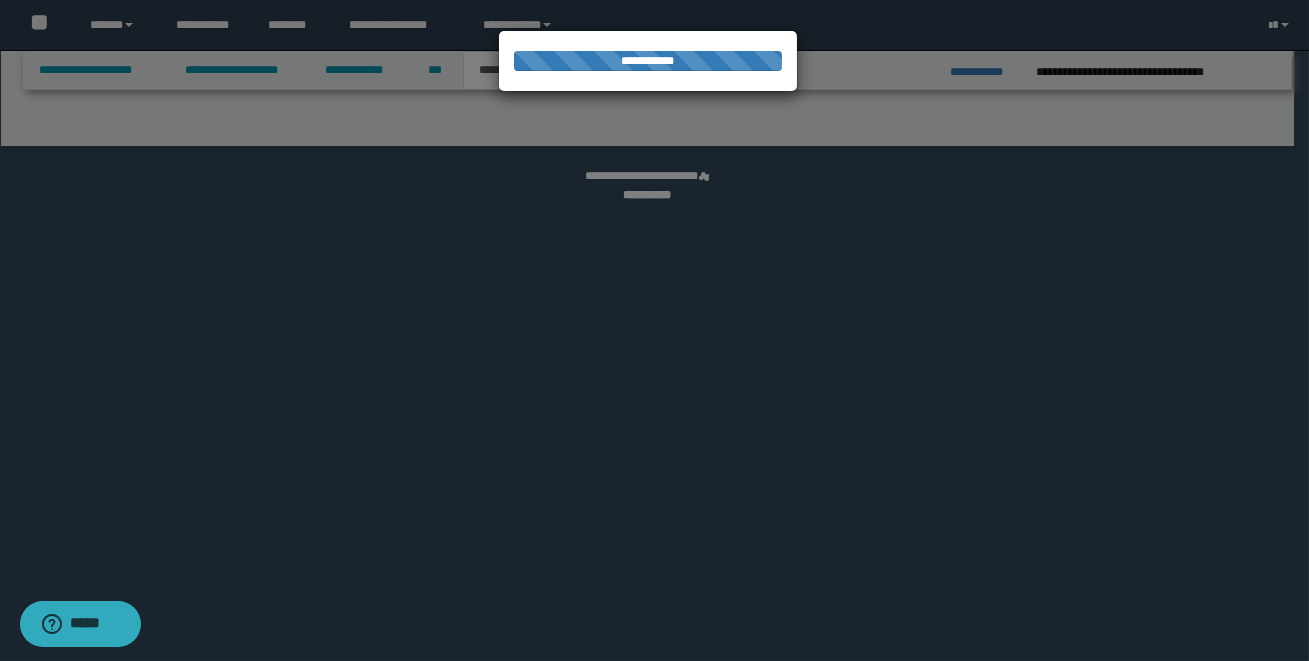select on "*" 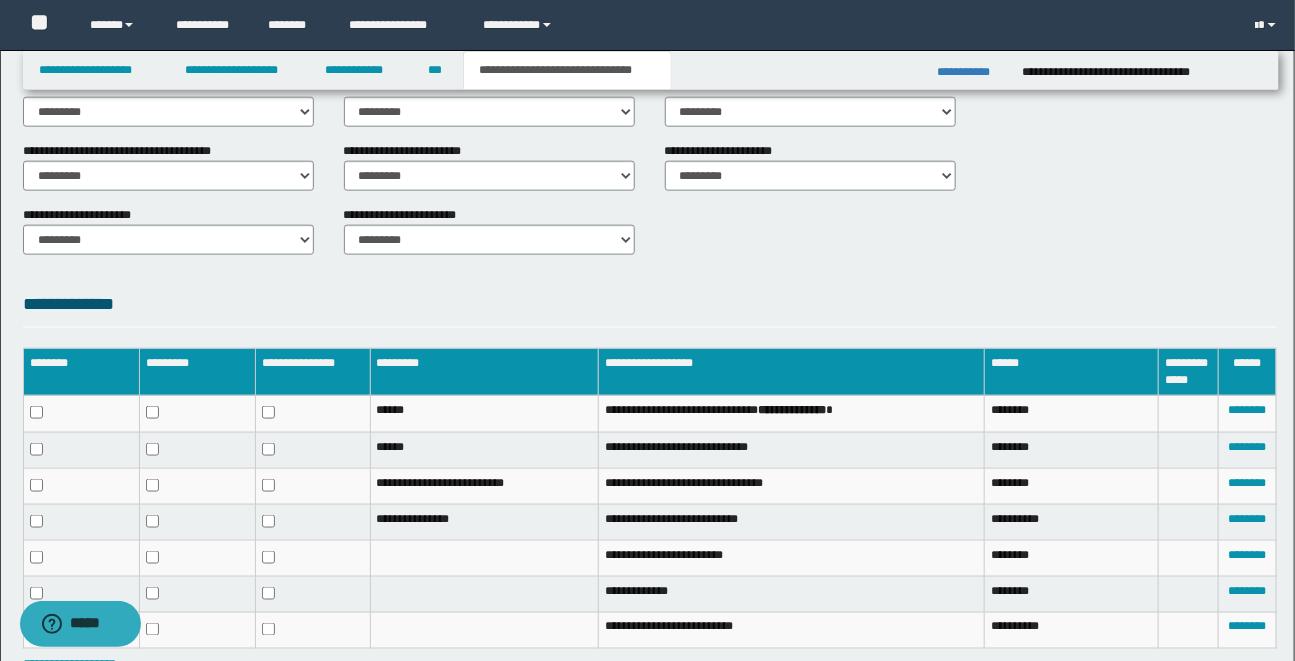 scroll, scrollTop: 936, scrollLeft: 0, axis: vertical 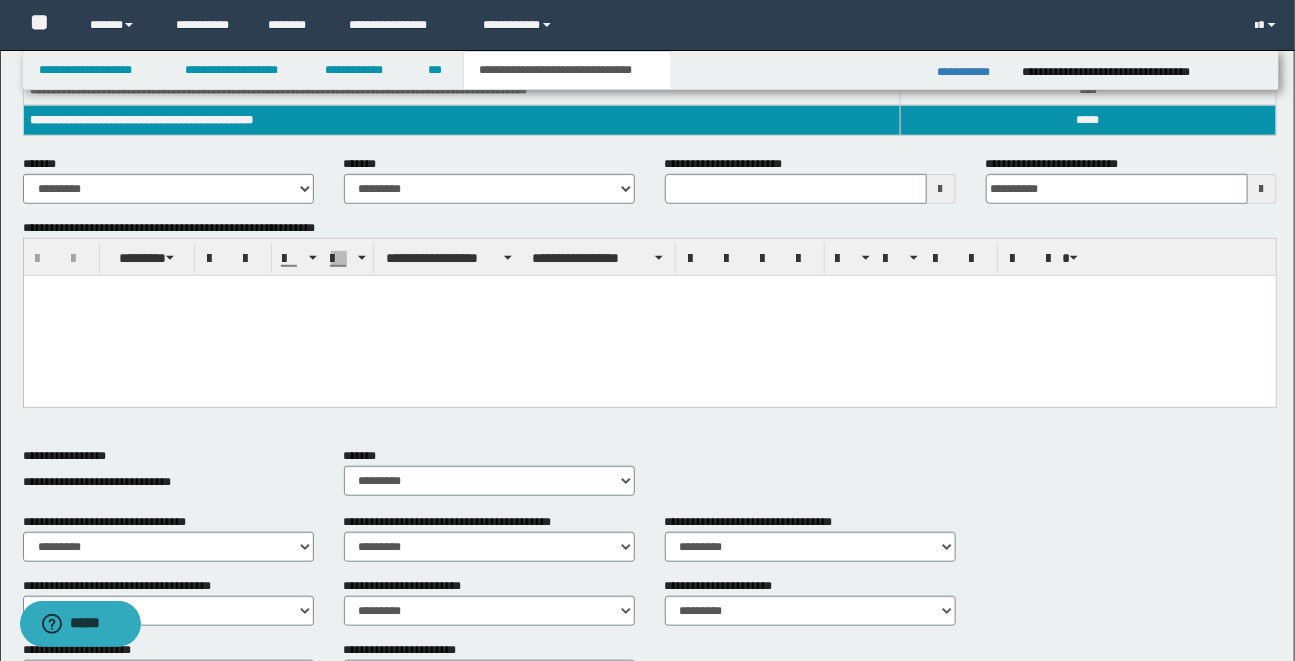 type 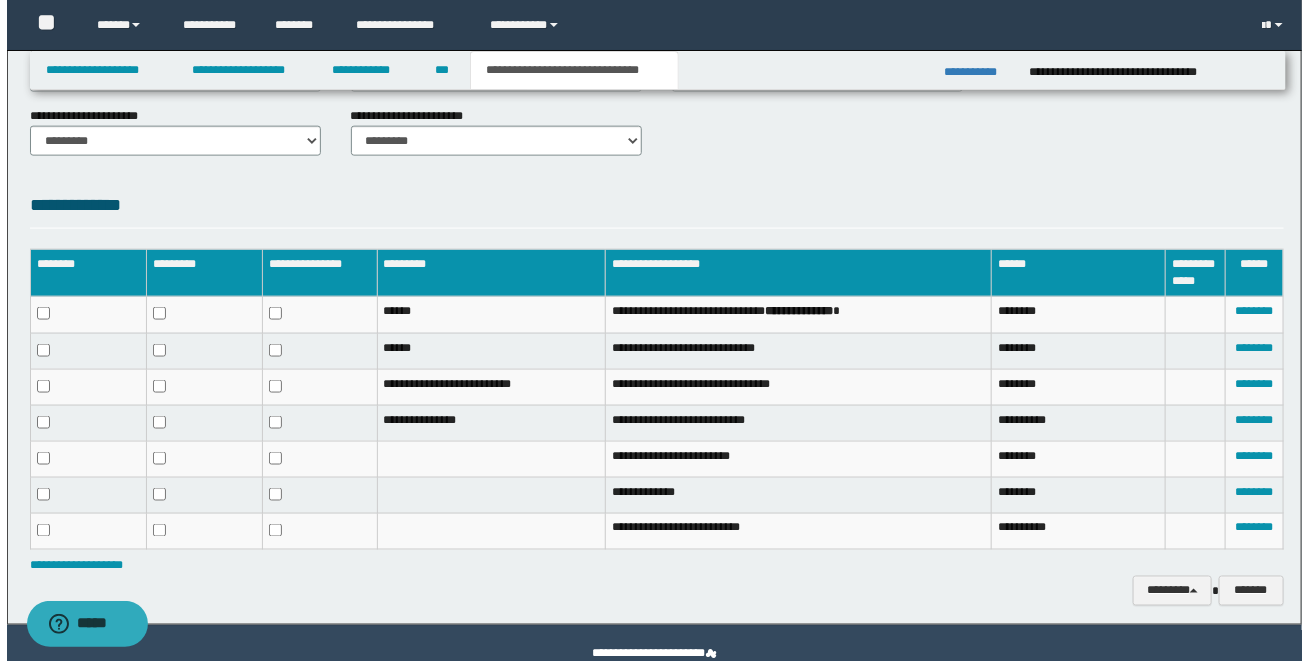 scroll, scrollTop: 936, scrollLeft: 0, axis: vertical 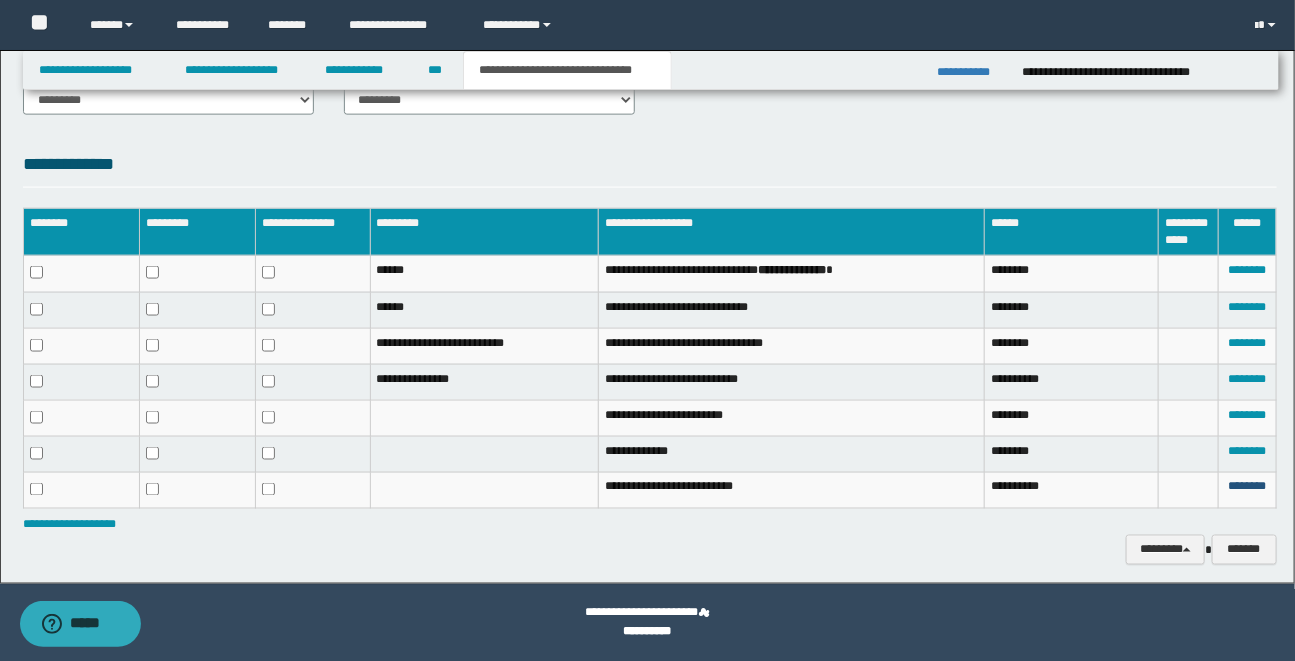 drag, startPoint x: 1238, startPoint y: 480, endPoint x: 1222, endPoint y: 465, distance: 21.931713 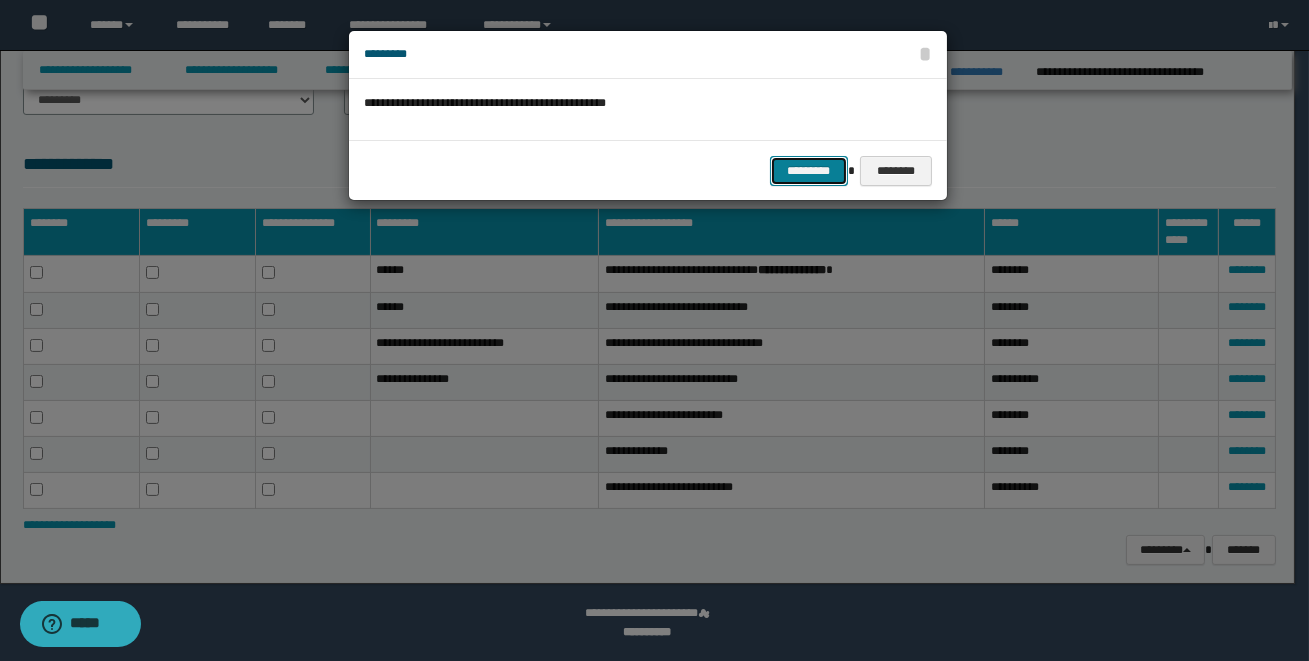 click on "*********" at bounding box center [809, 171] 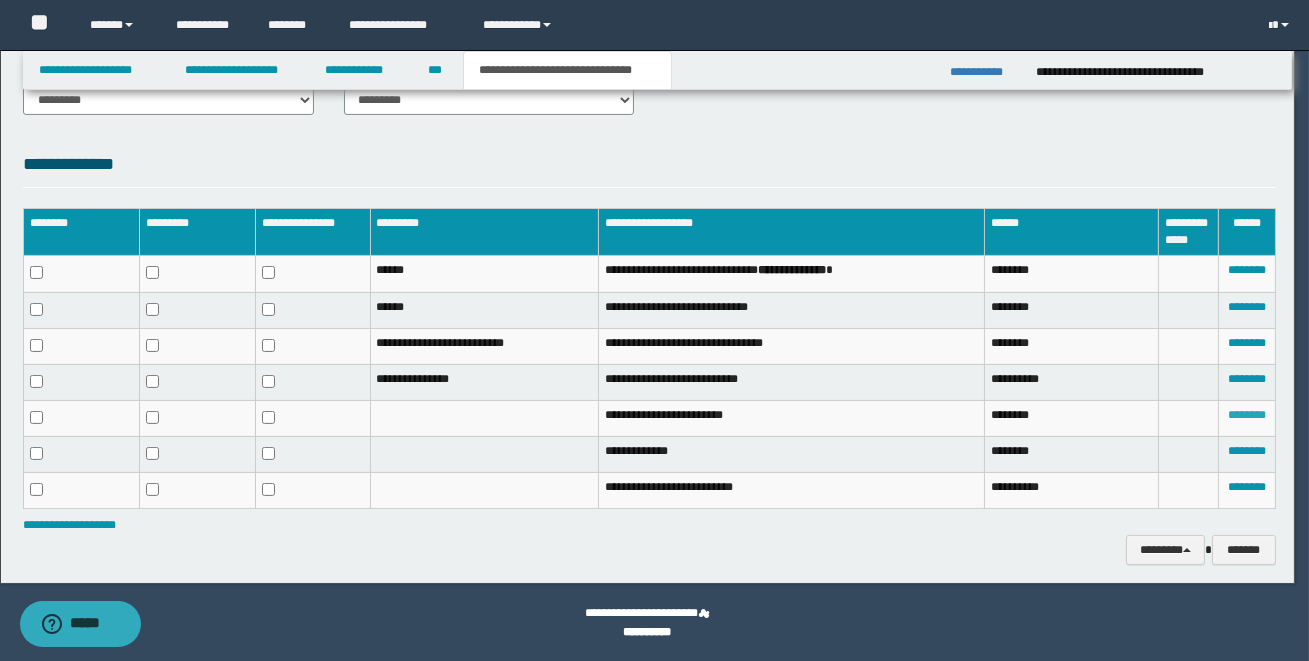 scroll, scrollTop: 902, scrollLeft: 0, axis: vertical 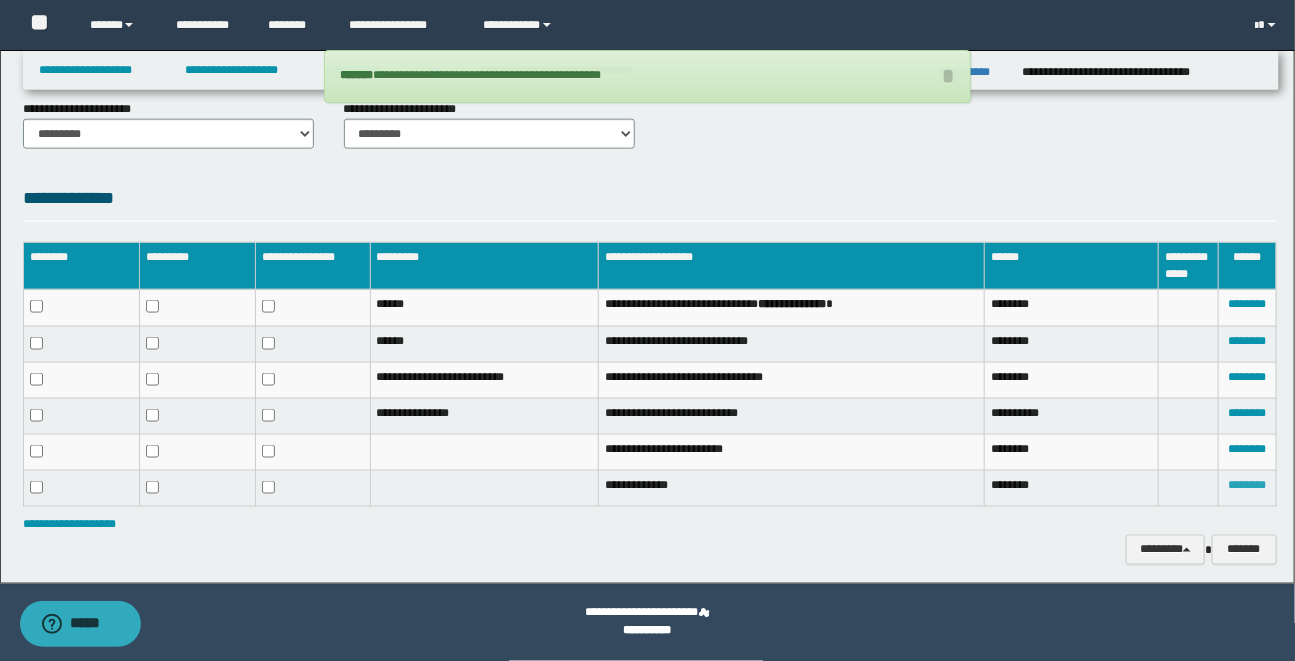 click on "********" at bounding box center (1247, 485) 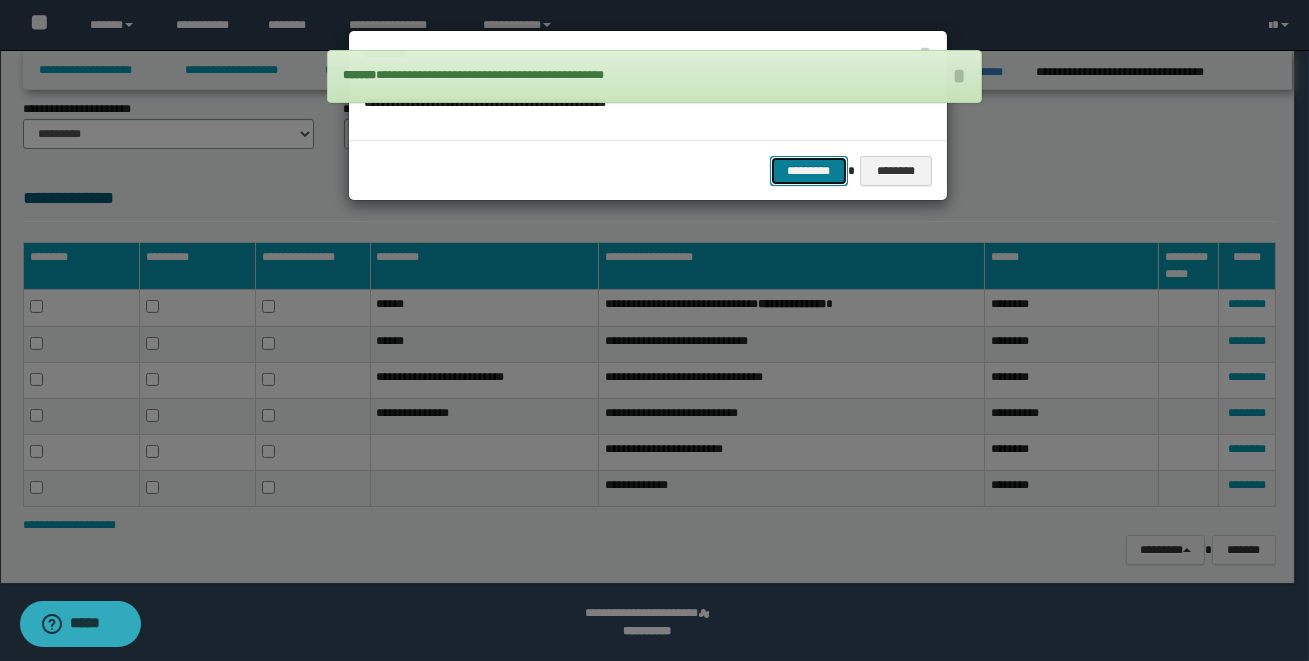 click on "*********" at bounding box center [809, 171] 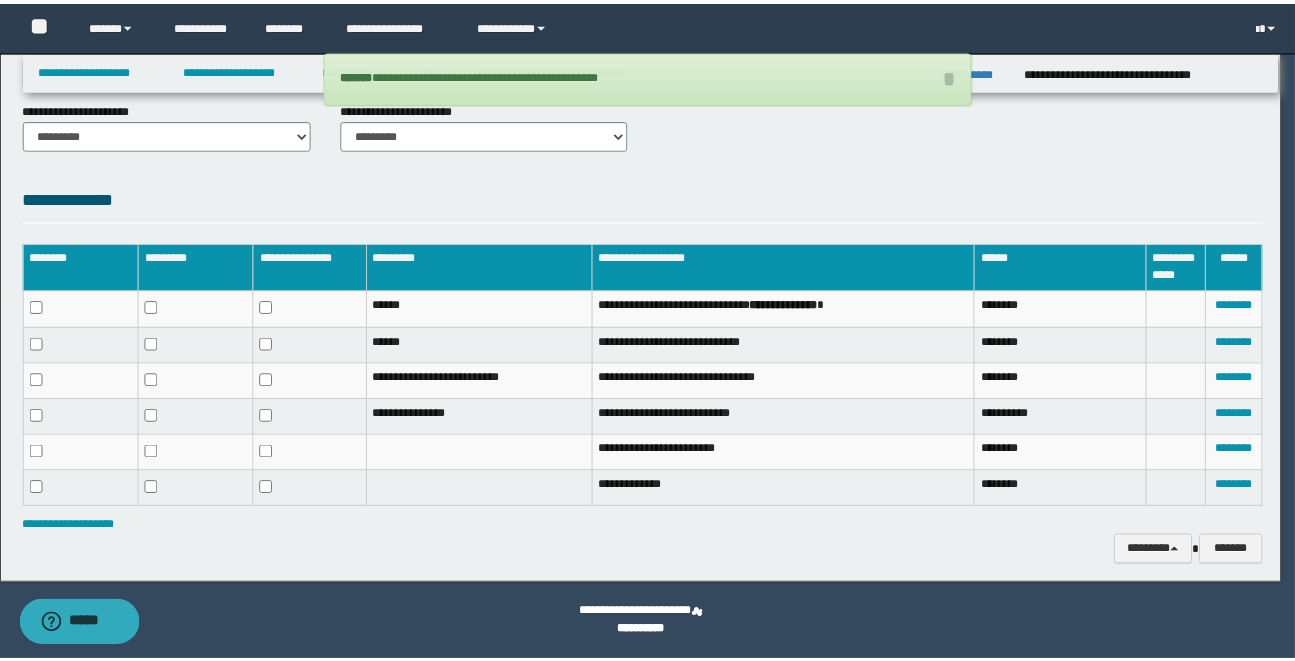 scroll, scrollTop: 868, scrollLeft: 0, axis: vertical 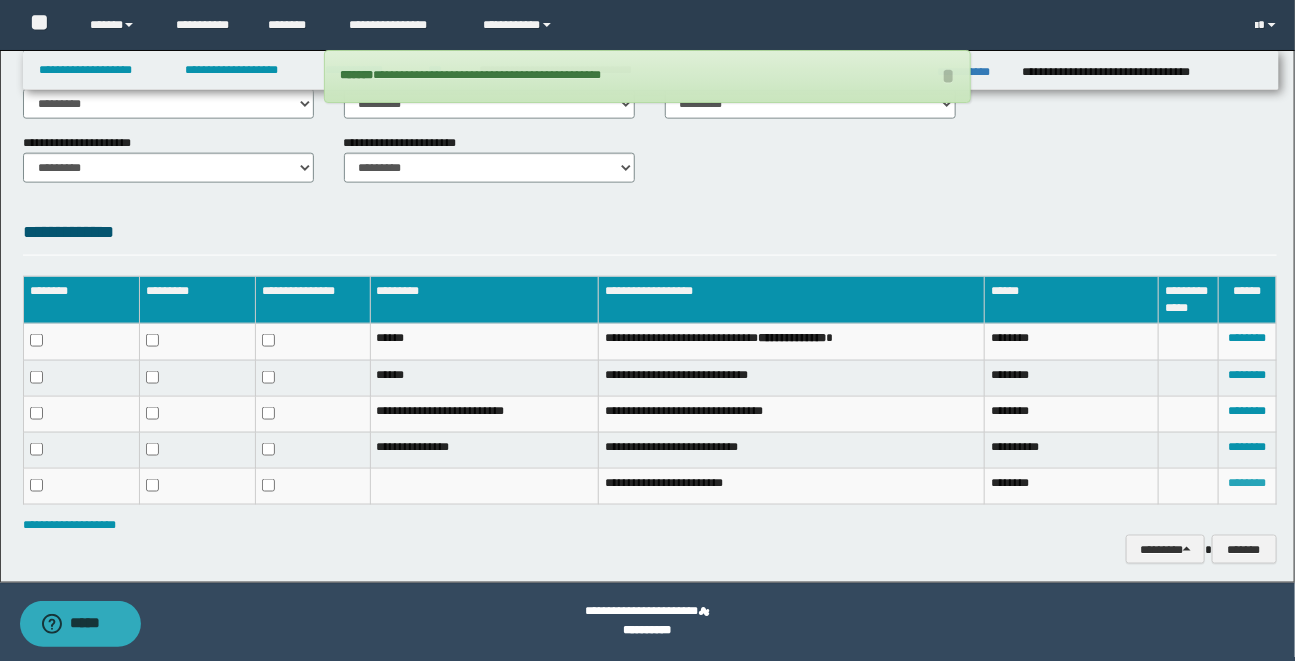 click on "********" at bounding box center (1247, 483) 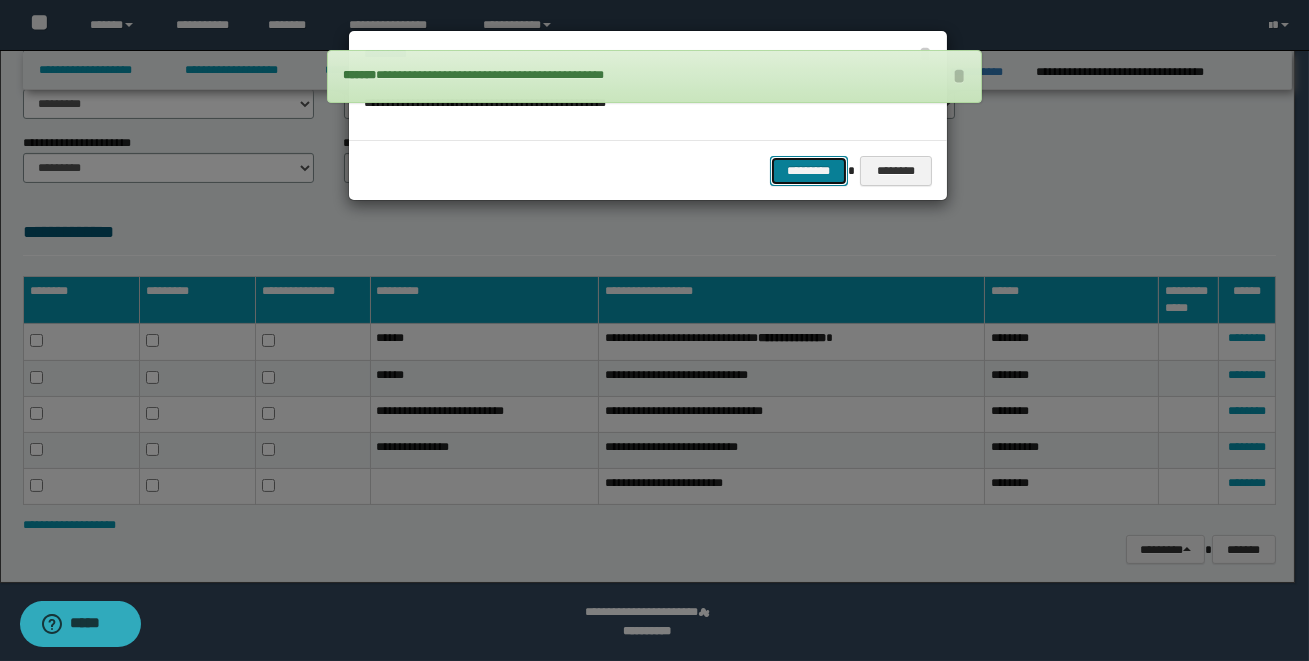 click on "*********" at bounding box center (809, 171) 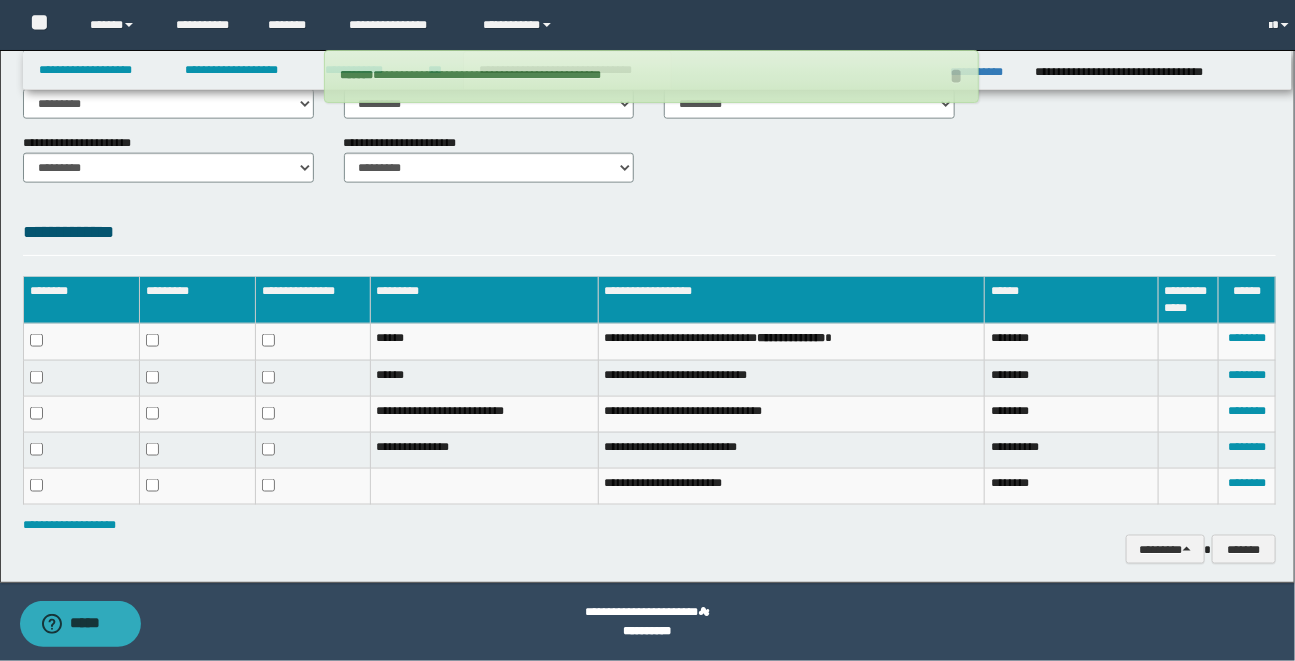 scroll, scrollTop: 833, scrollLeft: 0, axis: vertical 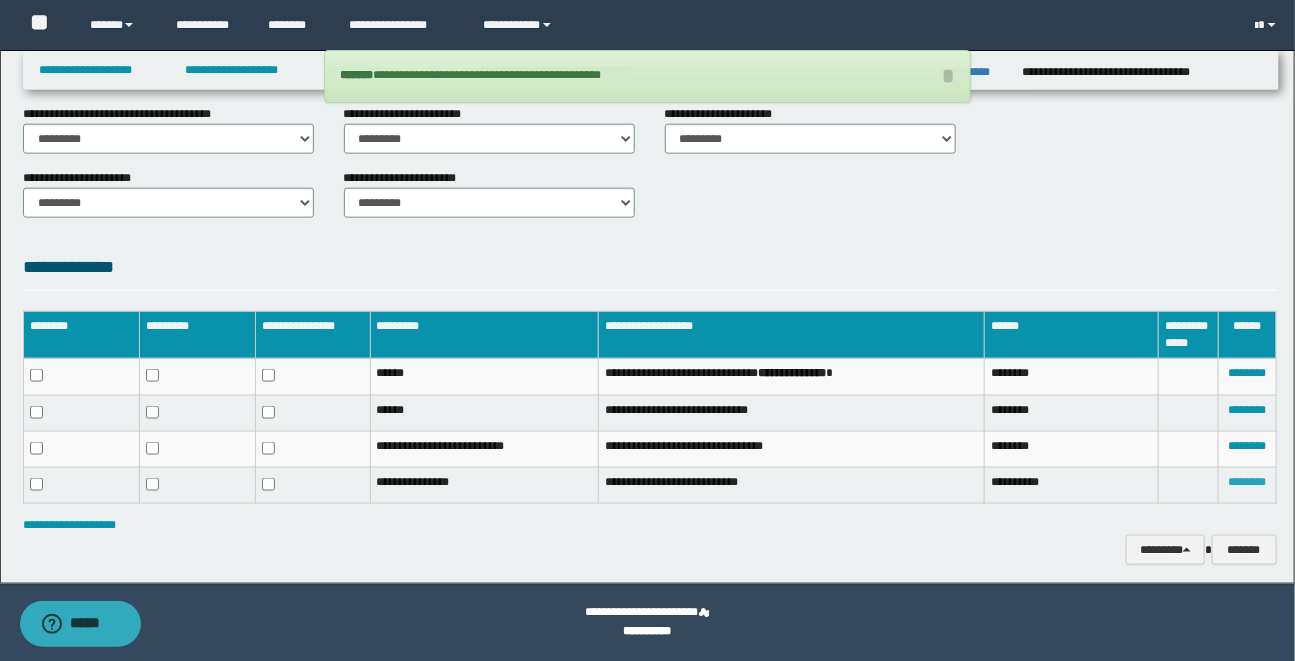 click on "********" at bounding box center [1247, 482] 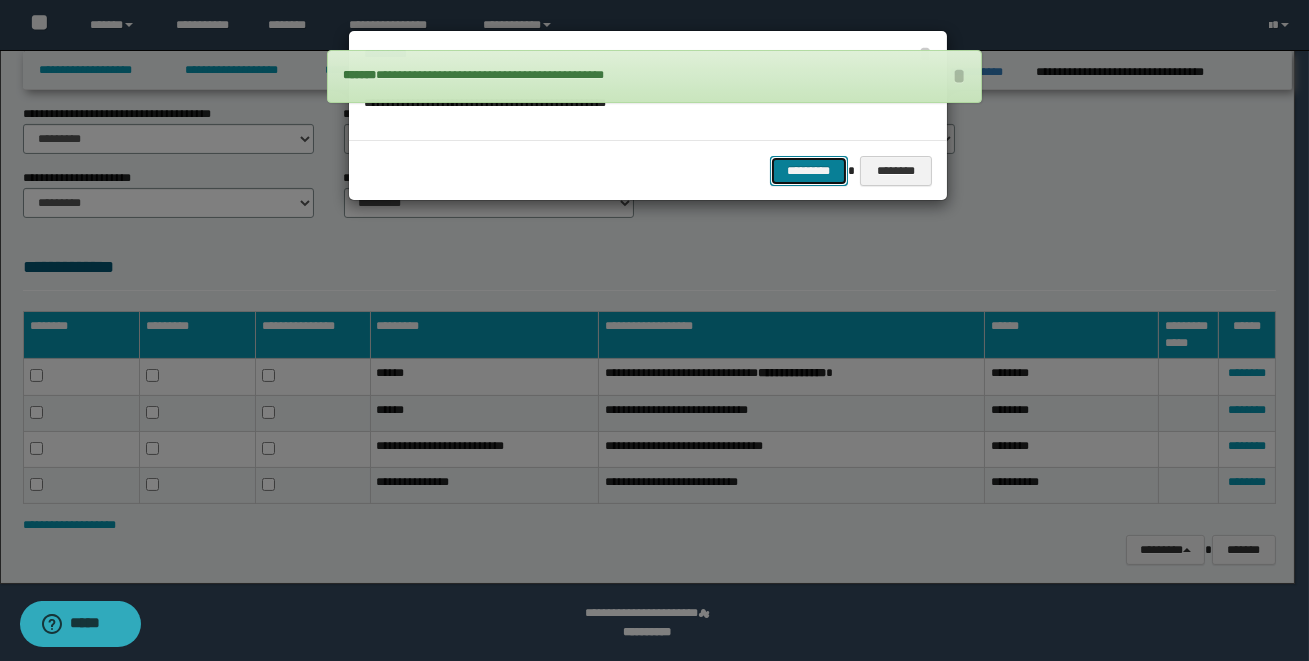 click on "*********" at bounding box center [809, 171] 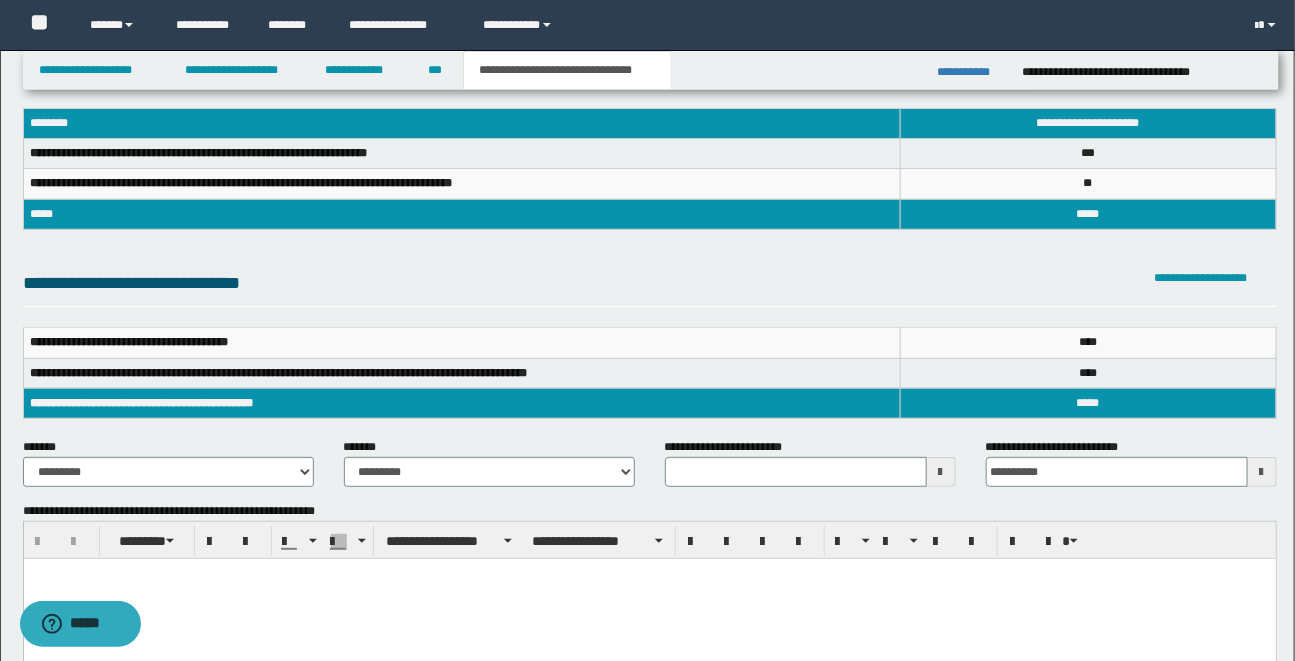 scroll, scrollTop: 79, scrollLeft: 0, axis: vertical 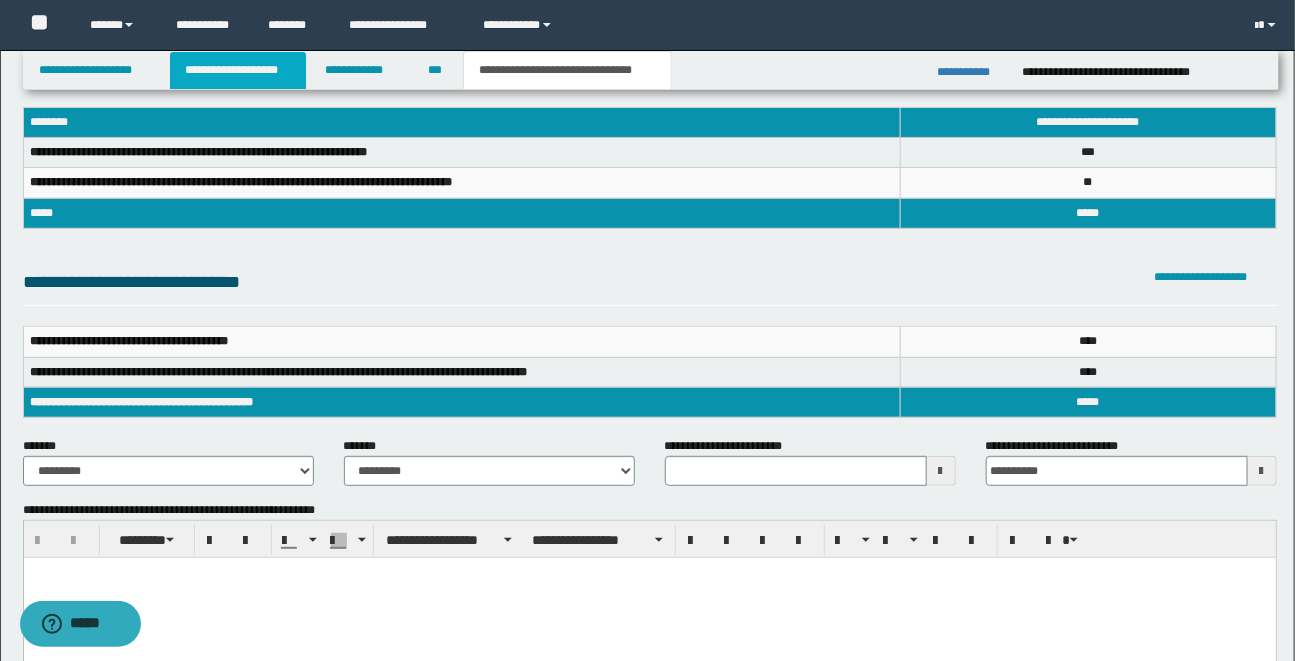 click on "**********" at bounding box center [238, 70] 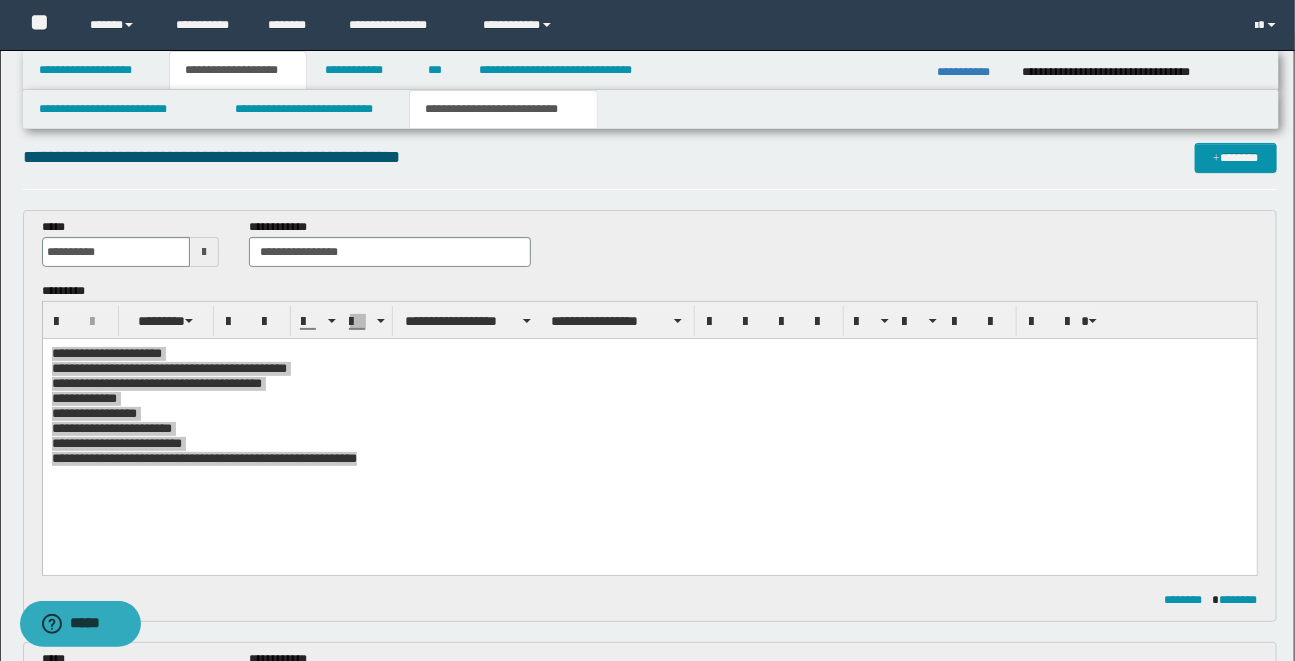 scroll, scrollTop: 0, scrollLeft: 0, axis: both 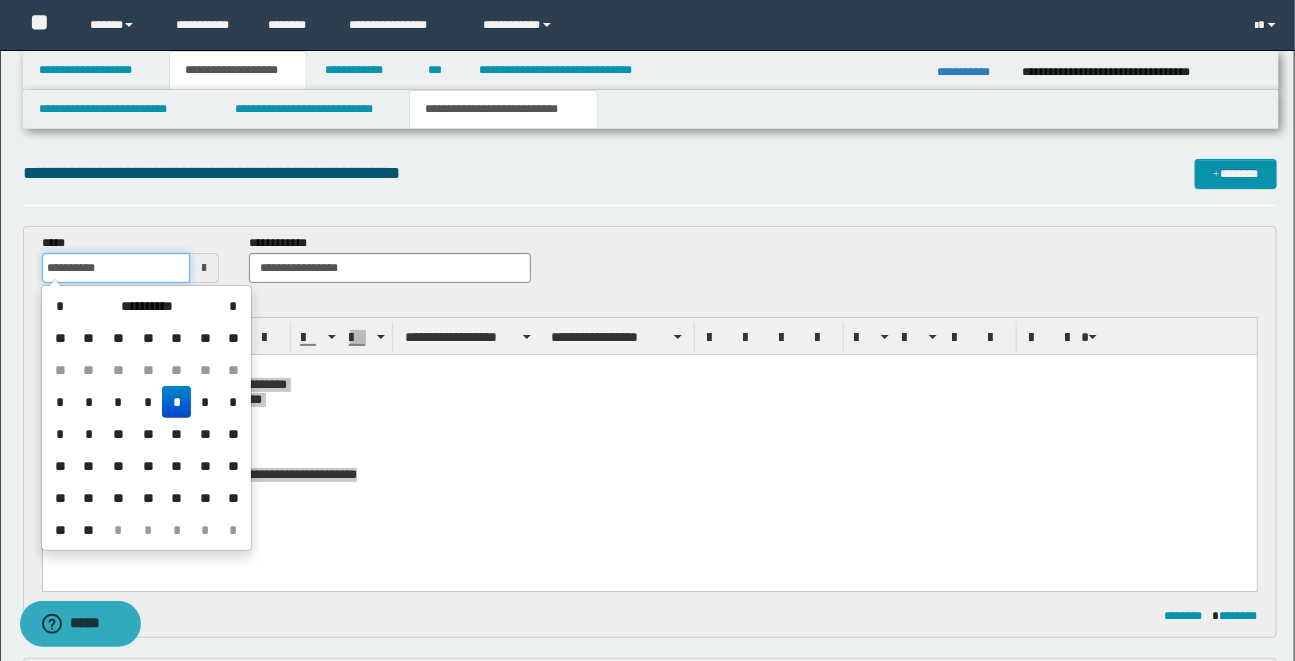 drag, startPoint x: 45, startPoint y: 269, endPoint x: 137, endPoint y: 268, distance: 92.00543 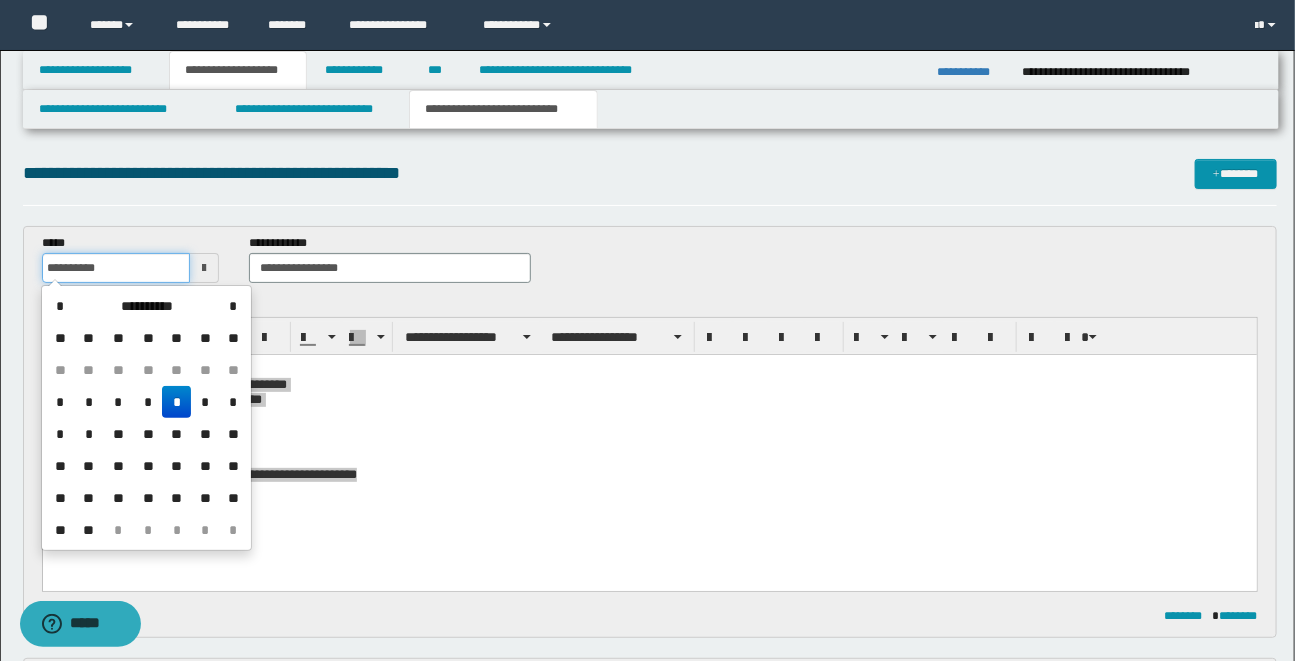 click on "**********" at bounding box center (116, 268) 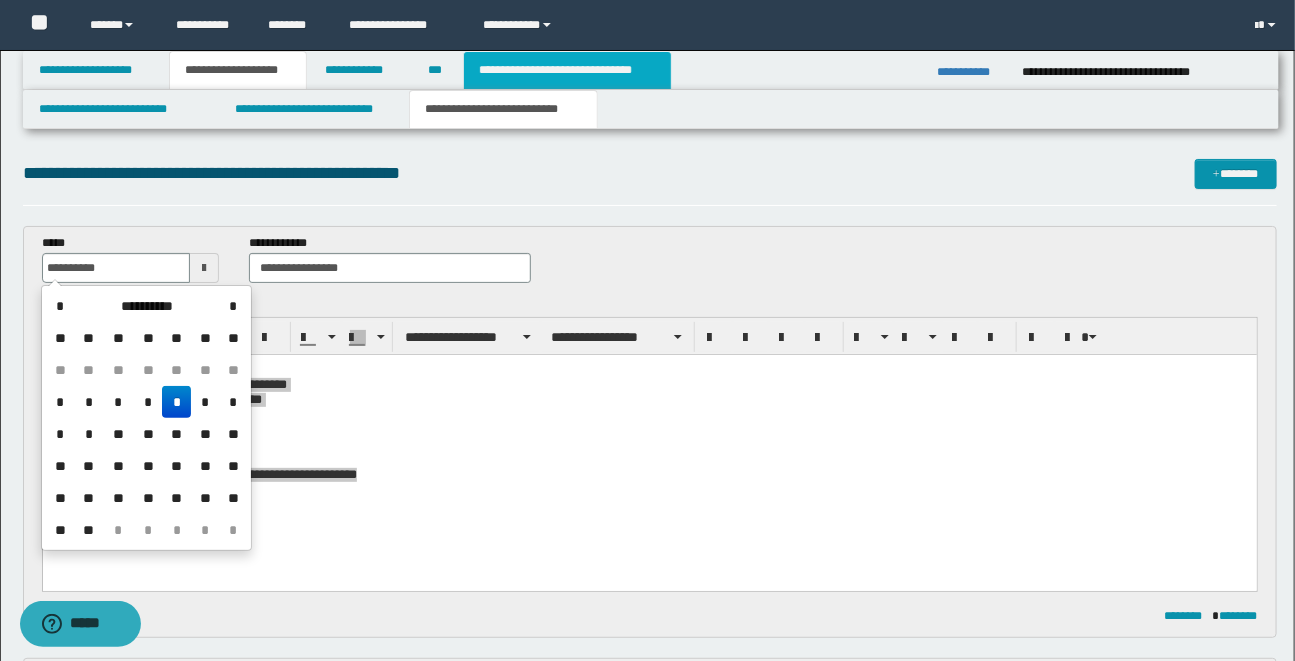 type on "**********" 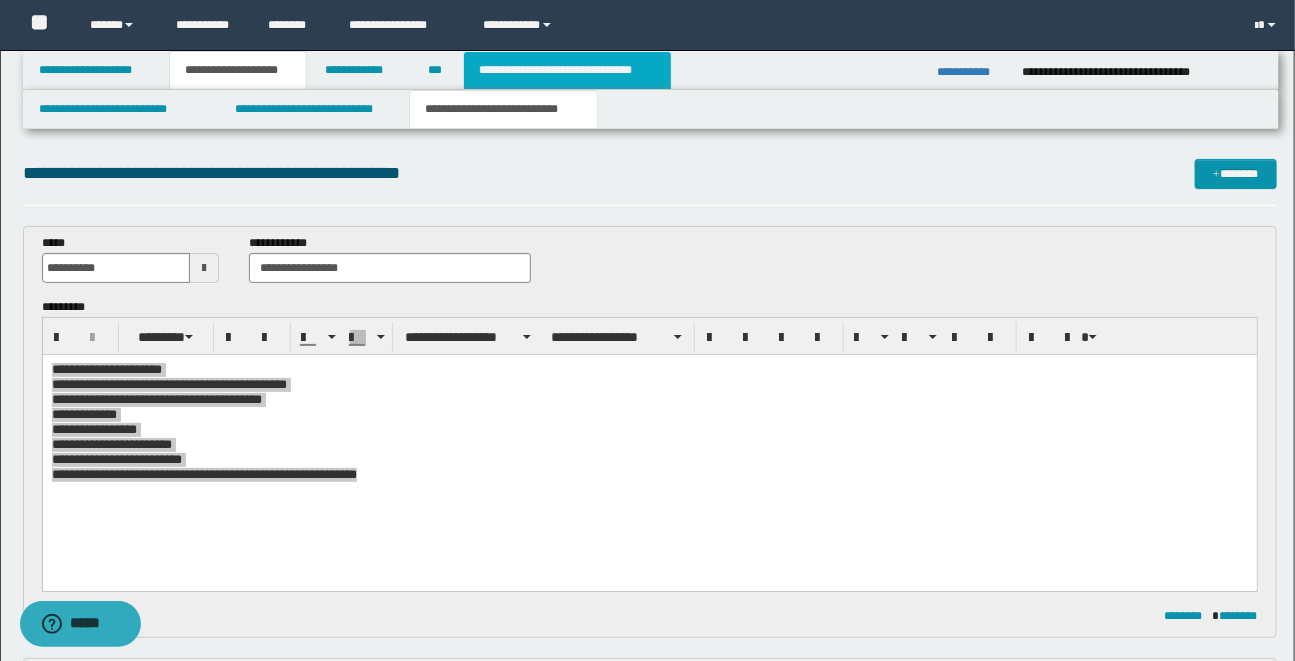 click on "**********" at bounding box center [567, 70] 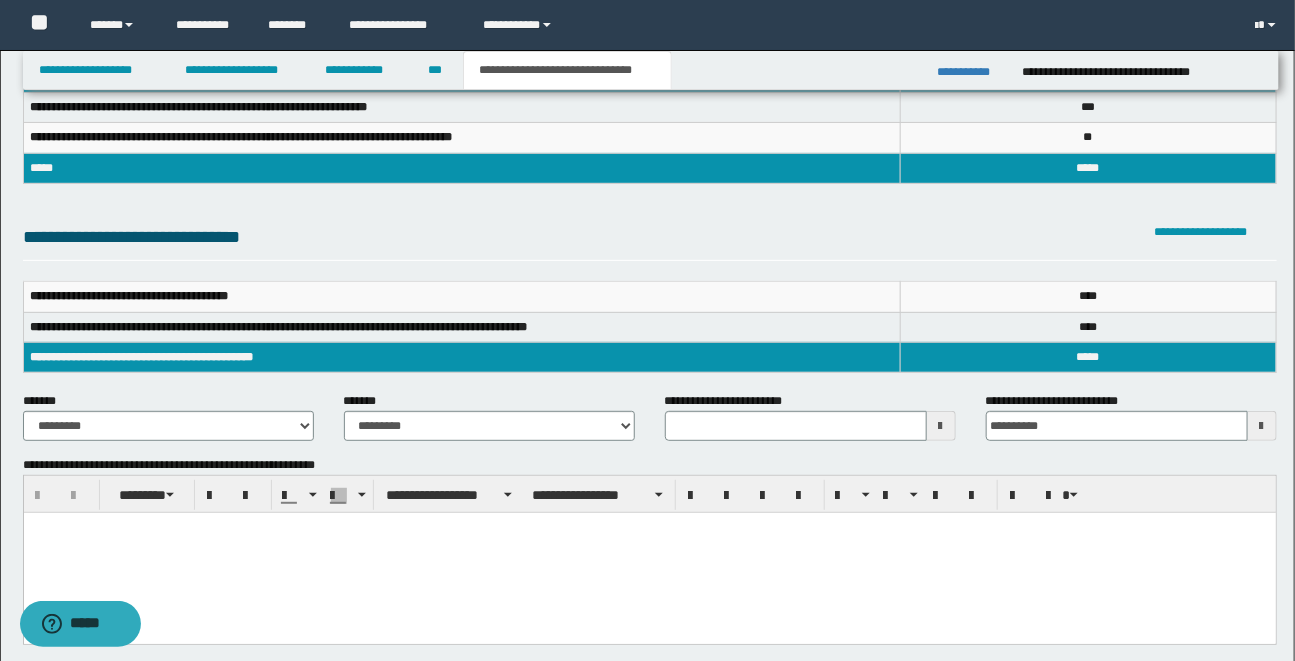 scroll, scrollTop: 125, scrollLeft: 0, axis: vertical 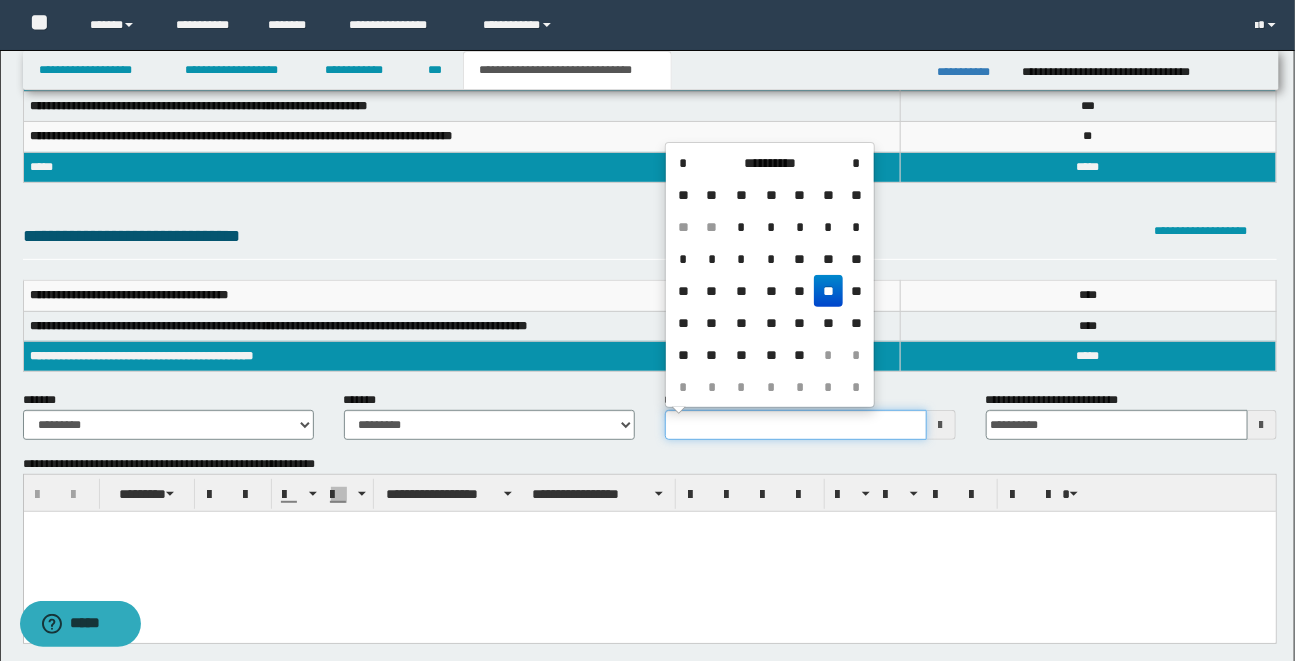 click on "**********" at bounding box center [796, 425] 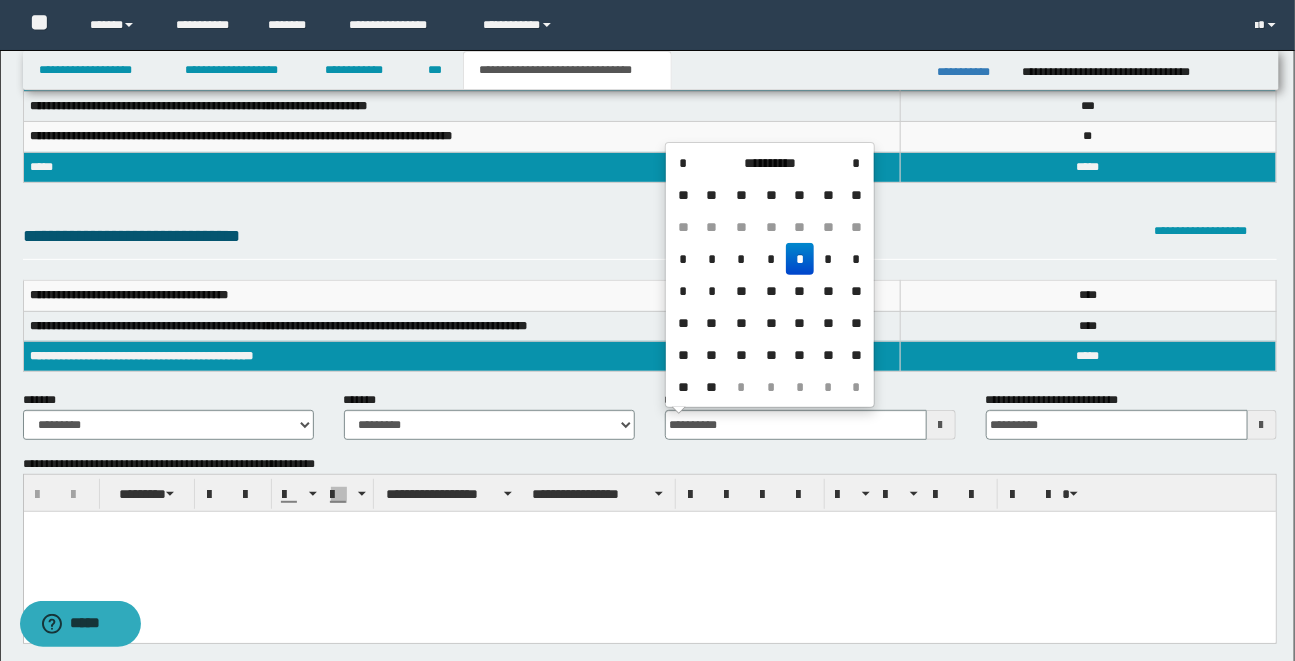 click on "*" at bounding box center [800, 259] 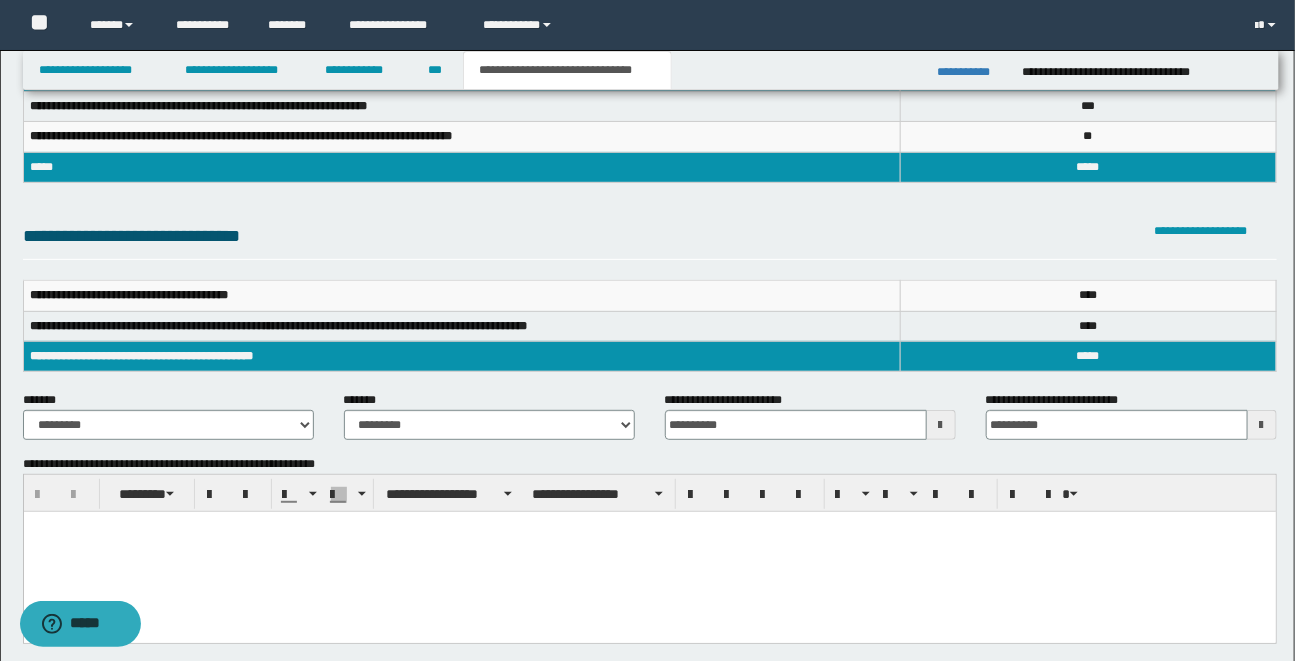 click at bounding box center [649, 552] 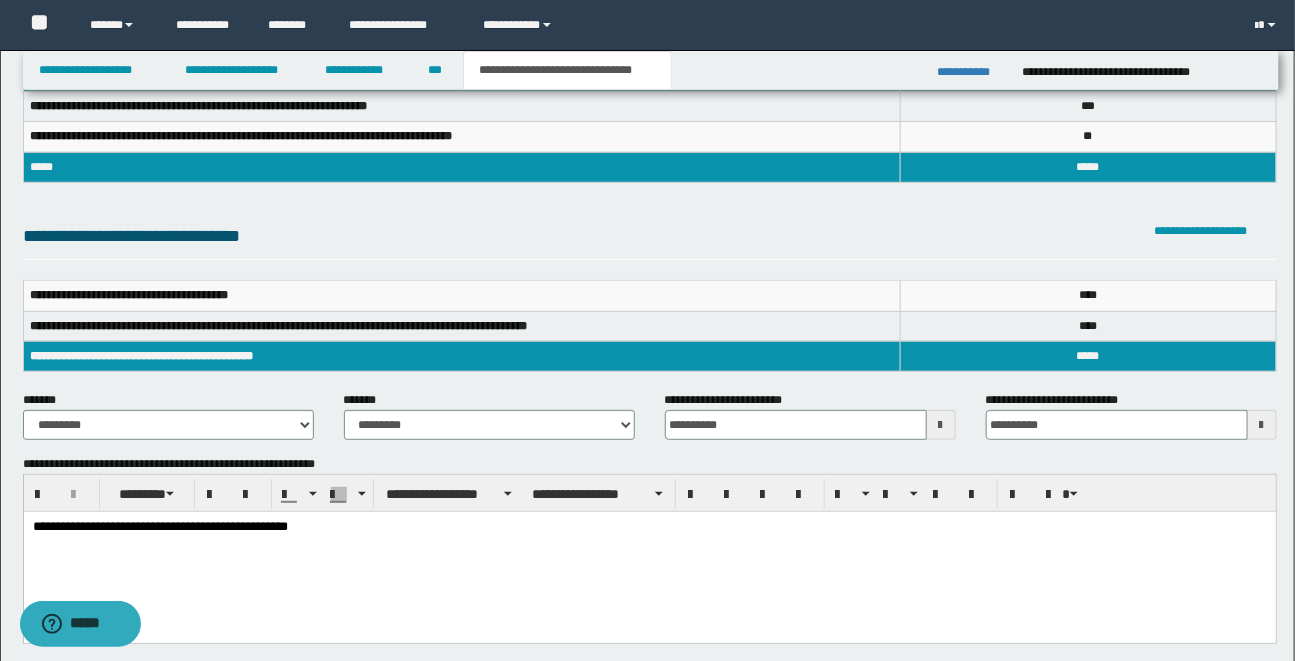 drag, startPoint x: 245, startPoint y: 538, endPoint x: 232, endPoint y: 538, distance: 13 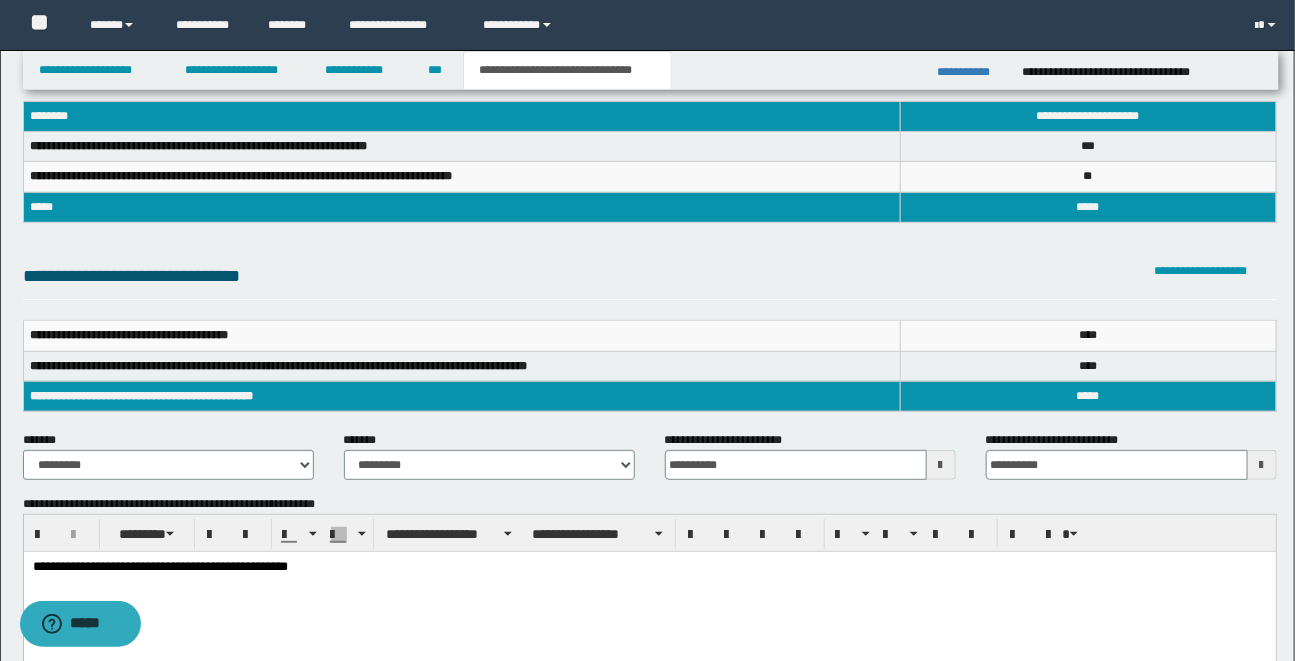 scroll, scrollTop: 0, scrollLeft: 0, axis: both 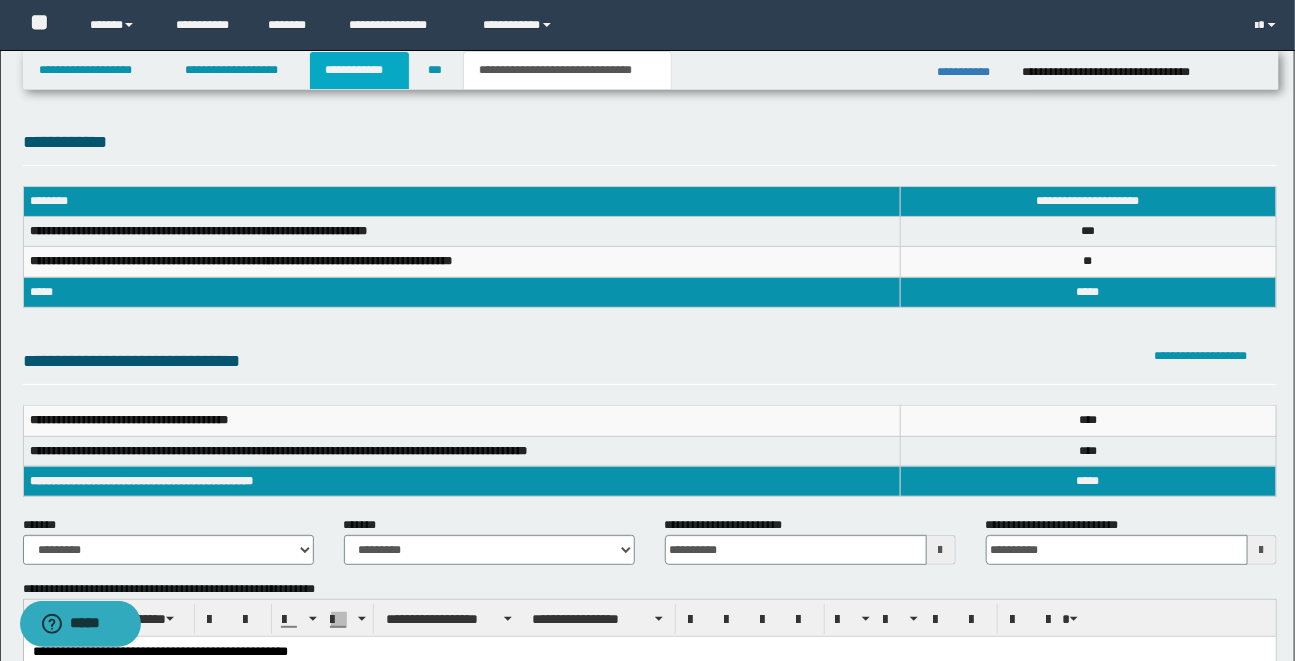 click on "**********" at bounding box center [359, 70] 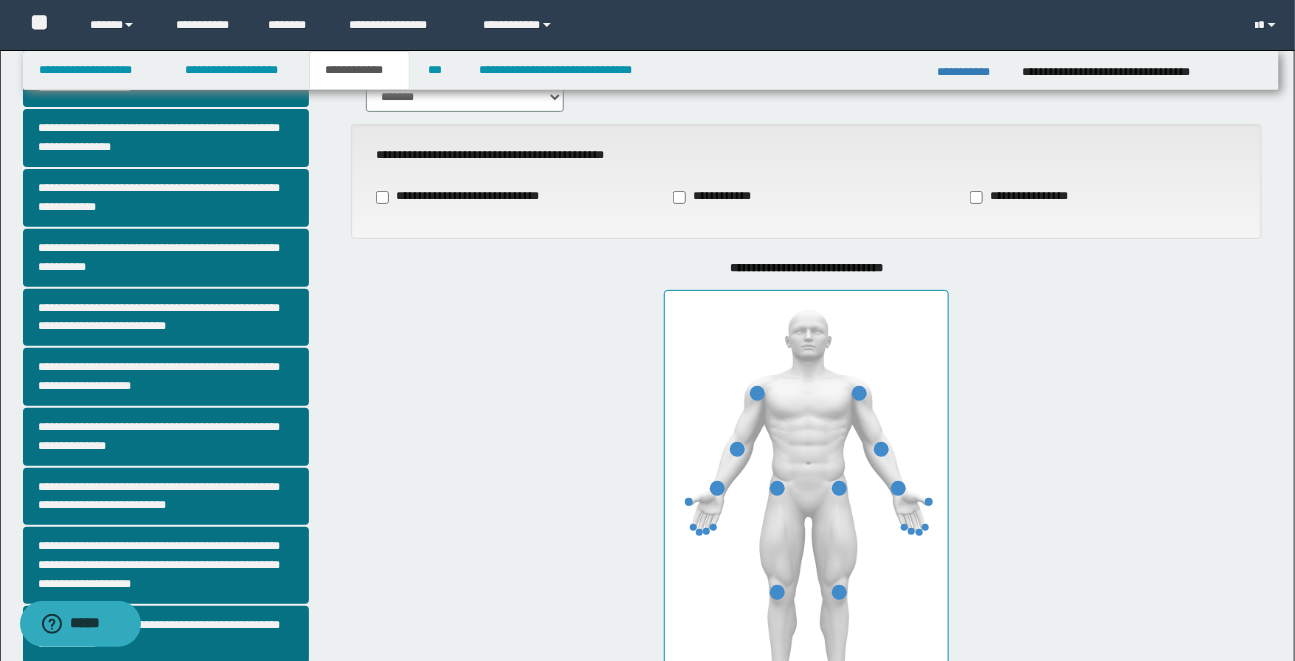 scroll, scrollTop: 141, scrollLeft: 0, axis: vertical 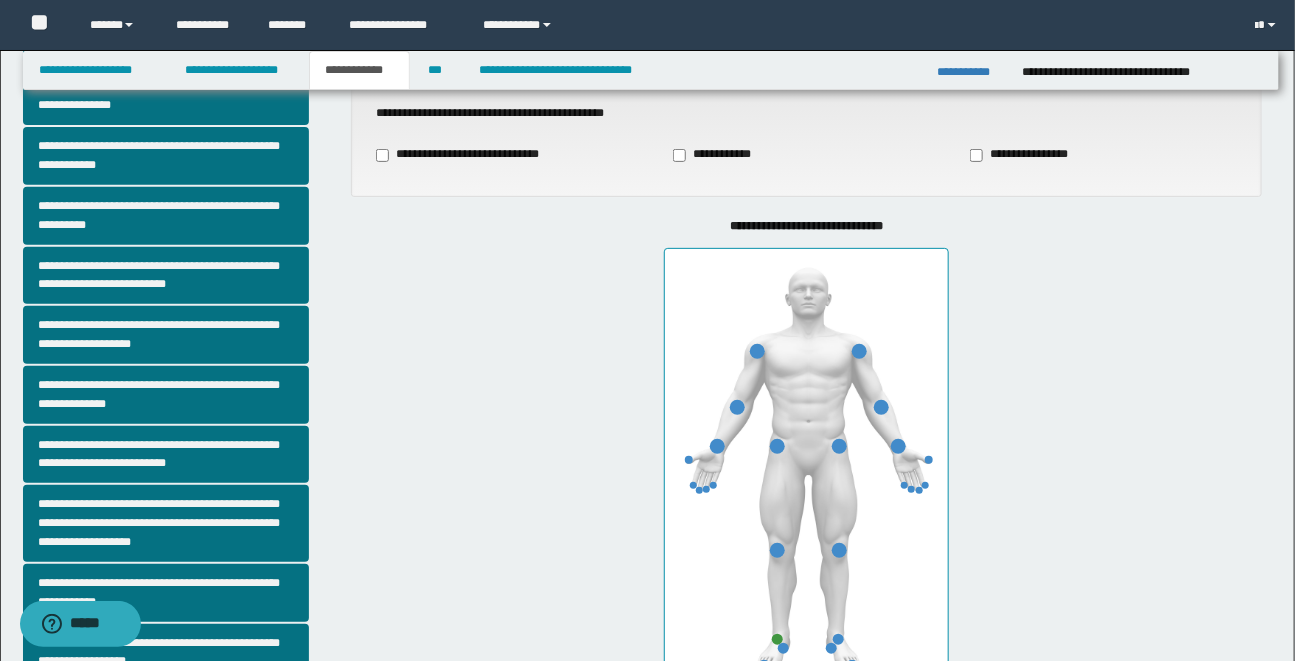 drag, startPoint x: 539, startPoint y: 331, endPoint x: 525, endPoint y: 339, distance: 16.124516 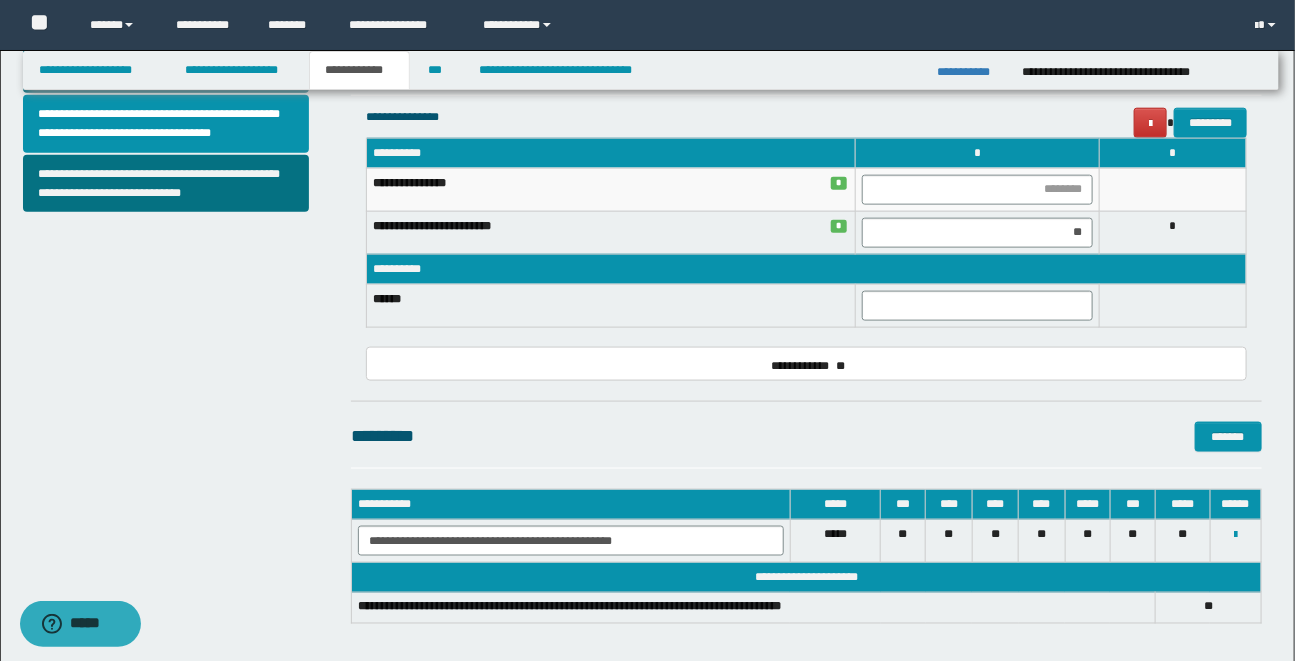 scroll, scrollTop: 831, scrollLeft: 0, axis: vertical 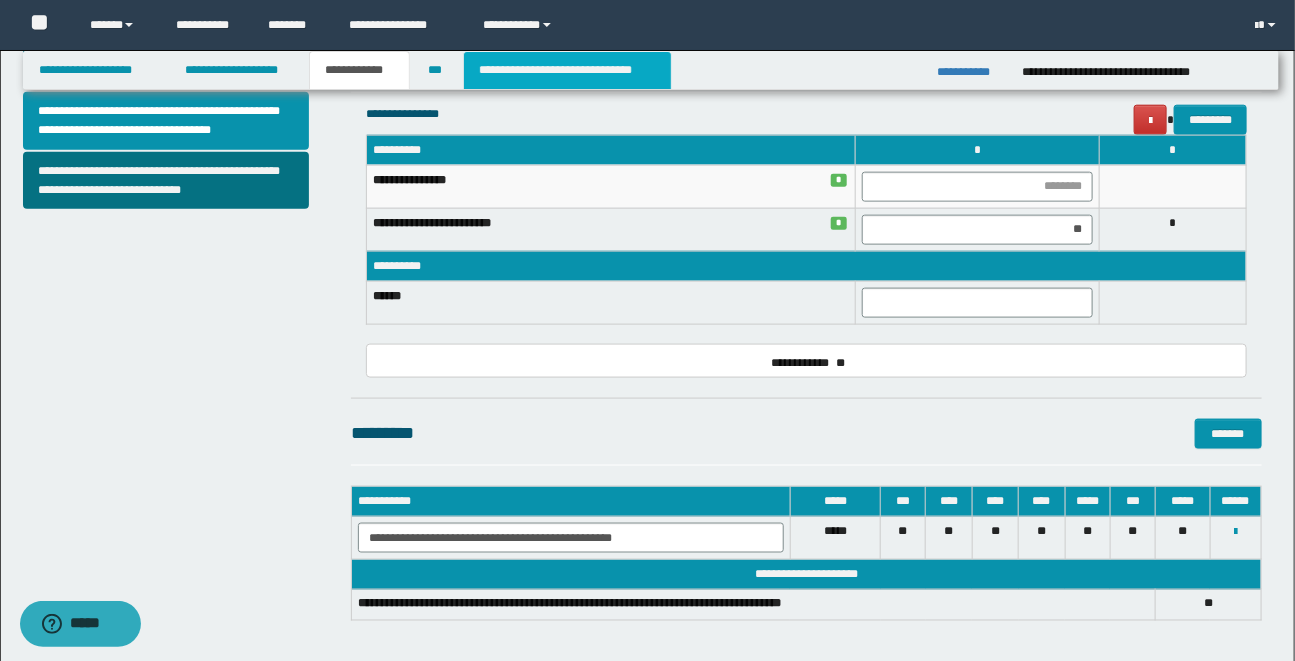 click on "**********" at bounding box center (567, 70) 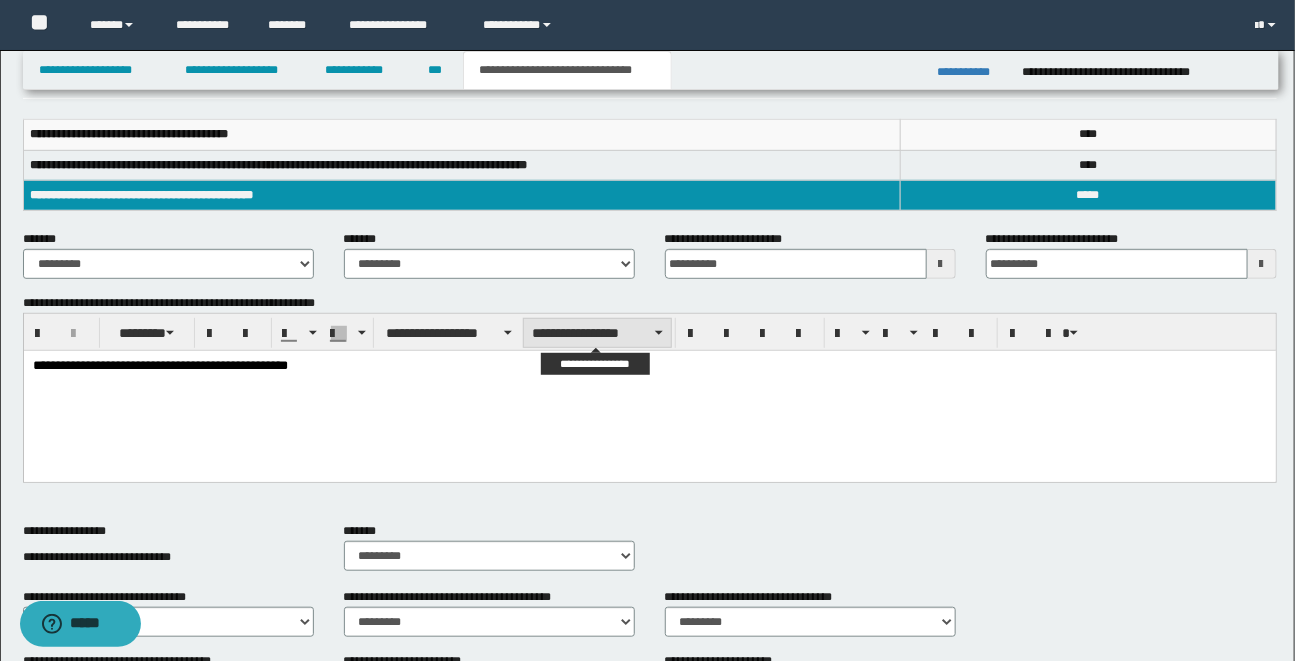 scroll, scrollTop: 283, scrollLeft: 0, axis: vertical 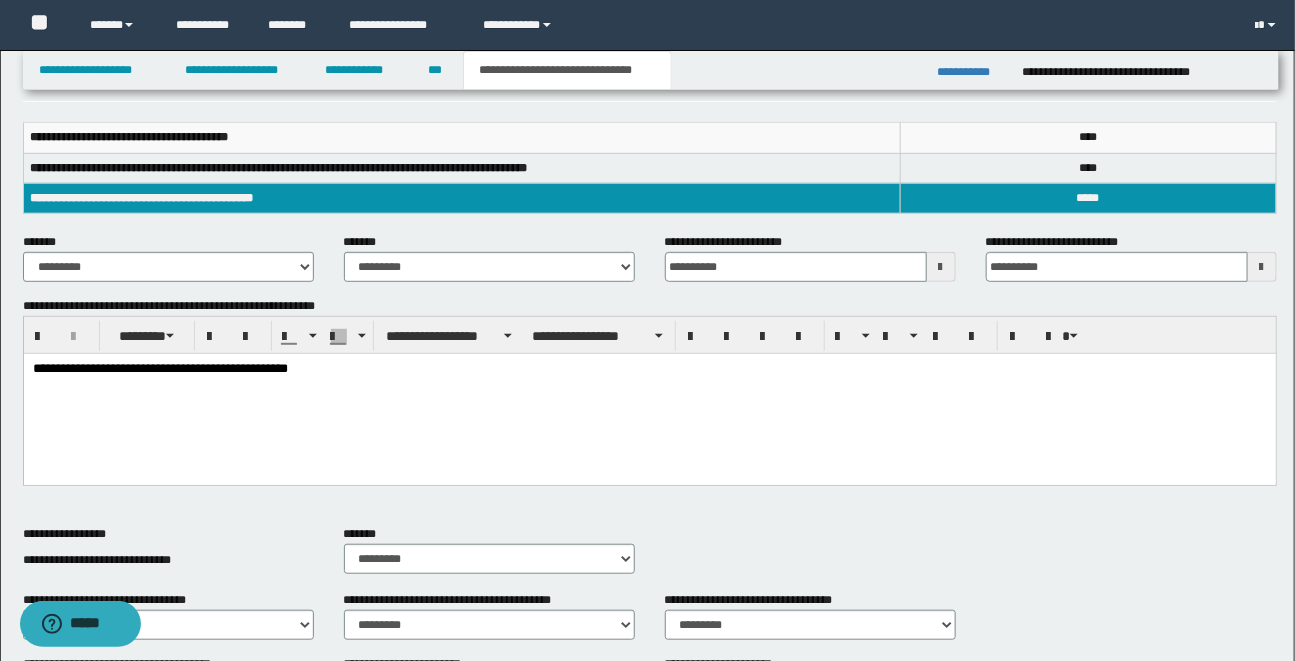 drag, startPoint x: 171, startPoint y: 372, endPoint x: 239, endPoint y: 354, distance: 70.34202 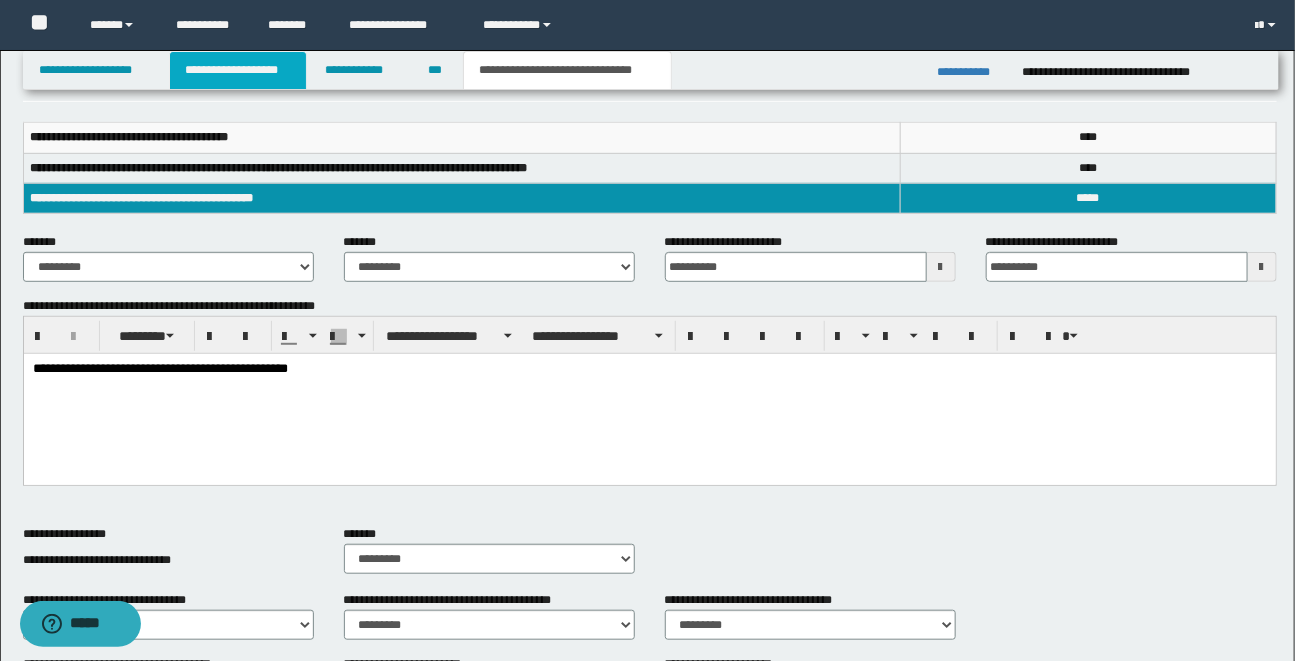 click on "**********" at bounding box center (238, 70) 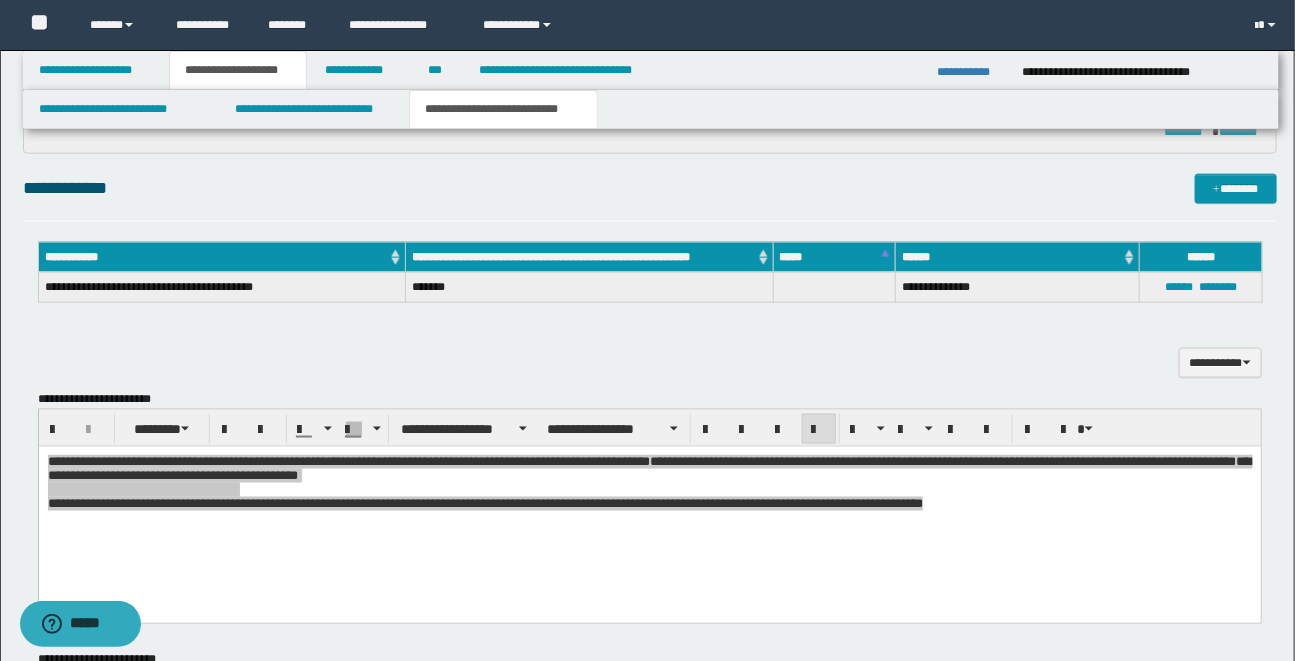 scroll, scrollTop: 895, scrollLeft: 0, axis: vertical 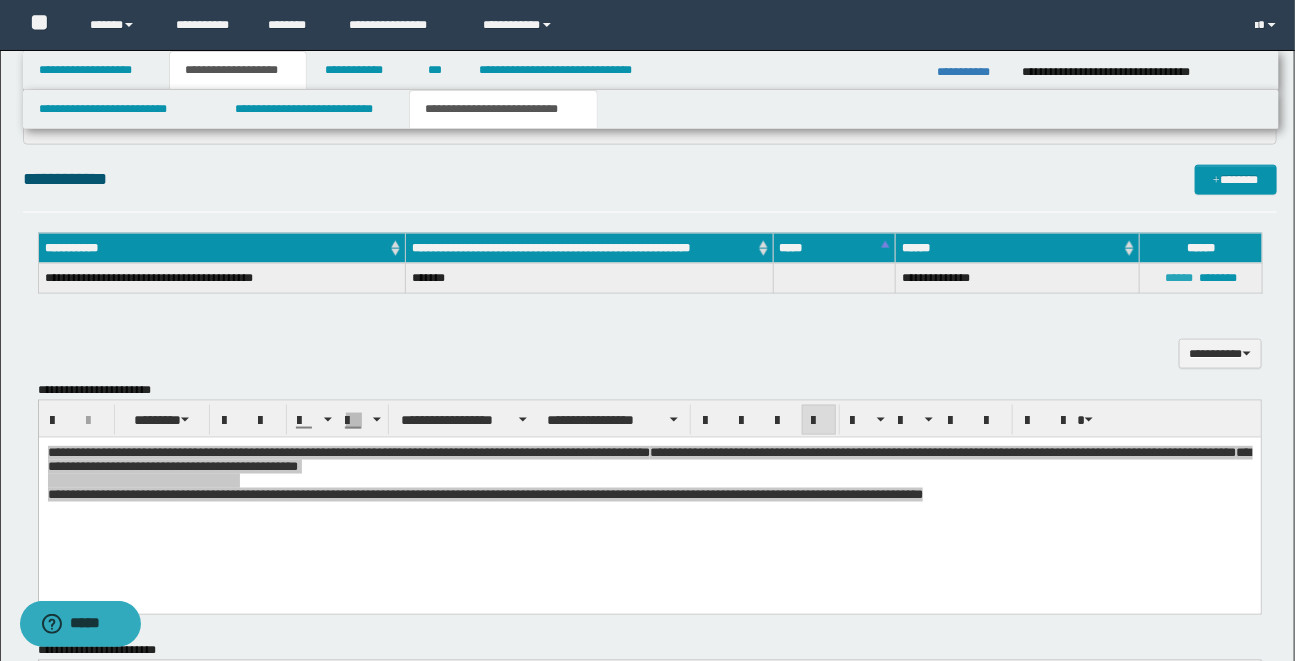 click on "******" at bounding box center [1179, 278] 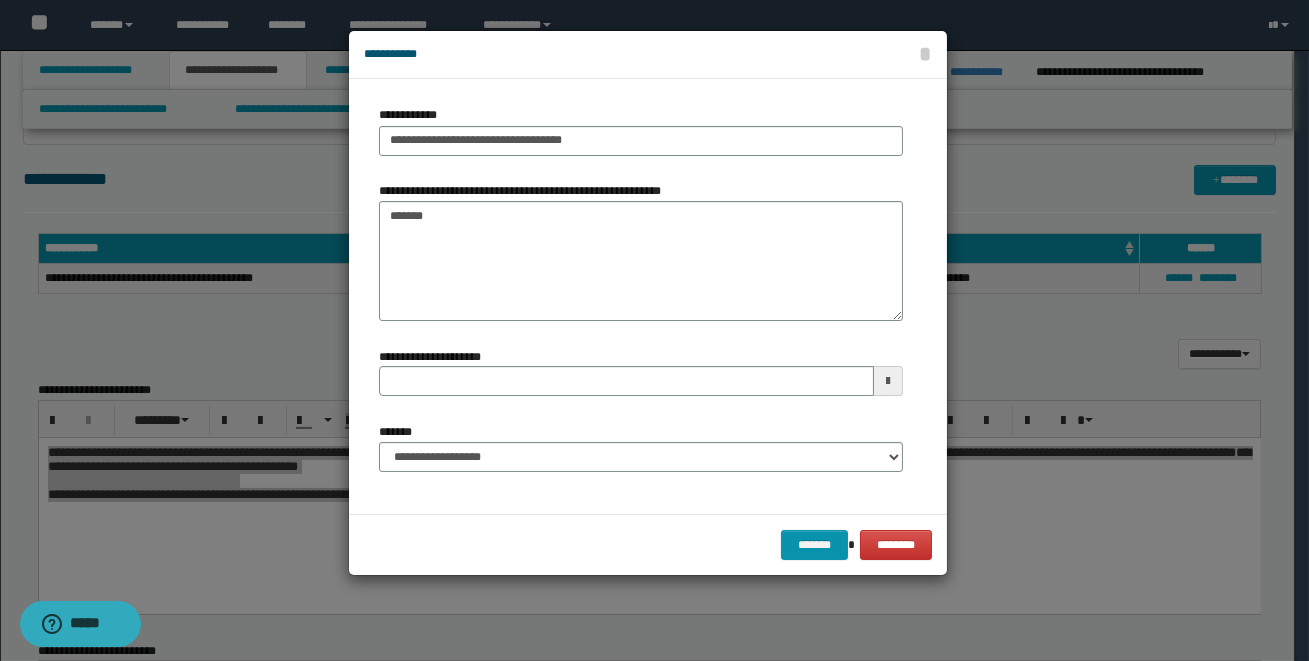 type 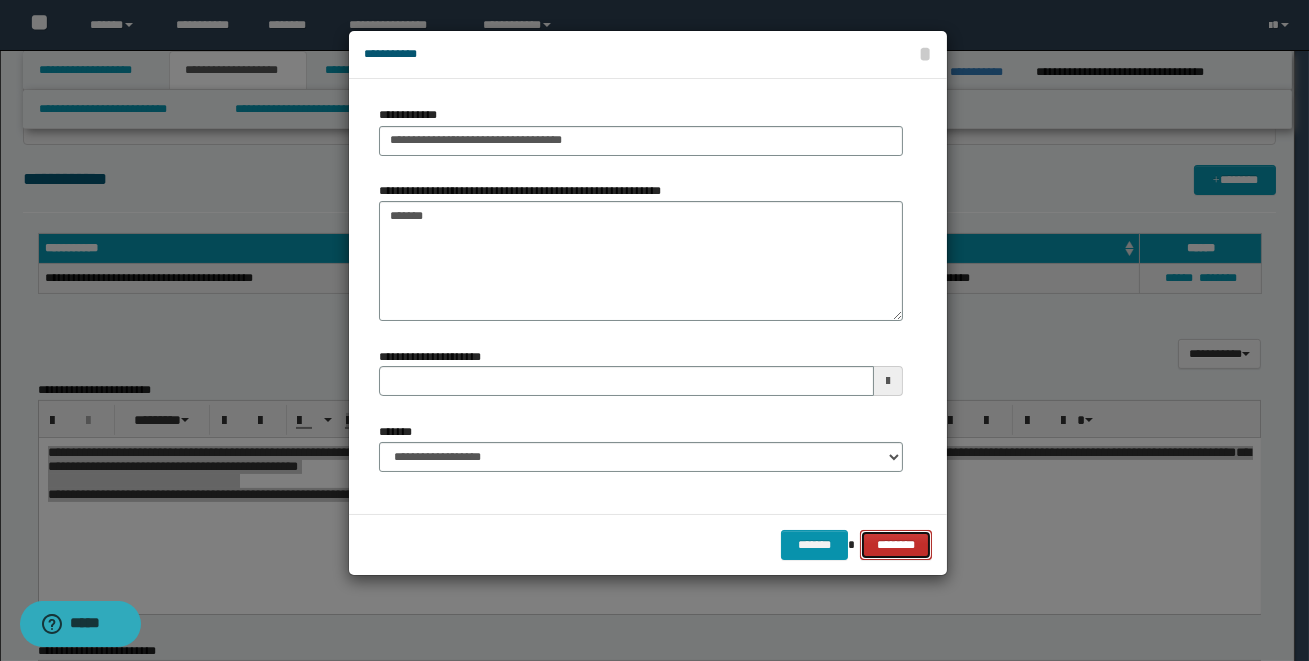 click on "********" at bounding box center [896, 545] 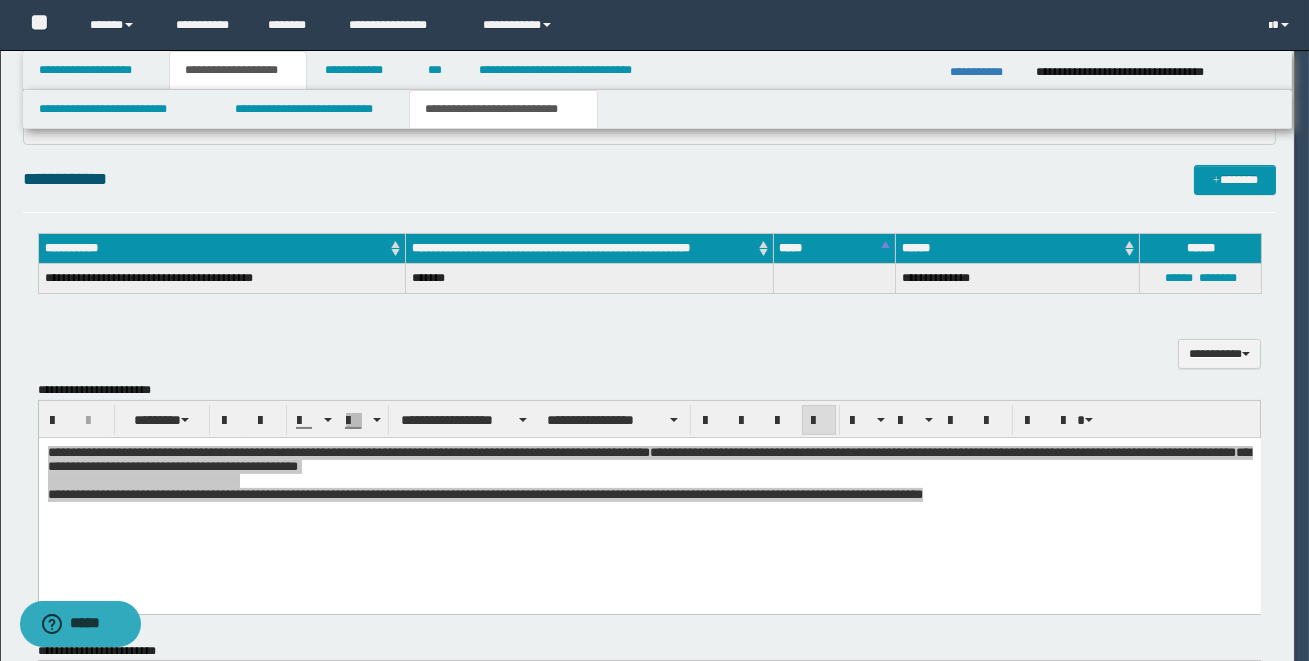 type 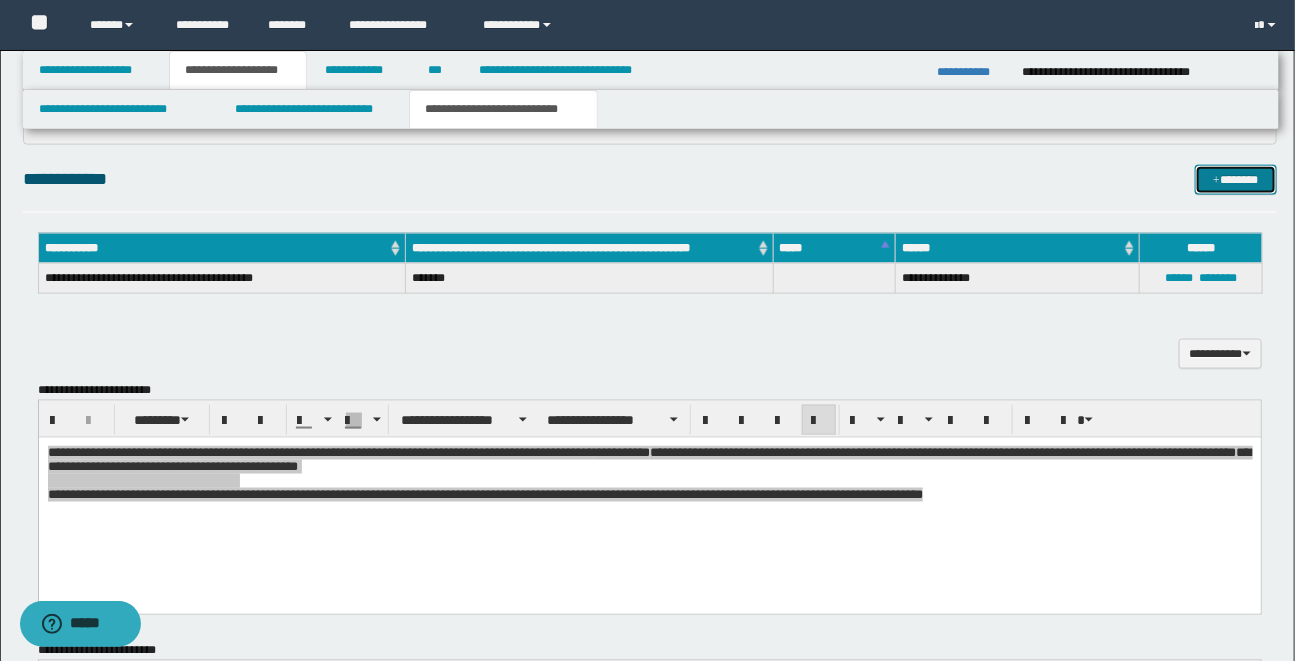 click on "*******" at bounding box center [1236, 180] 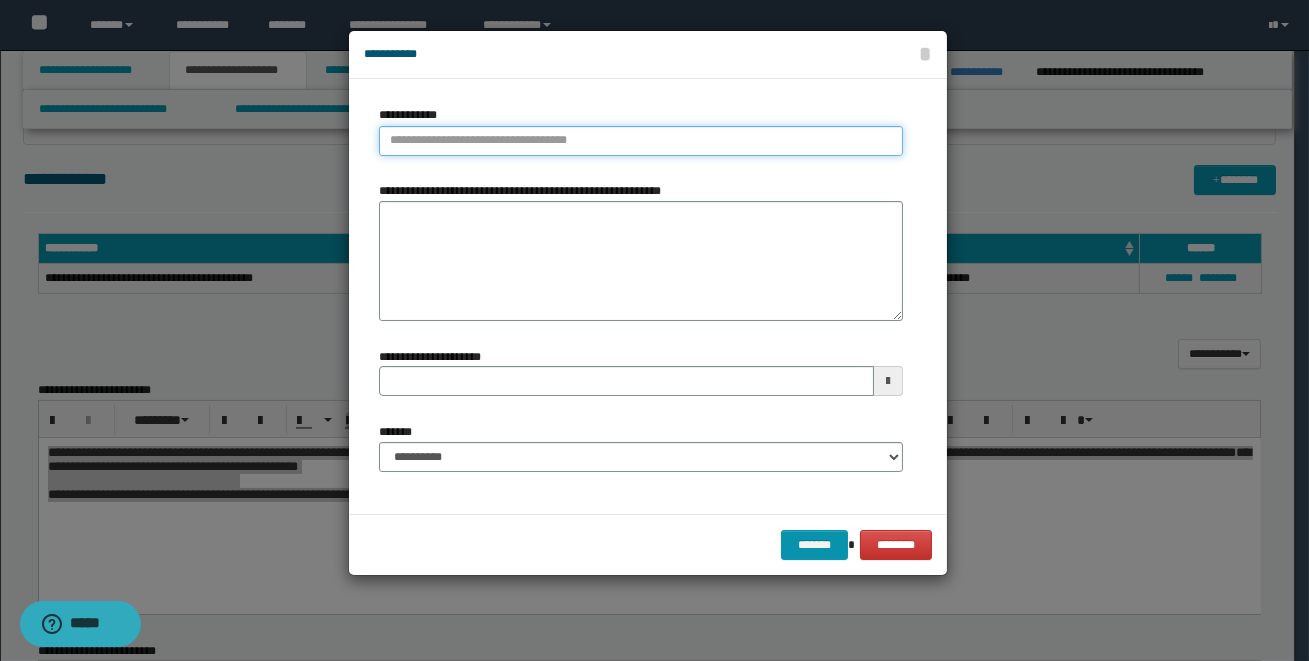type on "**********" 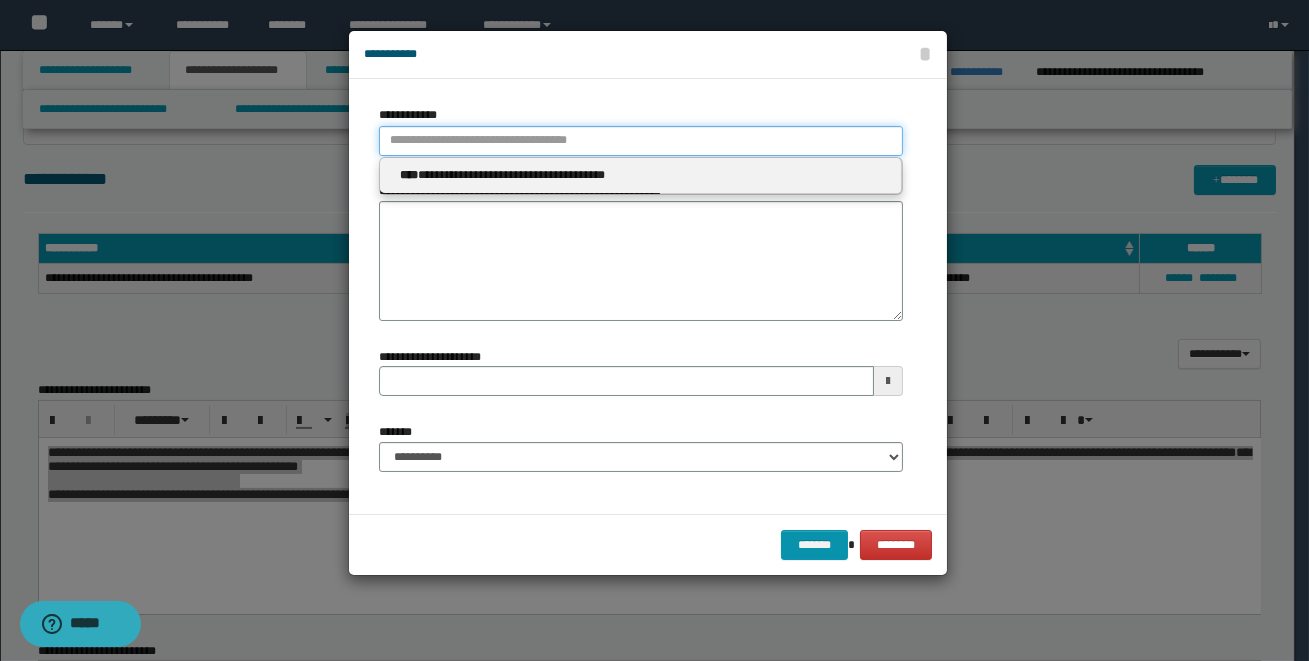 click on "**********" at bounding box center (641, 141) 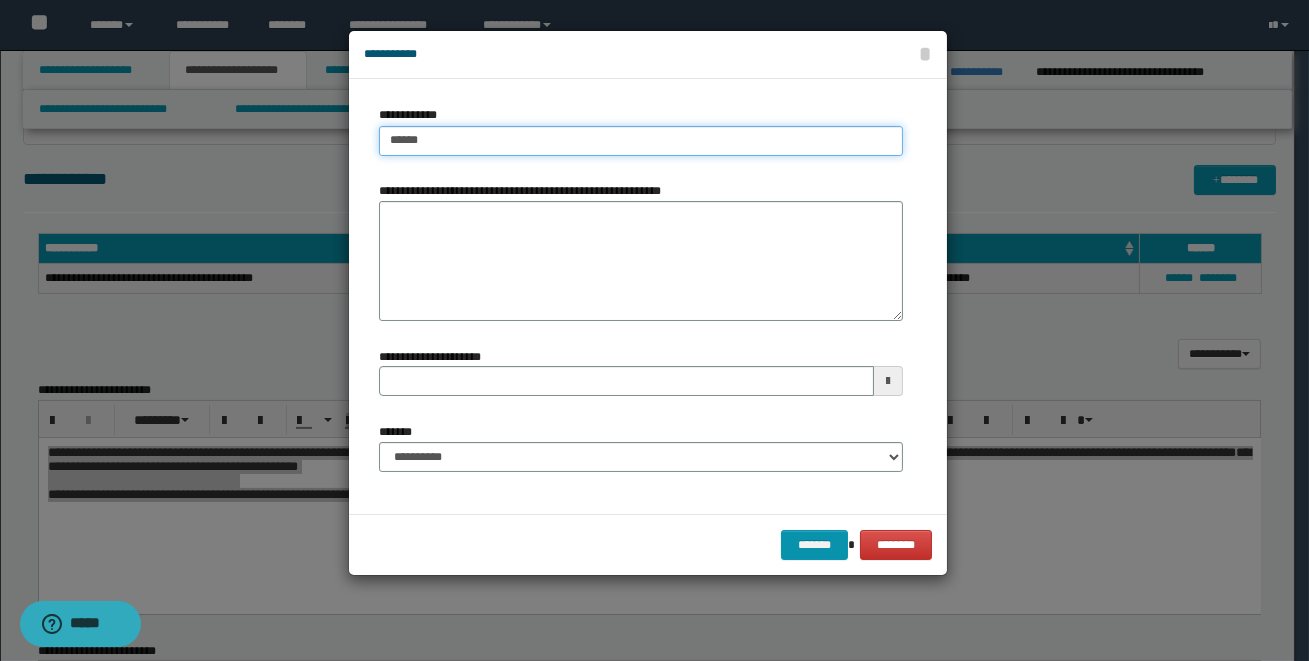 type on "******" 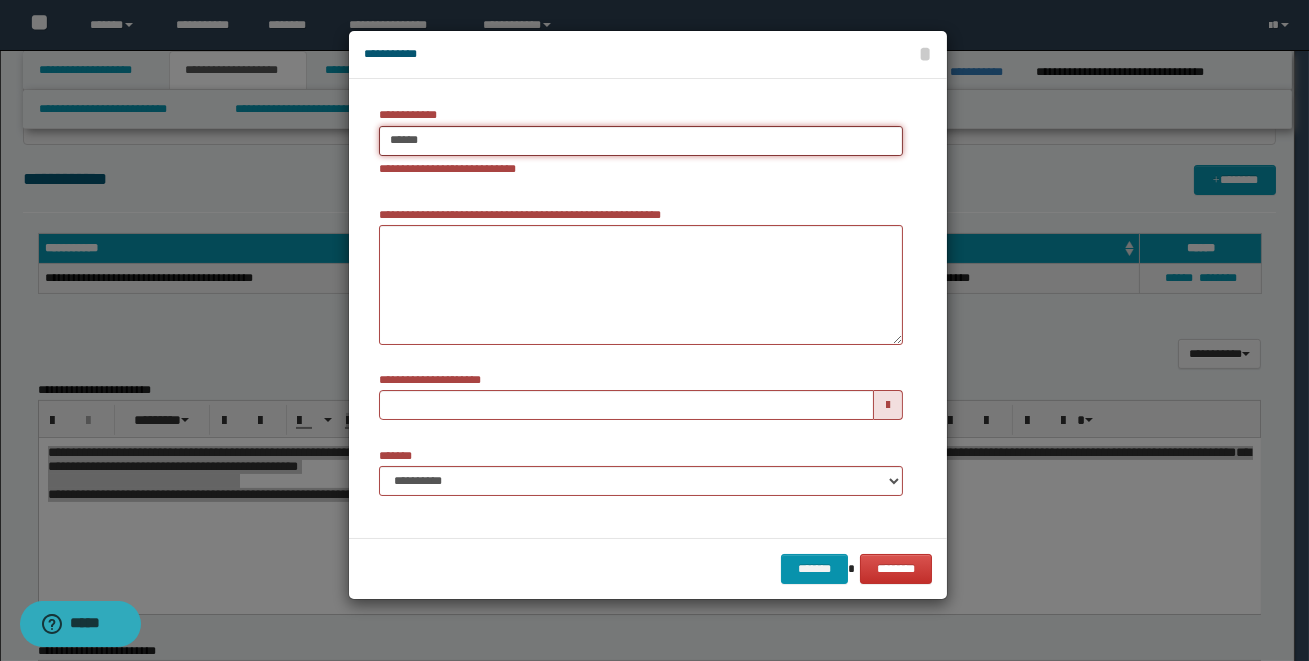 type on "******" 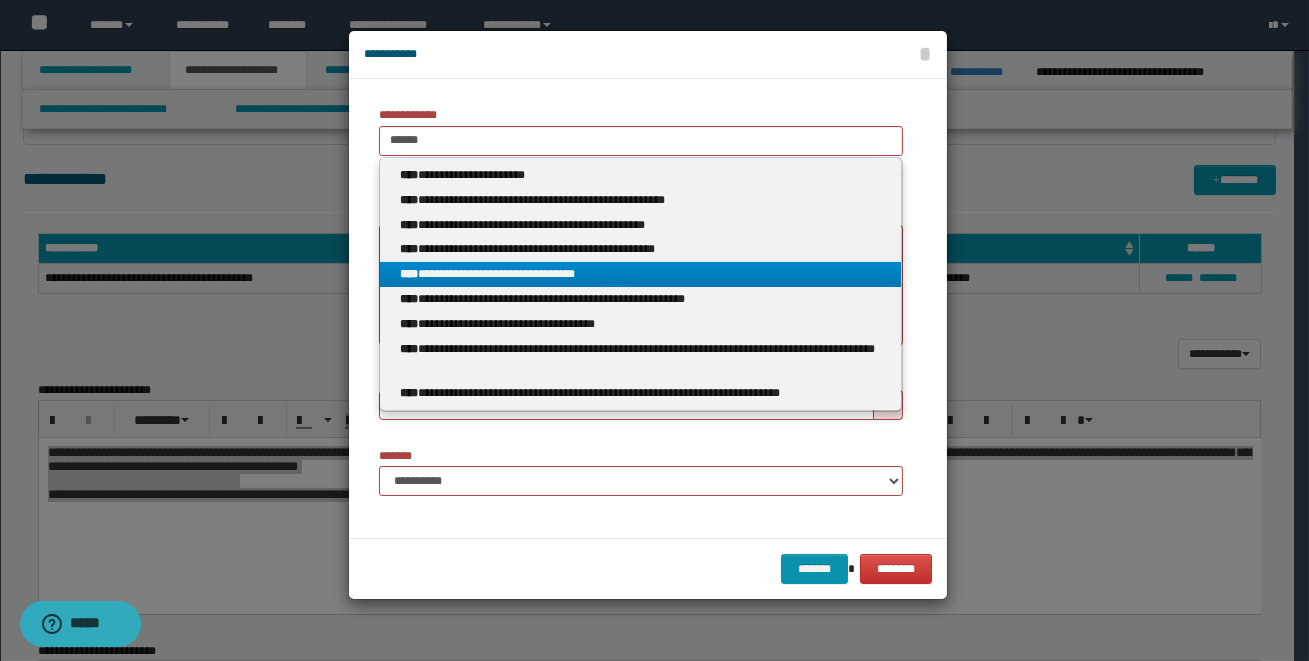 click on "**********" at bounding box center [641, 274] 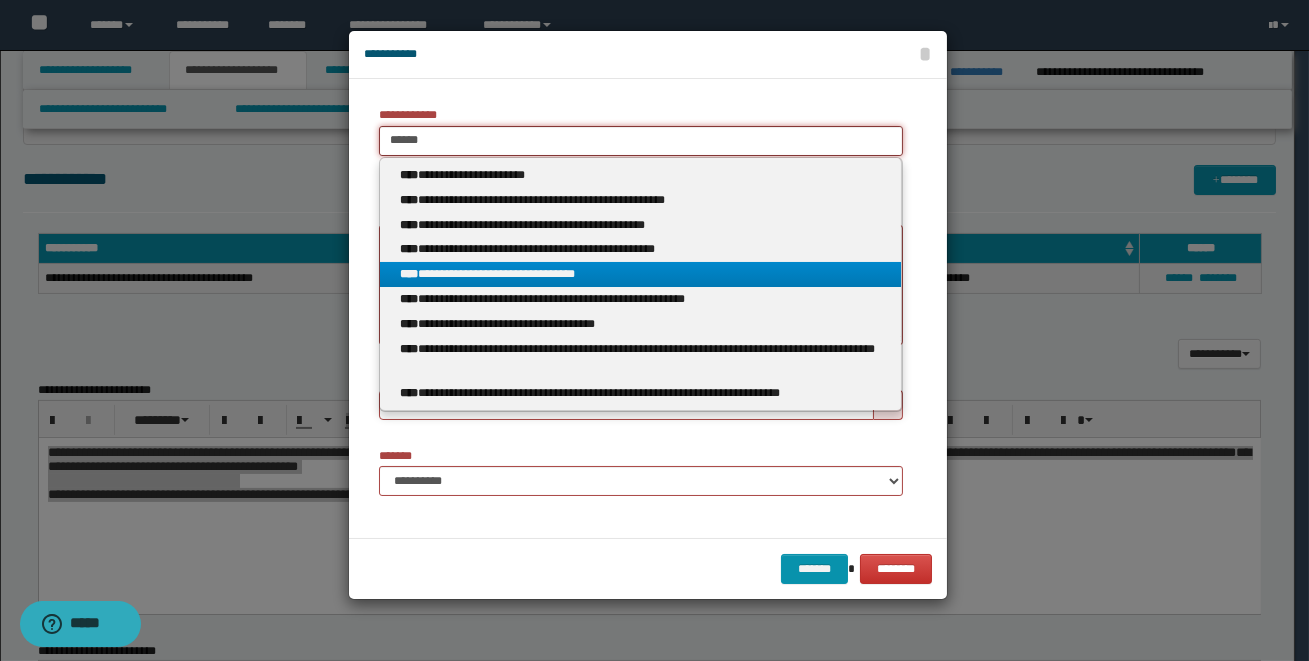 type 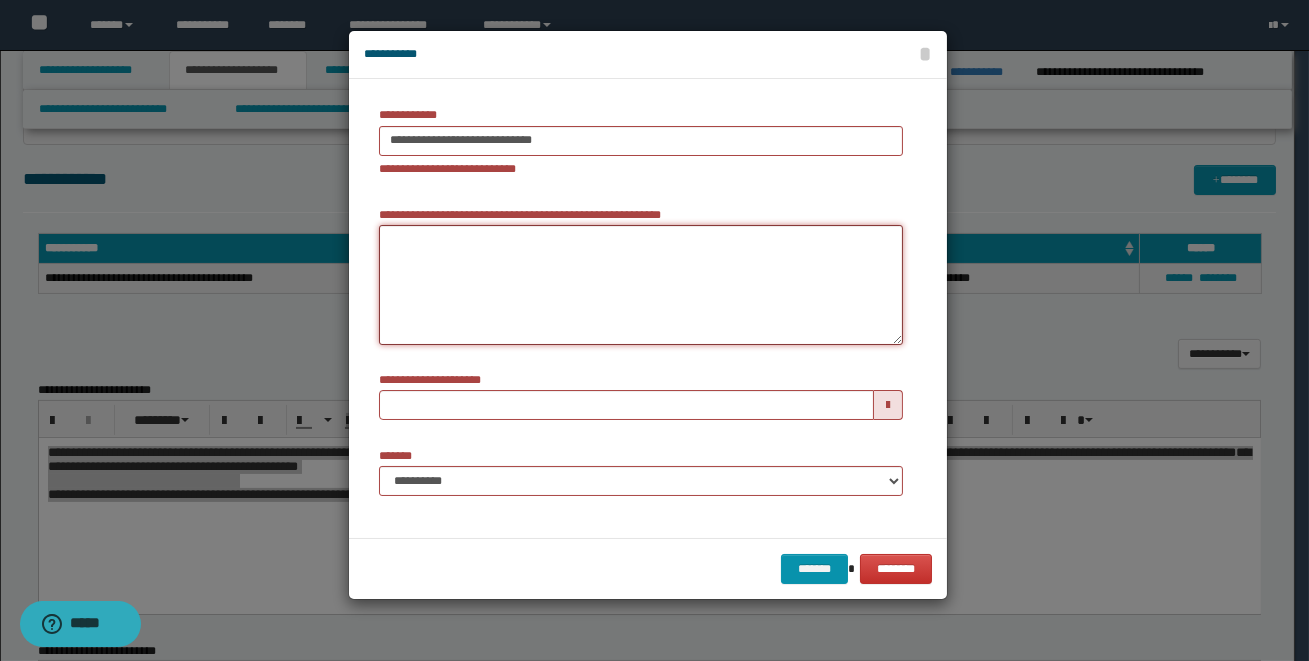 click on "**********" at bounding box center (641, 285) 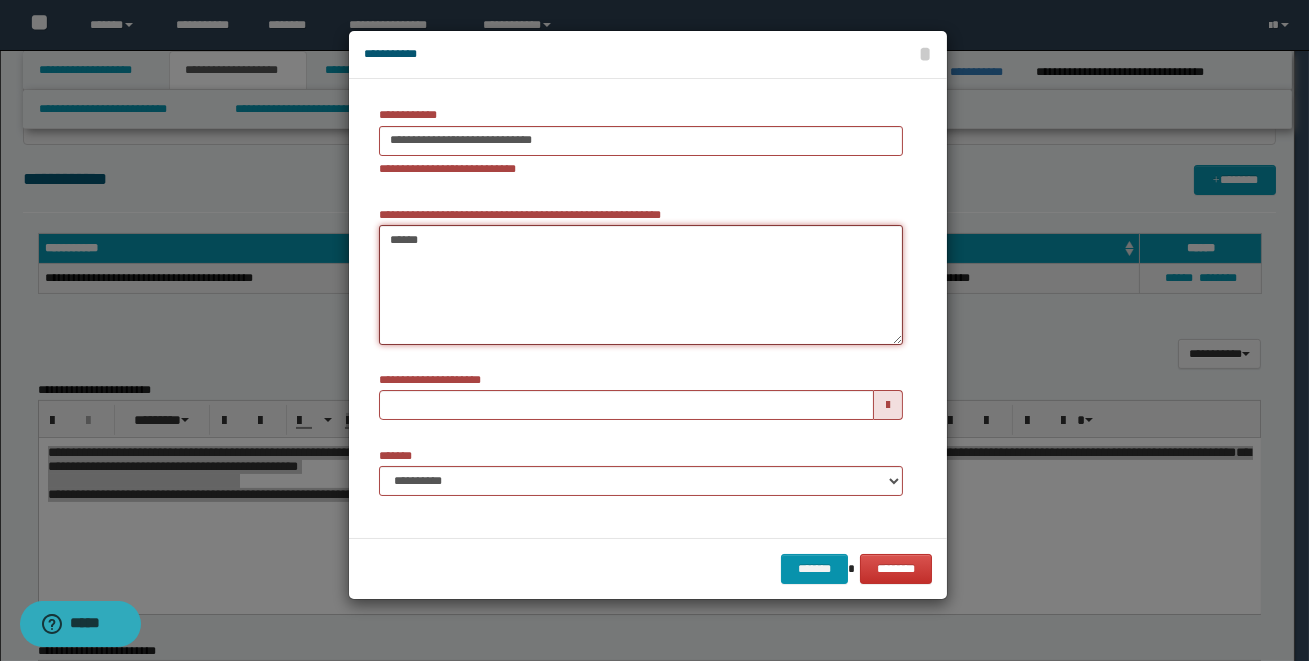 type on "*******" 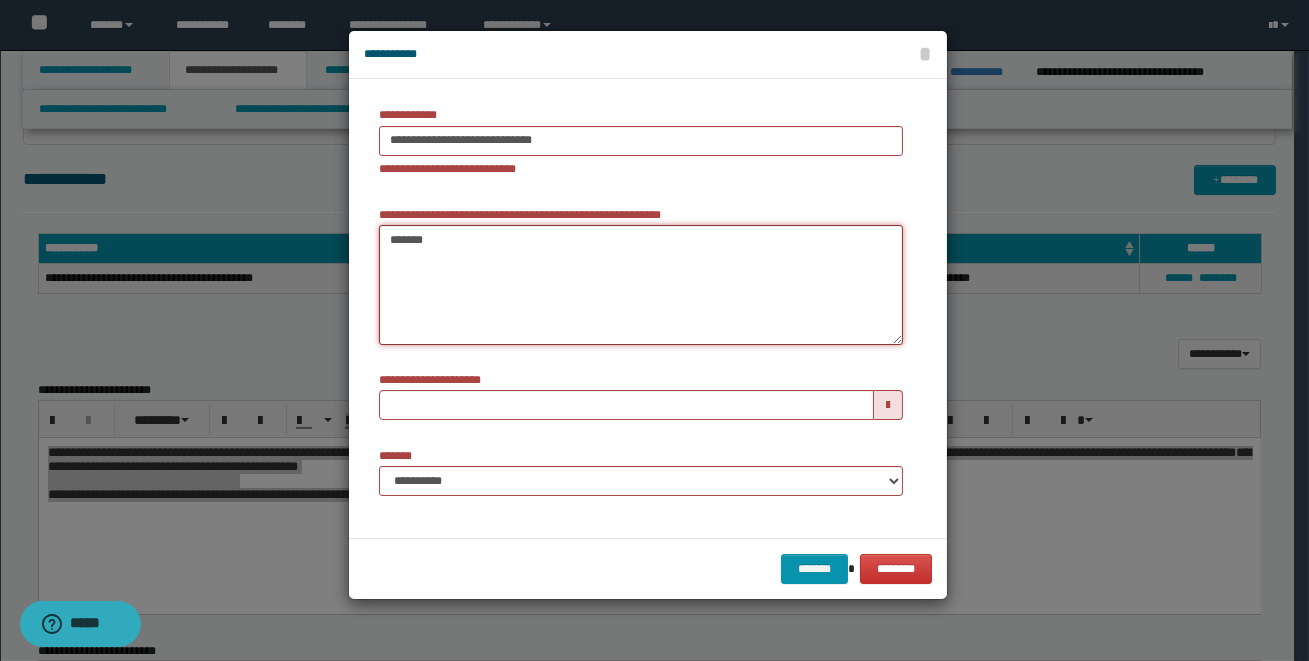 type 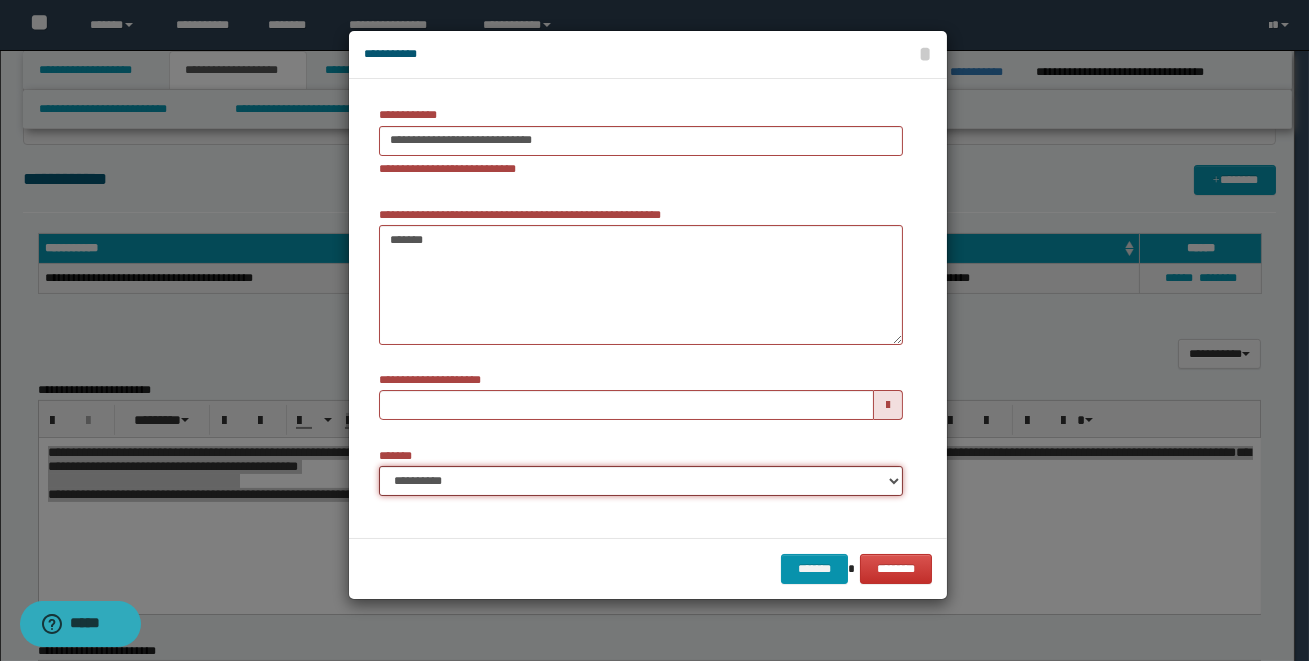 click on "**********" at bounding box center [641, 481] 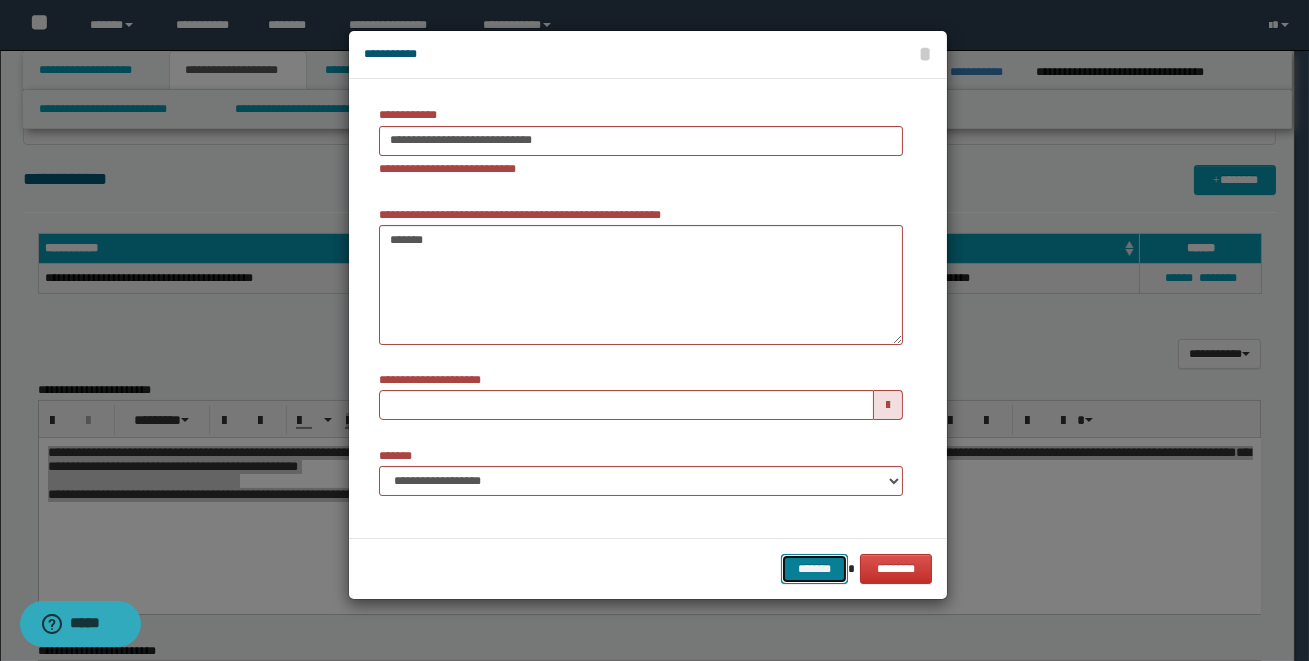 click on "*******" at bounding box center [814, 569] 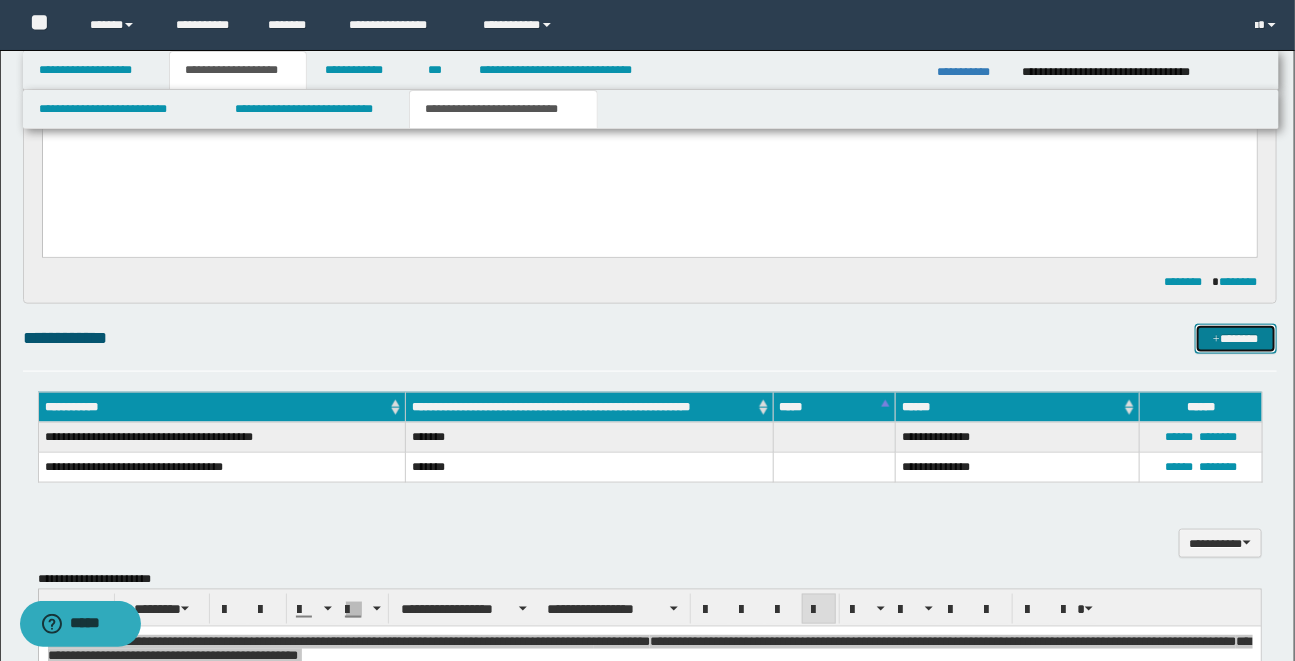 scroll, scrollTop: 742, scrollLeft: 0, axis: vertical 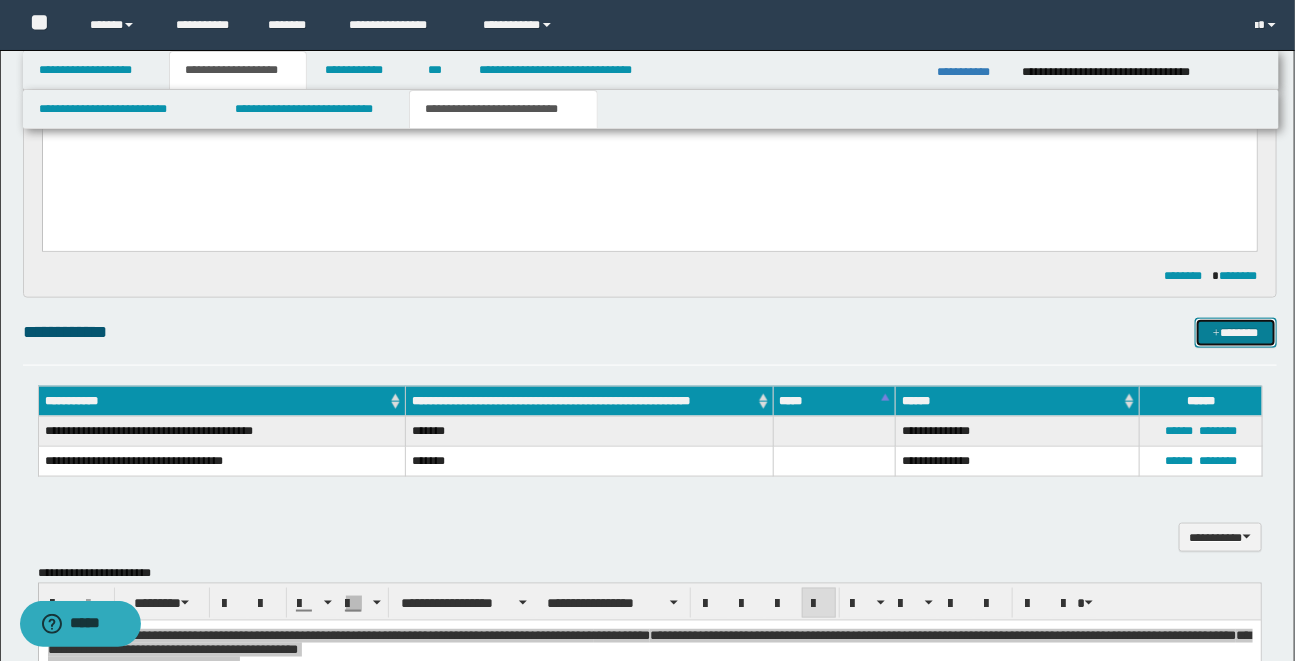 click on "*******" at bounding box center [1236, 333] 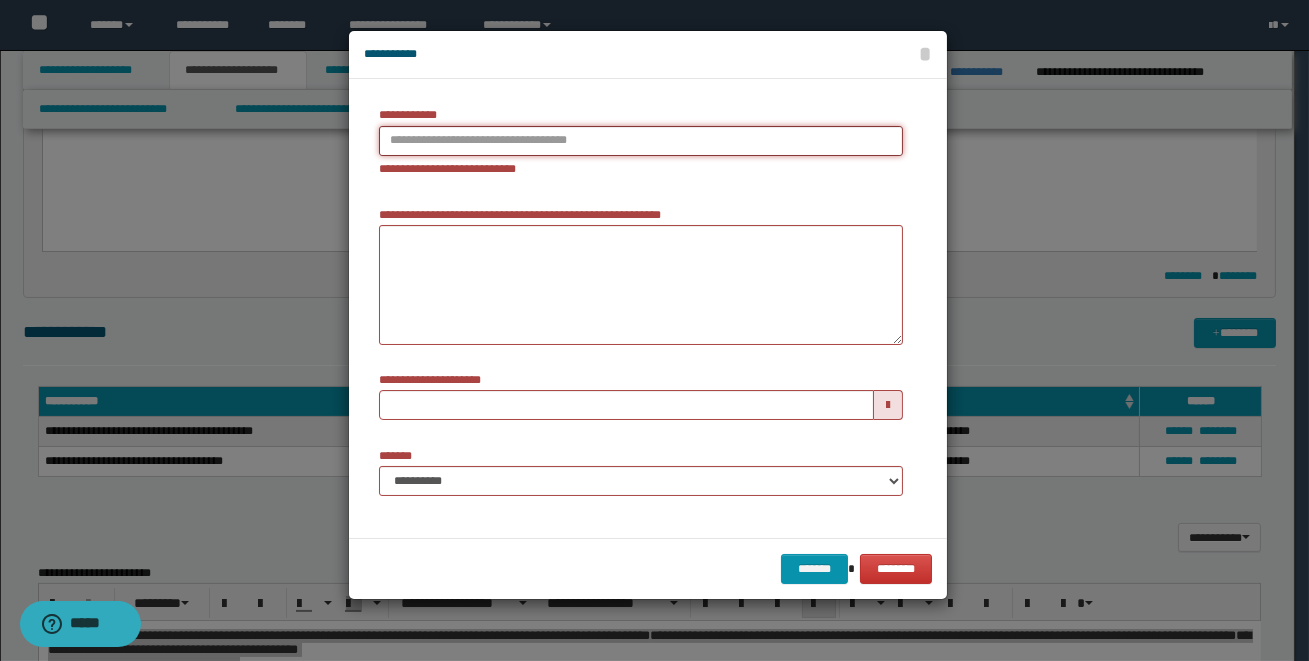 type on "**********" 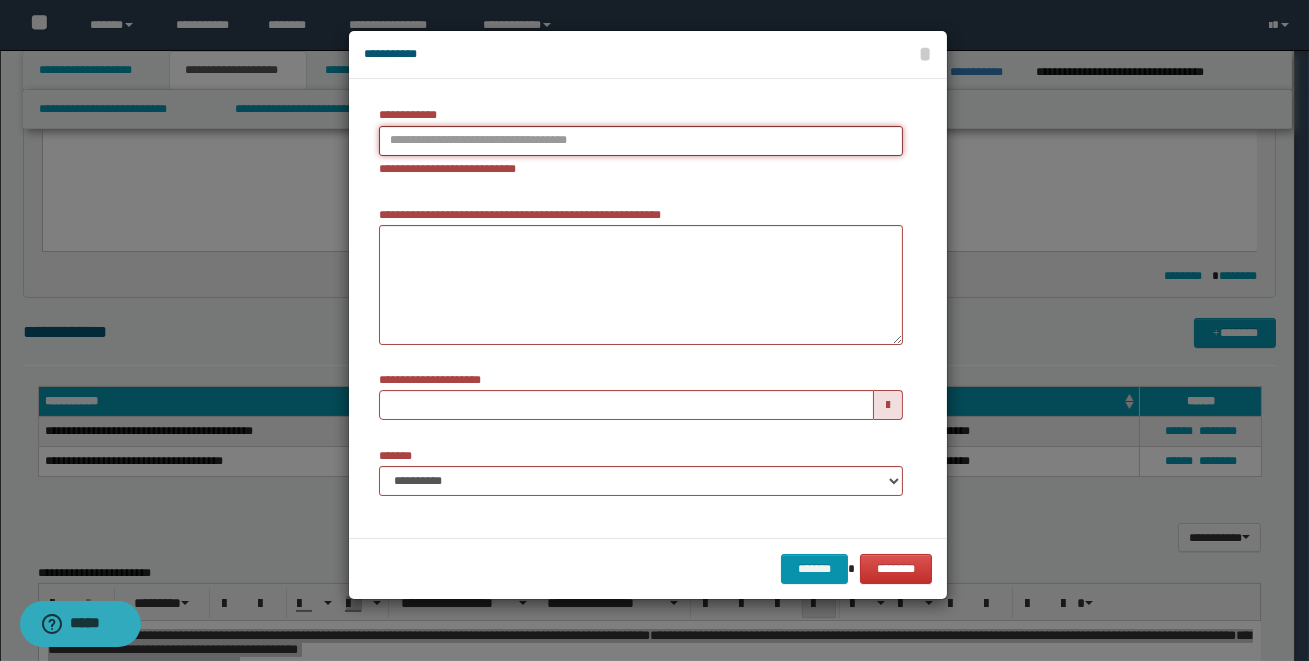 click on "**********" at bounding box center [641, 141] 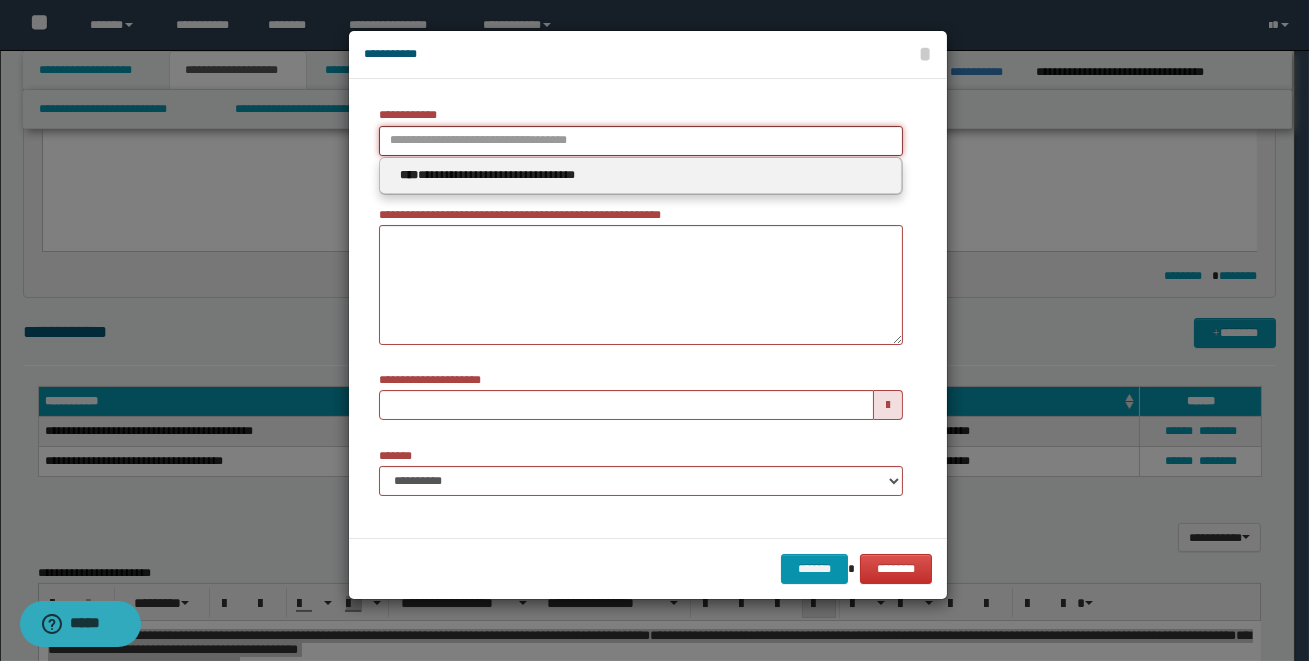 type 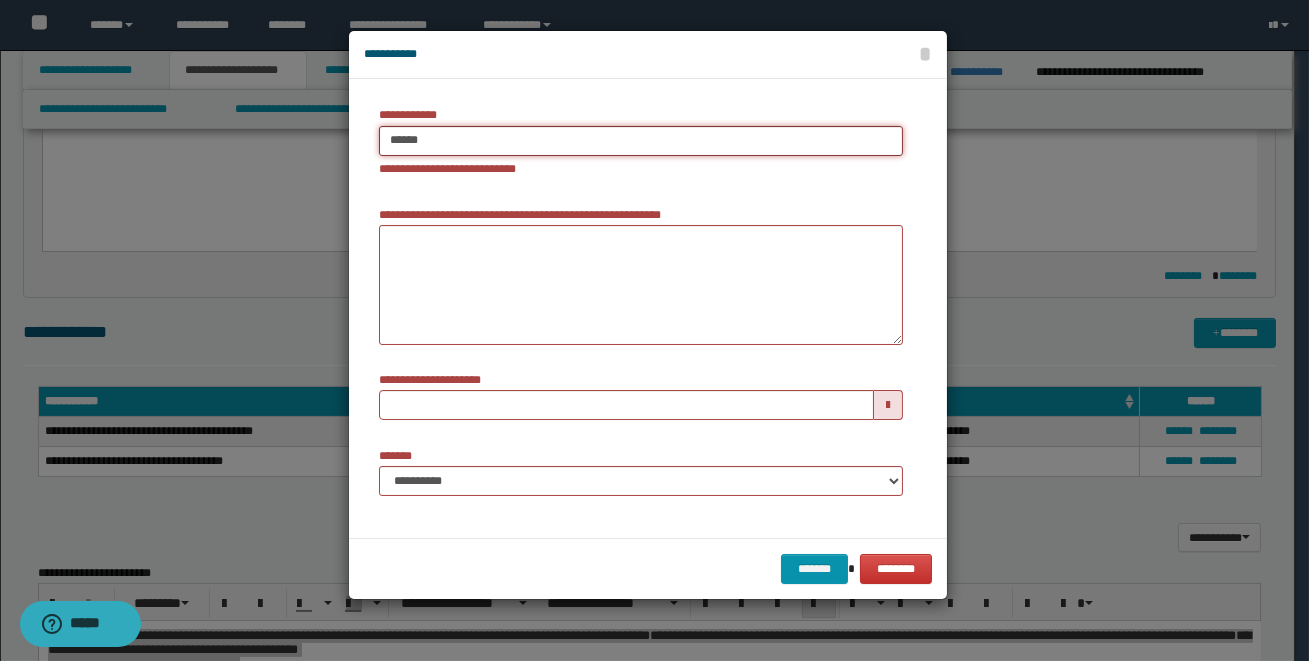 type on "*******" 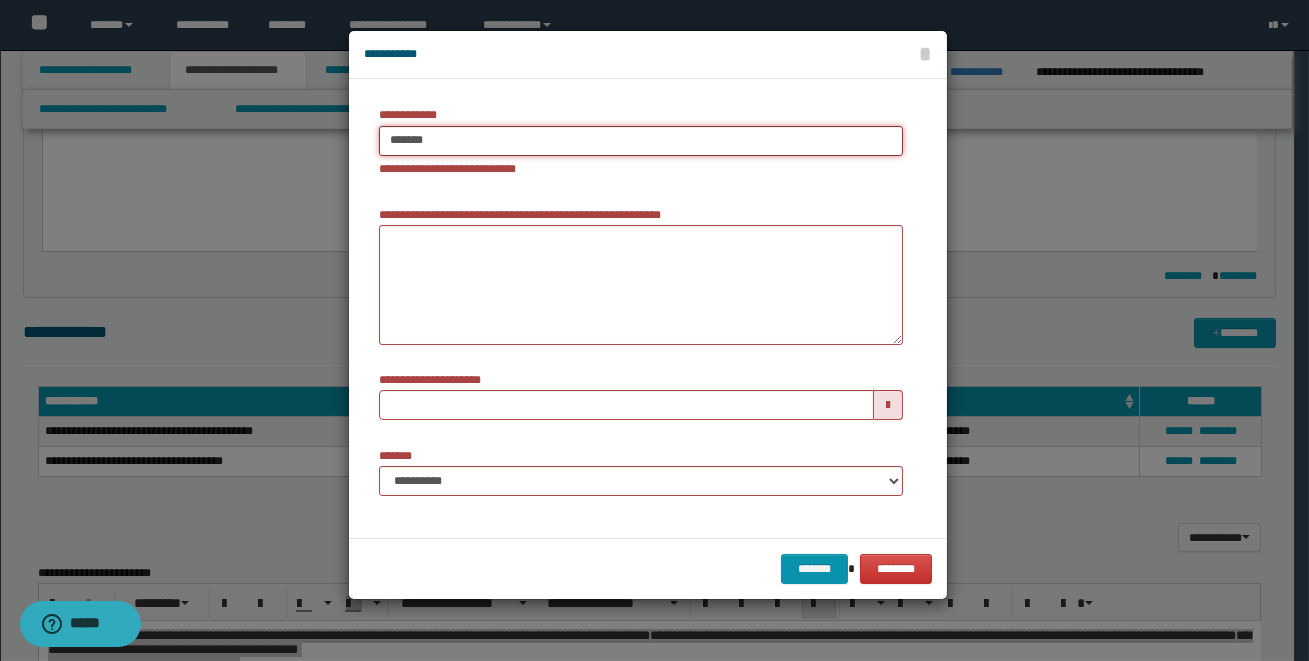 type on "**********" 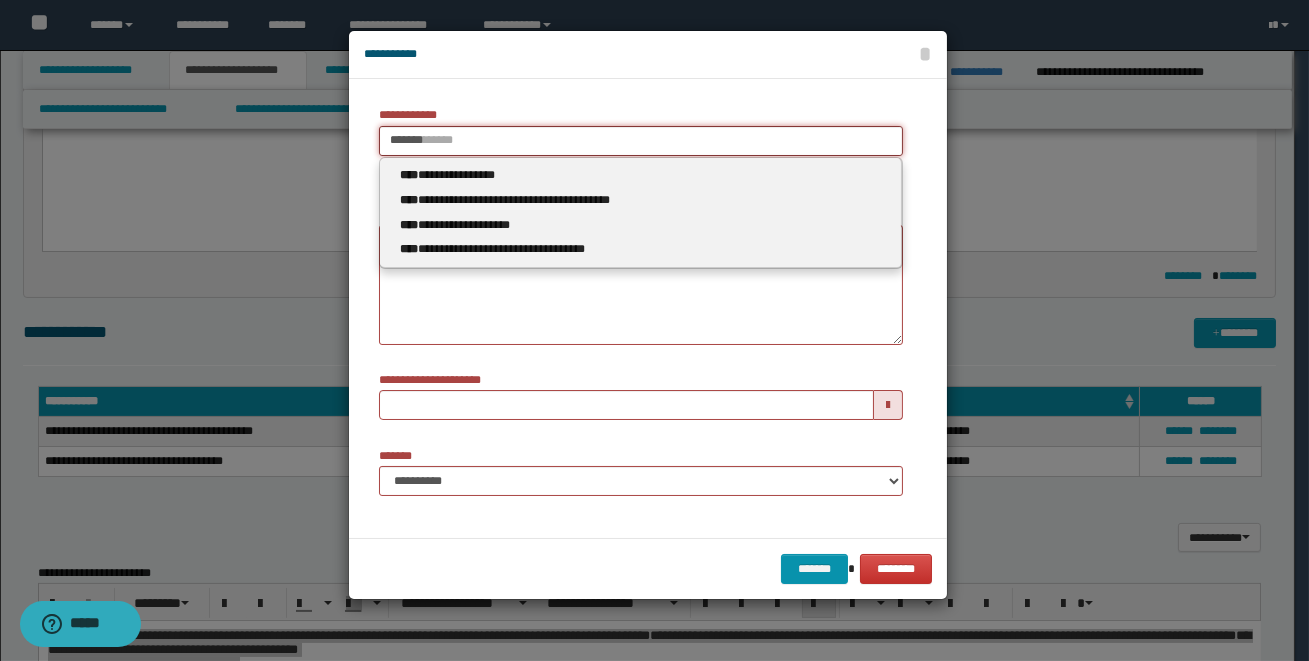 type on "*******" 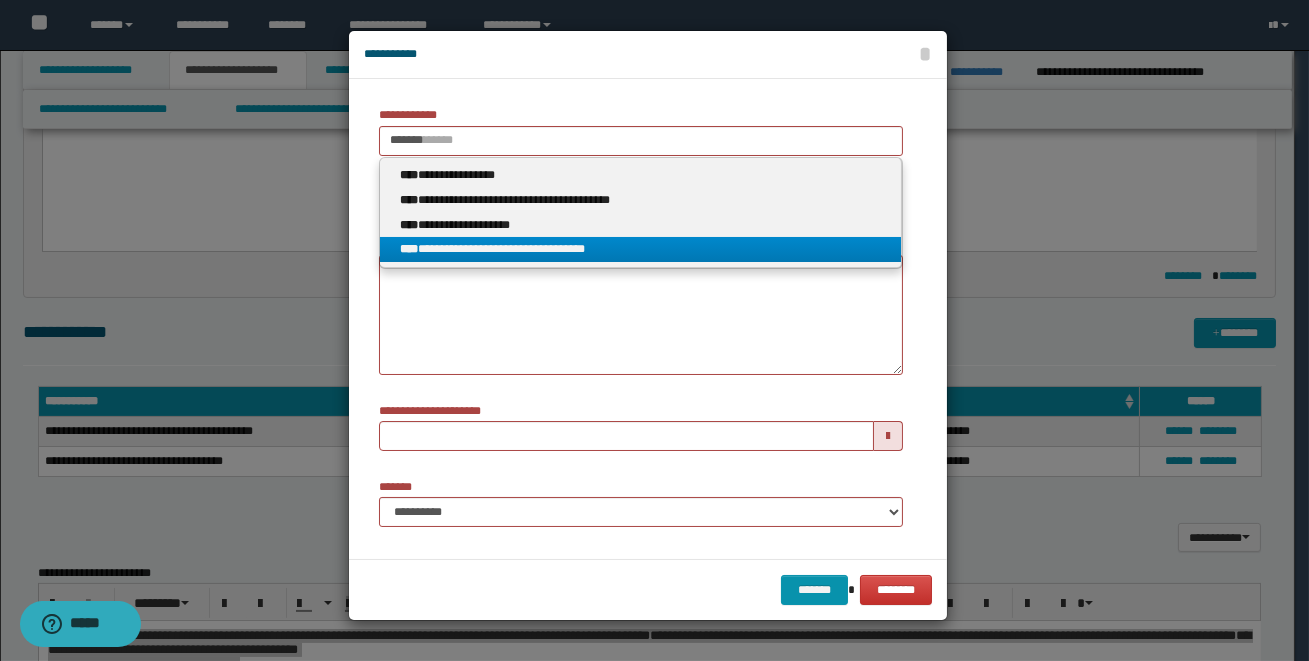 click on "**********" at bounding box center [641, 249] 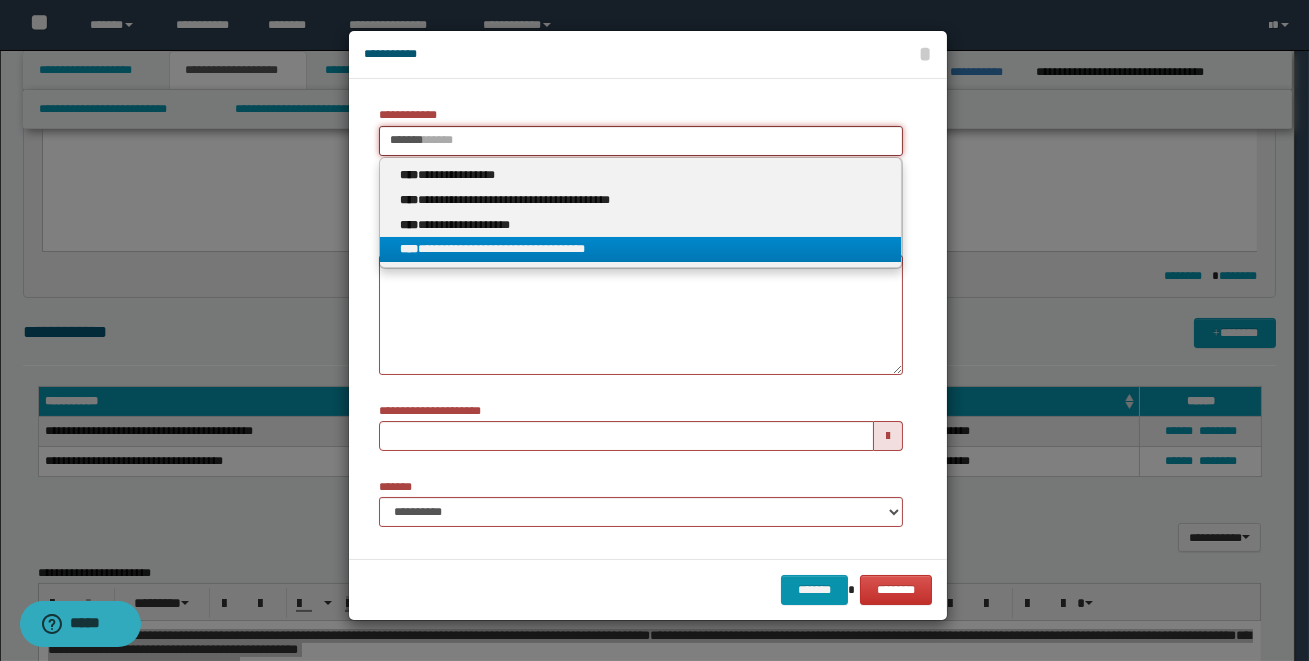 type 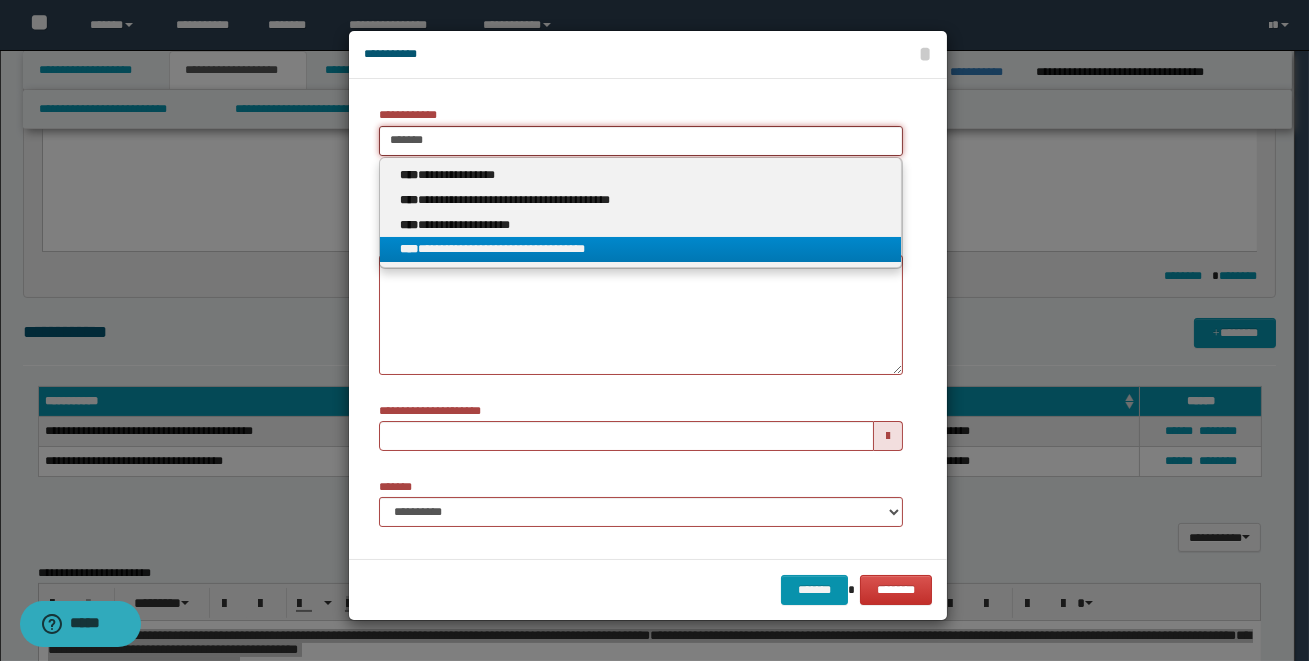 type on "**********" 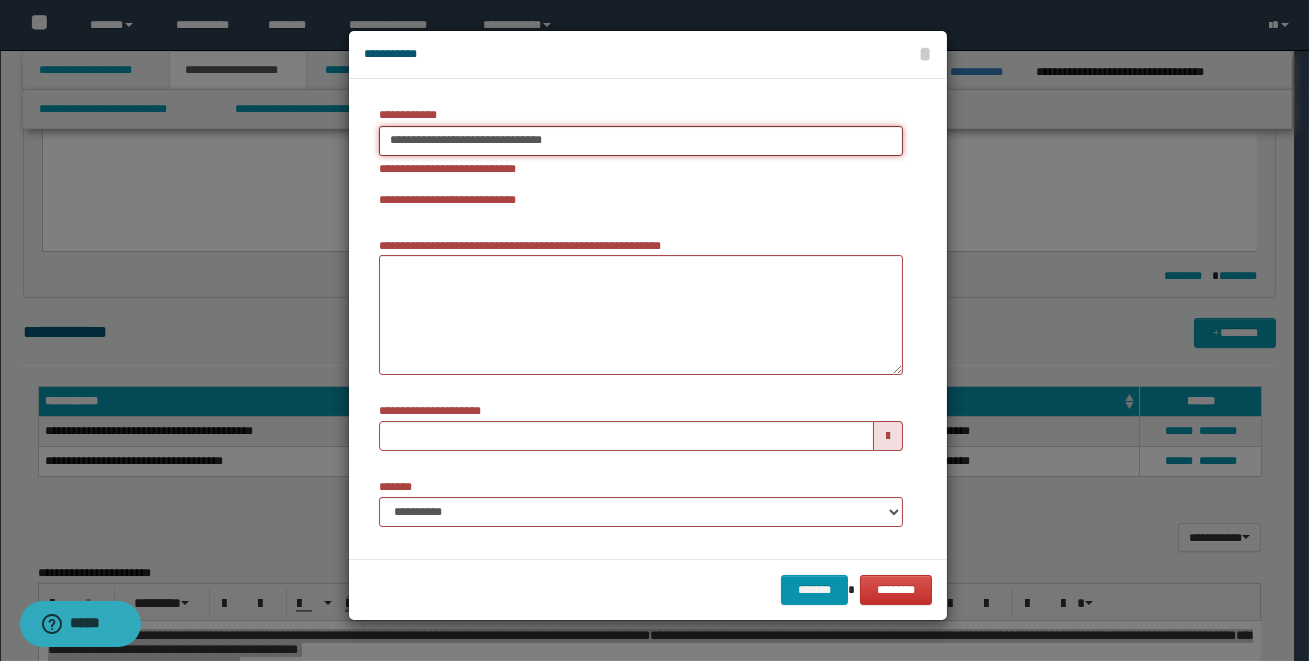 type on "**********" 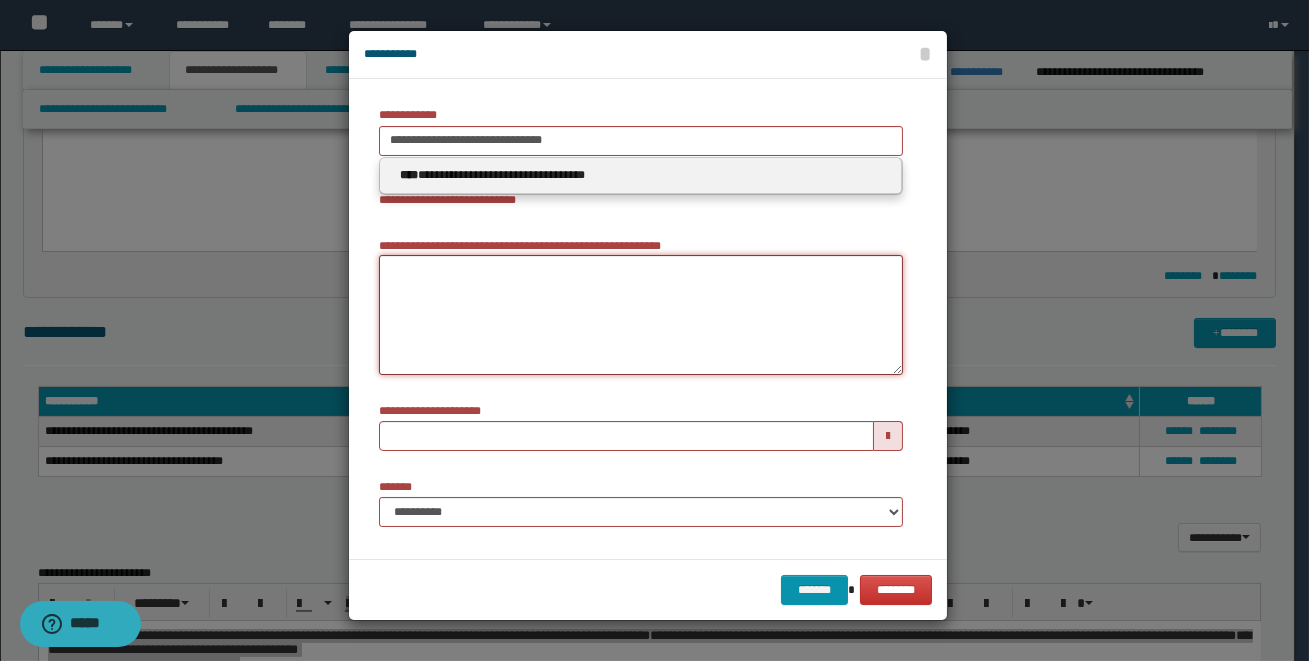 type 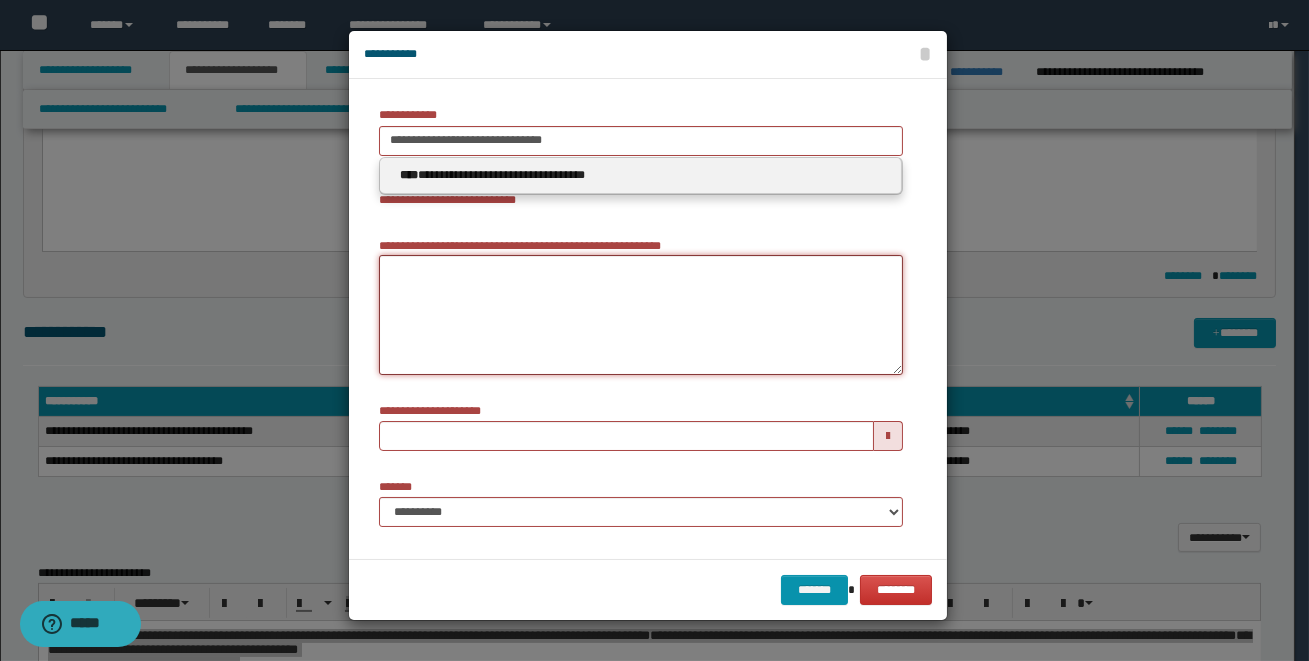 click on "**********" at bounding box center (641, 315) 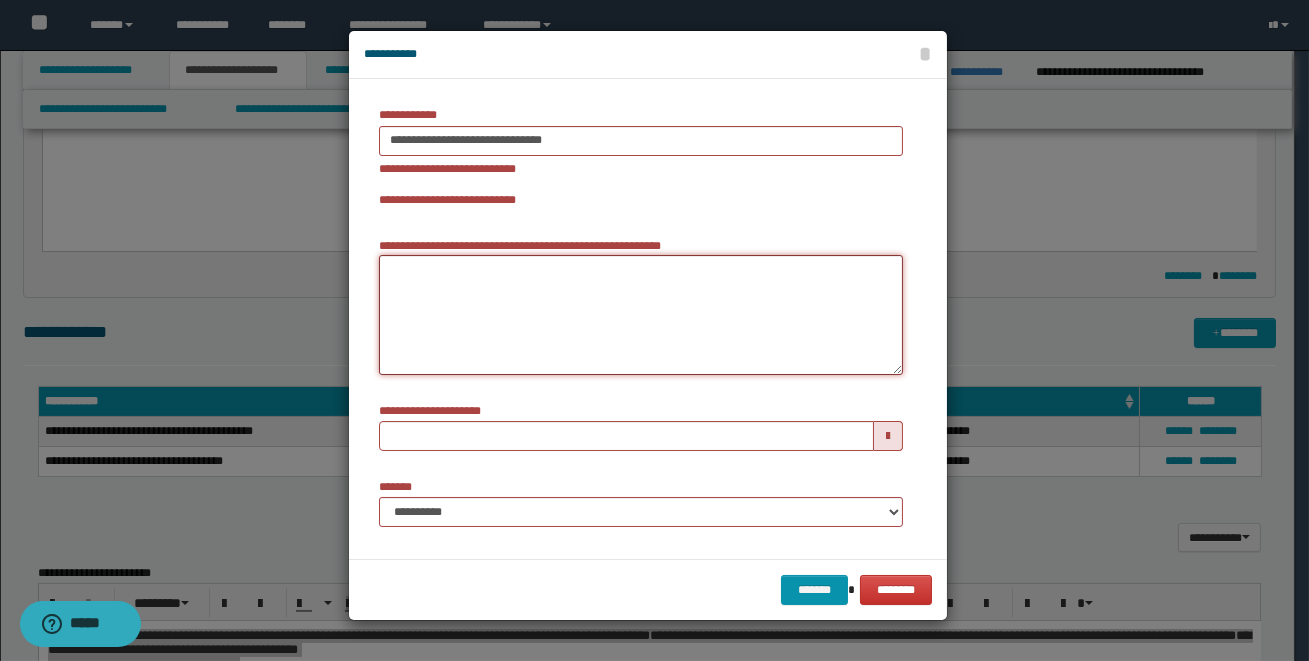 paste on "**********" 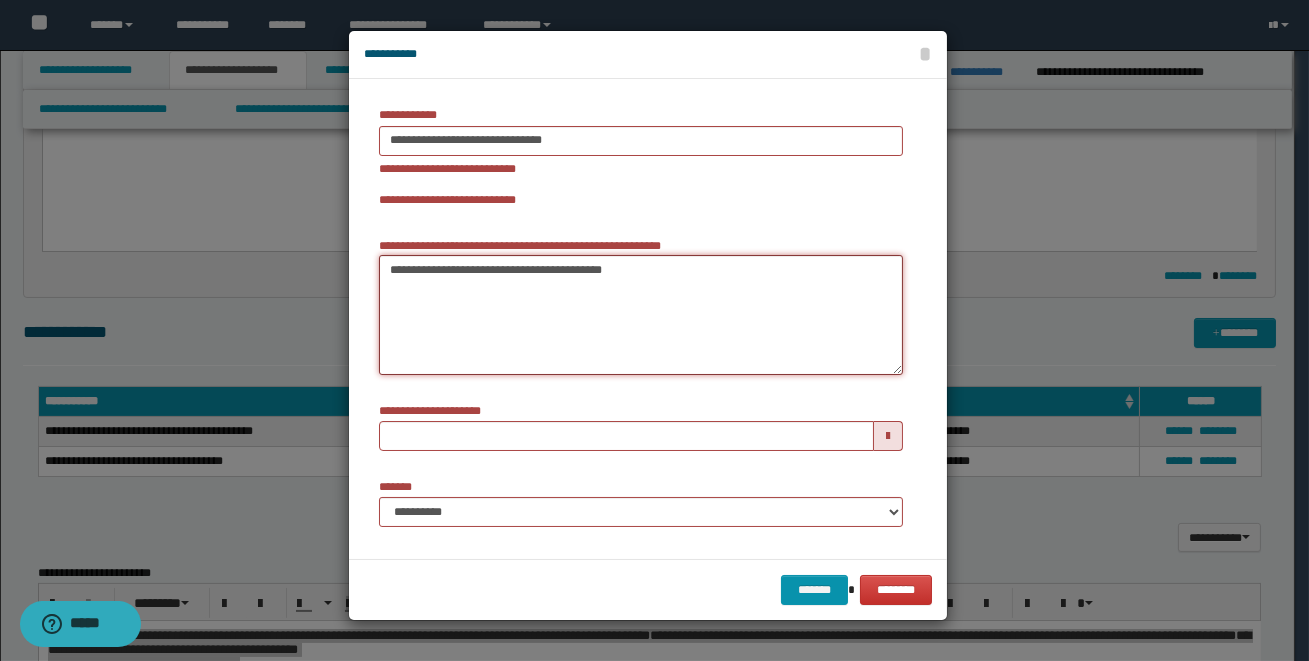 click on "**********" at bounding box center (641, 315) 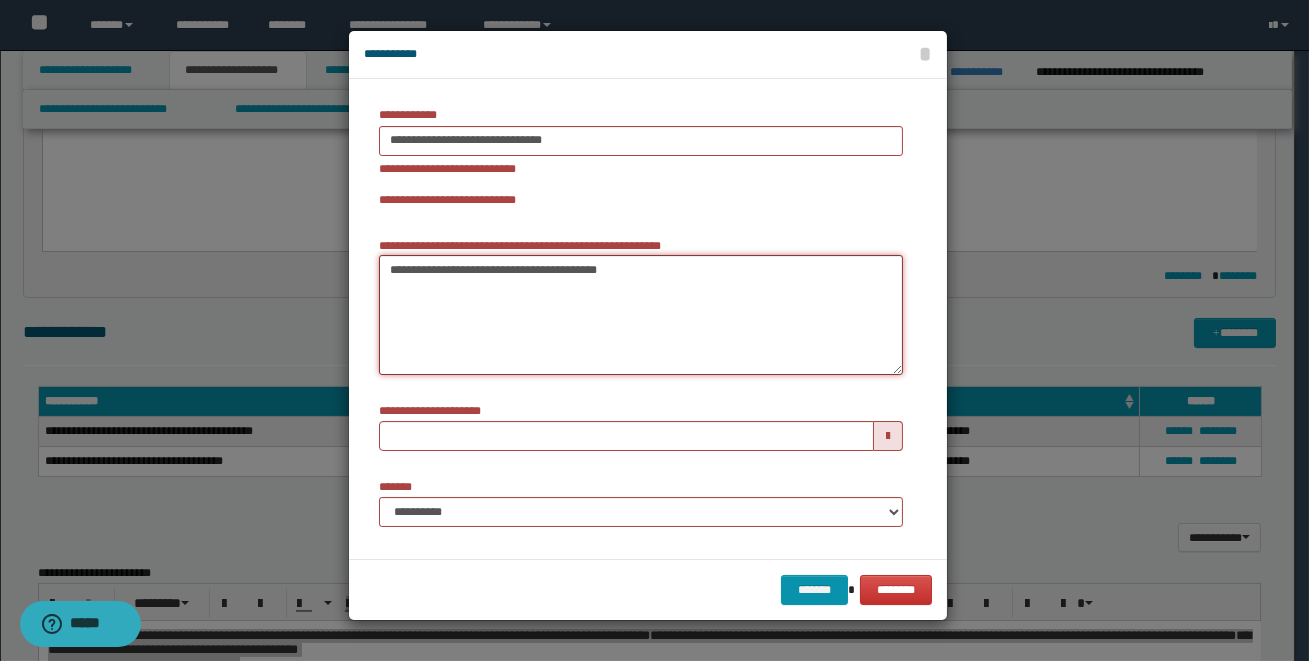 type on "**********" 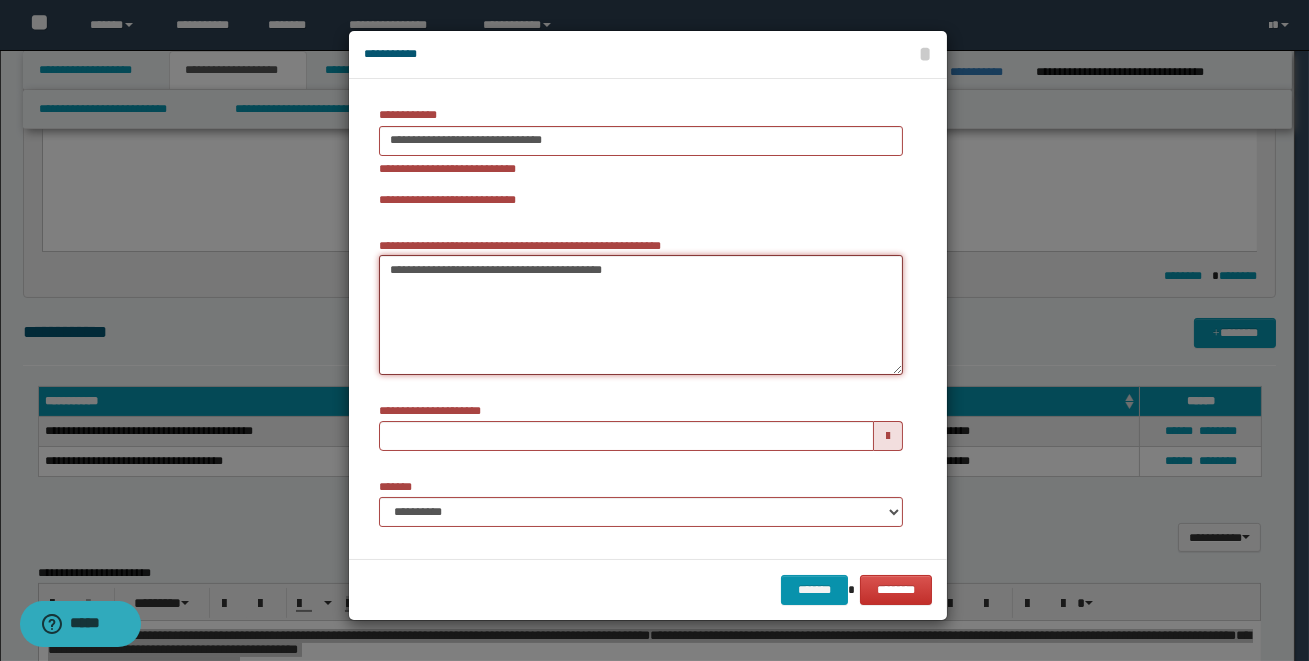 type 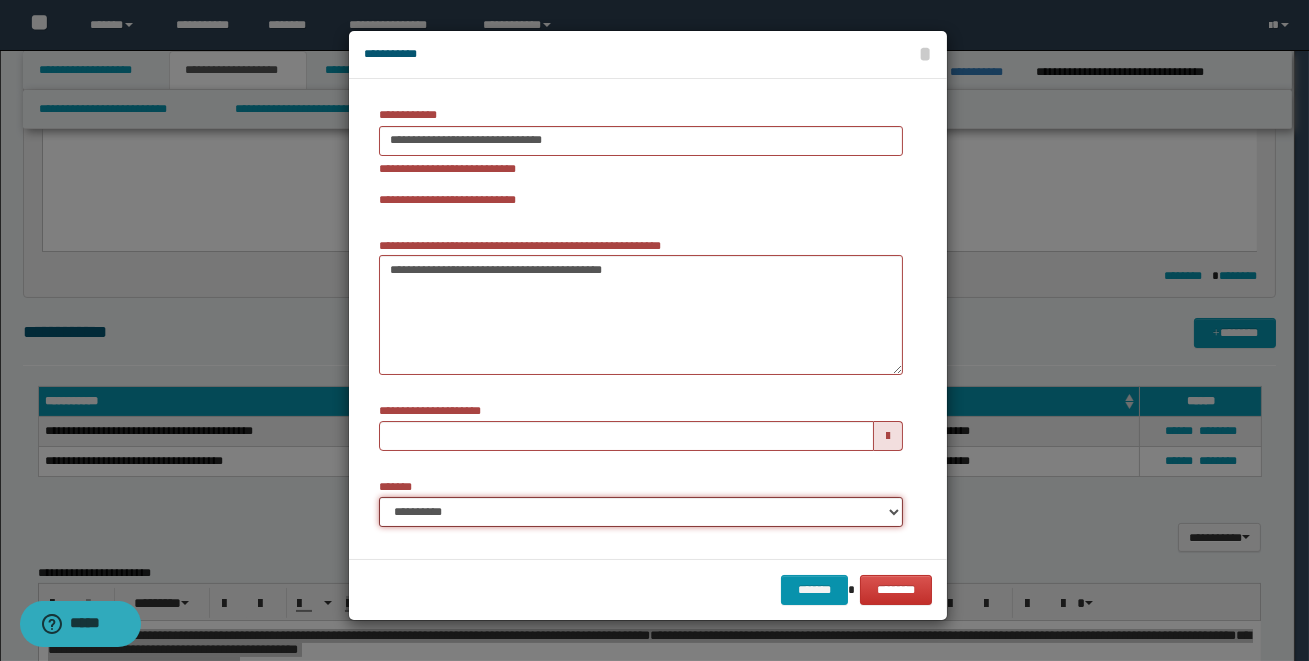 click on "**********" at bounding box center [641, 512] 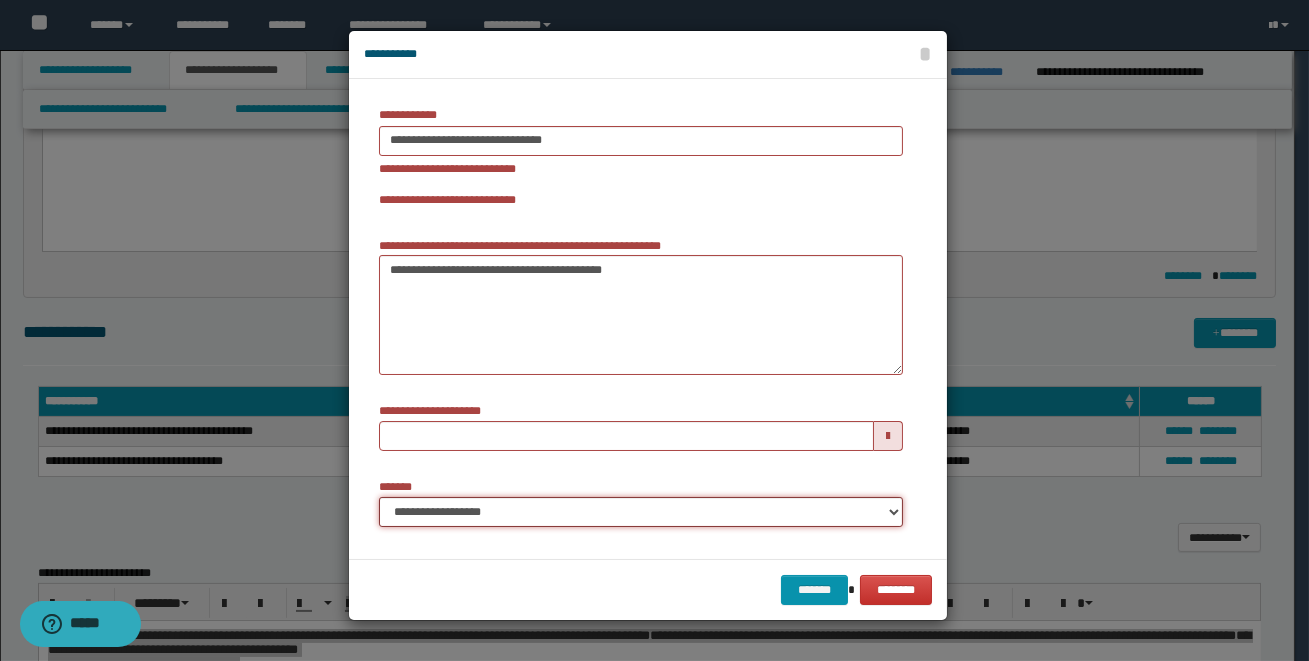 type 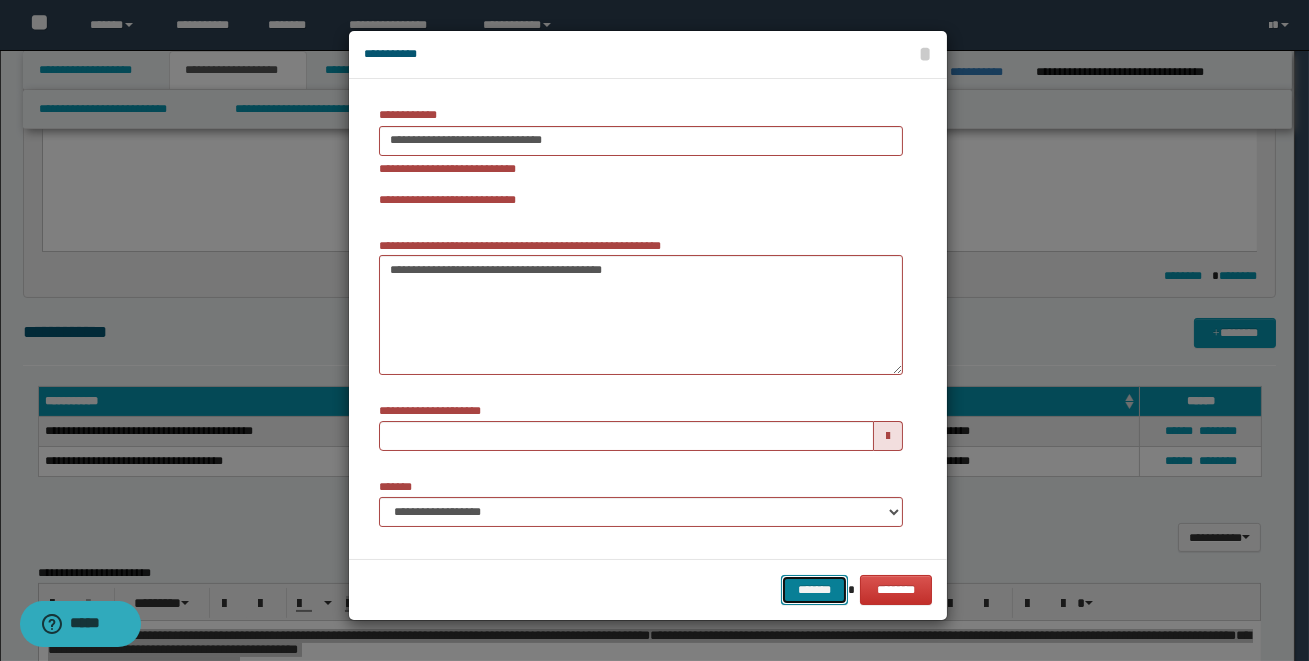 click on "*******" at bounding box center [814, 590] 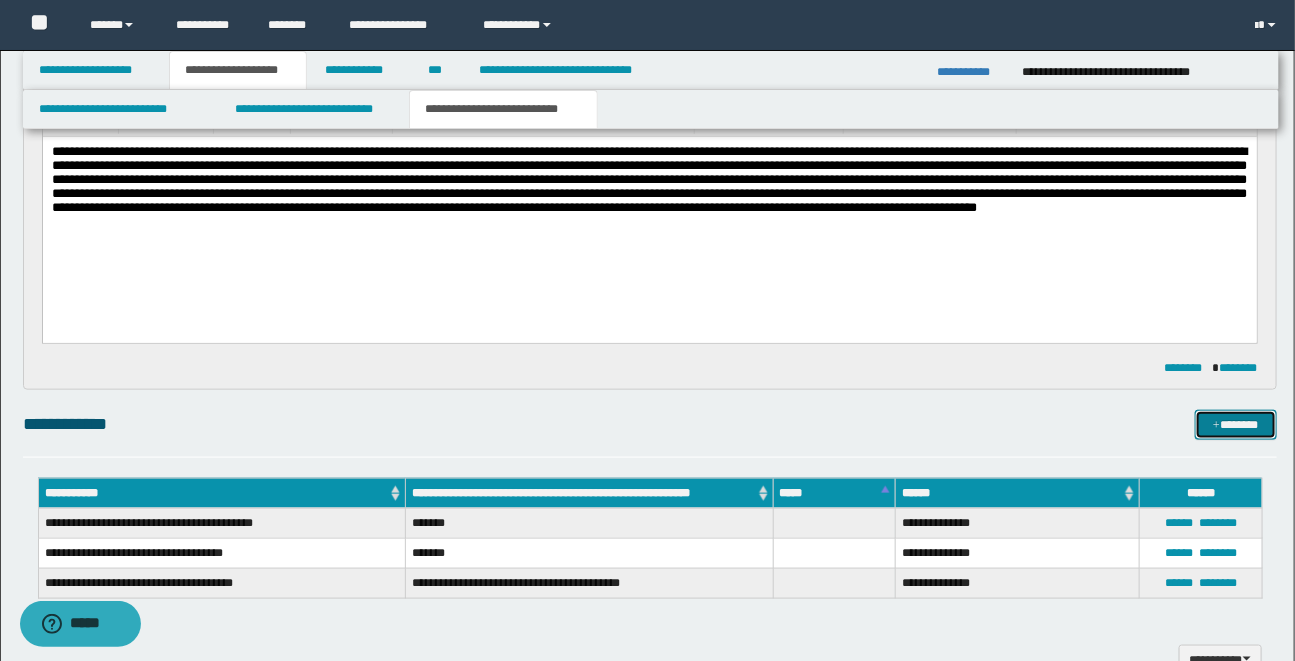scroll, scrollTop: 638, scrollLeft: 0, axis: vertical 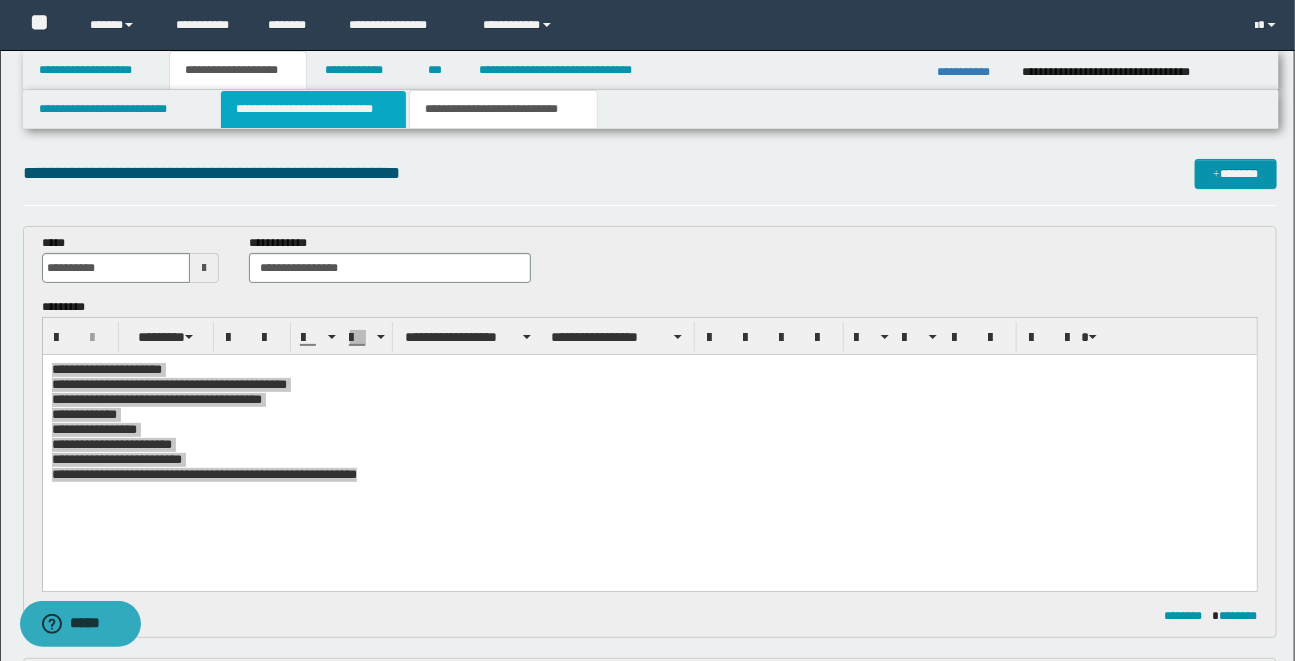 click on "**********" at bounding box center (313, 109) 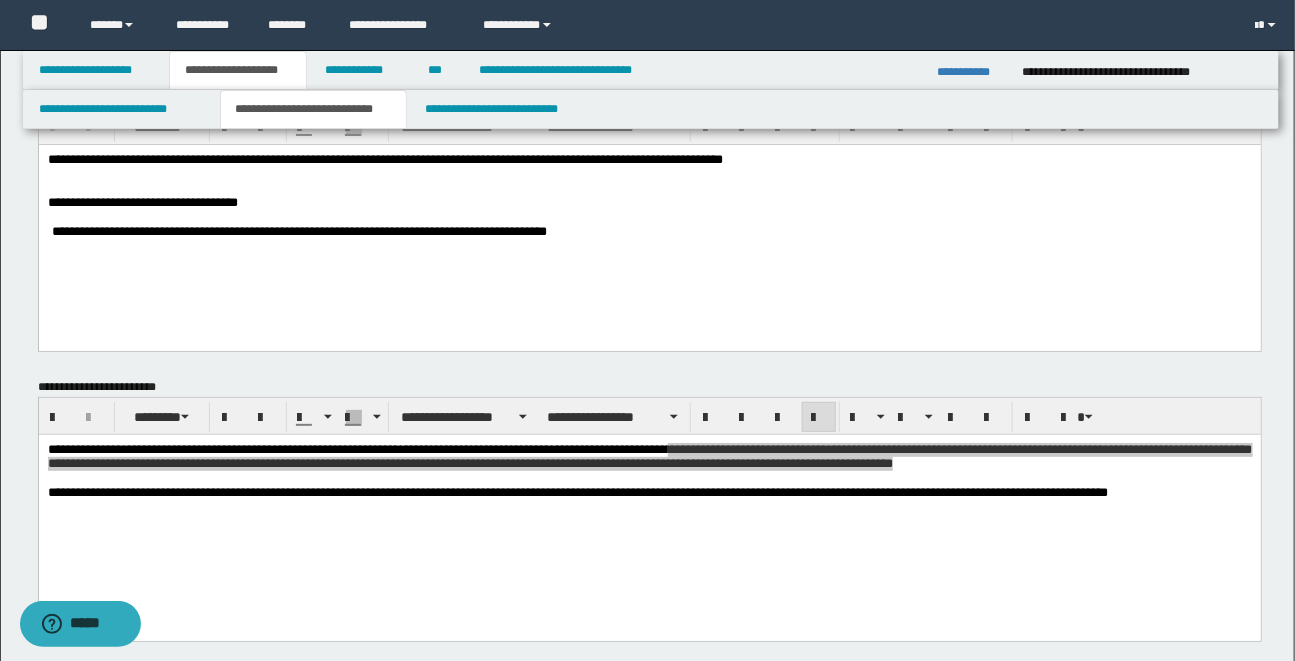 scroll, scrollTop: 72, scrollLeft: 0, axis: vertical 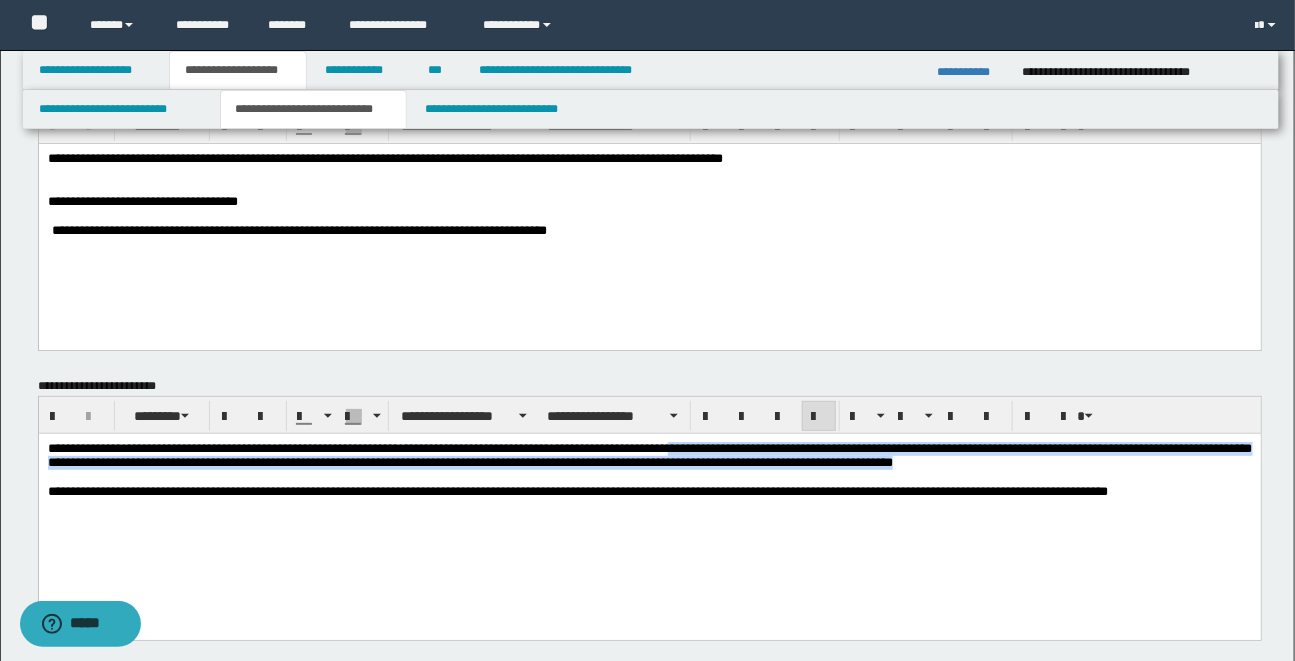 click at bounding box center [649, 520] 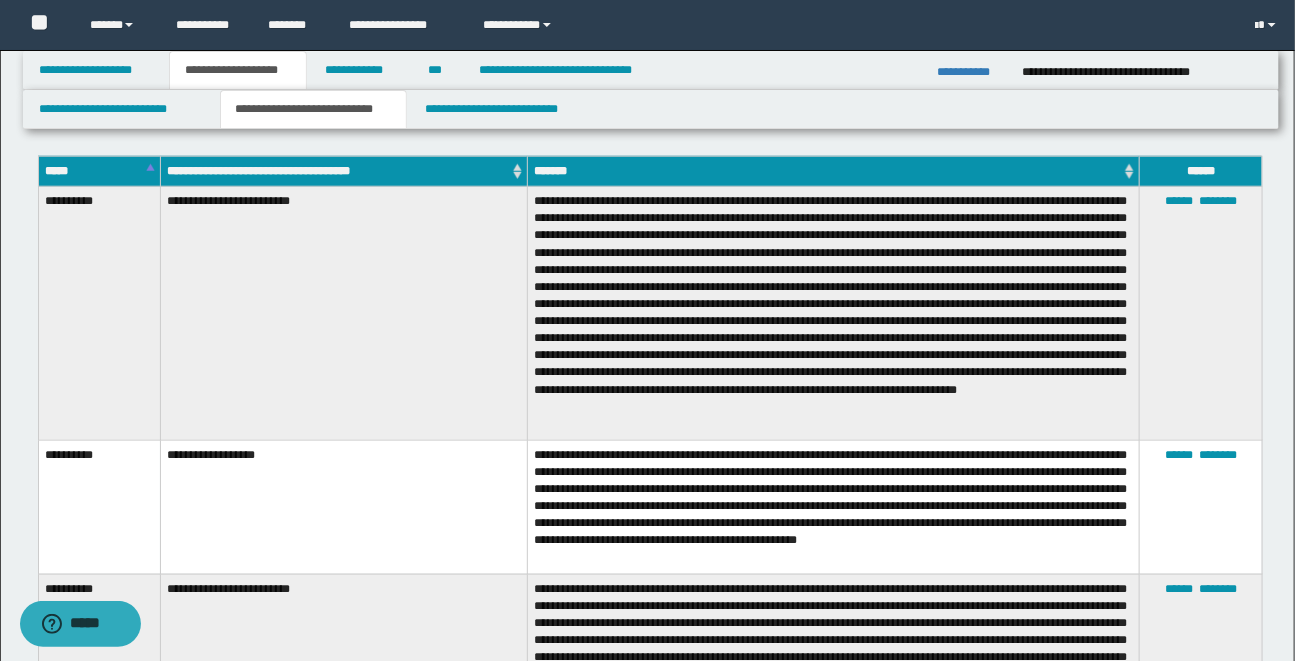 scroll, scrollTop: 667, scrollLeft: 0, axis: vertical 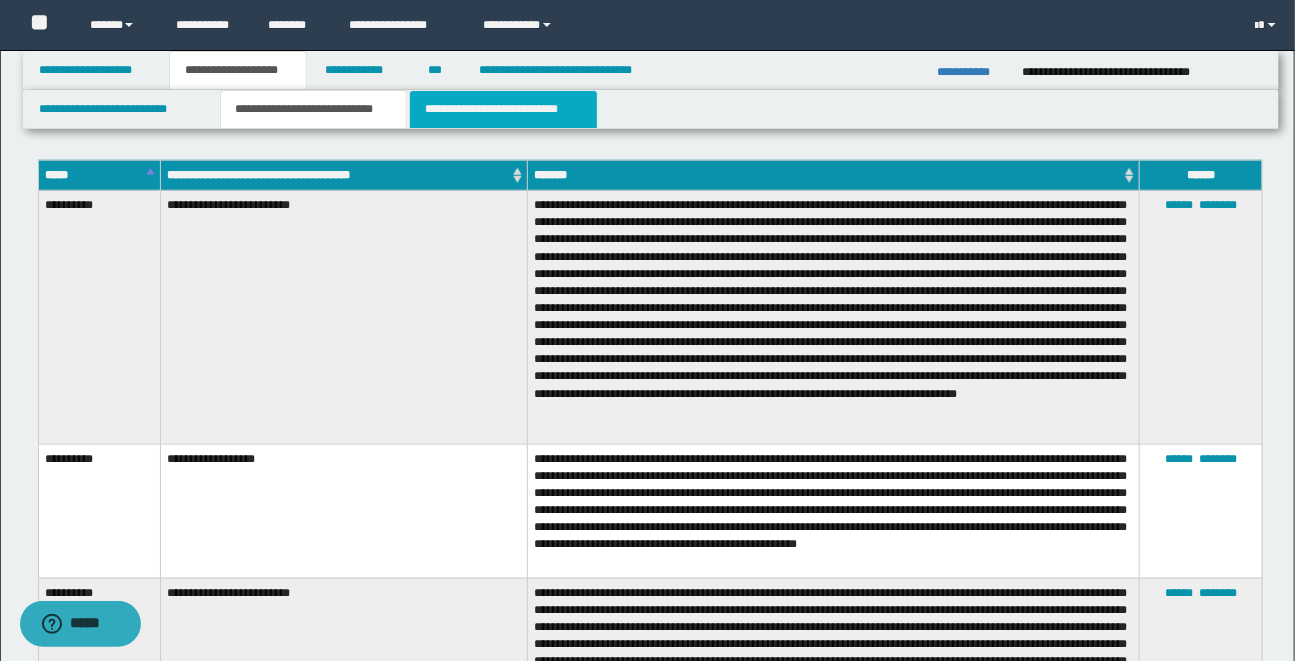 click on "**********" at bounding box center (503, 109) 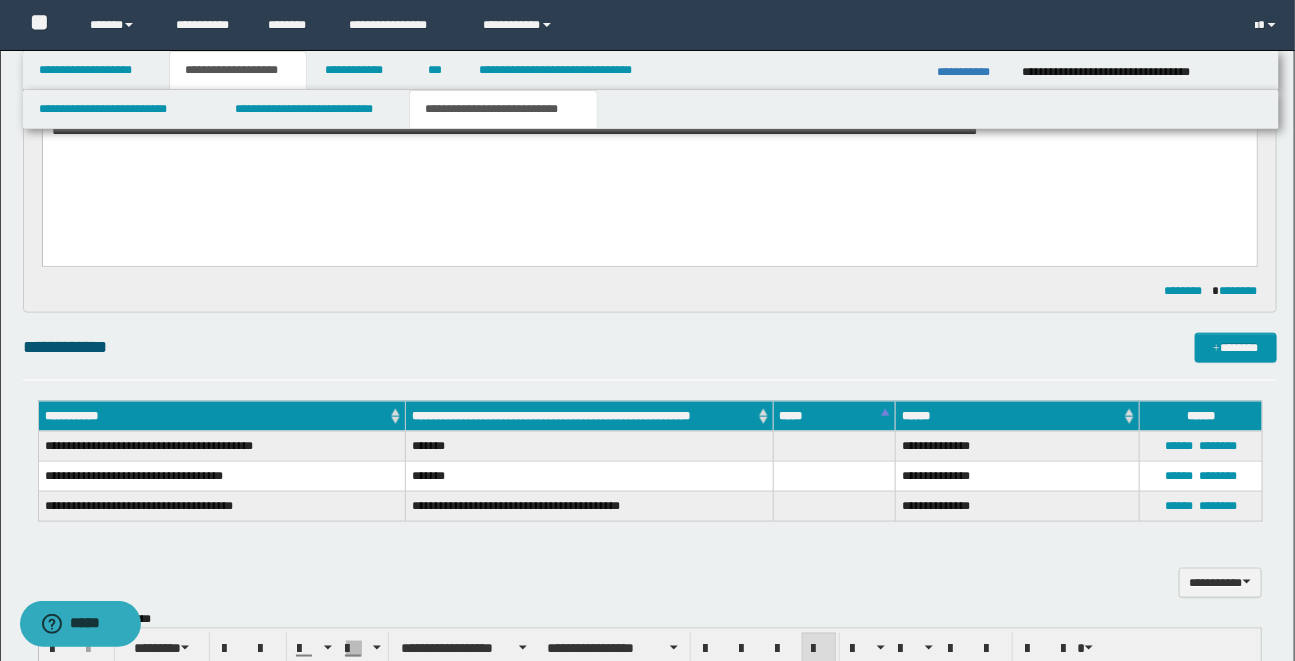 scroll, scrollTop: 957, scrollLeft: 0, axis: vertical 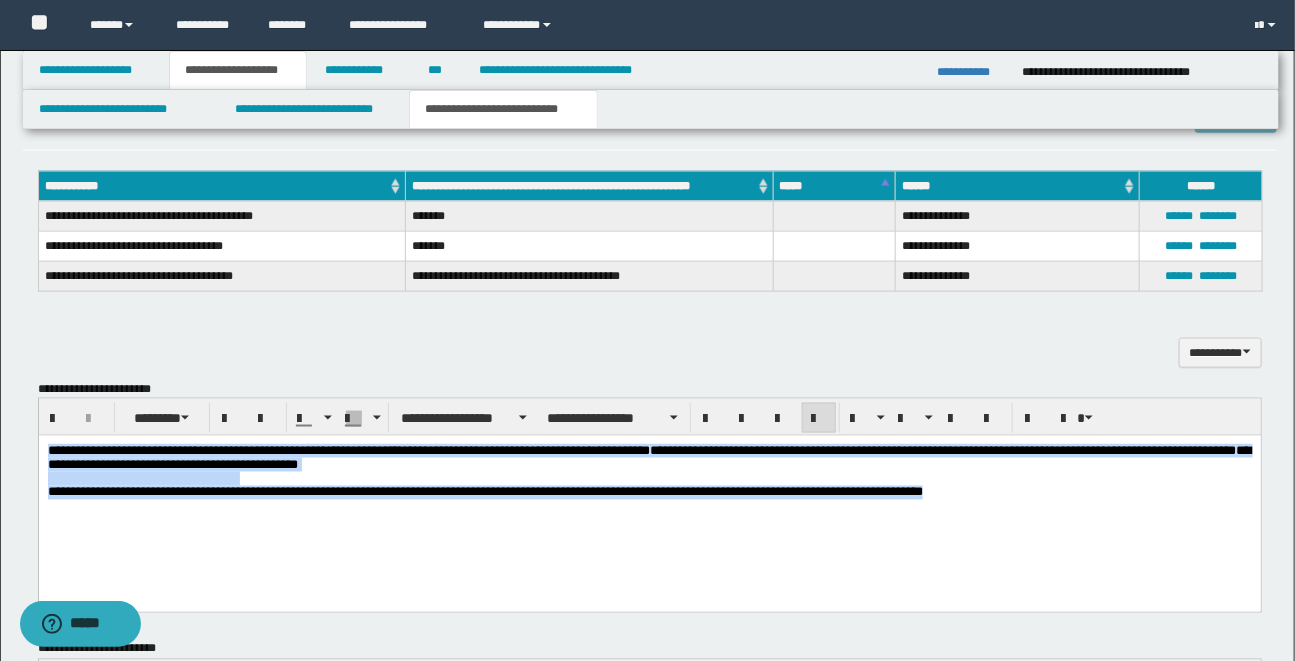 drag, startPoint x: 257, startPoint y: 498, endPoint x: 227, endPoint y: 496, distance: 30.066593 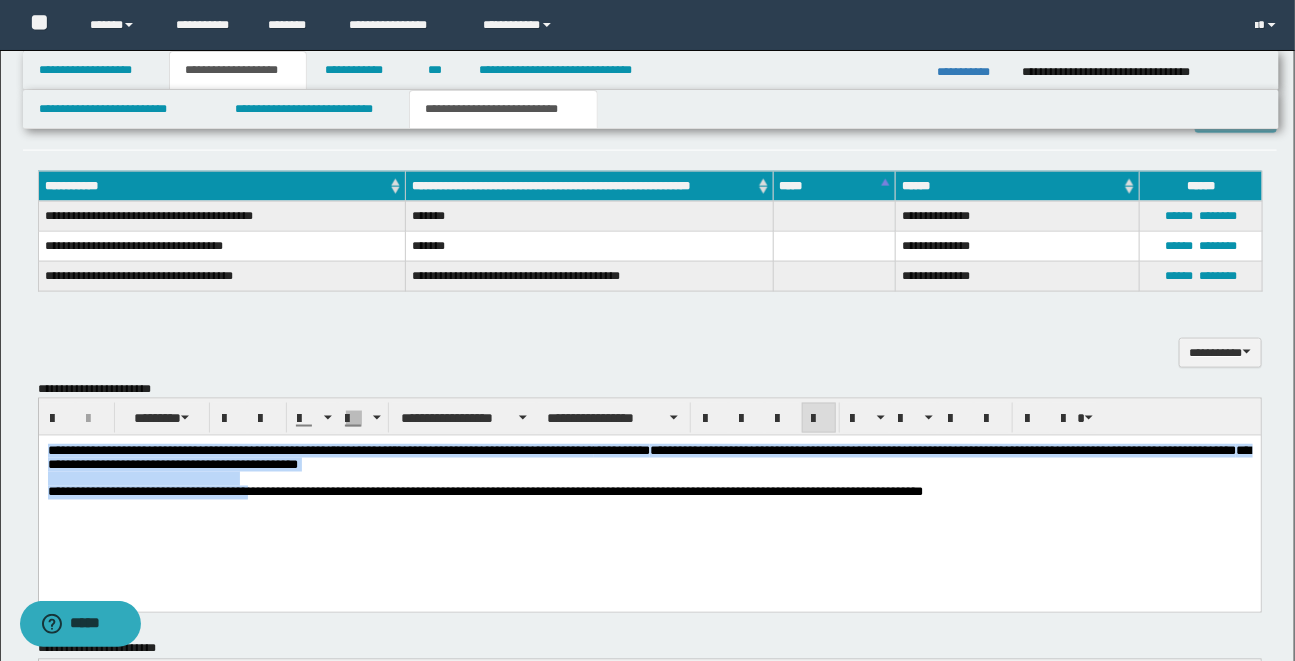 type 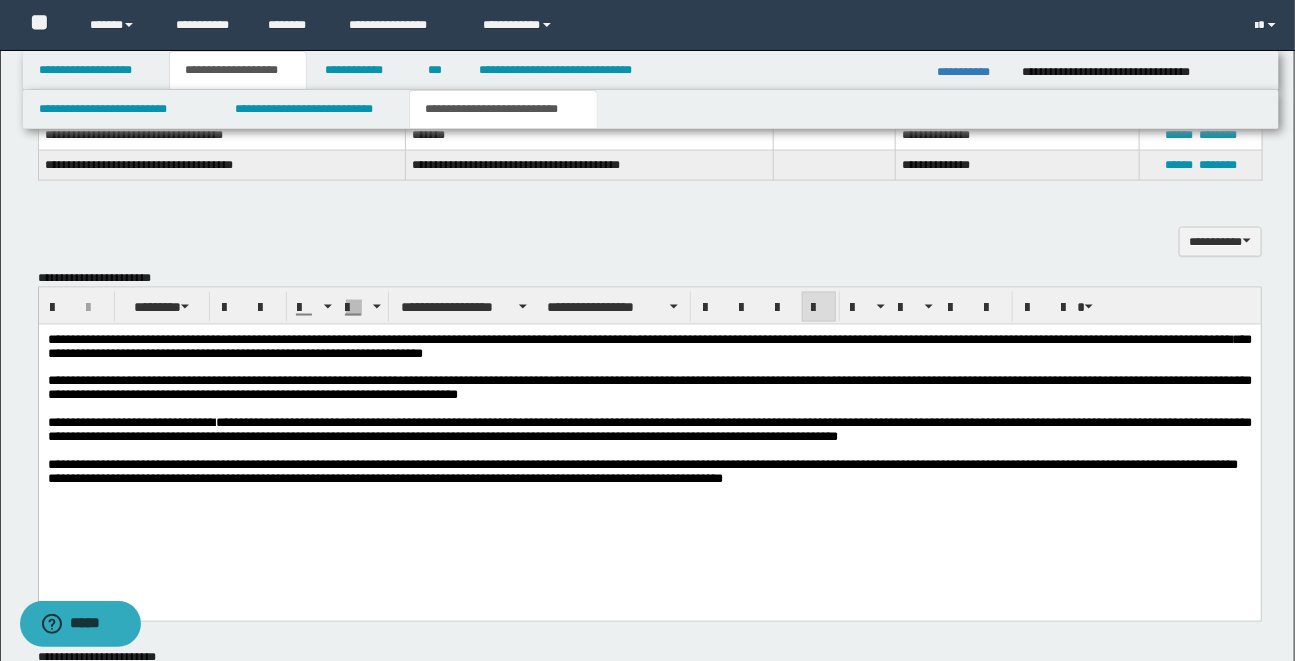 scroll, scrollTop: 1075, scrollLeft: 0, axis: vertical 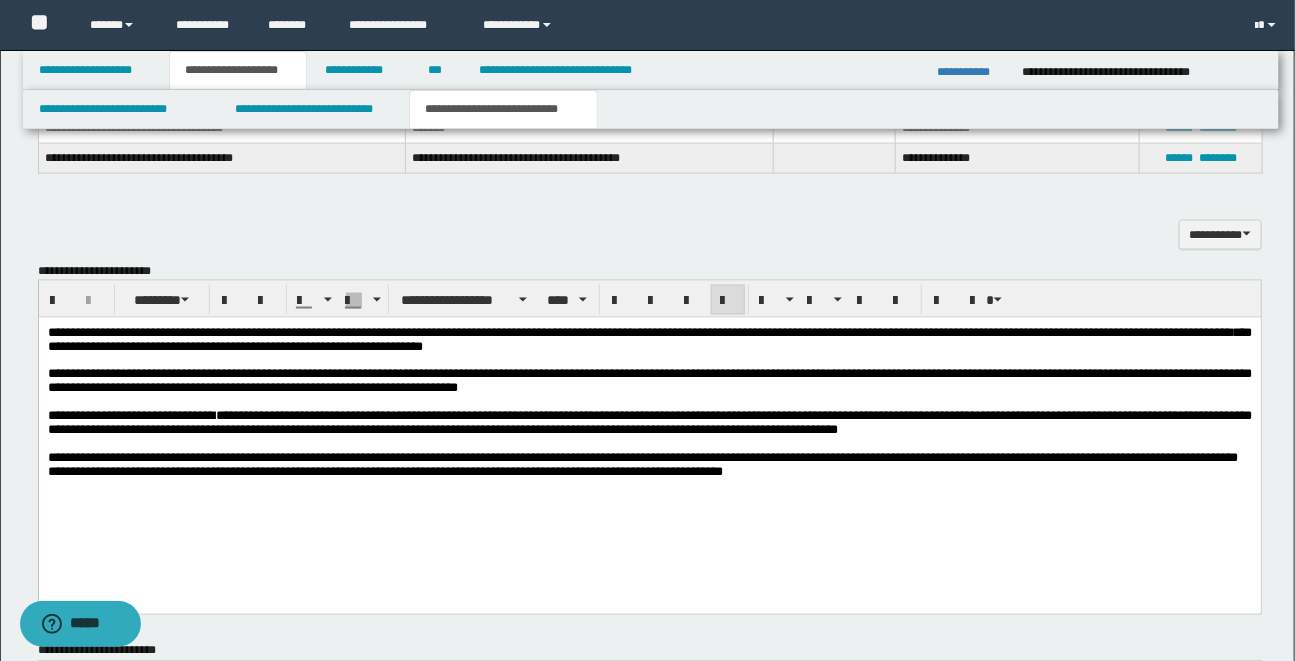 drag, startPoint x: 50, startPoint y: 500, endPoint x: 316, endPoint y: 505, distance: 266.047 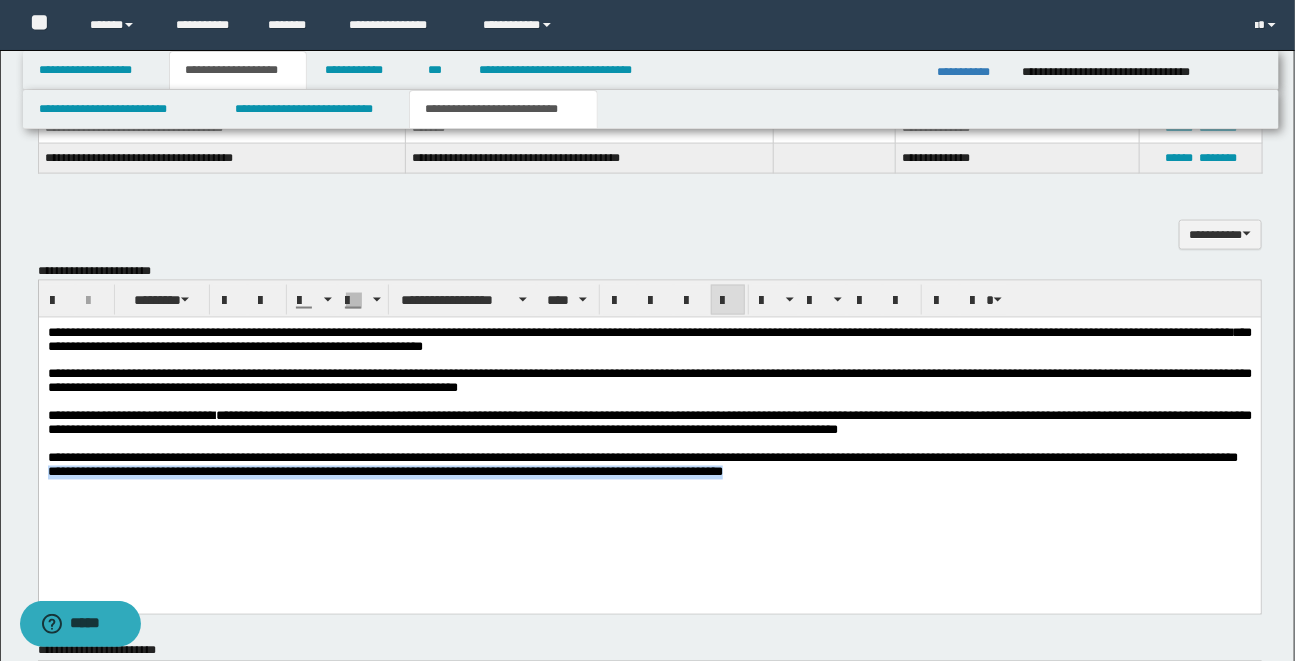 drag, startPoint x: 62, startPoint y: 500, endPoint x: 781, endPoint y: 492, distance: 719.0445 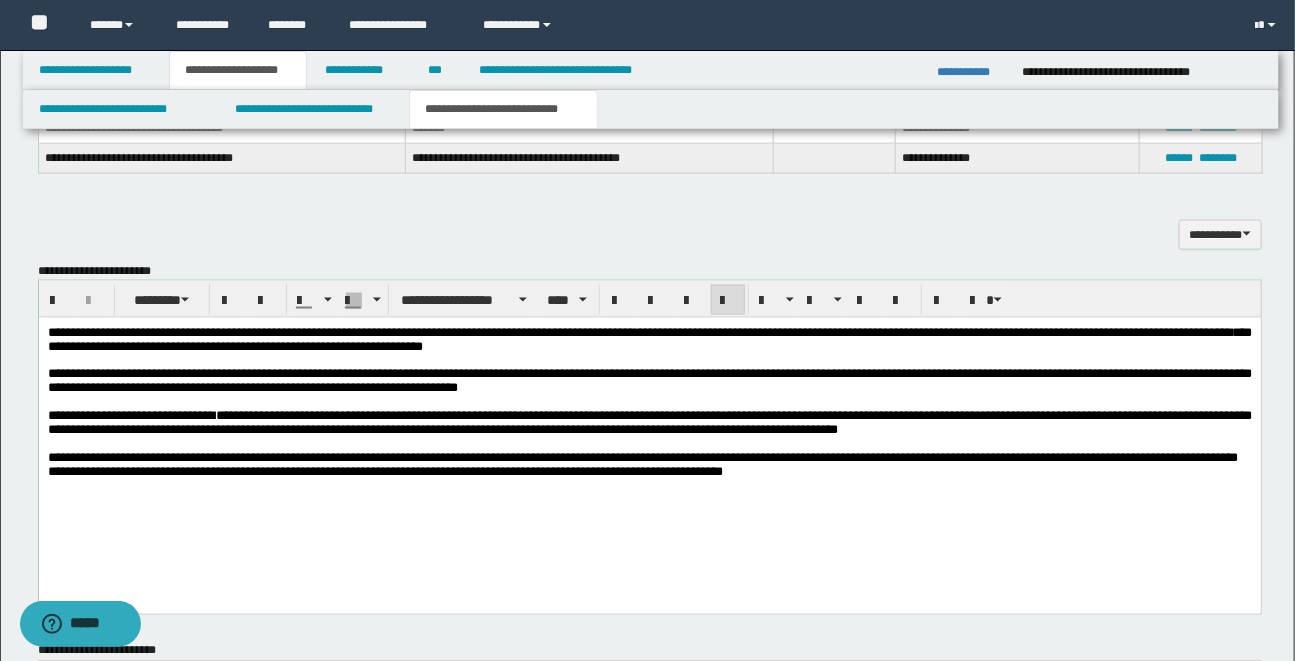 click on "**********" at bounding box center (313, 332) 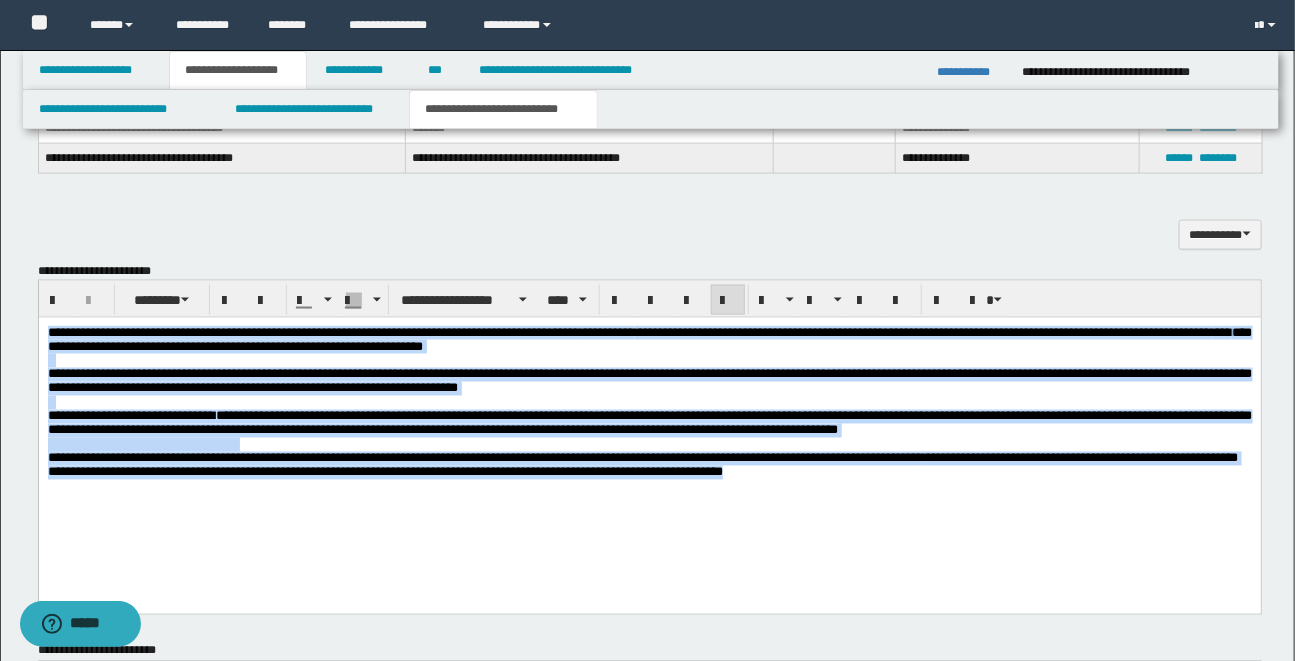 drag, startPoint x: 47, startPoint y: 332, endPoint x: 770, endPoint y: 511, distance: 744.82886 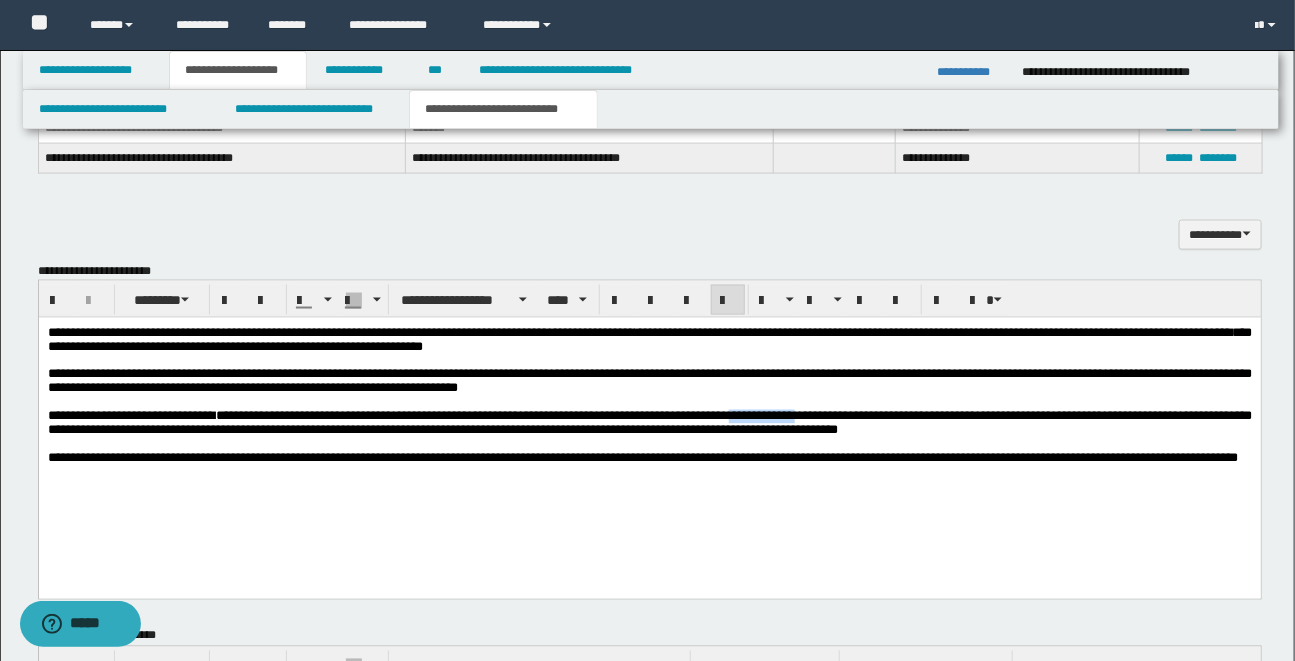 click on "**********" at bounding box center [649, 423] 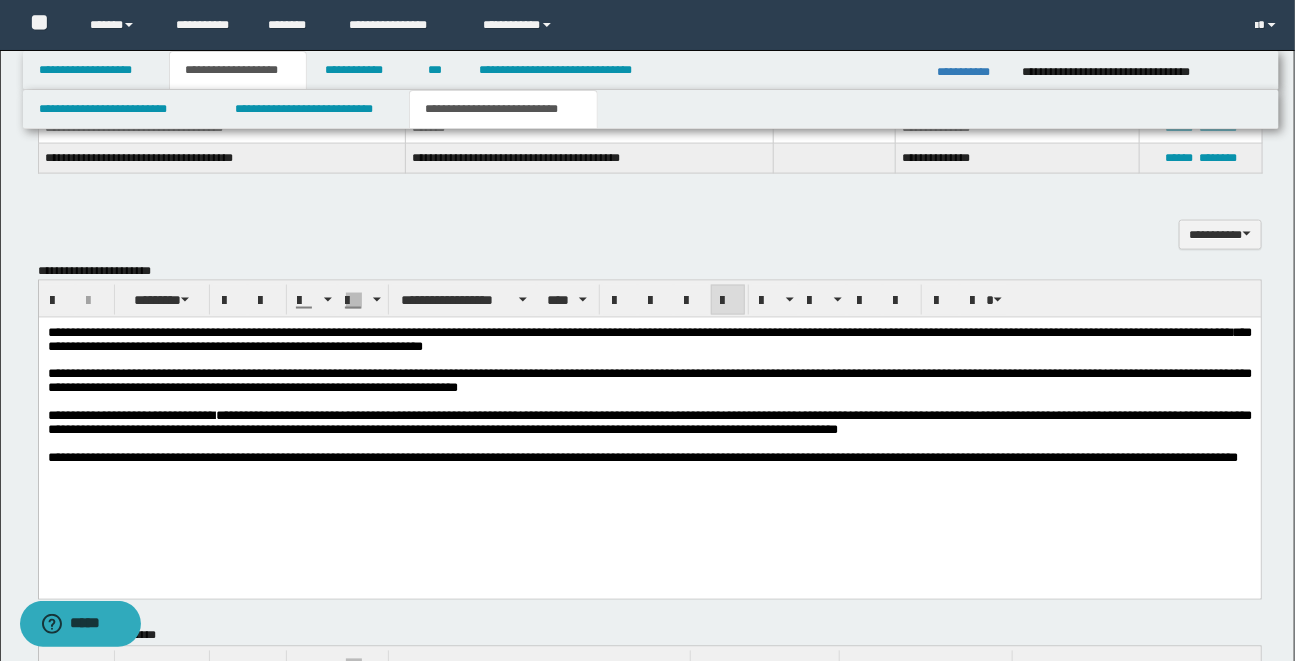 click on "**********" at bounding box center [642, 458] 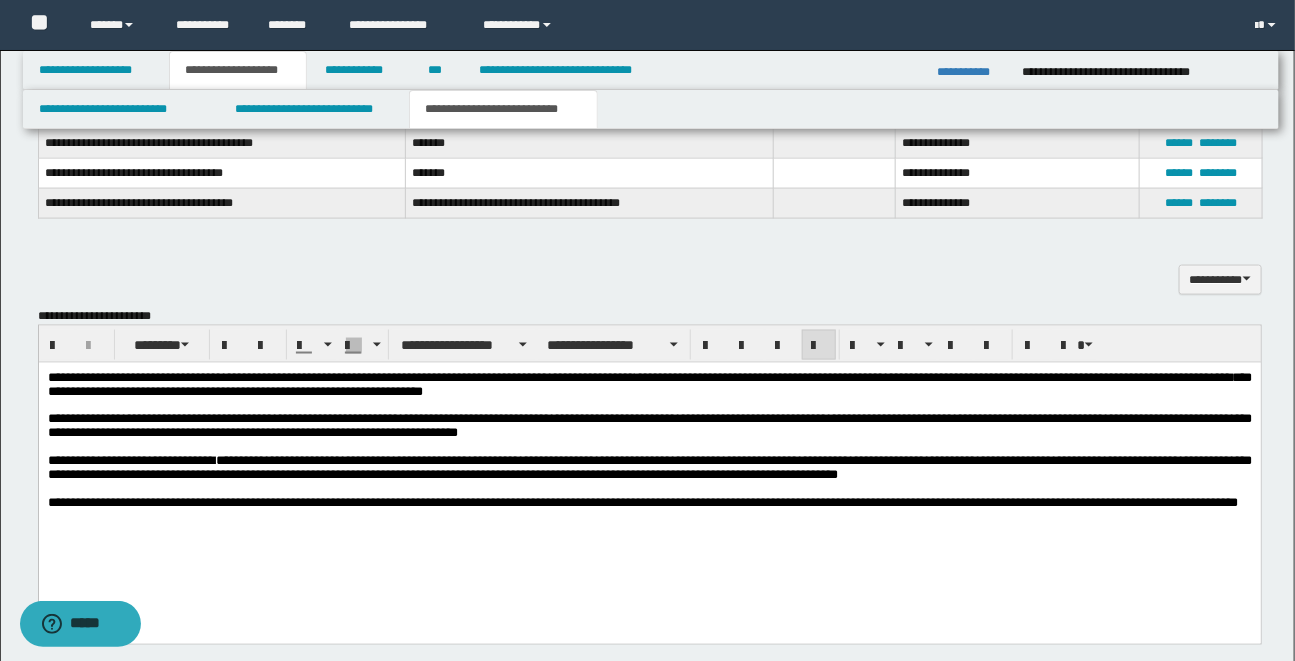 scroll, scrollTop: 1081, scrollLeft: 0, axis: vertical 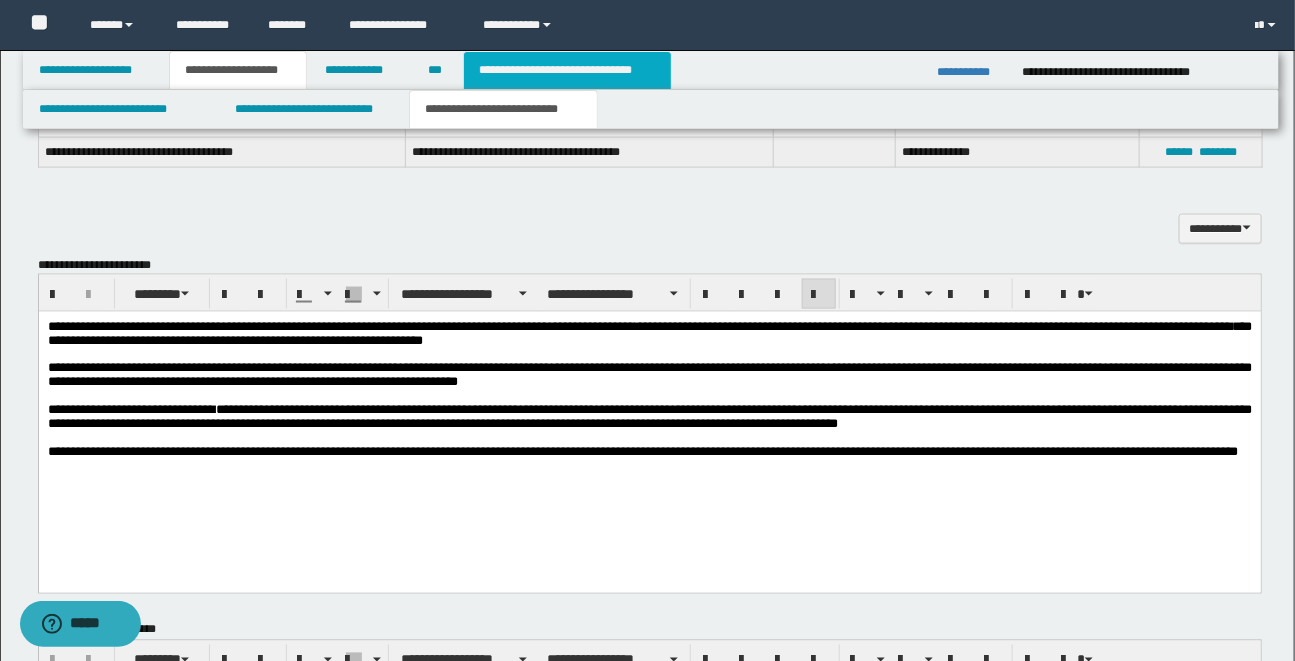 click on "**********" at bounding box center [567, 70] 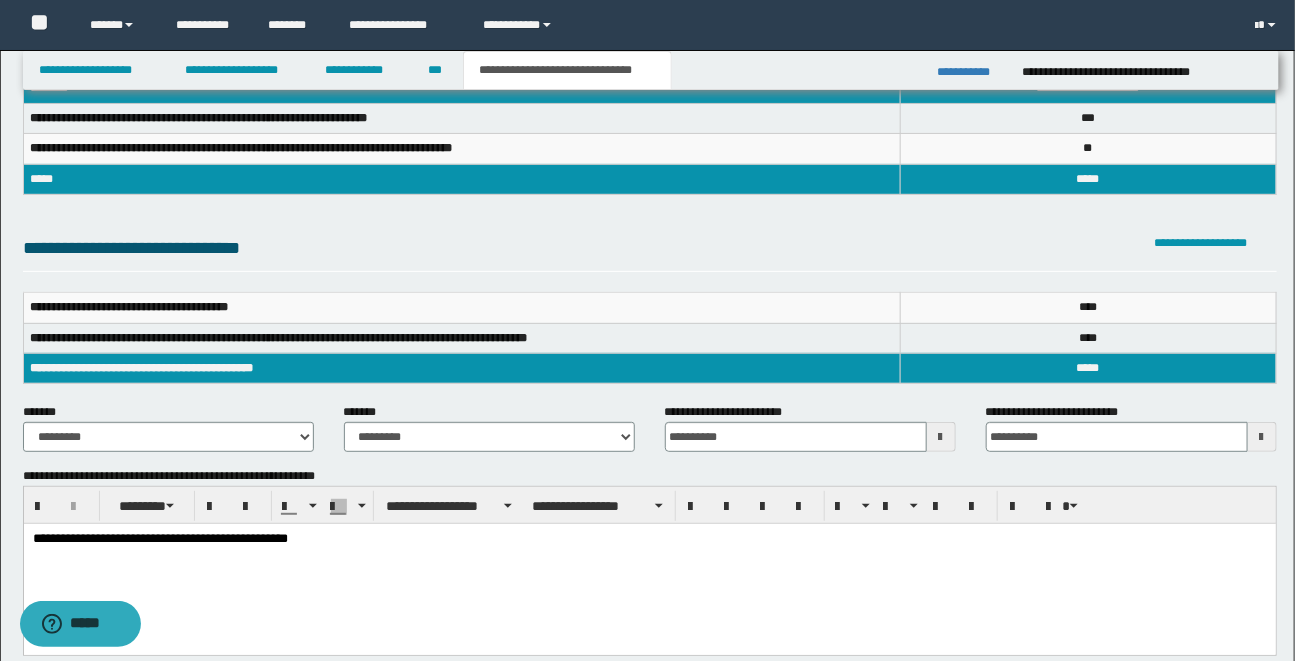 scroll, scrollTop: 139, scrollLeft: 0, axis: vertical 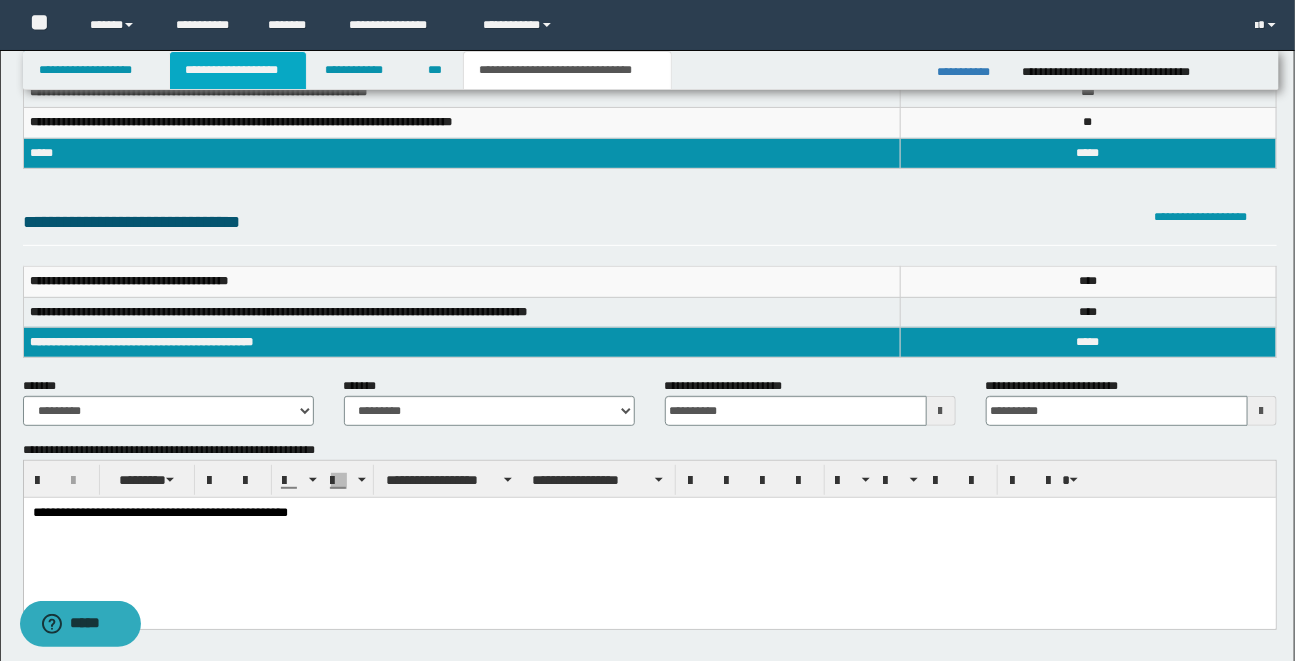 click on "**********" at bounding box center (238, 70) 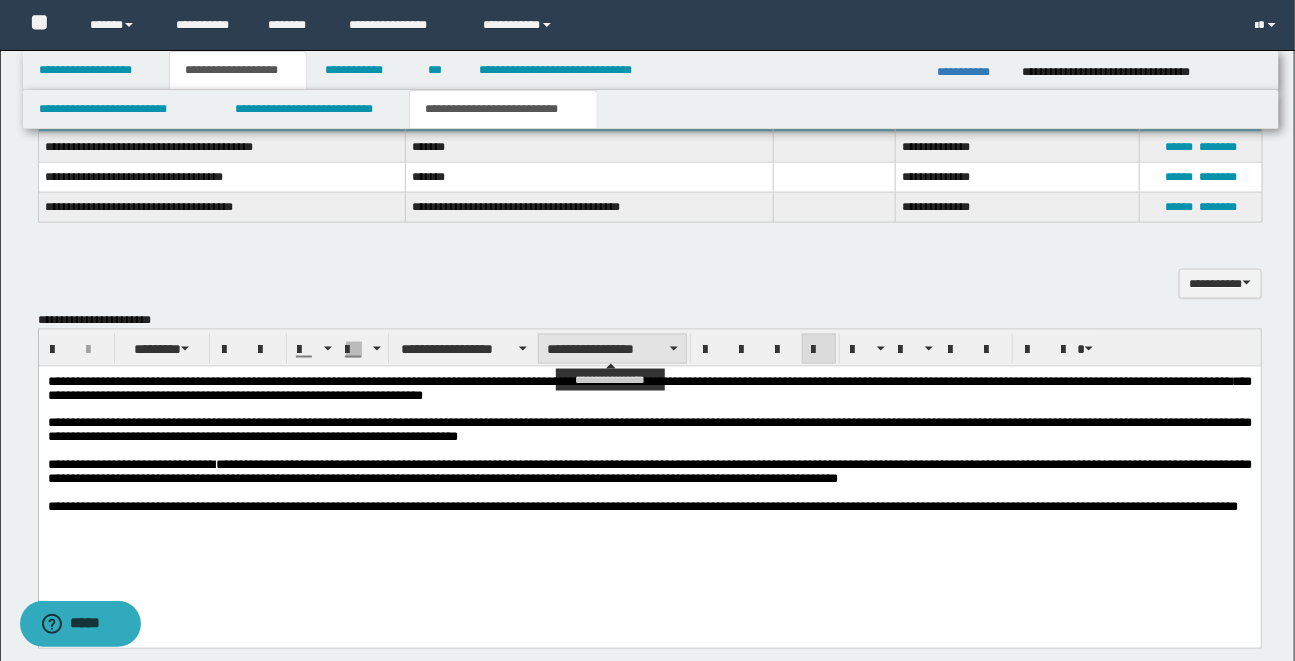 scroll, scrollTop: 1028, scrollLeft: 0, axis: vertical 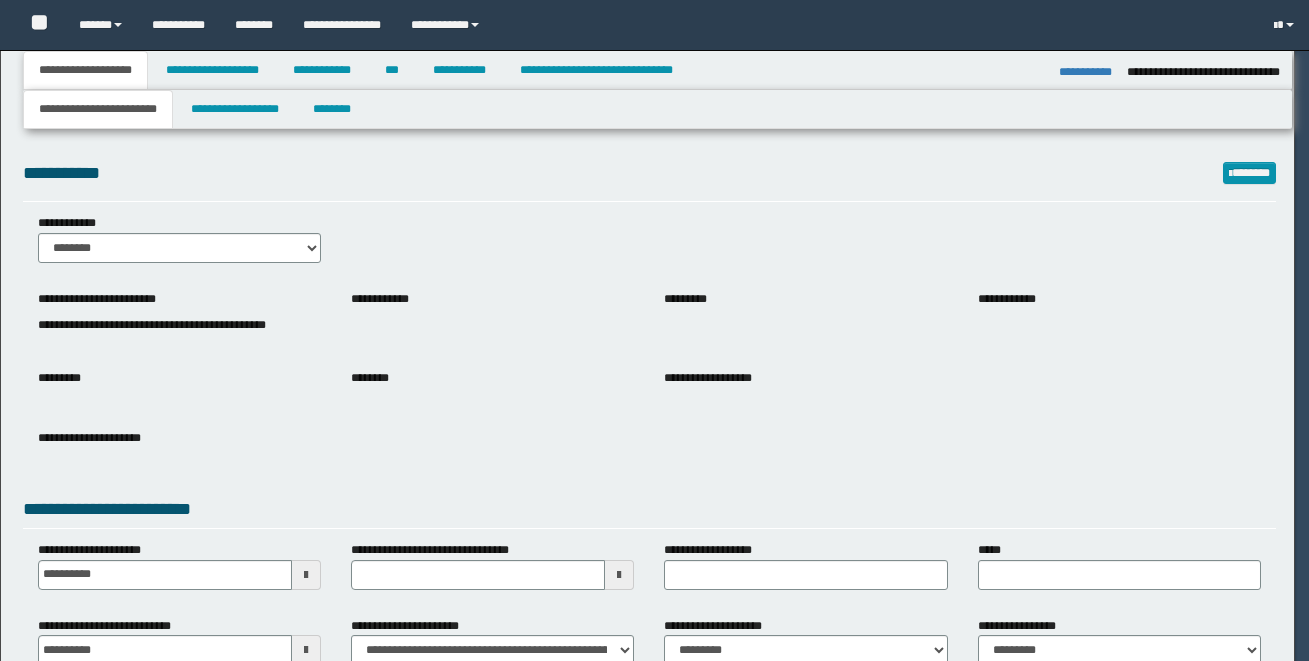 select on "*" 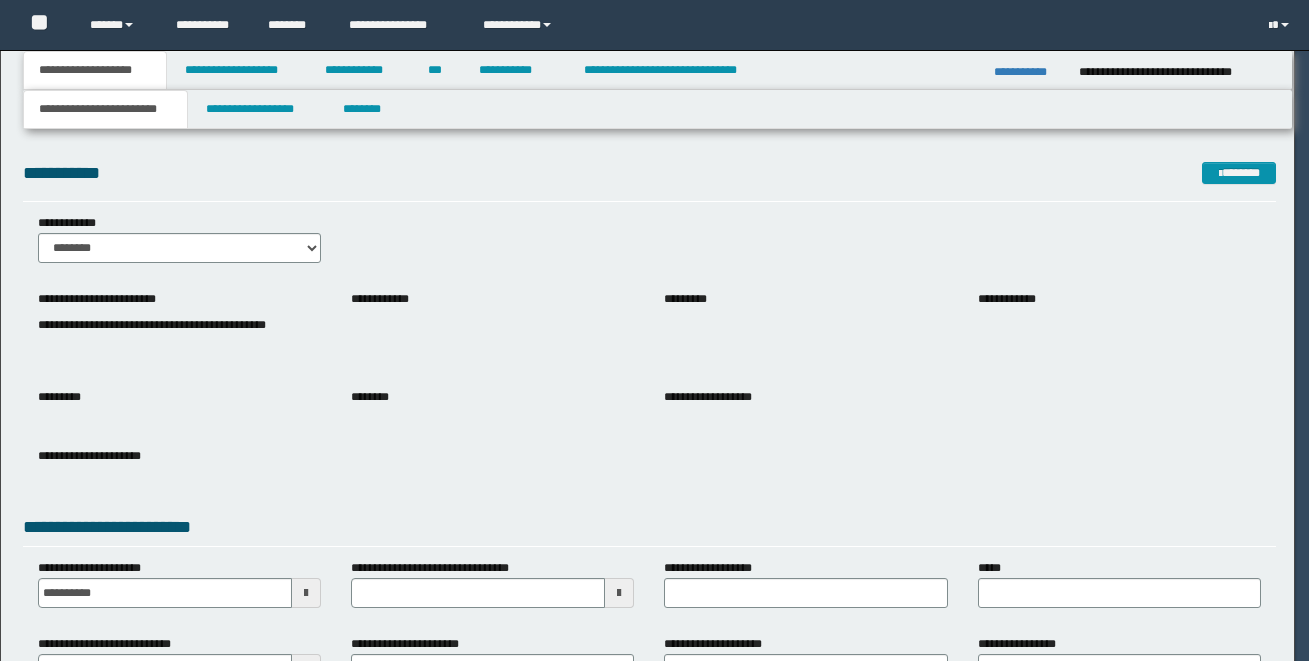 scroll, scrollTop: 0, scrollLeft: 0, axis: both 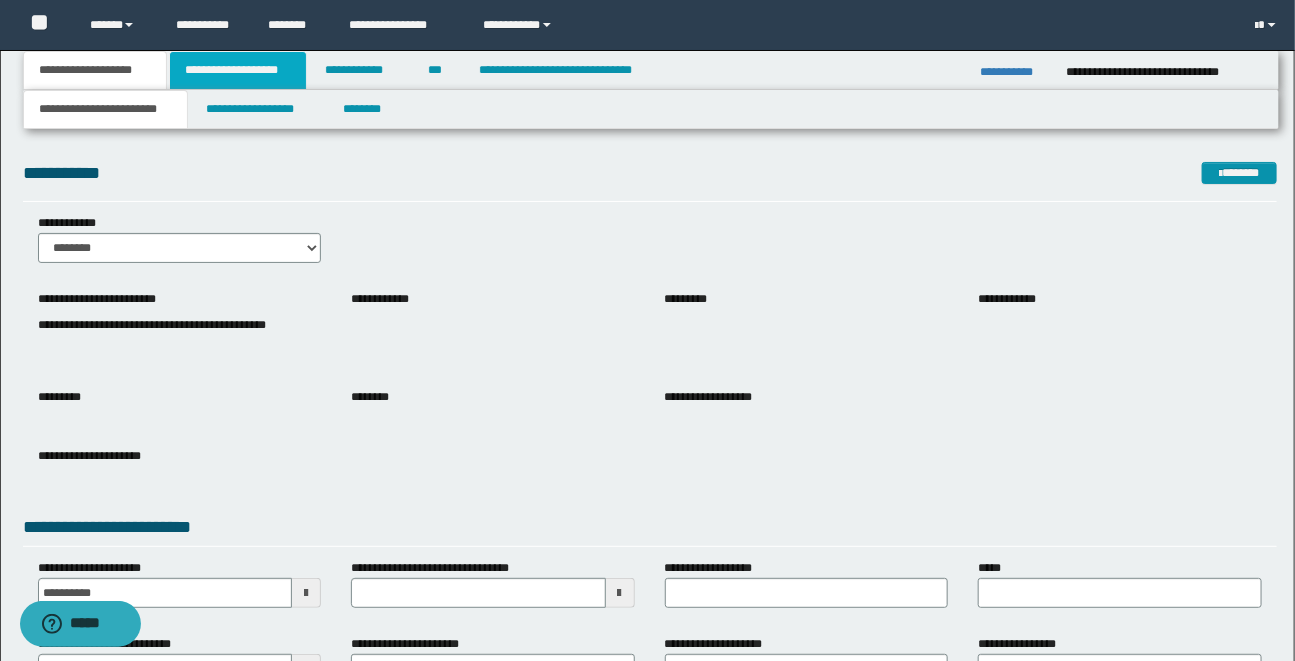 click on "**********" at bounding box center (238, 70) 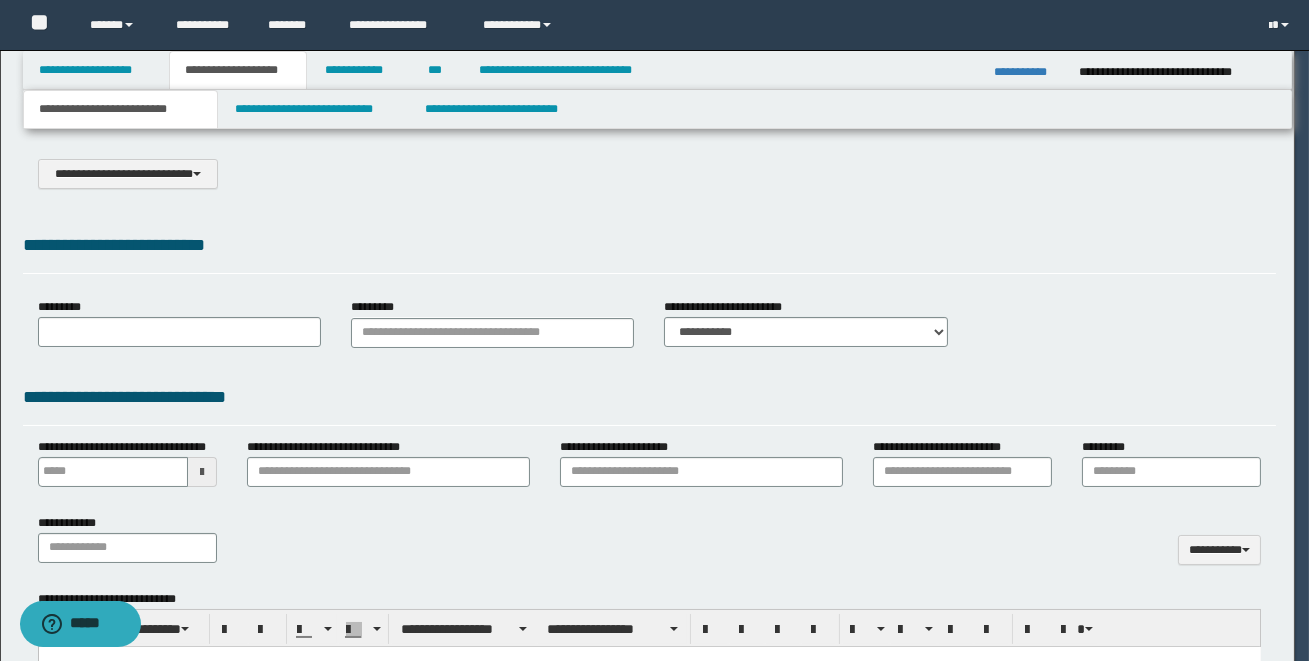 scroll, scrollTop: 0, scrollLeft: 0, axis: both 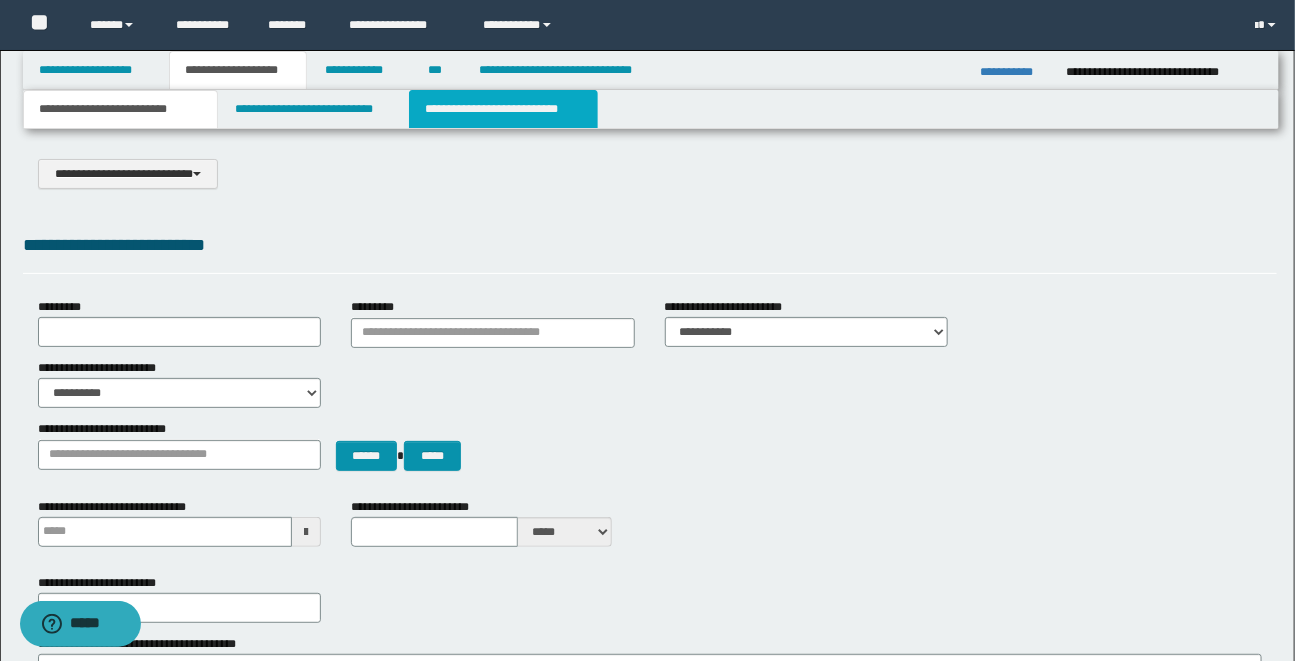 click on "**********" at bounding box center (503, 109) 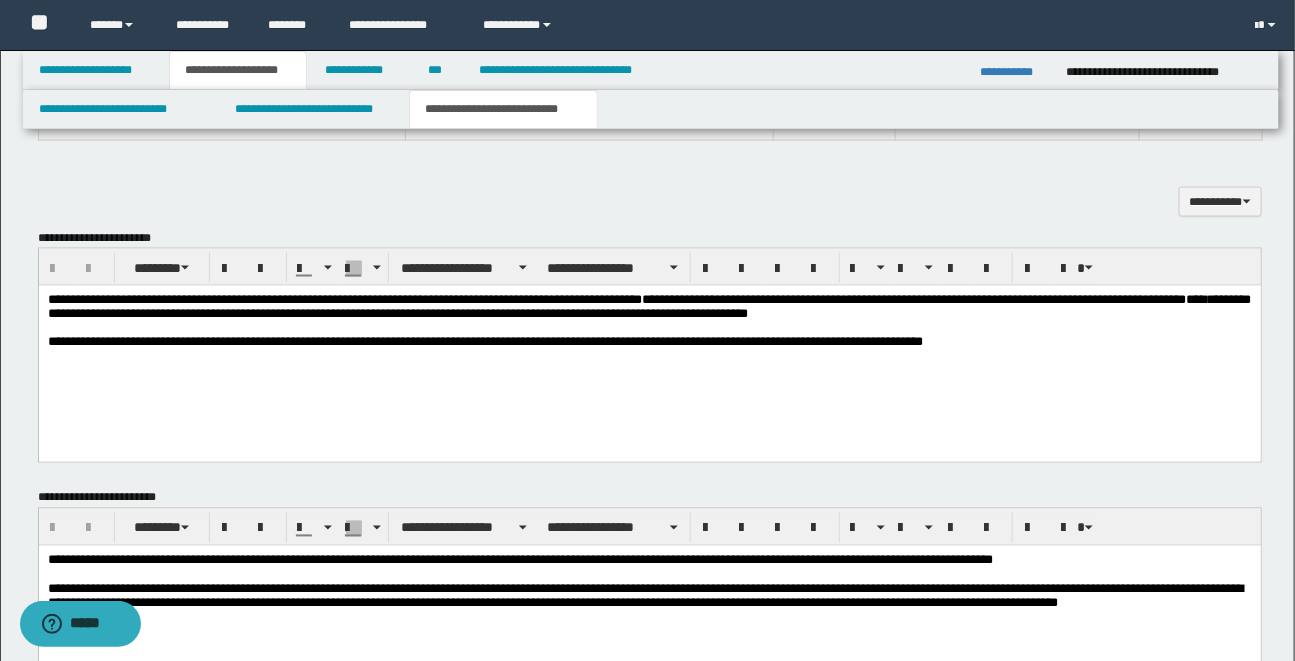scroll, scrollTop: 1141, scrollLeft: 0, axis: vertical 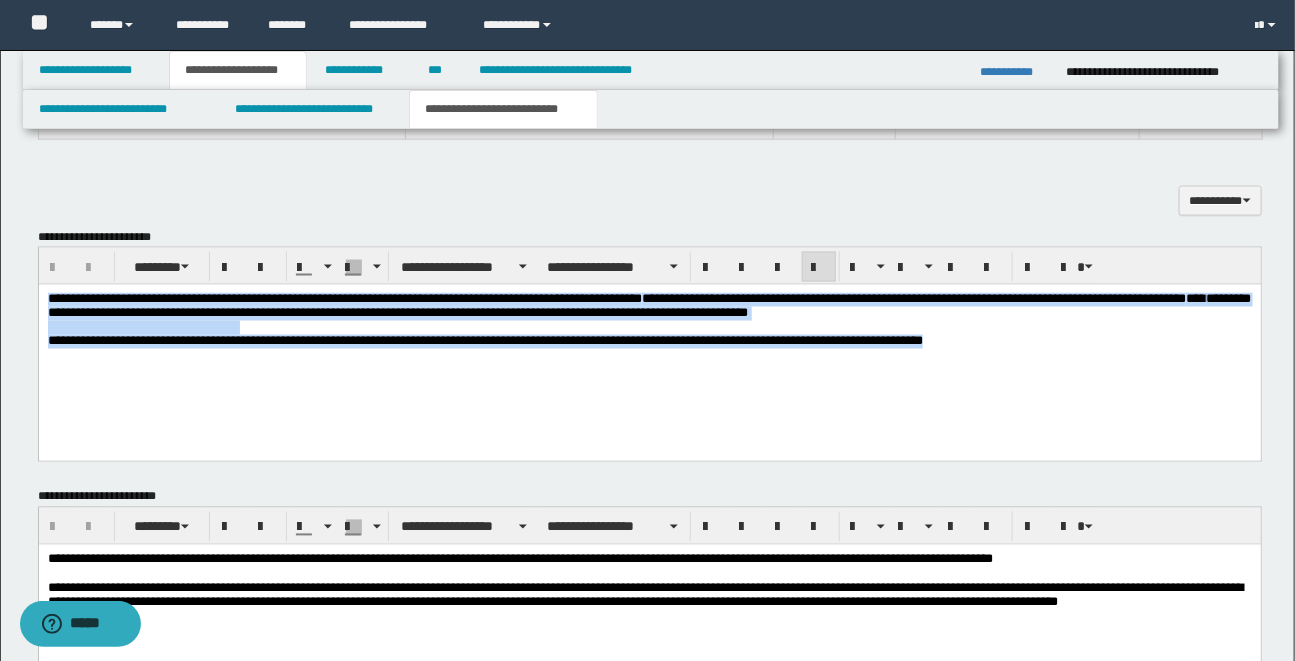 drag, startPoint x: 46, startPoint y: 301, endPoint x: 1016, endPoint y: 351, distance: 971.2878 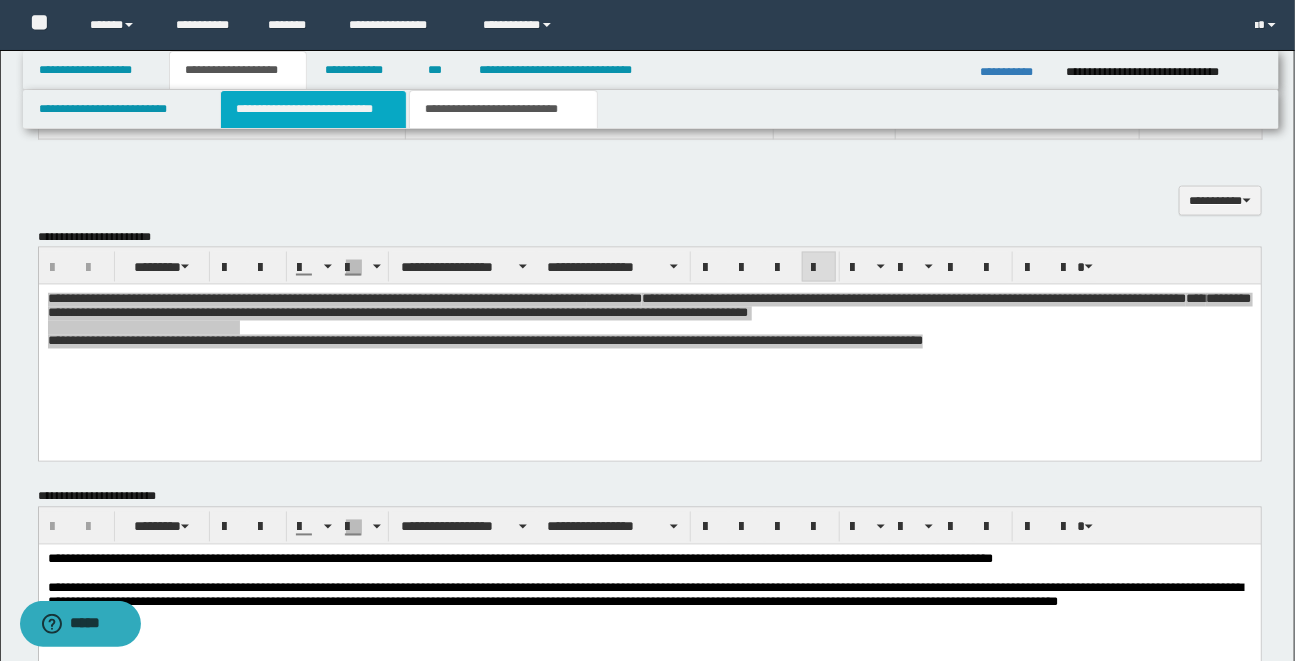 click on "**********" at bounding box center [313, 109] 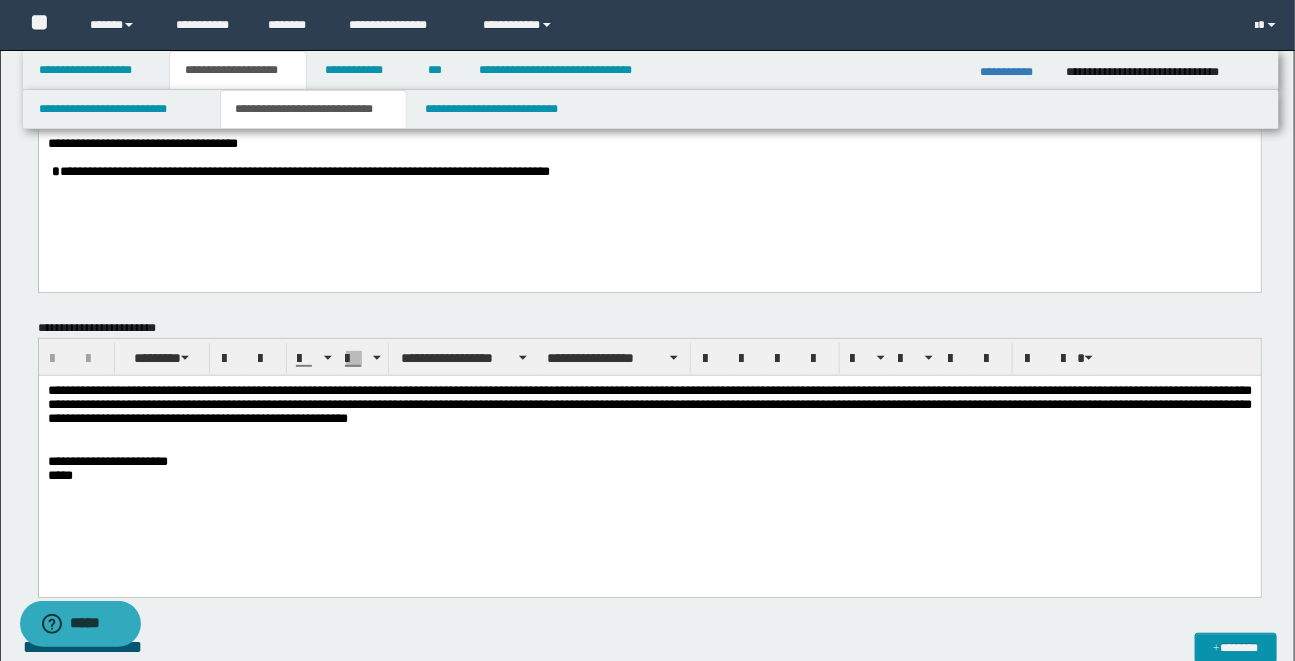 scroll, scrollTop: 165, scrollLeft: 0, axis: vertical 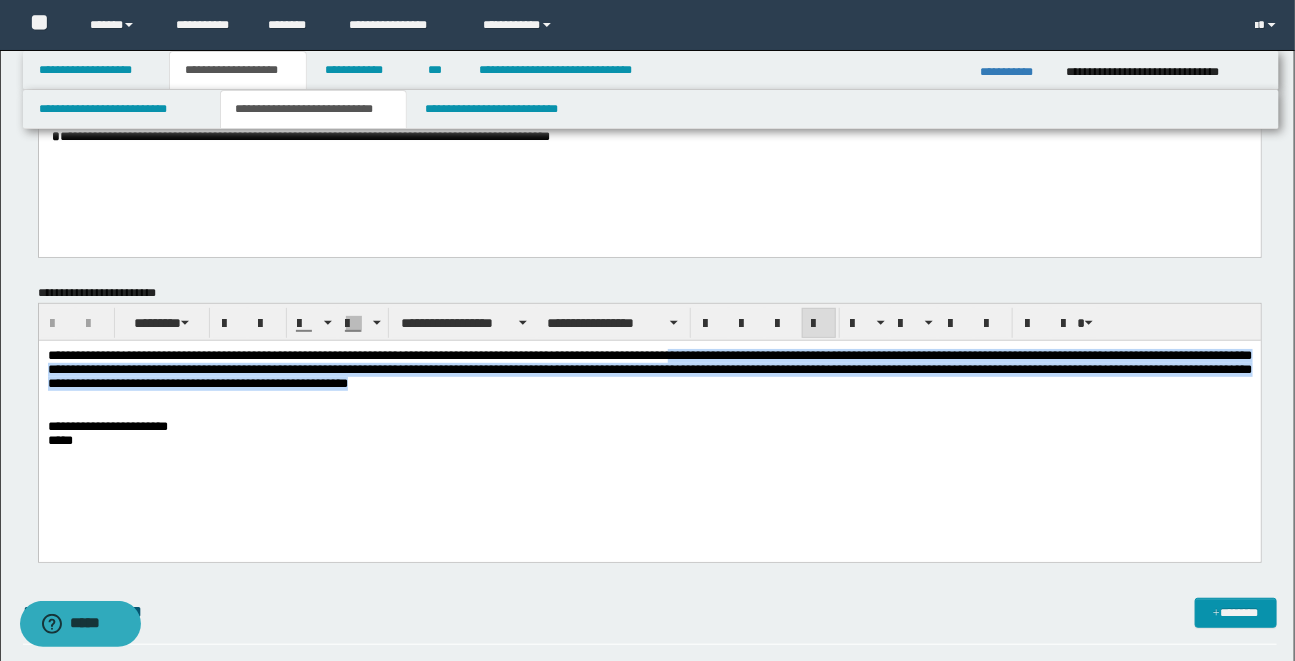 drag, startPoint x: 706, startPoint y: 359, endPoint x: 740, endPoint y: 391, distance: 46.69047 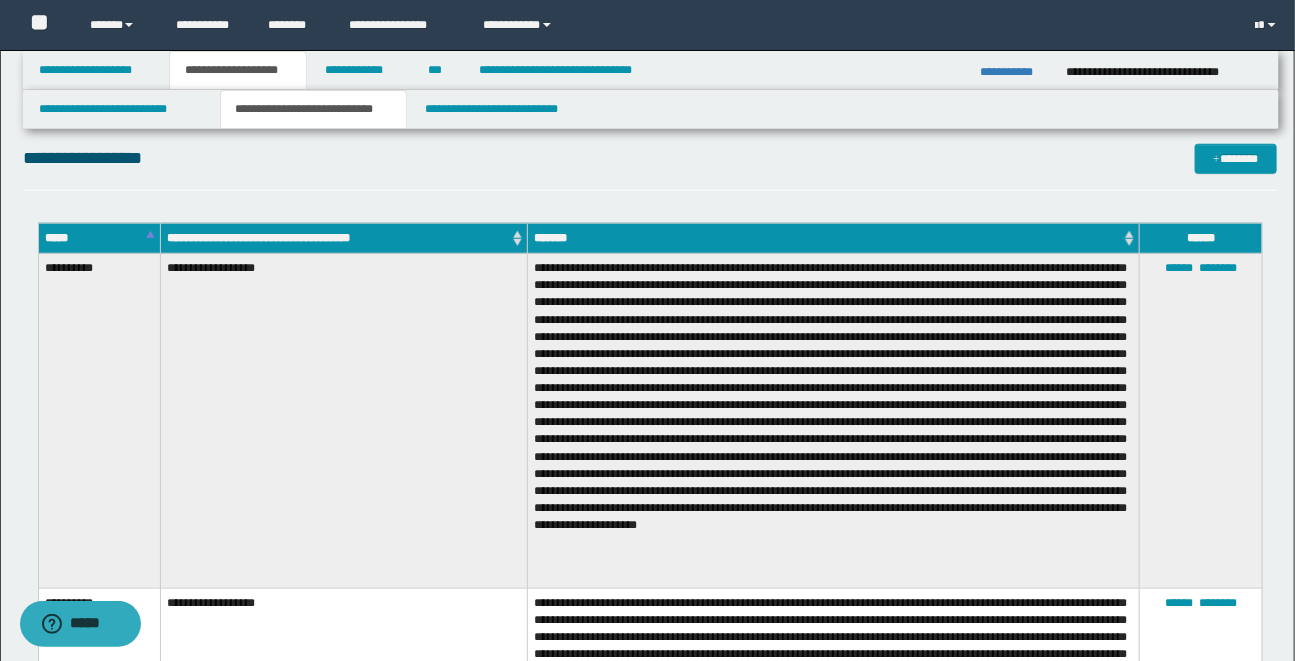 scroll, scrollTop: 622, scrollLeft: 0, axis: vertical 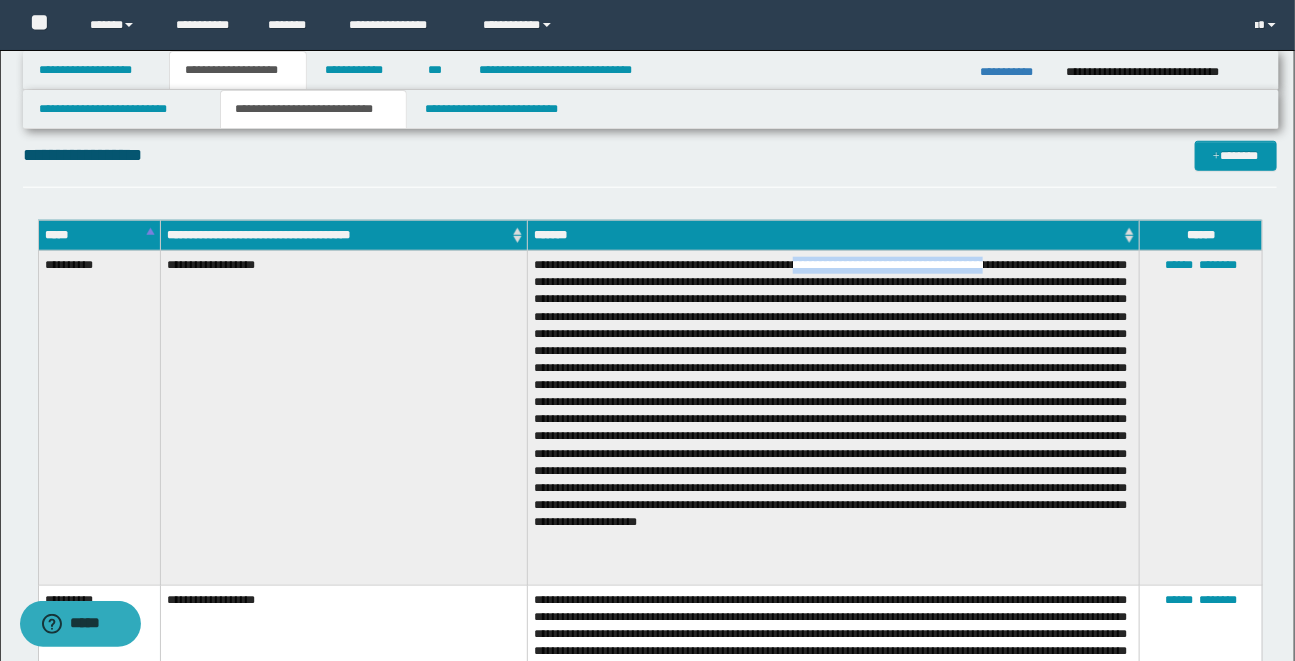 drag, startPoint x: 833, startPoint y: 269, endPoint x: 1059, endPoint y: 270, distance: 226.00221 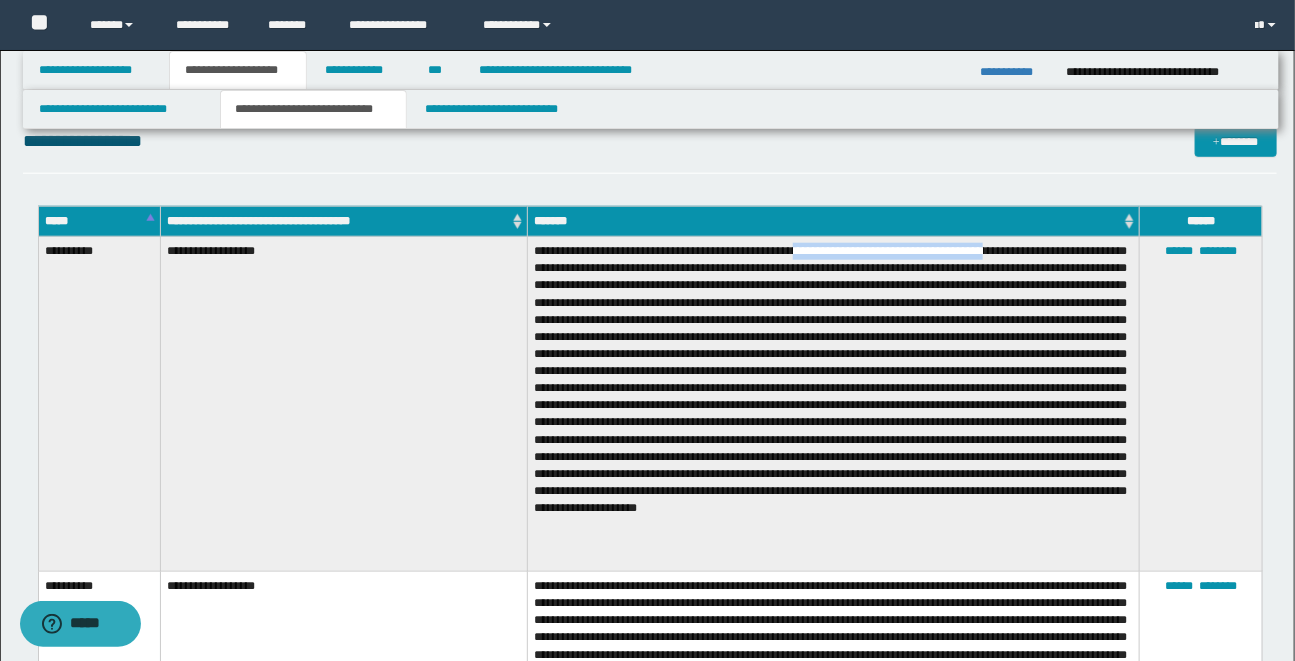 scroll, scrollTop: 633, scrollLeft: 0, axis: vertical 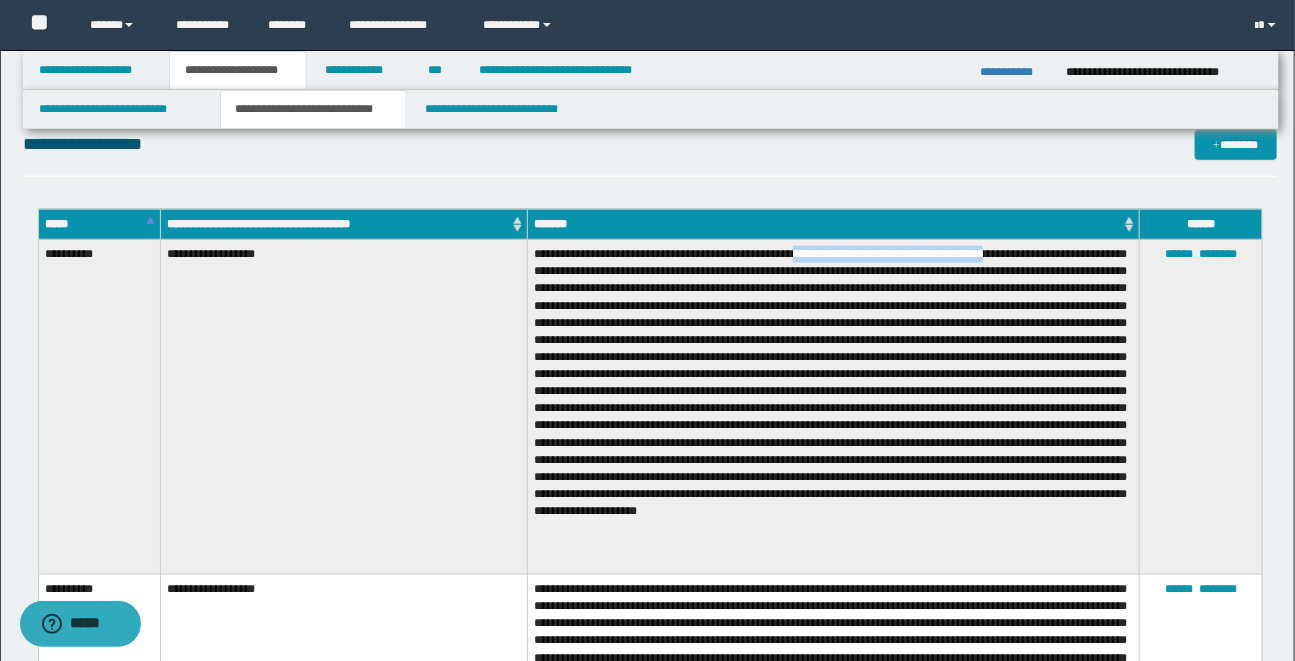 copy on "**********" 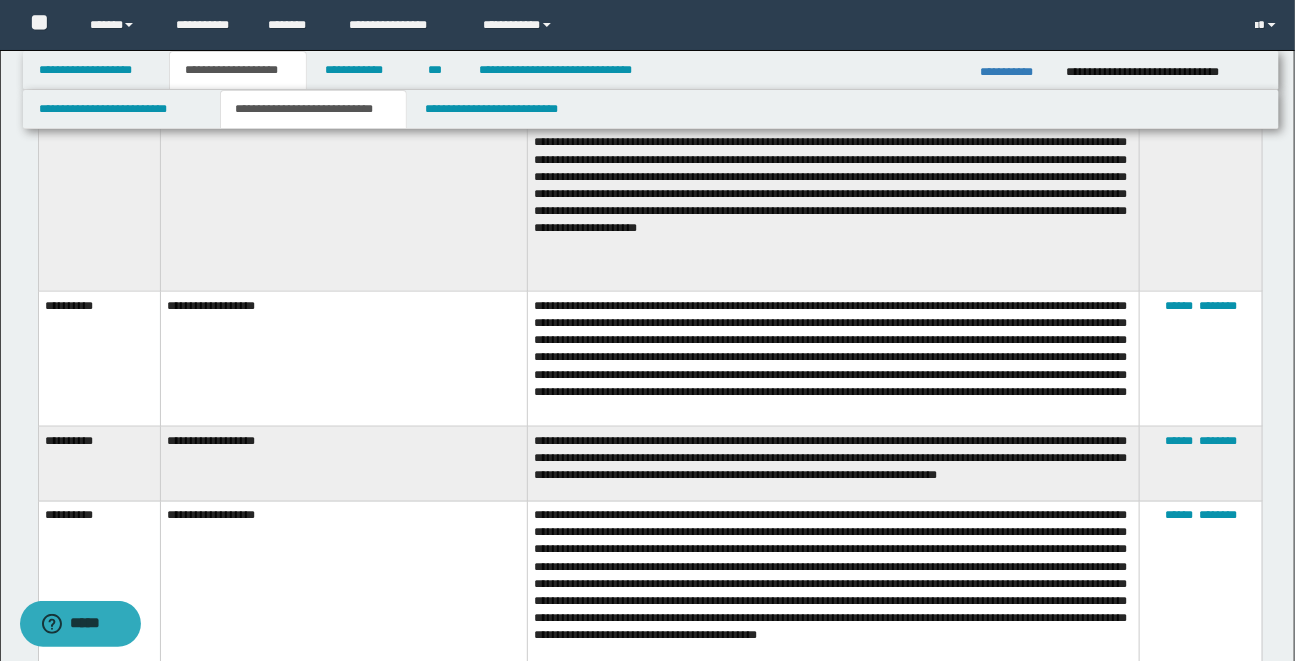 scroll, scrollTop: 924, scrollLeft: 0, axis: vertical 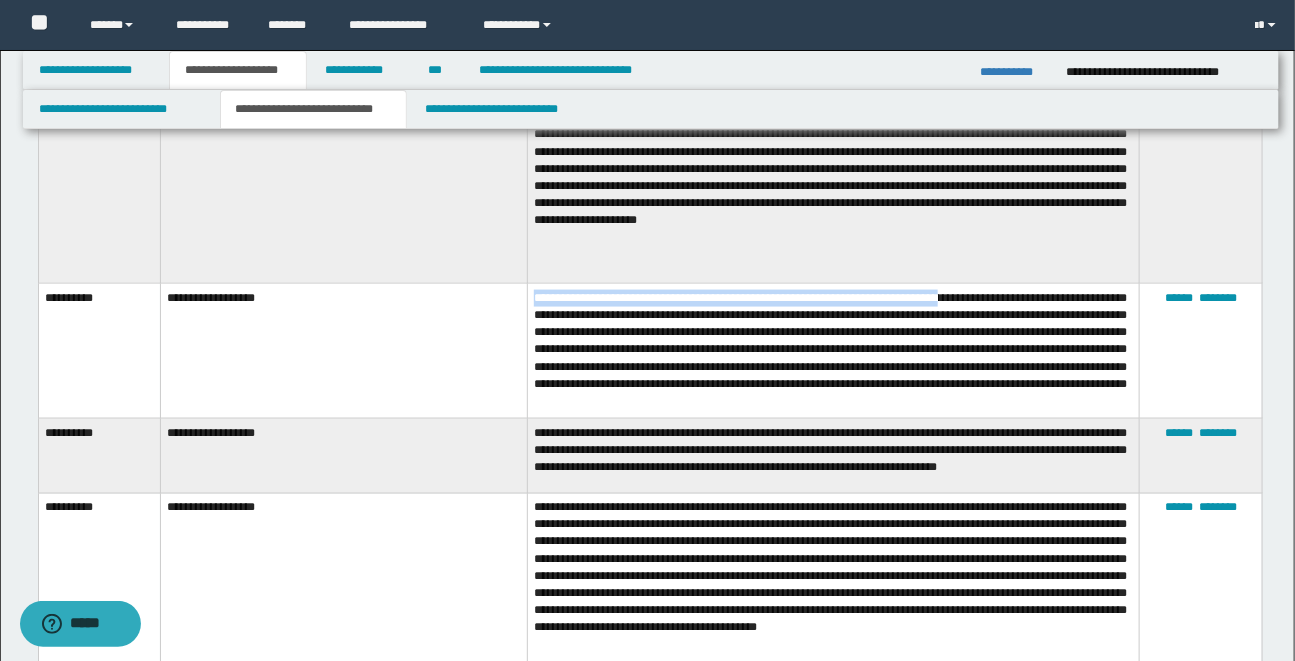 drag, startPoint x: 543, startPoint y: 287, endPoint x: 1020, endPoint y: 292, distance: 477.0262 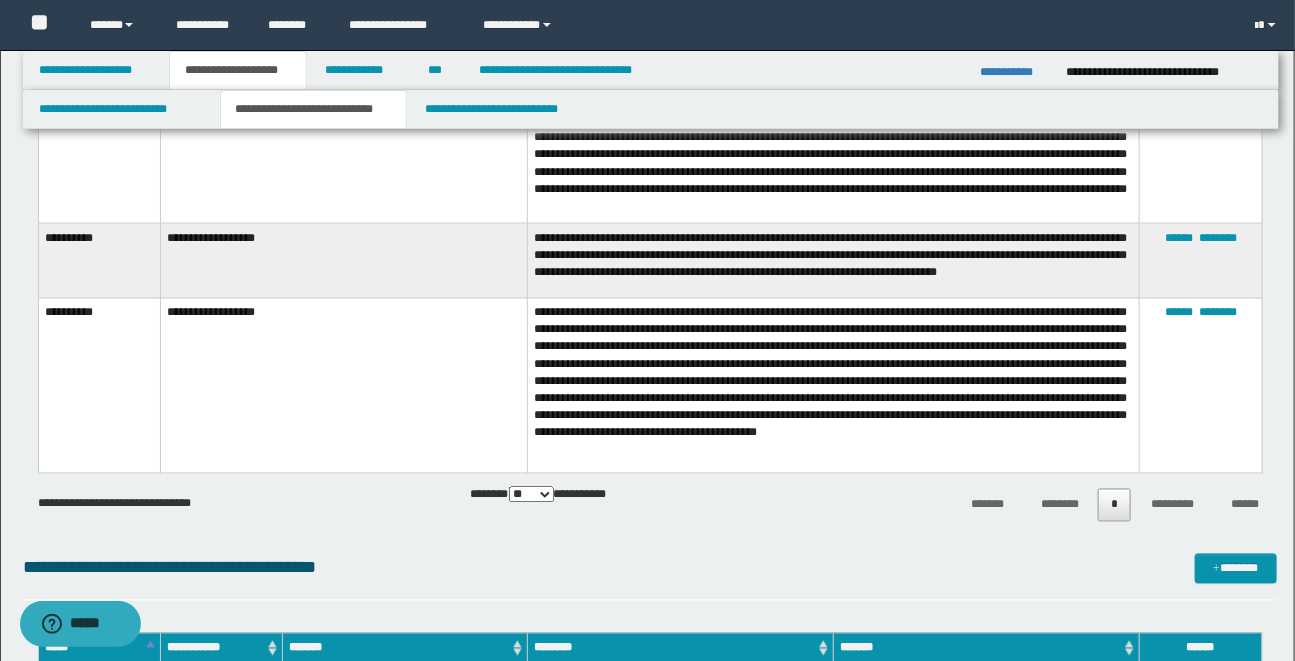 scroll, scrollTop: 1120, scrollLeft: 0, axis: vertical 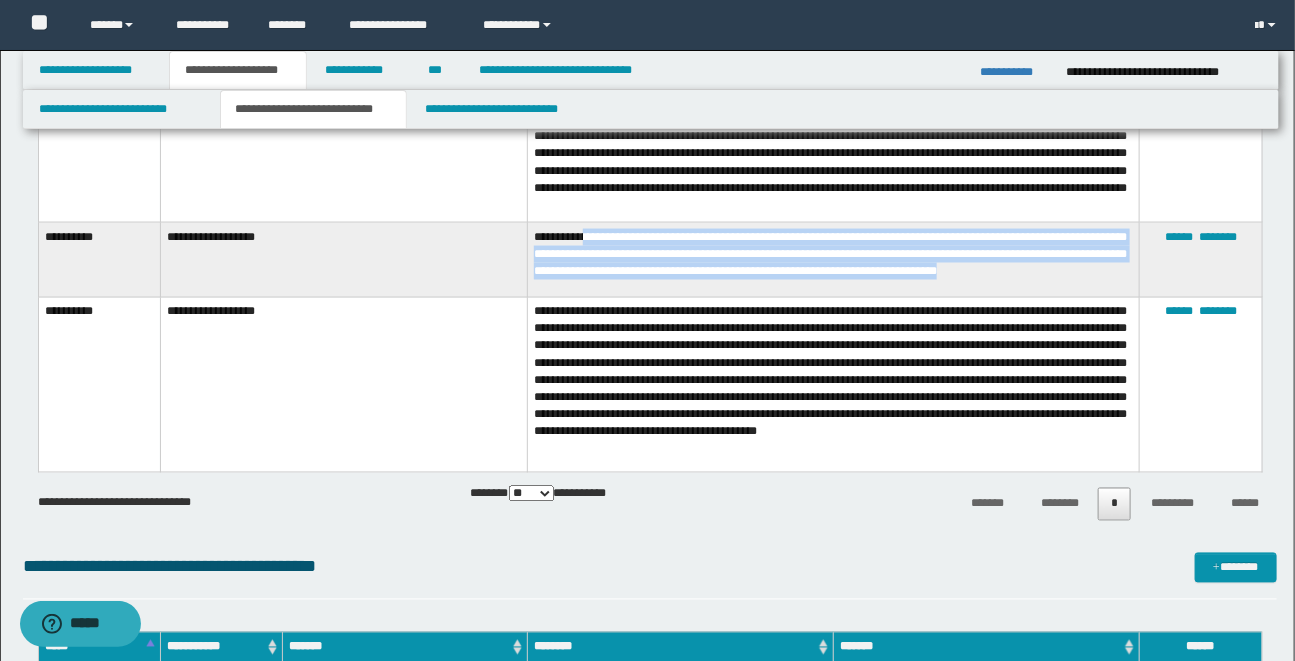 drag, startPoint x: 585, startPoint y: 239, endPoint x: 637, endPoint y: 288, distance: 71.44928 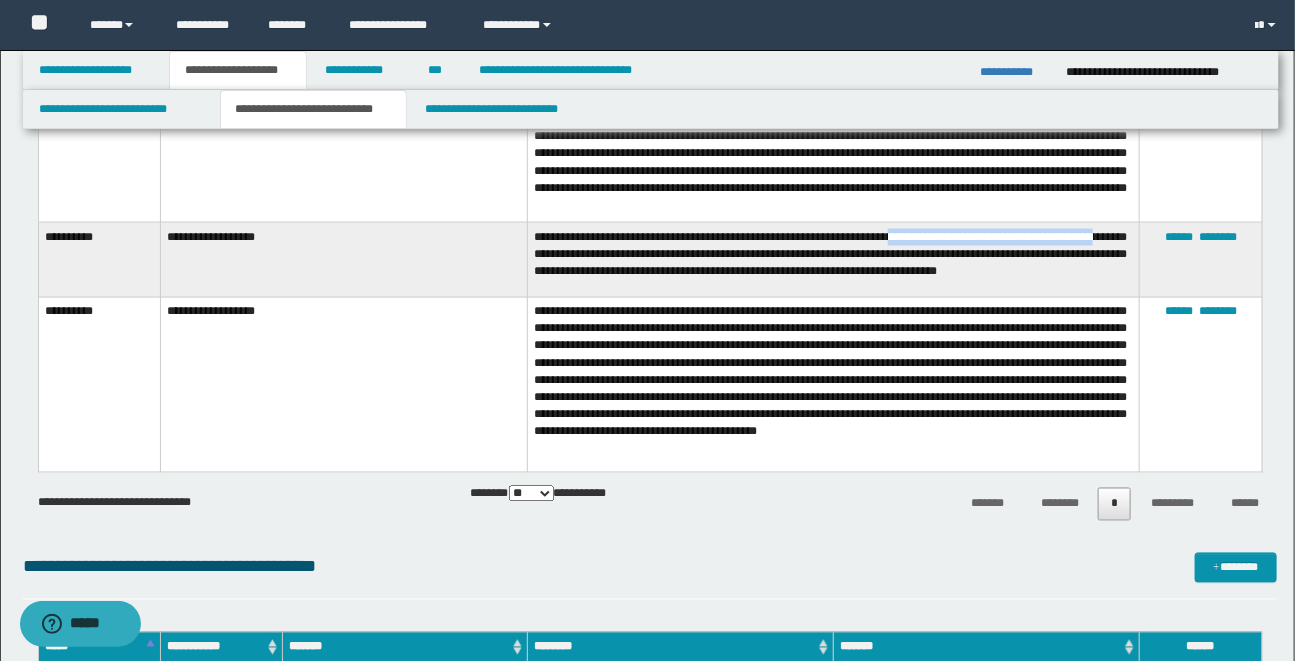 drag, startPoint x: 942, startPoint y: 241, endPoint x: 585, endPoint y: 255, distance: 357.2744 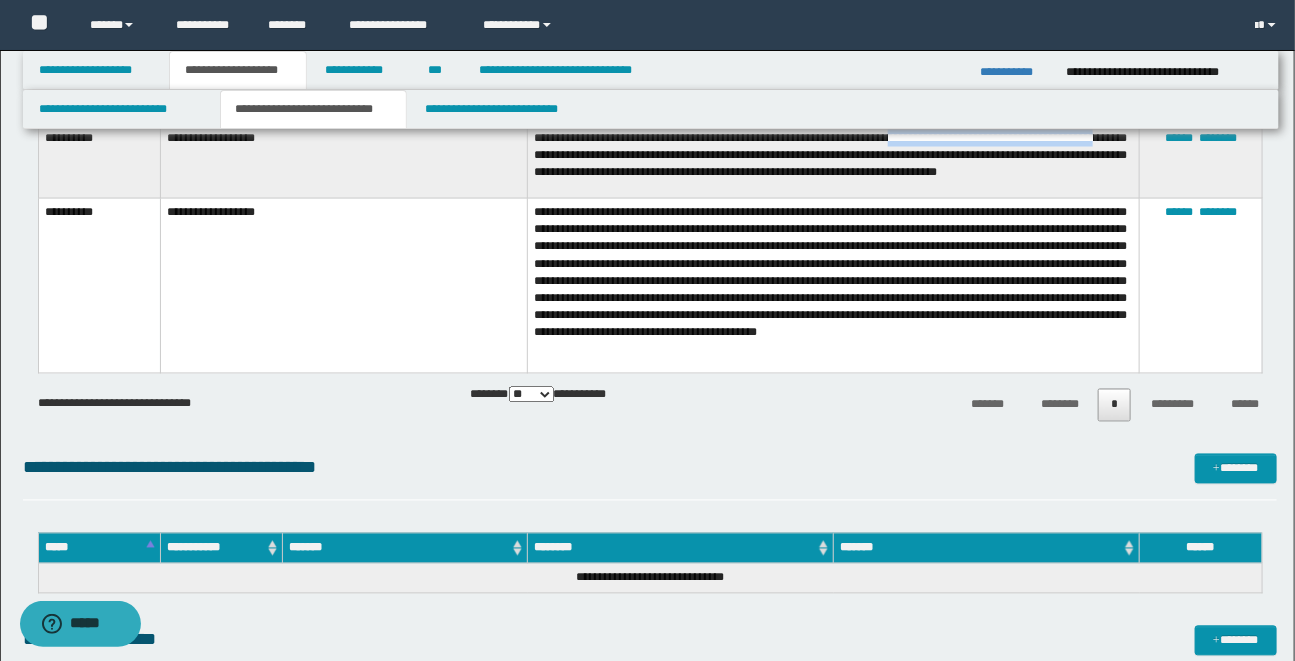 scroll, scrollTop: 1223, scrollLeft: 0, axis: vertical 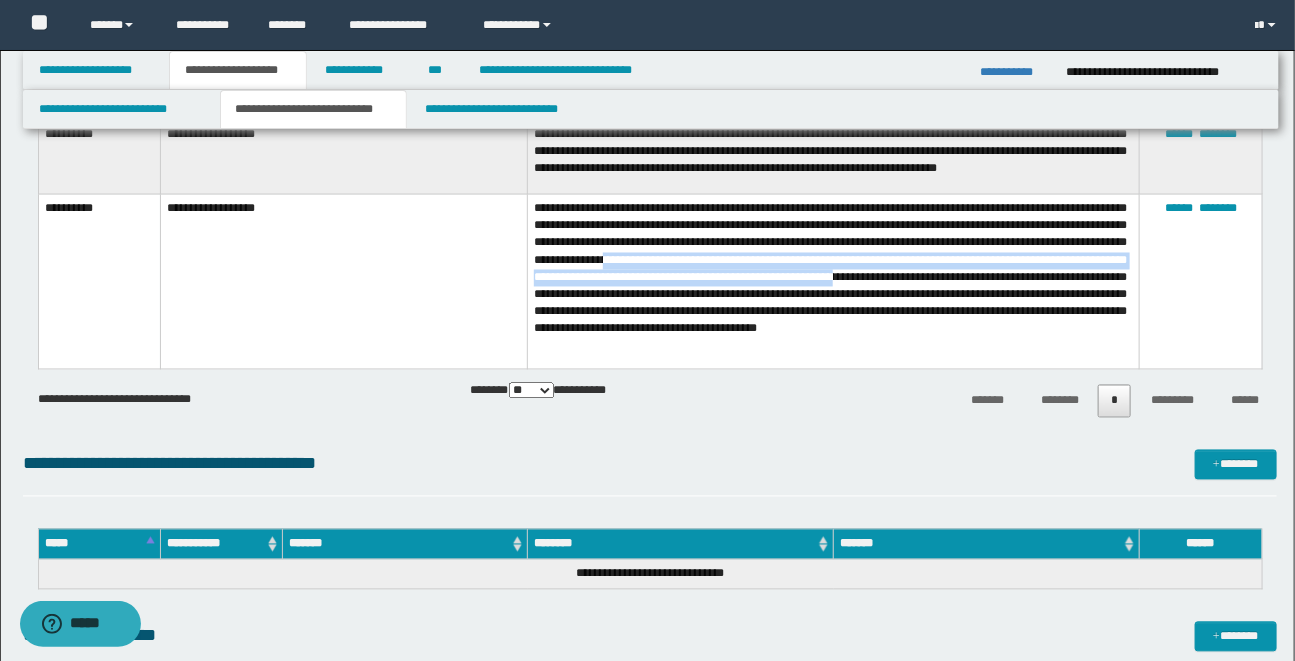 drag, startPoint x: 938, startPoint y: 270, endPoint x: 742, endPoint y: 299, distance: 198.13379 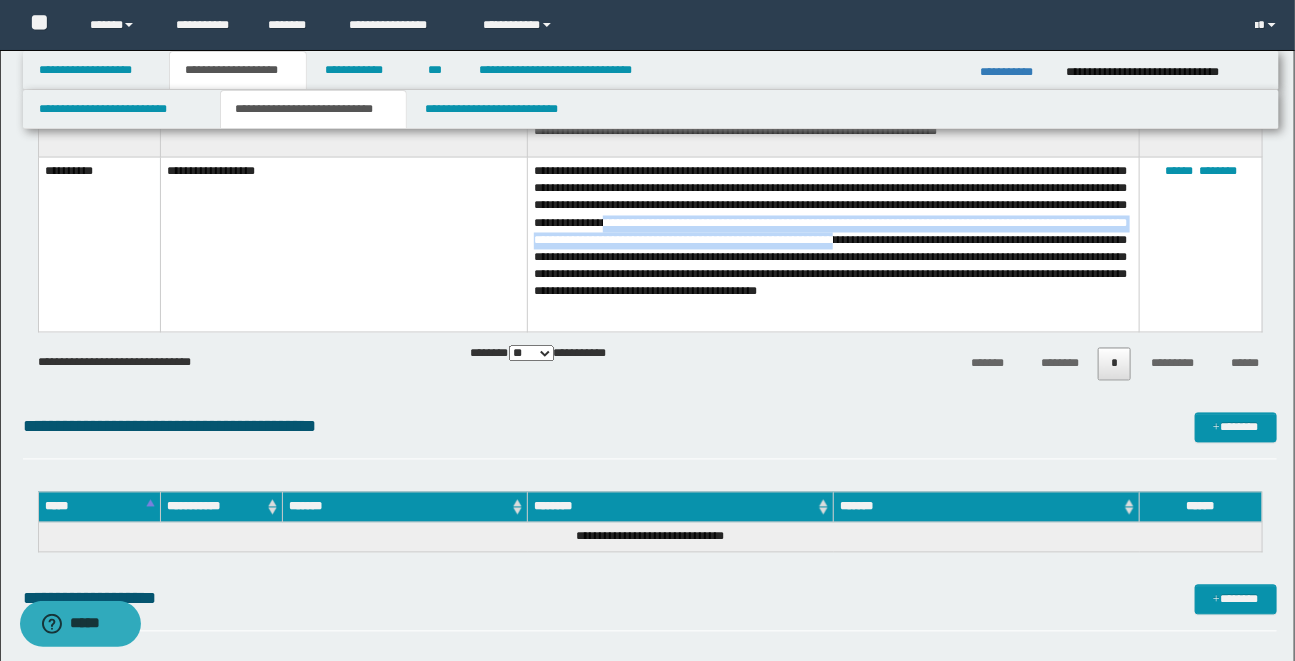 scroll, scrollTop: 1265, scrollLeft: 0, axis: vertical 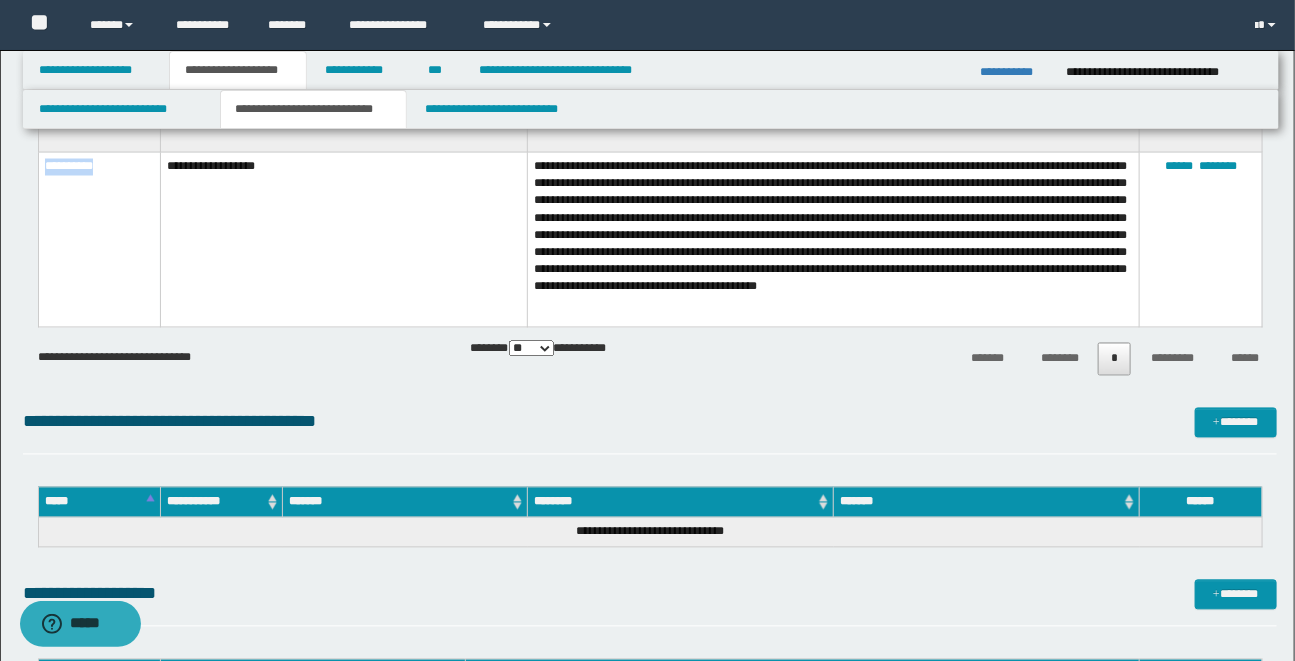 drag, startPoint x: 45, startPoint y: 176, endPoint x: 119, endPoint y: 176, distance: 74 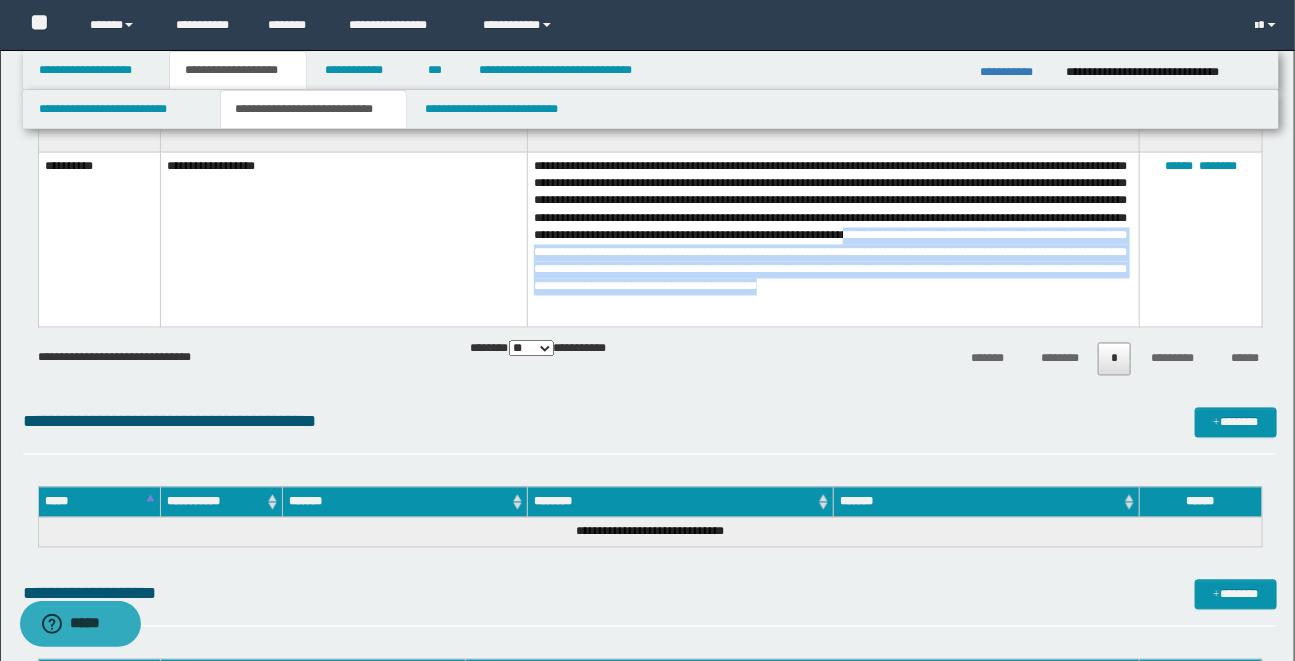 drag, startPoint x: 748, startPoint y: 261, endPoint x: 965, endPoint y: 305, distance: 221.4159 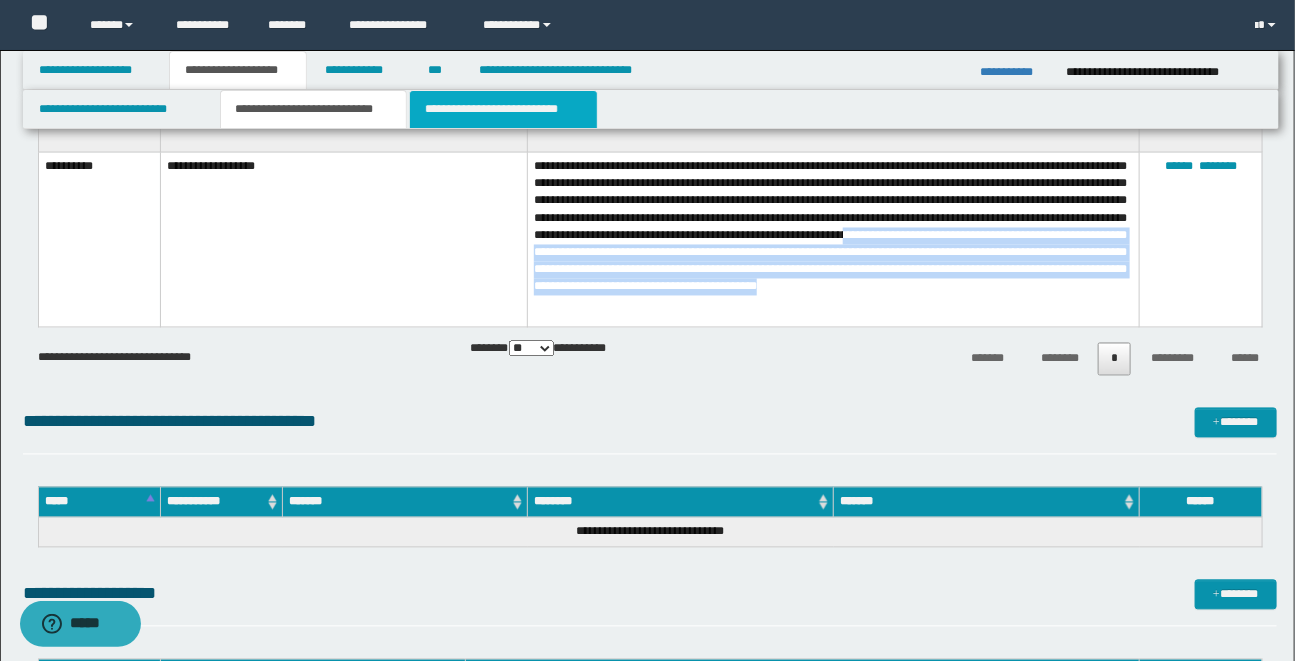 click on "**********" at bounding box center [503, 109] 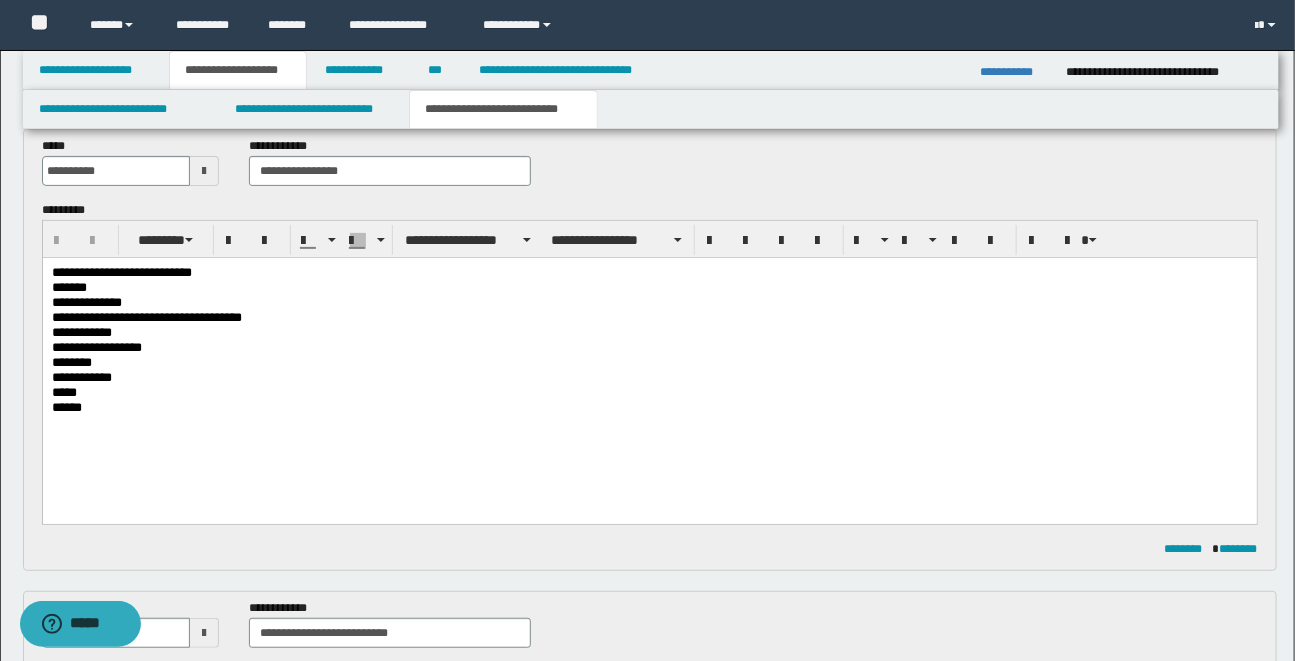 scroll, scrollTop: 101, scrollLeft: 0, axis: vertical 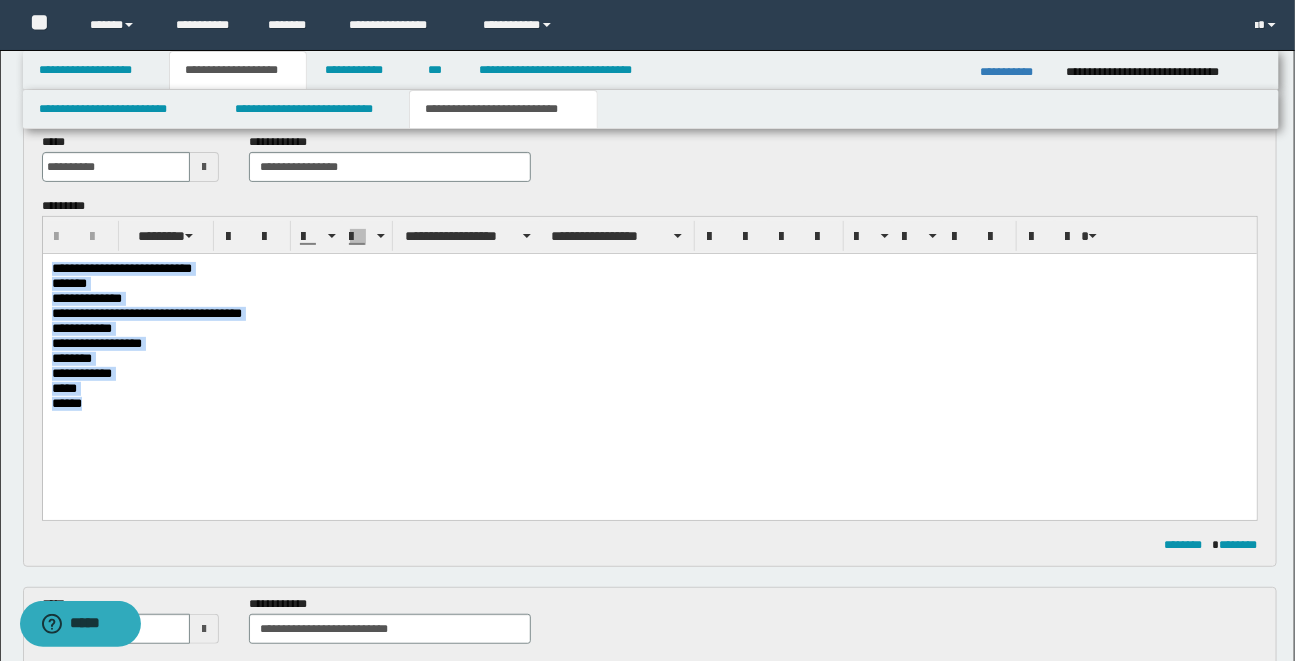 drag, startPoint x: 52, startPoint y: 270, endPoint x: 121, endPoint y: 407, distance: 153.39491 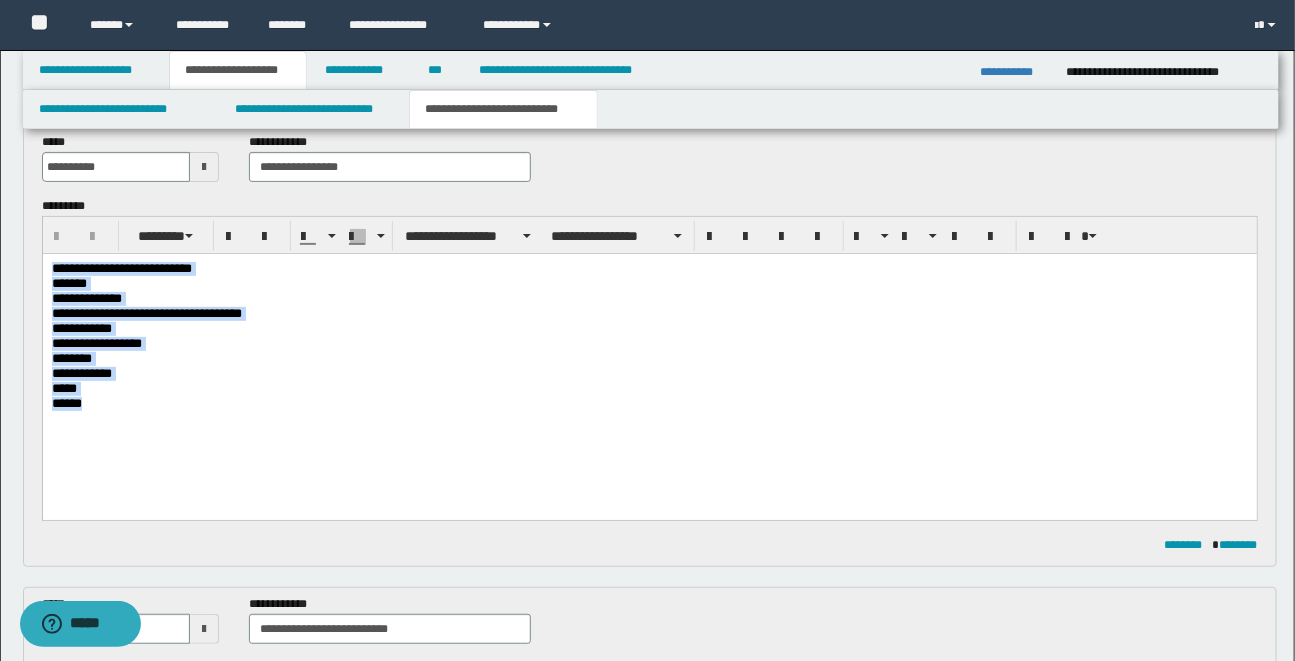copy on "**********" 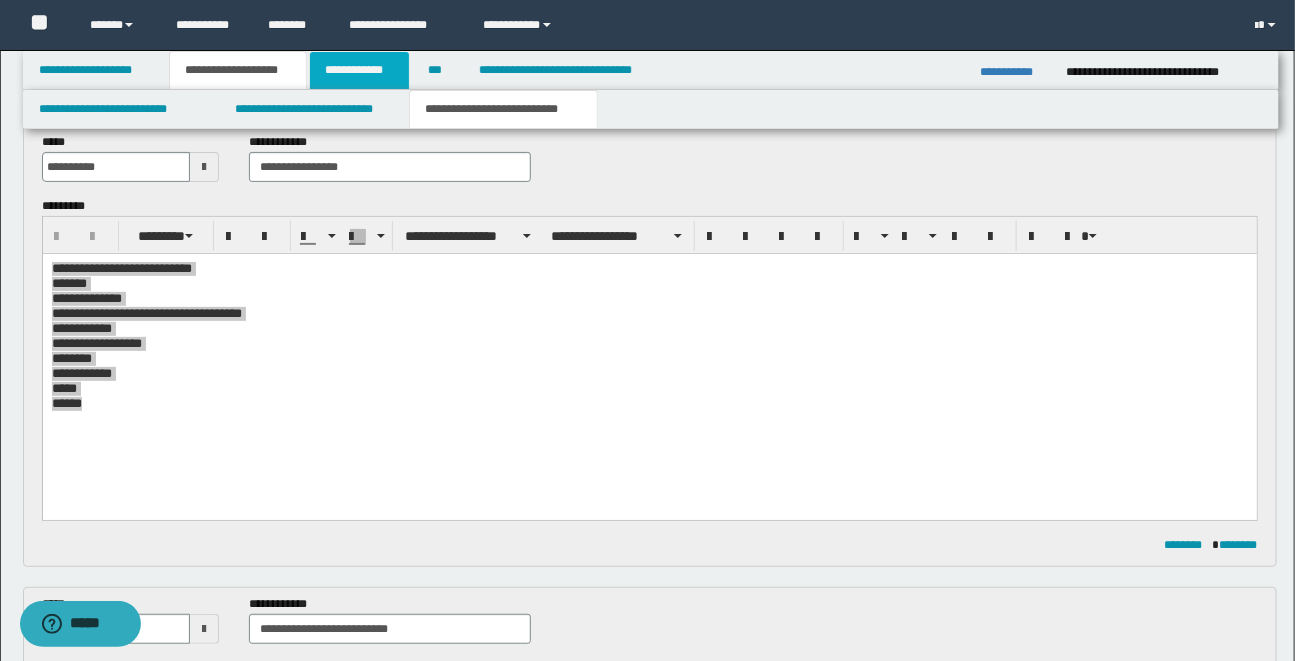 click on "**********" at bounding box center (359, 70) 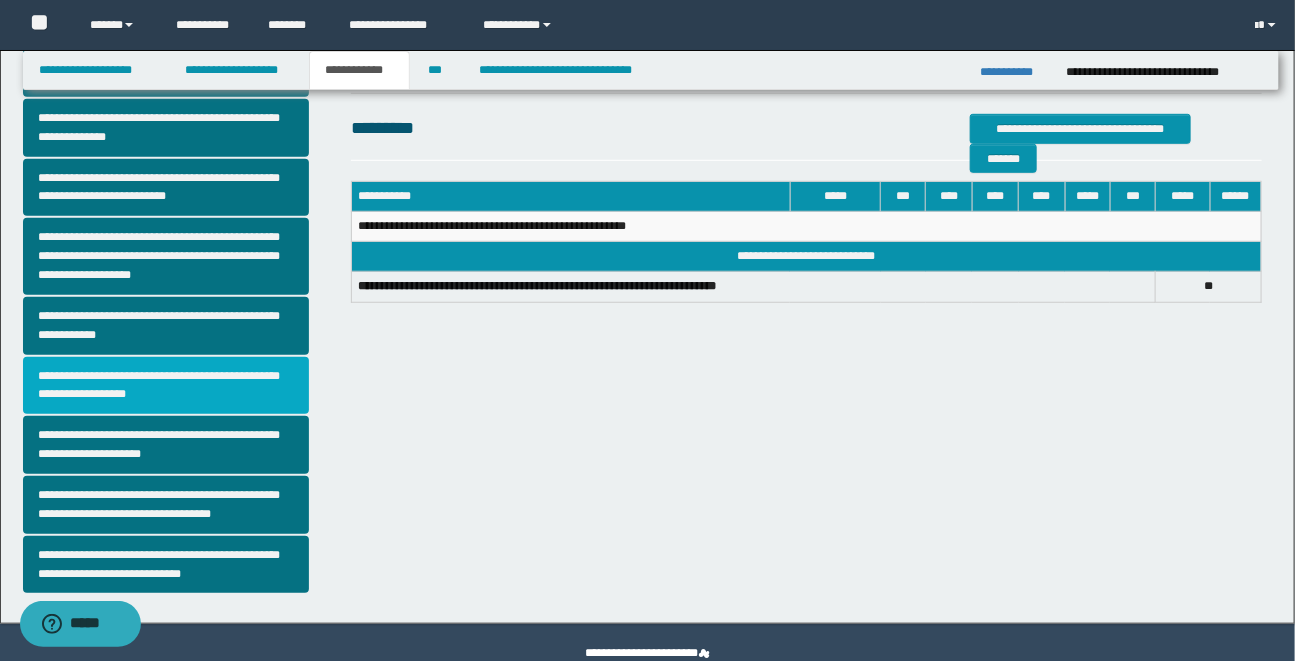 scroll, scrollTop: 448, scrollLeft: 0, axis: vertical 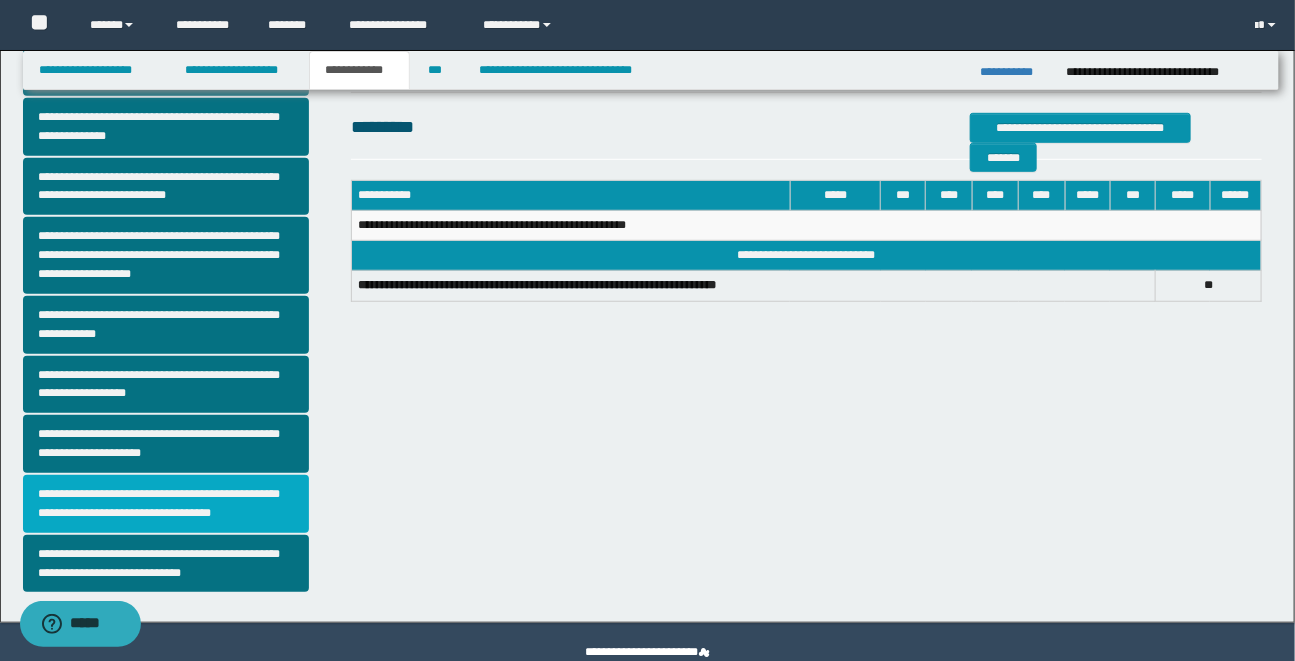 click on "**********" at bounding box center (166, 504) 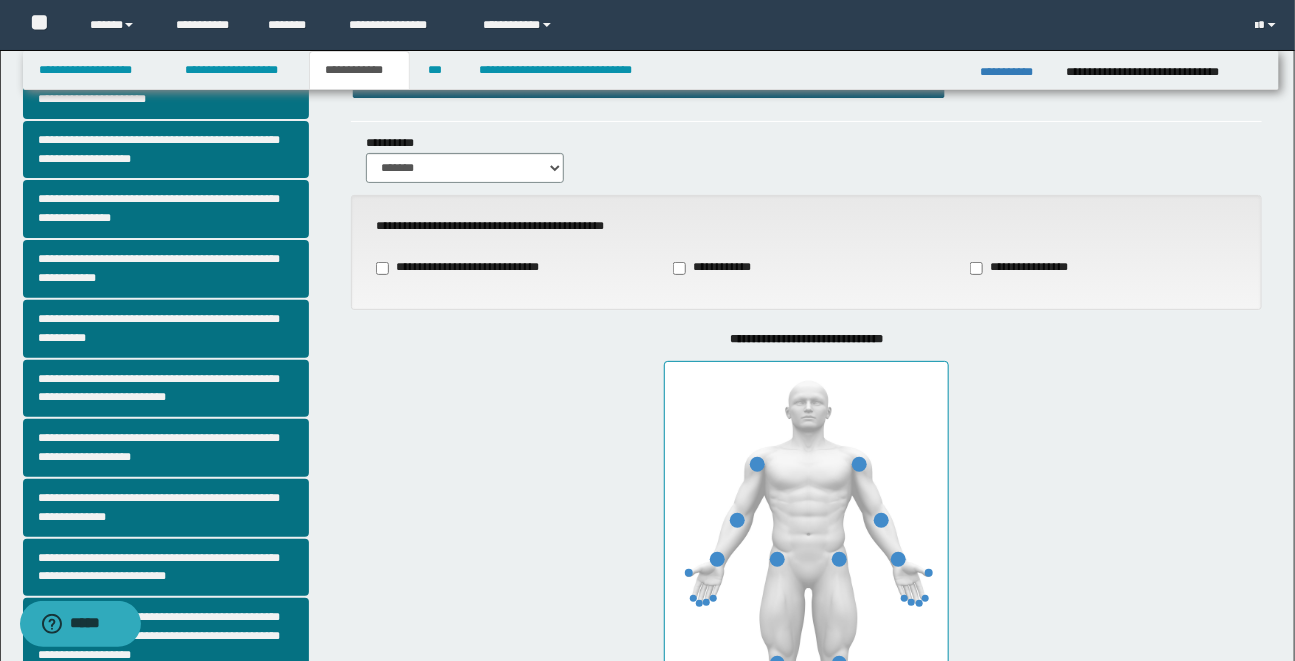 scroll, scrollTop: 85, scrollLeft: 0, axis: vertical 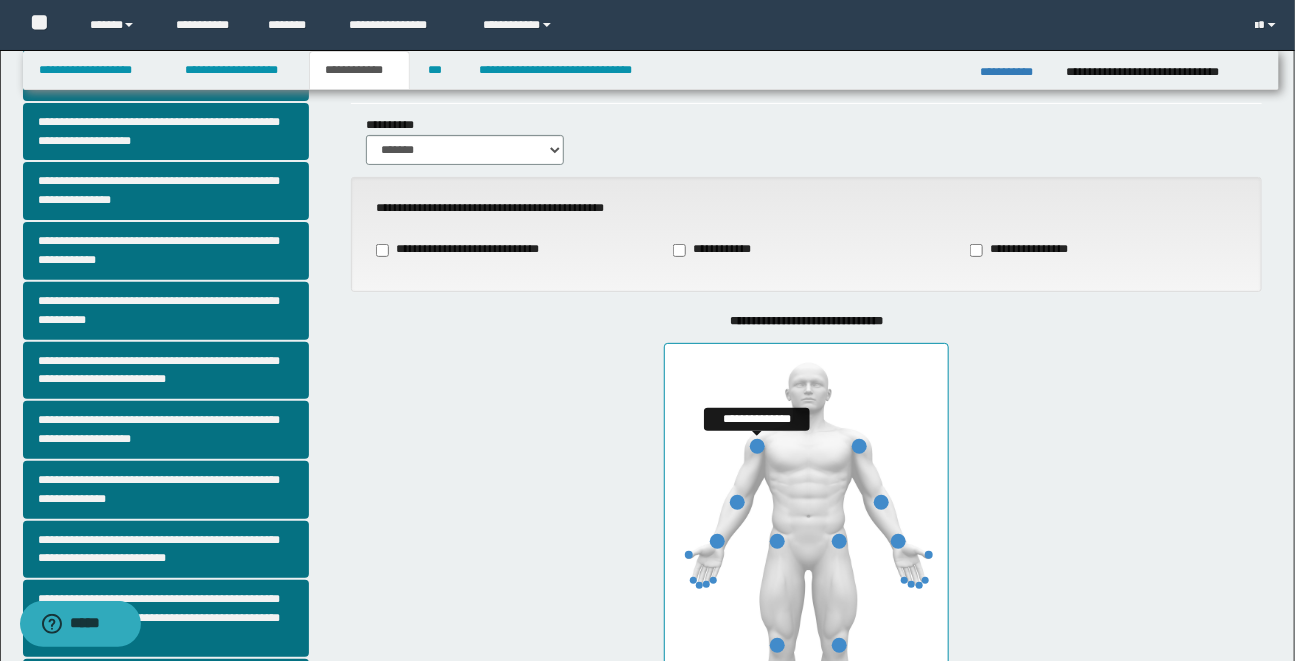 click at bounding box center (757, 446) 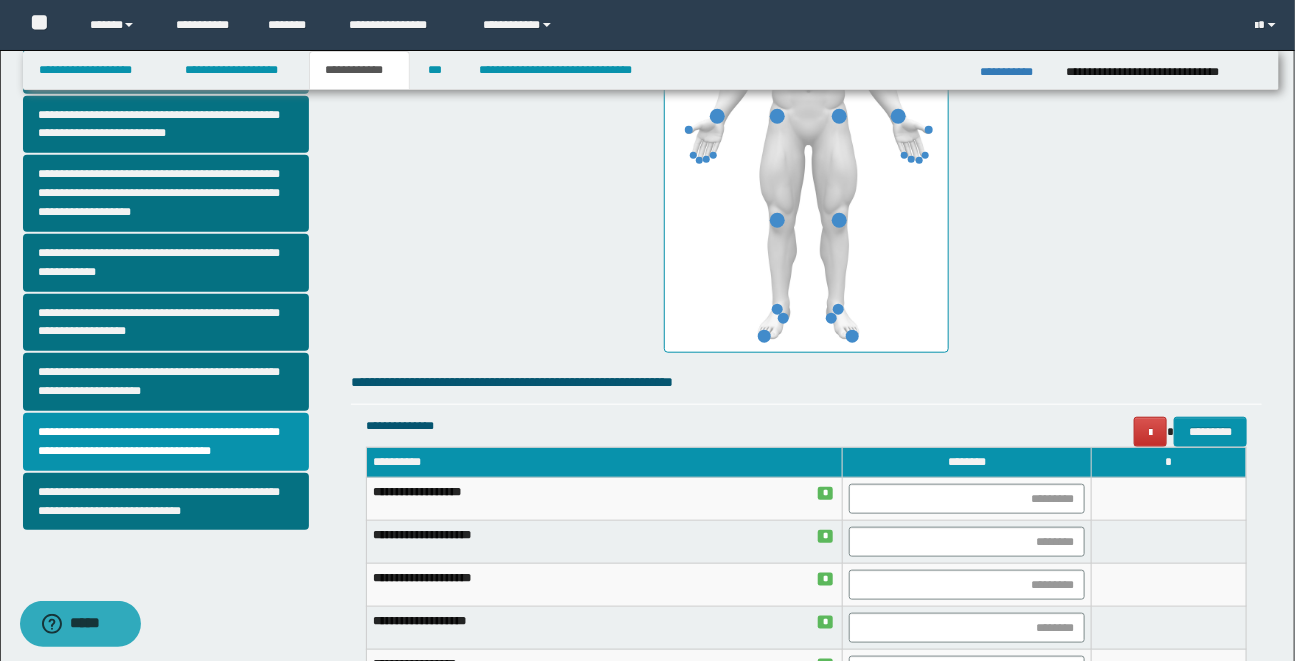 scroll, scrollTop: 699, scrollLeft: 0, axis: vertical 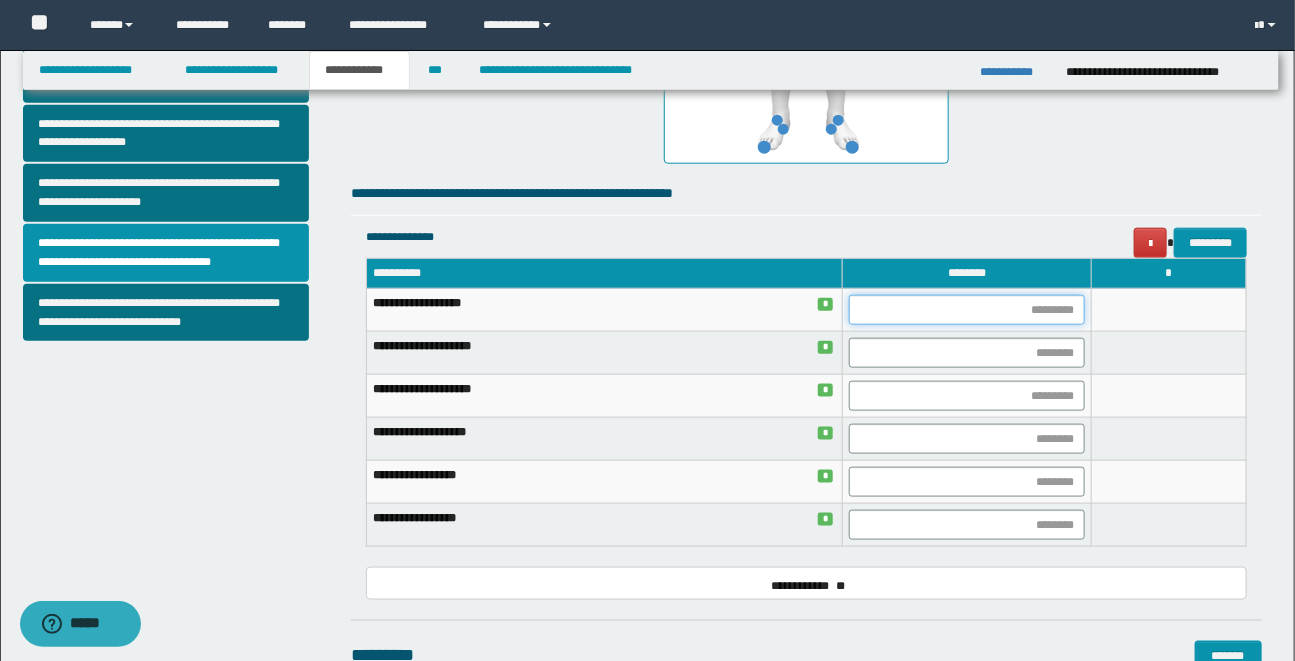 click at bounding box center [967, 310] 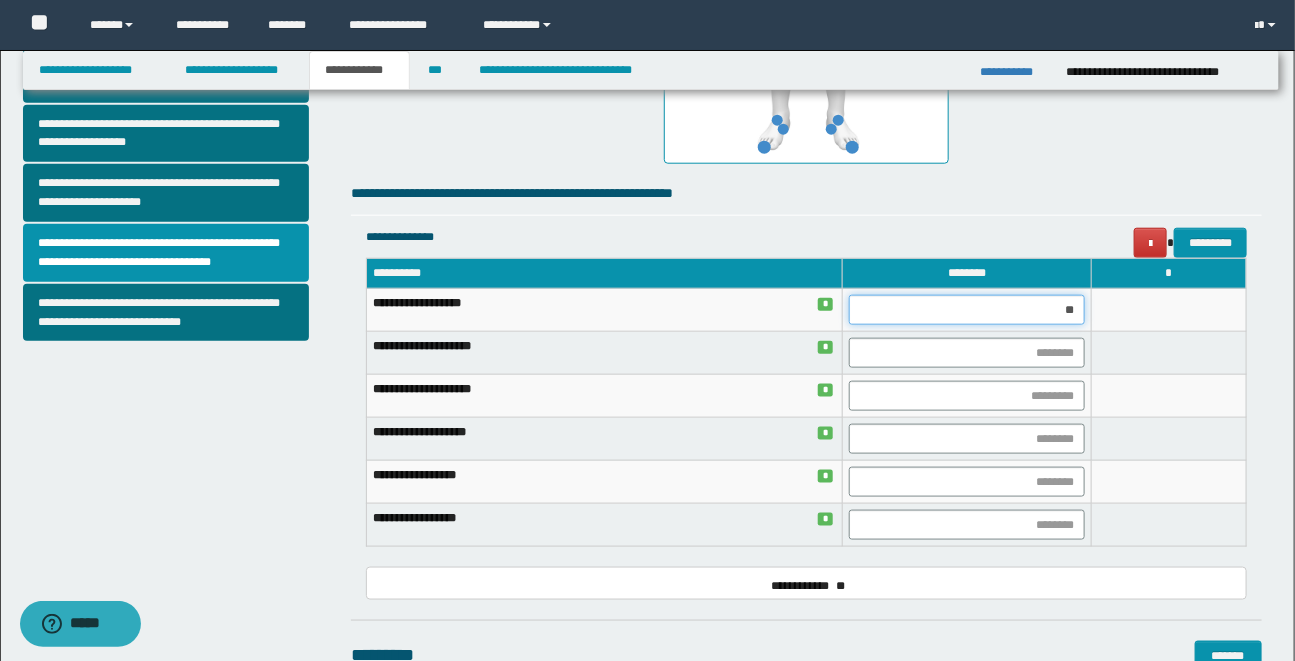 type on "***" 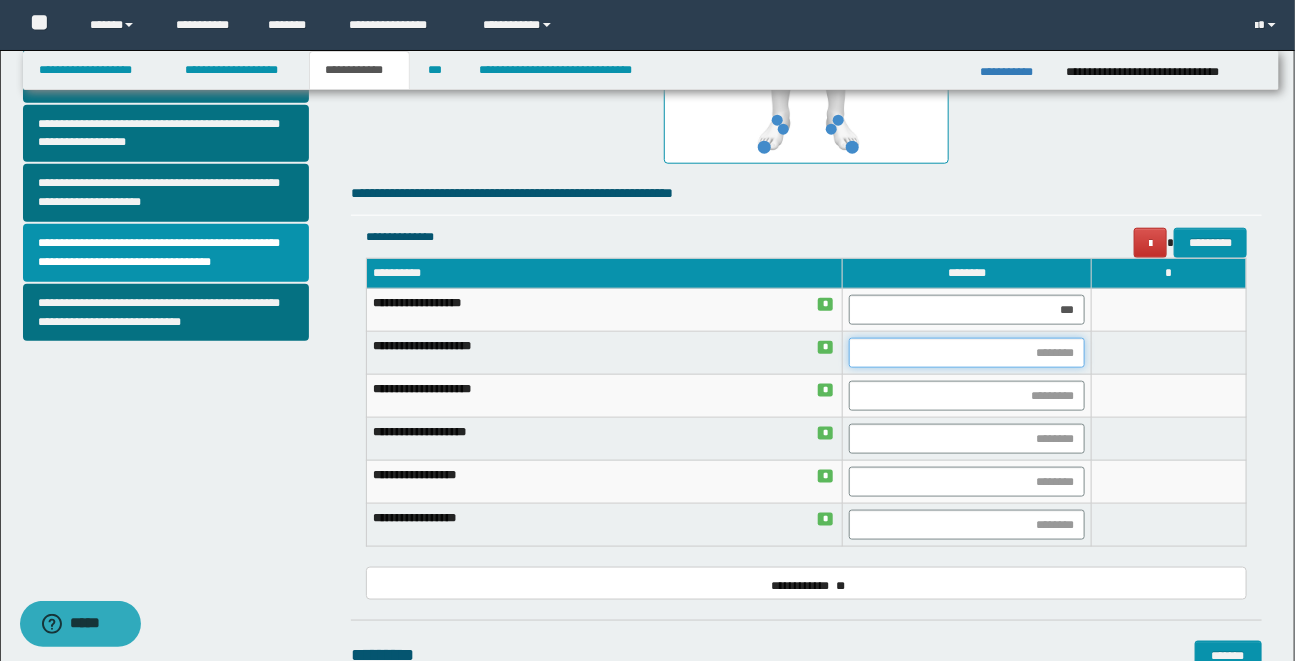 click at bounding box center (967, 353) 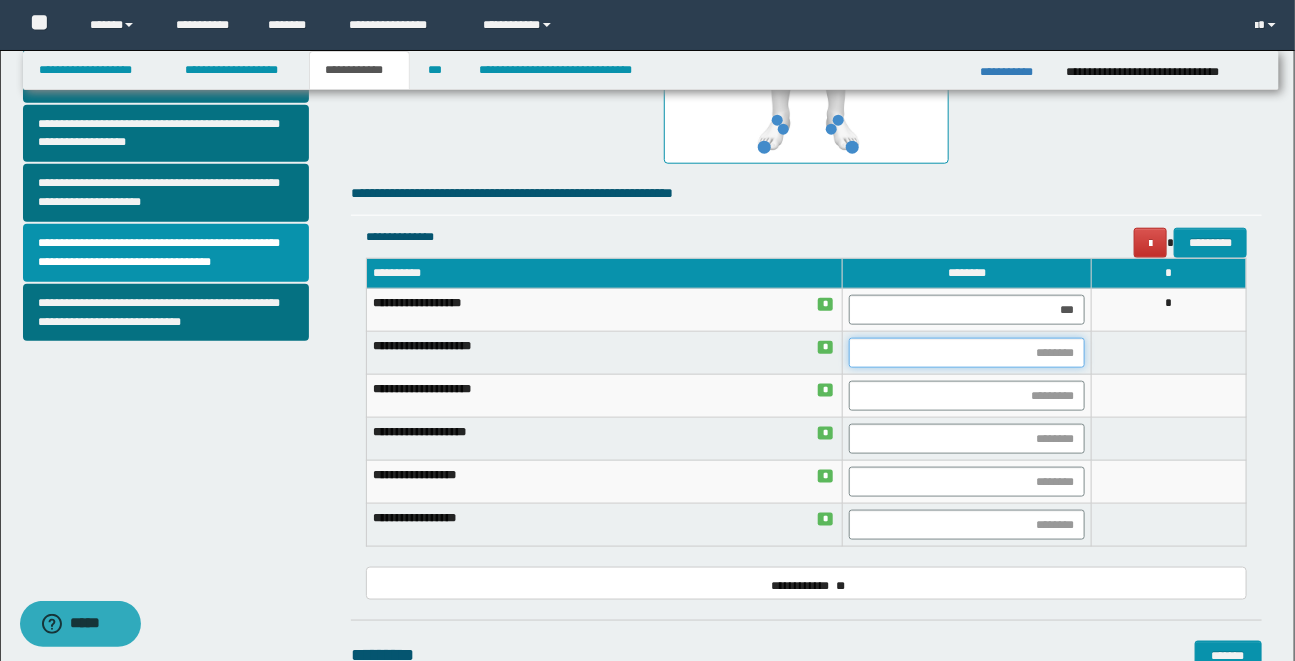 type on "*" 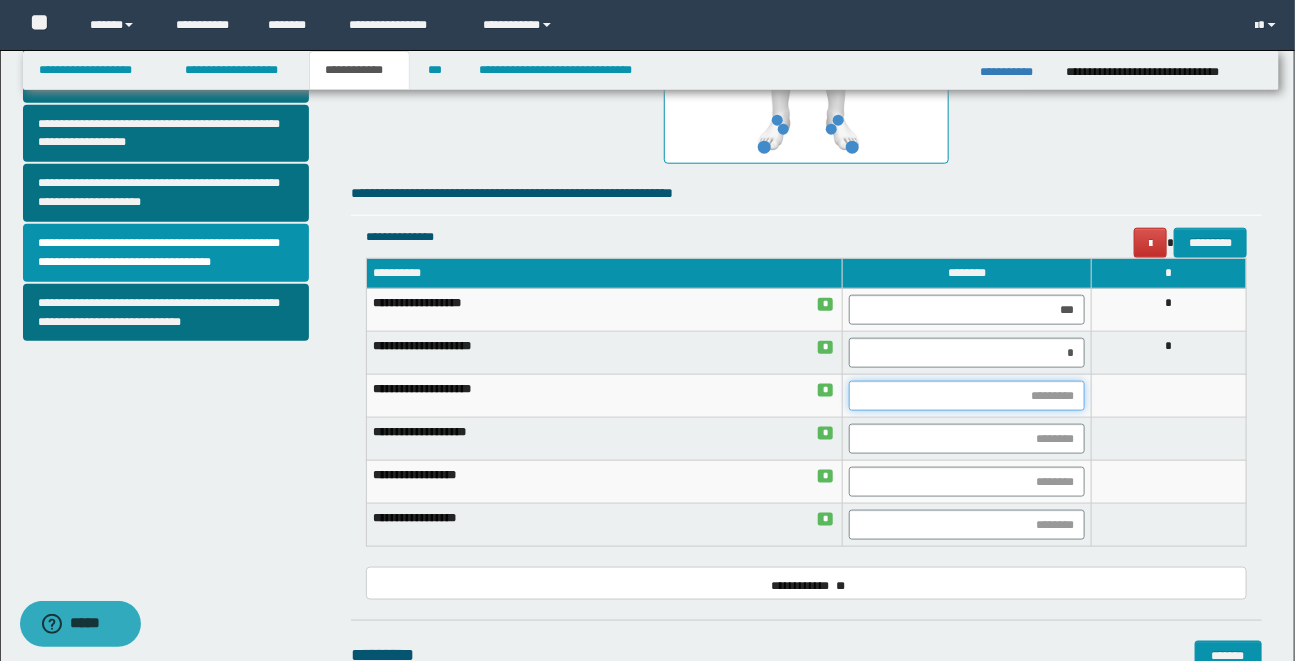 click at bounding box center (967, 396) 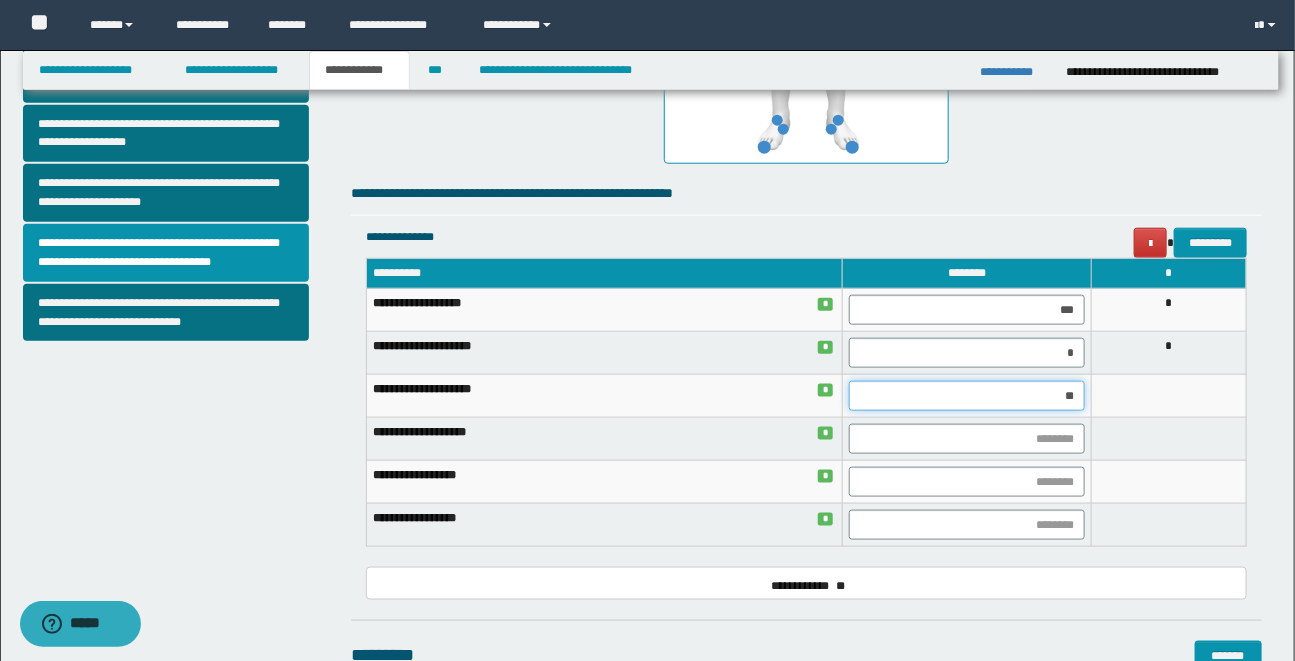 type on "***" 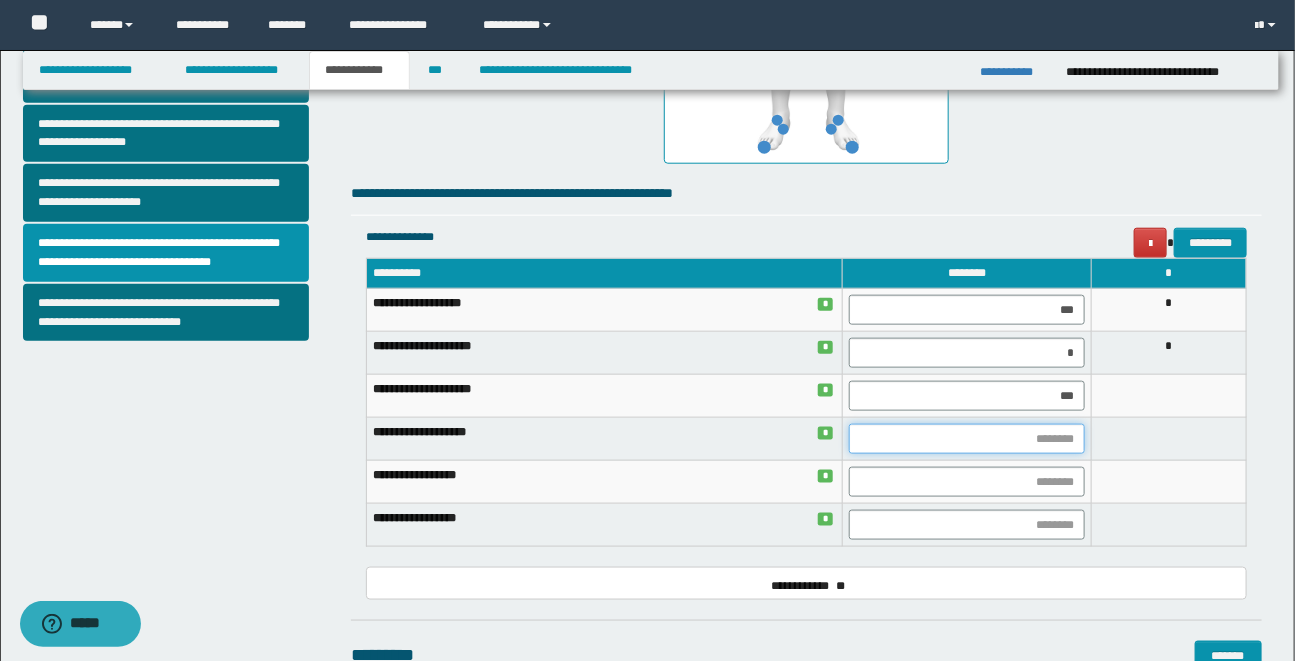 drag, startPoint x: 1017, startPoint y: 442, endPoint x: 999, endPoint y: 442, distance: 18 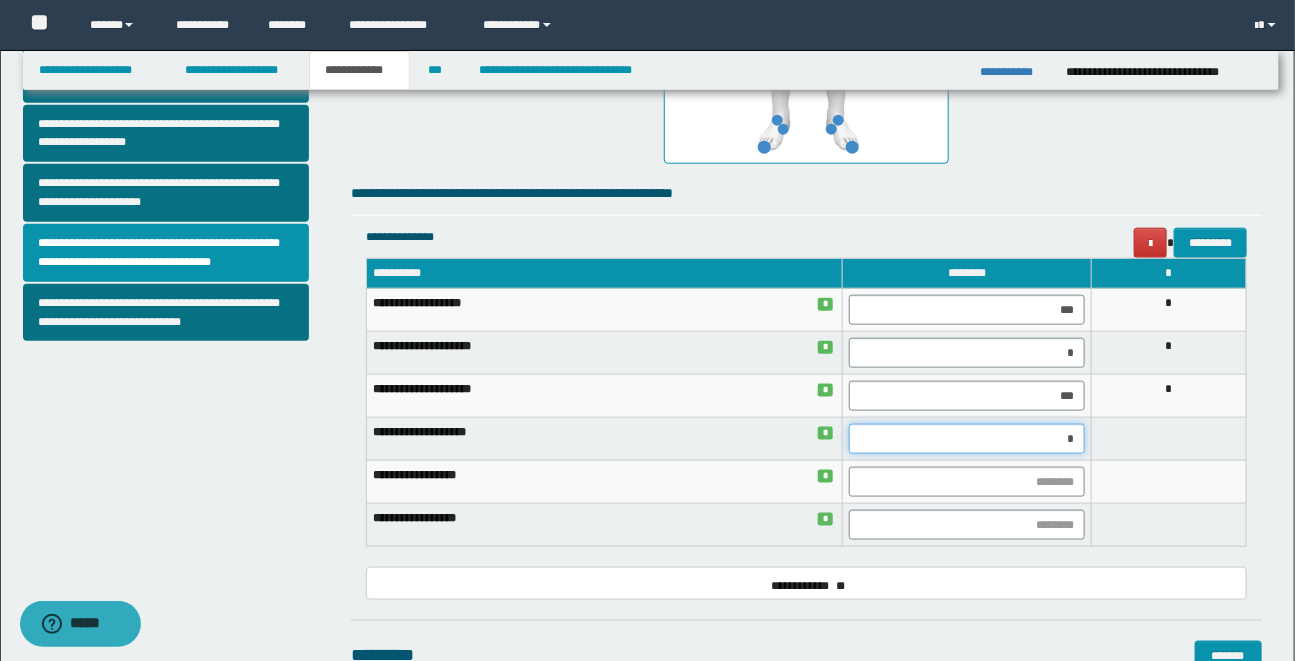 type on "**" 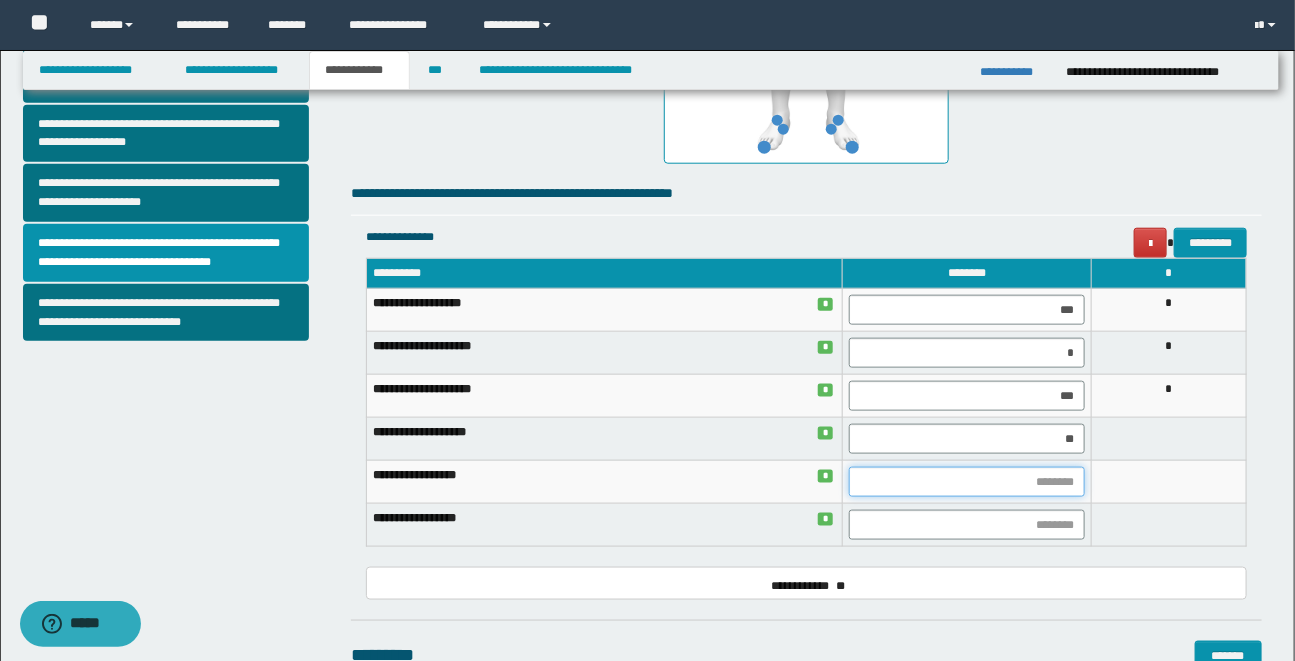 click at bounding box center (967, 482) 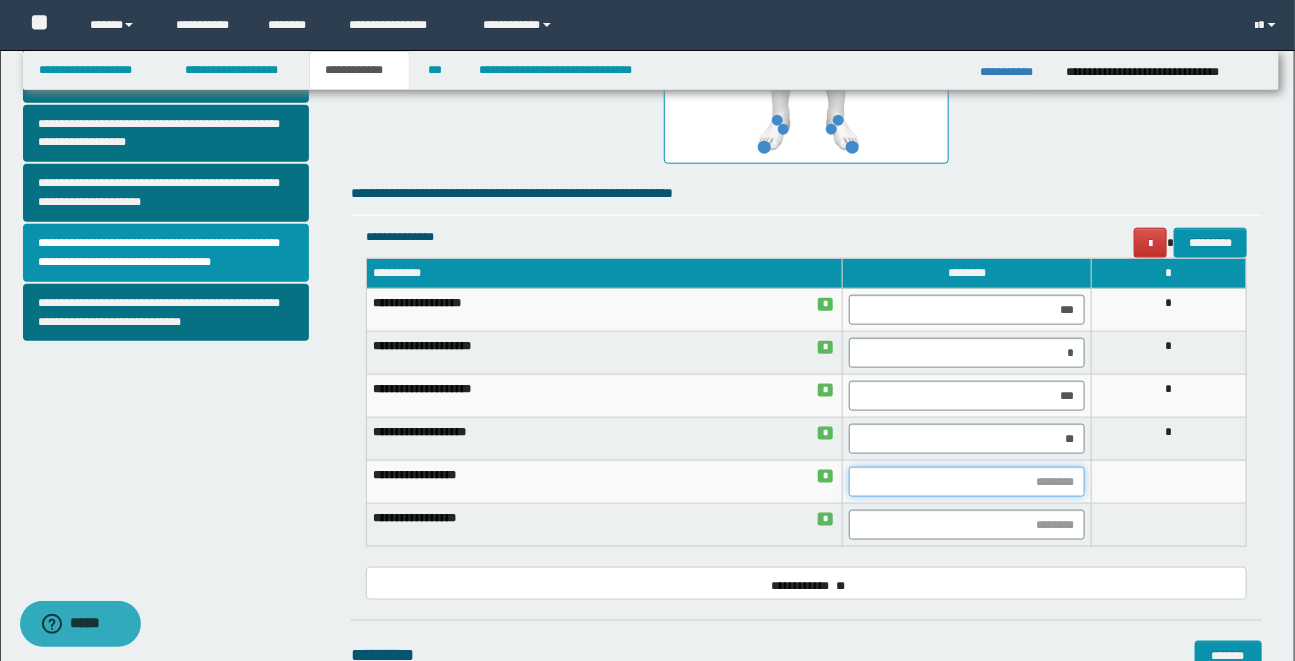 type on "*" 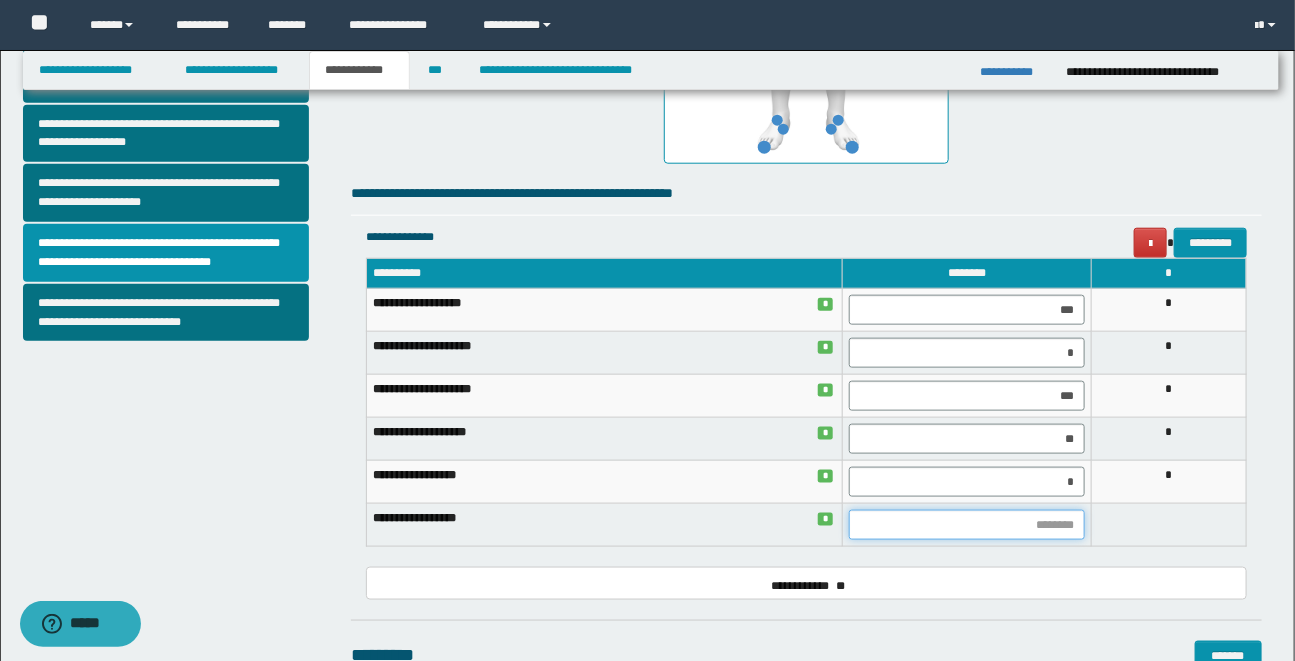 click at bounding box center (967, 525) 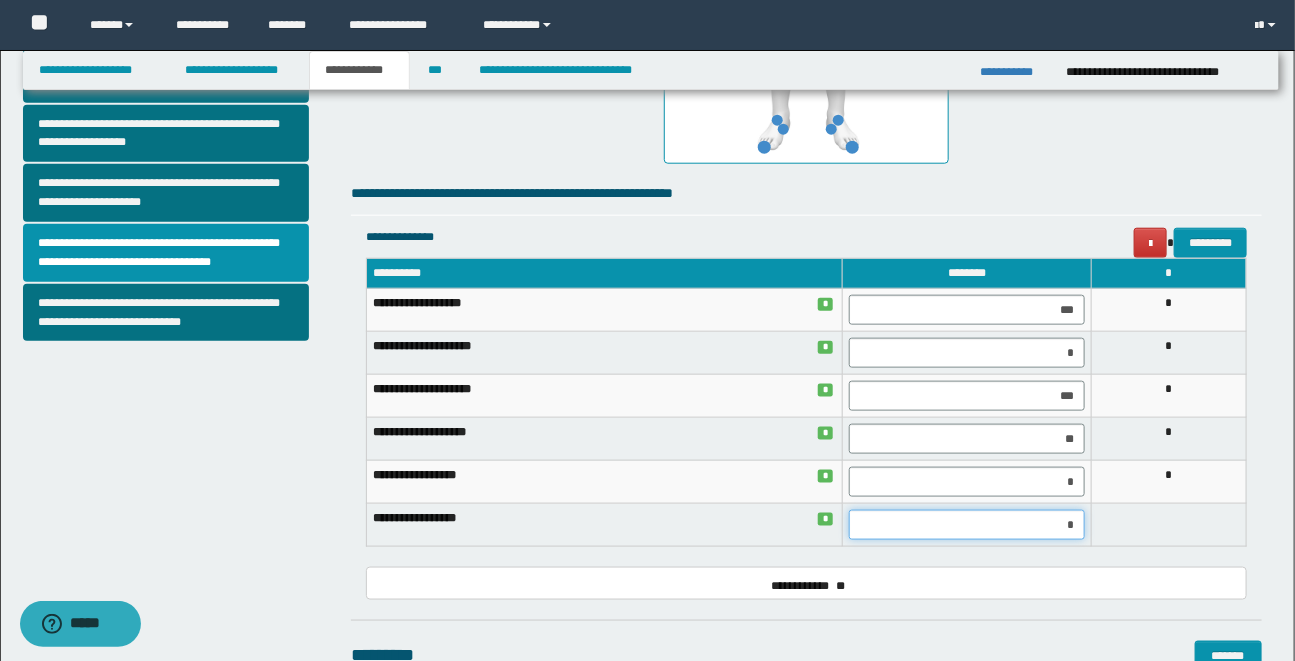 type on "**" 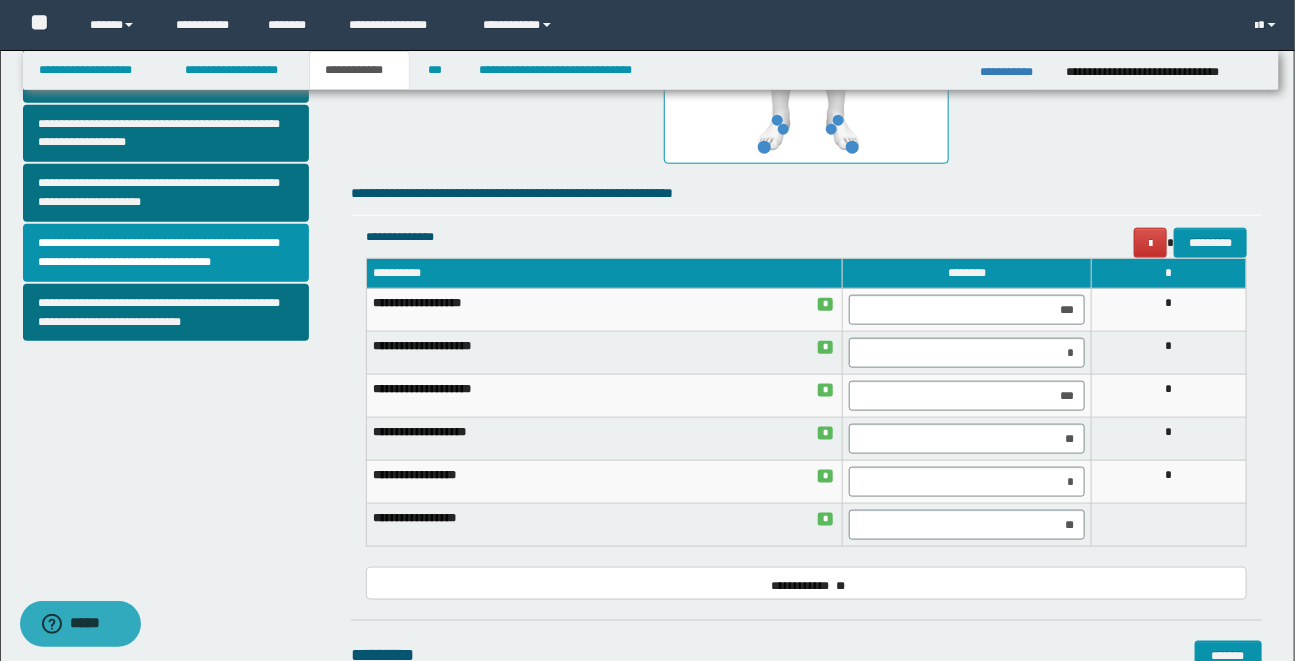 click on "**********" at bounding box center (806, 193) 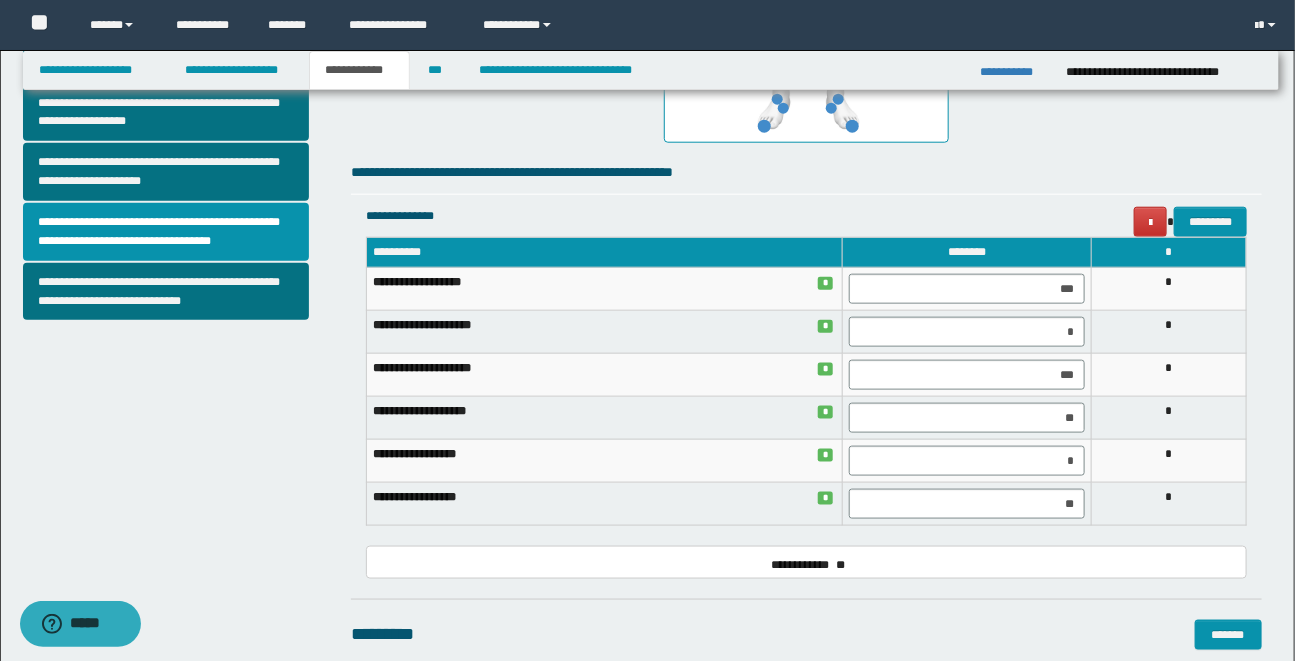 scroll, scrollTop: 720, scrollLeft: 0, axis: vertical 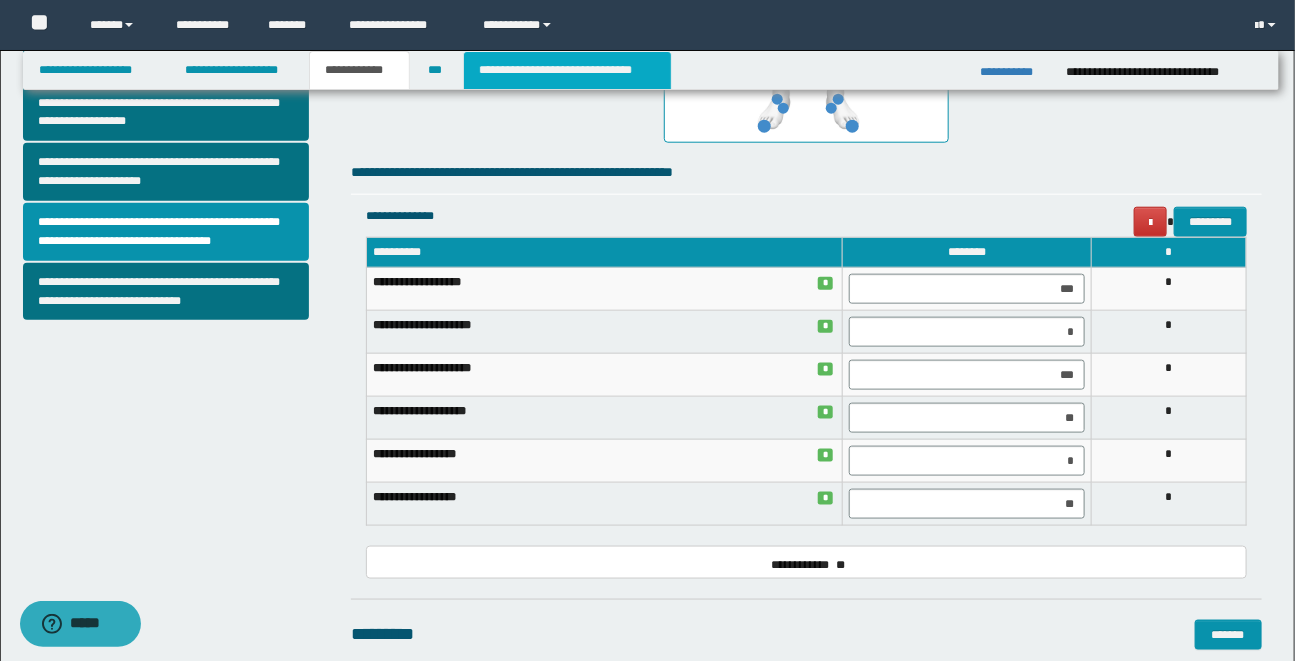 click on "**********" at bounding box center [567, 70] 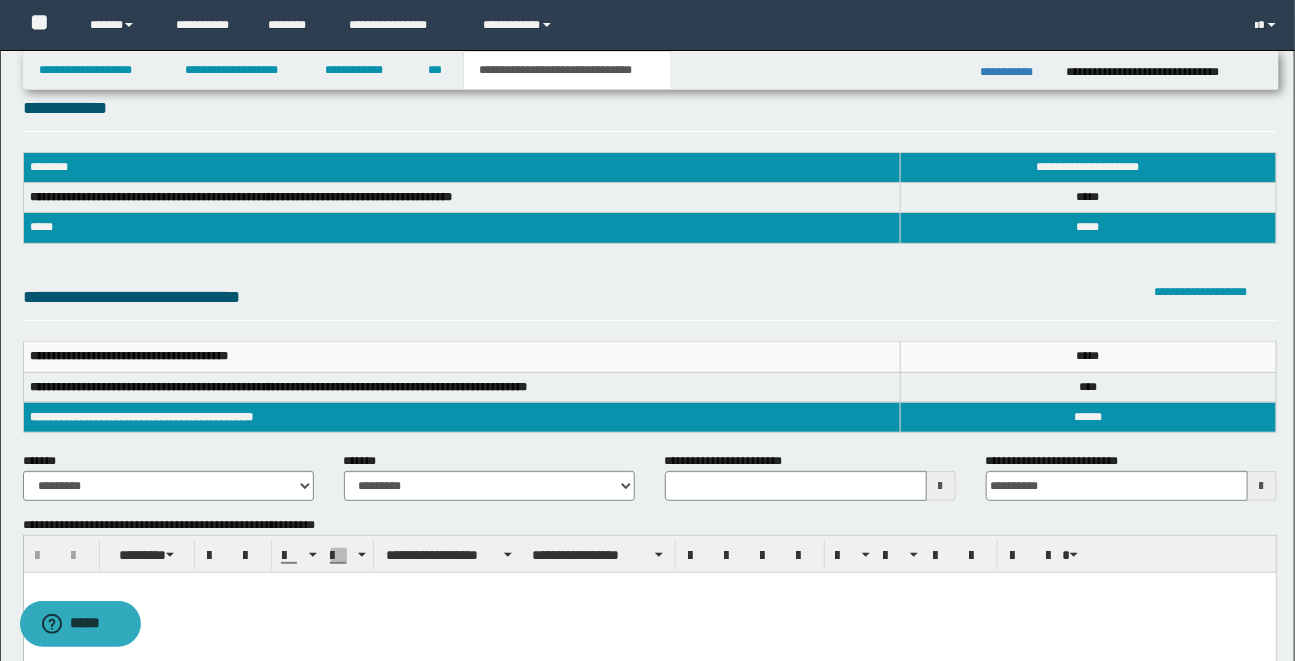 scroll, scrollTop: 39, scrollLeft: 0, axis: vertical 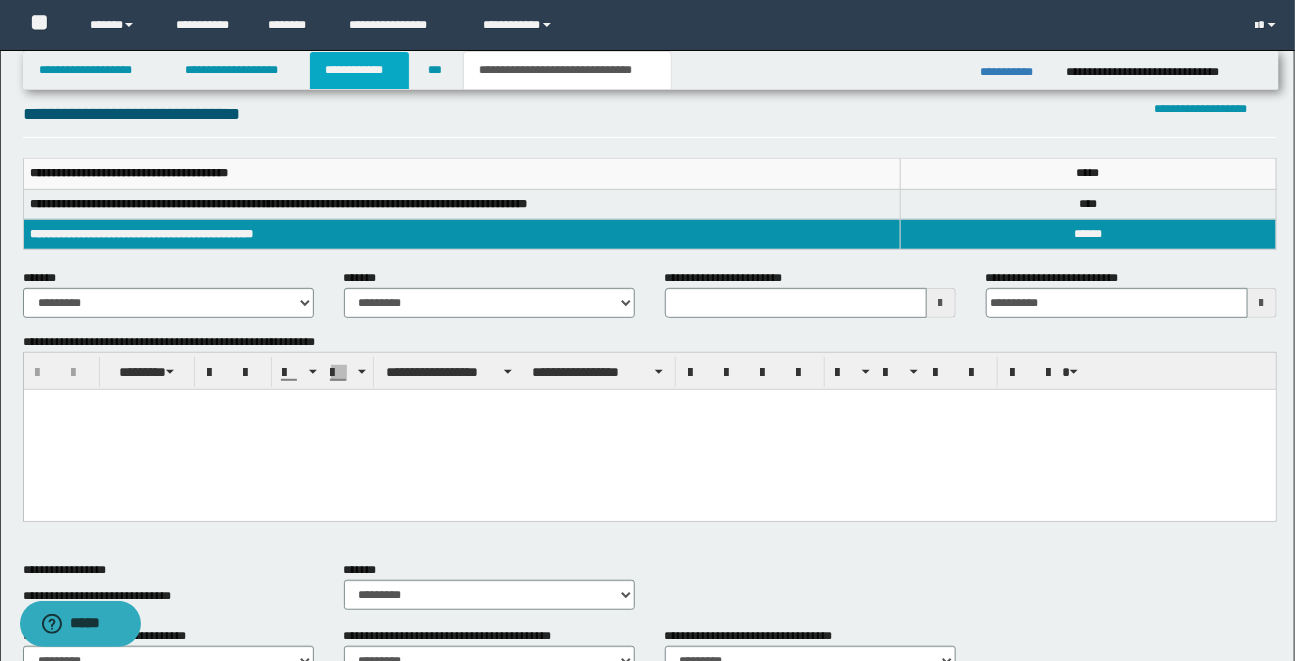 click on "**********" at bounding box center [359, 70] 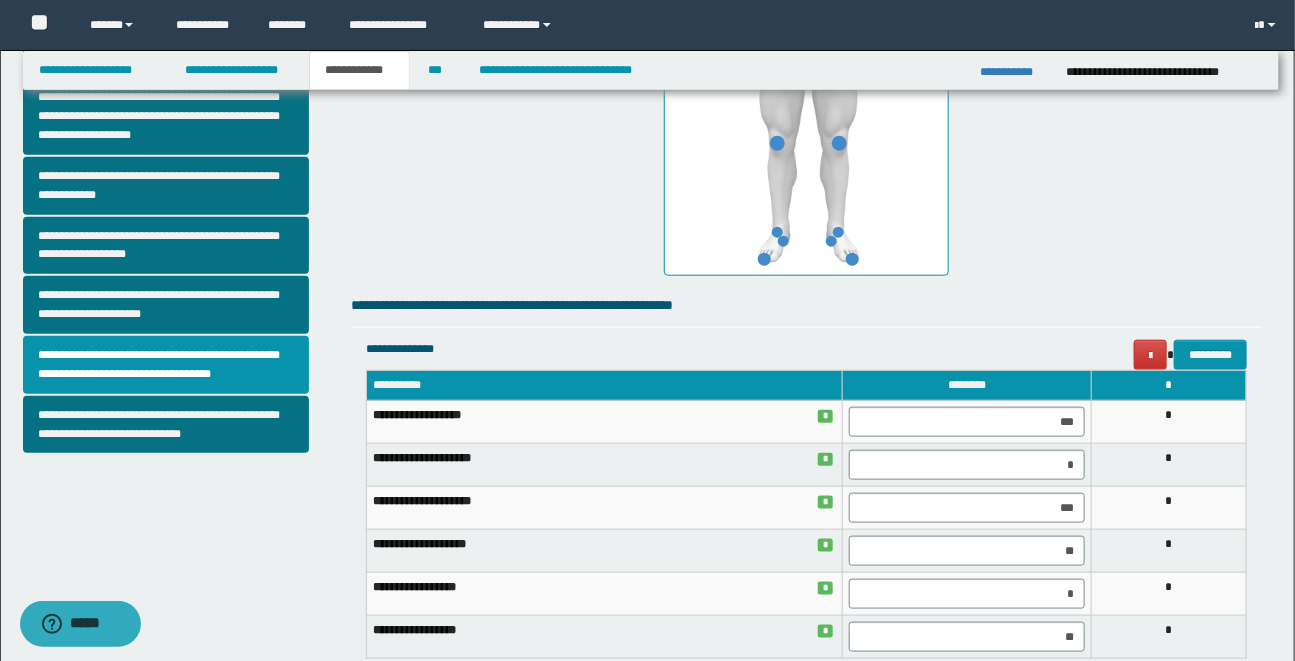 scroll, scrollTop: 601, scrollLeft: 0, axis: vertical 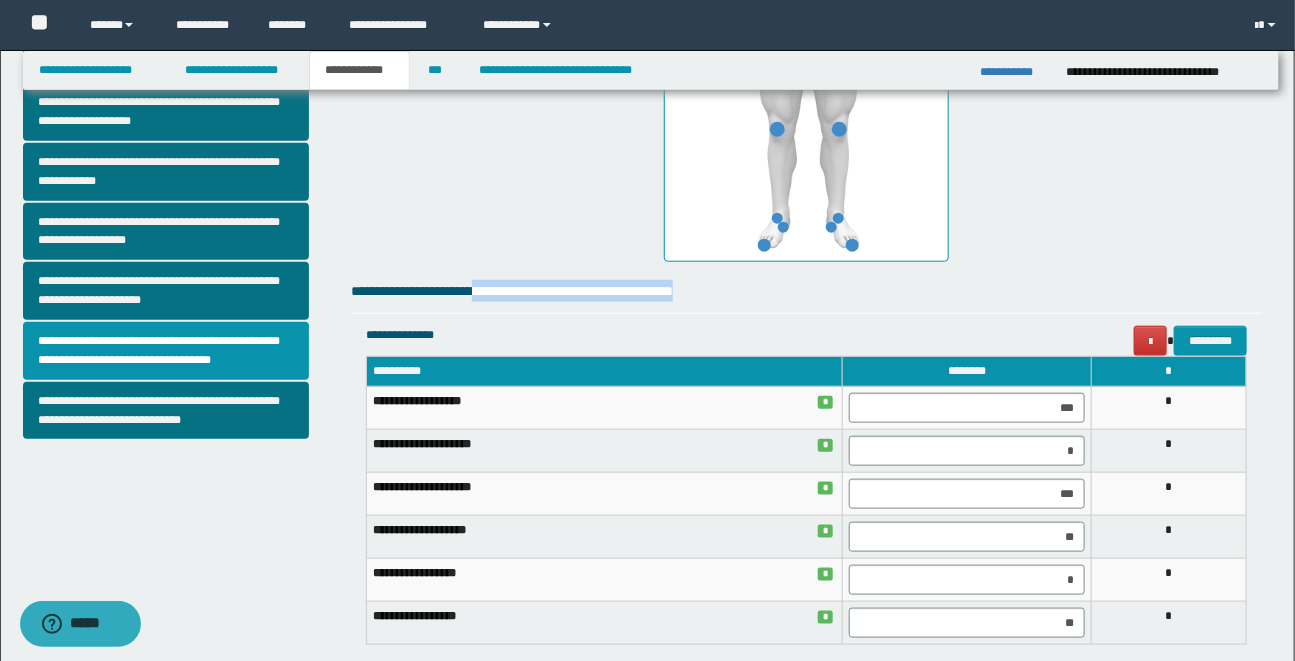 drag, startPoint x: 506, startPoint y: 294, endPoint x: 804, endPoint y: 292, distance: 298.0067 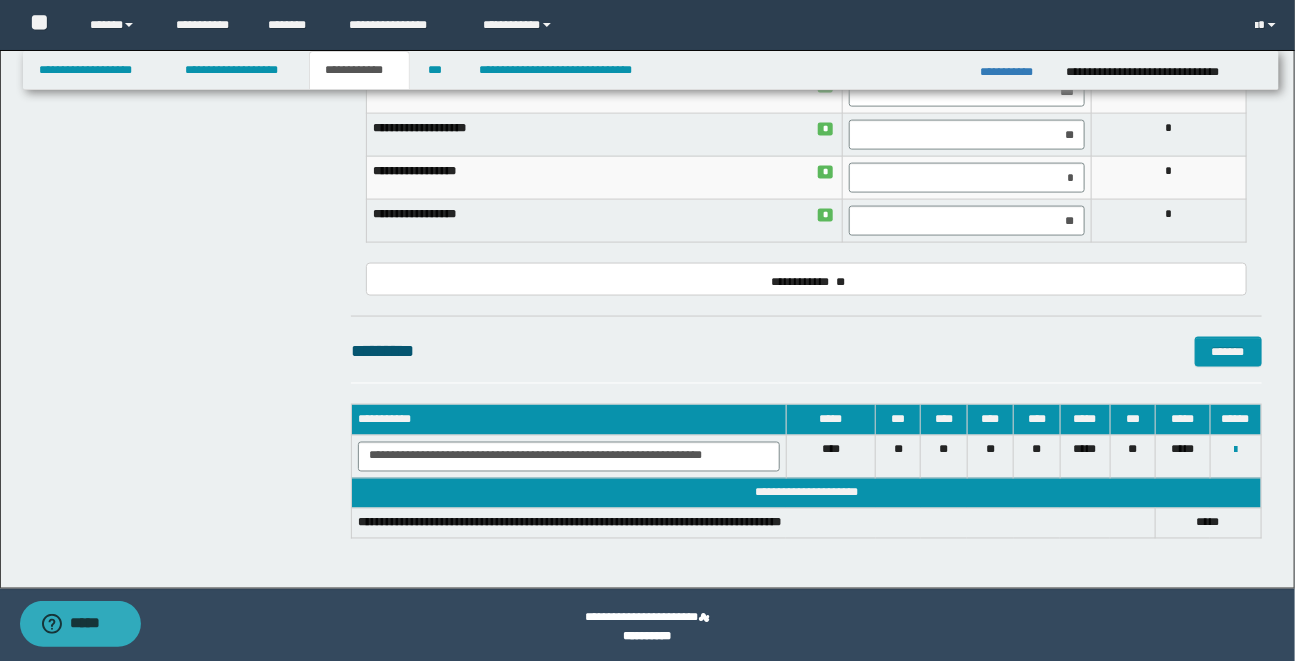 scroll, scrollTop: 1003, scrollLeft: 0, axis: vertical 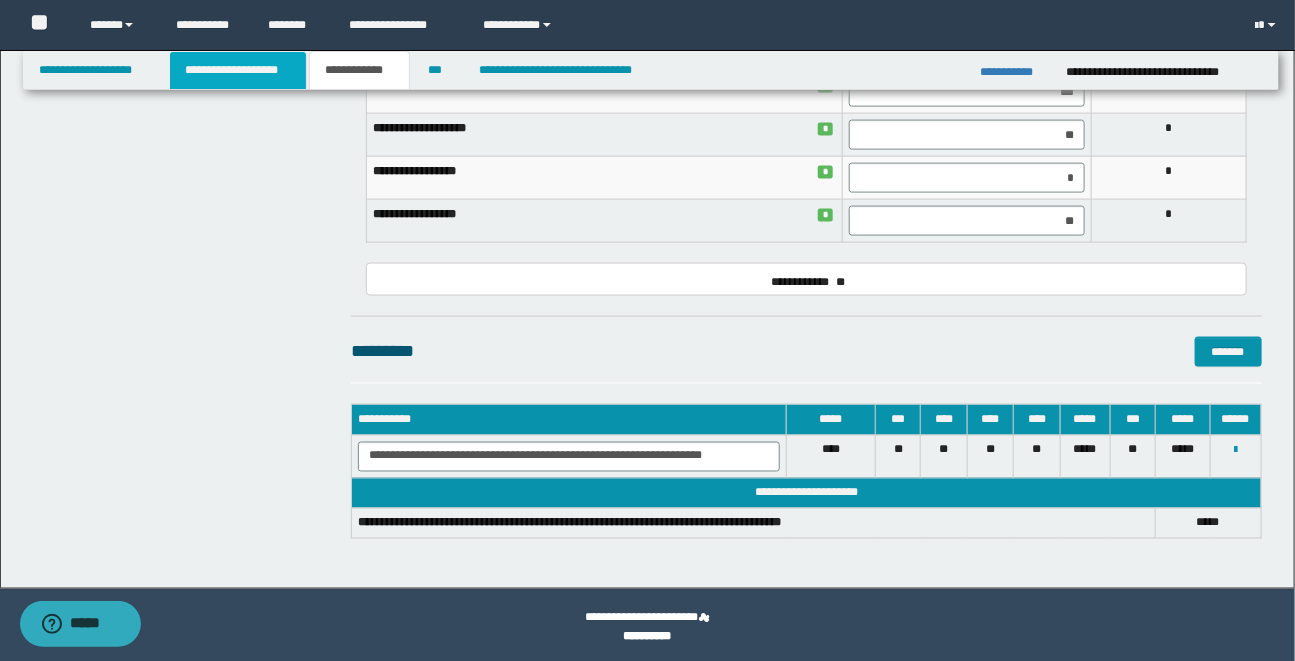 click on "**********" at bounding box center (238, 70) 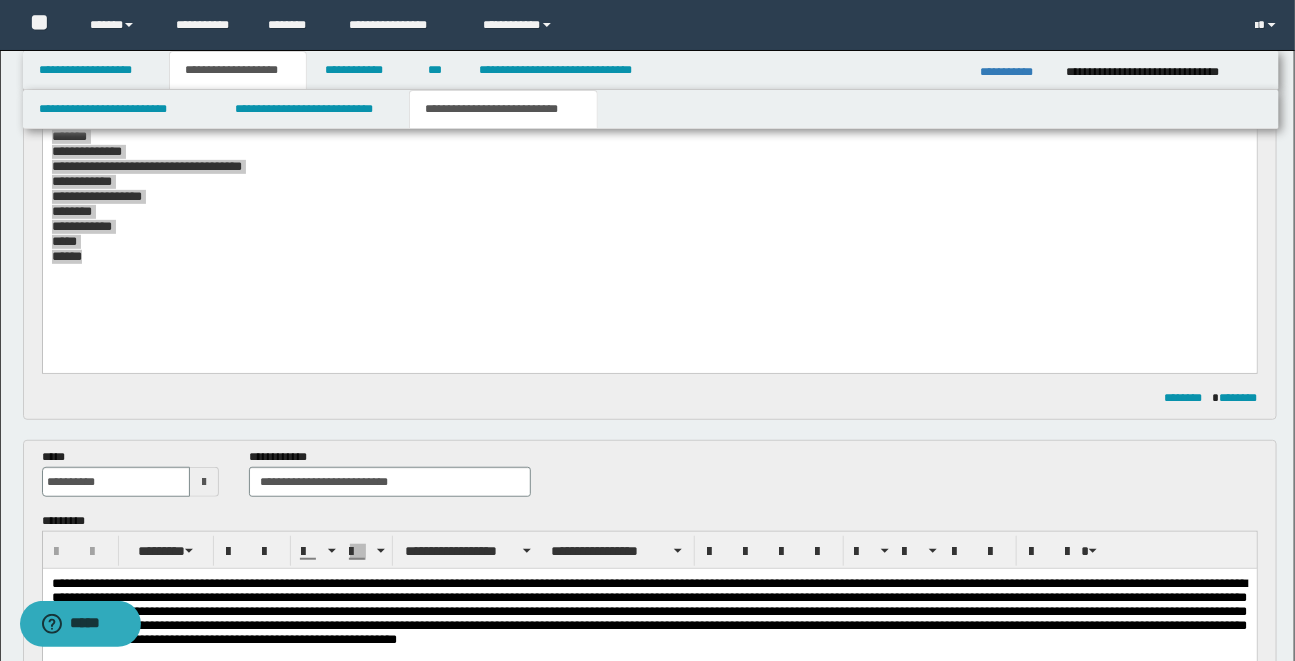scroll, scrollTop: 0, scrollLeft: 0, axis: both 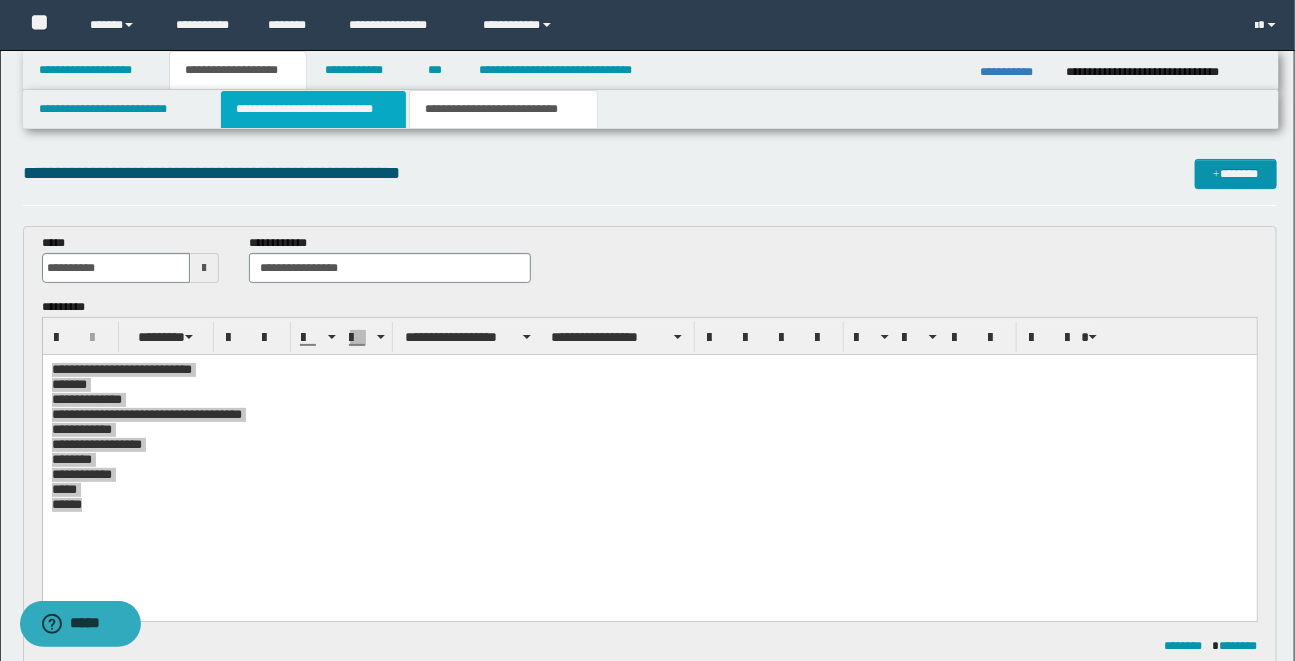 click on "**********" at bounding box center [313, 109] 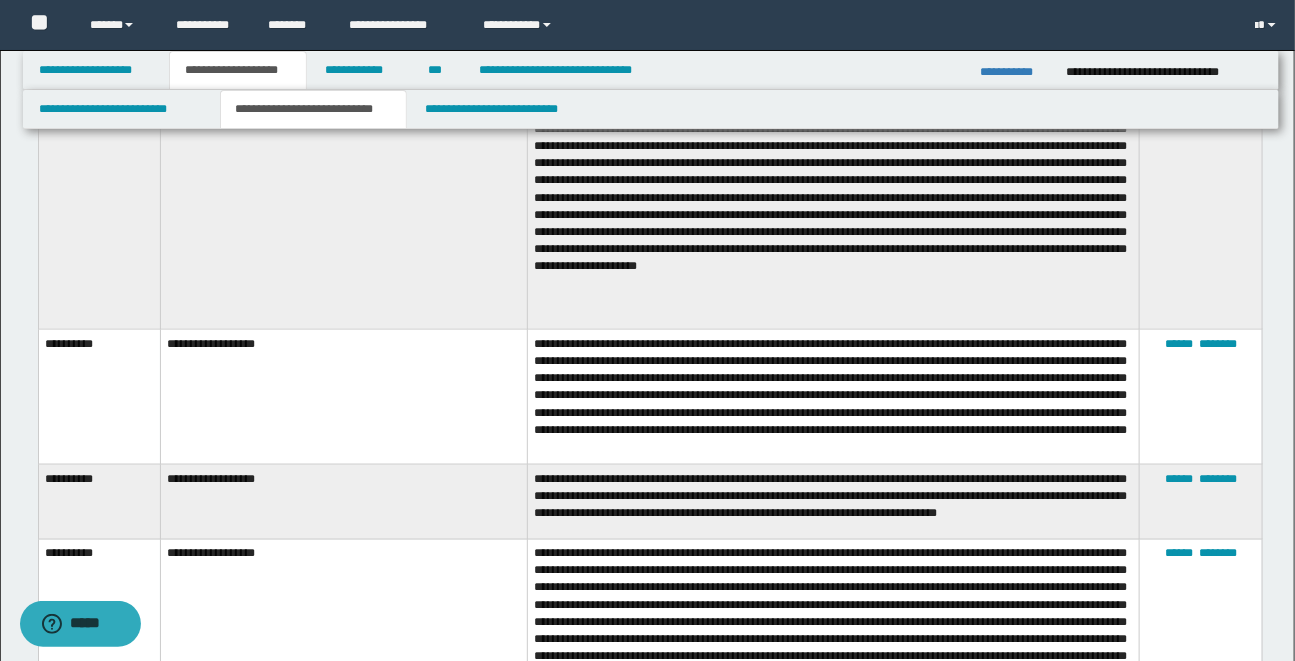 scroll, scrollTop: 812, scrollLeft: 0, axis: vertical 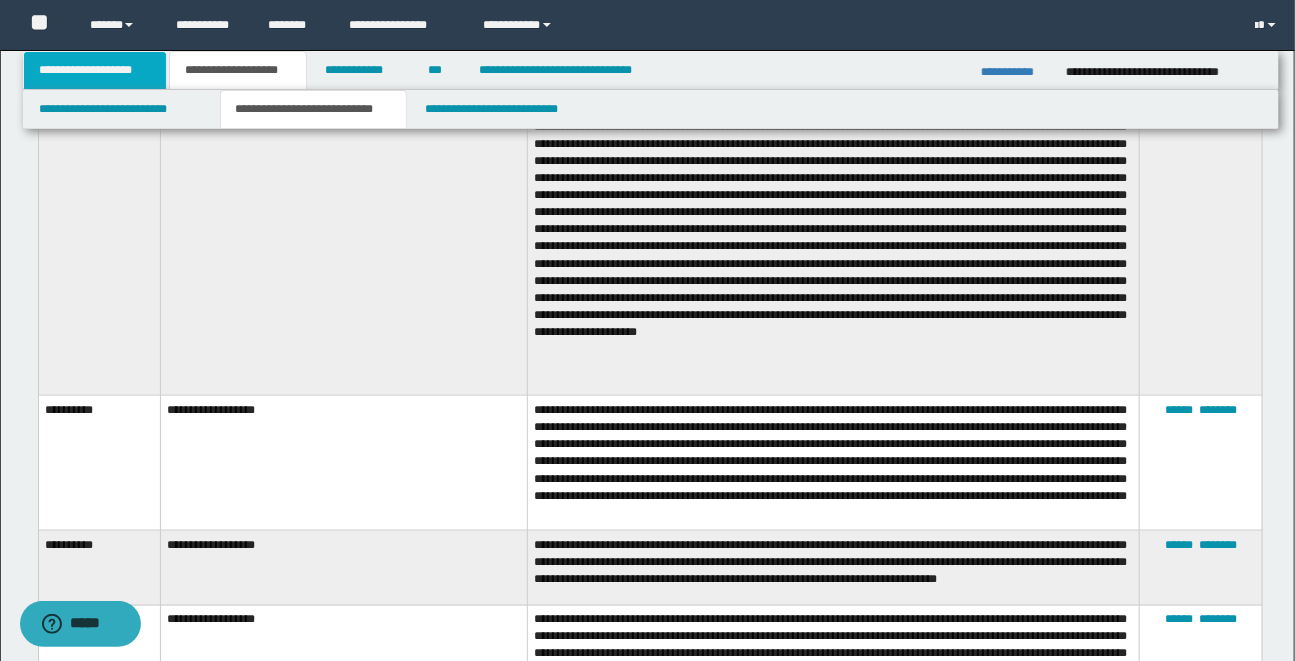 click on "**********" at bounding box center [95, 70] 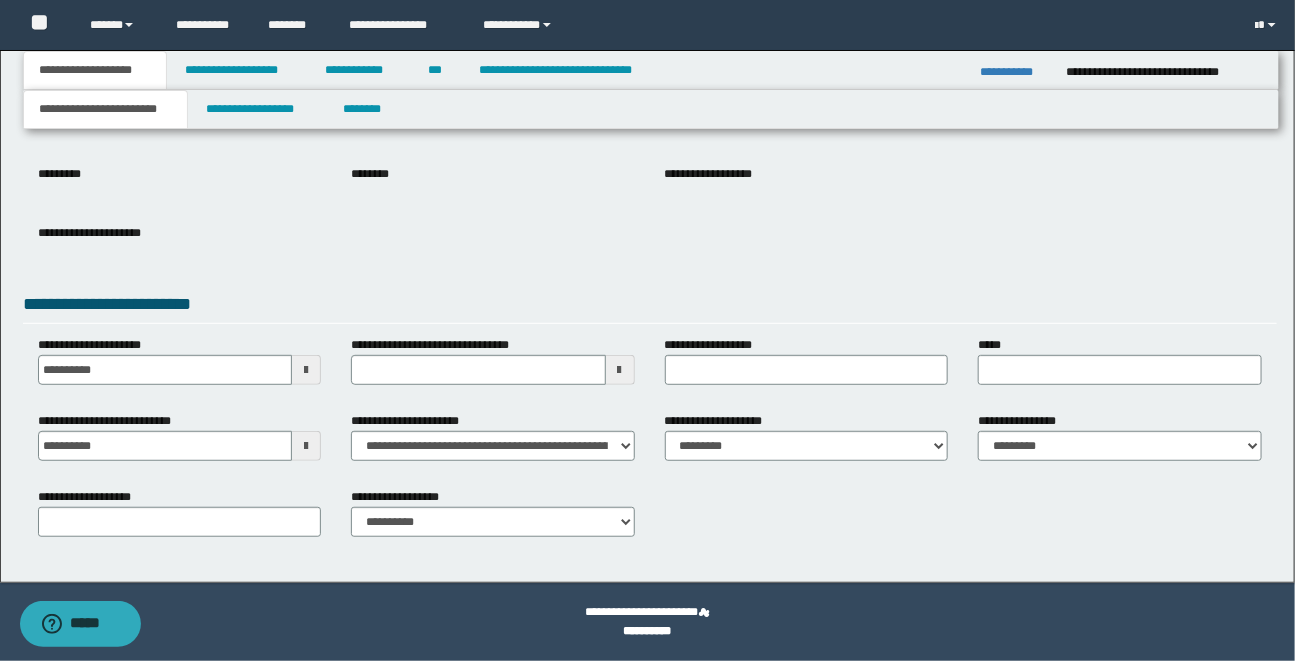scroll, scrollTop: 222, scrollLeft: 0, axis: vertical 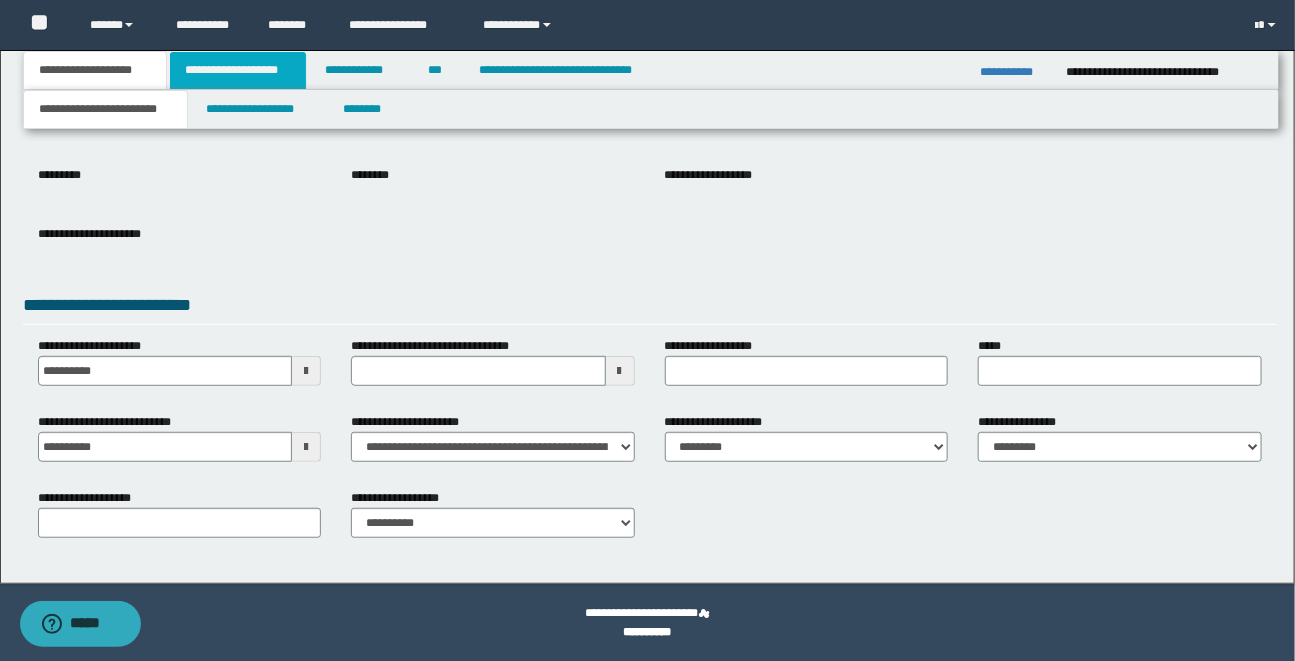 click on "**********" at bounding box center (238, 70) 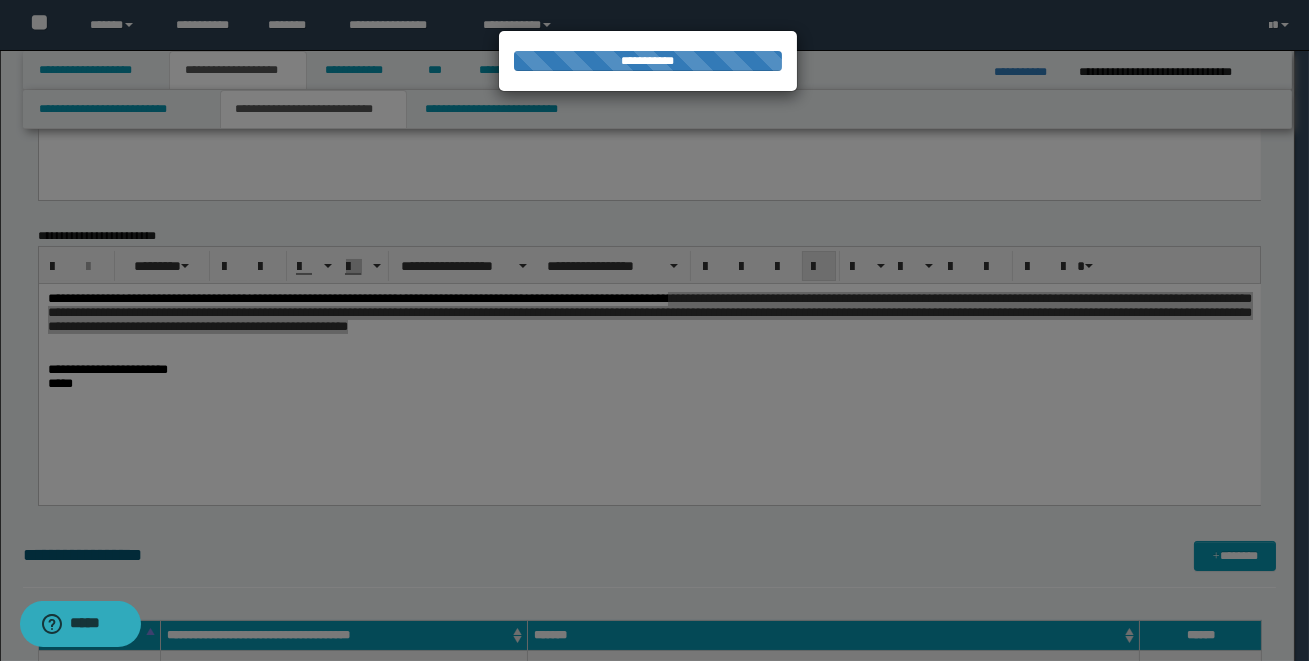 type 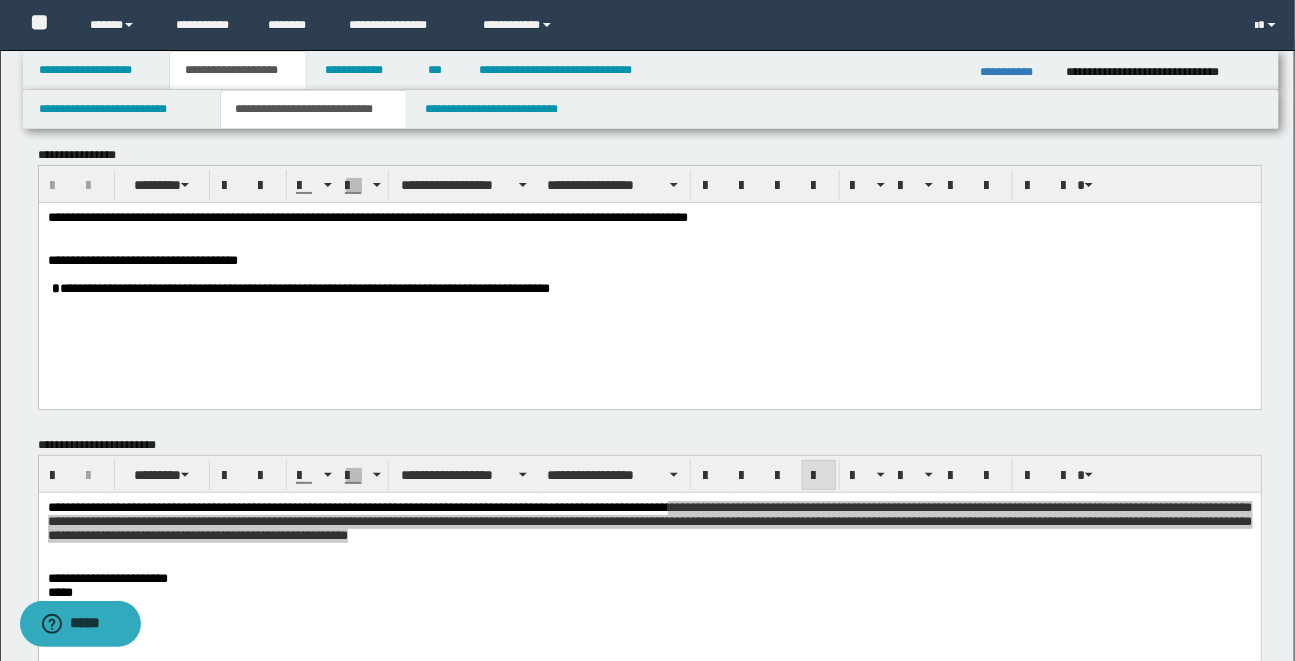 scroll, scrollTop: 0, scrollLeft: 0, axis: both 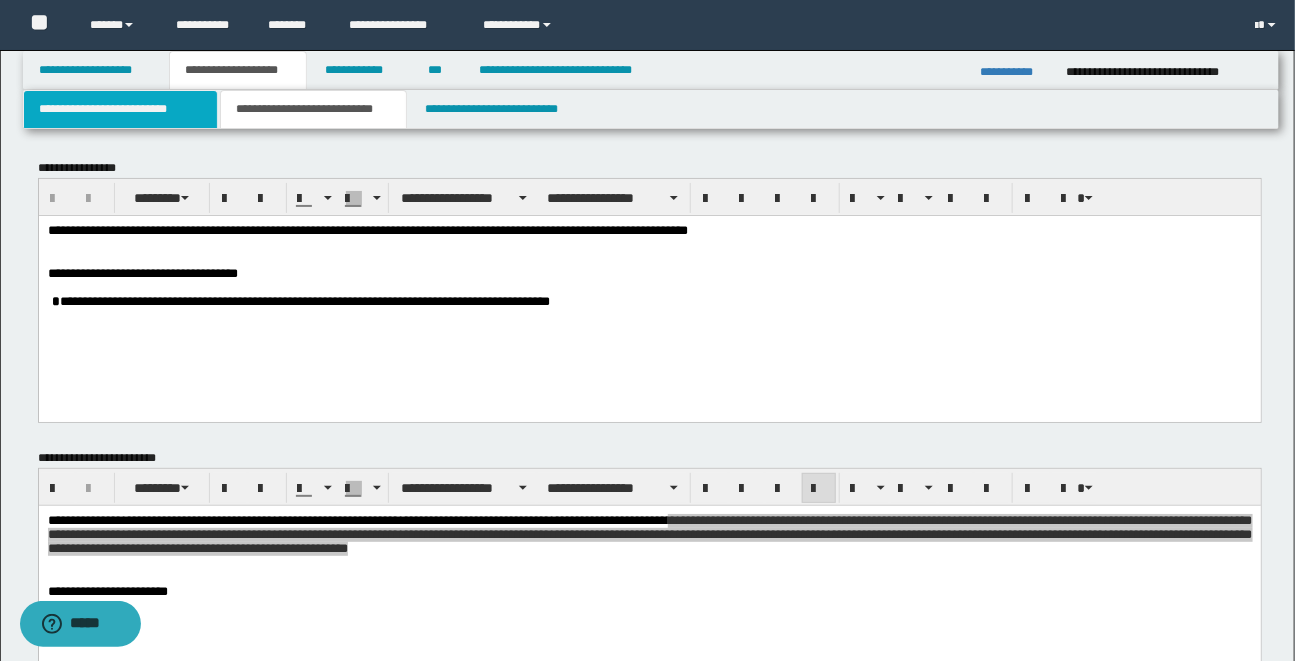 click on "**********" at bounding box center (120, 109) 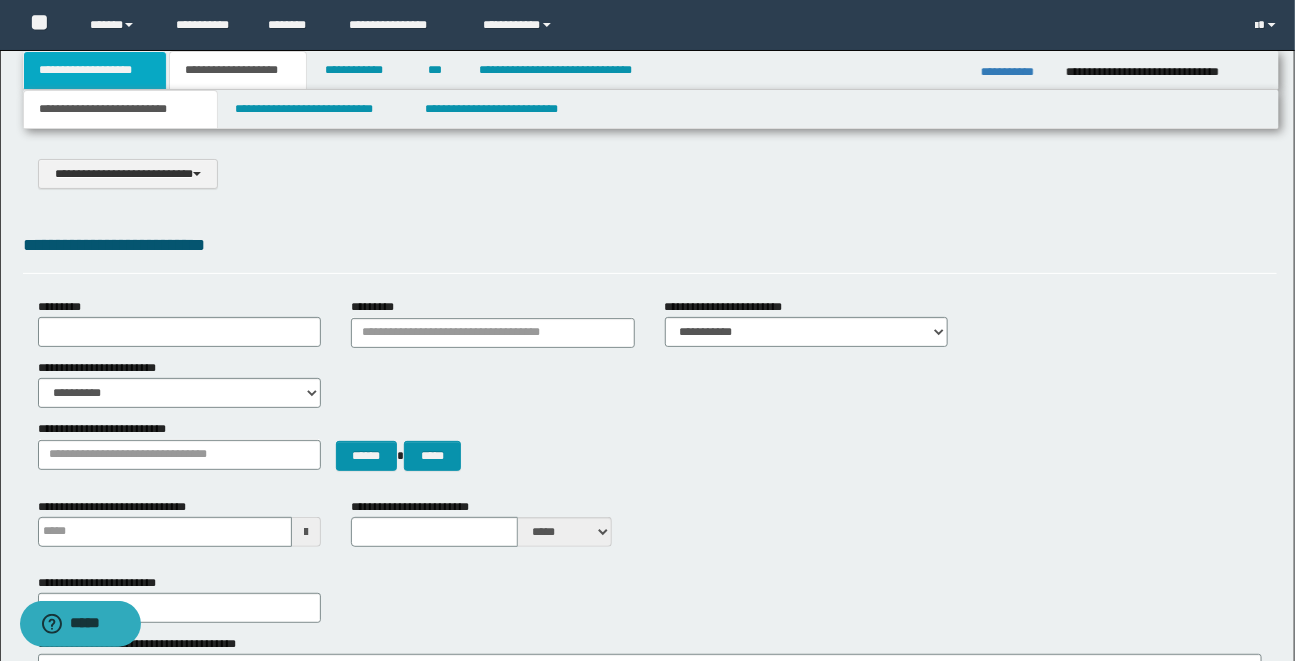 click on "**********" at bounding box center [95, 70] 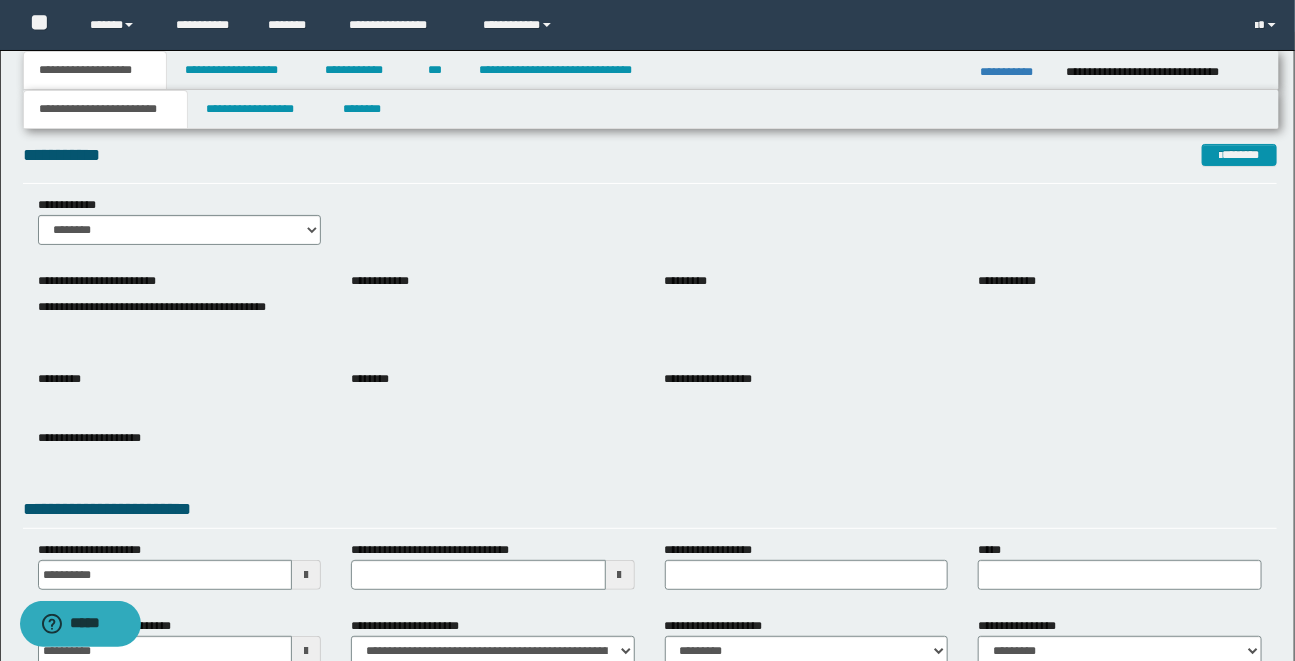 scroll, scrollTop: 30, scrollLeft: 0, axis: vertical 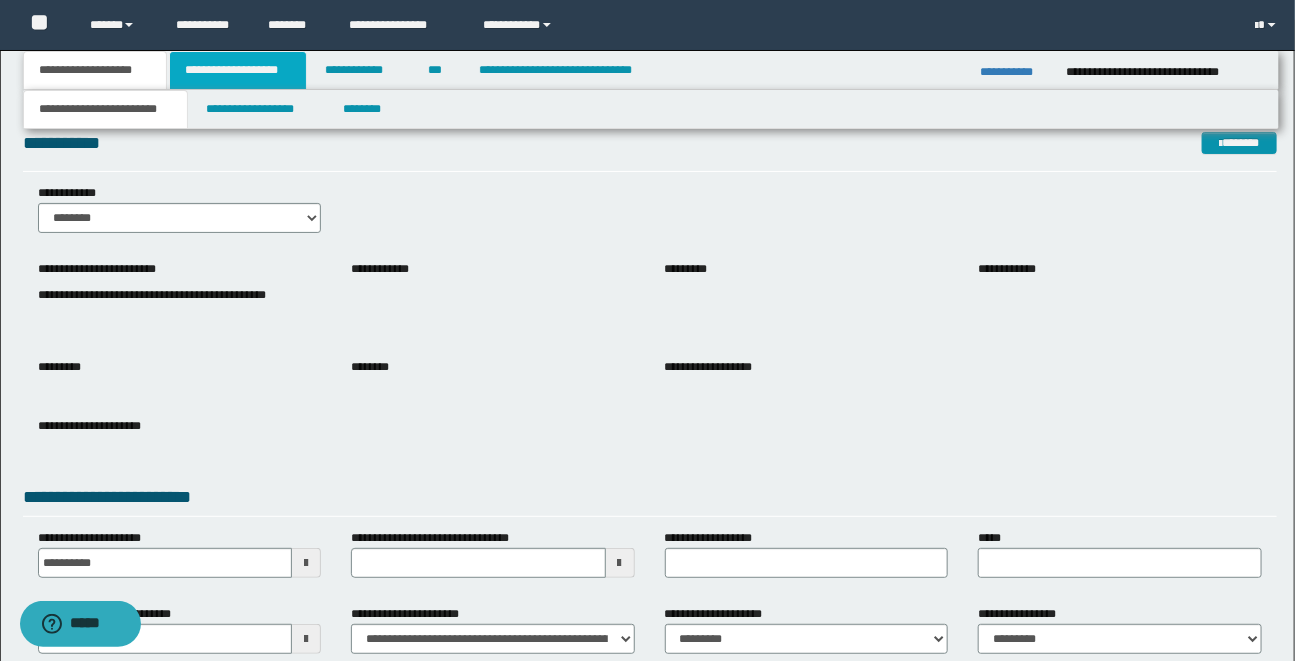 click on "**********" at bounding box center (238, 70) 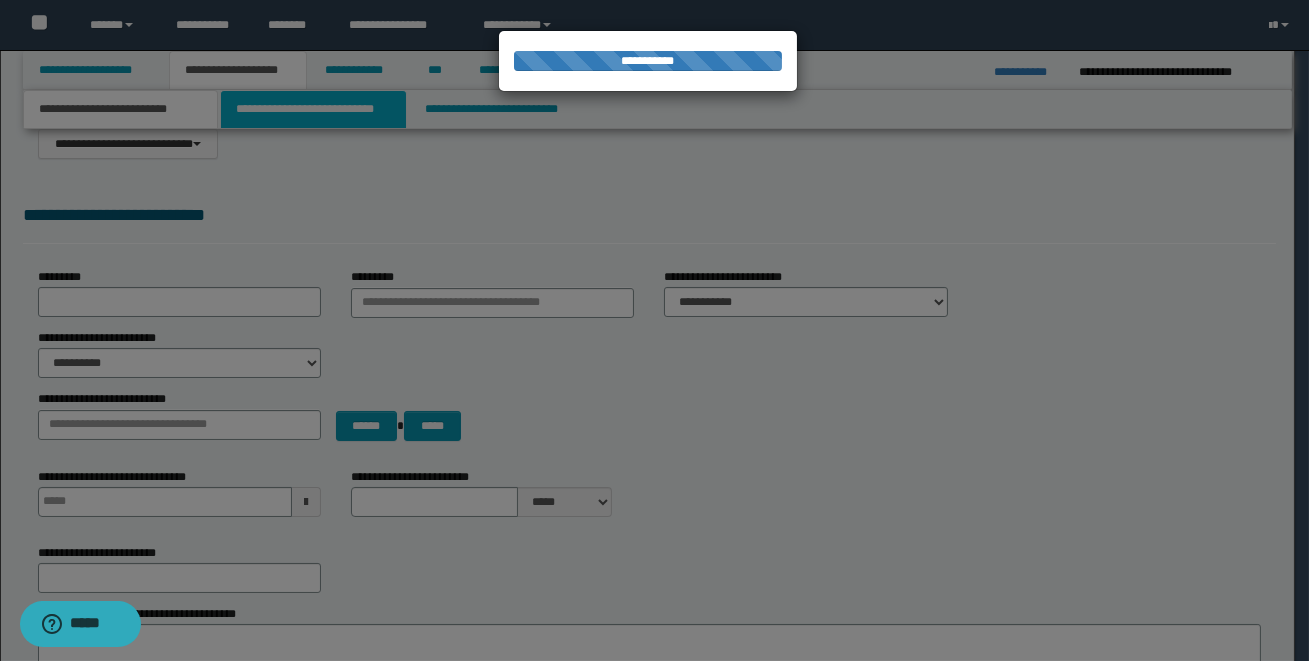 type 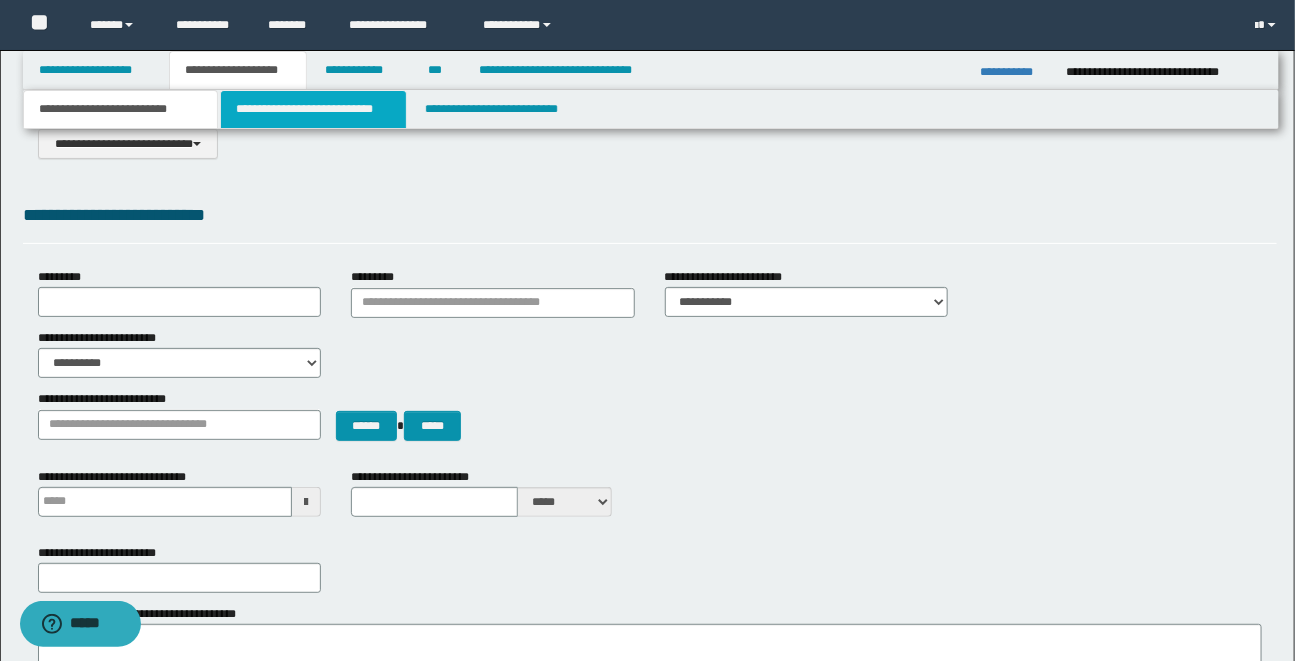 click on "**********" at bounding box center [313, 109] 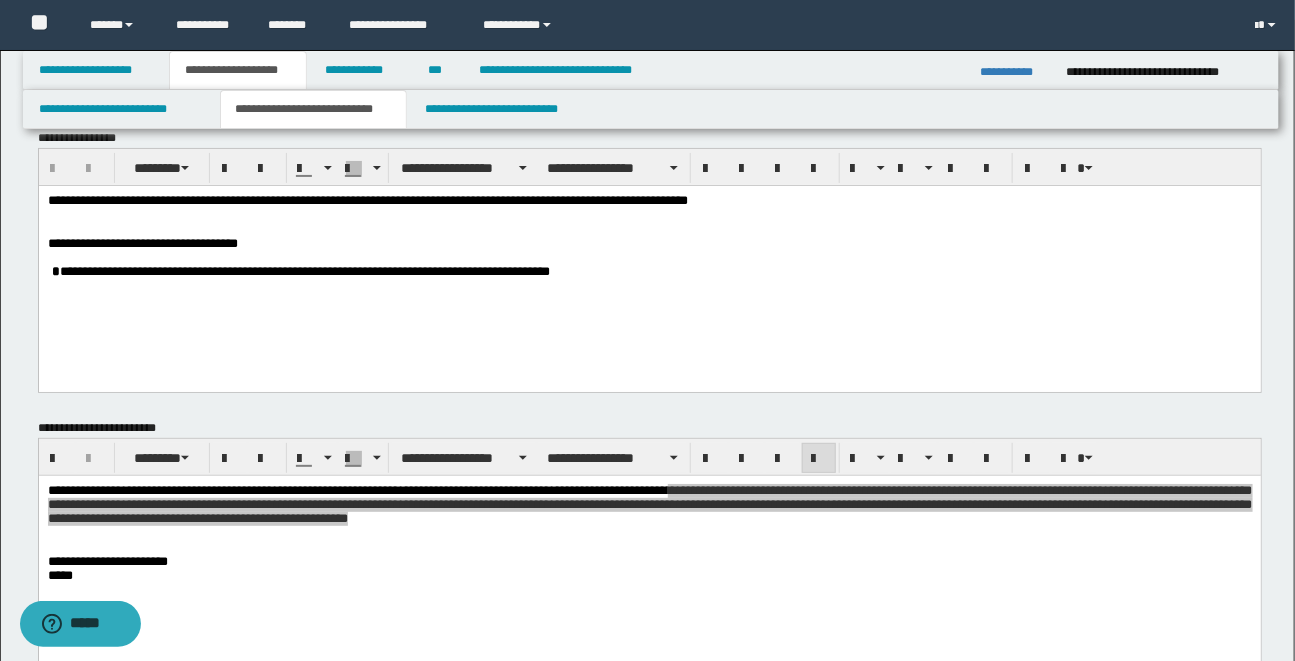 scroll, scrollTop: 0, scrollLeft: 0, axis: both 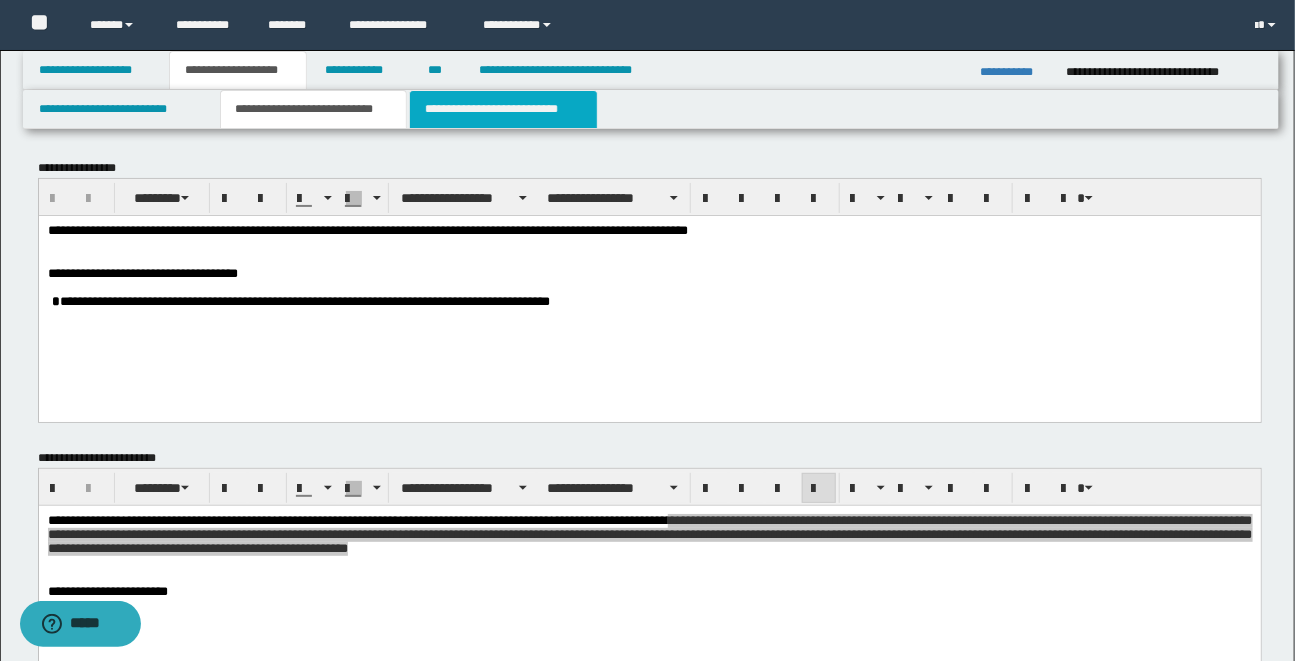 click on "**********" at bounding box center (503, 109) 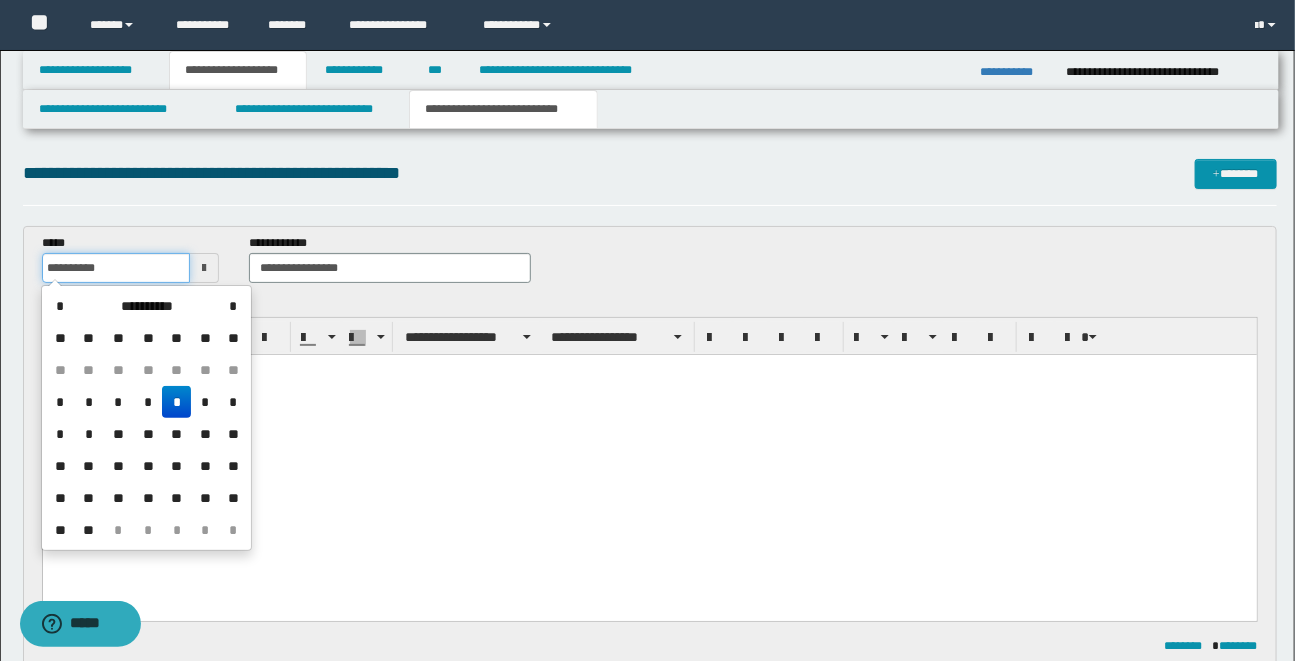 drag, startPoint x: 124, startPoint y: 271, endPoint x: -25, endPoint y: 268, distance: 149.0302 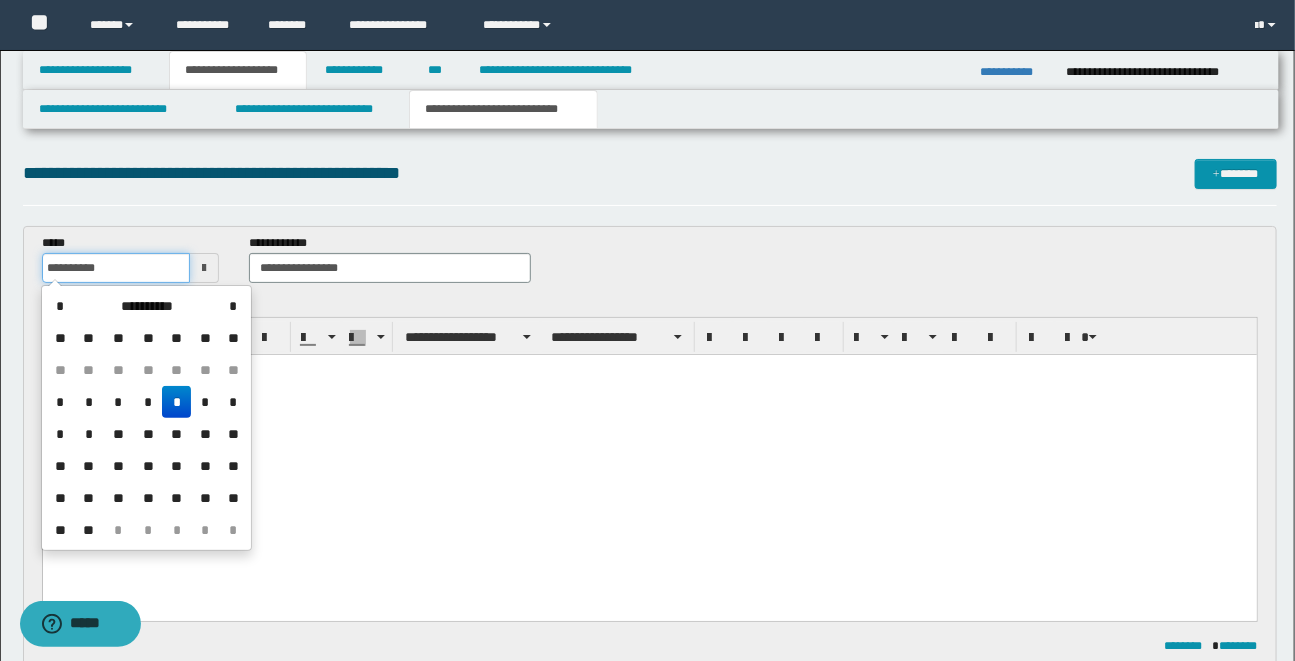 click on "**********" at bounding box center (647, 330) 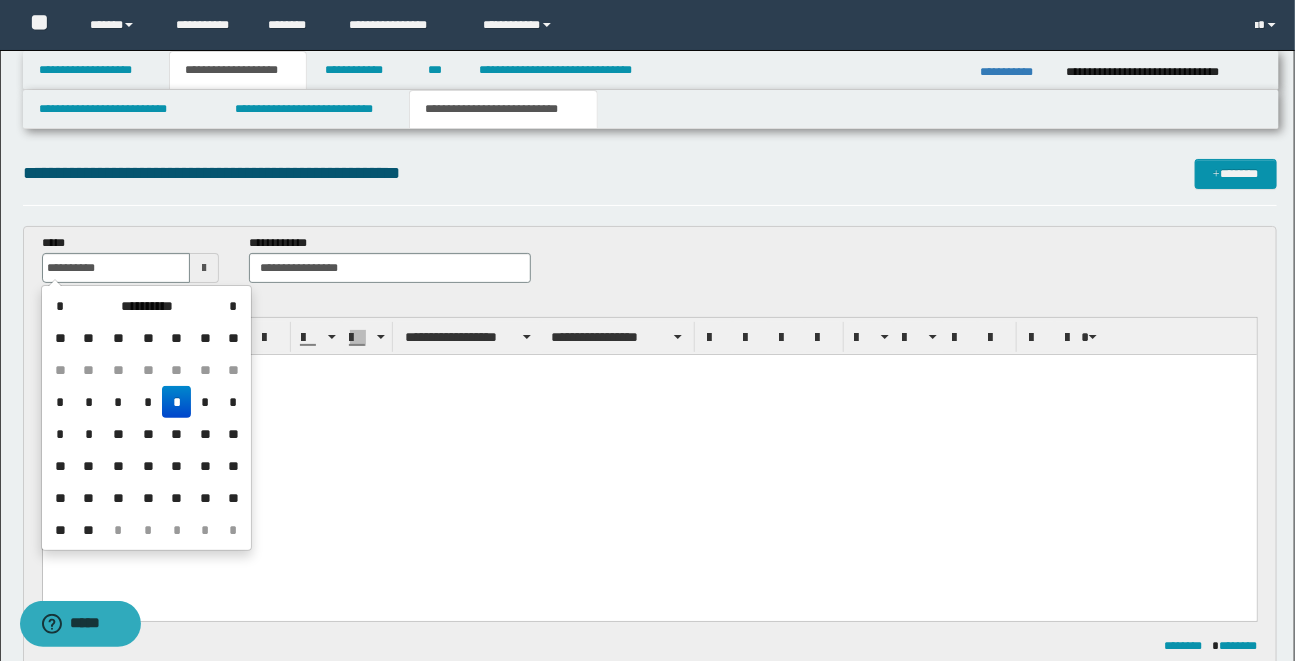 click on "**********" at bounding box center [649, 444] 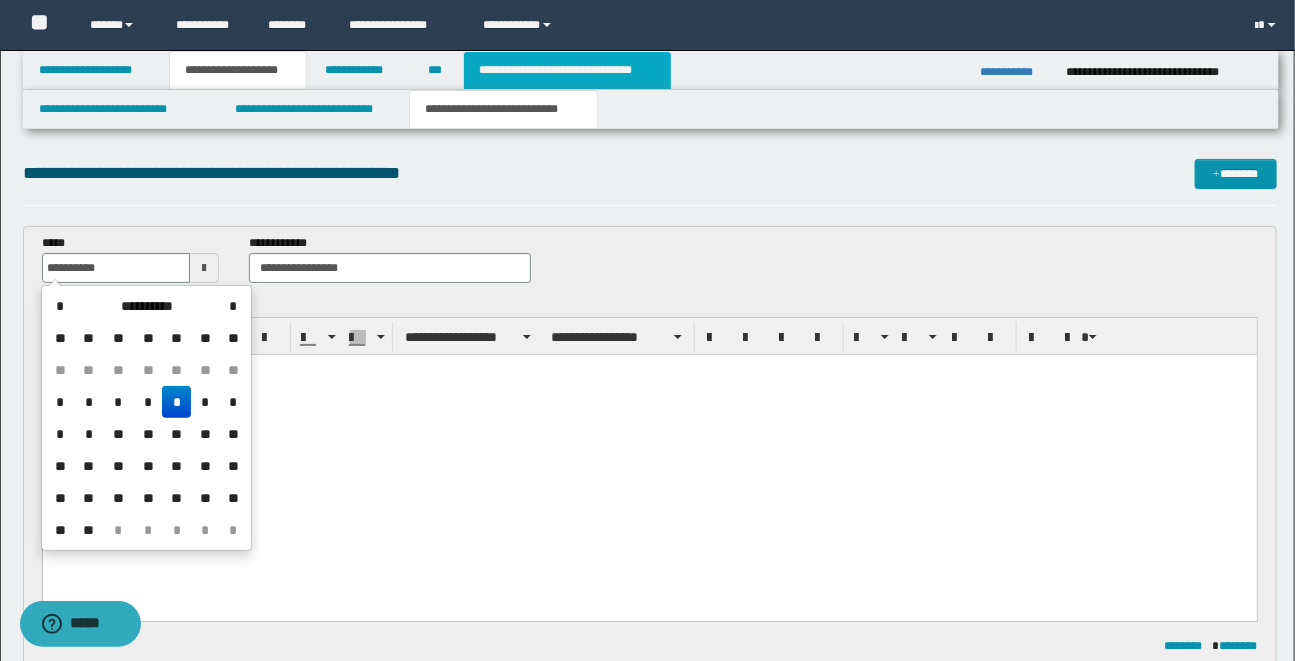 type on "**********" 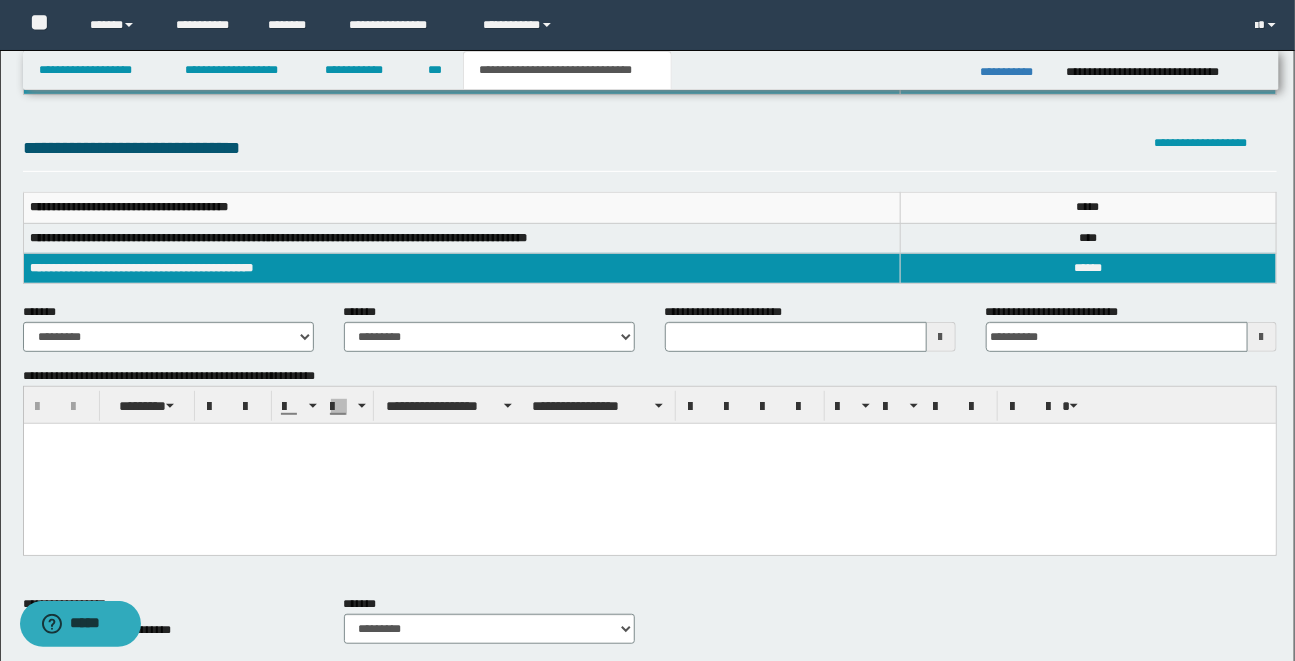 scroll, scrollTop: 197, scrollLeft: 0, axis: vertical 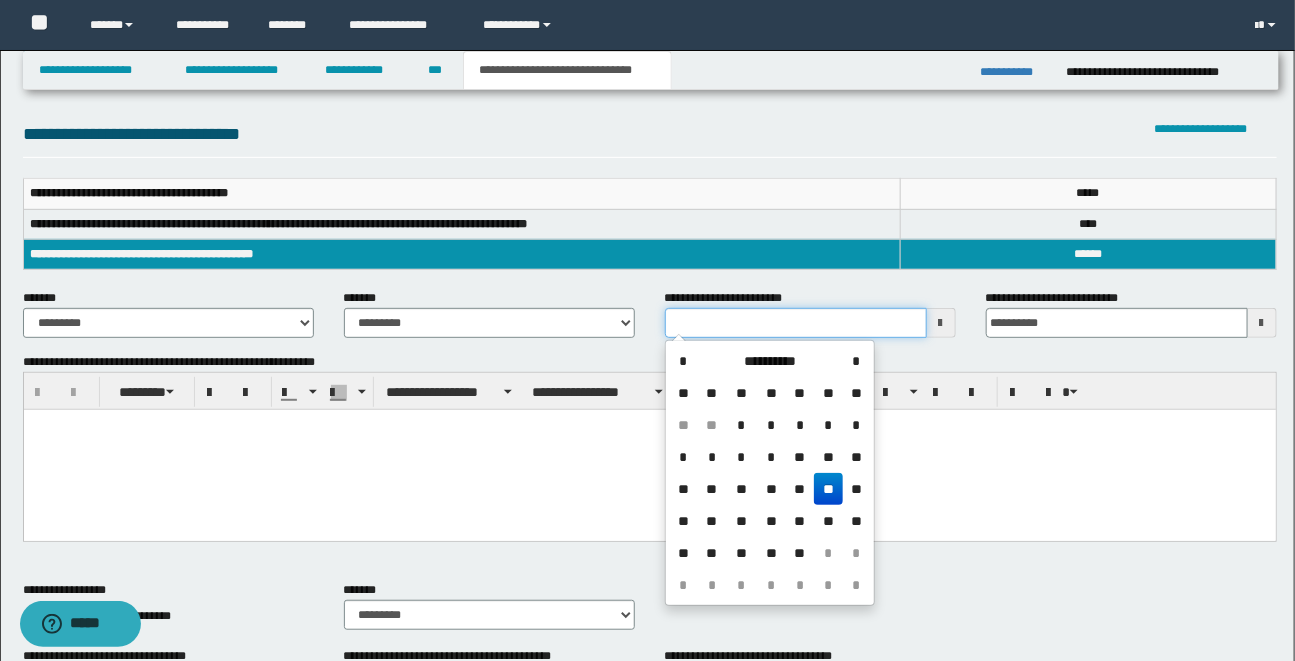 click on "**********" at bounding box center [796, 323] 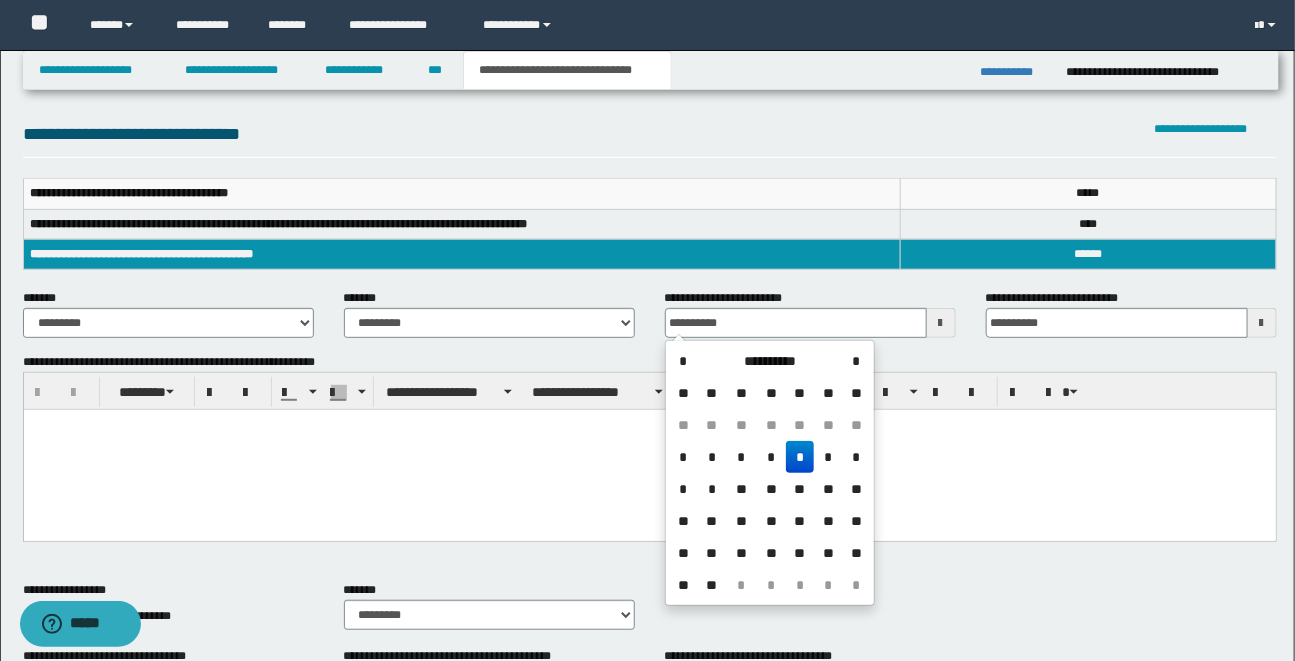 click at bounding box center (649, 449) 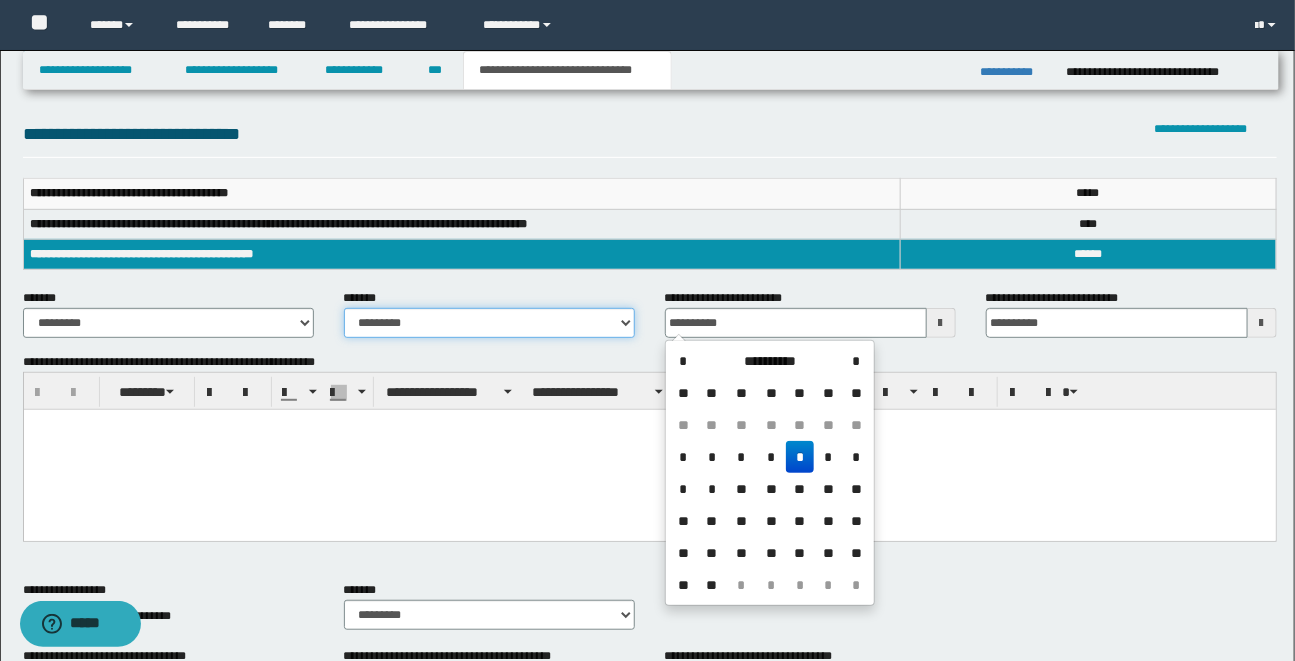 type on "**********" 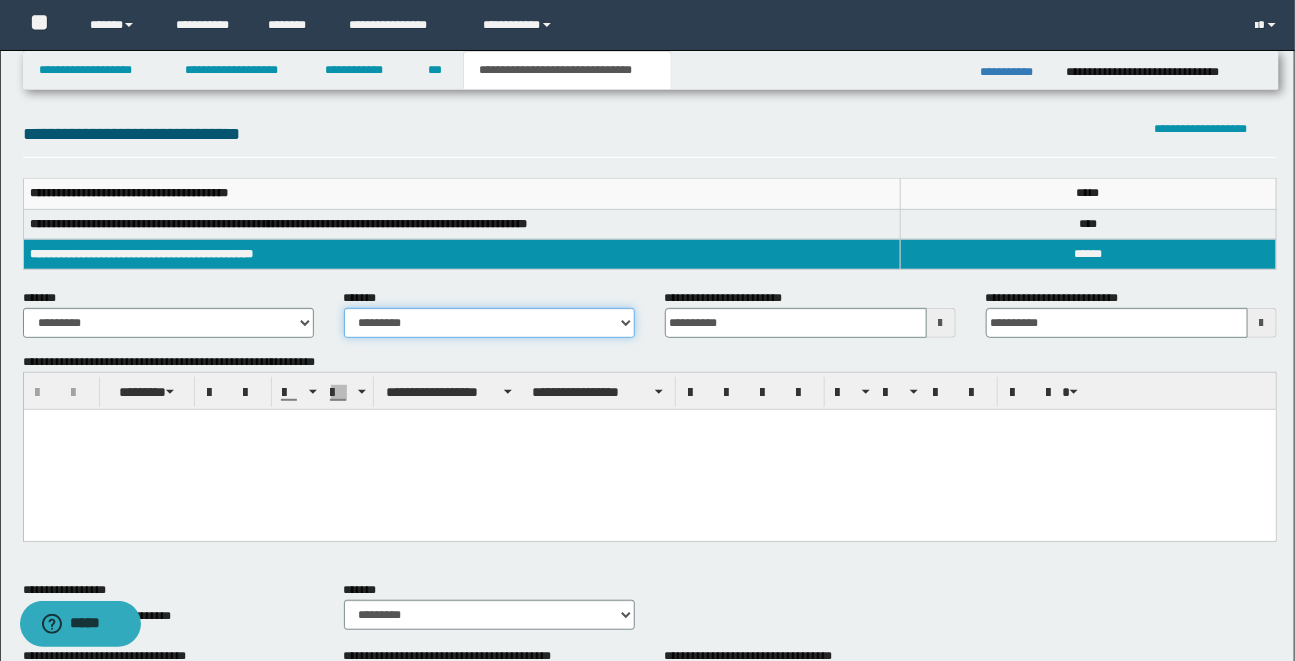 select on "*" 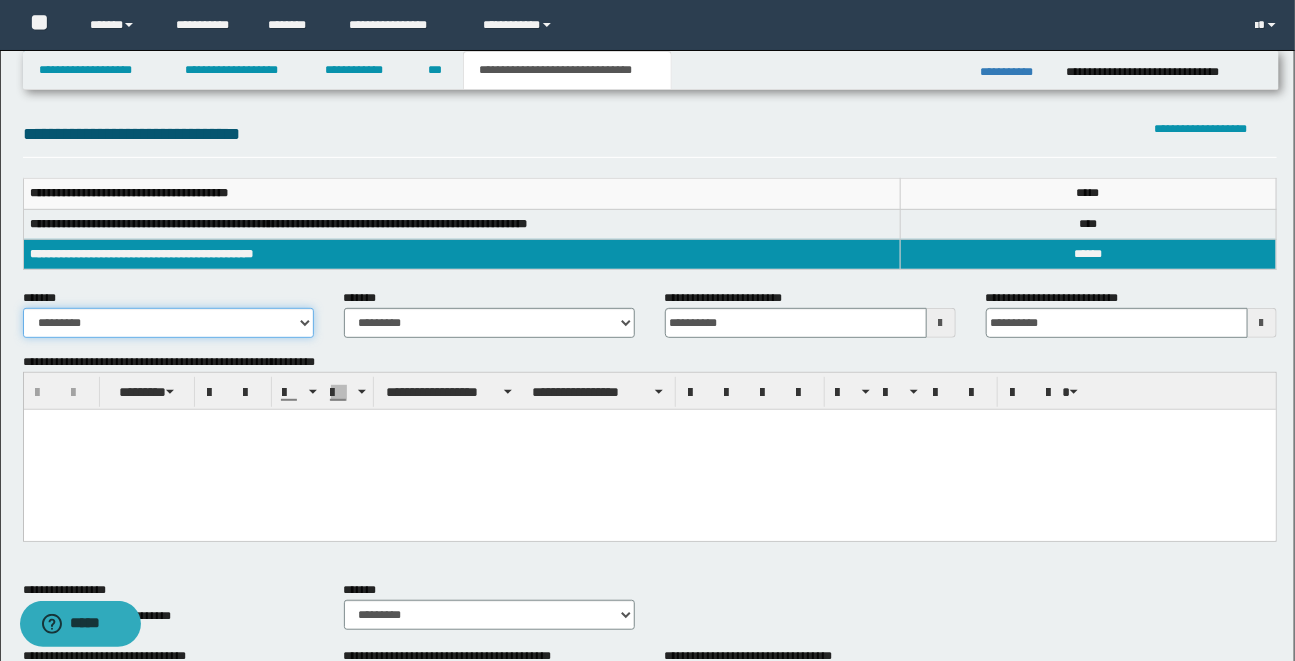 click on "**********" at bounding box center [168, 323] 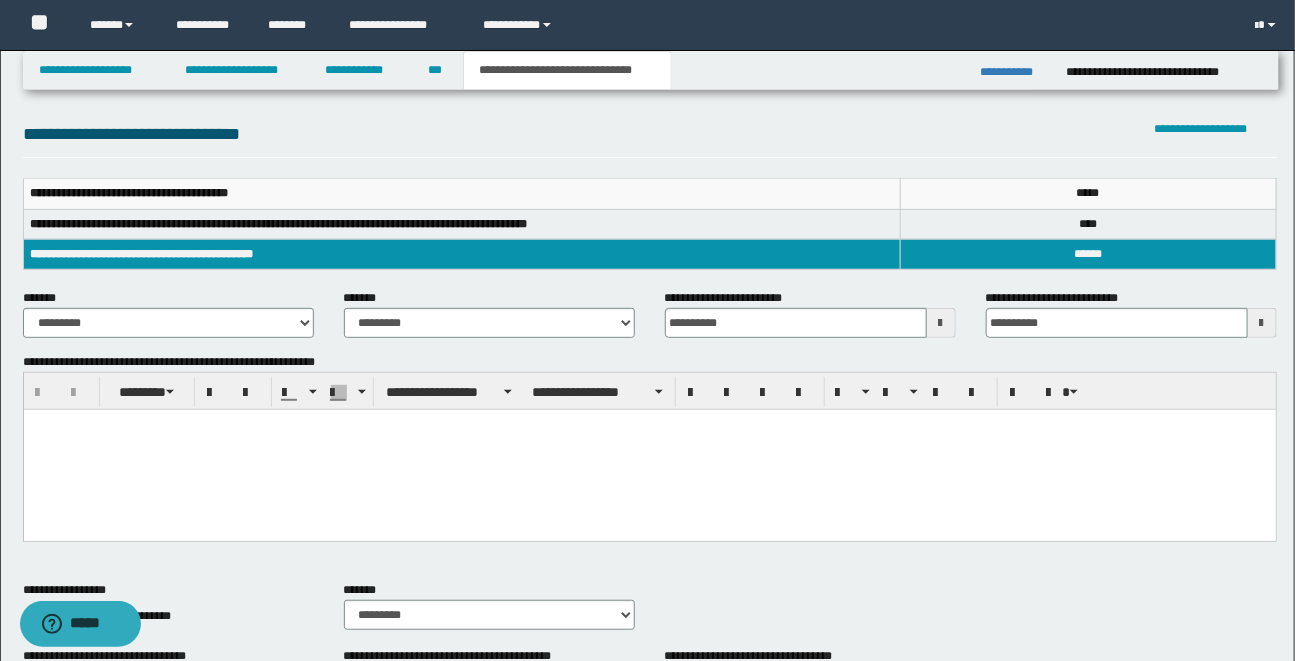 click at bounding box center (649, 449) 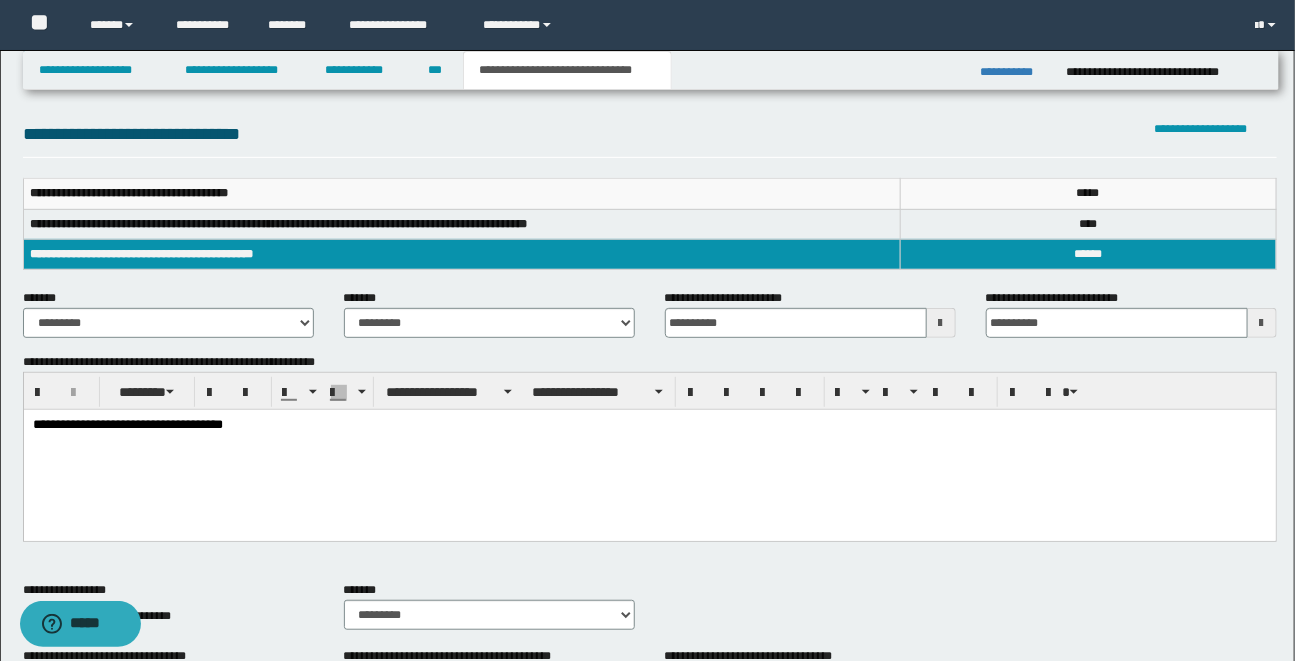 click on "**********" at bounding box center [650, 139] 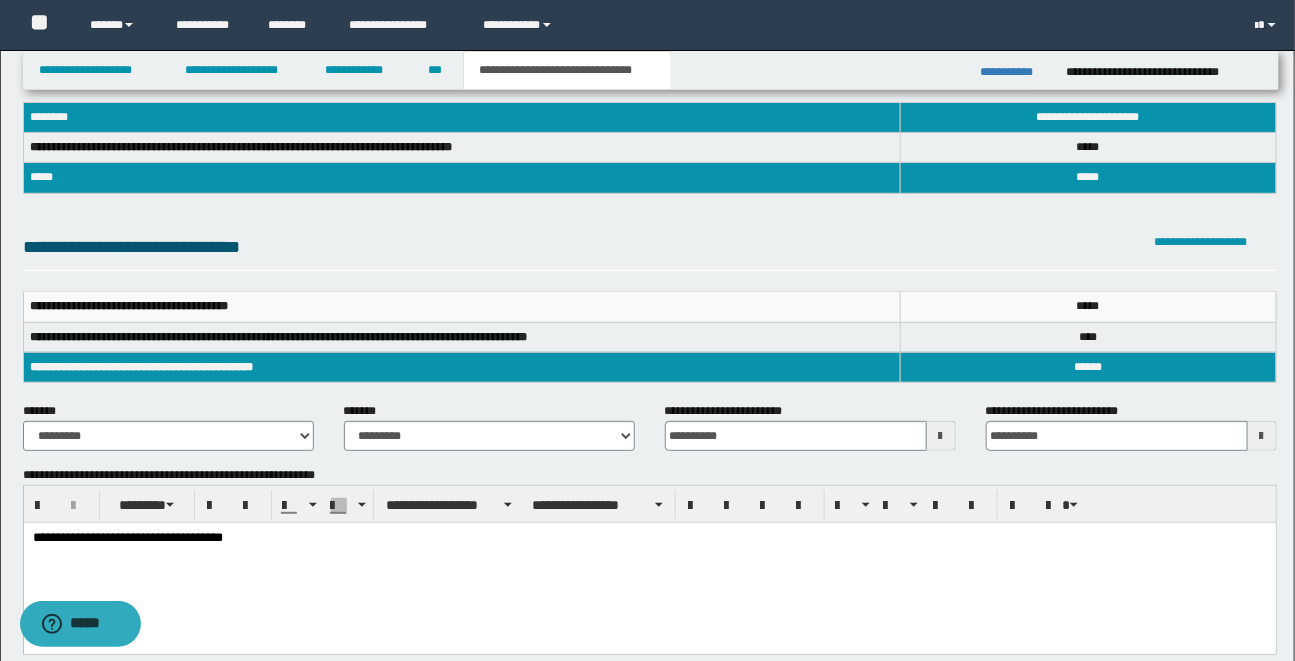scroll, scrollTop: 94, scrollLeft: 0, axis: vertical 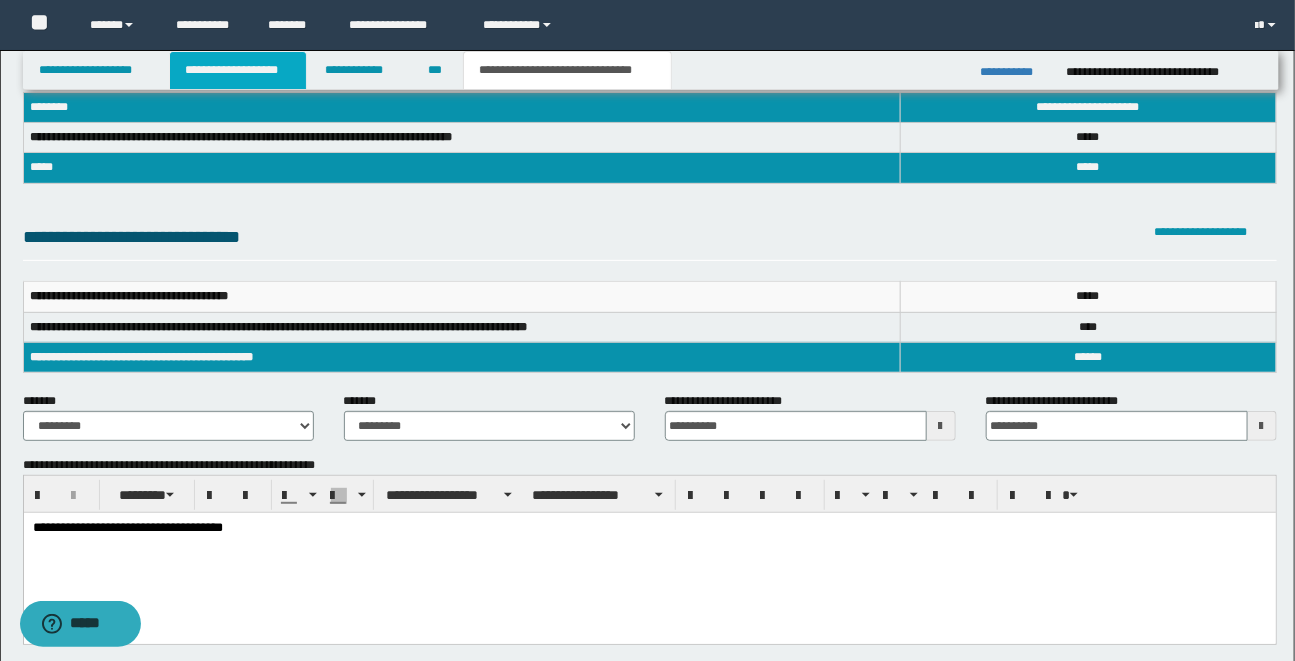 click on "**********" at bounding box center [238, 70] 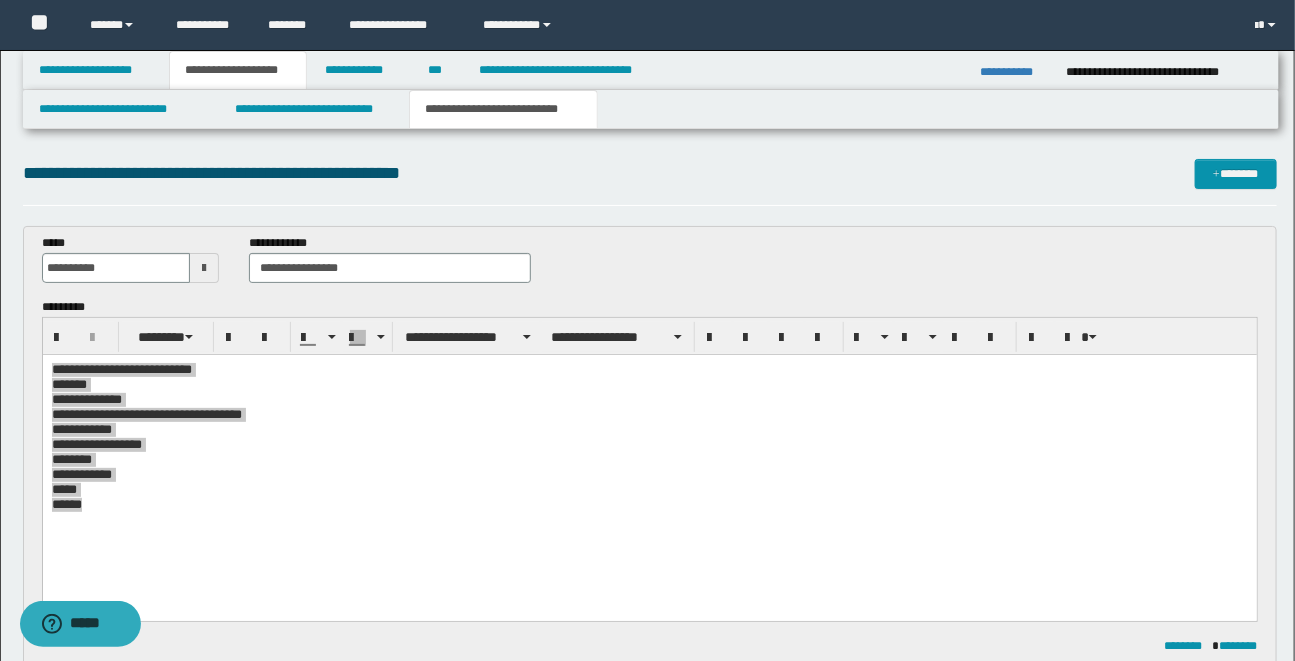 scroll, scrollTop: 0, scrollLeft: 0, axis: both 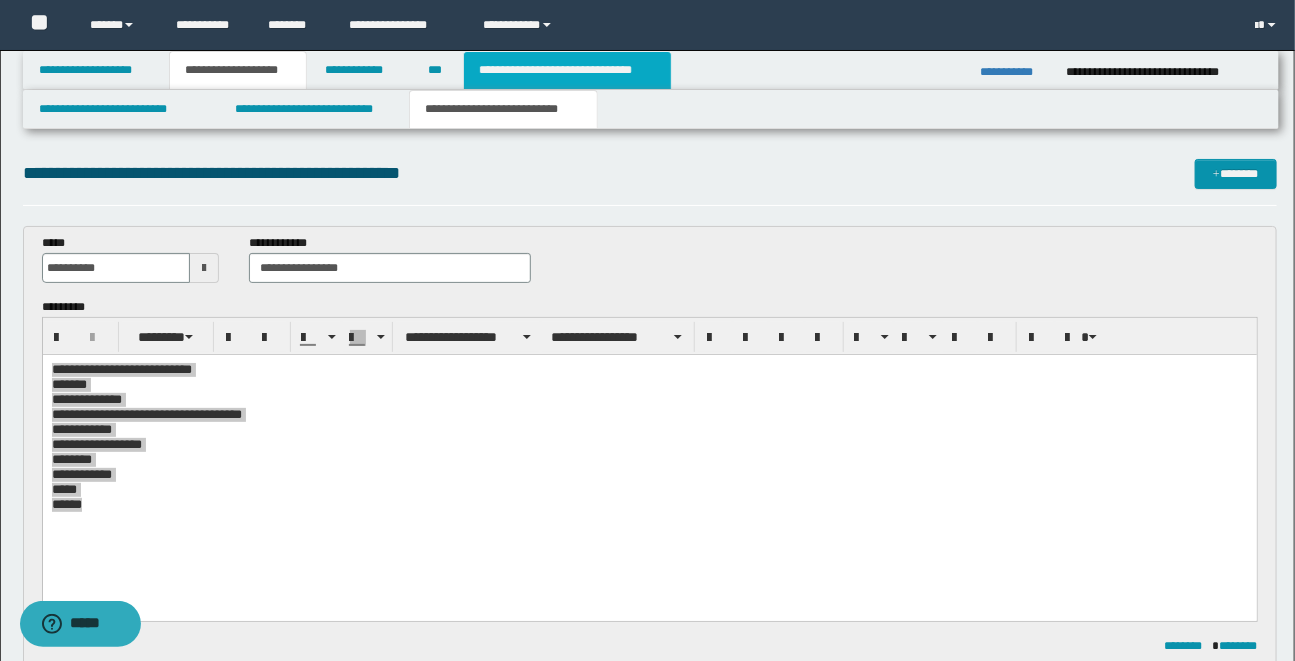 click on "**********" at bounding box center [567, 70] 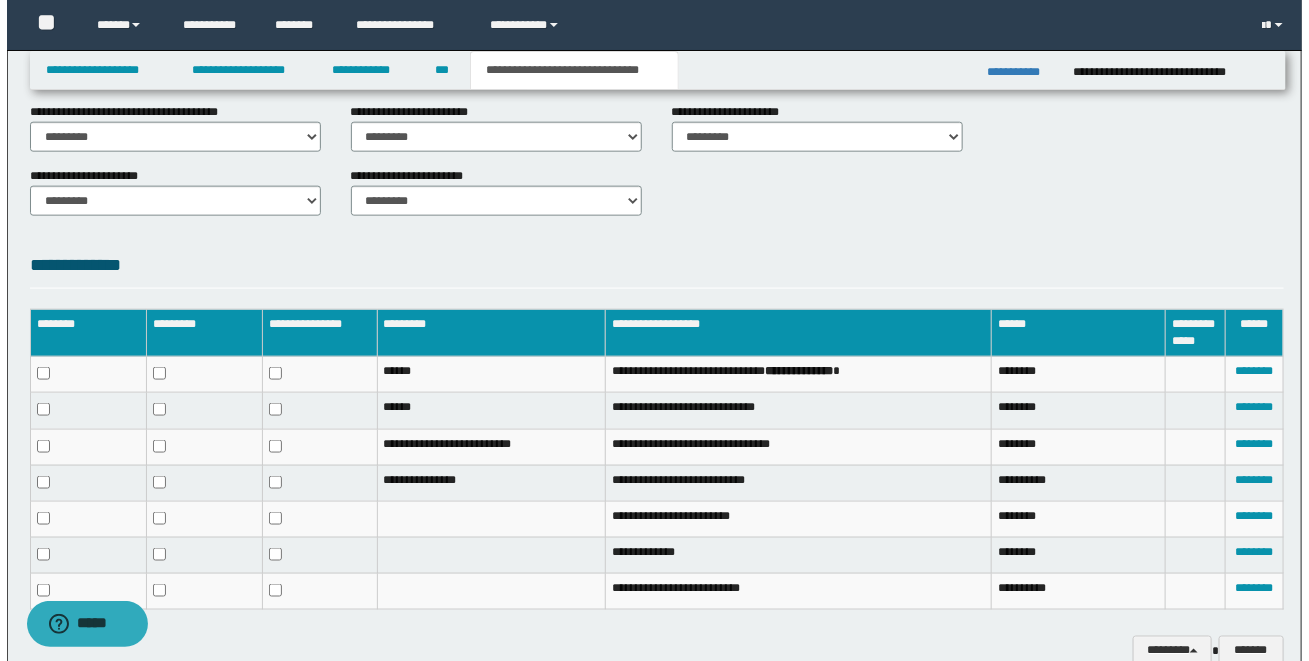 scroll, scrollTop: 906, scrollLeft: 0, axis: vertical 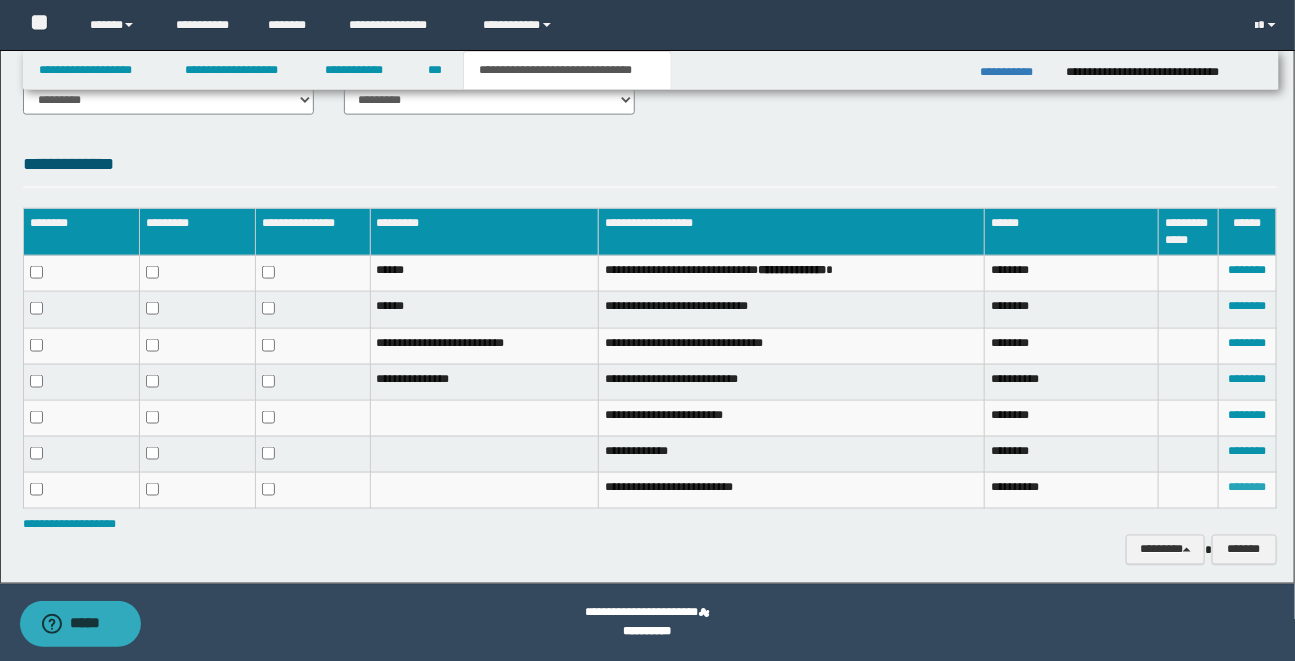 click on "********" at bounding box center (1247, 487) 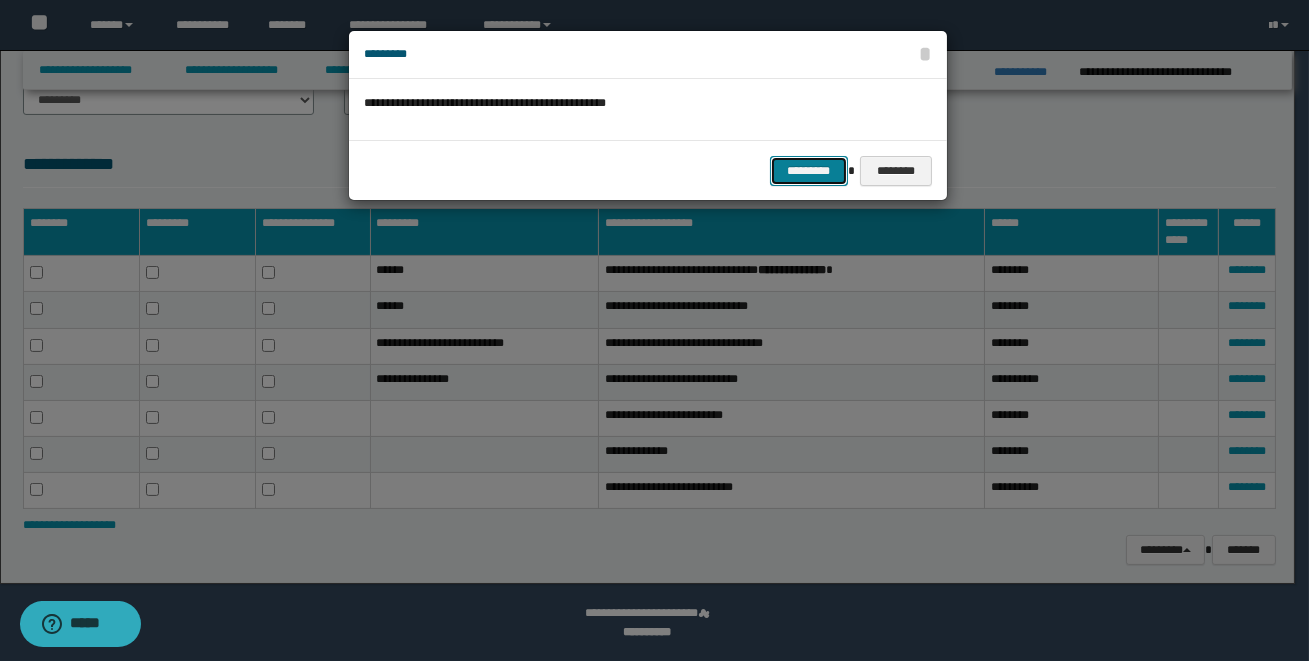 click on "*********" at bounding box center (809, 171) 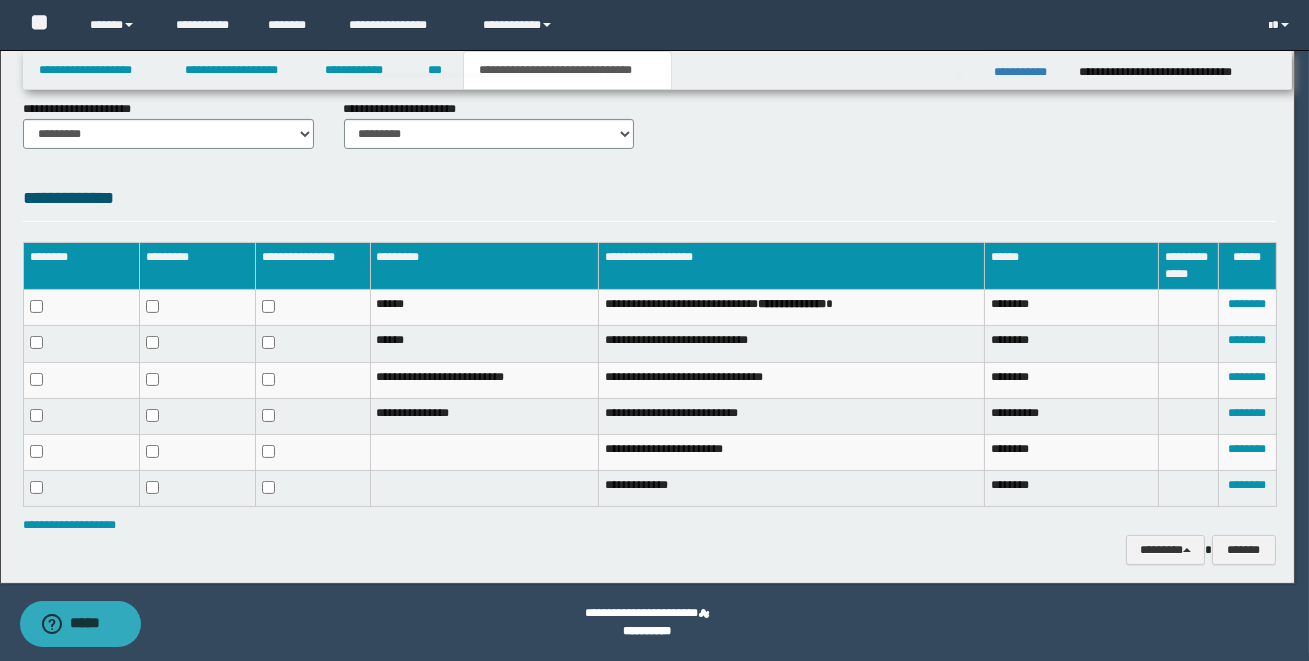 scroll, scrollTop: 872, scrollLeft: 0, axis: vertical 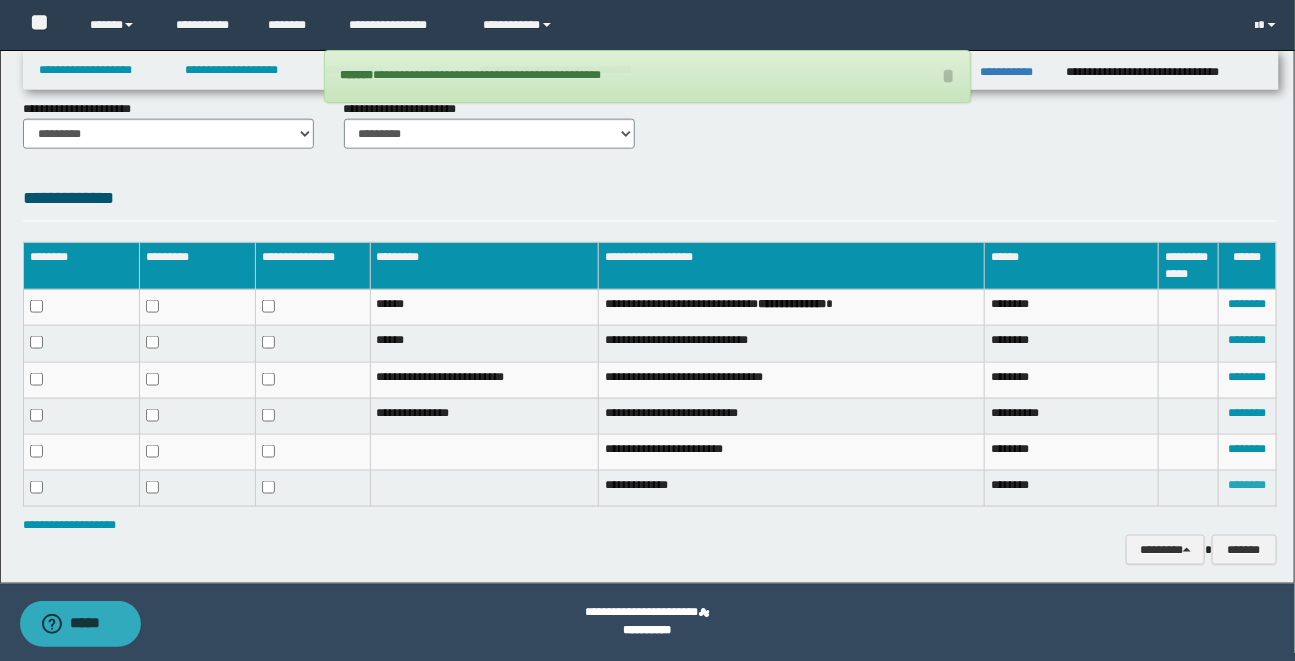 click on "********" at bounding box center [1247, 485] 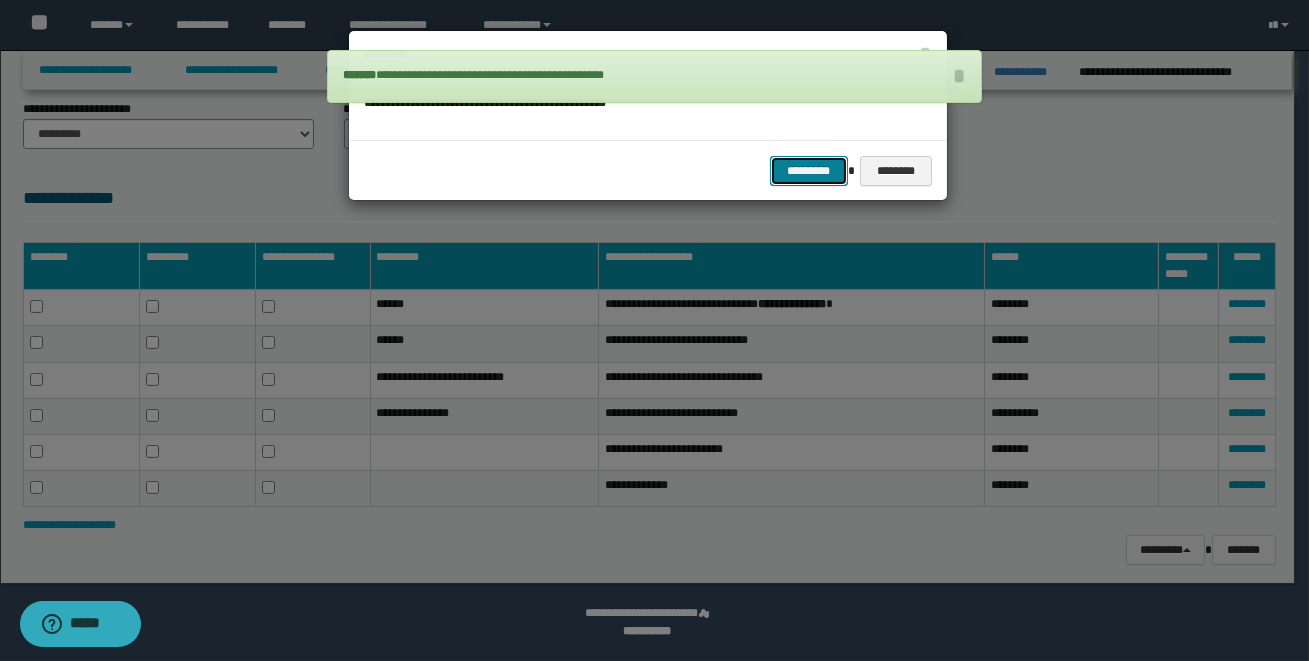 click on "*********" at bounding box center [809, 171] 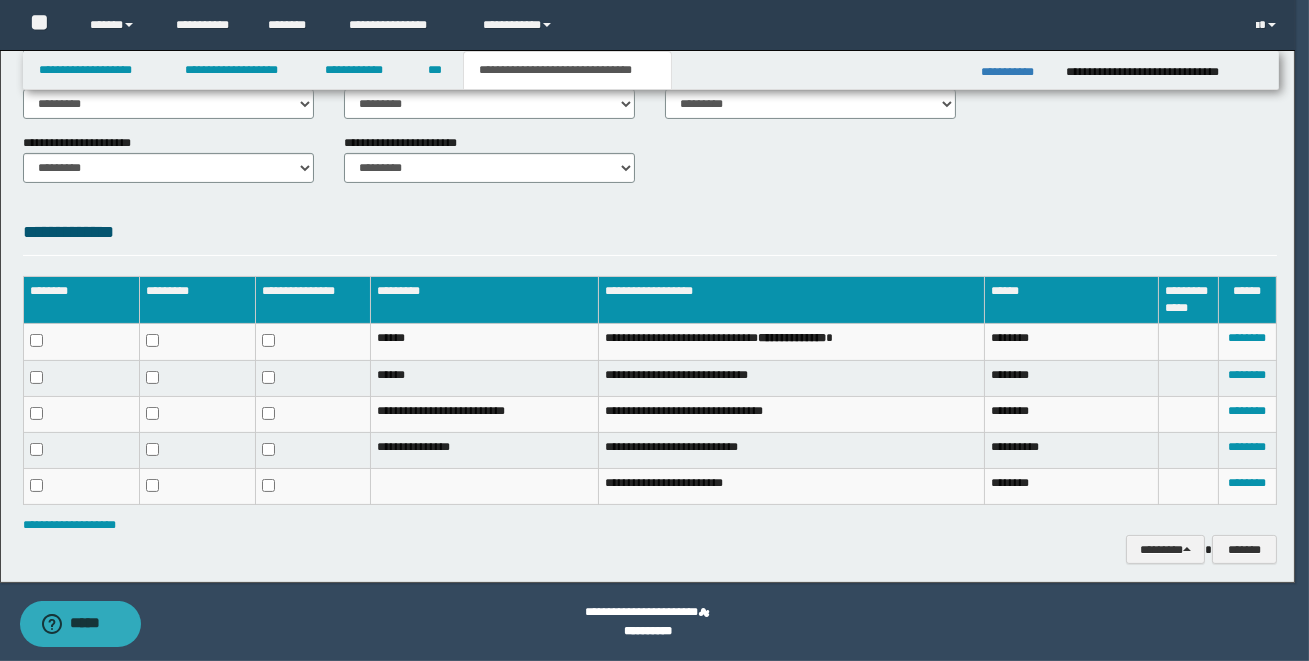 scroll, scrollTop: 838, scrollLeft: 0, axis: vertical 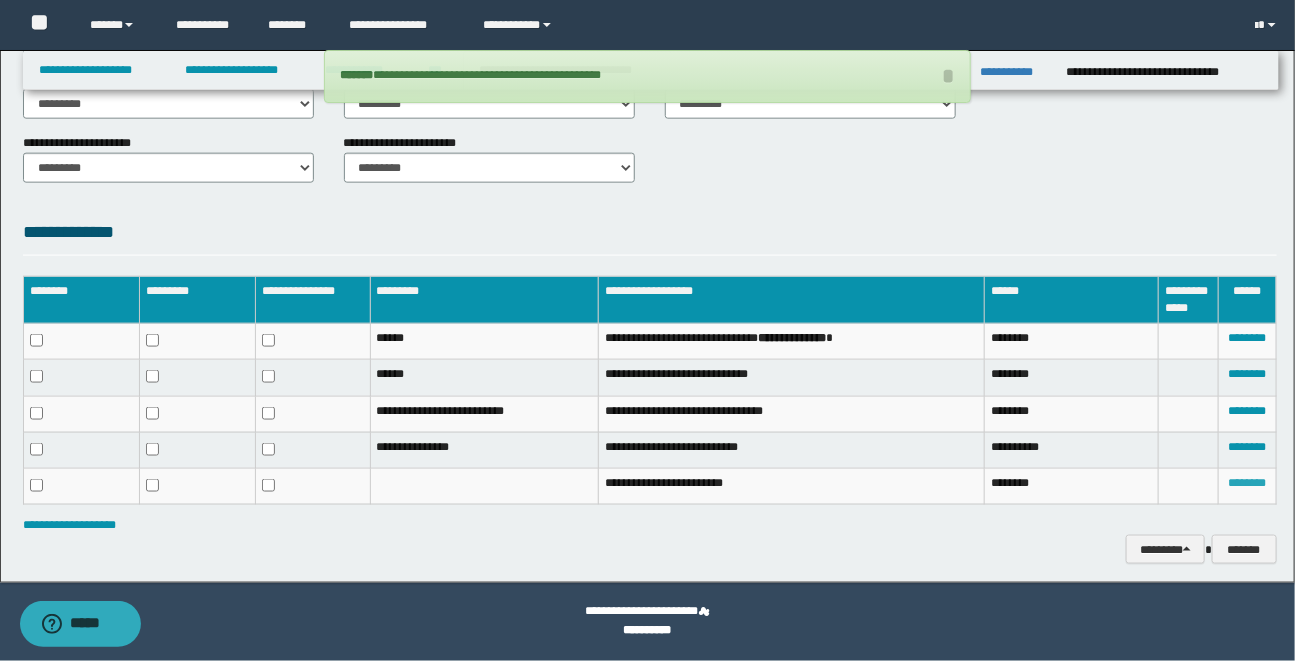 click on "********" at bounding box center [1247, 483] 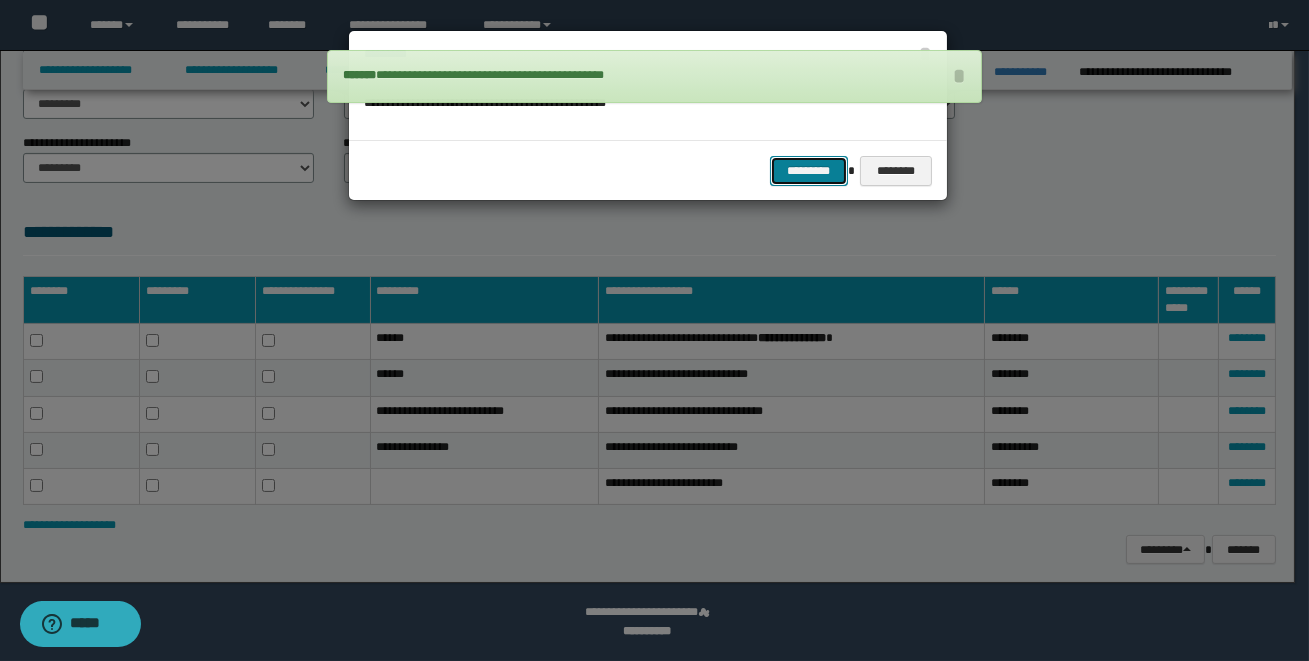 click on "*********" at bounding box center [809, 171] 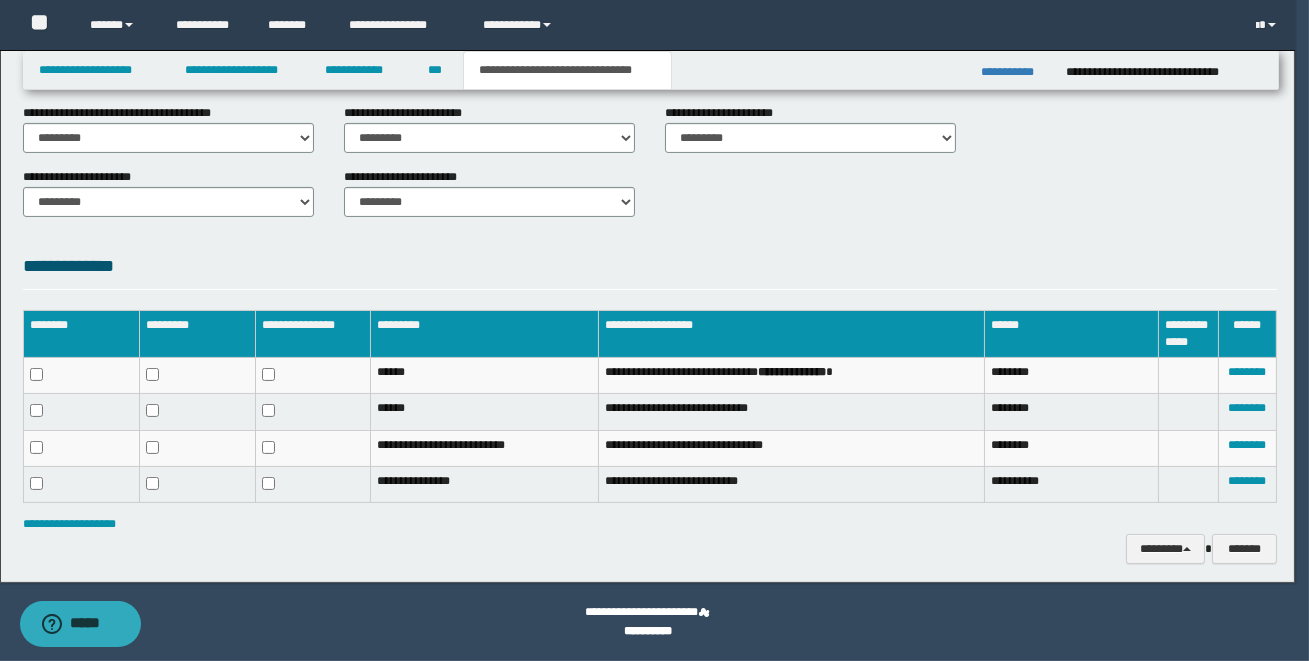 scroll, scrollTop: 803, scrollLeft: 0, axis: vertical 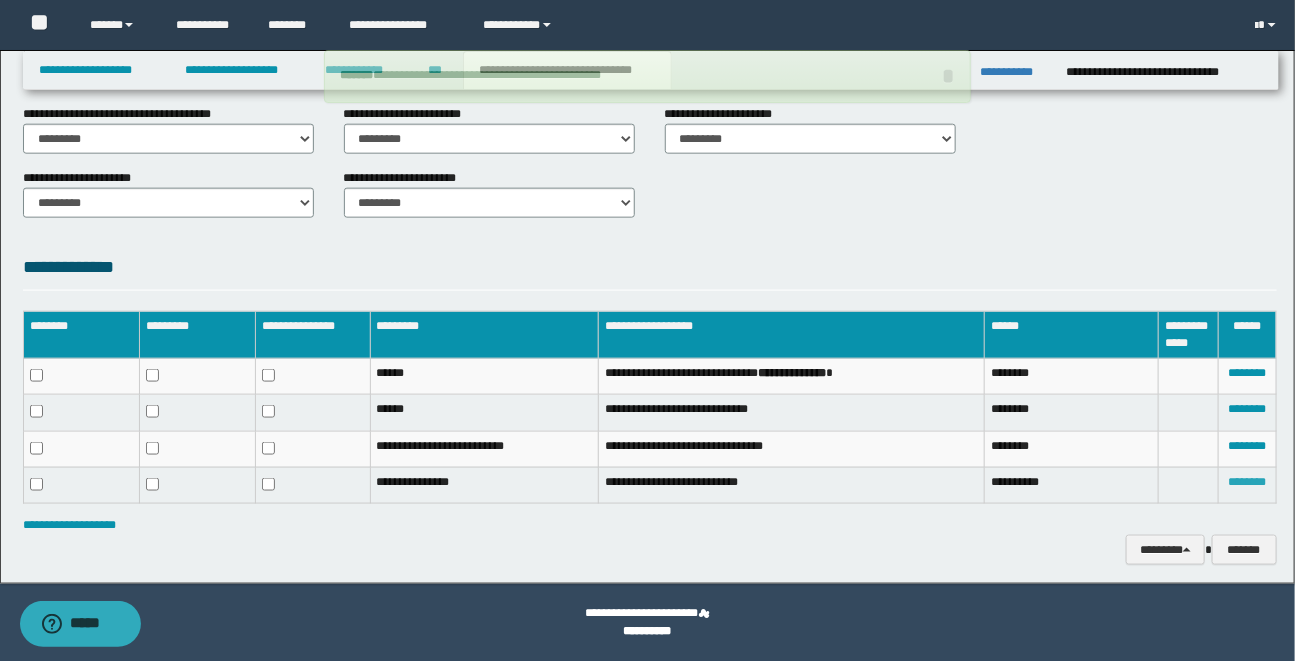 click on "********" at bounding box center (1247, 482) 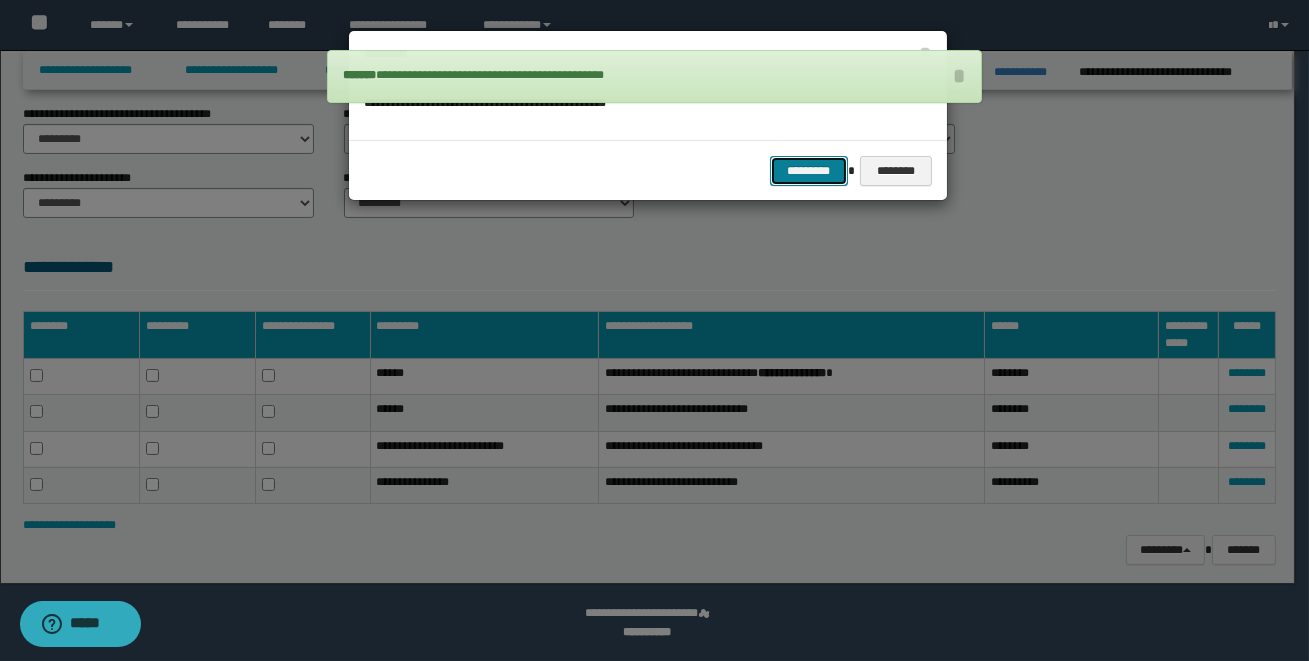 click on "*********" at bounding box center (809, 171) 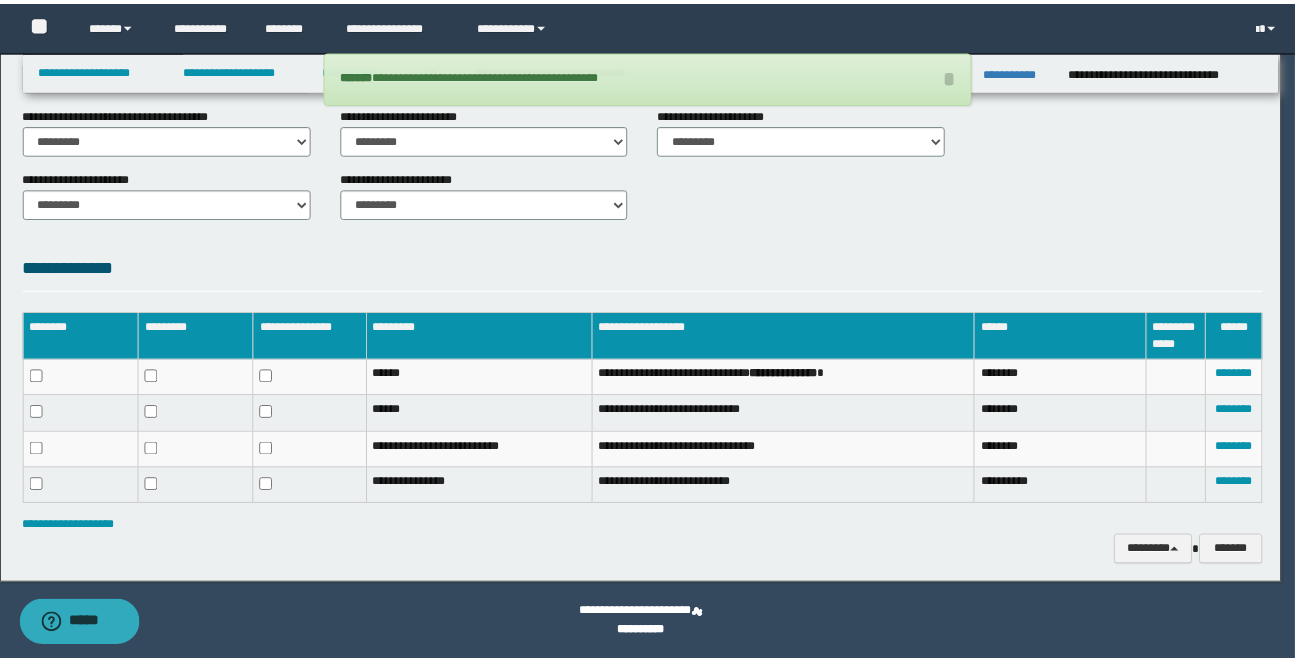 scroll, scrollTop: 769, scrollLeft: 0, axis: vertical 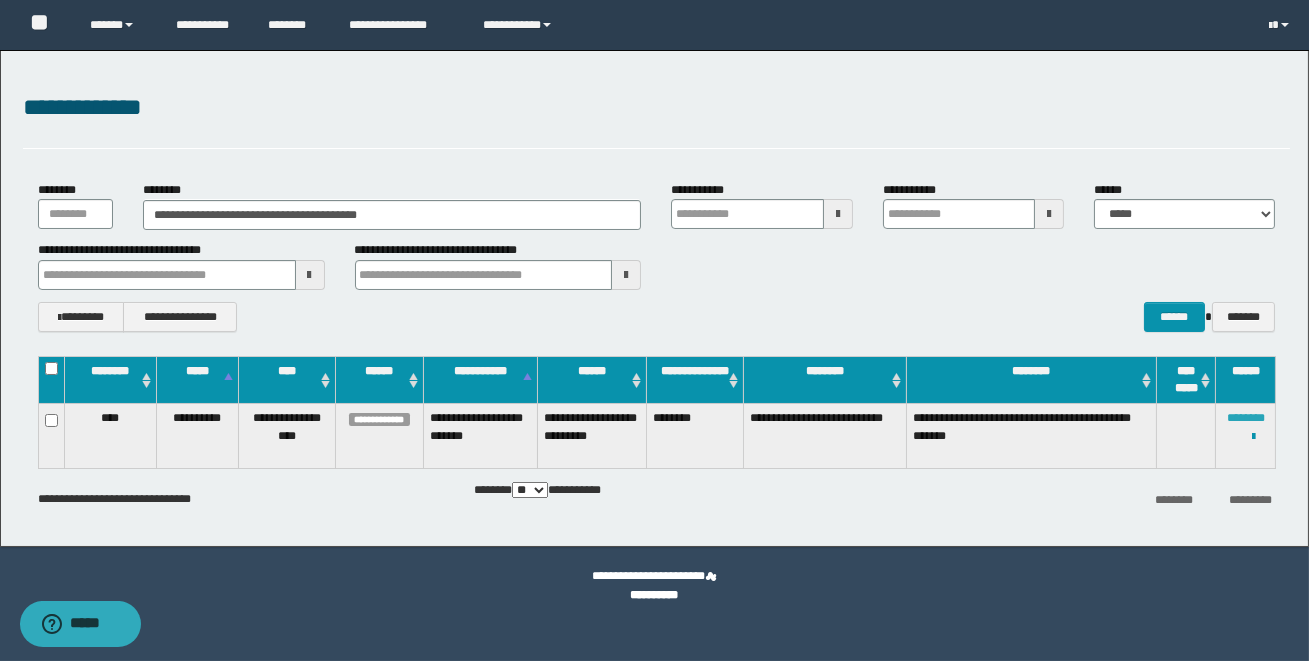 click on "********" at bounding box center [1246, 418] 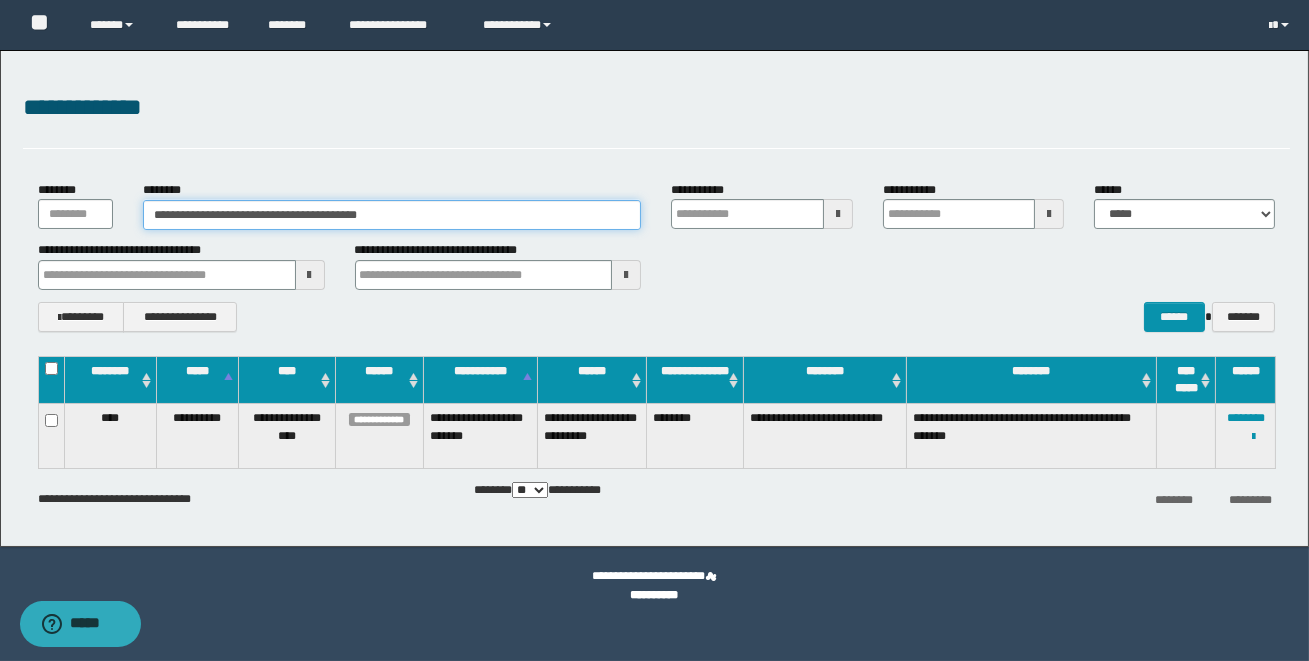 drag, startPoint x: 403, startPoint y: 216, endPoint x: 88, endPoint y: 215, distance: 315.0016 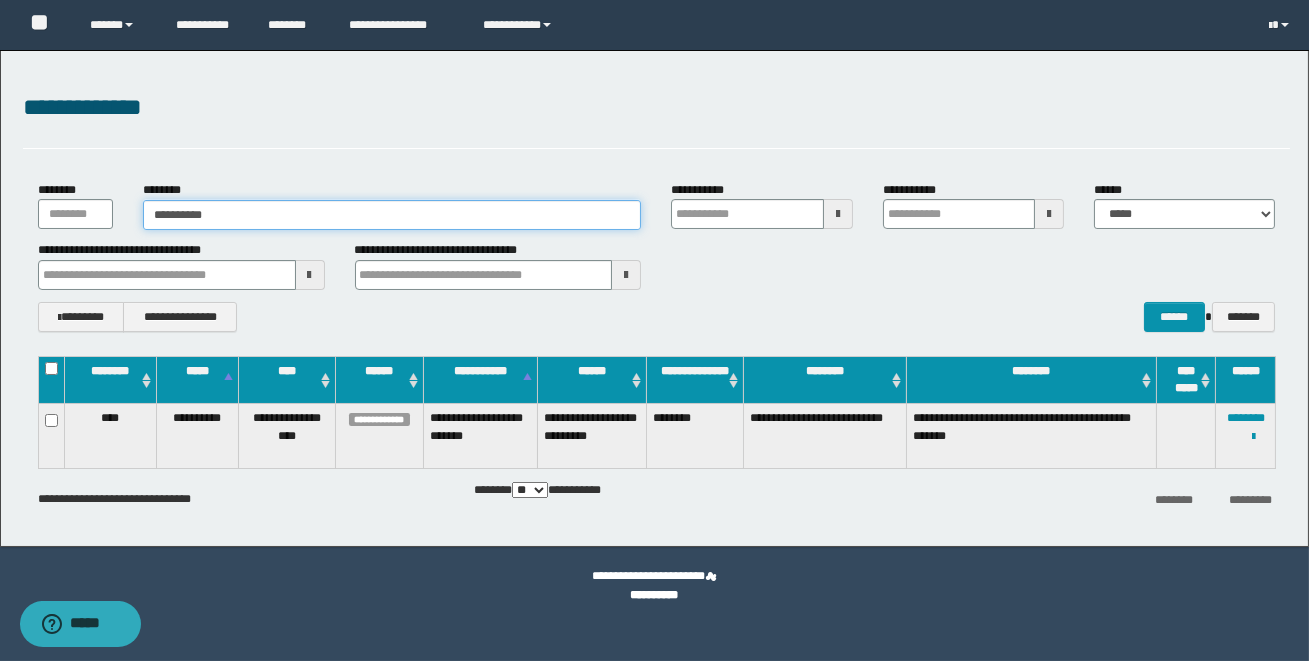 type on "**********" 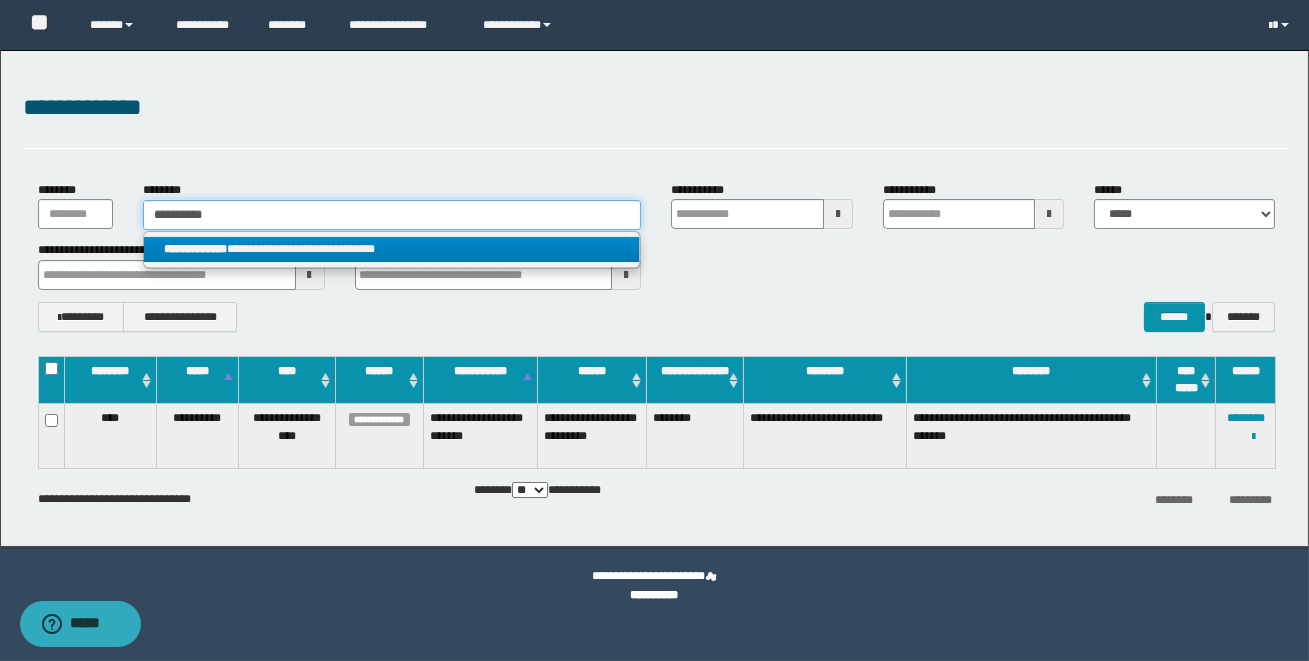 type on "**********" 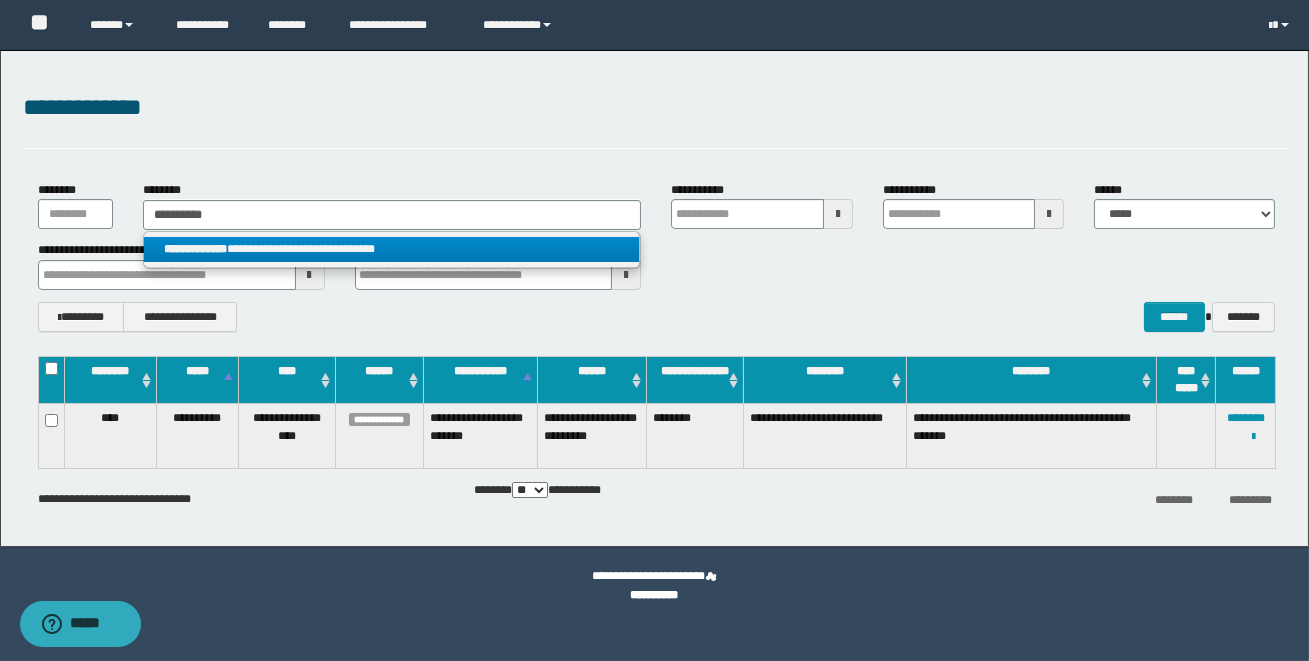 click on "**********" at bounding box center (391, 249) 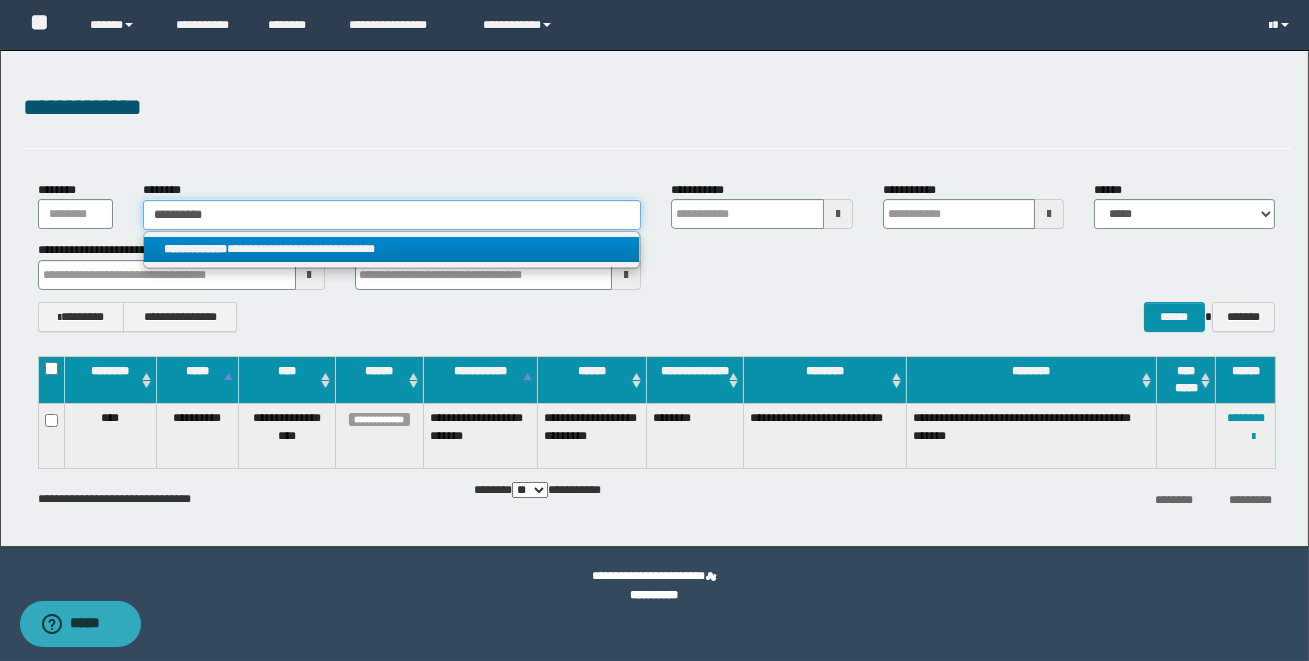 type 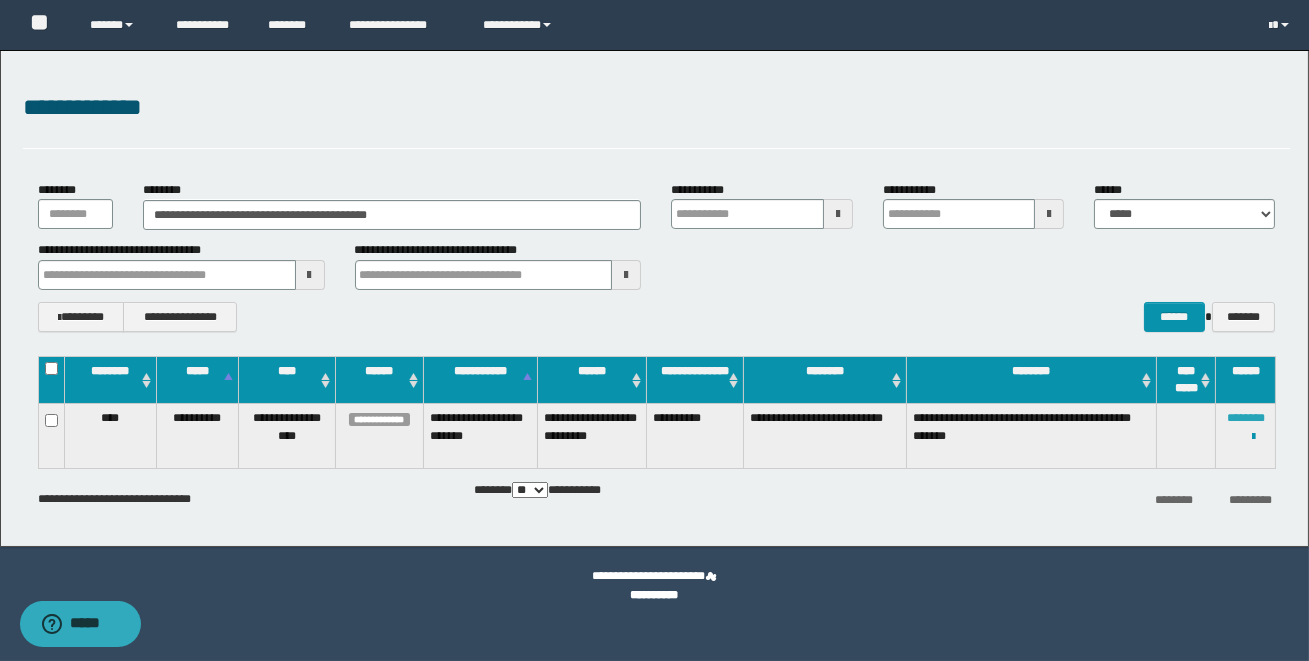 click on "********" at bounding box center [1246, 418] 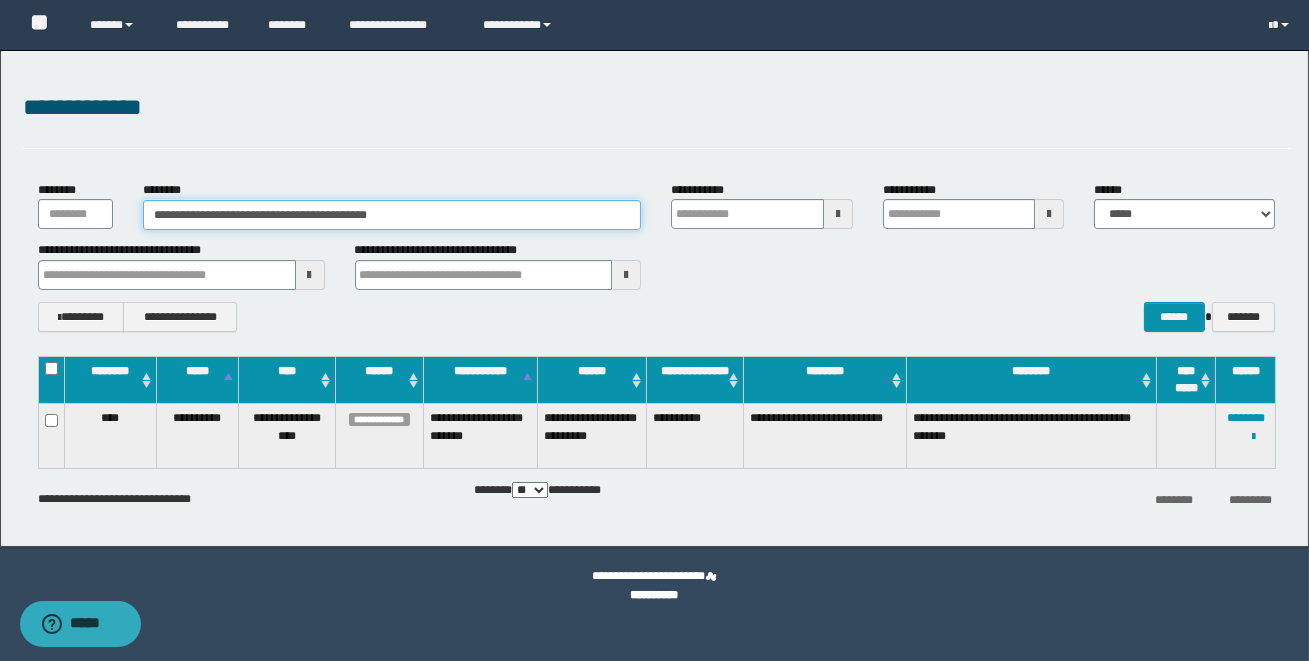 drag, startPoint x: 480, startPoint y: 214, endPoint x: 45, endPoint y: 191, distance: 435.60764 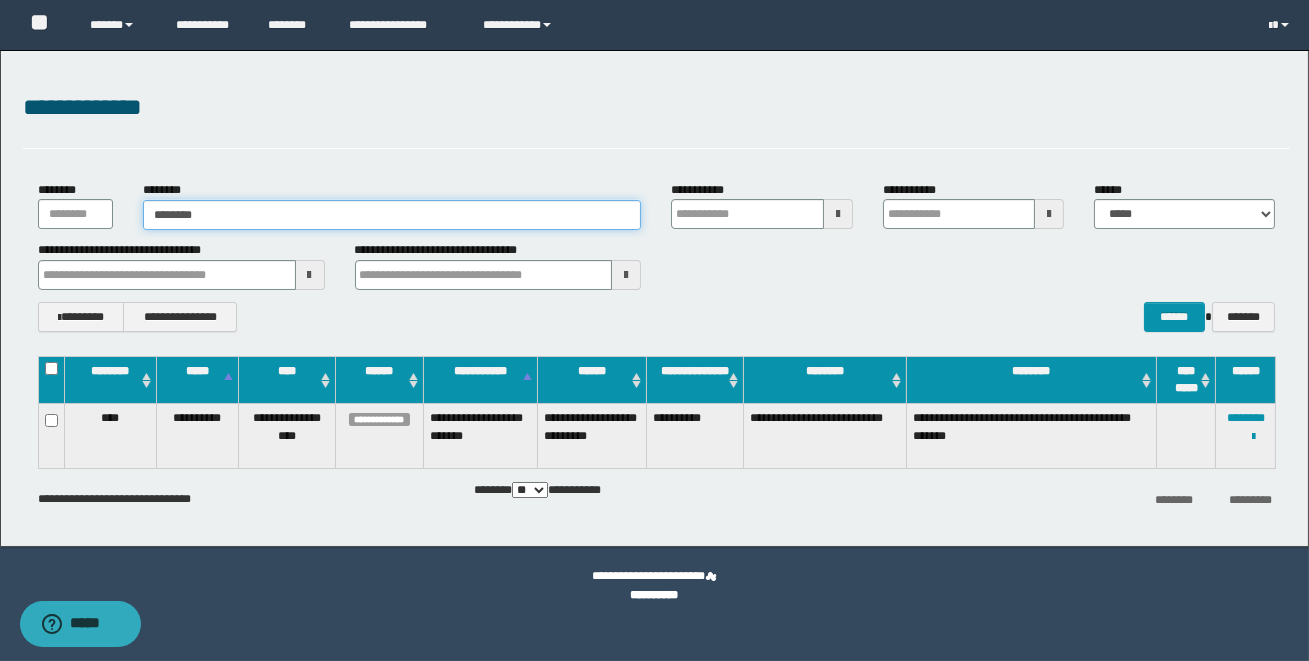 type on "********" 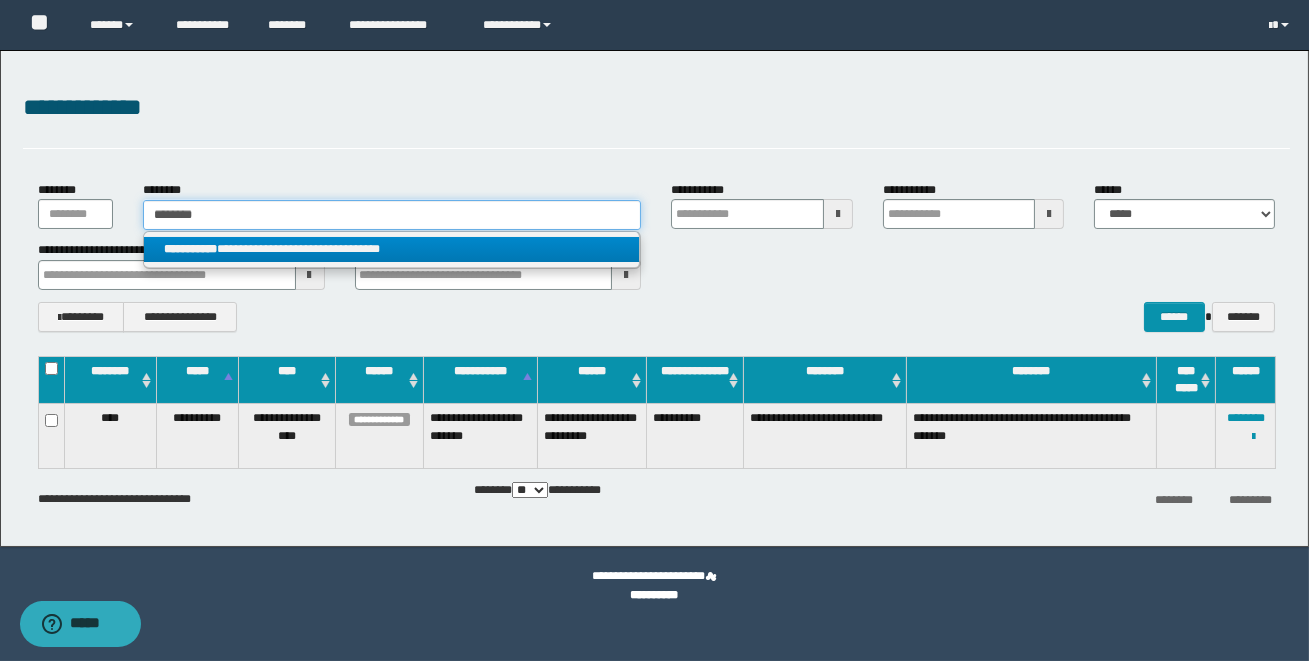 type on "********" 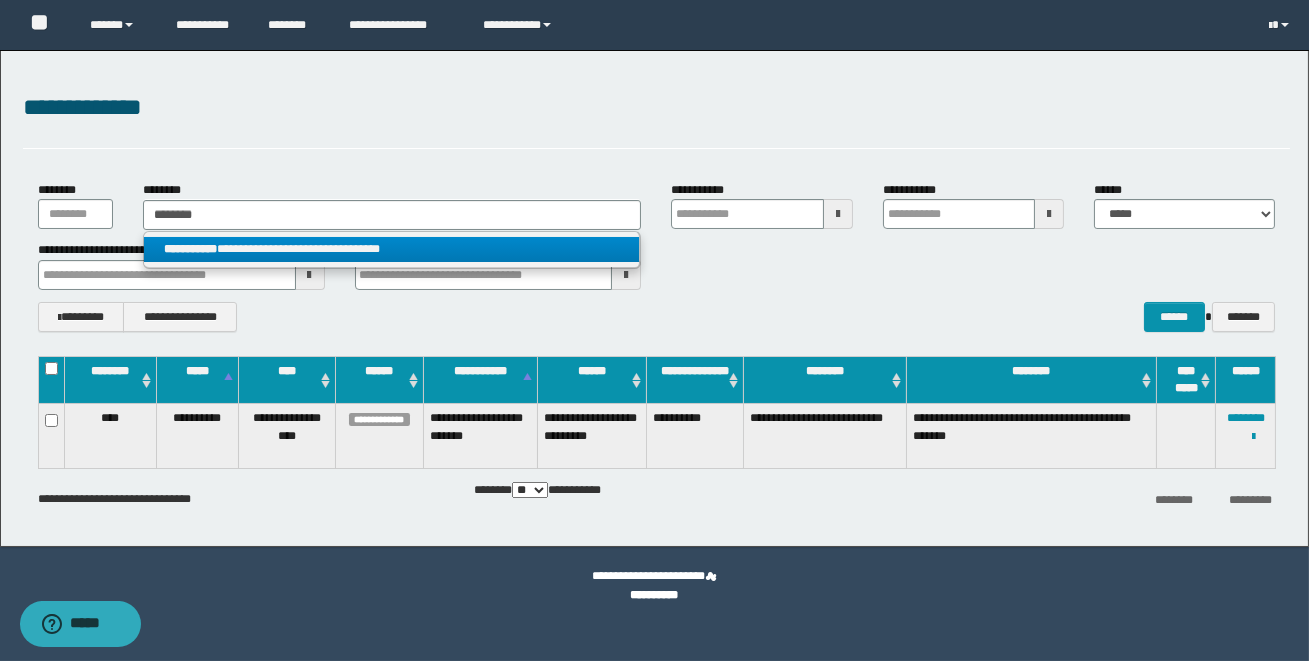click on "**********" at bounding box center (391, 249) 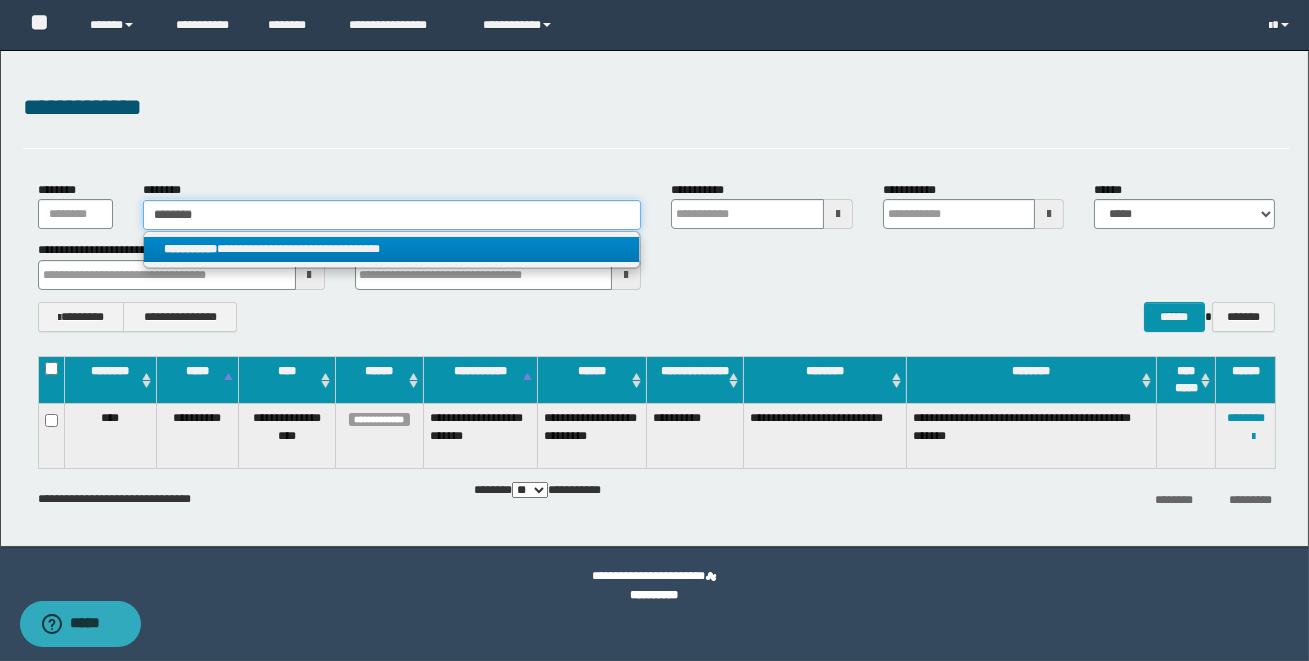 type 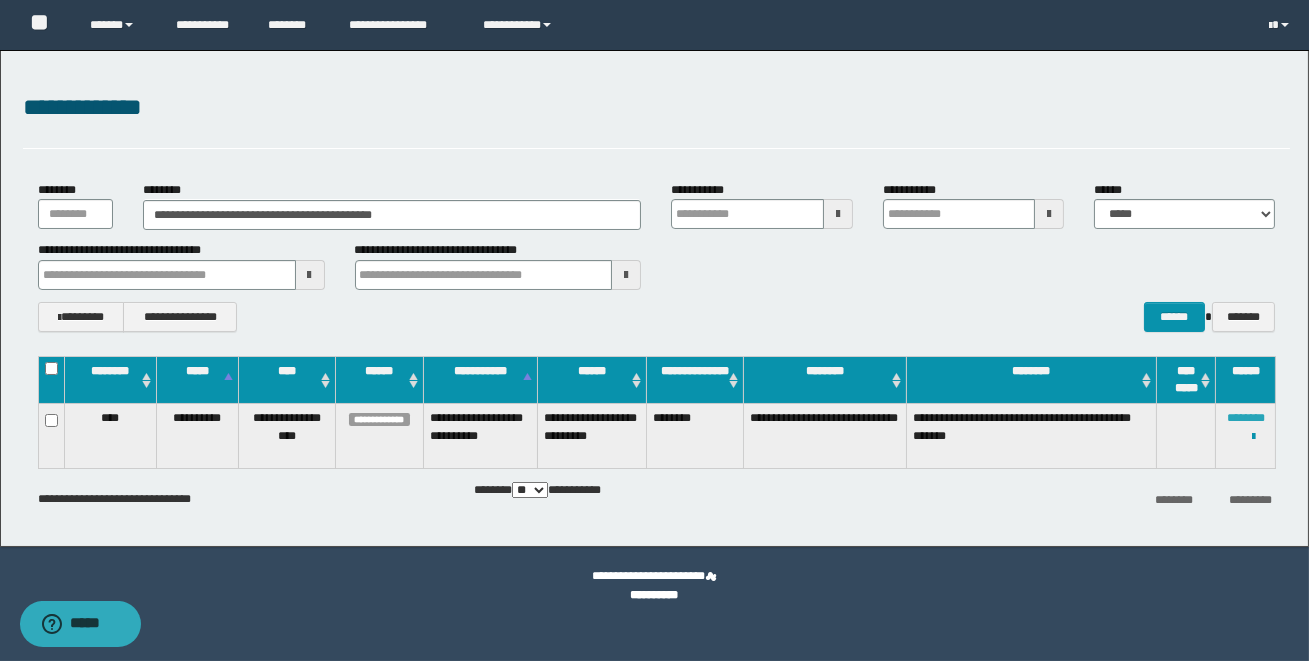 click on "********" at bounding box center [1246, 418] 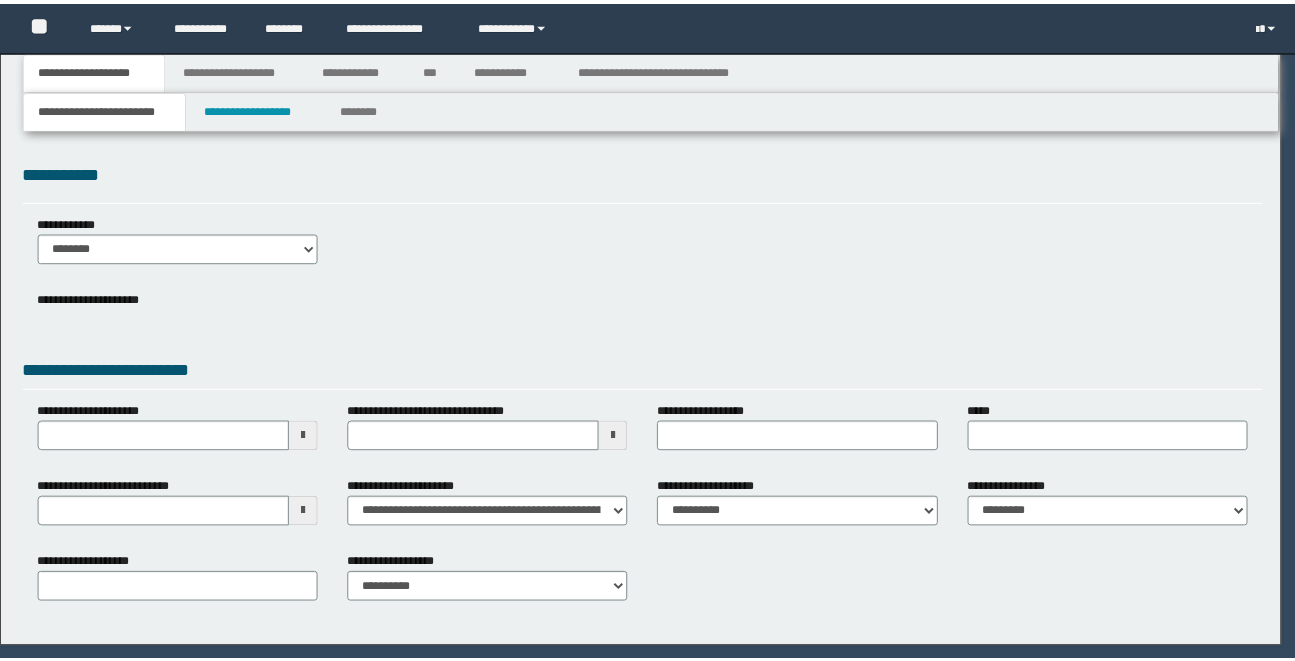 scroll, scrollTop: 0, scrollLeft: 0, axis: both 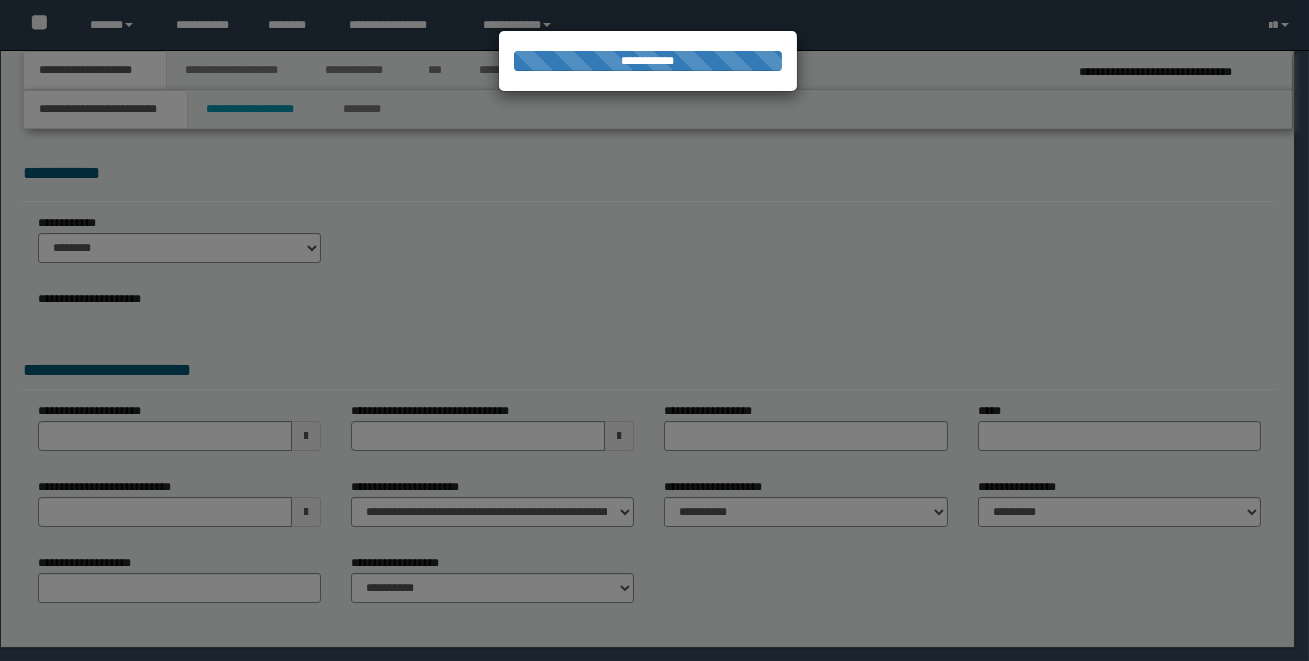 select on "*" 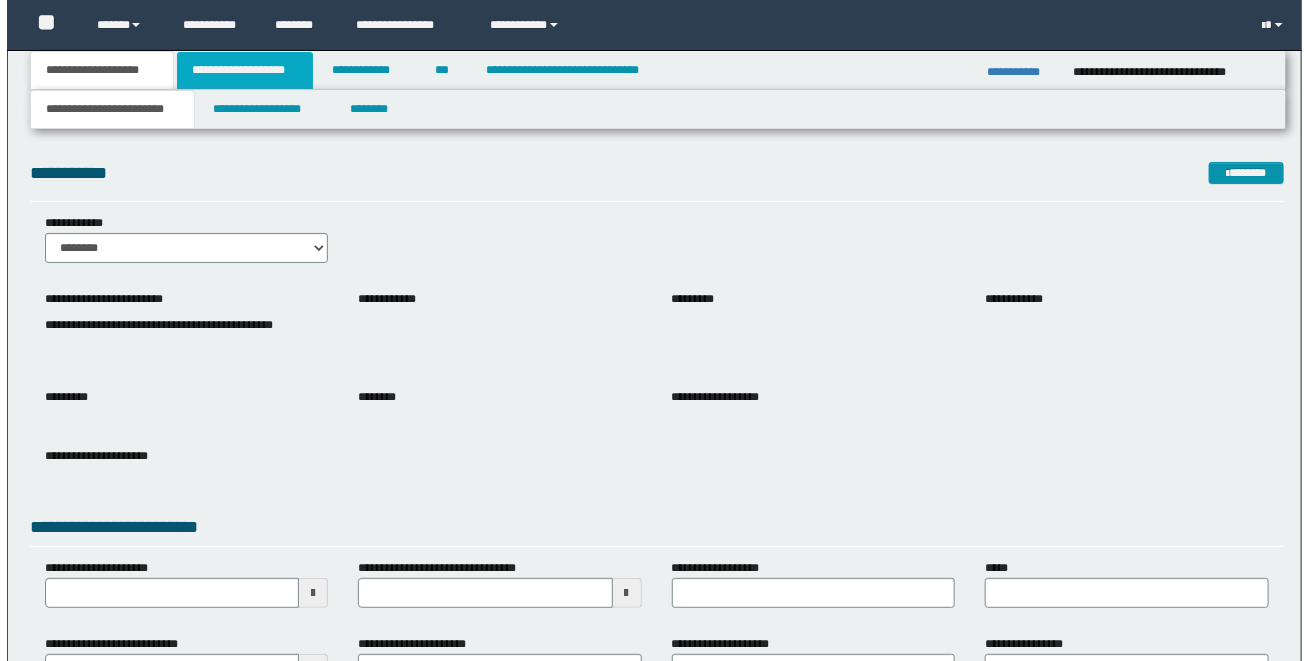 scroll, scrollTop: 0, scrollLeft: 0, axis: both 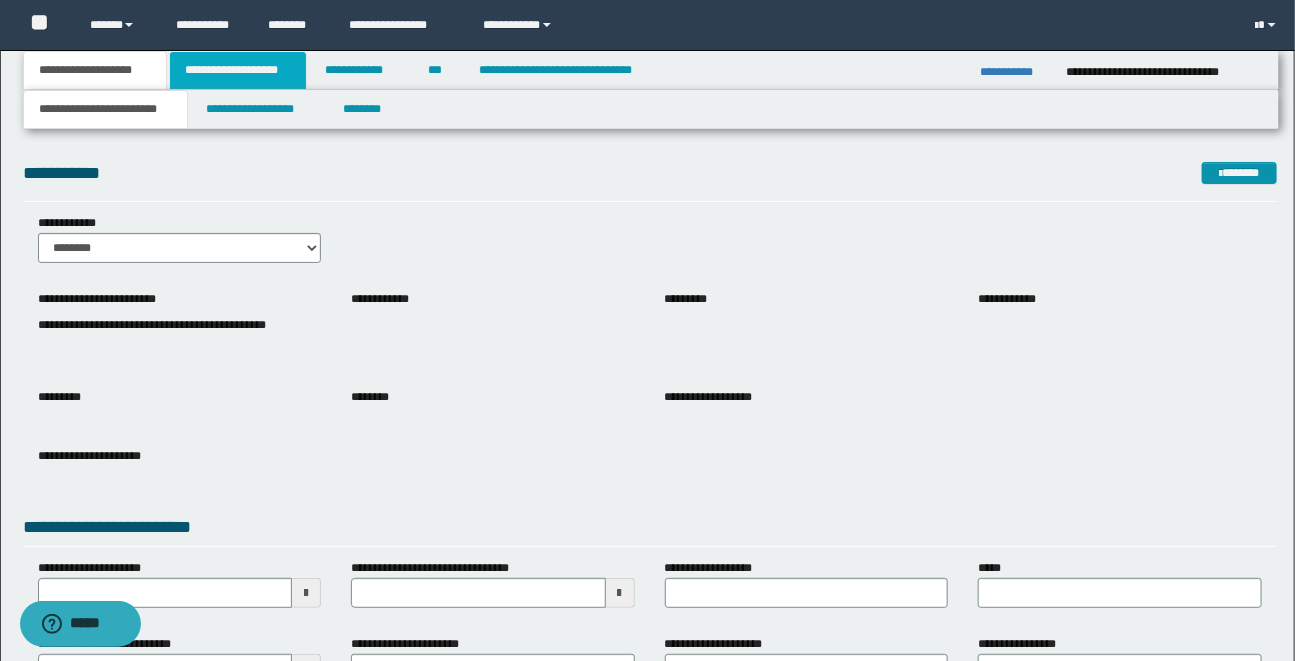 click on "**********" at bounding box center [238, 70] 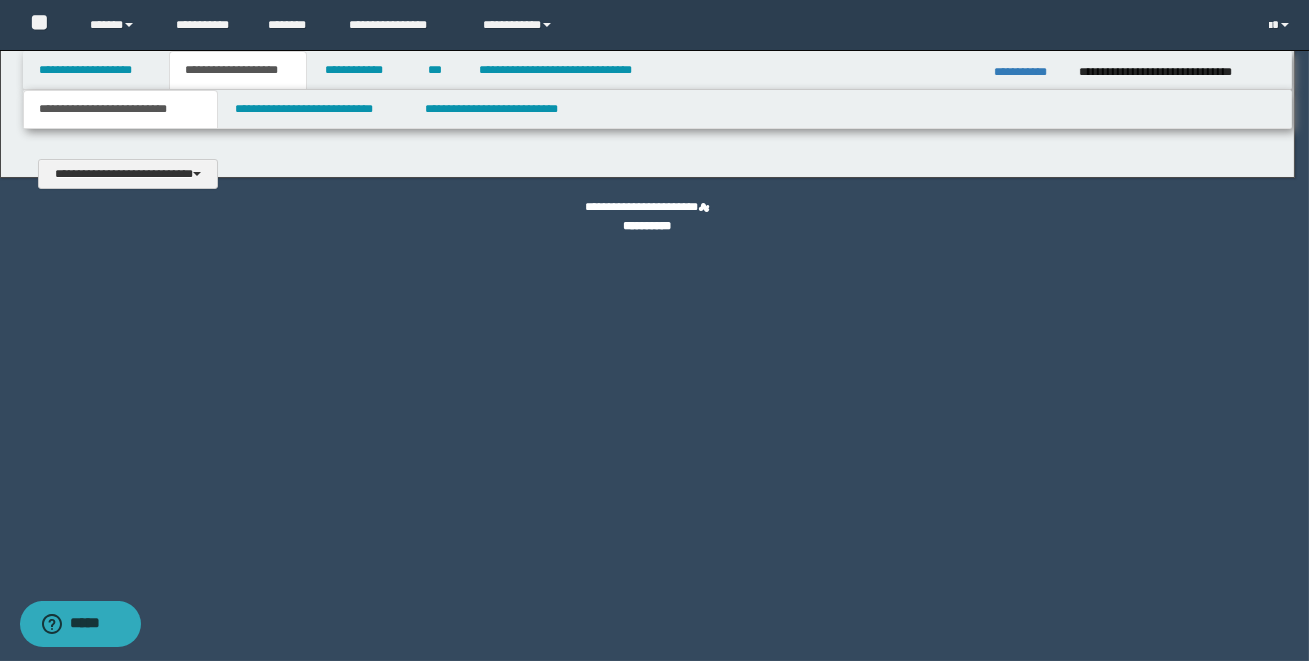 type 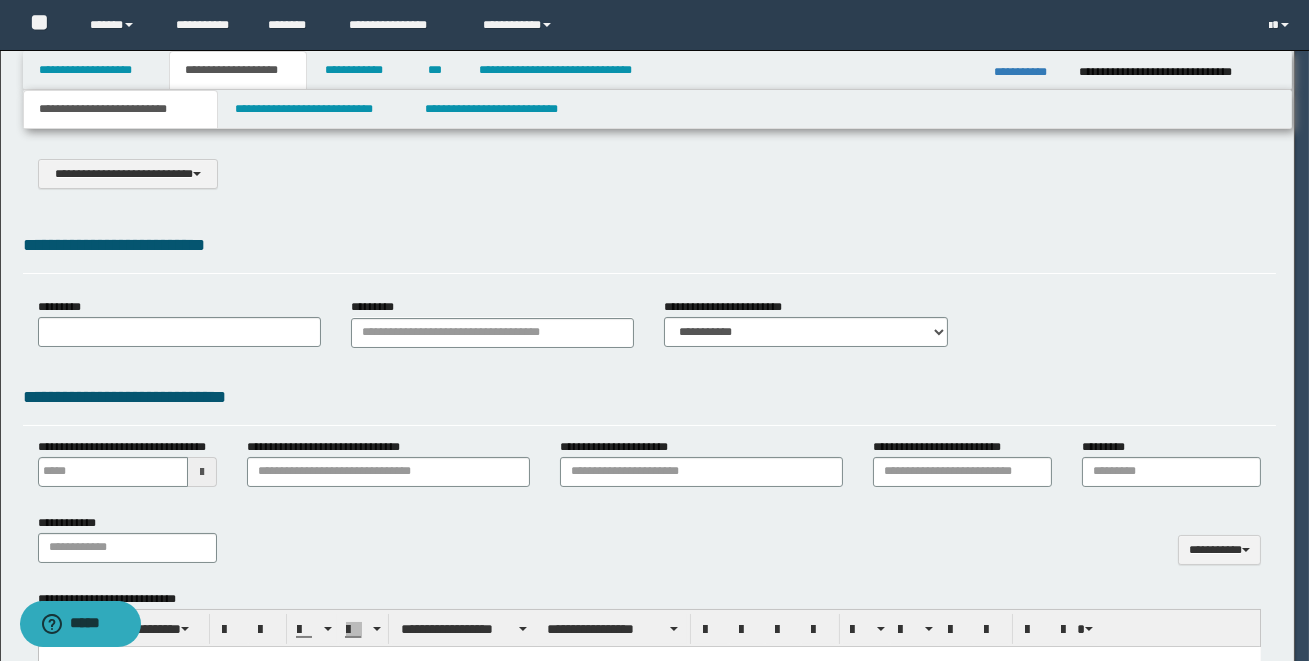select on "*" 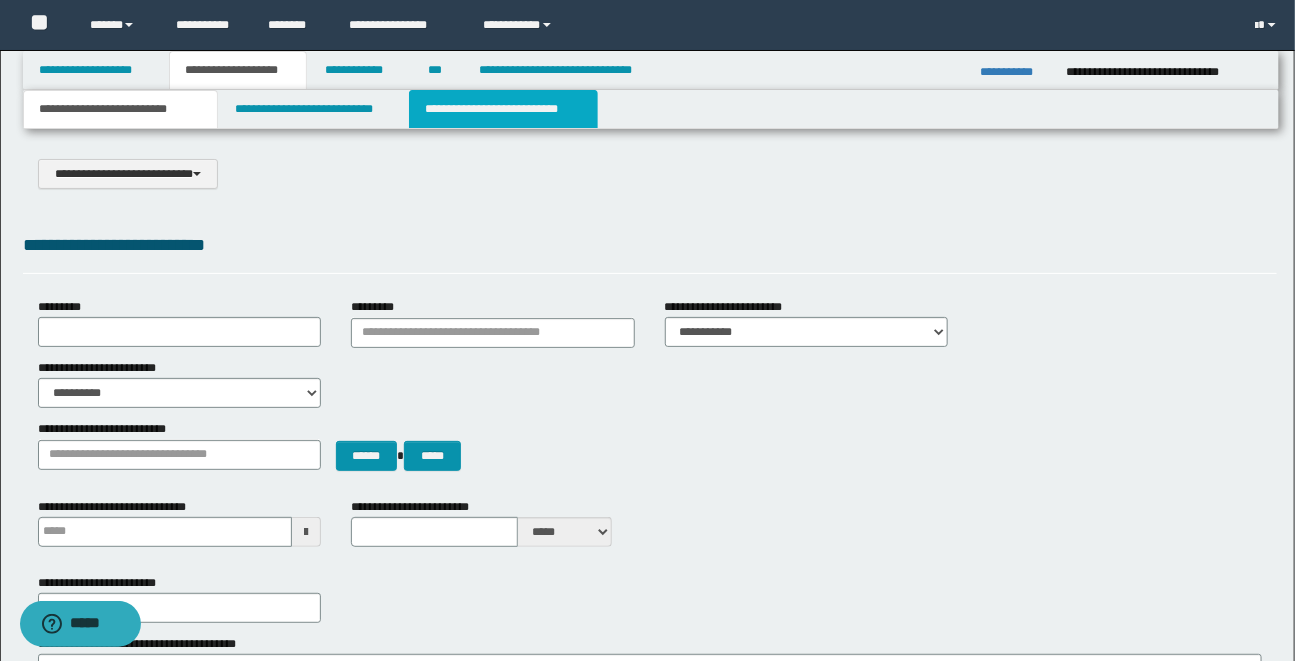 click on "**********" at bounding box center [503, 109] 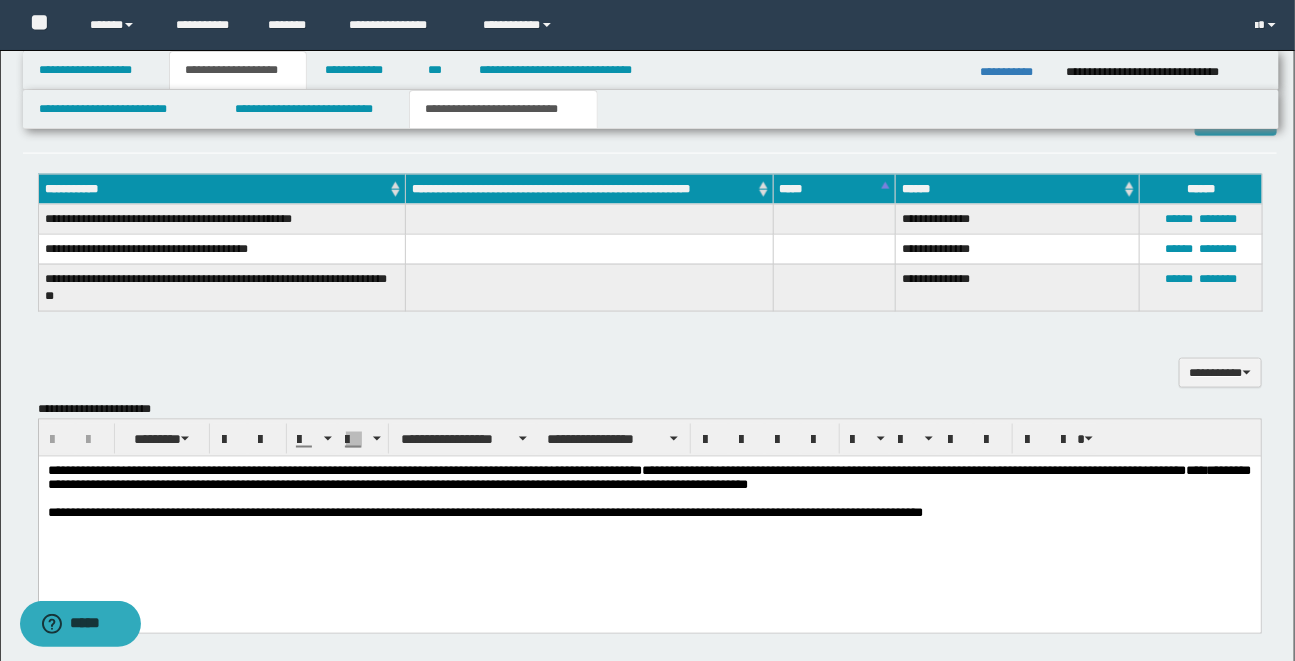 scroll, scrollTop: 1067, scrollLeft: 0, axis: vertical 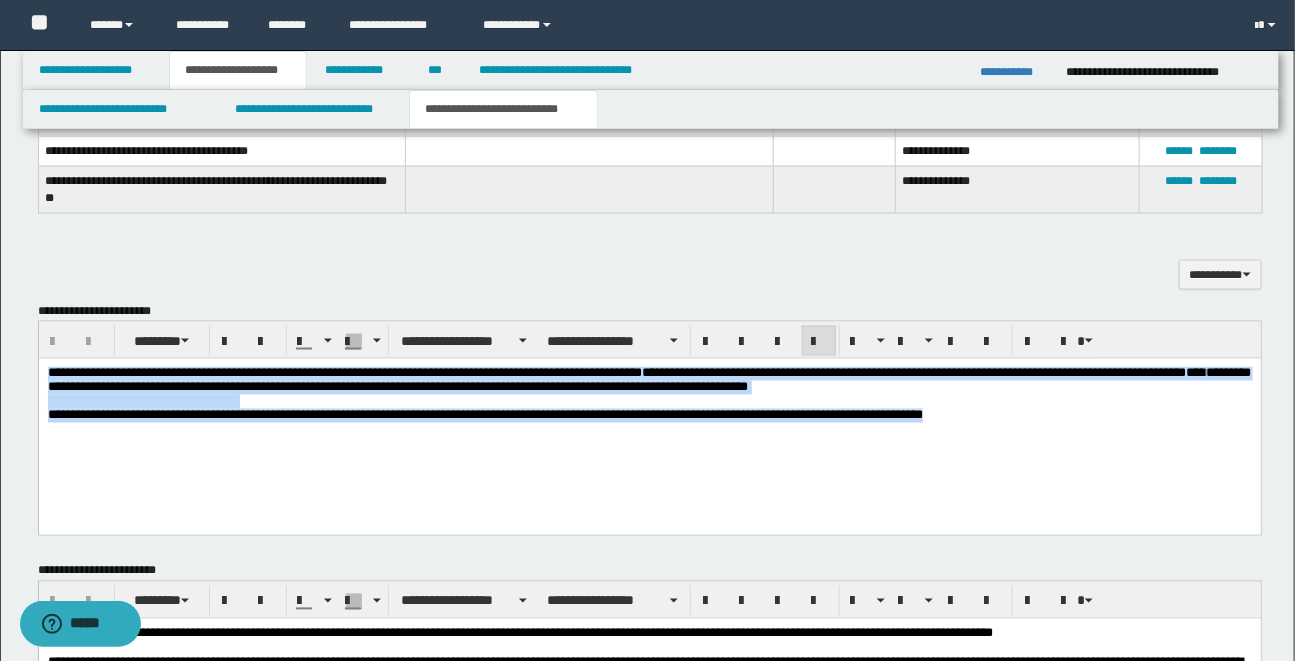 drag, startPoint x: 49, startPoint y: 375, endPoint x: 1032, endPoint y: 437, distance: 984.9533 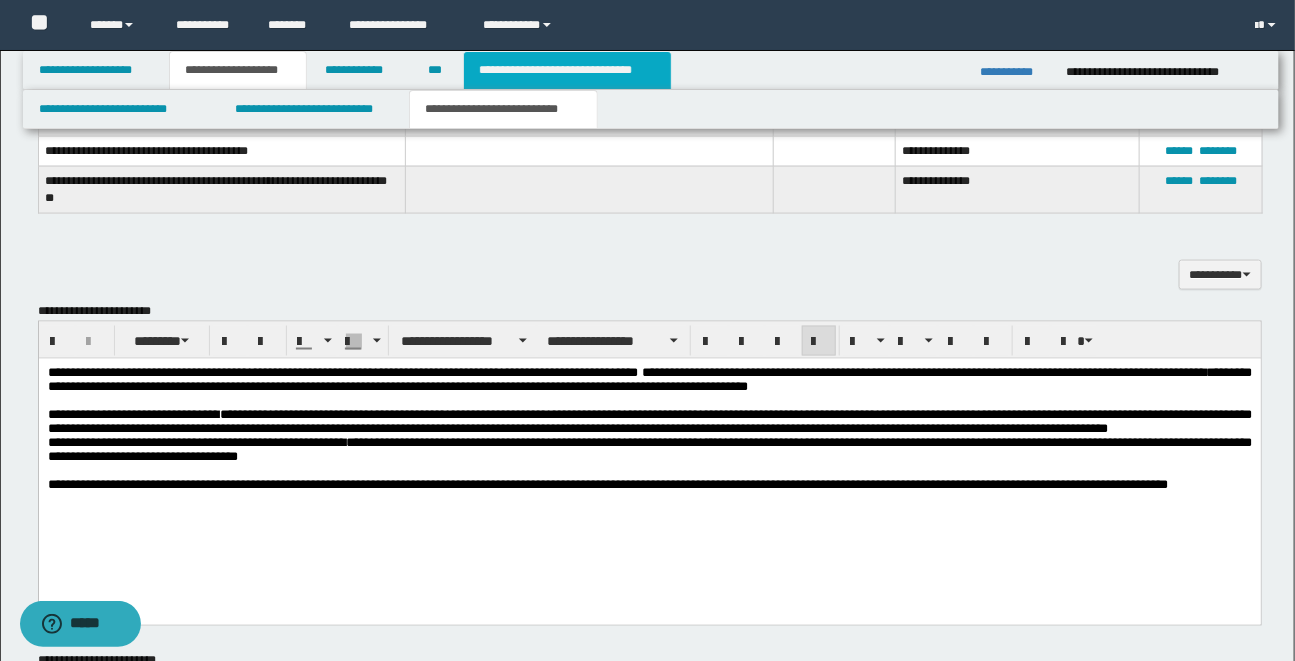 click on "**********" at bounding box center [567, 70] 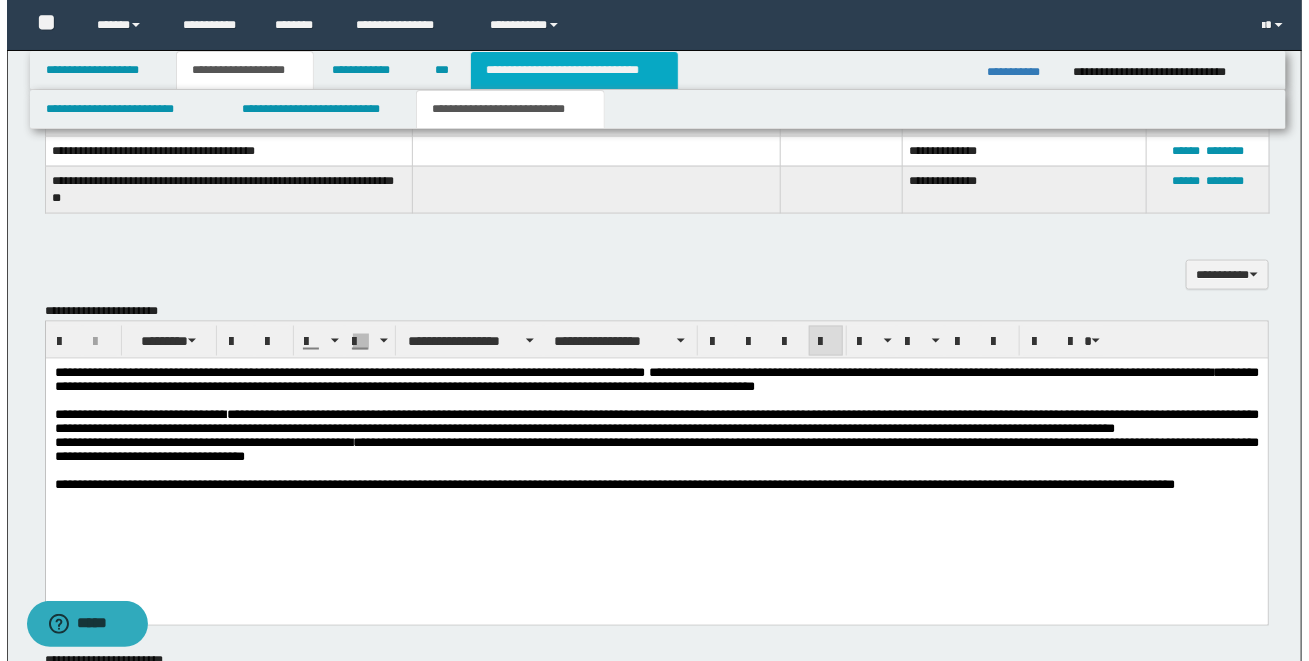 scroll, scrollTop: 0, scrollLeft: 0, axis: both 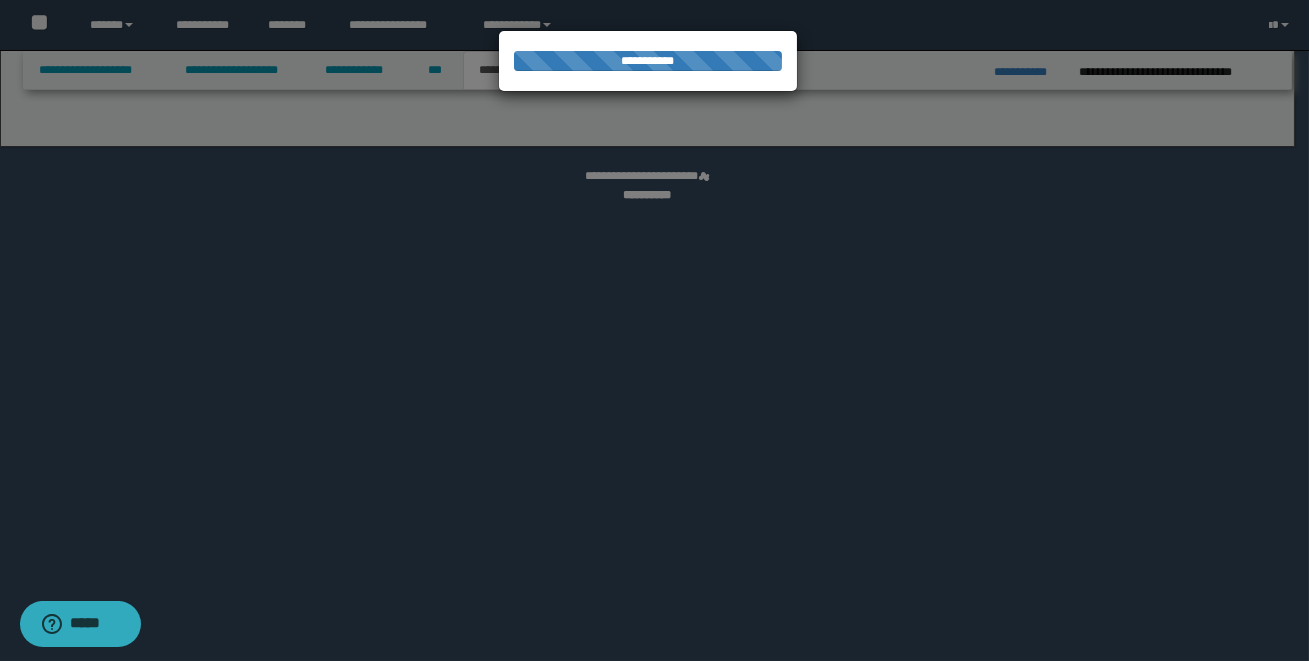 select on "*" 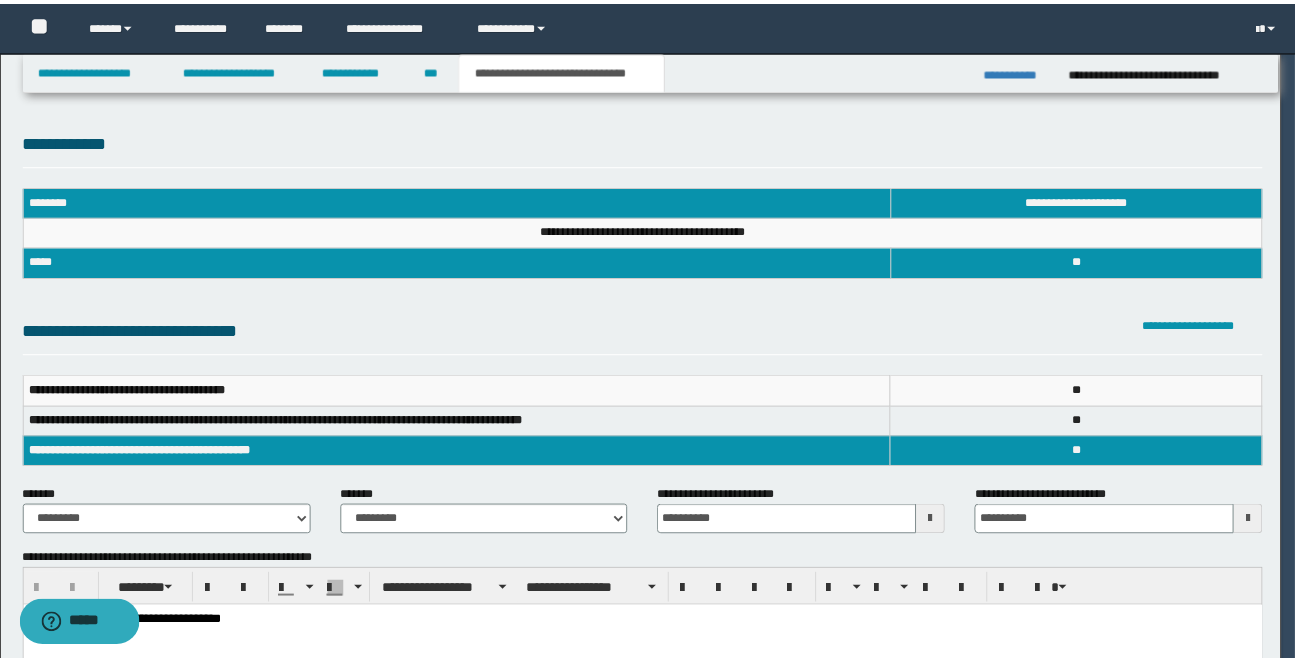 scroll, scrollTop: 0, scrollLeft: 0, axis: both 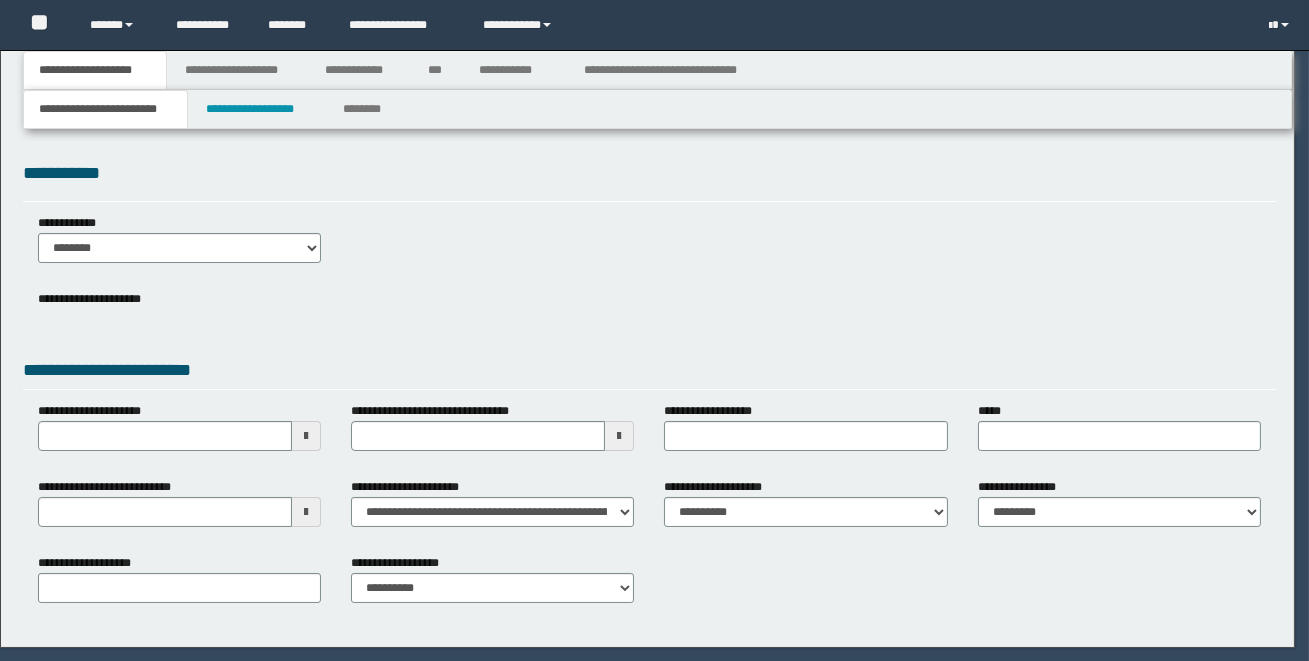 select on "*" 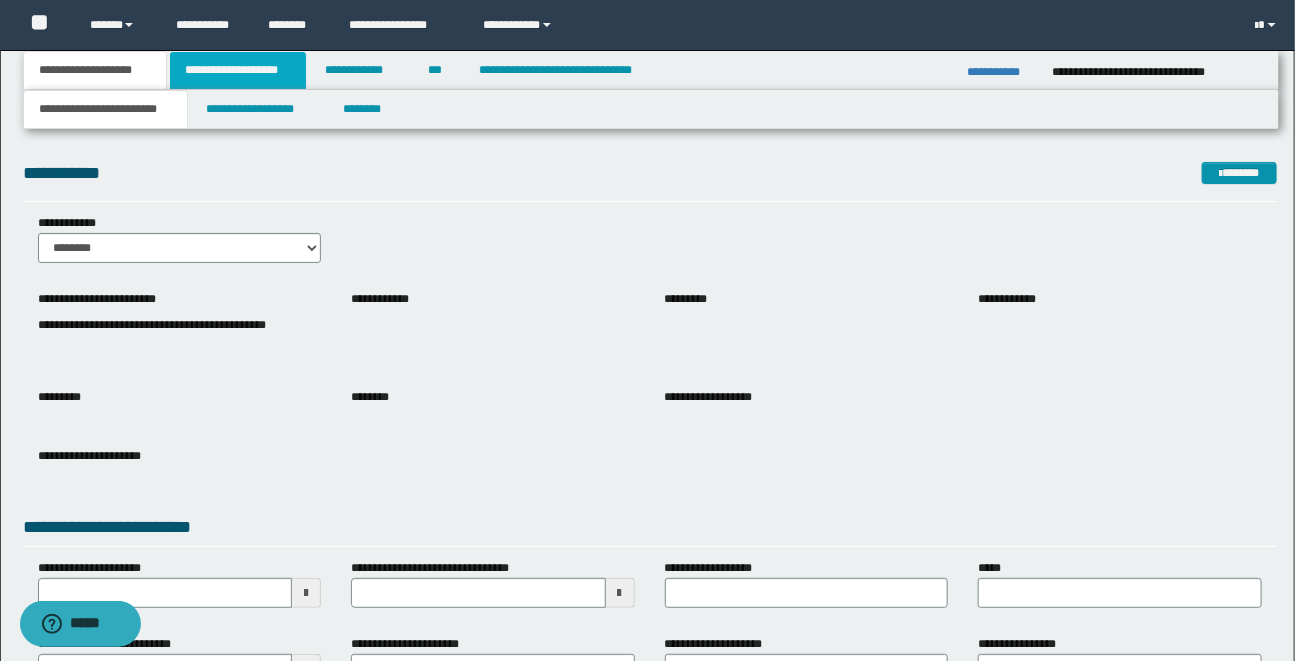click on "**********" at bounding box center [238, 70] 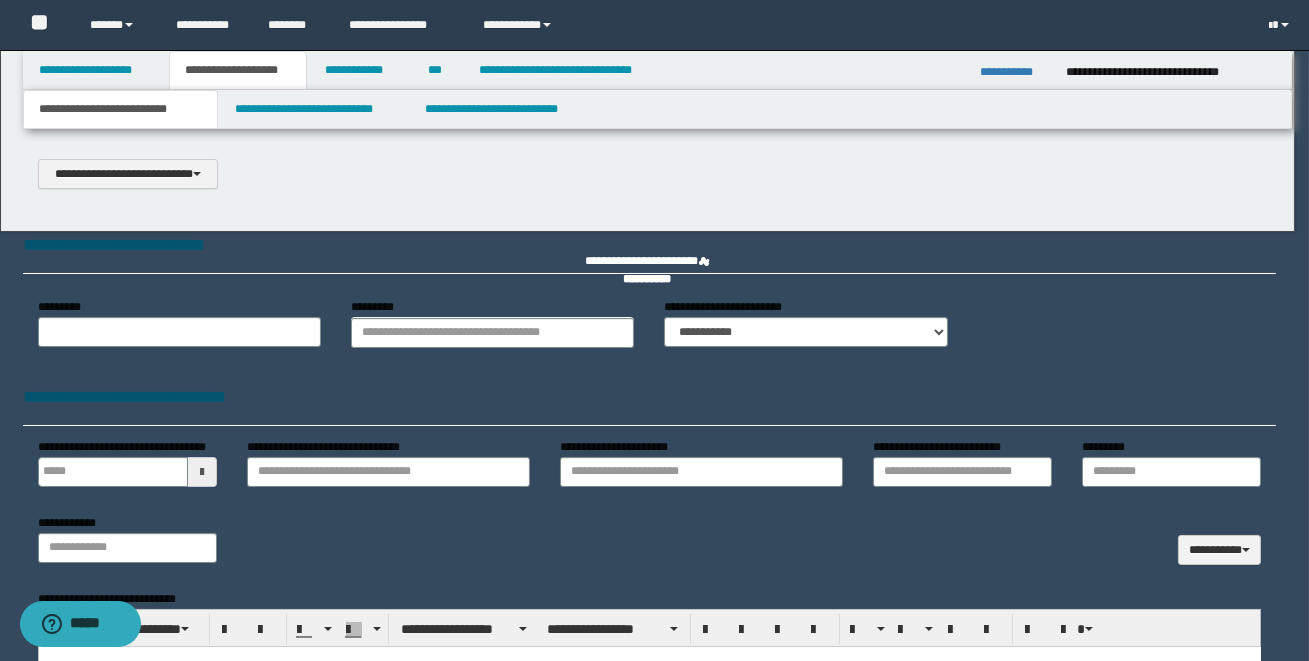 scroll, scrollTop: 0, scrollLeft: 0, axis: both 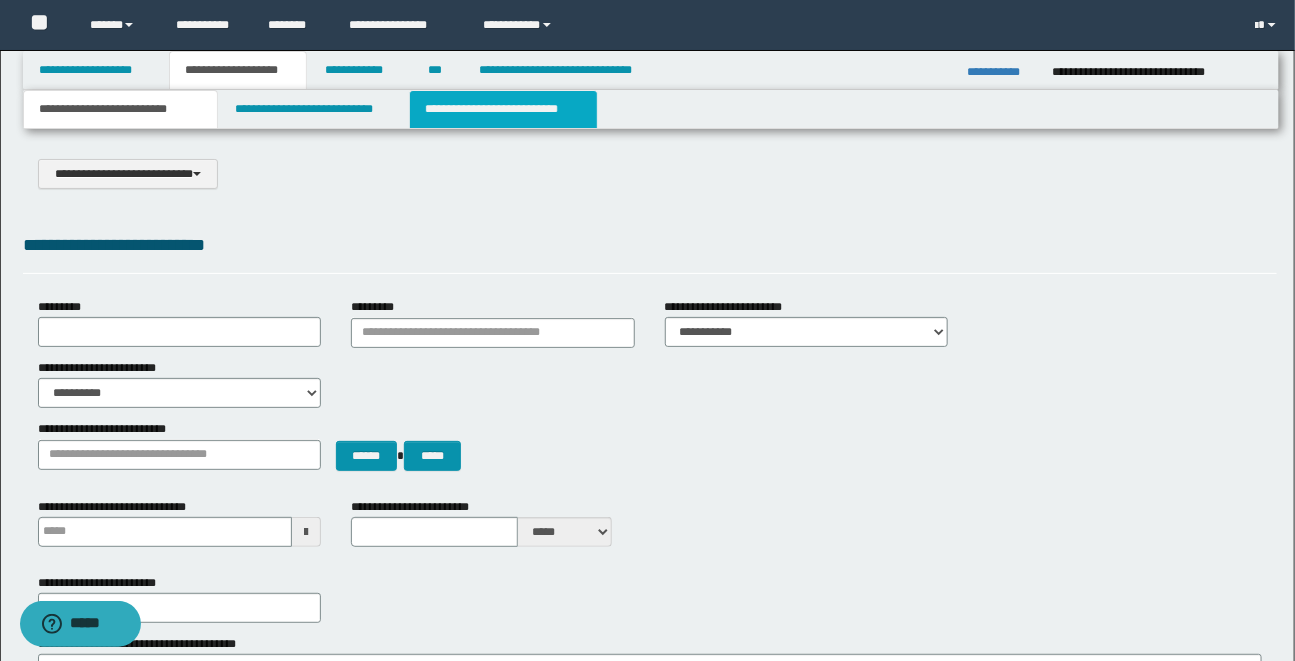 click on "**********" at bounding box center [503, 109] 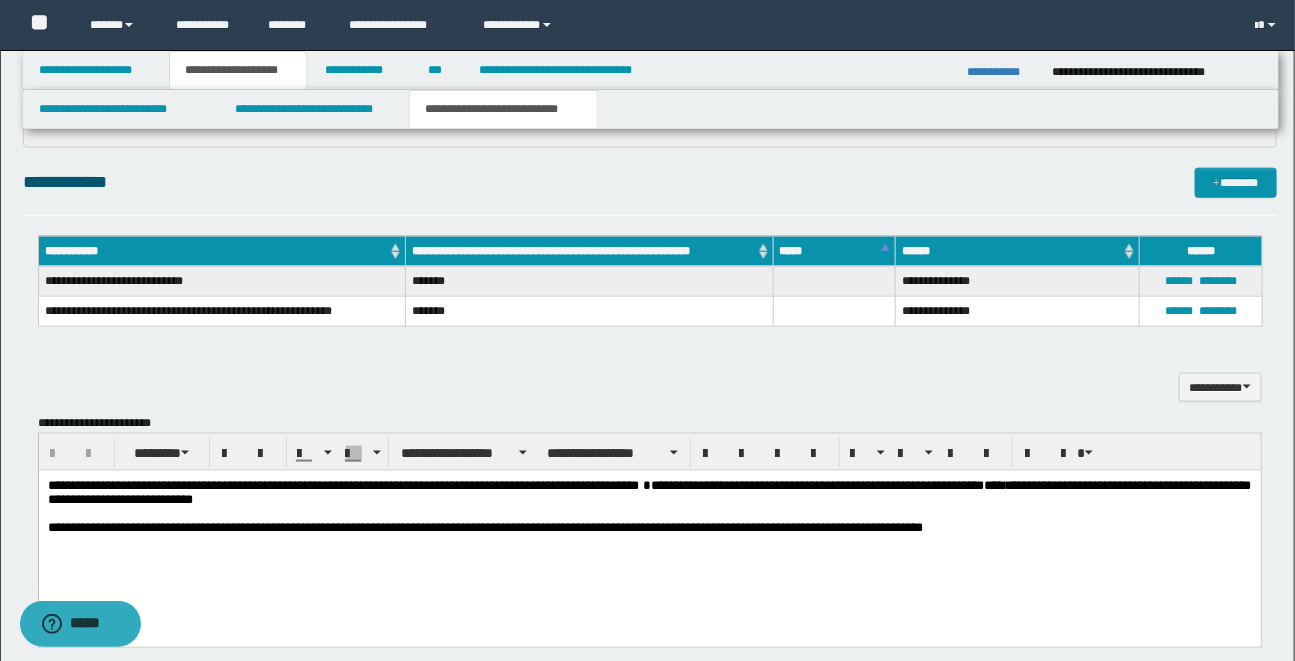 scroll, scrollTop: 821, scrollLeft: 0, axis: vertical 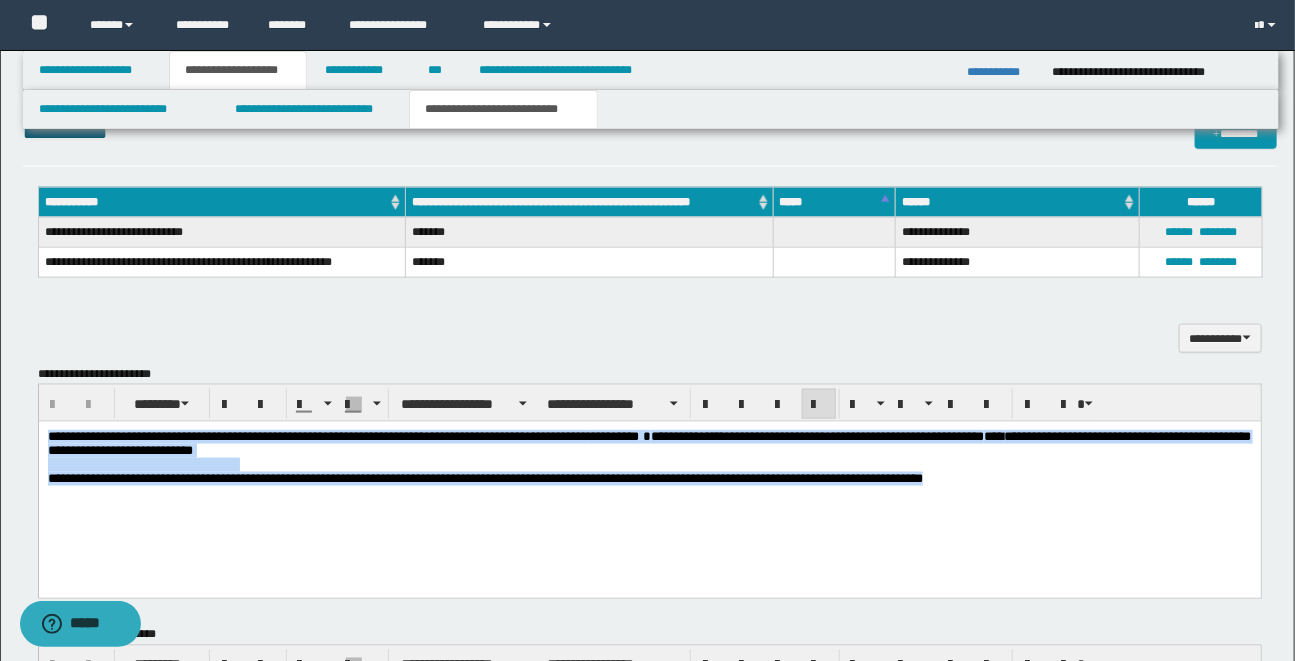 drag, startPoint x: 46, startPoint y: 439, endPoint x: 1041, endPoint y: 481, distance: 995.88605 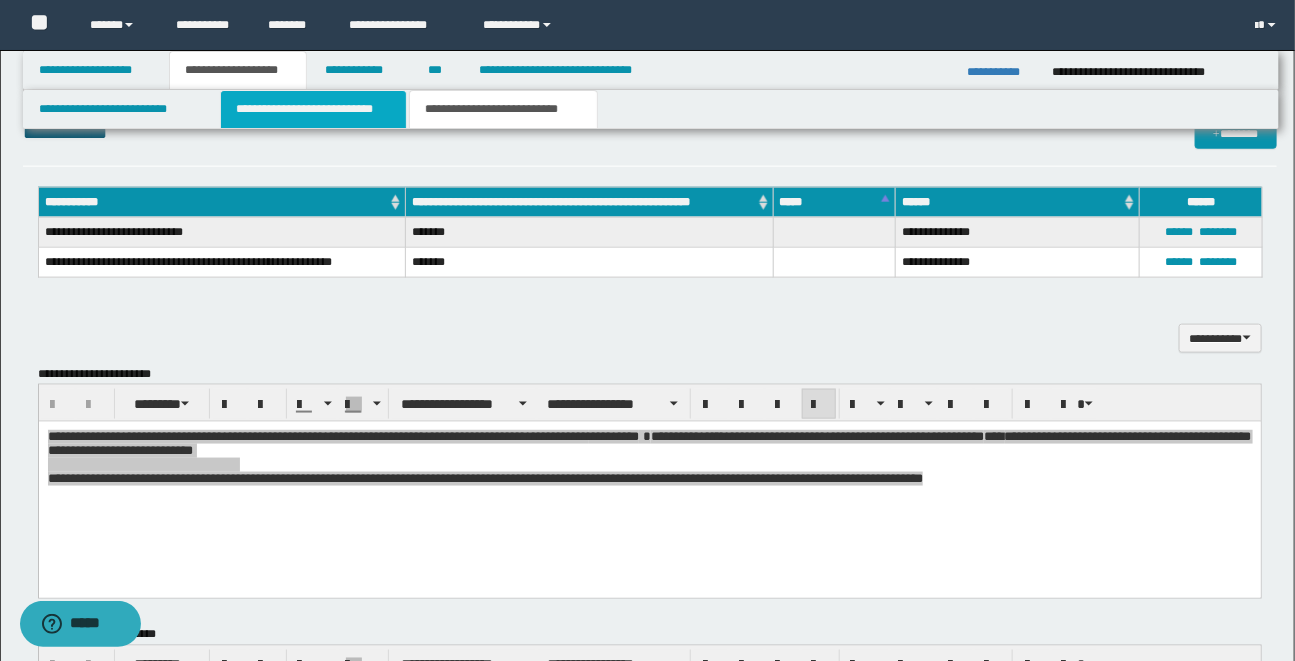 click on "**********" at bounding box center [313, 109] 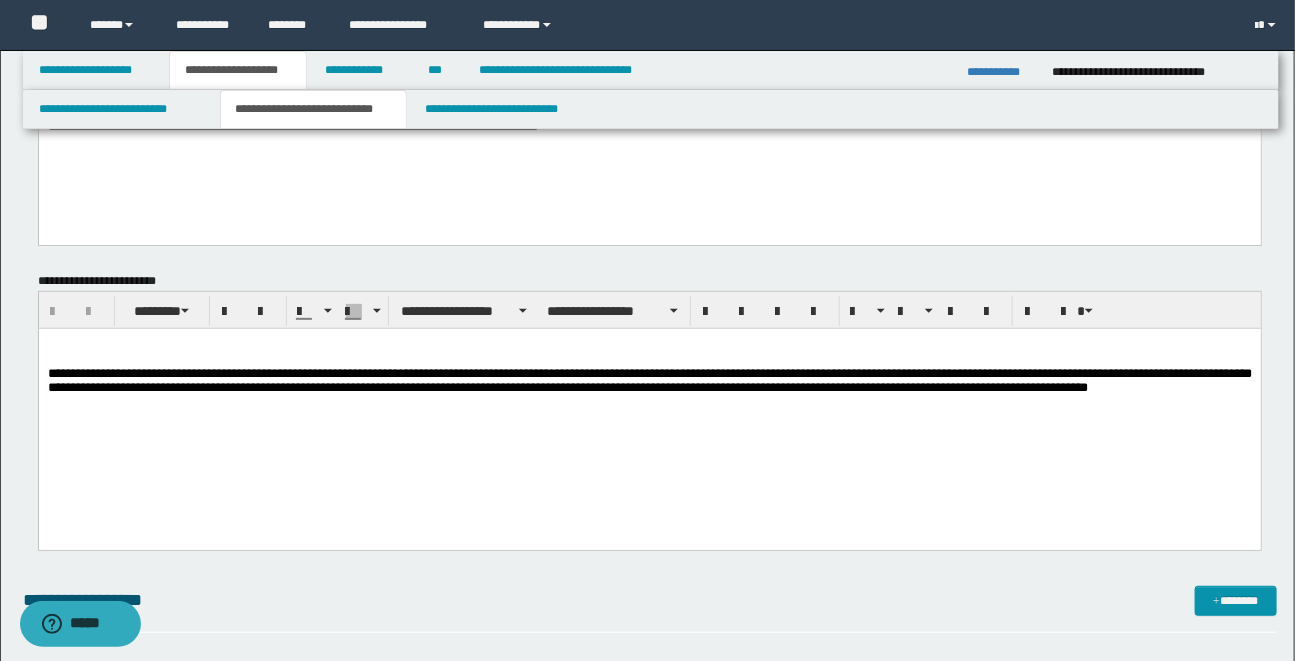scroll, scrollTop: 163, scrollLeft: 0, axis: vertical 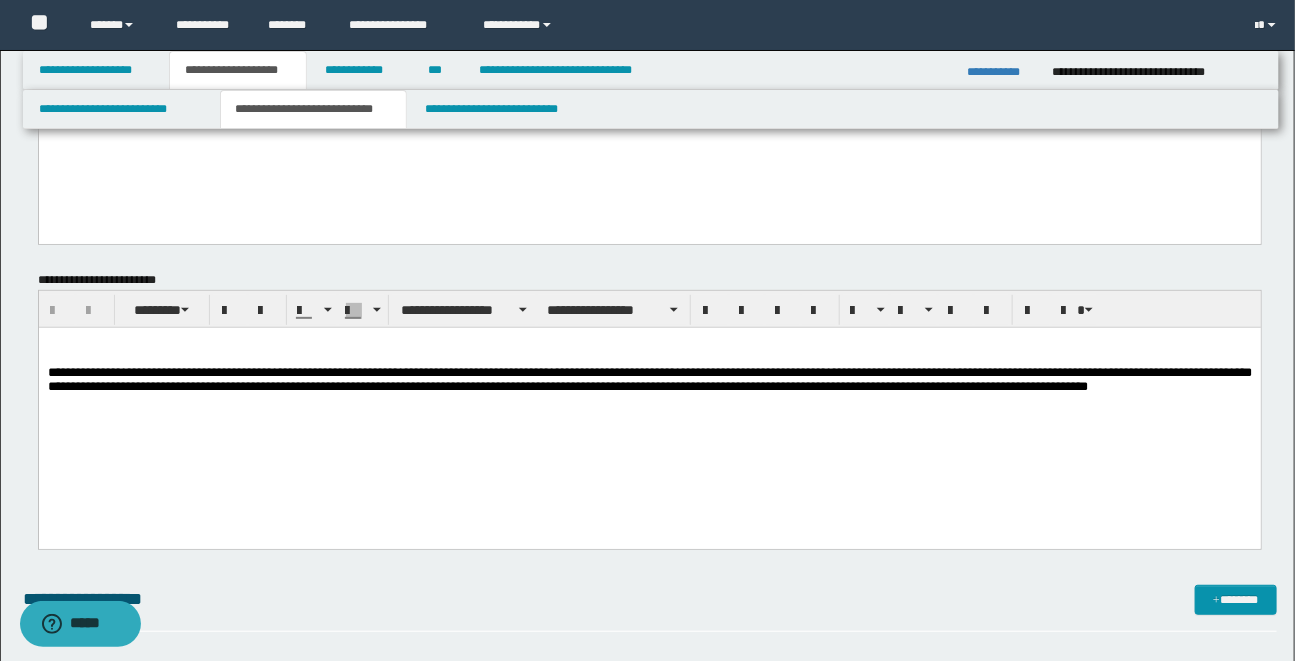 click on "**********" at bounding box center (649, 379) 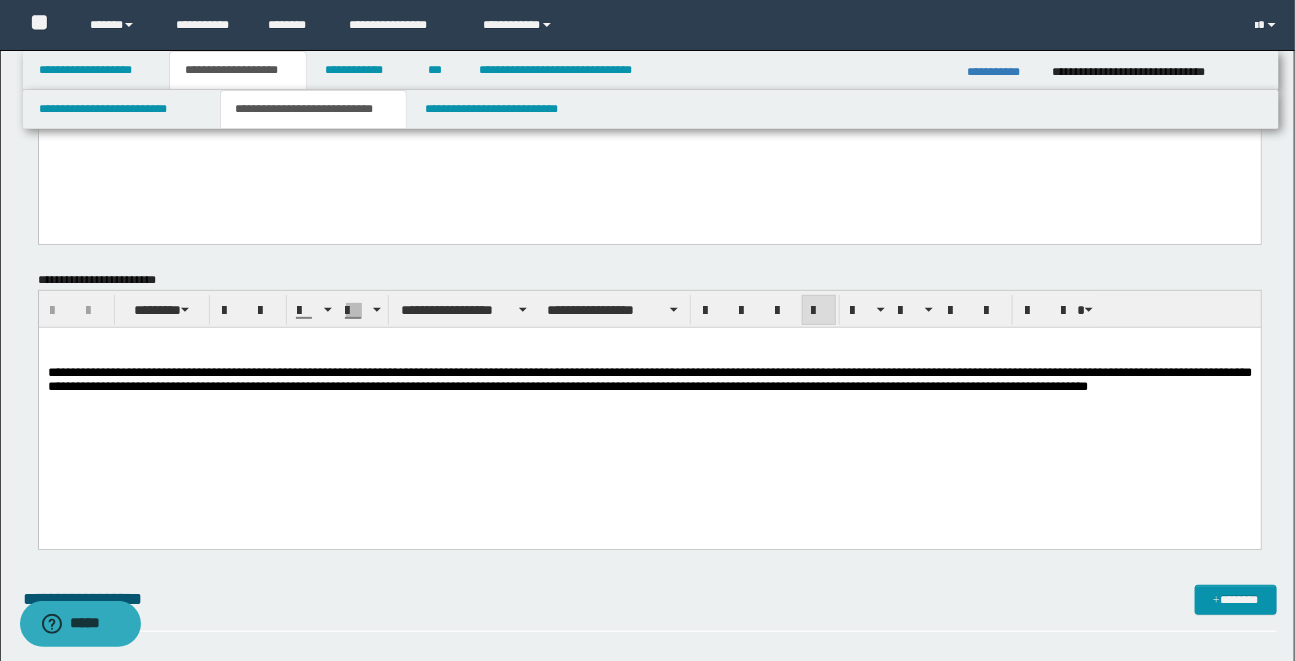 type 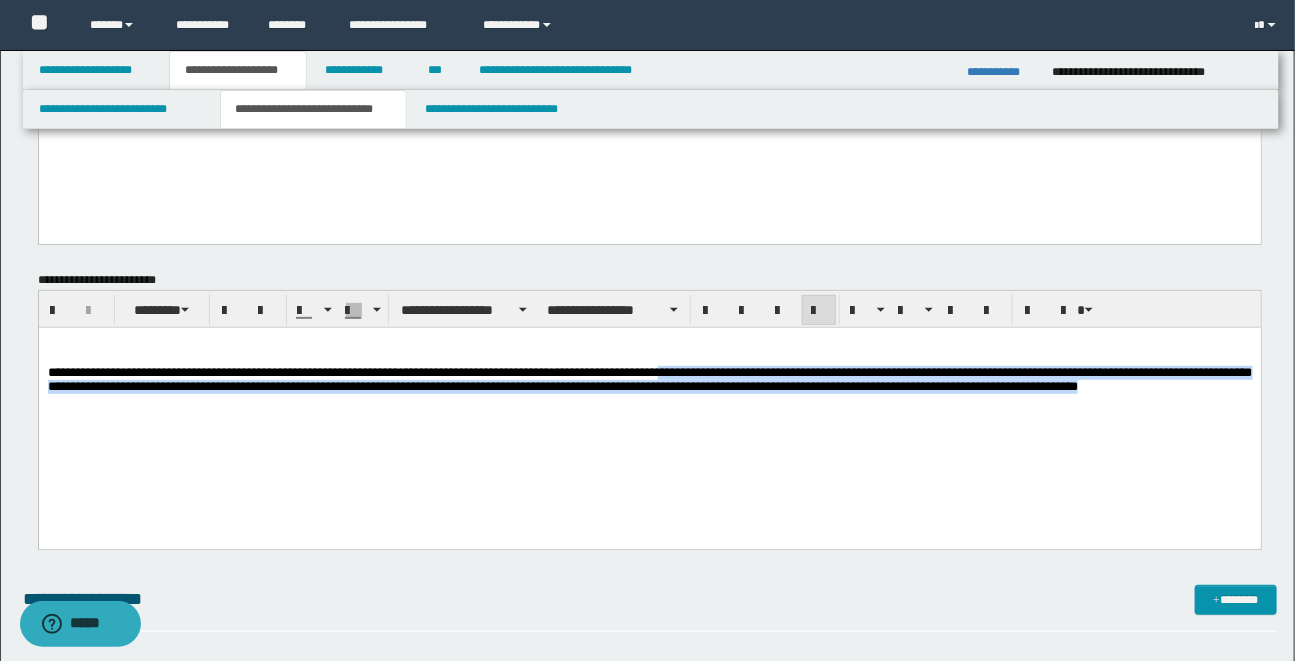 drag, startPoint x: 706, startPoint y: 376, endPoint x: 1230, endPoint y: 391, distance: 524.21466 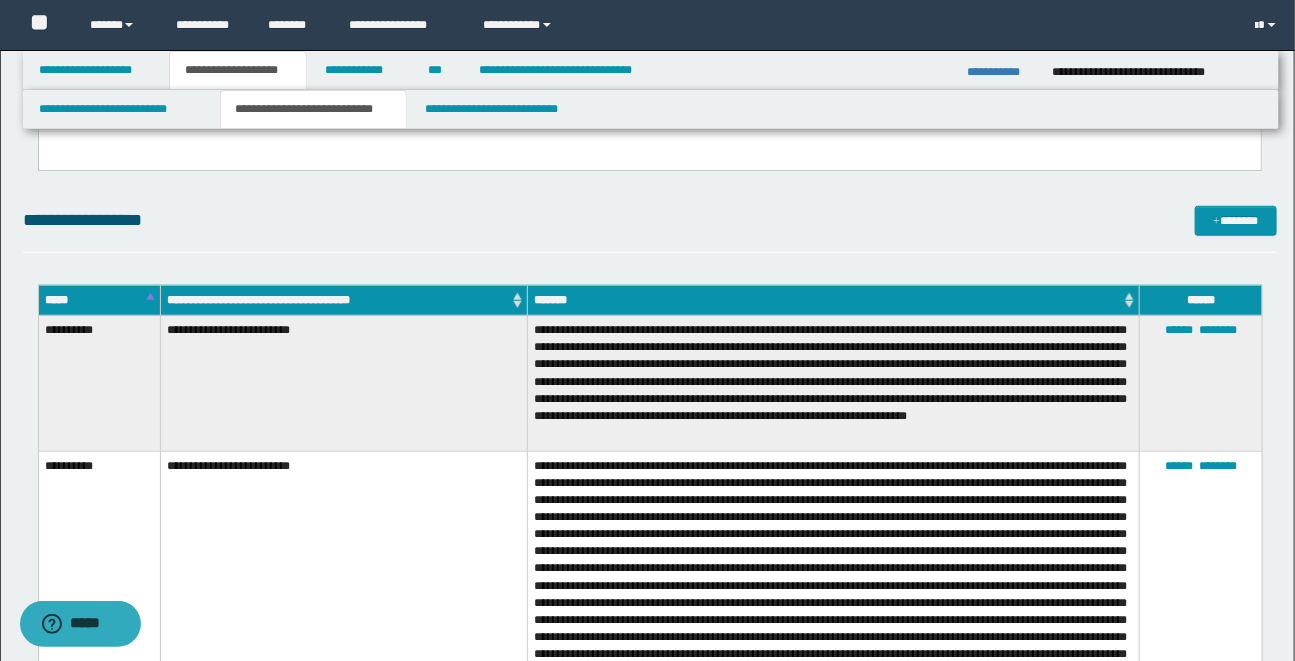 scroll, scrollTop: 545, scrollLeft: 0, axis: vertical 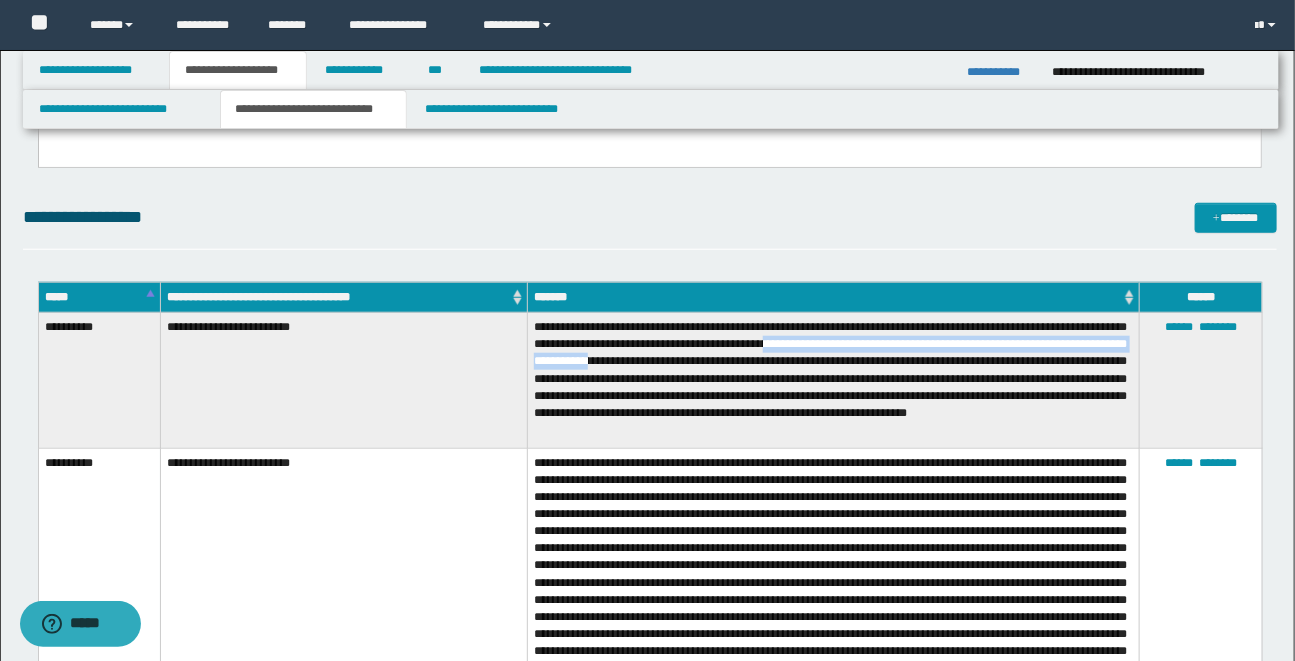 drag, startPoint x: 939, startPoint y: 347, endPoint x: 830, endPoint y: 362, distance: 110.02727 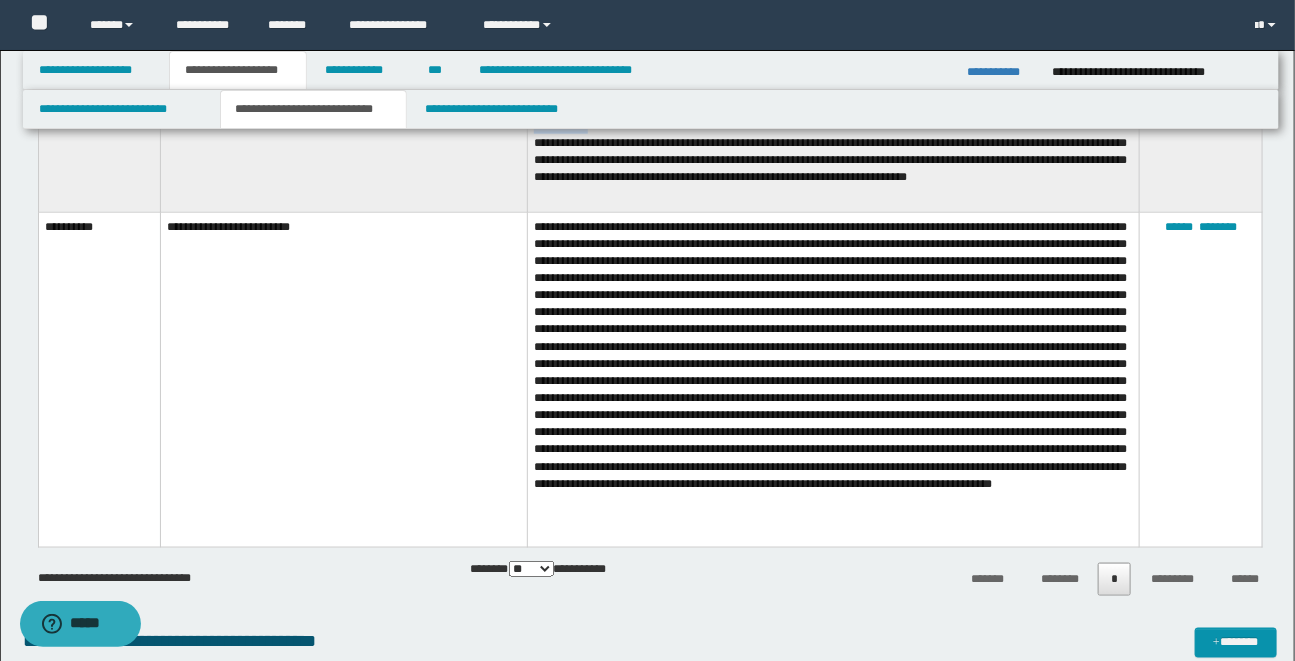 scroll, scrollTop: 781, scrollLeft: 0, axis: vertical 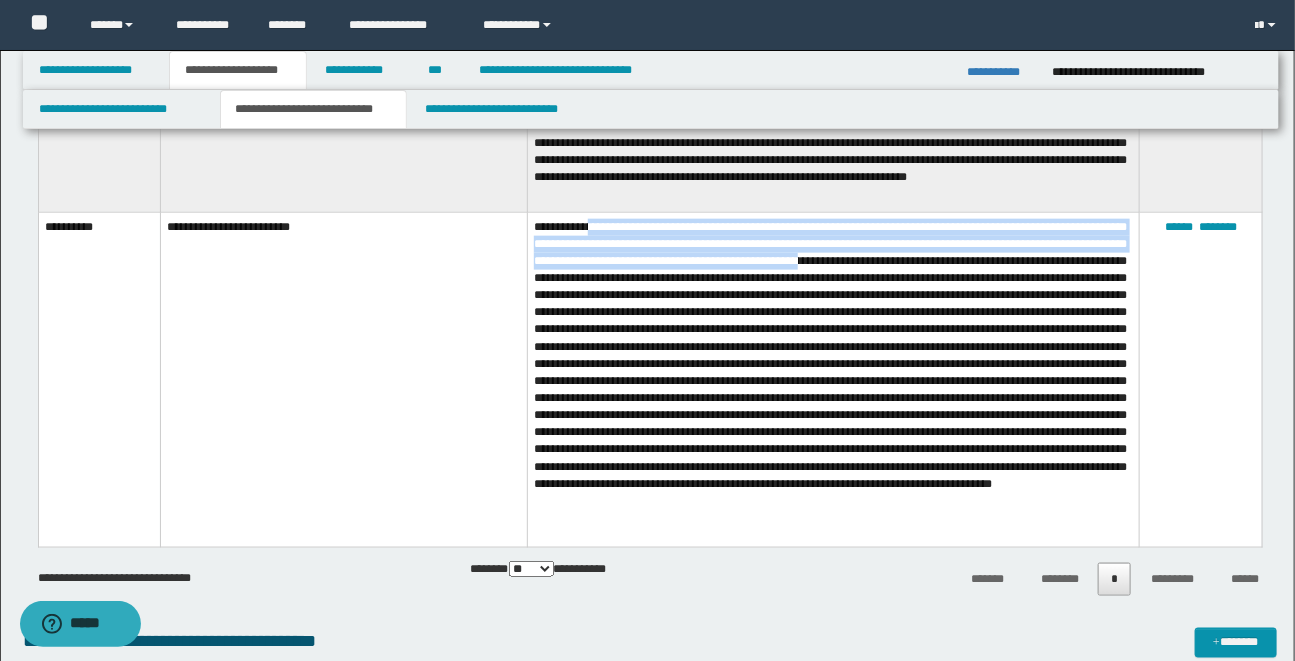 drag, startPoint x: 595, startPoint y: 224, endPoint x: 1041, endPoint y: 254, distance: 447.00784 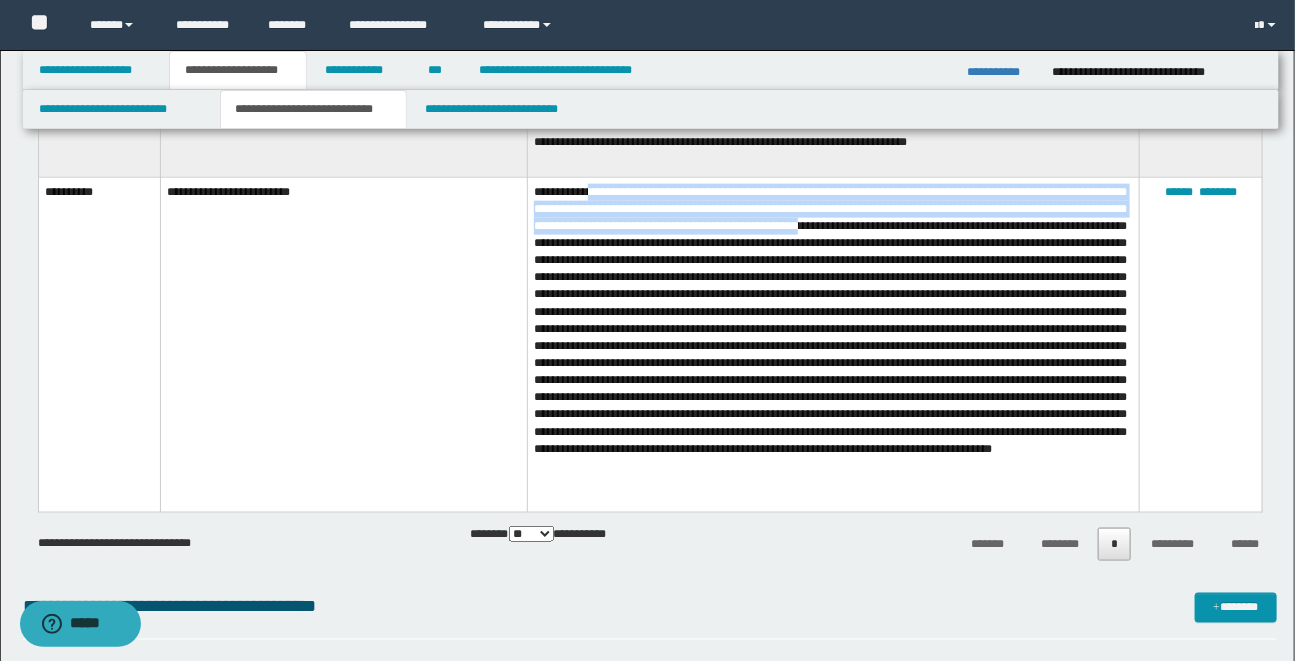 scroll, scrollTop: 818, scrollLeft: 0, axis: vertical 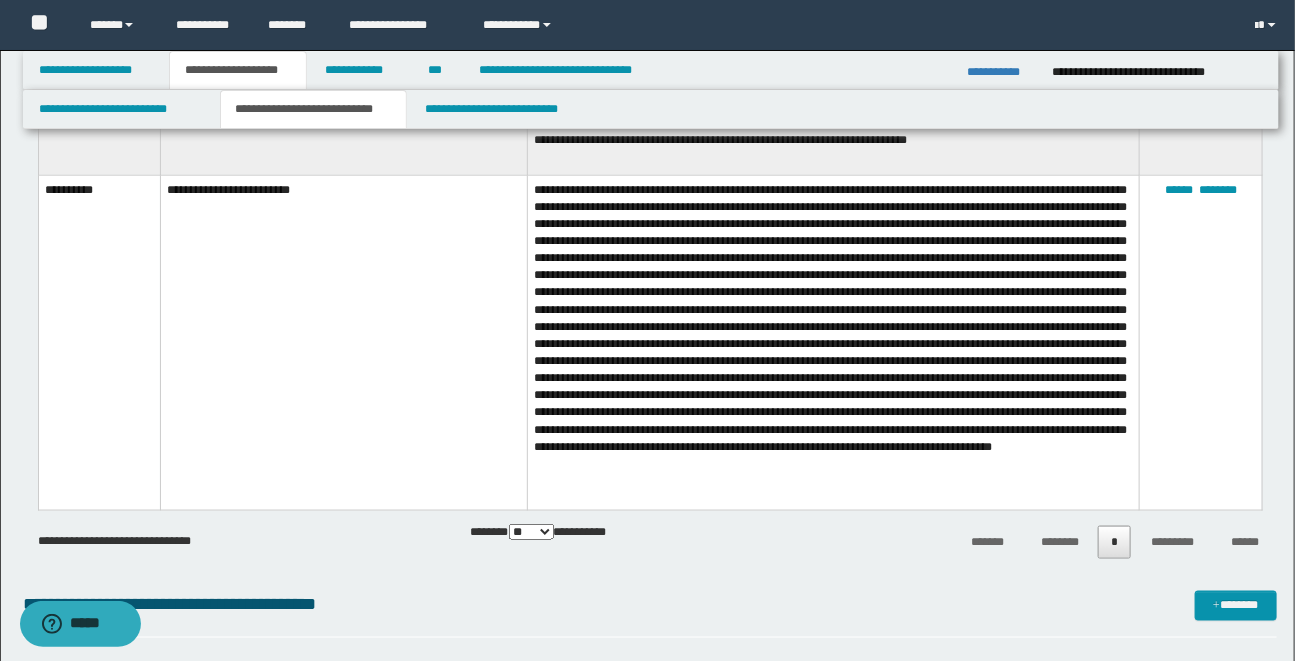 click at bounding box center [834, 343] 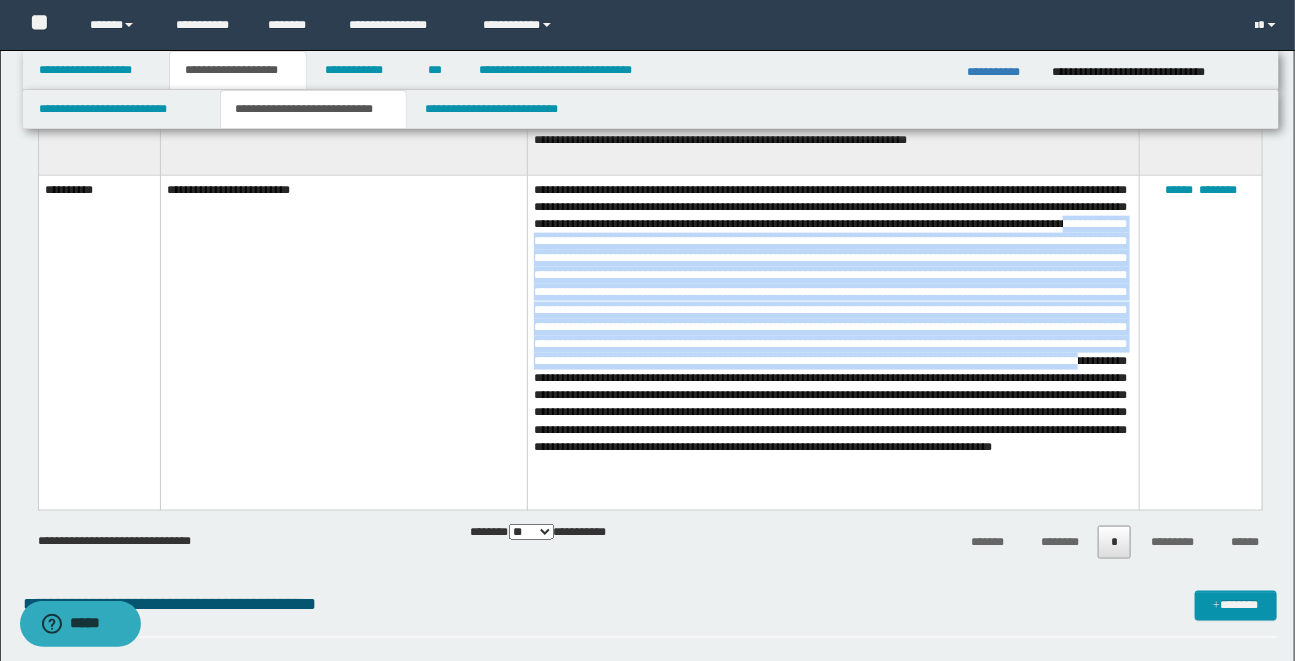 drag, startPoint x: 747, startPoint y: 242, endPoint x: 966, endPoint y: 384, distance: 261.00766 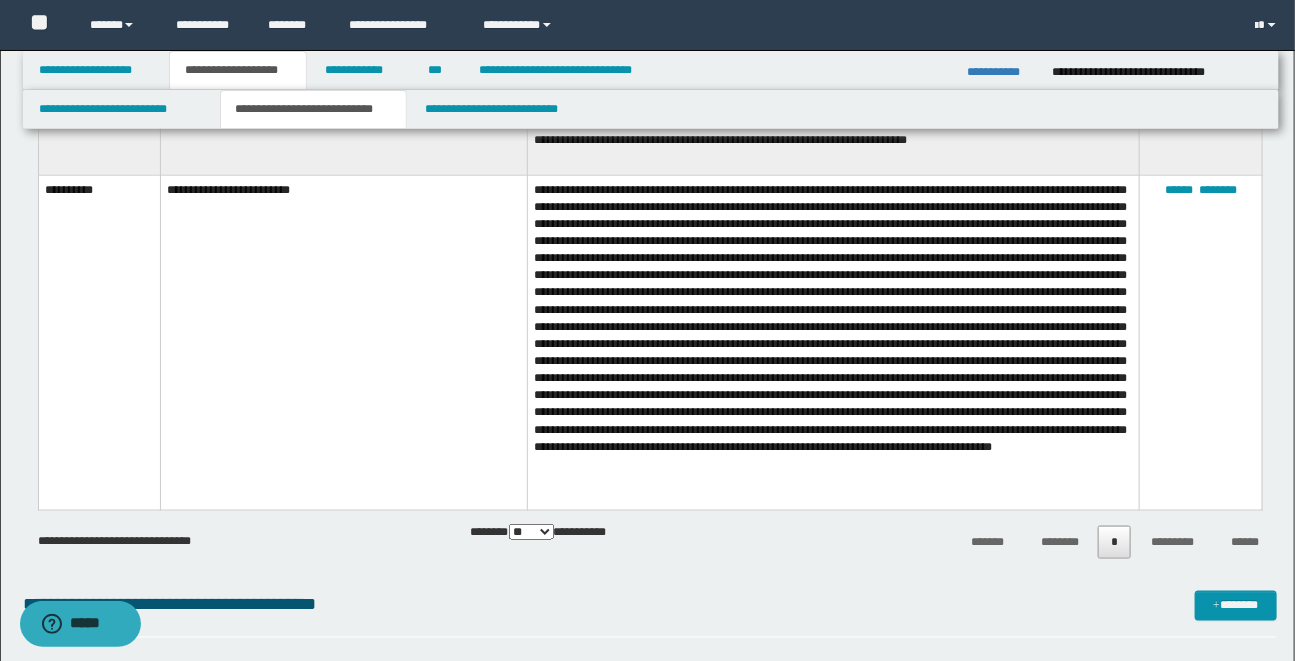 click at bounding box center (834, 343) 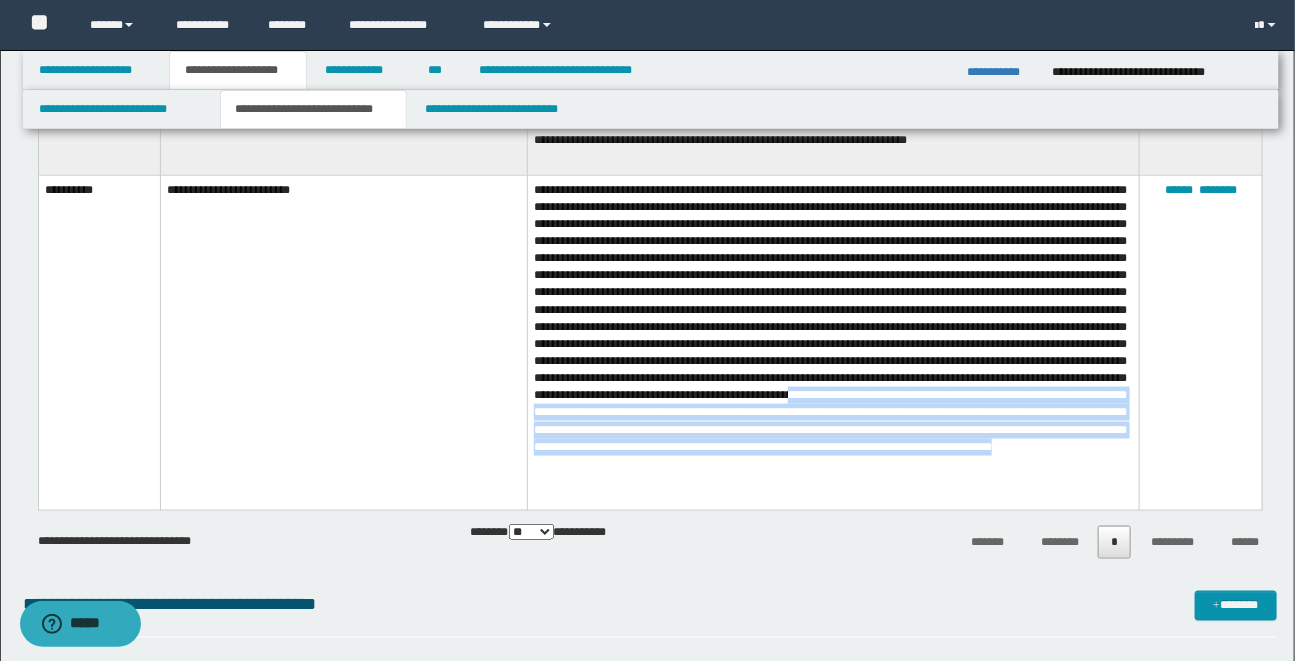 drag, startPoint x: 794, startPoint y: 429, endPoint x: 886, endPoint y: 493, distance: 112.0714 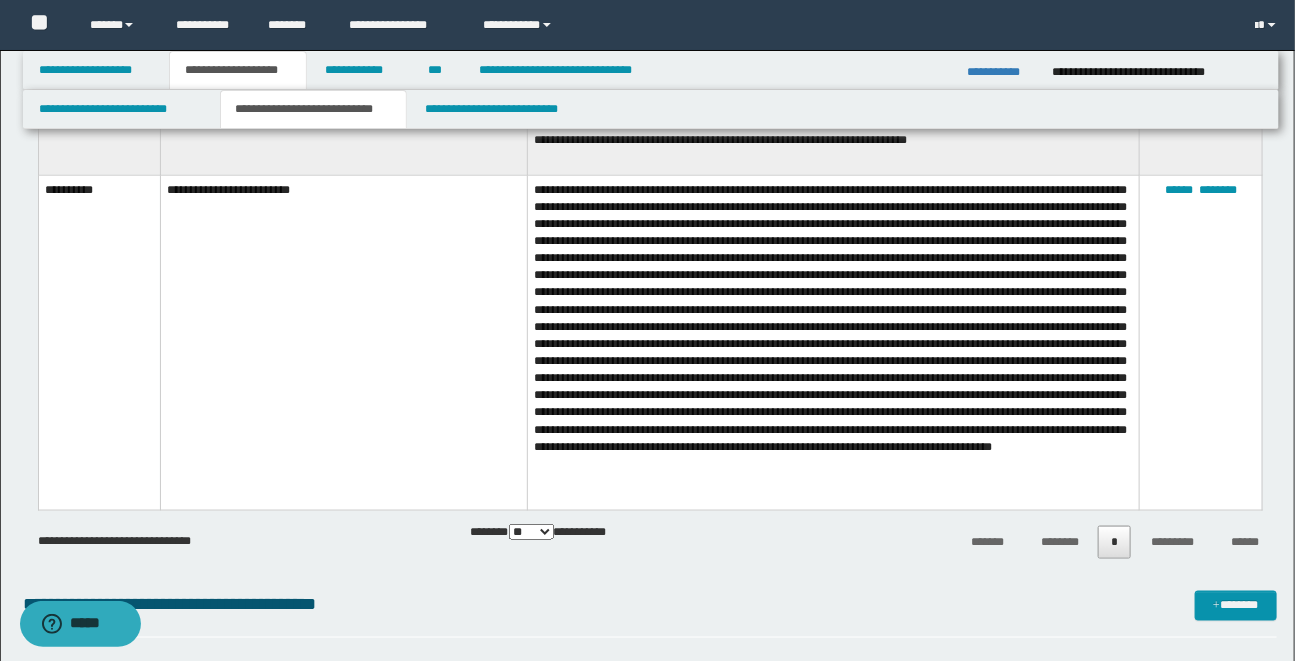 click at bounding box center (834, 343) 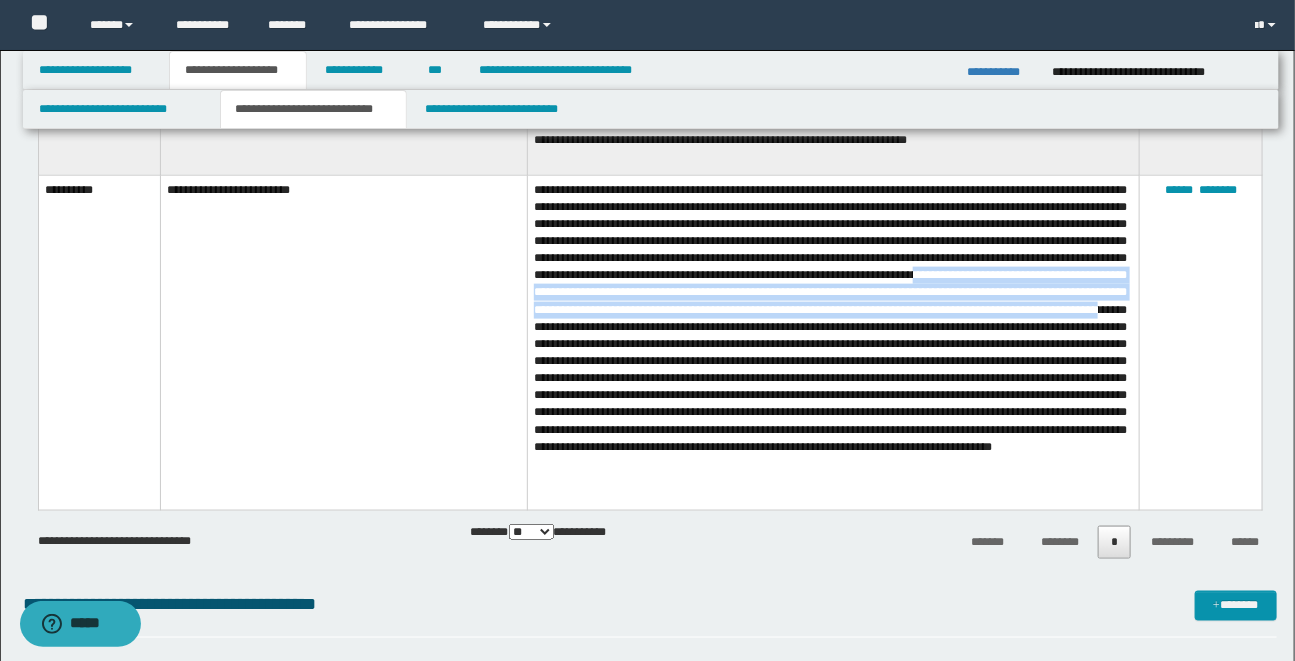 drag, startPoint x: 872, startPoint y: 290, endPoint x: 702, endPoint y: 343, distance: 178.0702 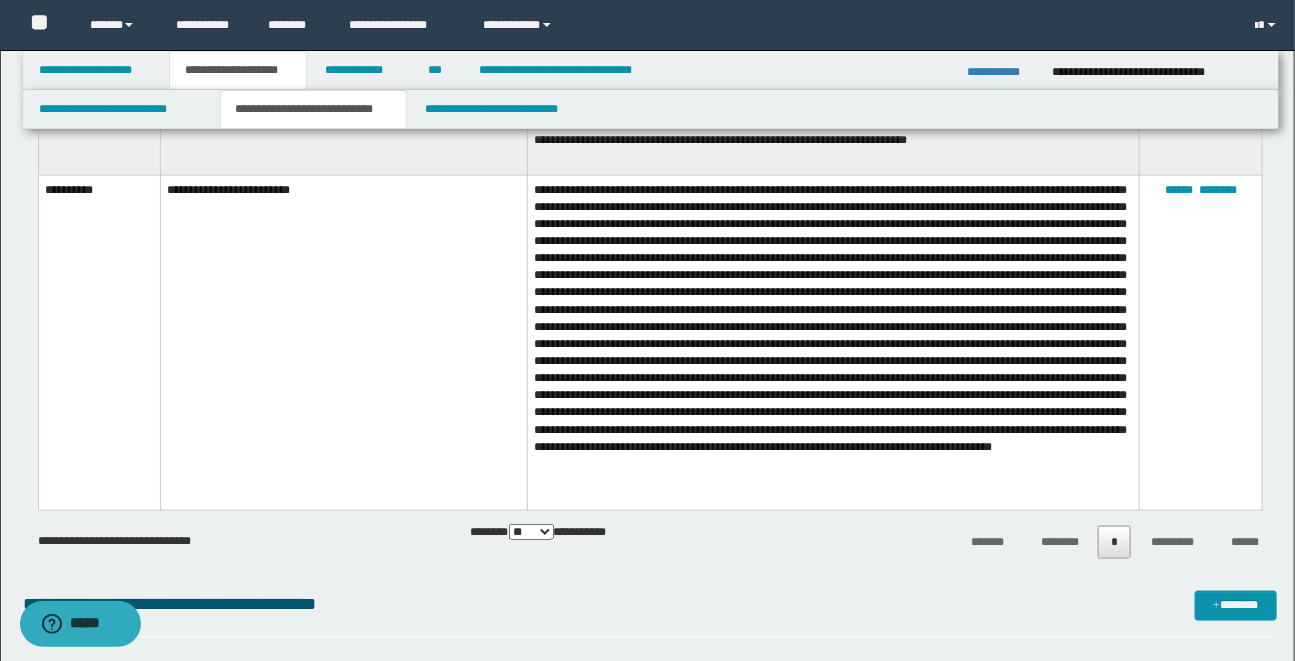 click at bounding box center [834, 343] 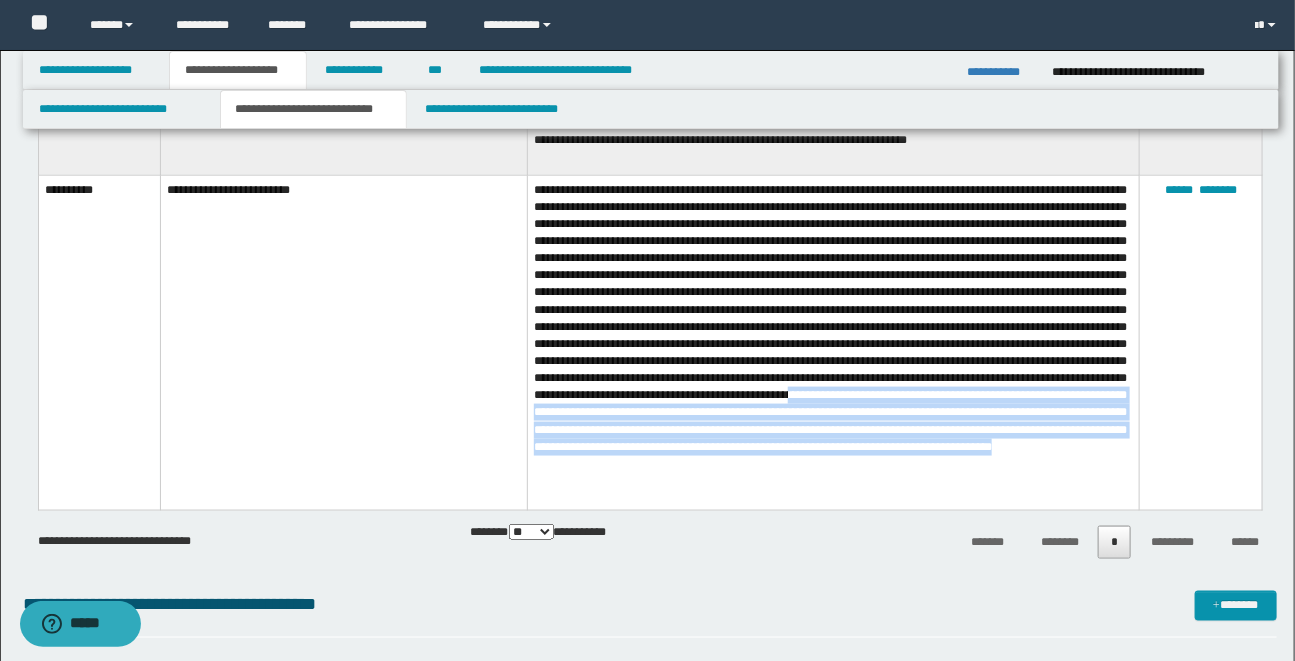 drag, startPoint x: 796, startPoint y: 429, endPoint x: 819, endPoint y: 491, distance: 66.12866 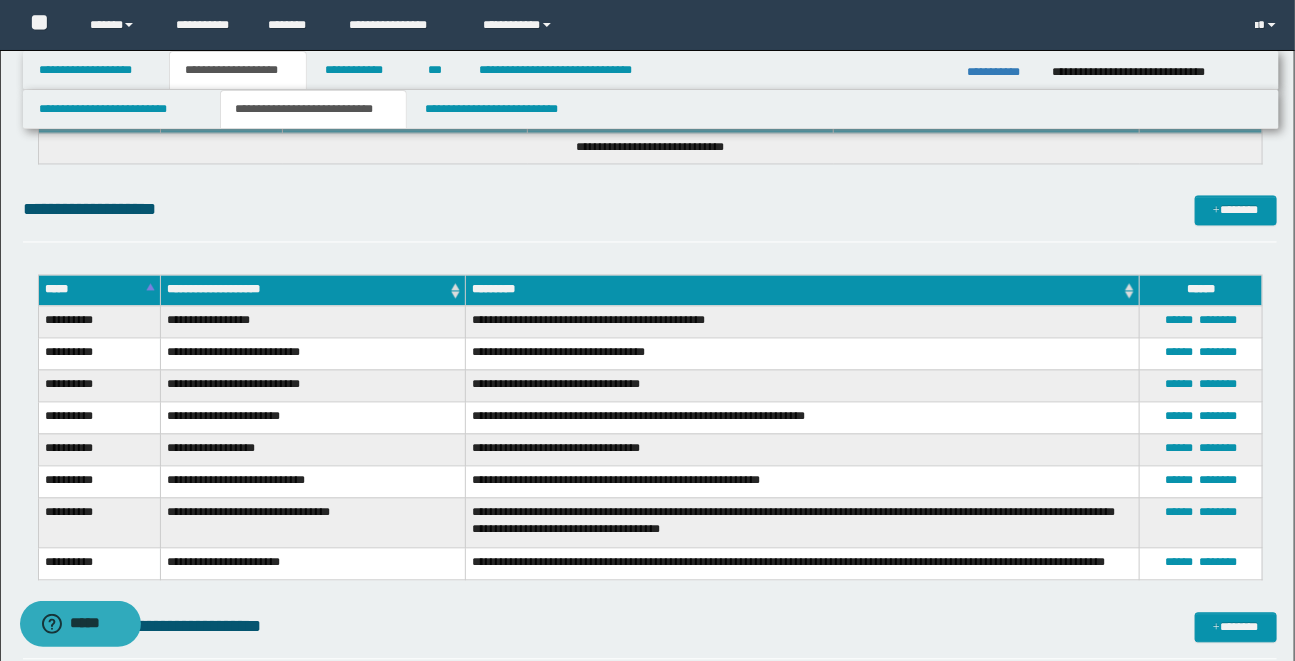 scroll, scrollTop: 1387, scrollLeft: 0, axis: vertical 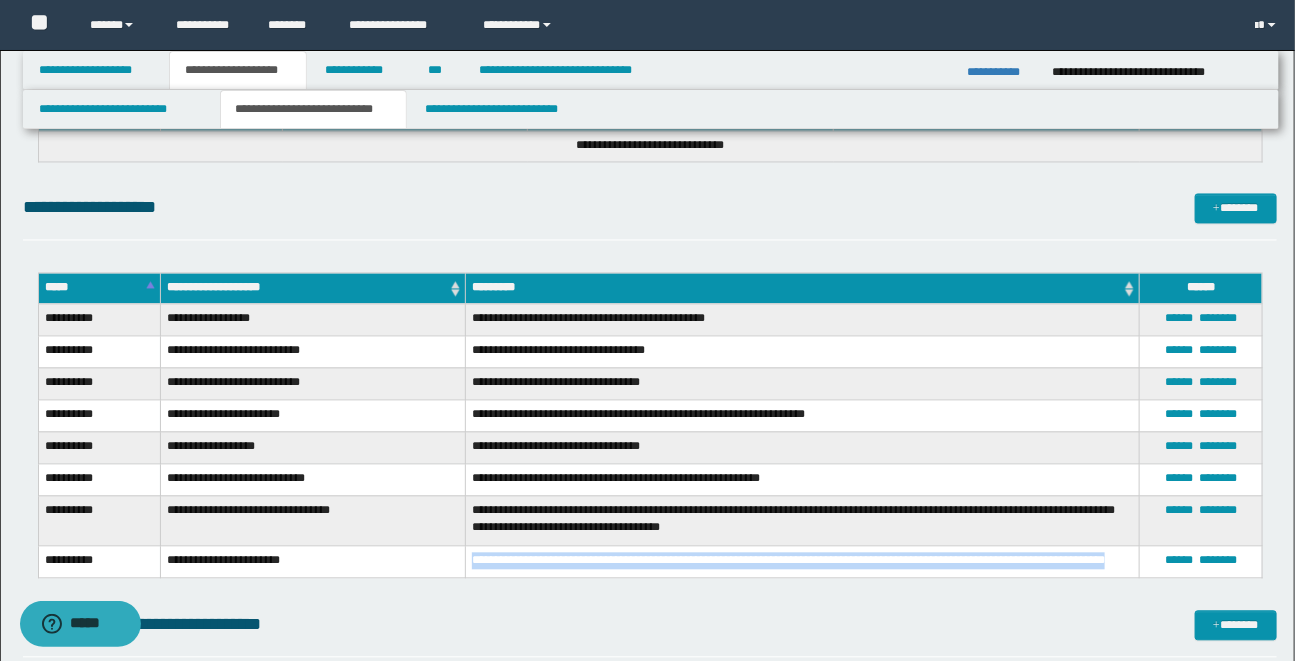drag, startPoint x: 472, startPoint y: 545, endPoint x: 591, endPoint y: 558, distance: 119.70798 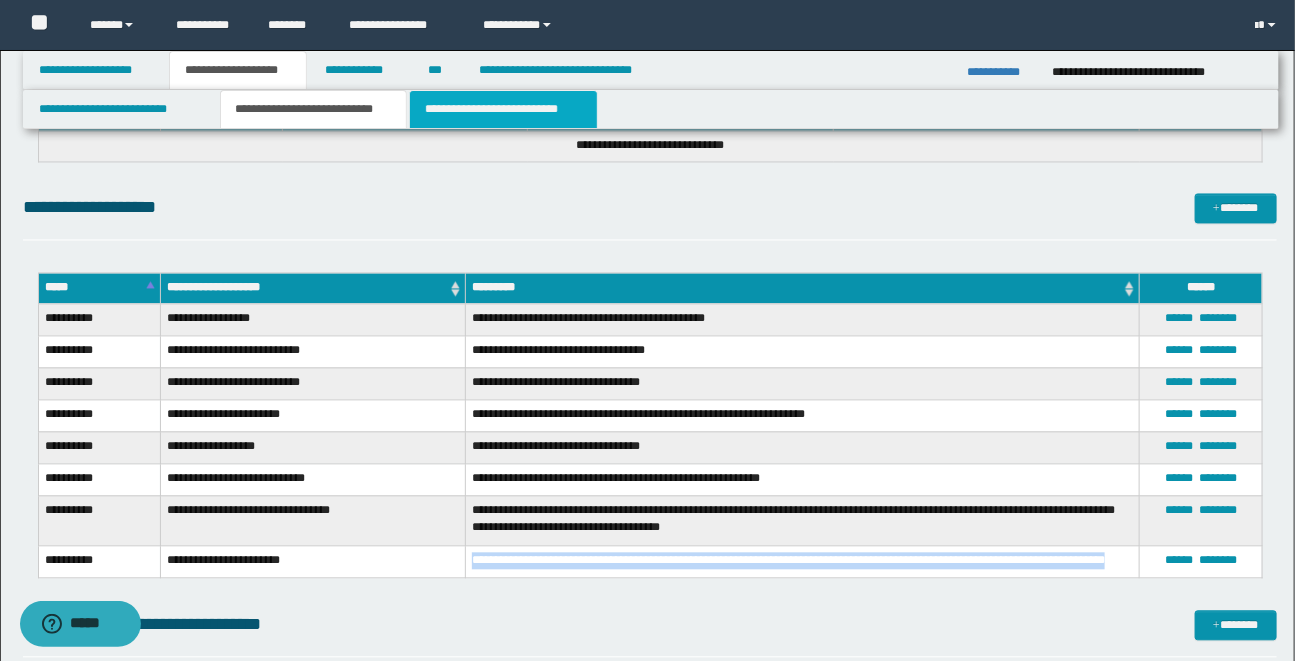 click on "**********" at bounding box center [503, 109] 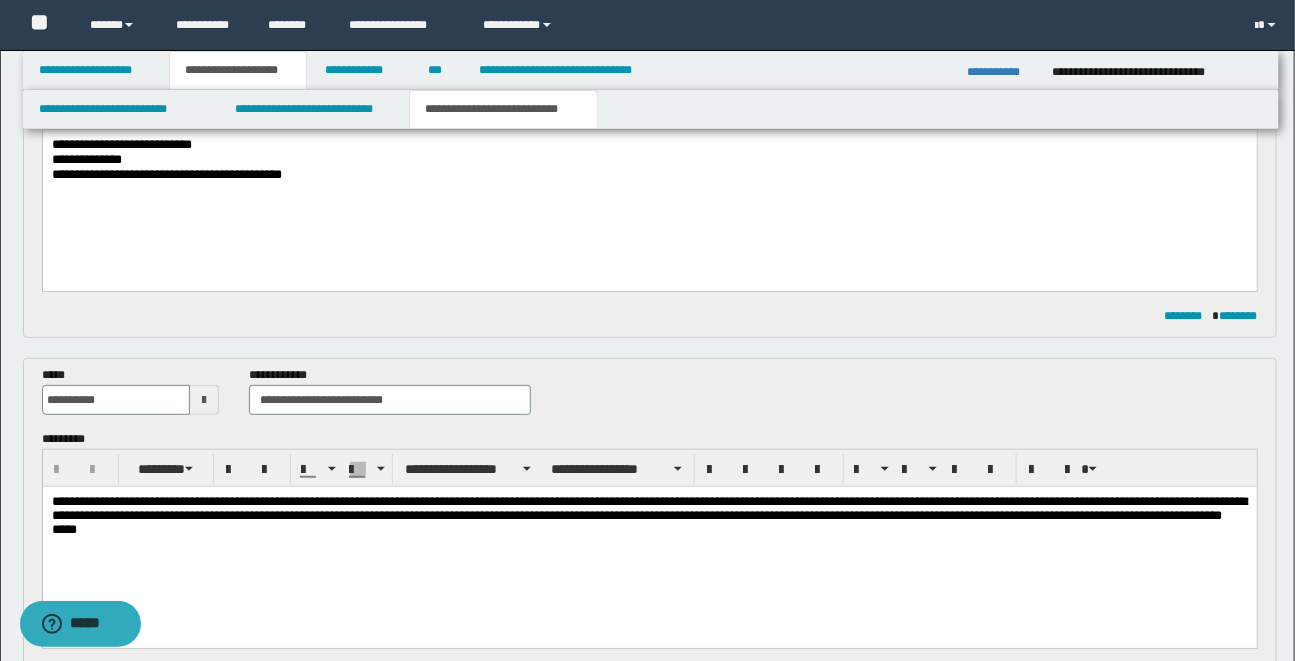 scroll, scrollTop: 76, scrollLeft: 0, axis: vertical 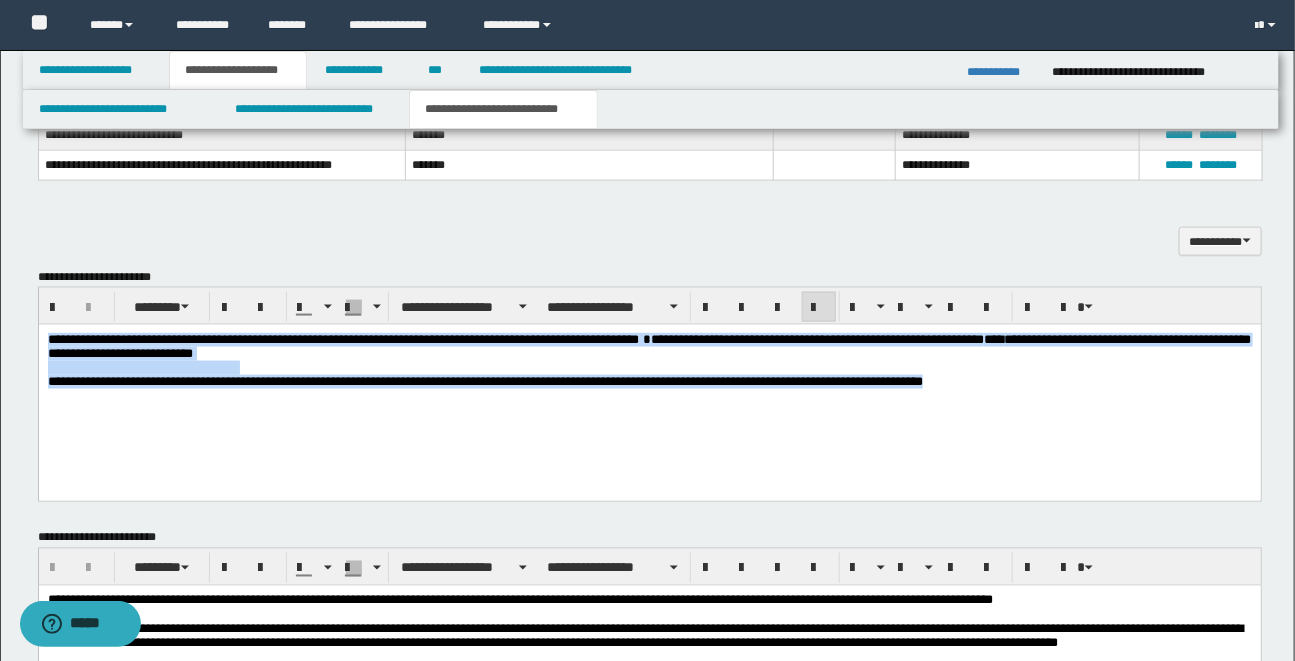 click on "**********" at bounding box center (649, 386) 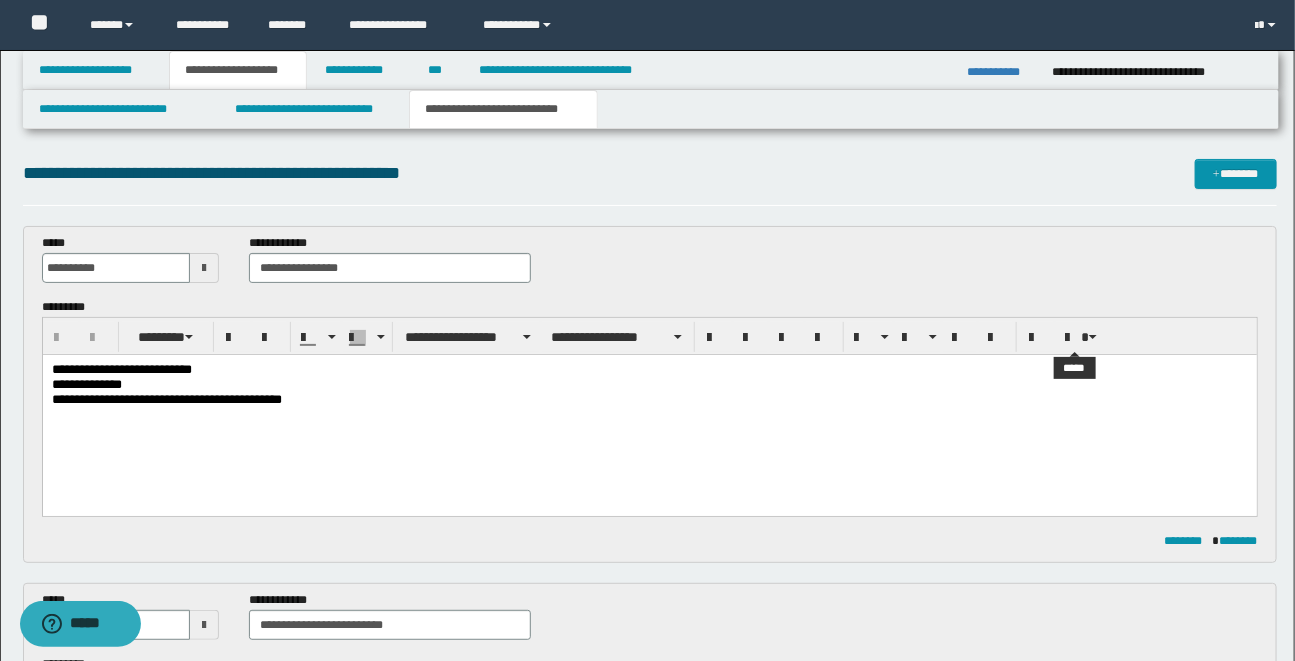 scroll, scrollTop: 0, scrollLeft: 0, axis: both 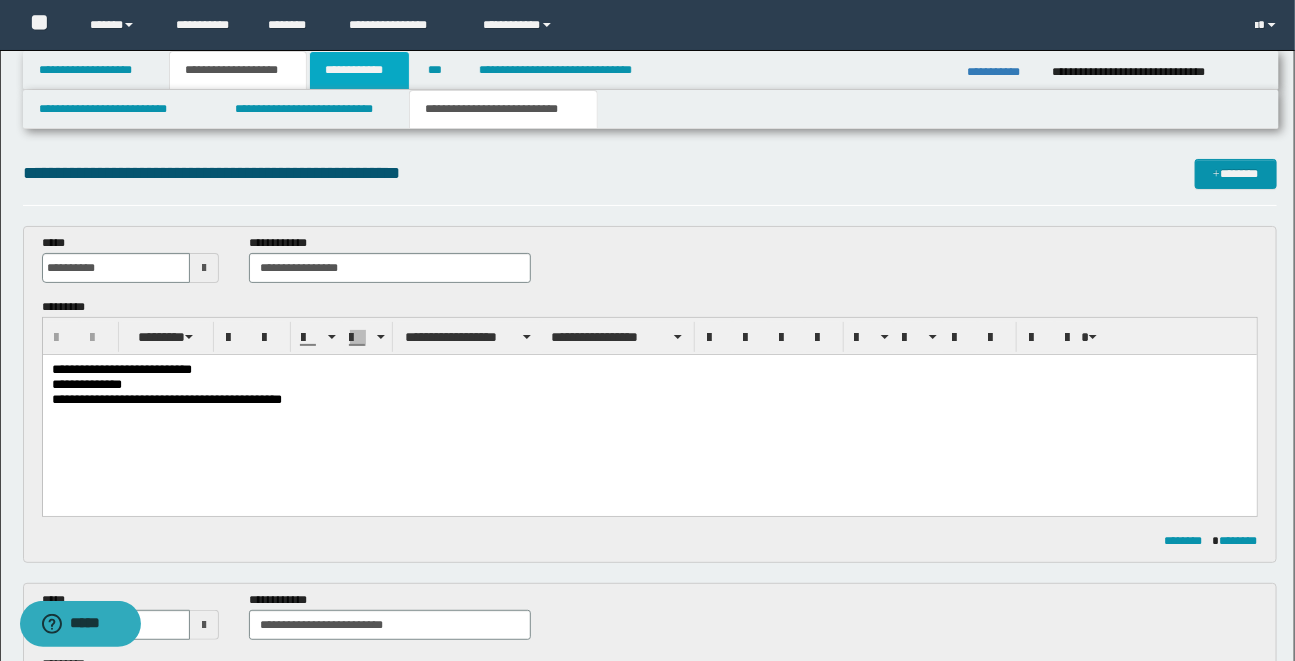 click on "**********" at bounding box center [359, 70] 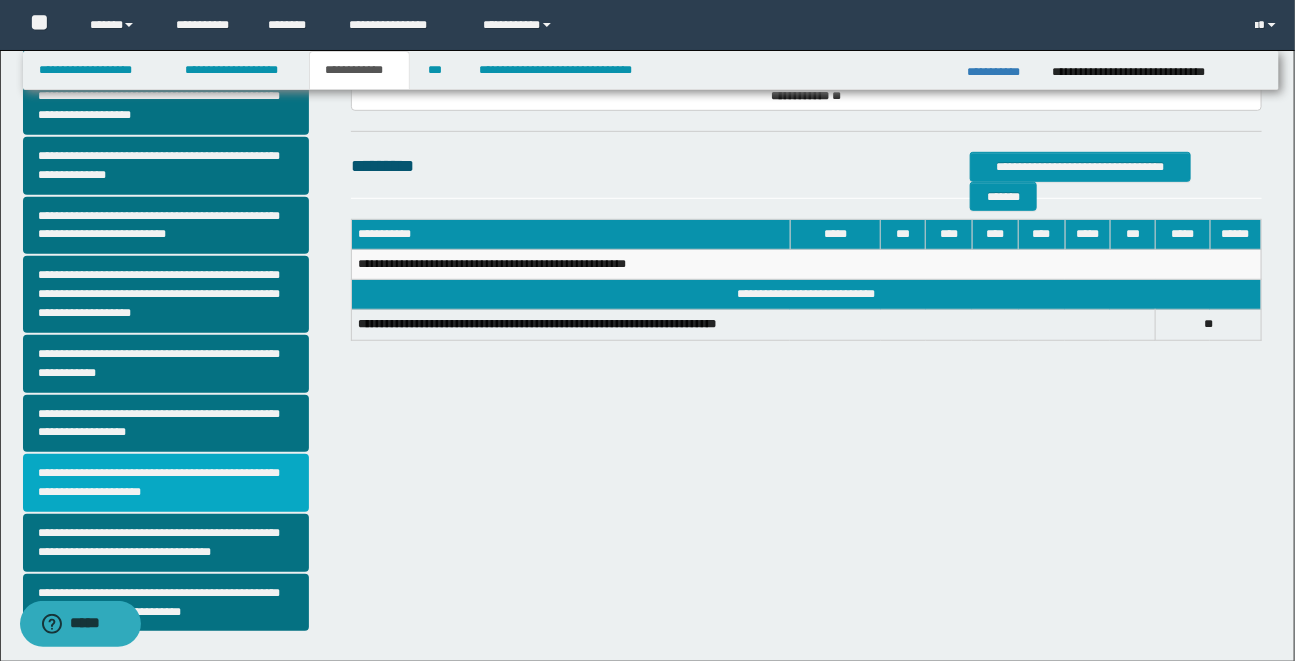 scroll, scrollTop: 434, scrollLeft: 0, axis: vertical 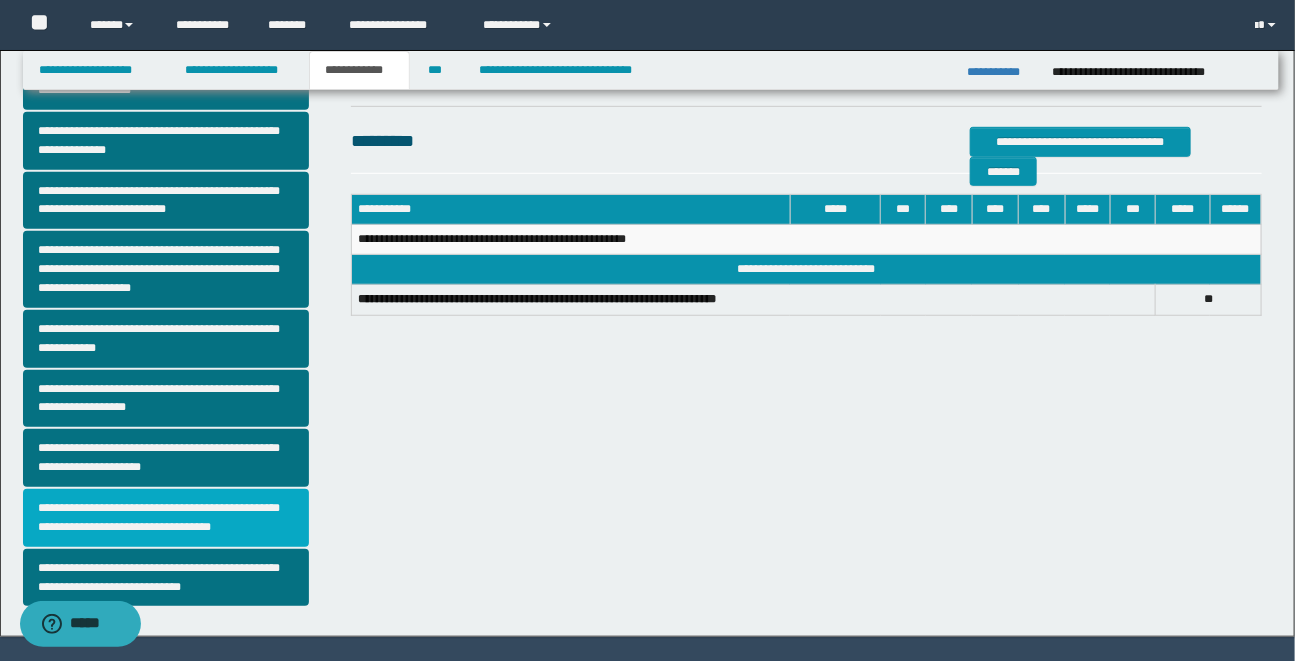 click on "**********" at bounding box center [166, 518] 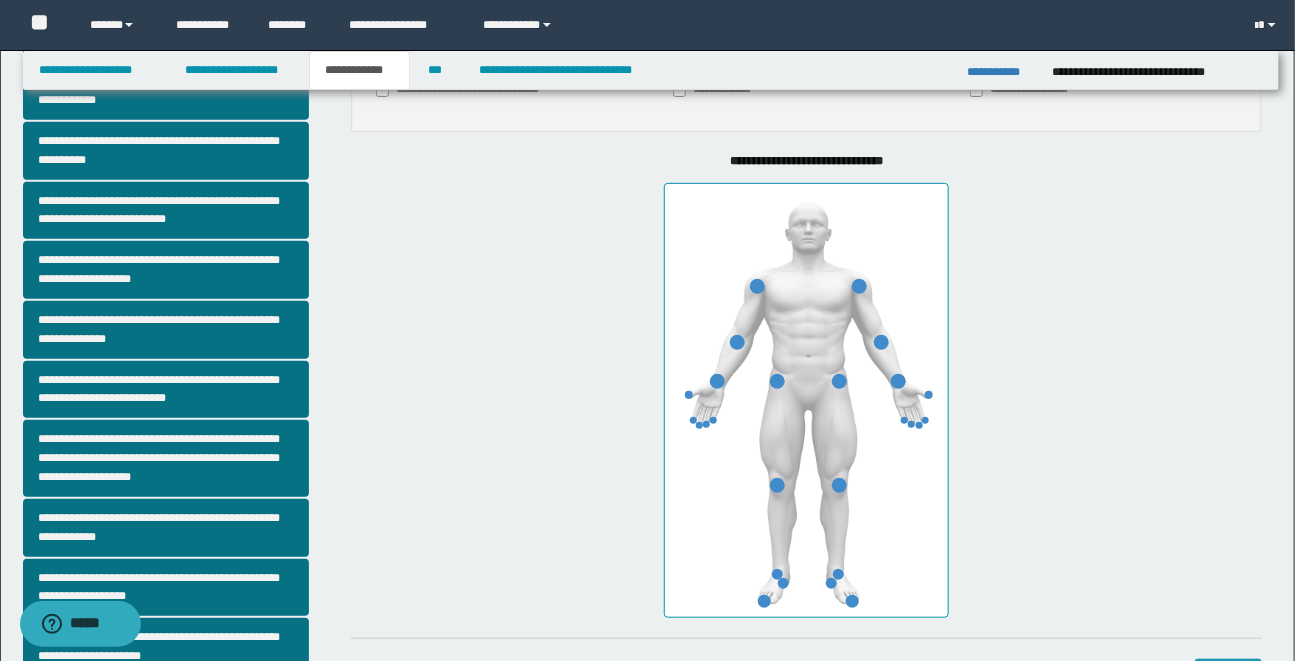 scroll, scrollTop: 463, scrollLeft: 0, axis: vertical 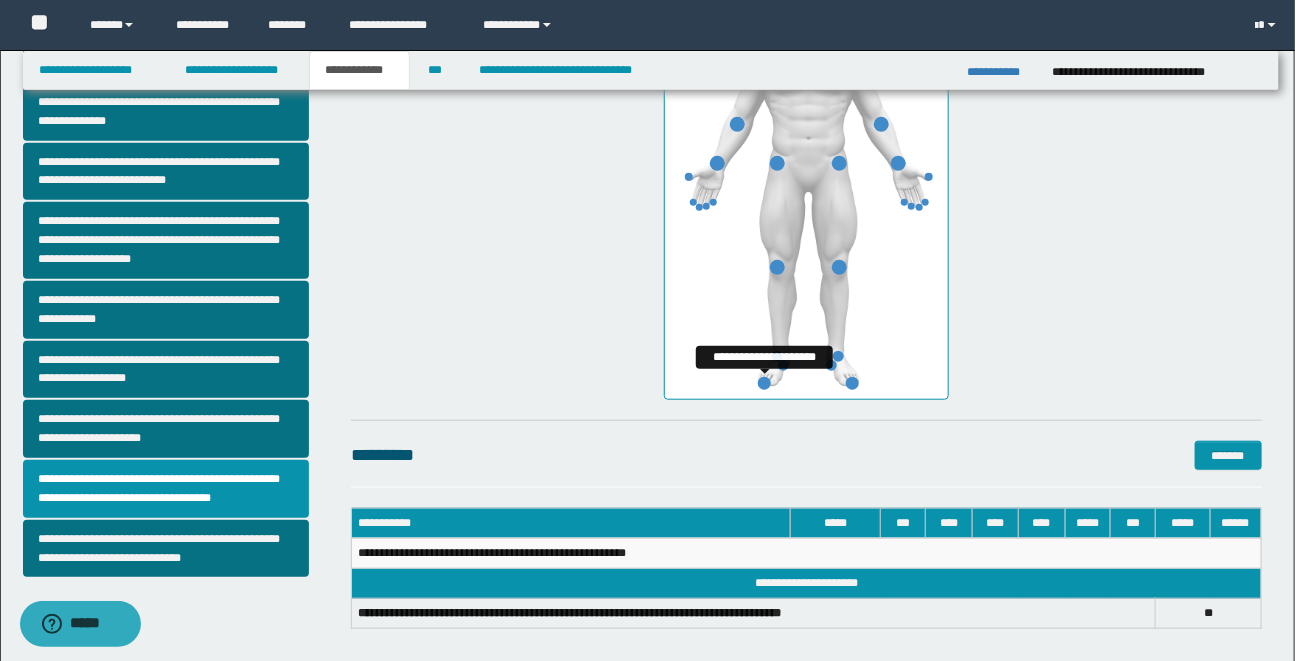 click at bounding box center [764, 383] 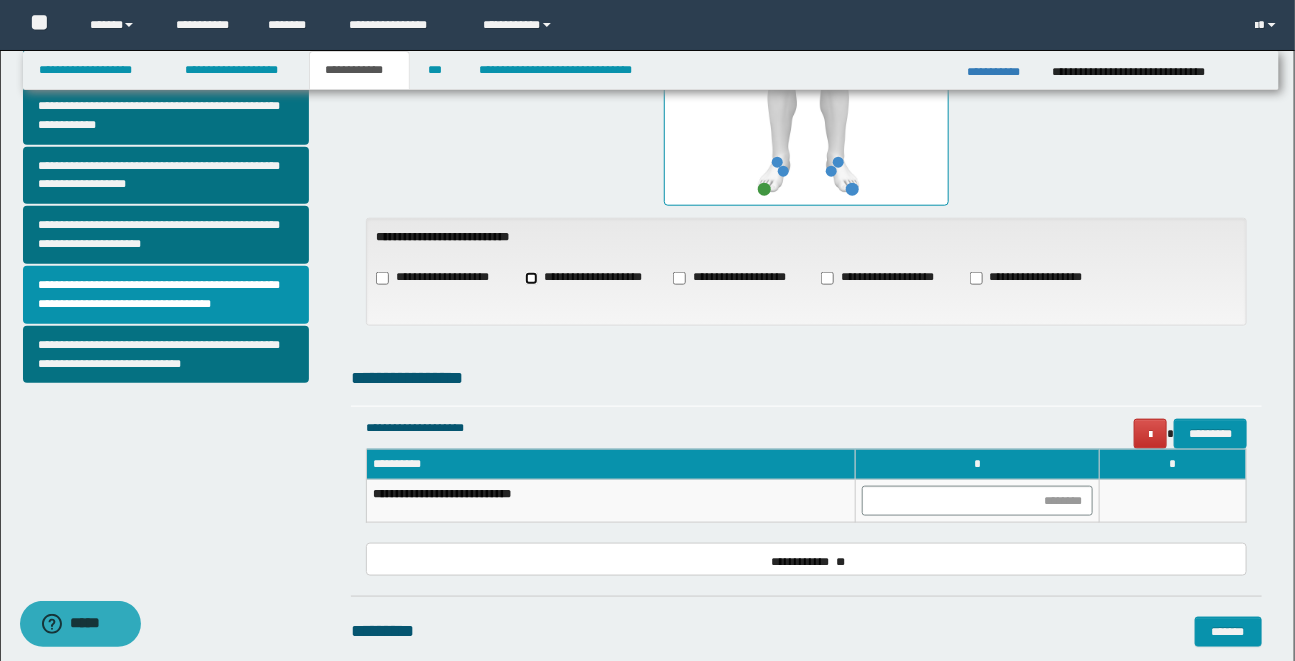scroll, scrollTop: 877, scrollLeft: 0, axis: vertical 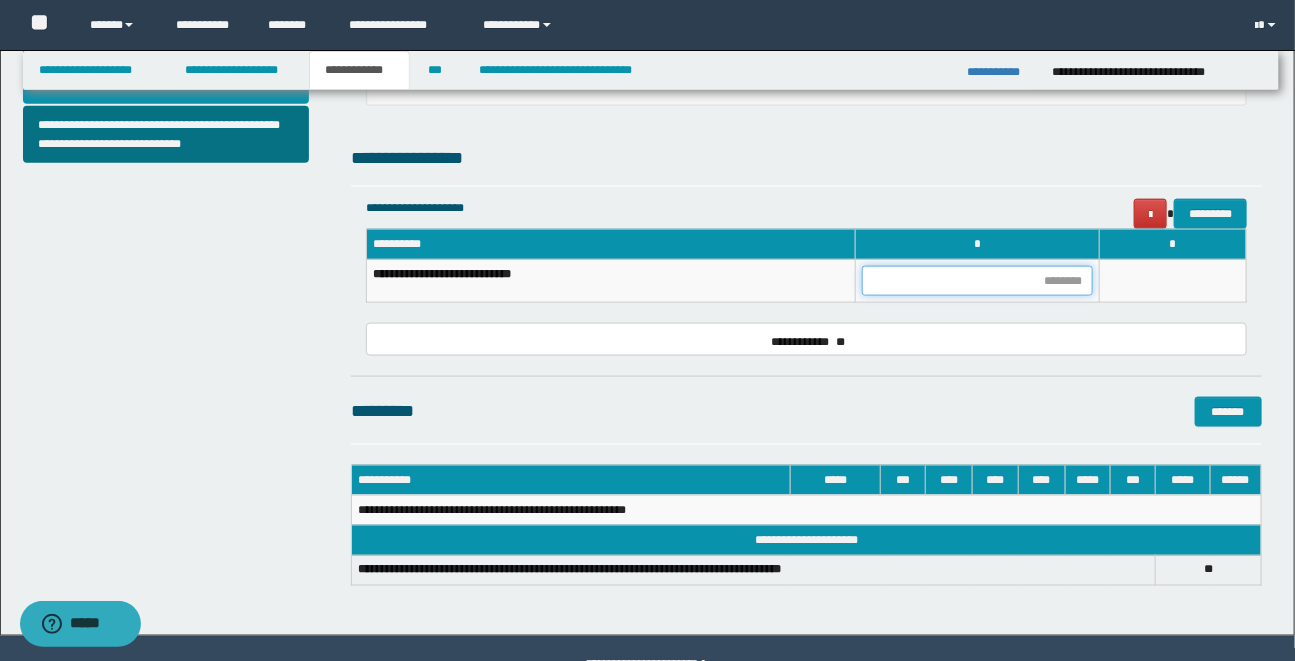 click at bounding box center (977, 281) 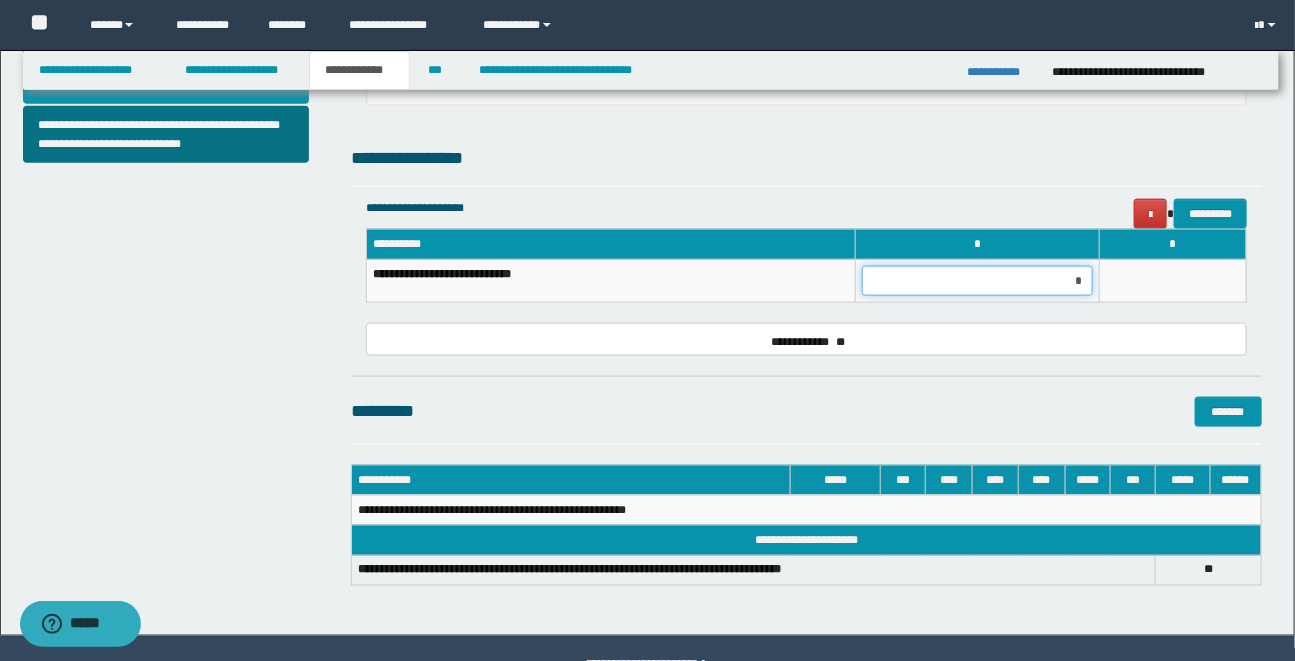 type on "**" 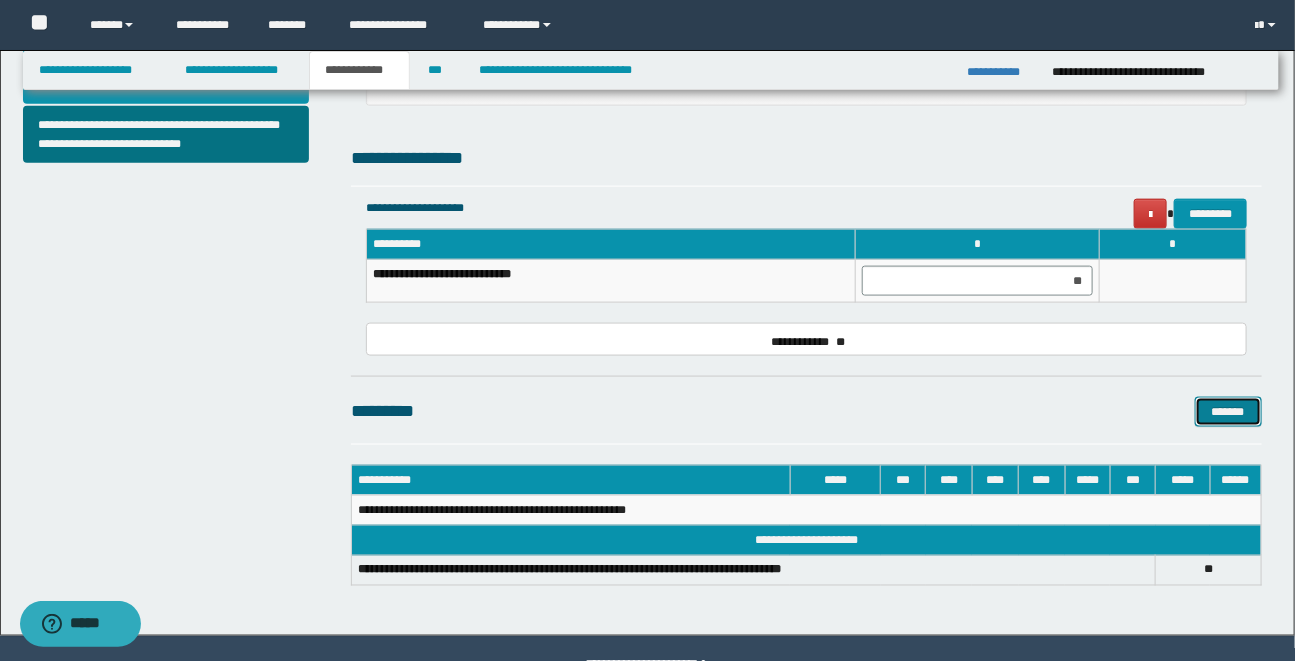 click on "*******" at bounding box center [1228, 412] 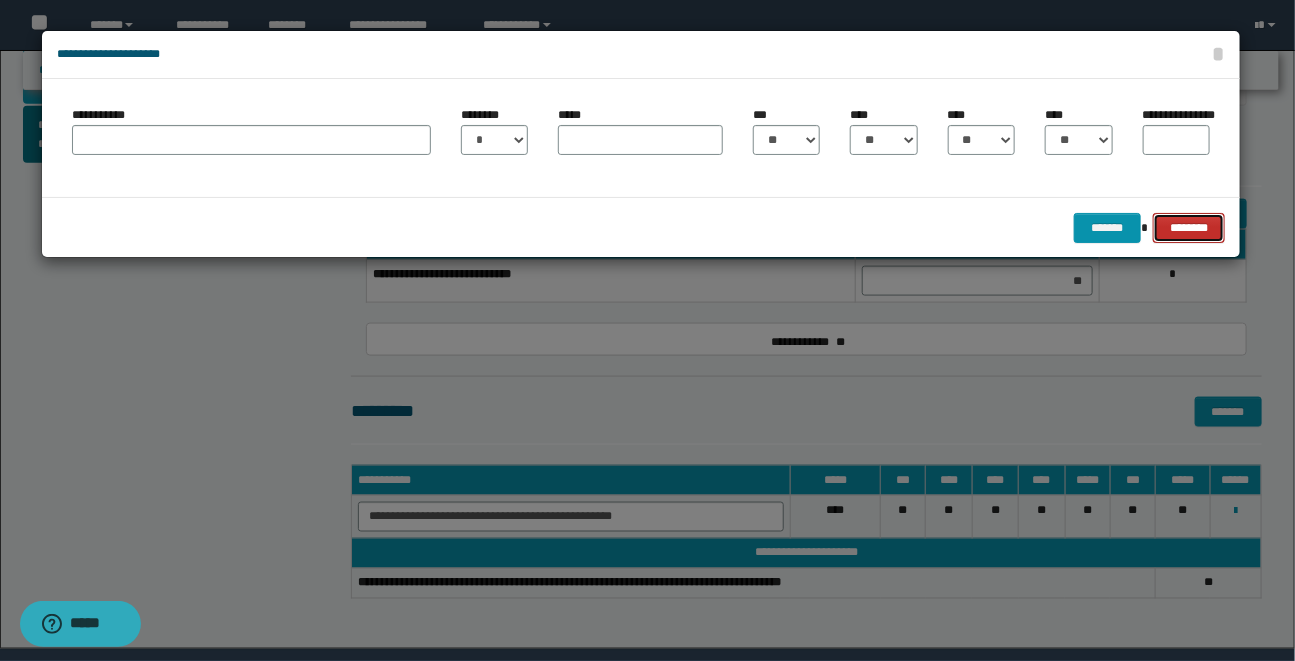 click on "********" at bounding box center [1189, 228] 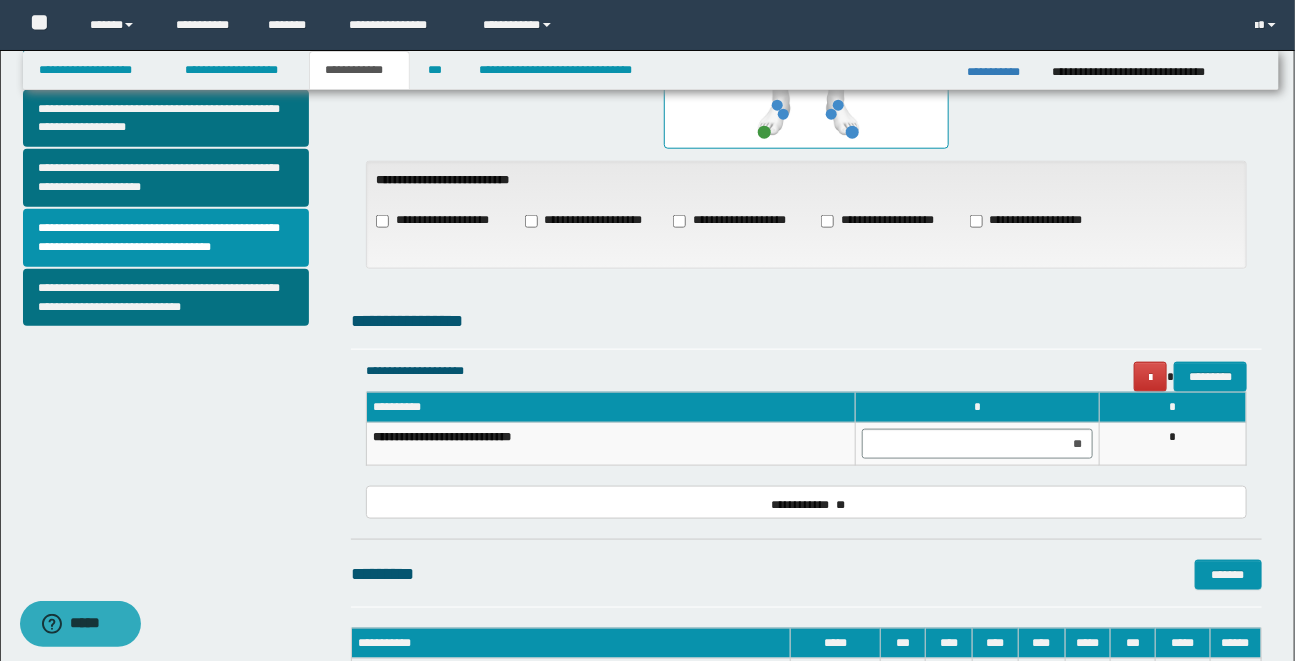 scroll, scrollTop: 547, scrollLeft: 0, axis: vertical 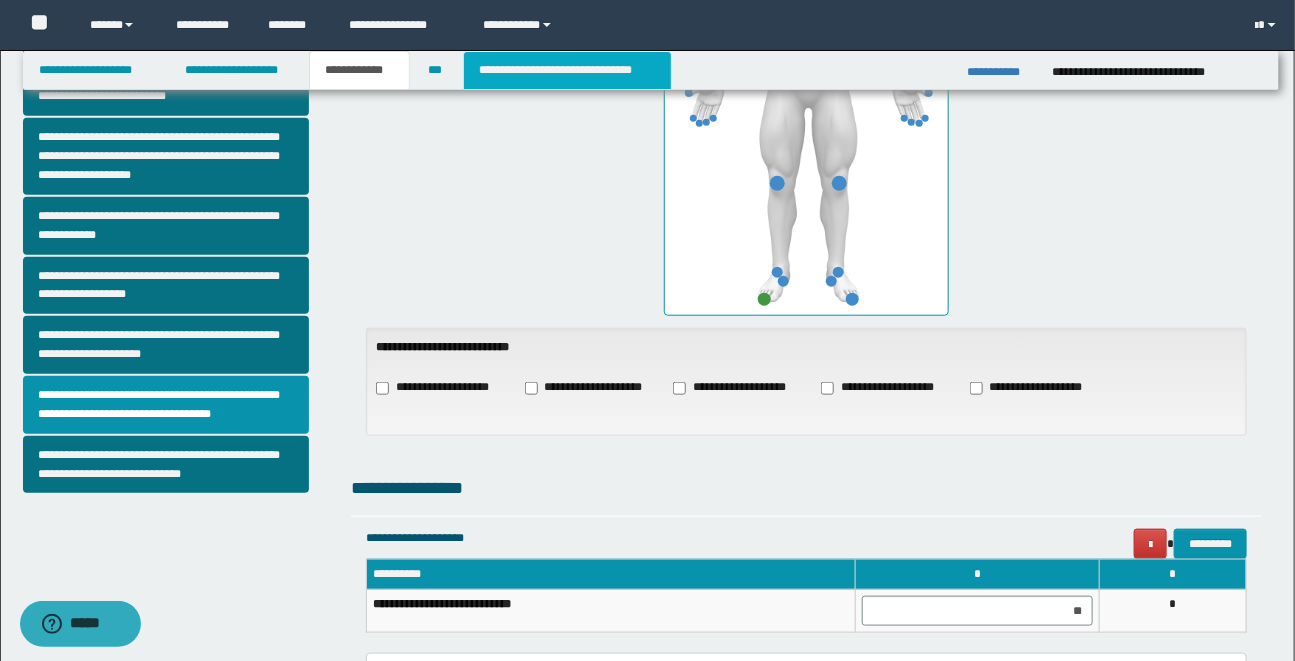 click on "**********" at bounding box center (567, 70) 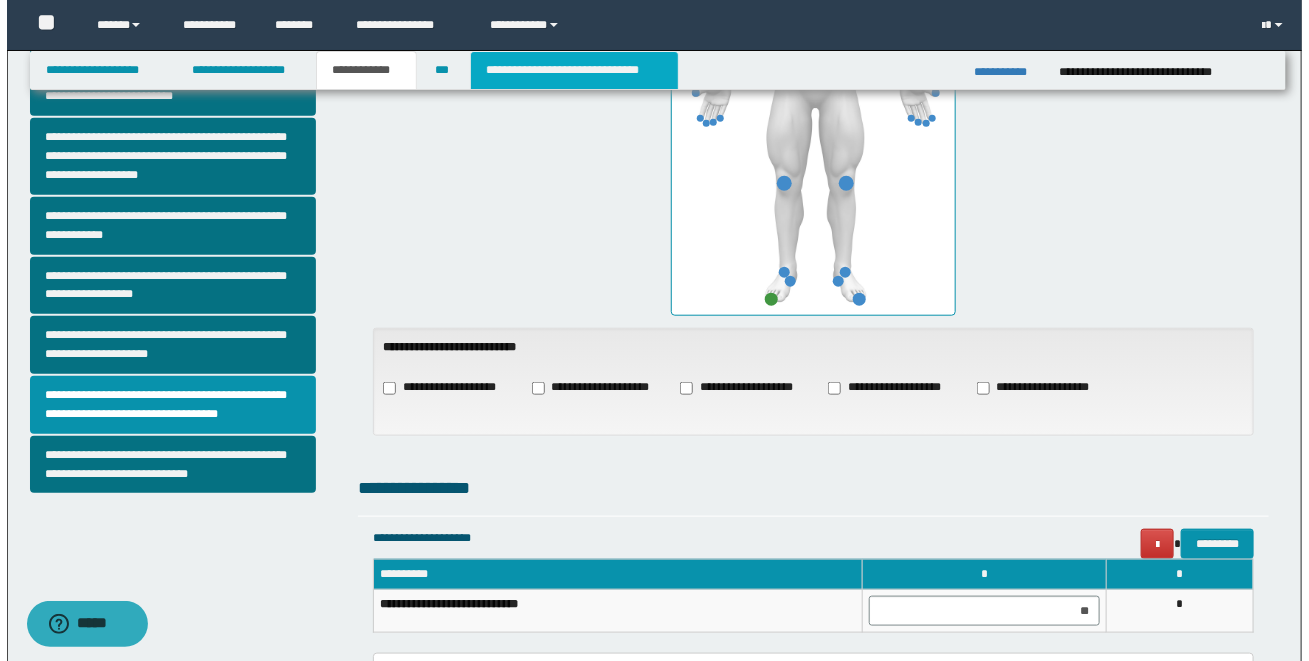 scroll, scrollTop: 0, scrollLeft: 0, axis: both 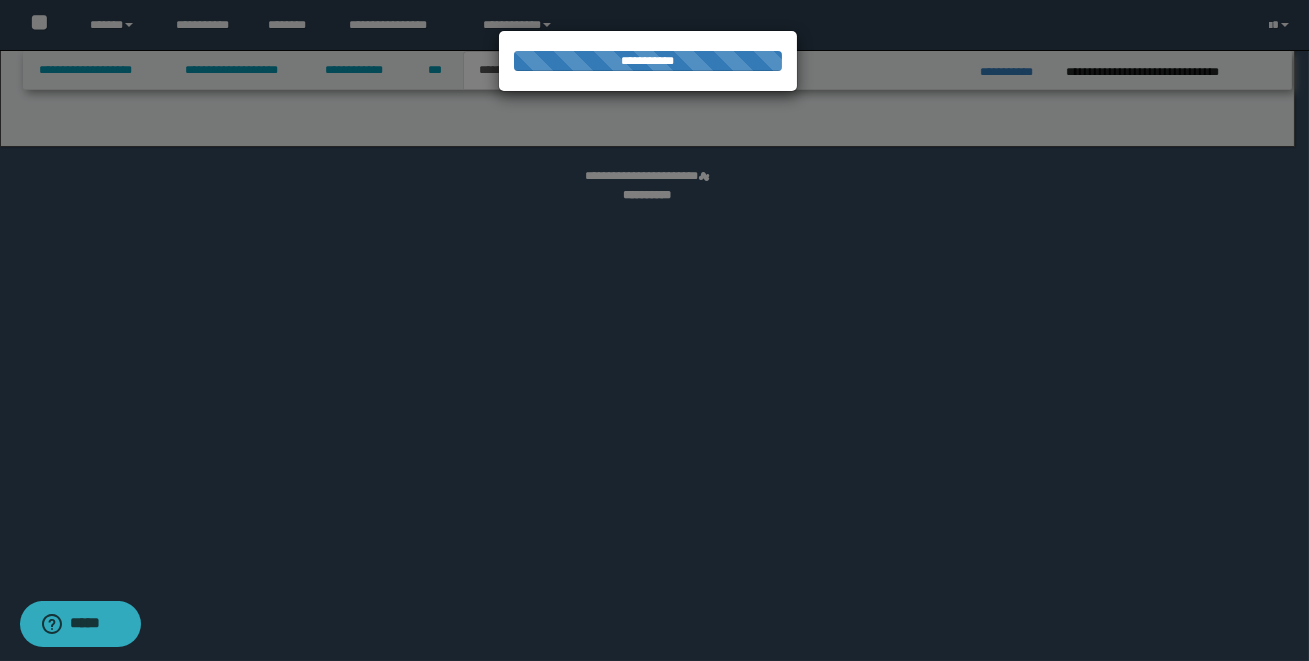 select on "*" 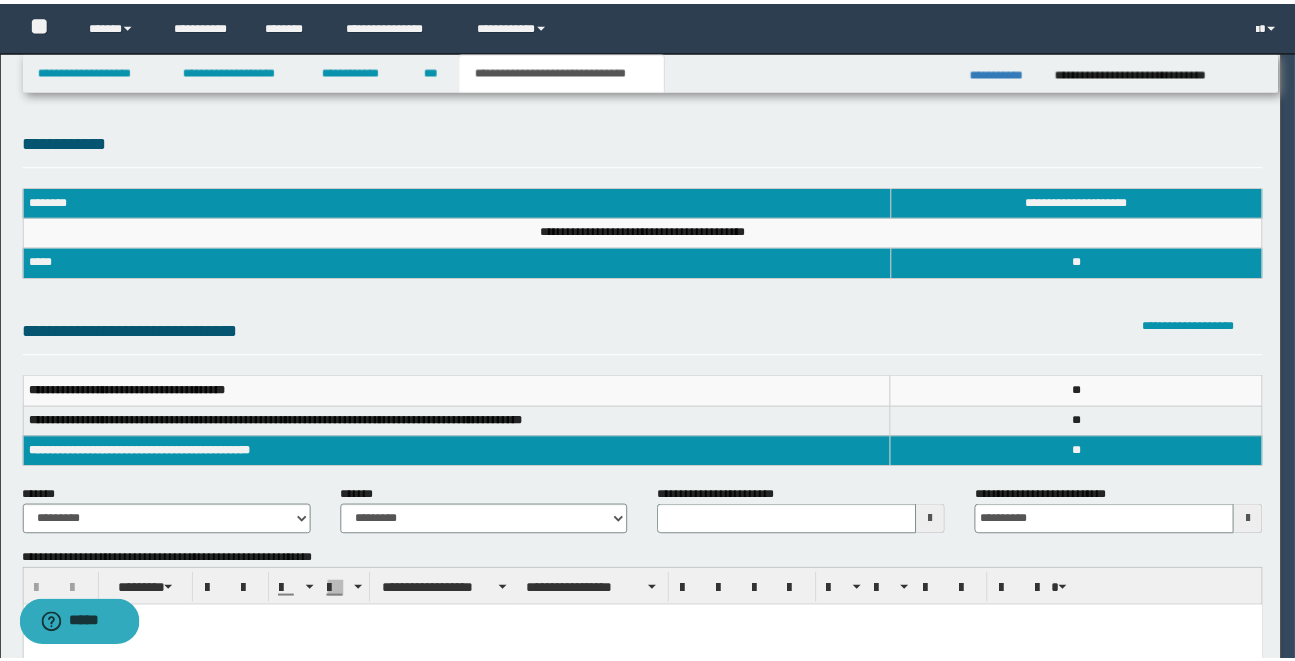 scroll, scrollTop: 0, scrollLeft: 0, axis: both 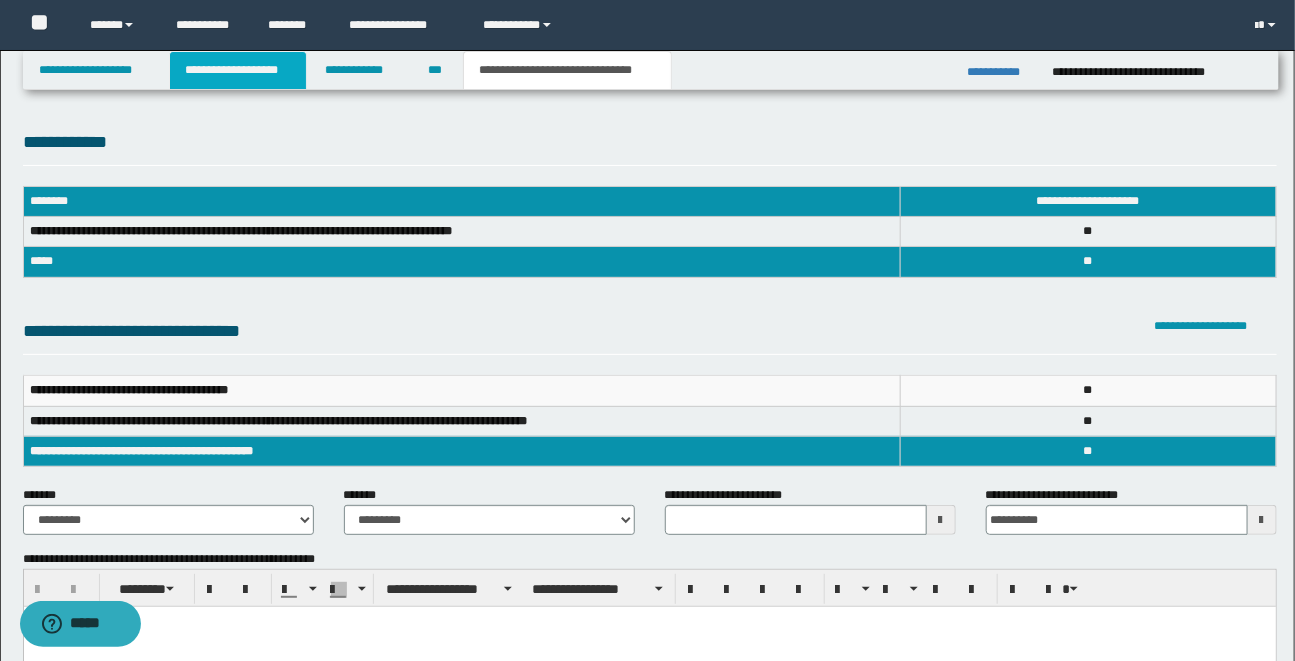click on "**********" at bounding box center [238, 70] 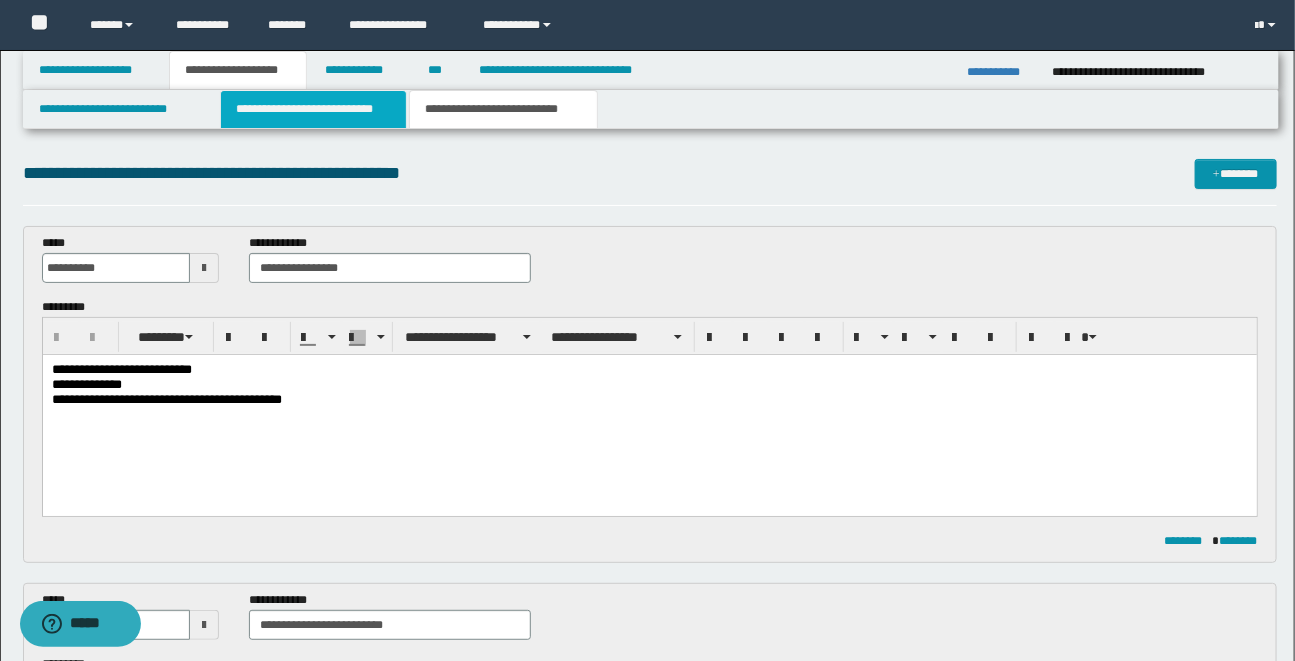 click on "**********" at bounding box center [313, 109] 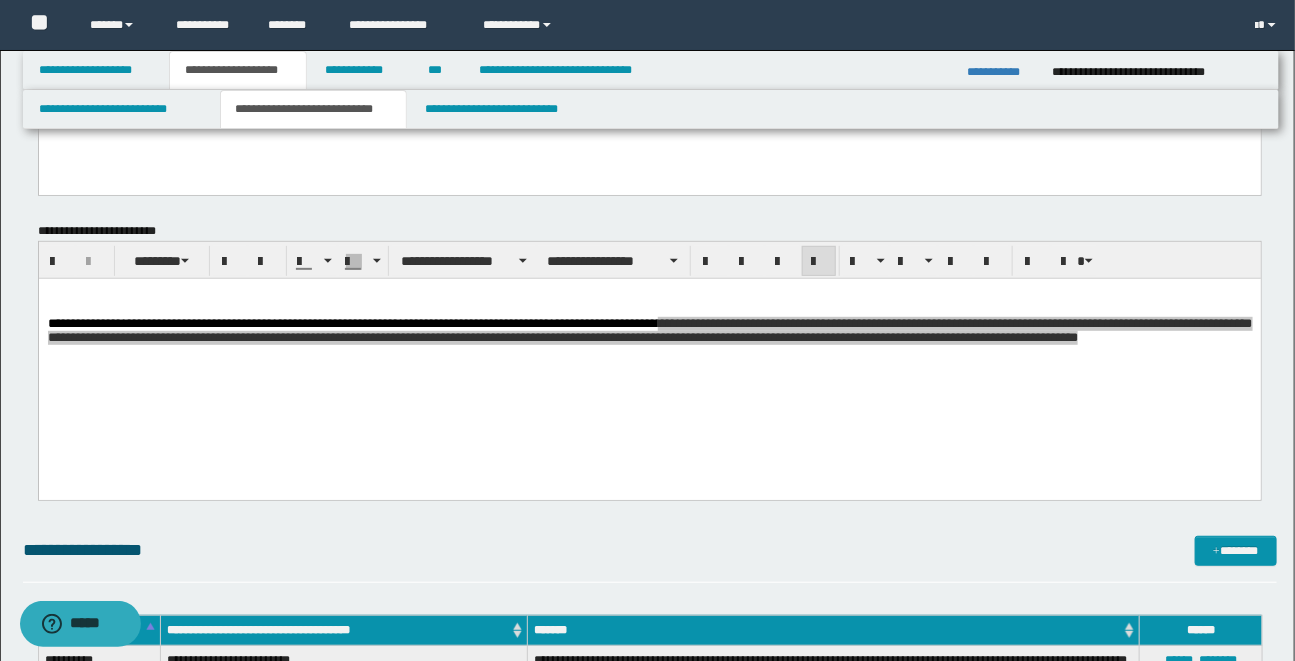 scroll, scrollTop: 0, scrollLeft: 0, axis: both 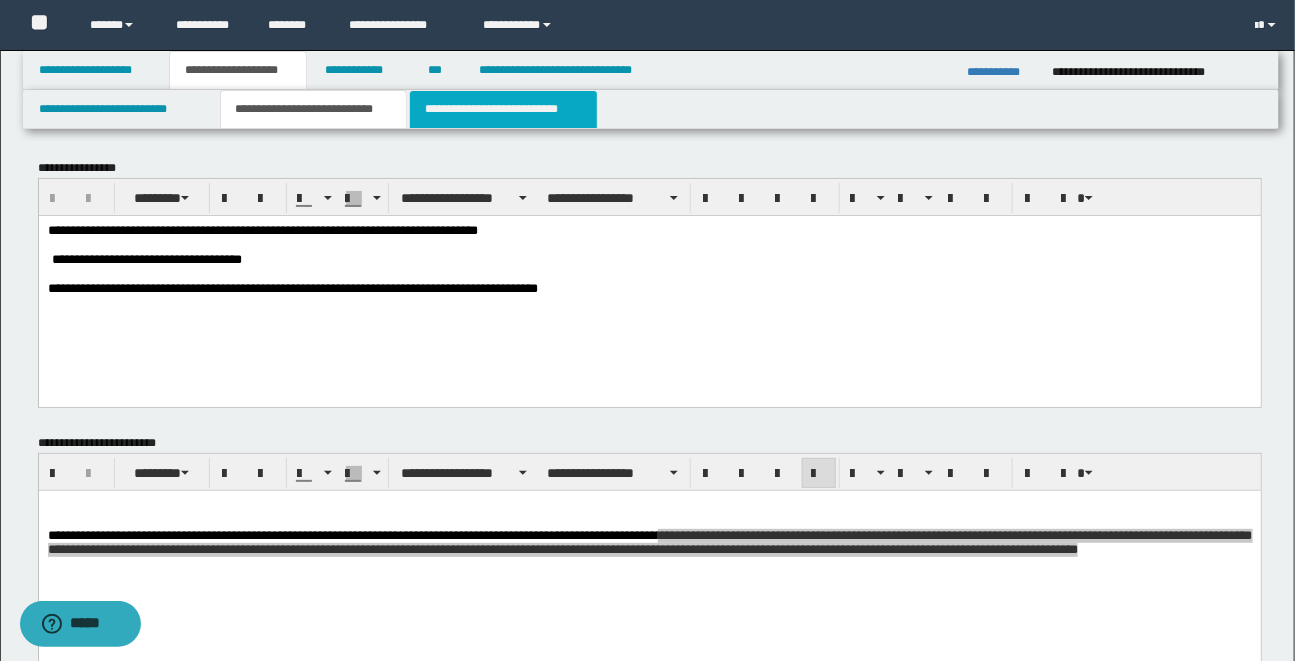 click on "**********" at bounding box center (503, 109) 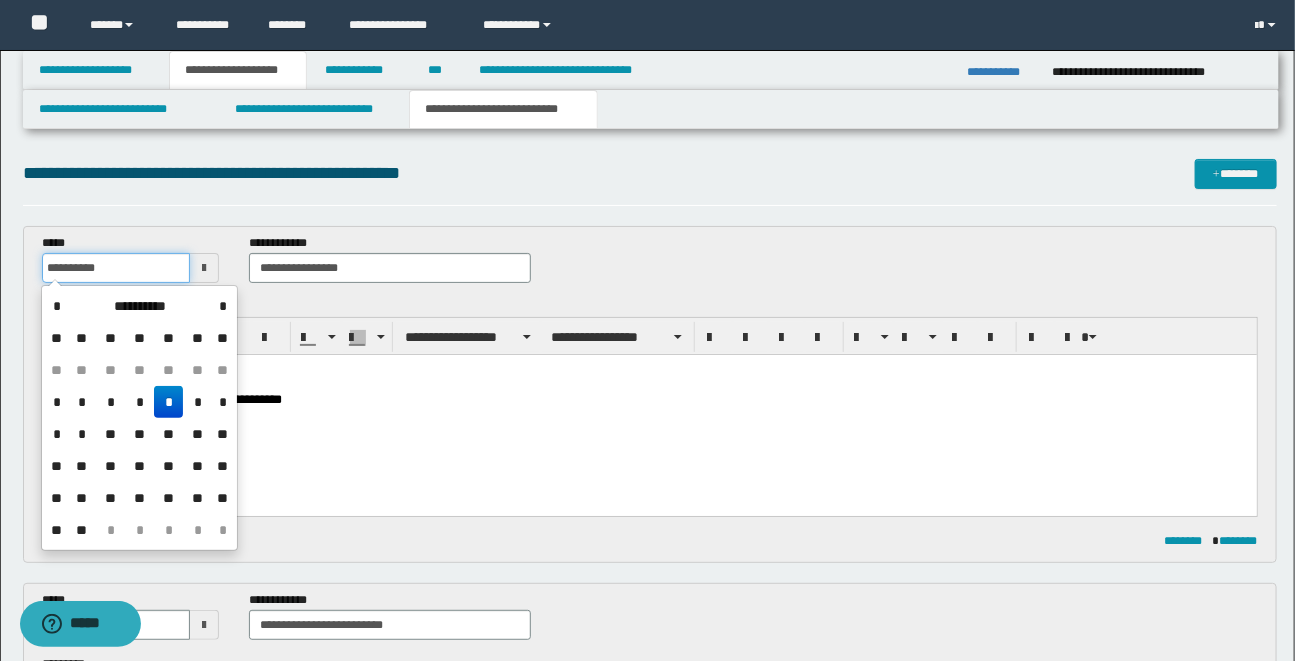 drag, startPoint x: 67, startPoint y: 263, endPoint x: -10, endPoint y: 261, distance: 77.02597 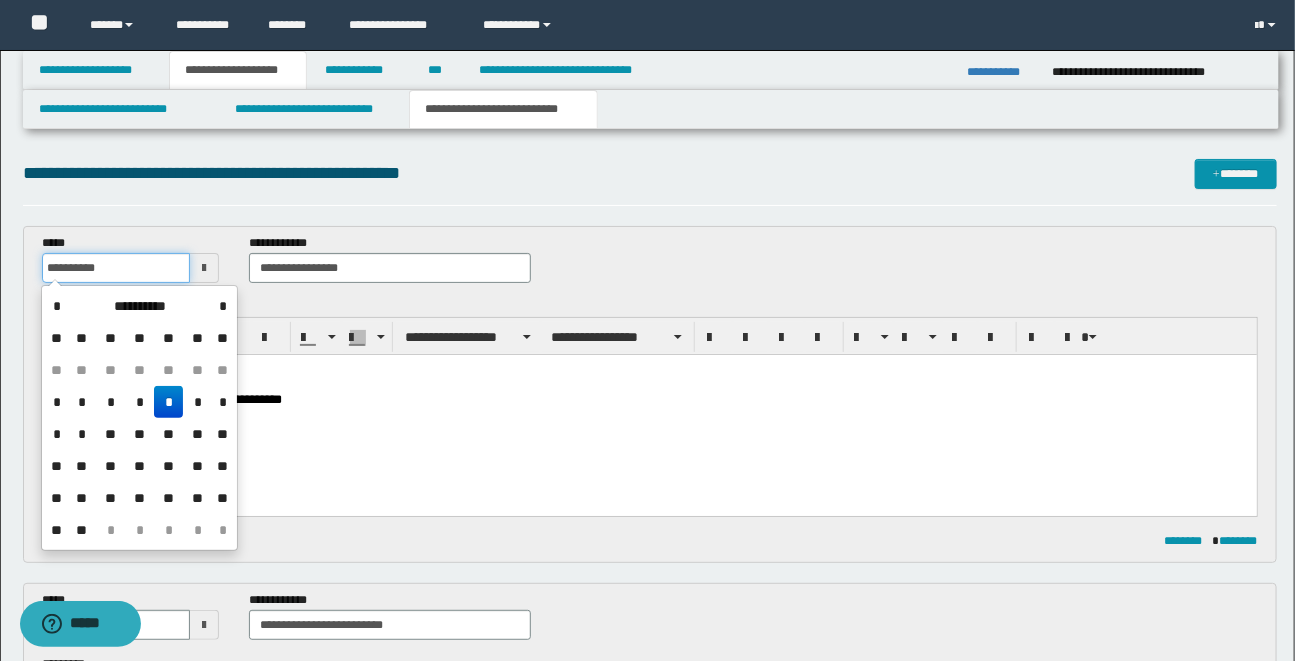 click on "**********" at bounding box center [647, 330] 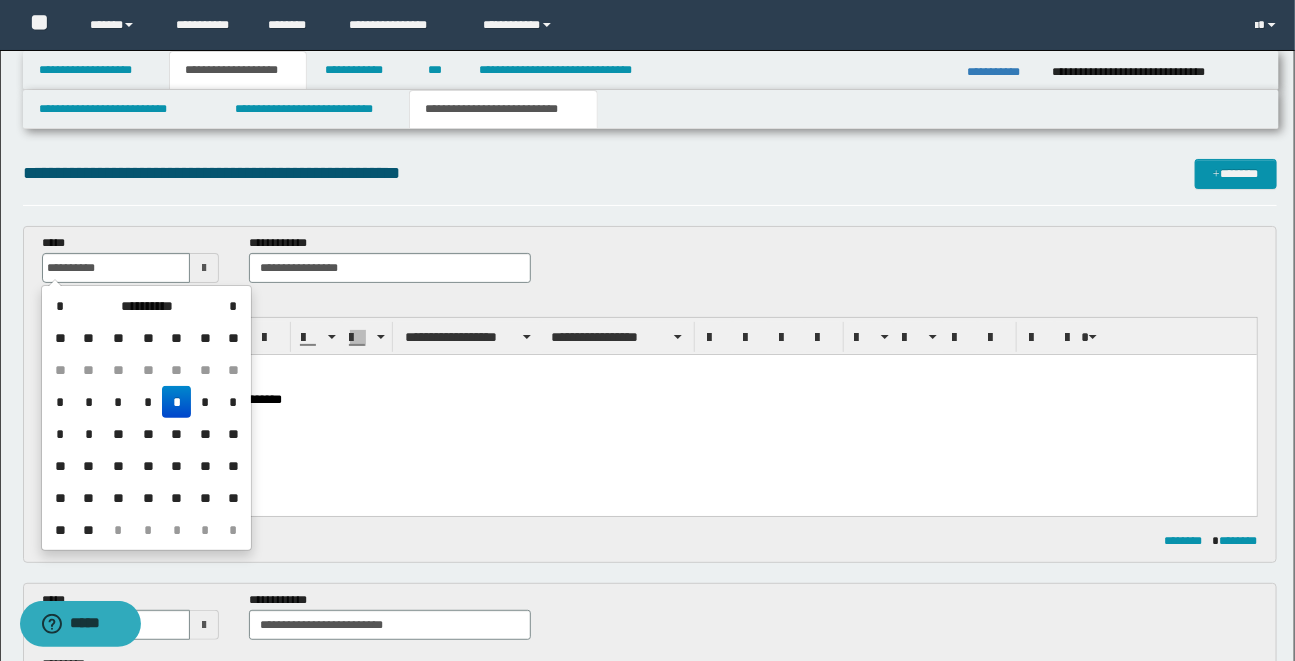 type on "**********" 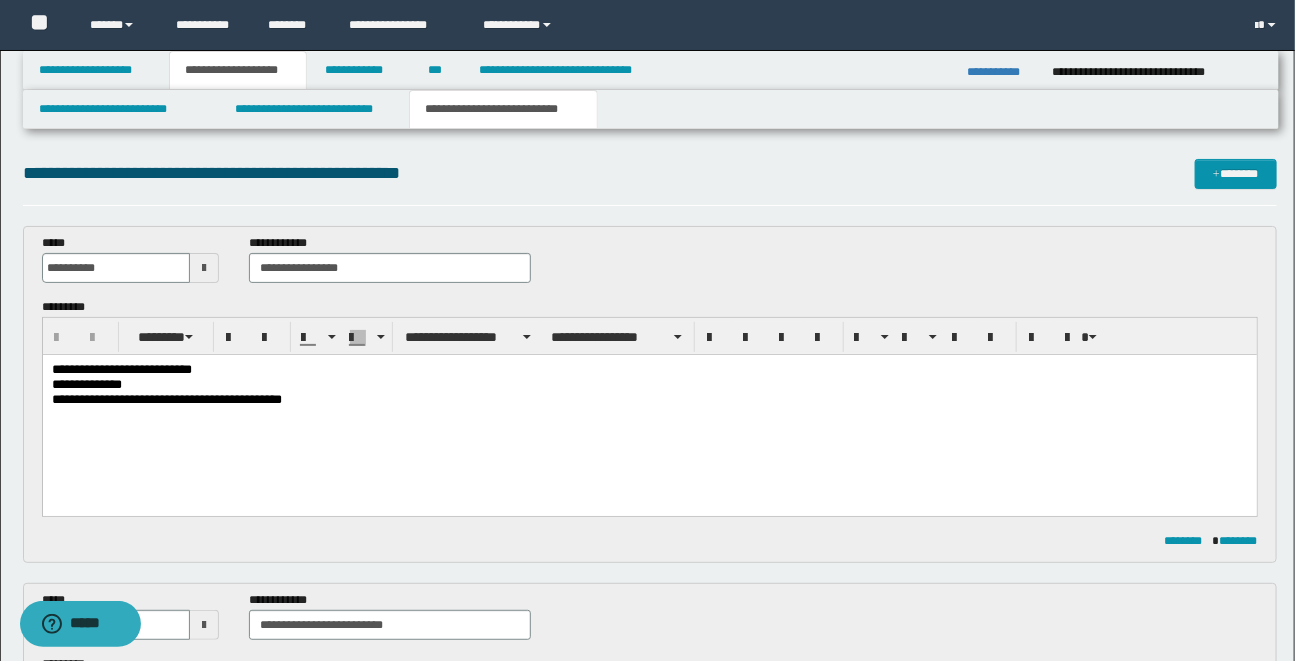 click on "**********" at bounding box center (647, 1062) 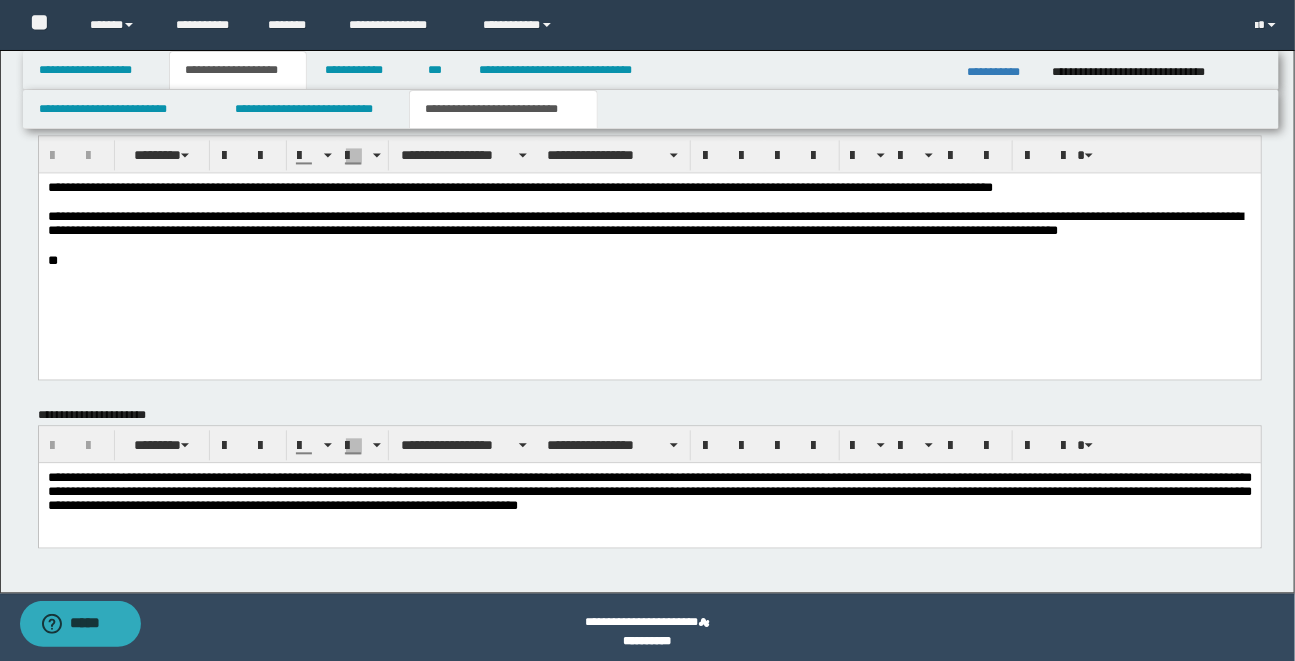 scroll, scrollTop: 1490, scrollLeft: 0, axis: vertical 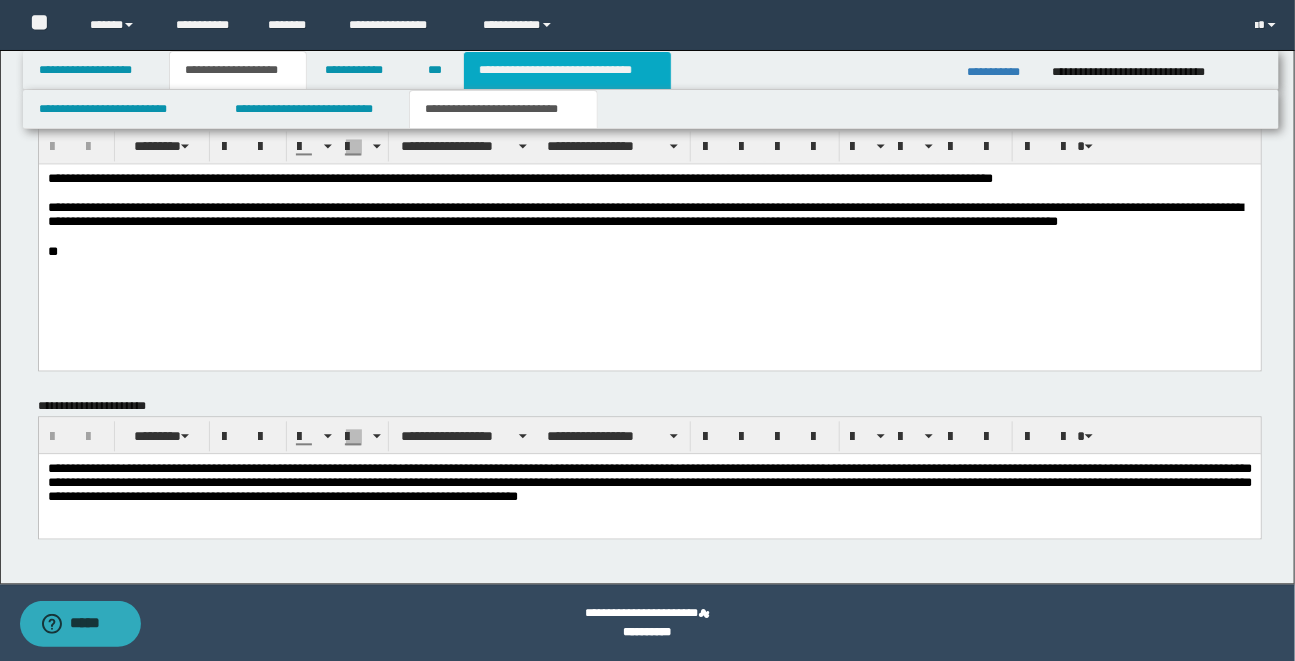 click on "**********" at bounding box center [567, 70] 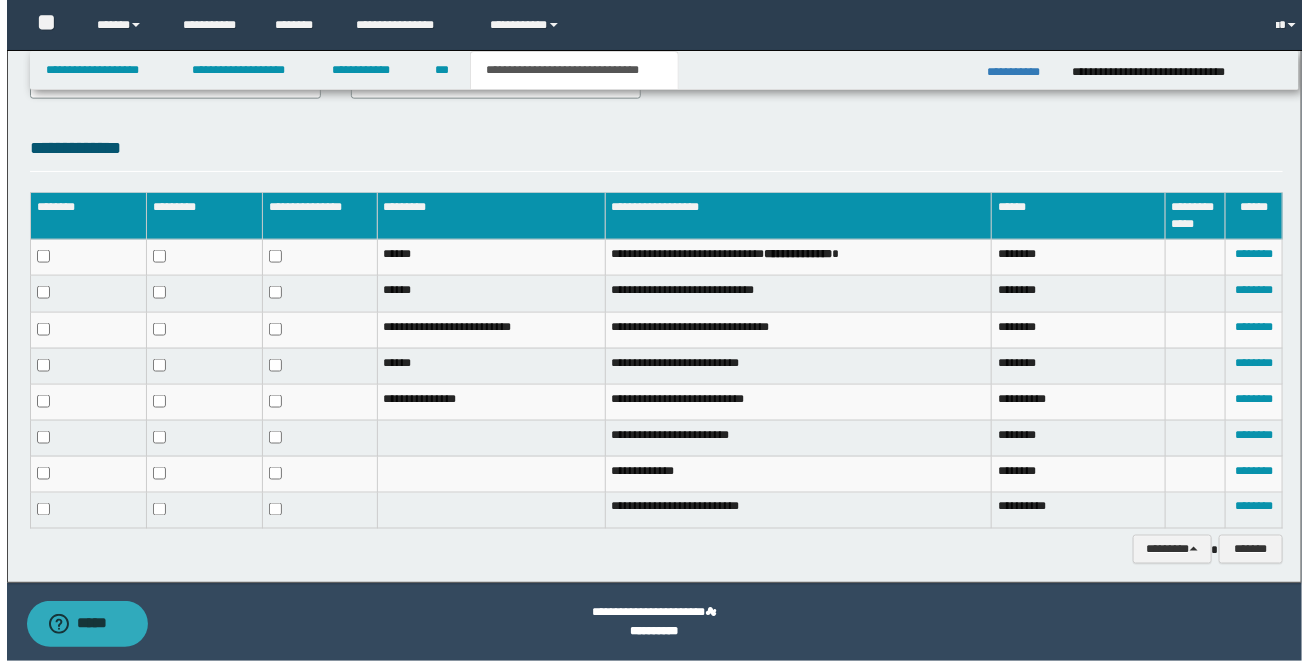 scroll, scrollTop: 922, scrollLeft: 0, axis: vertical 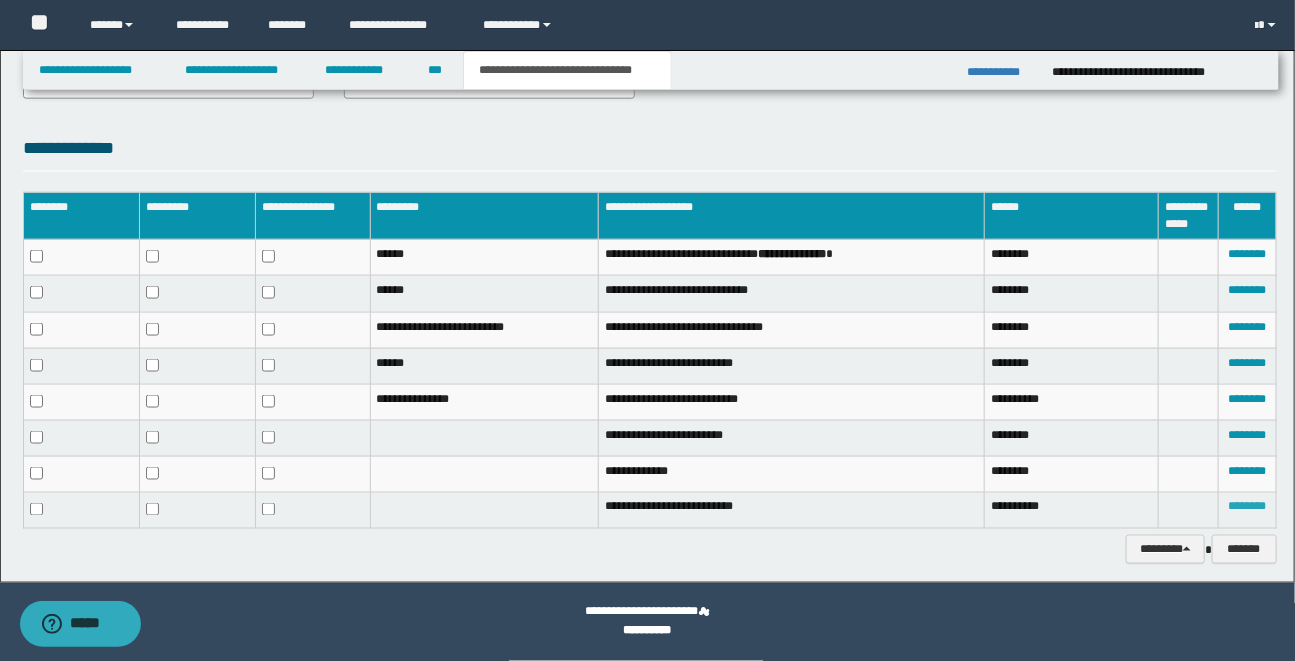 click on "********" at bounding box center (1247, 507) 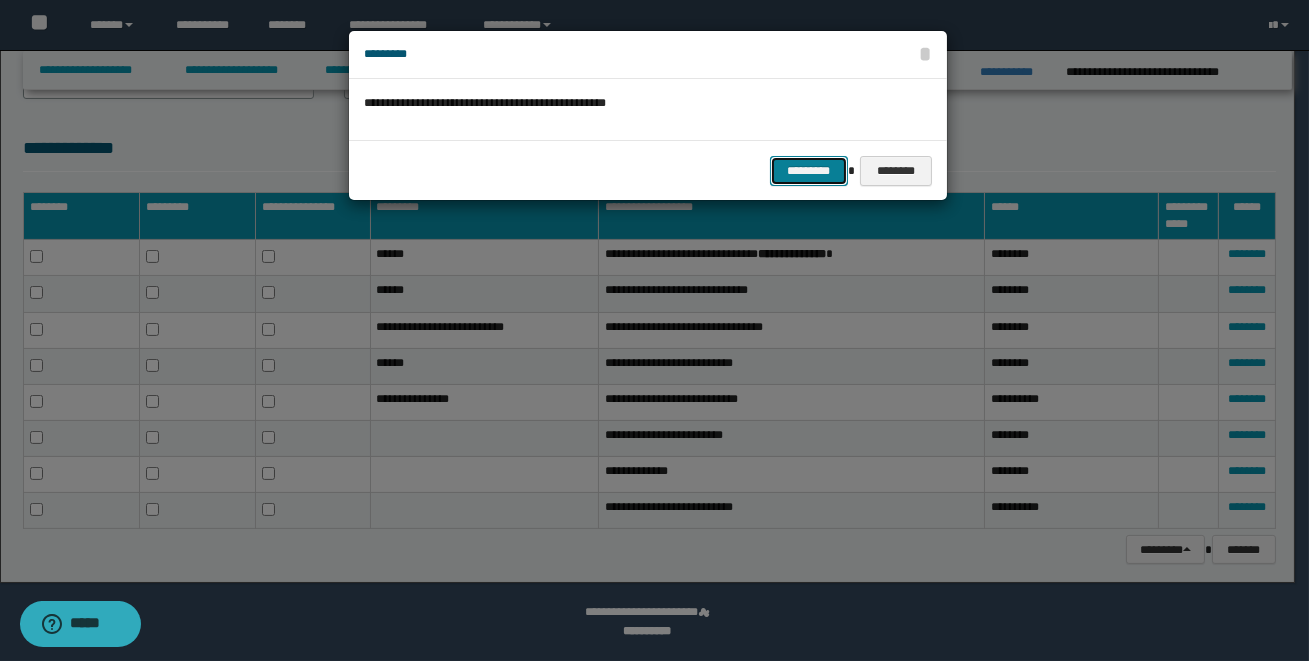 click on "*********" at bounding box center [809, 171] 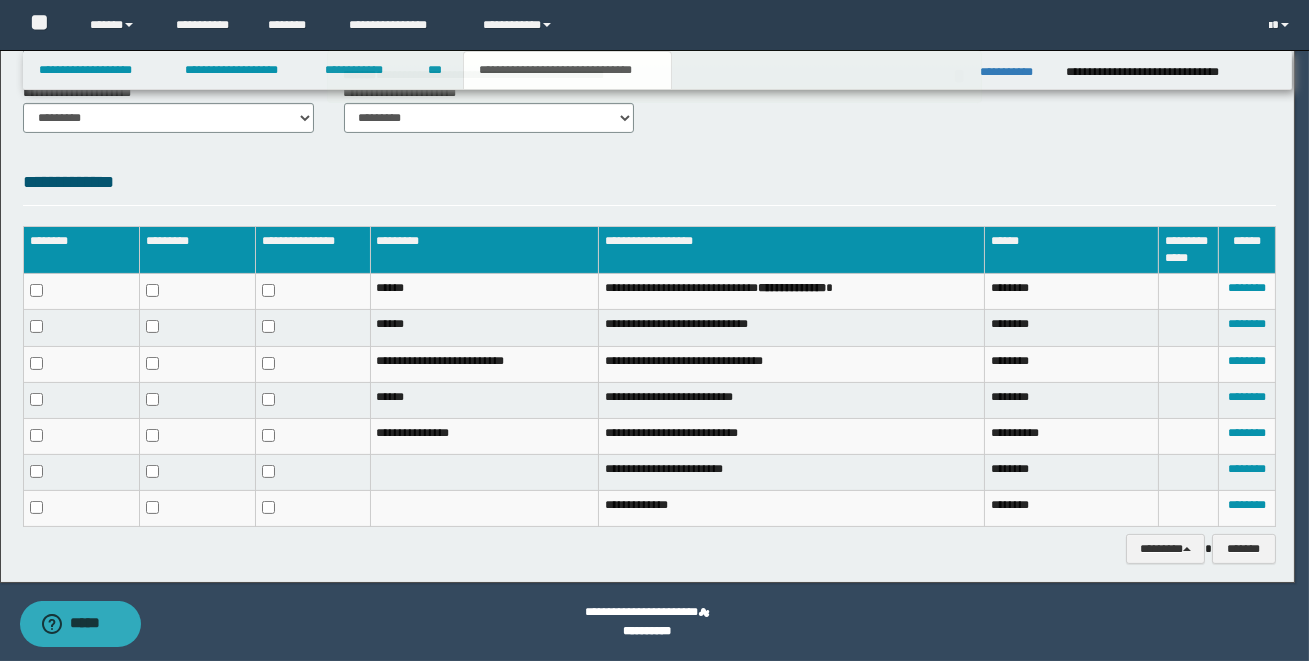 scroll, scrollTop: 887, scrollLeft: 0, axis: vertical 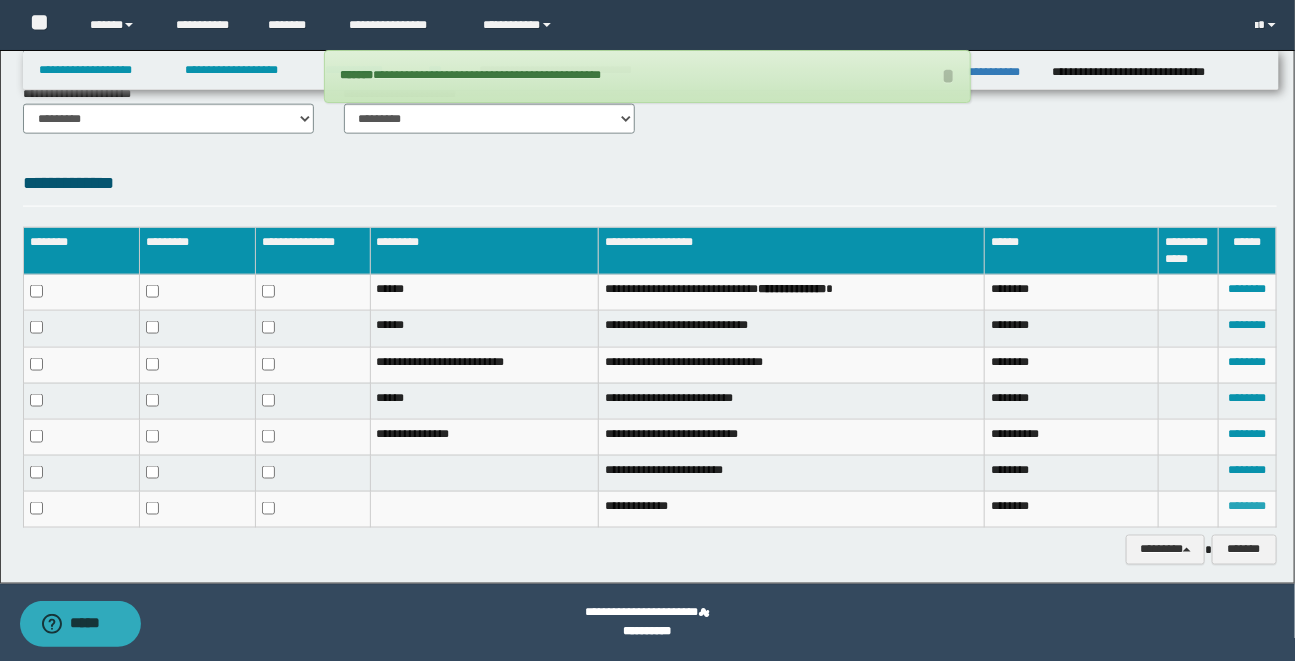 click on "********" at bounding box center [1247, 506] 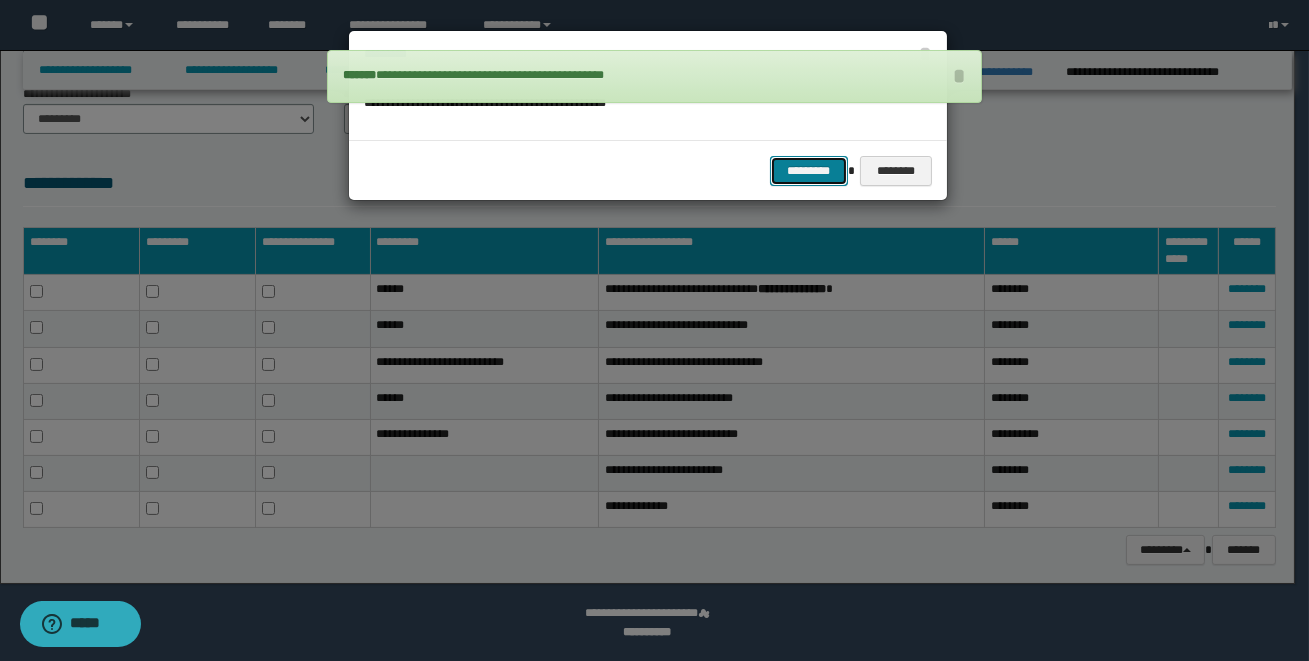click on "*********" at bounding box center [809, 171] 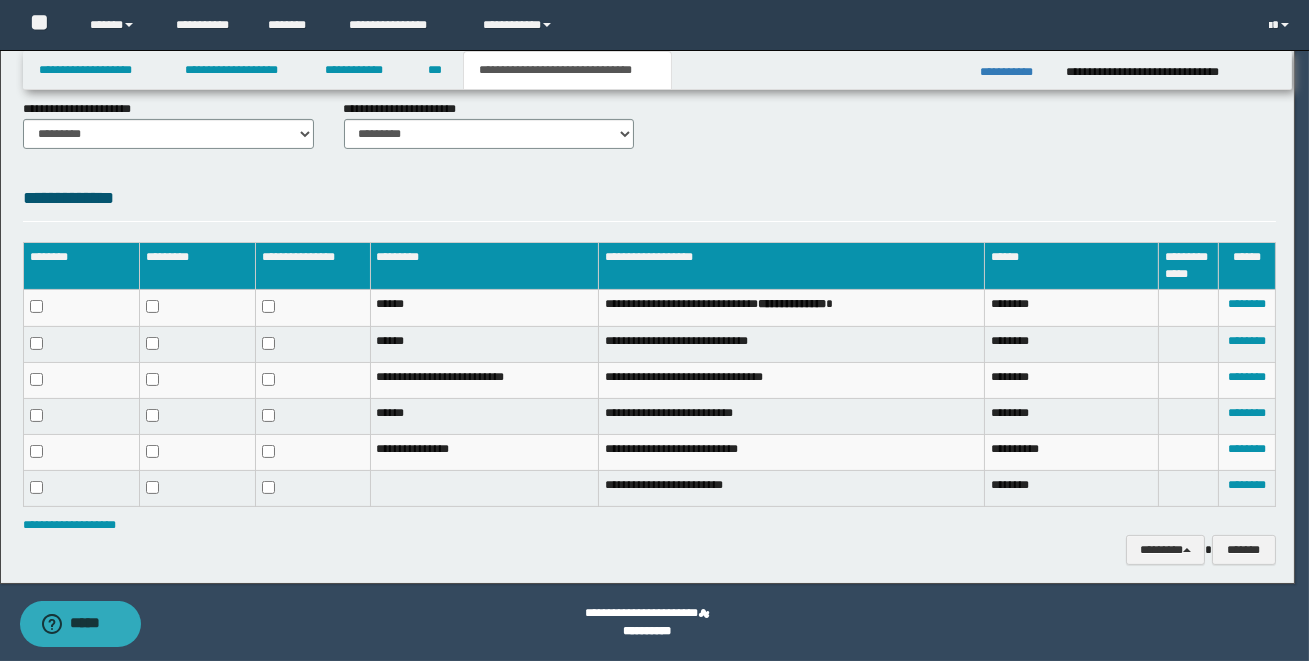 scroll, scrollTop: 872, scrollLeft: 0, axis: vertical 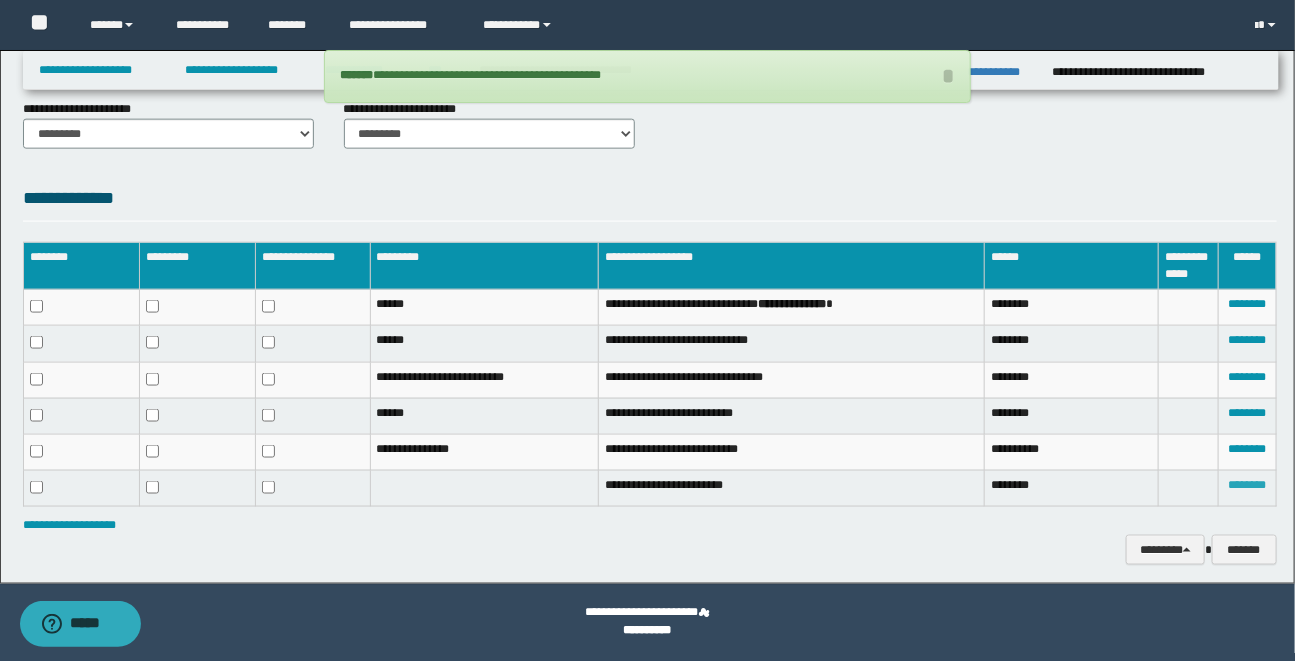 click on "********" at bounding box center (1247, 485) 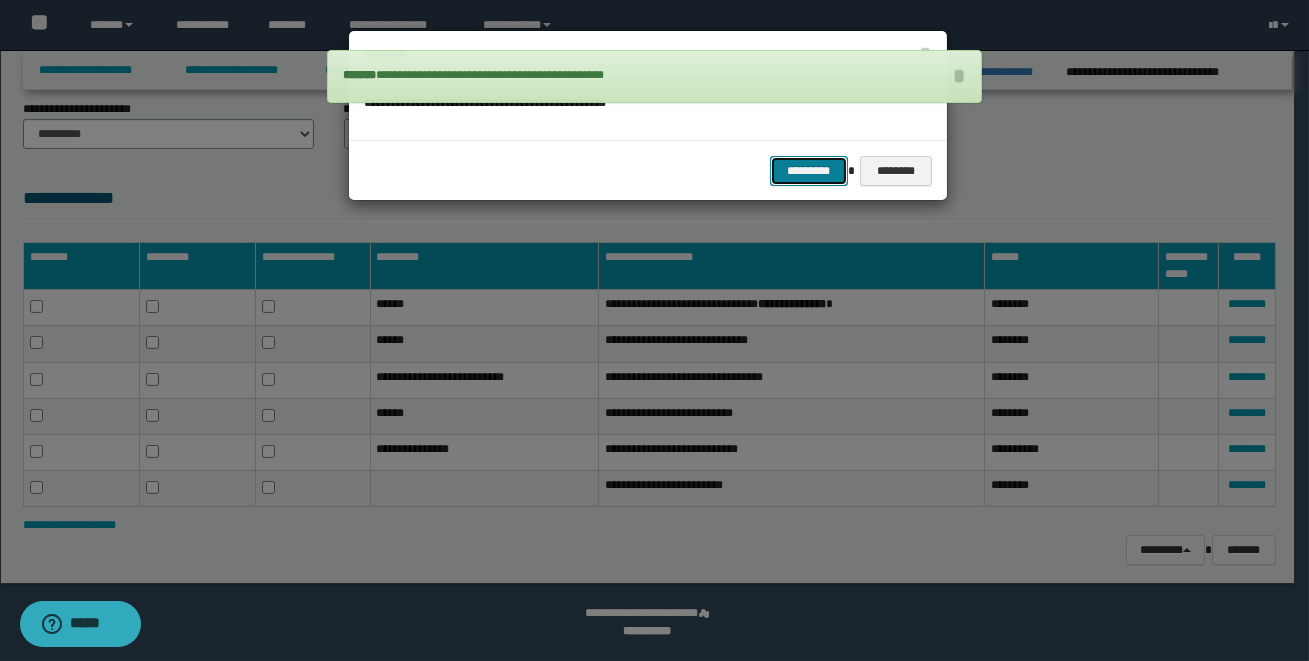 click on "*********" at bounding box center [809, 171] 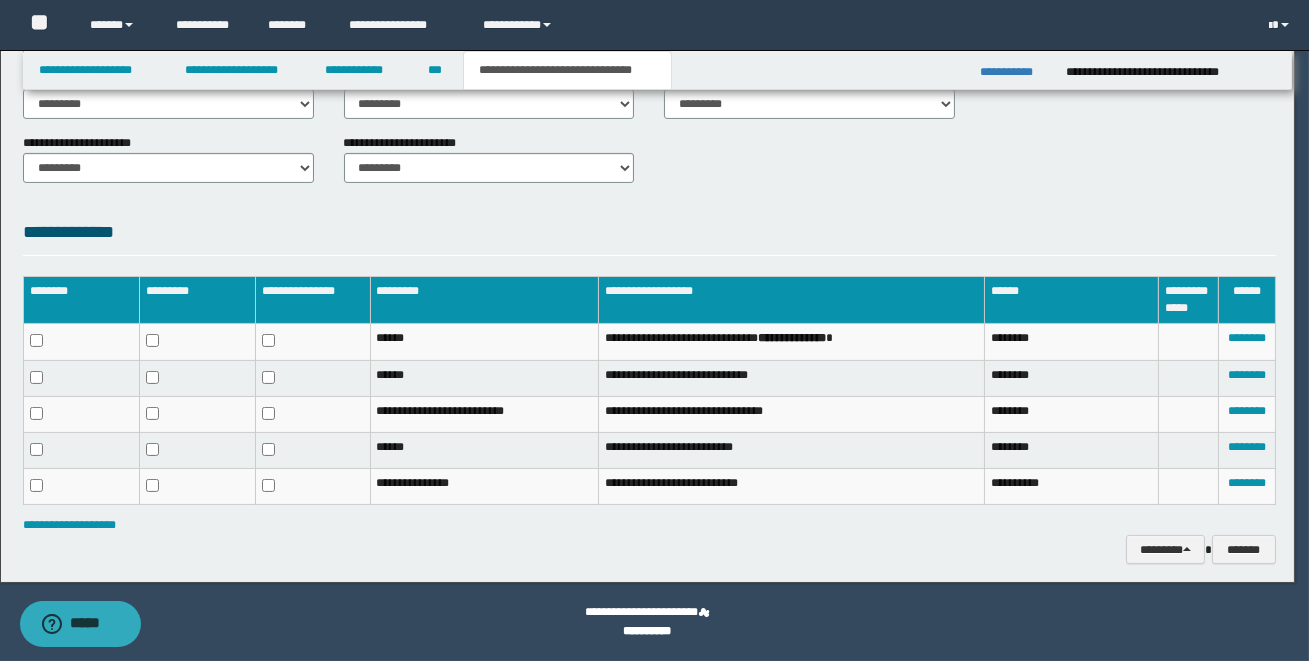 scroll, scrollTop: 838, scrollLeft: 0, axis: vertical 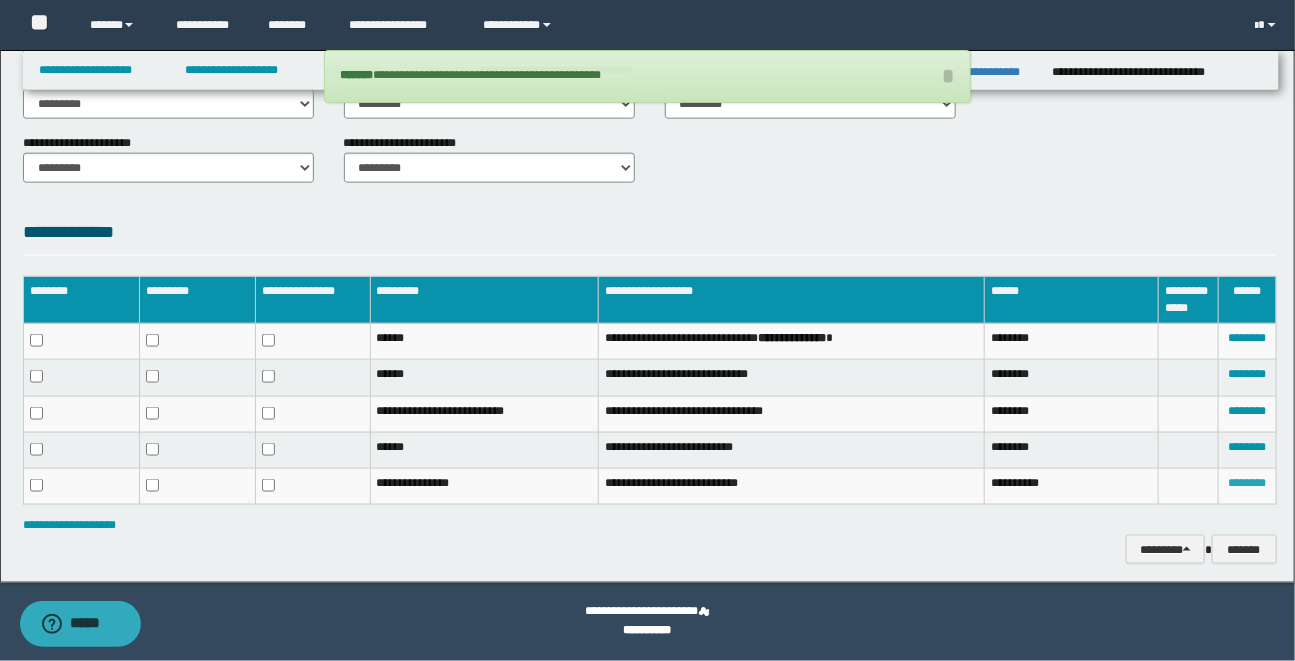 click on "********" at bounding box center (1247, 483) 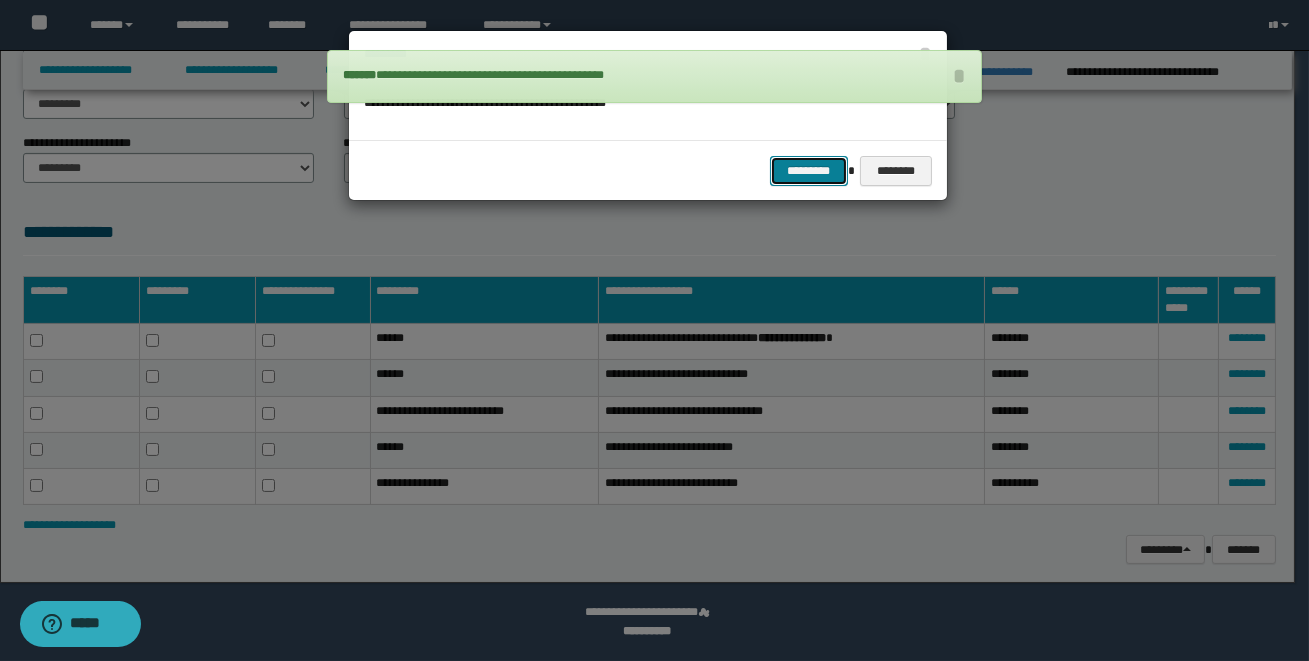 click on "*********" at bounding box center [809, 171] 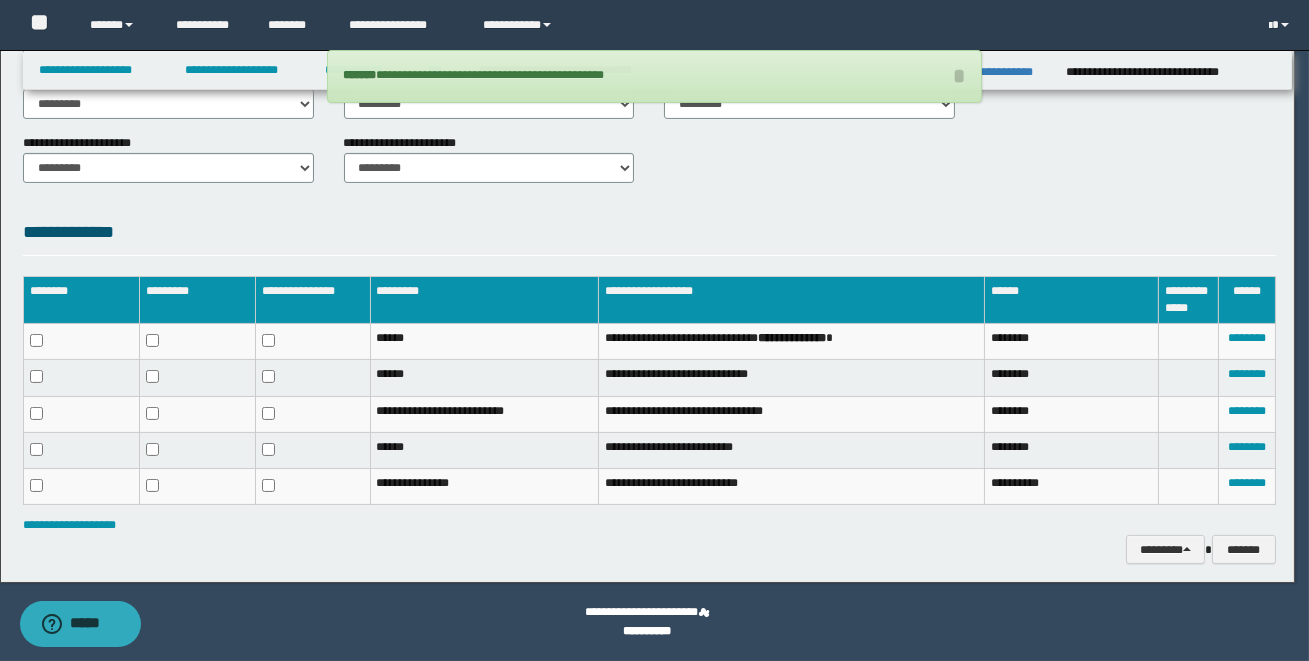 scroll, scrollTop: 803, scrollLeft: 0, axis: vertical 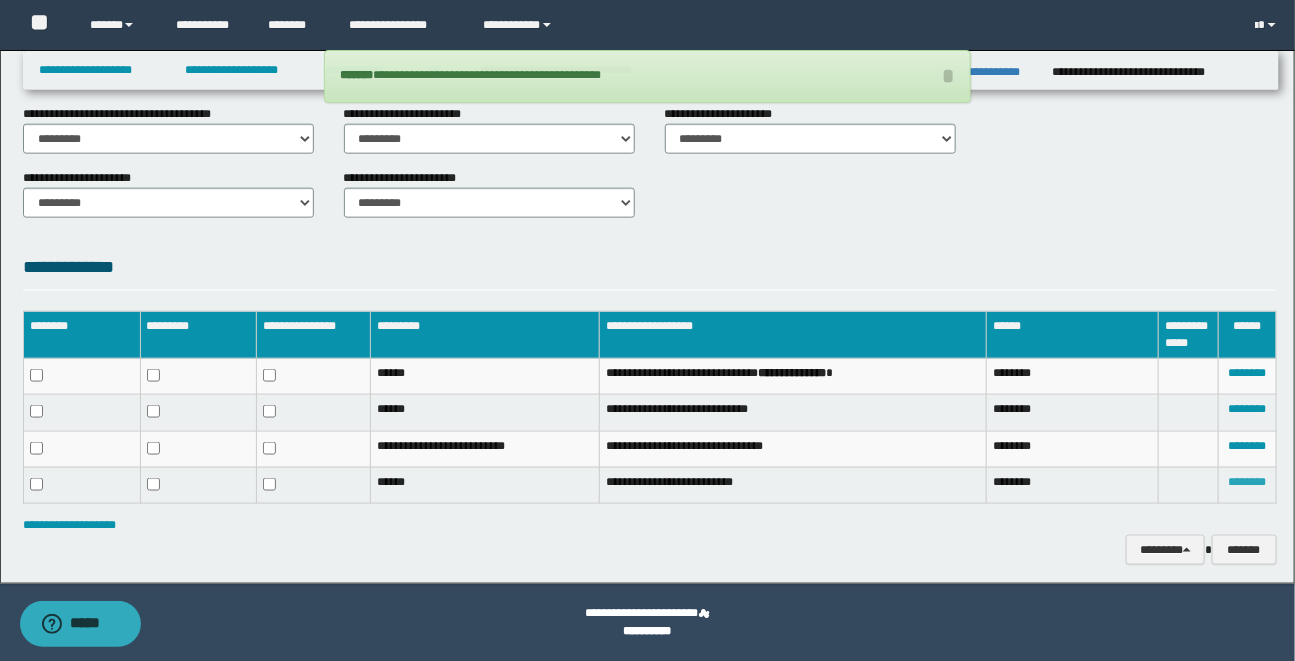 click on "********" at bounding box center (1247, 482) 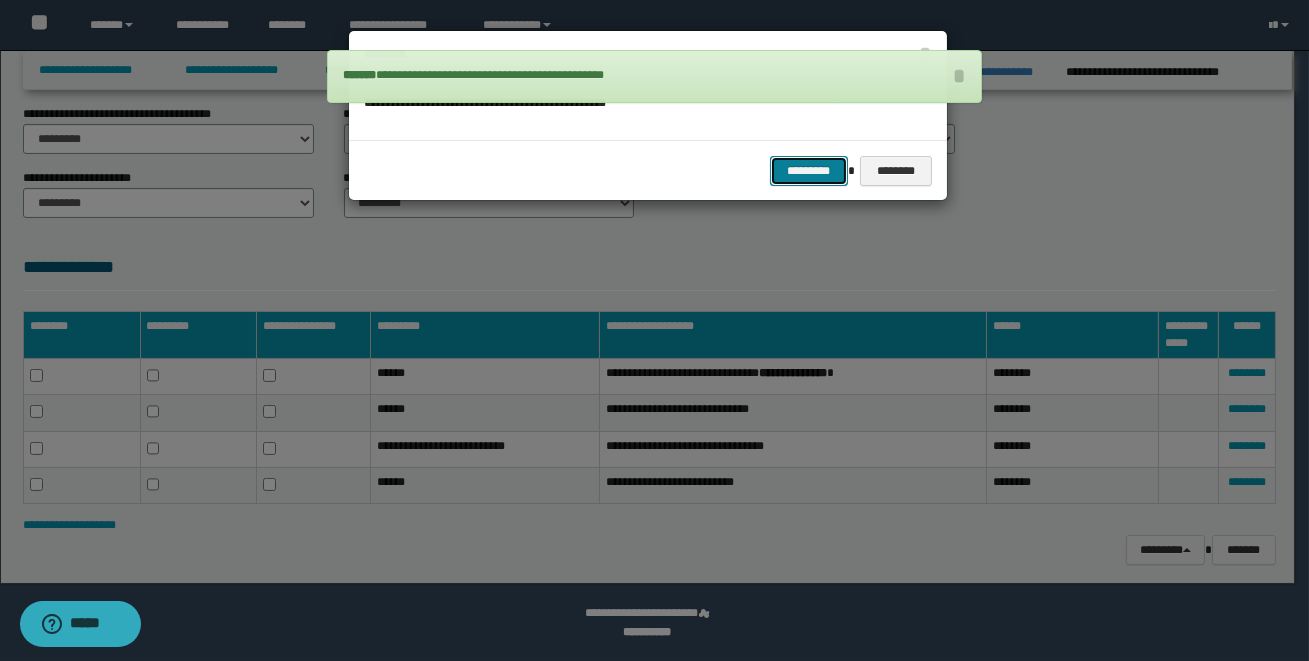 click on "*********" at bounding box center (809, 171) 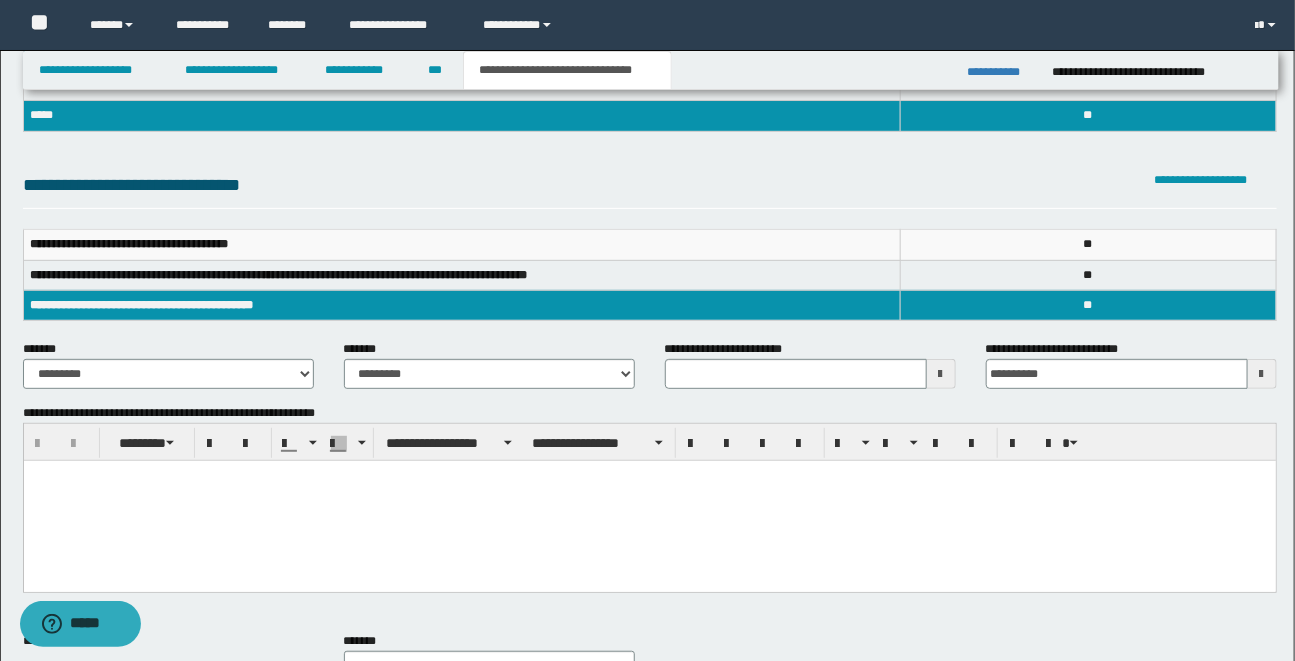 scroll, scrollTop: 170, scrollLeft: 0, axis: vertical 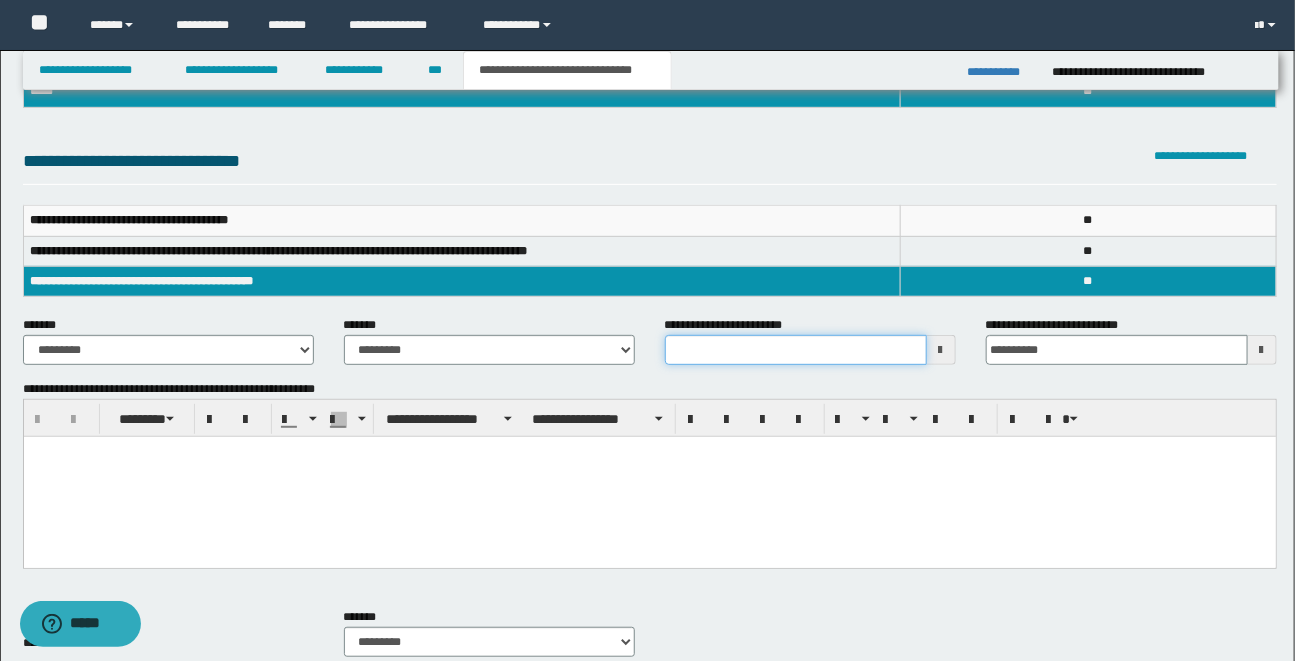 click on "**********" at bounding box center [796, 350] 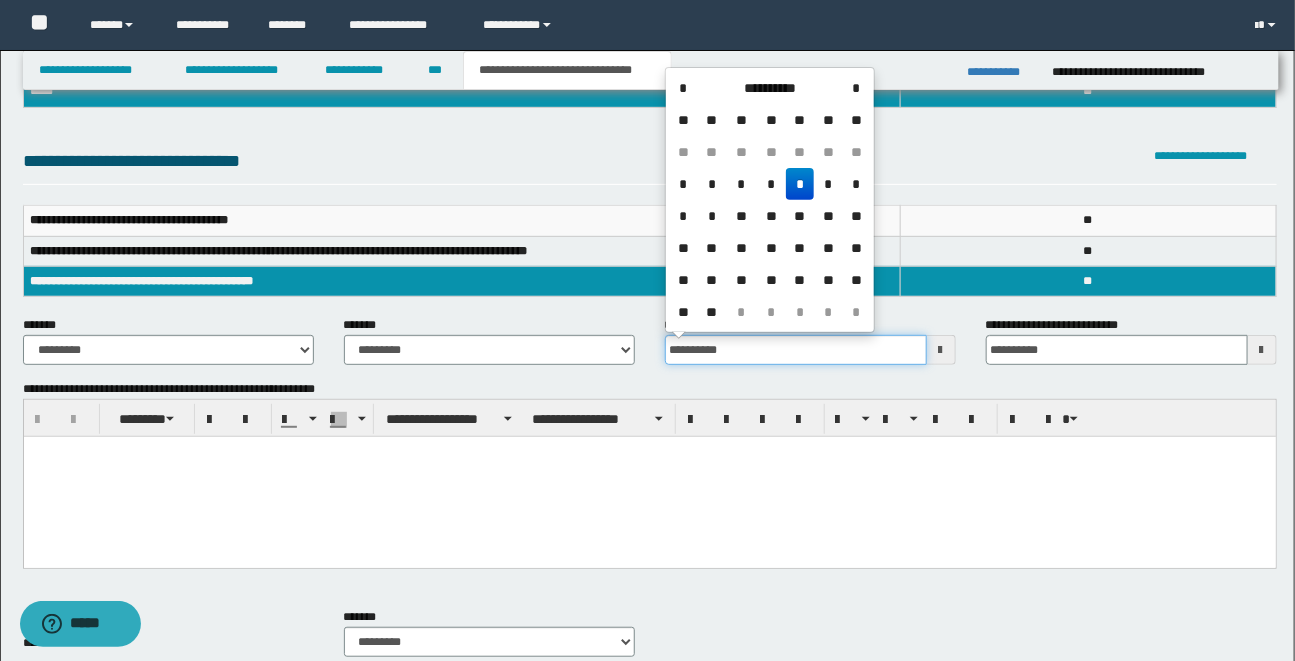 click on "**********" at bounding box center (796, 350) 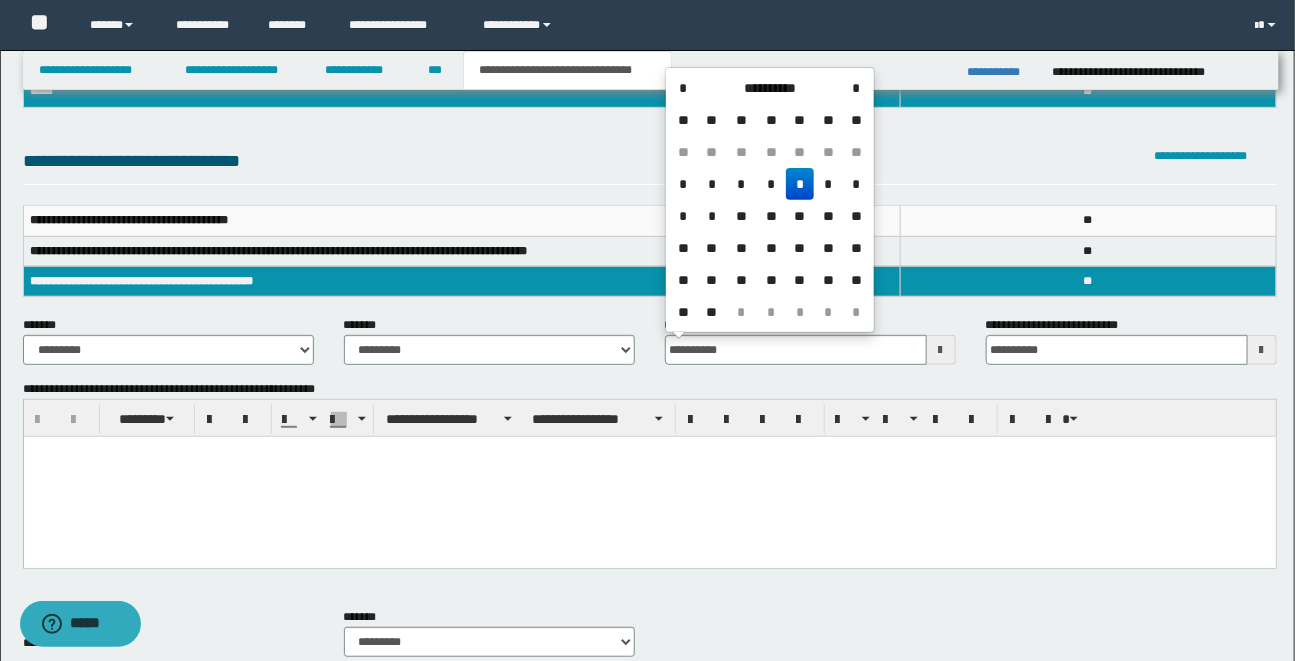 click at bounding box center [649, 476] 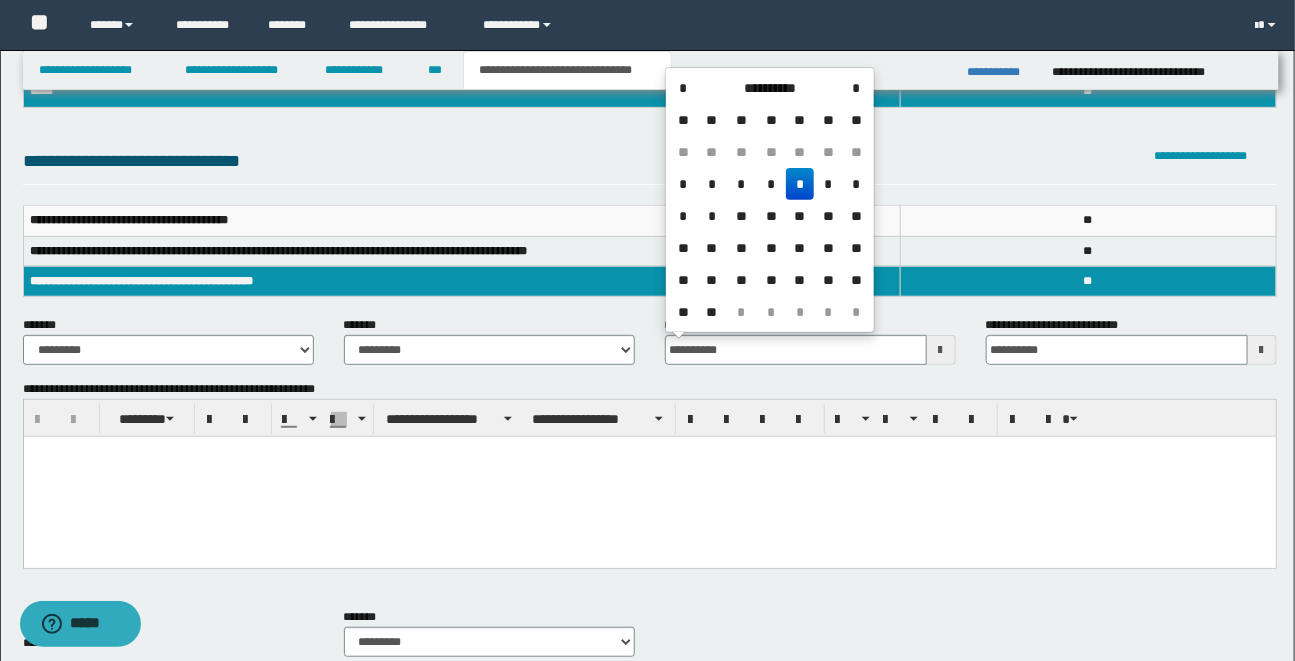 click at bounding box center [649, 476] 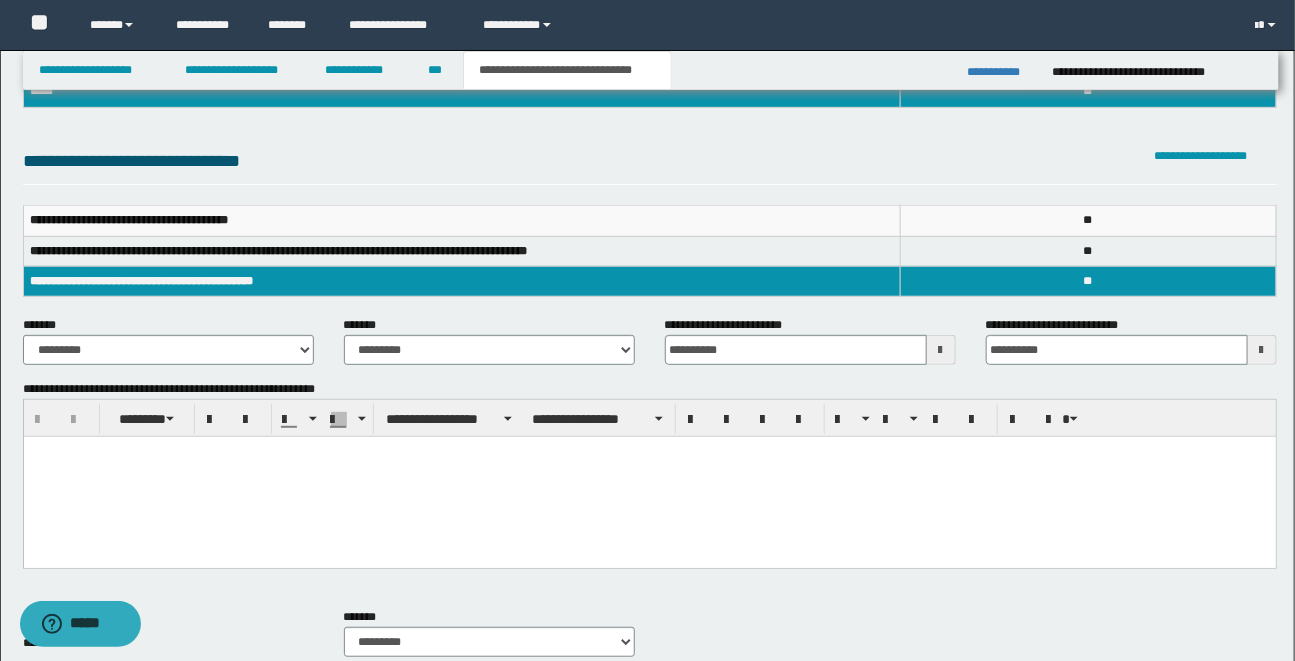 click at bounding box center [649, 476] 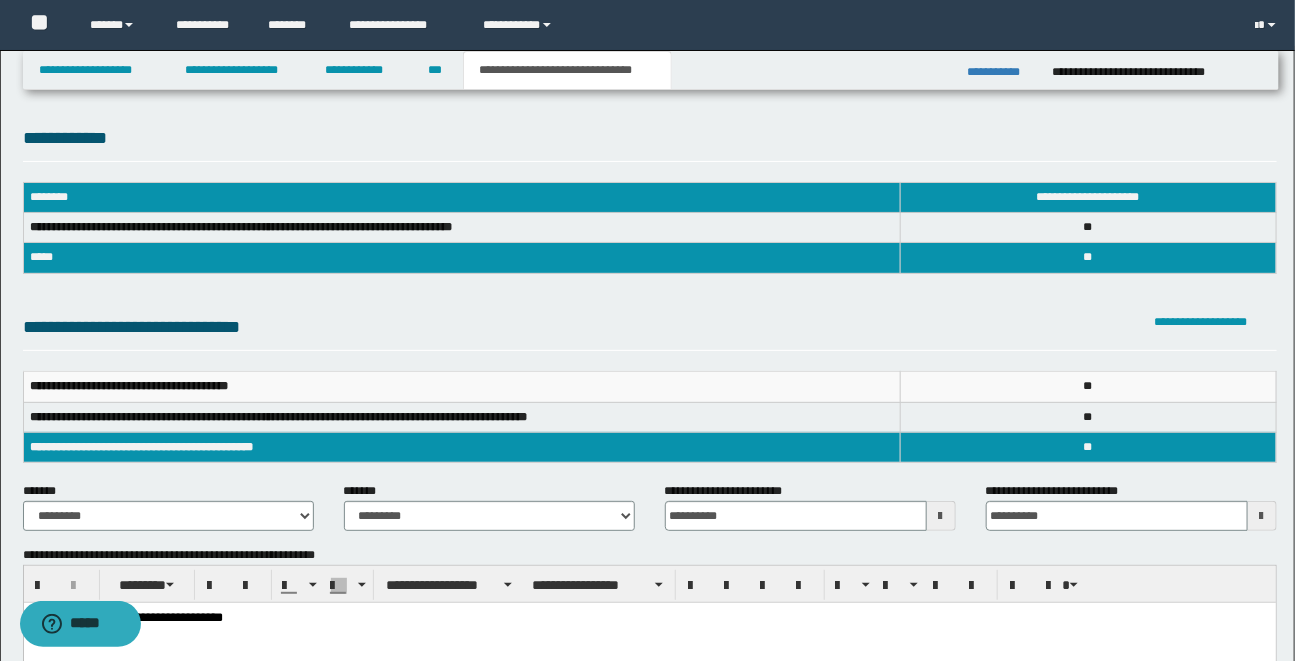 scroll, scrollTop: 0, scrollLeft: 0, axis: both 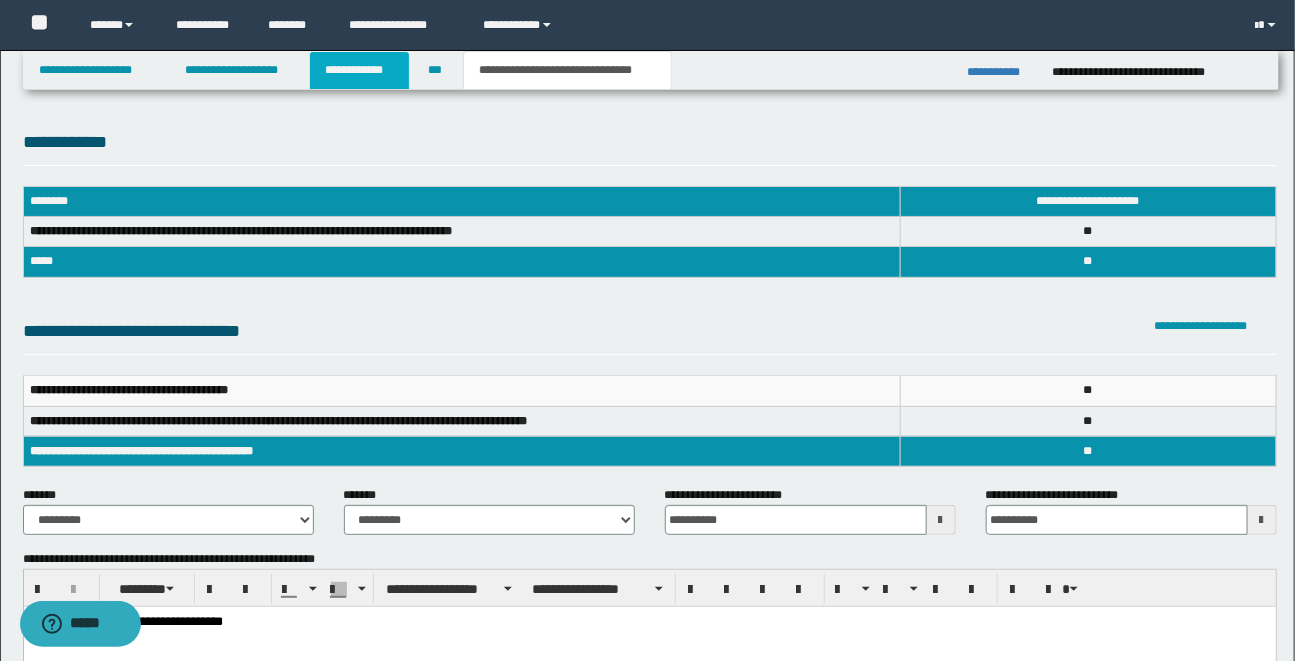 click on "**********" at bounding box center [359, 70] 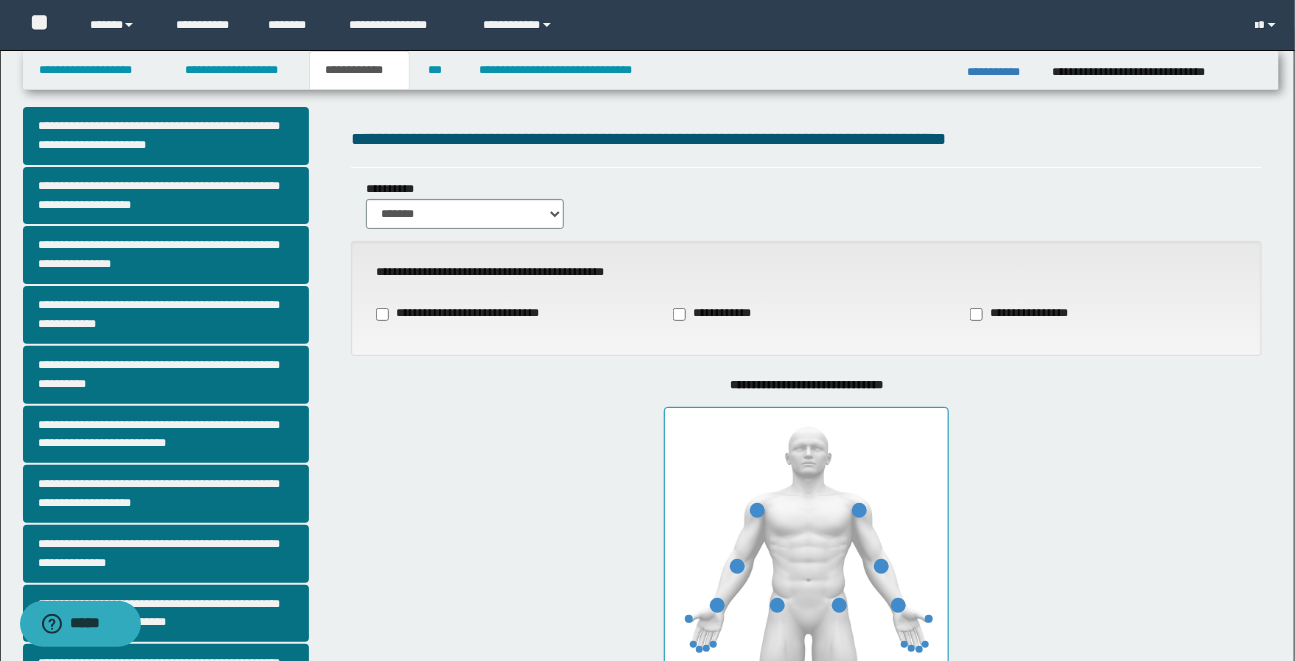 scroll, scrollTop: 32, scrollLeft: 0, axis: vertical 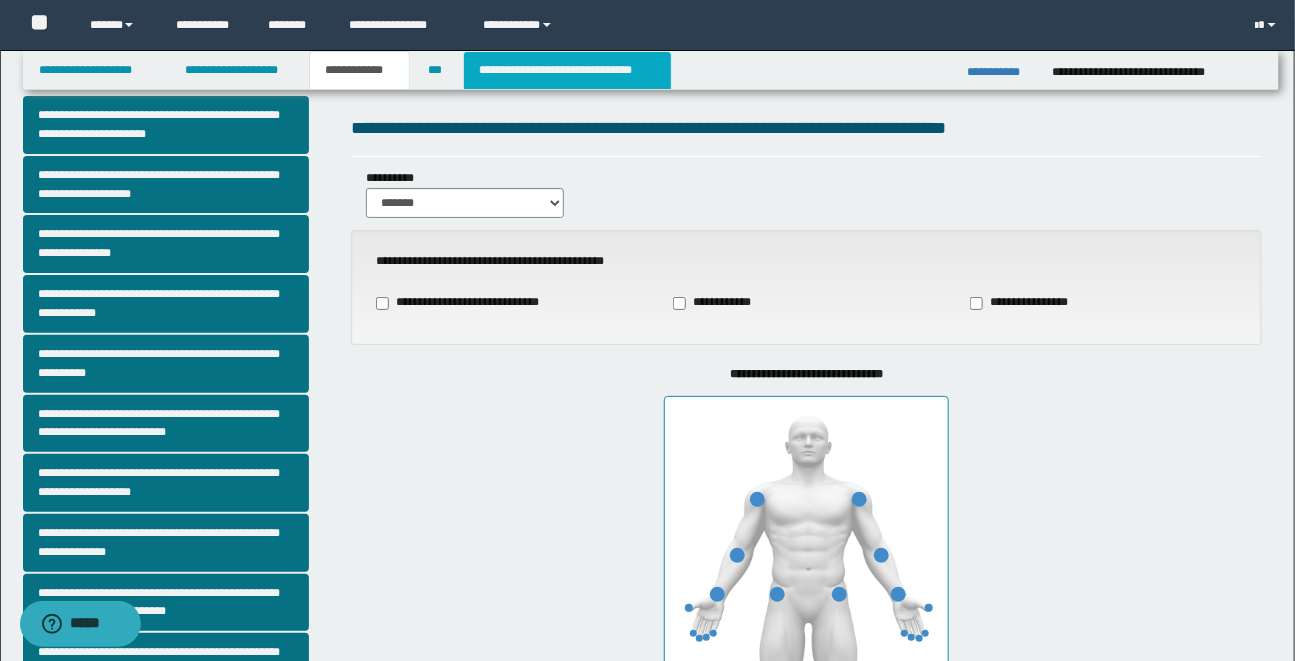 click on "**********" at bounding box center [567, 70] 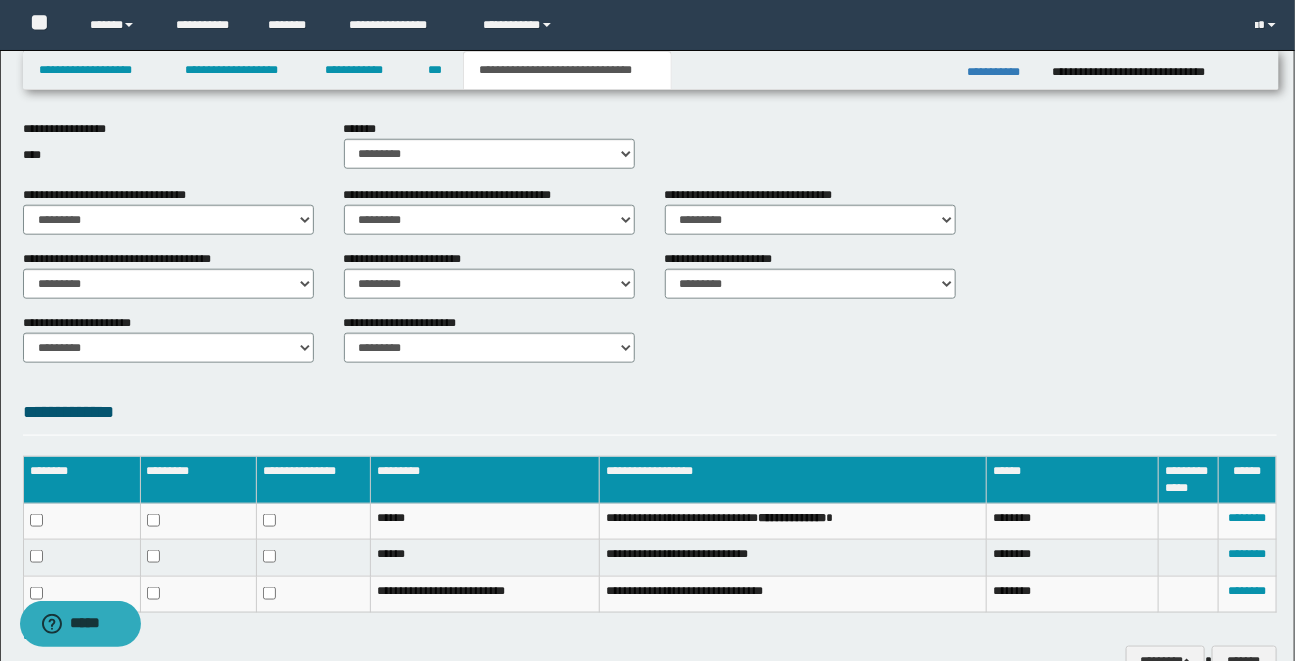 scroll, scrollTop: 719, scrollLeft: 0, axis: vertical 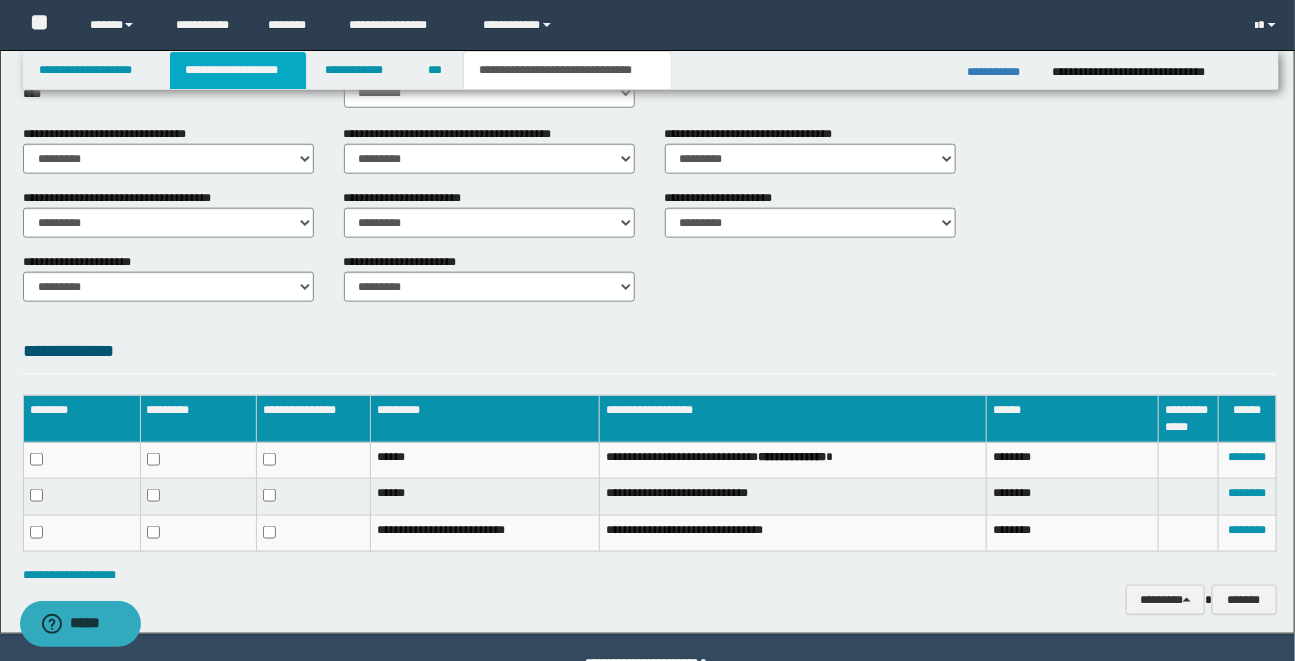 click on "**********" at bounding box center (238, 70) 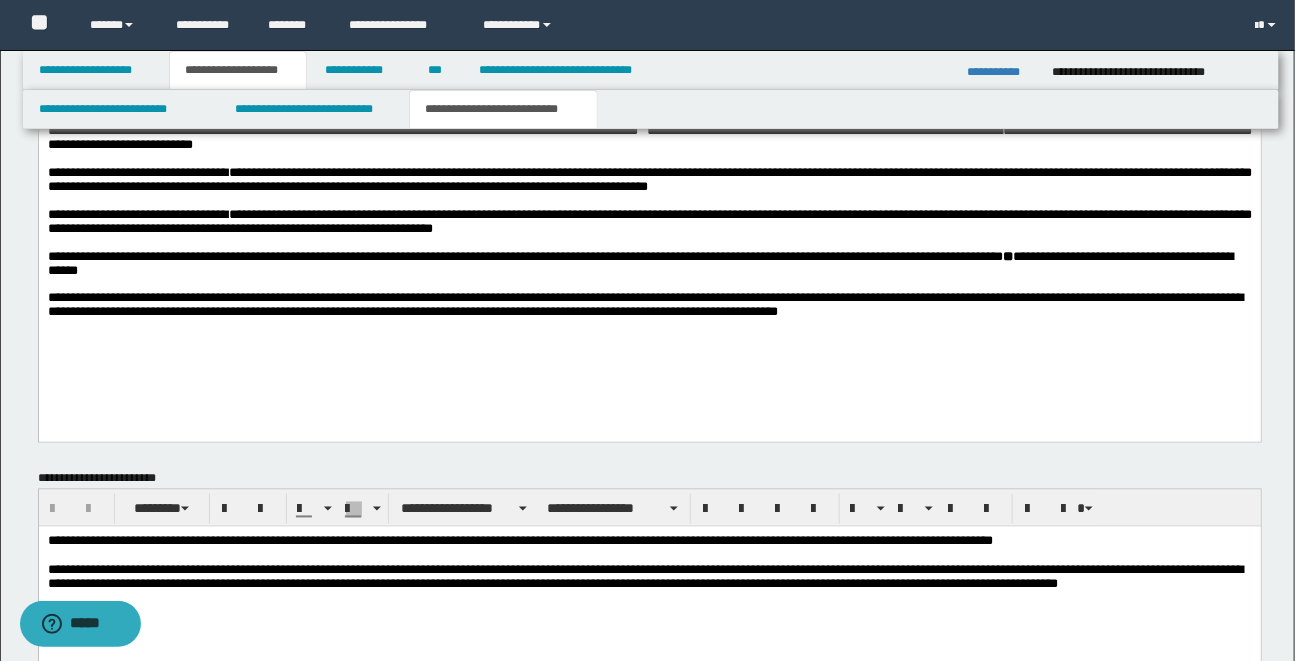 scroll, scrollTop: 1123, scrollLeft: 0, axis: vertical 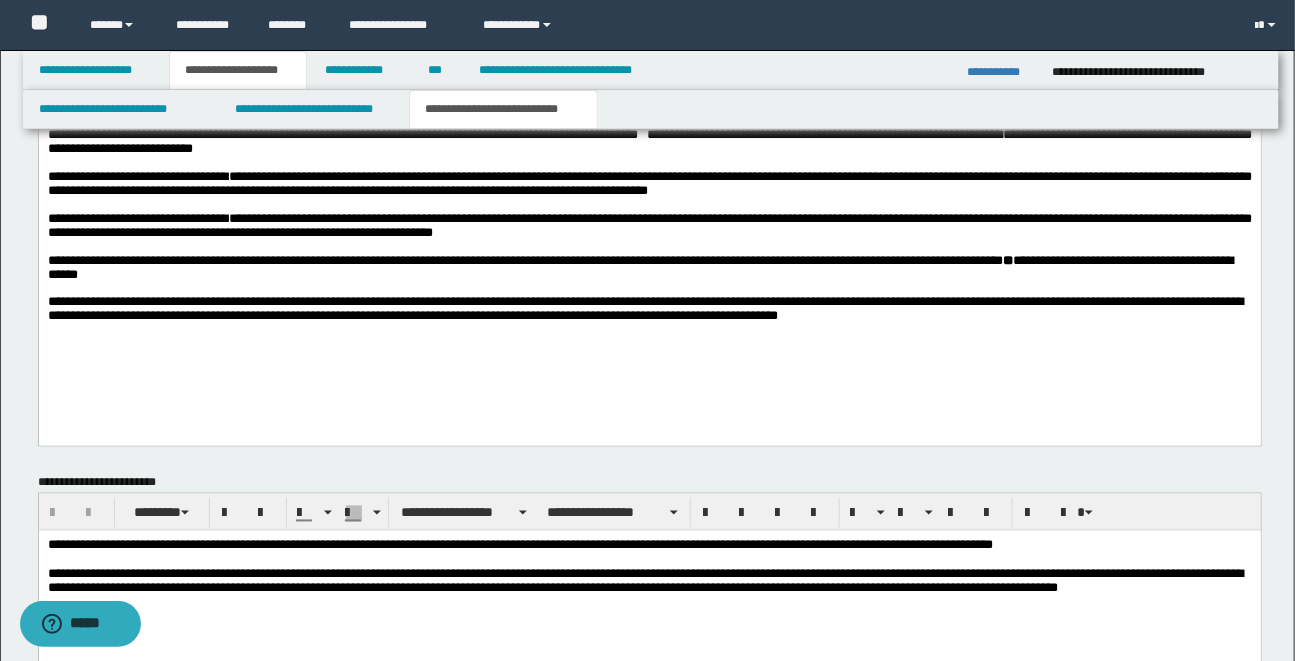 click on "*" at bounding box center [1007, 260] 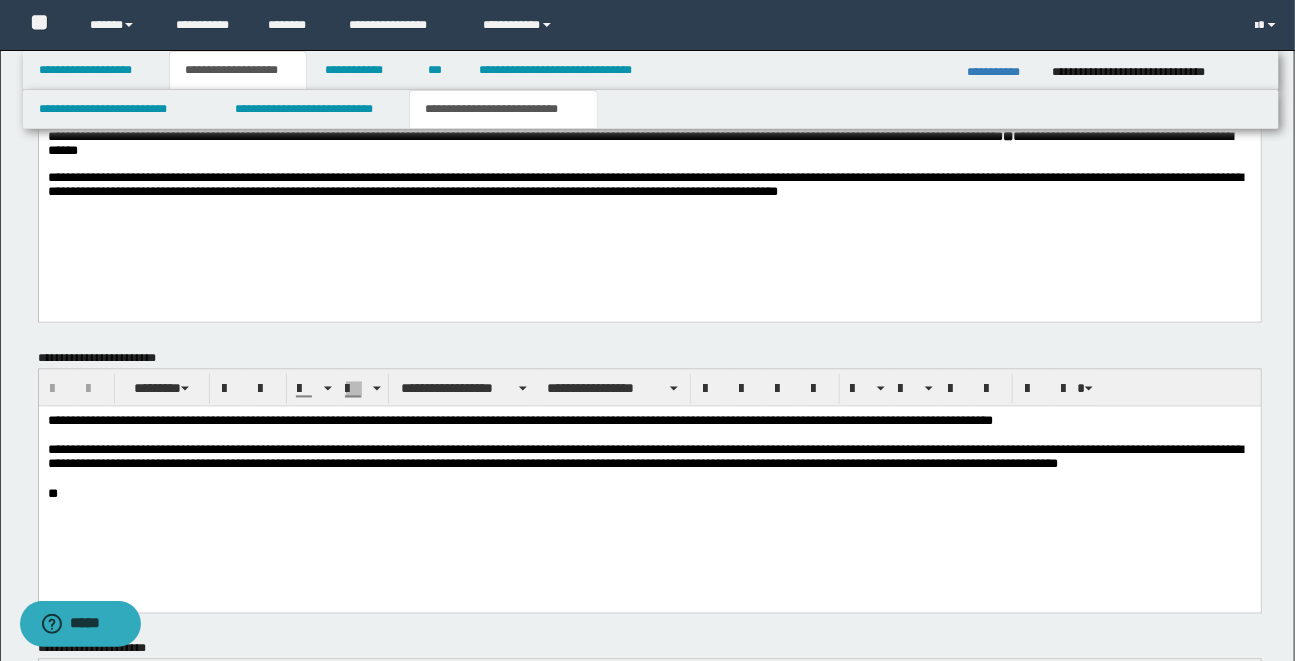 scroll, scrollTop: 1251, scrollLeft: 0, axis: vertical 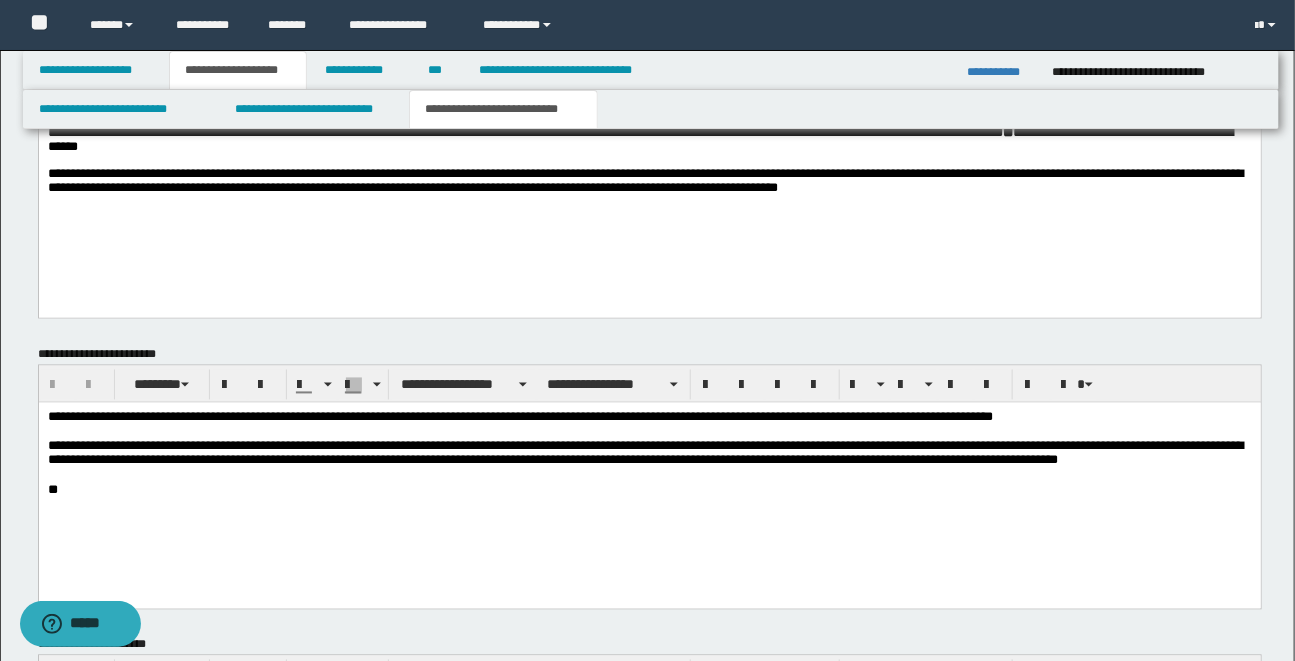 click on "**********" at bounding box center [650, -150] 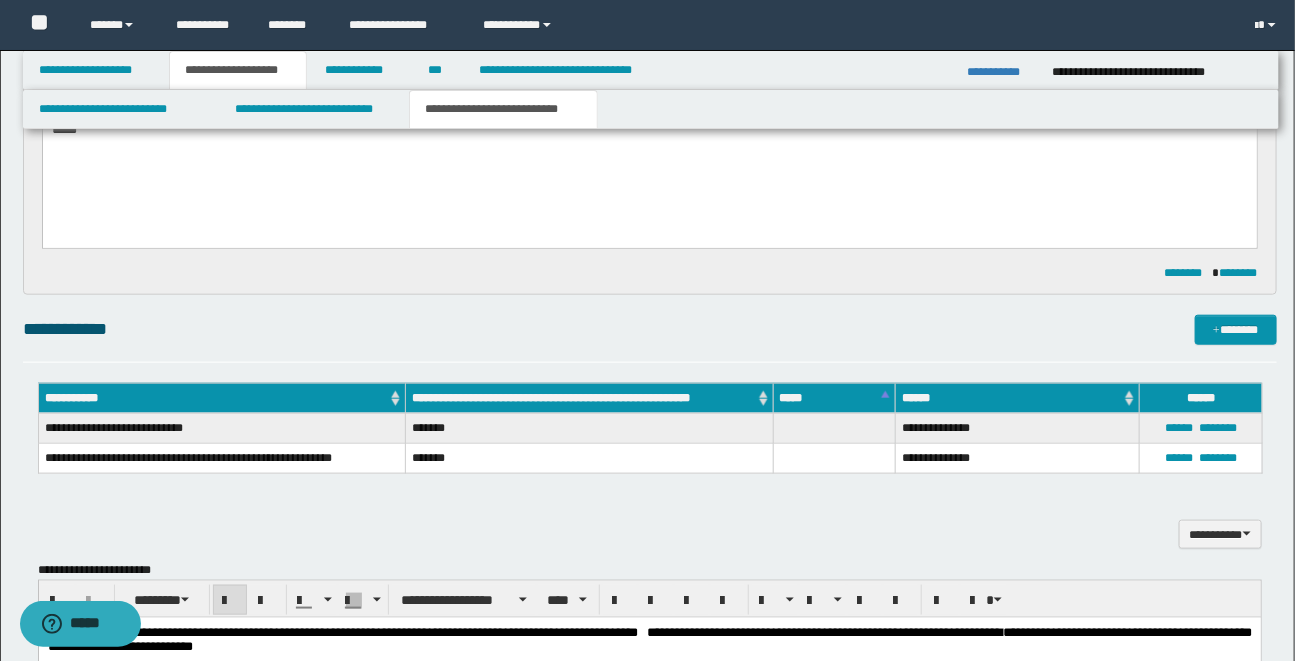 scroll, scrollTop: 326, scrollLeft: 0, axis: vertical 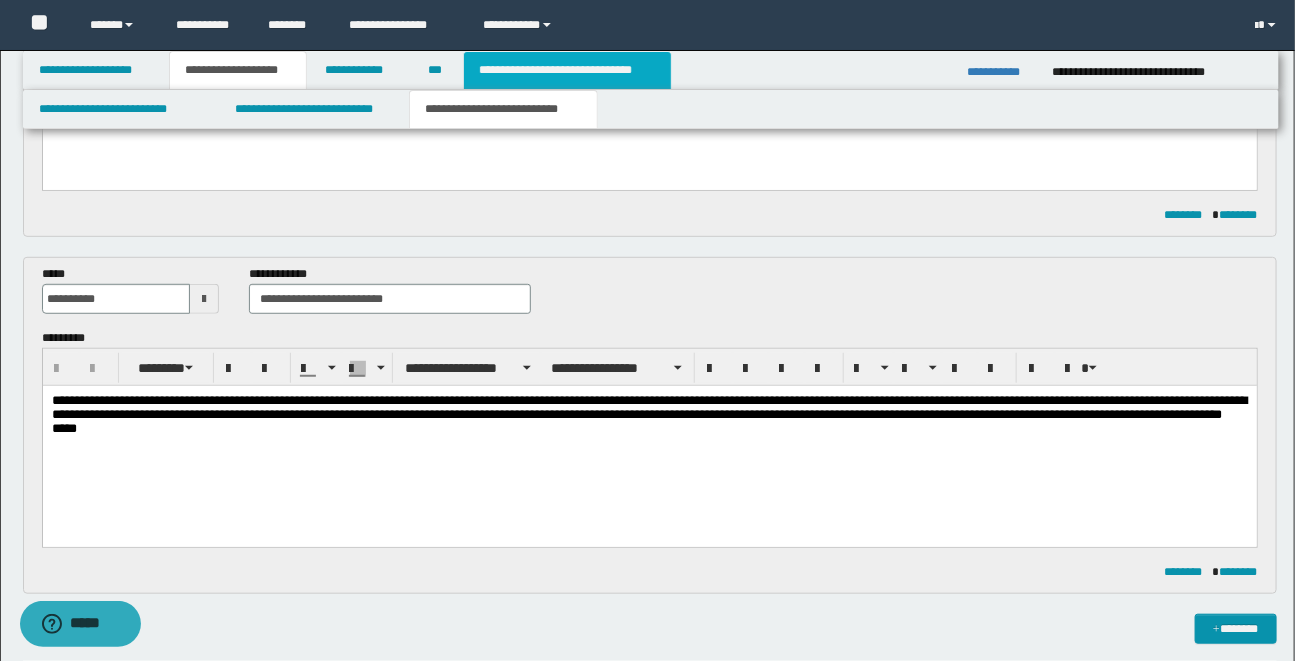 click on "**********" at bounding box center (567, 70) 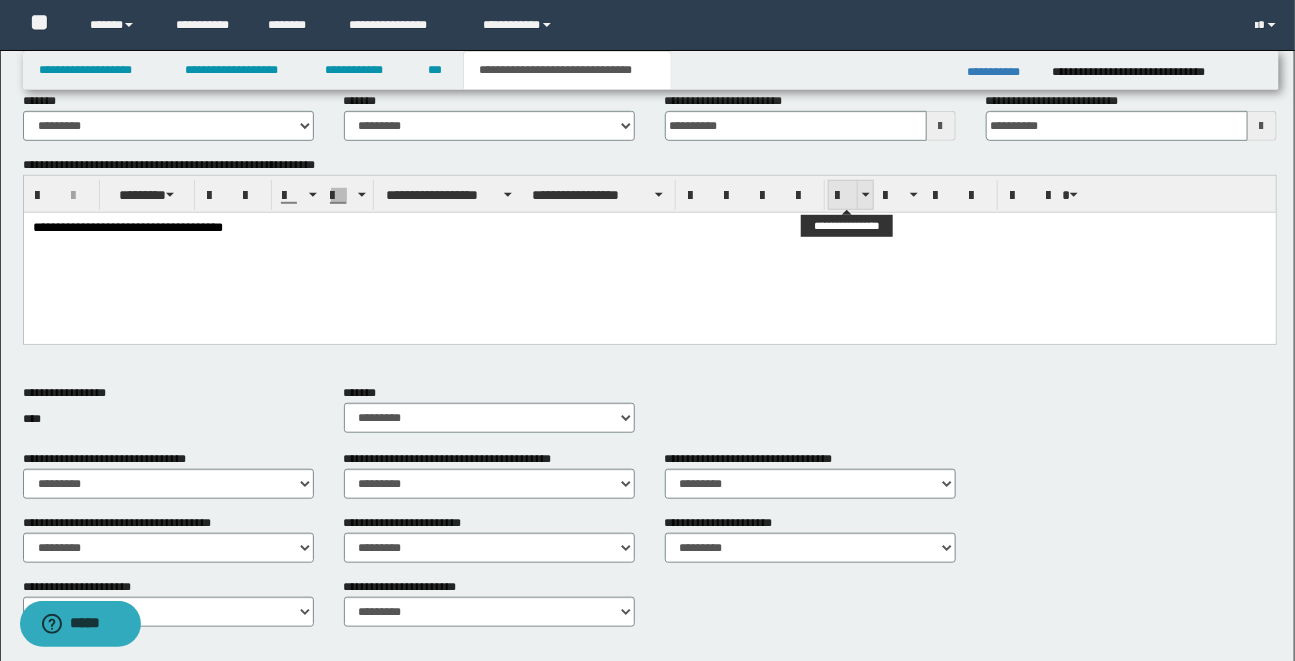 scroll, scrollTop: 395, scrollLeft: 0, axis: vertical 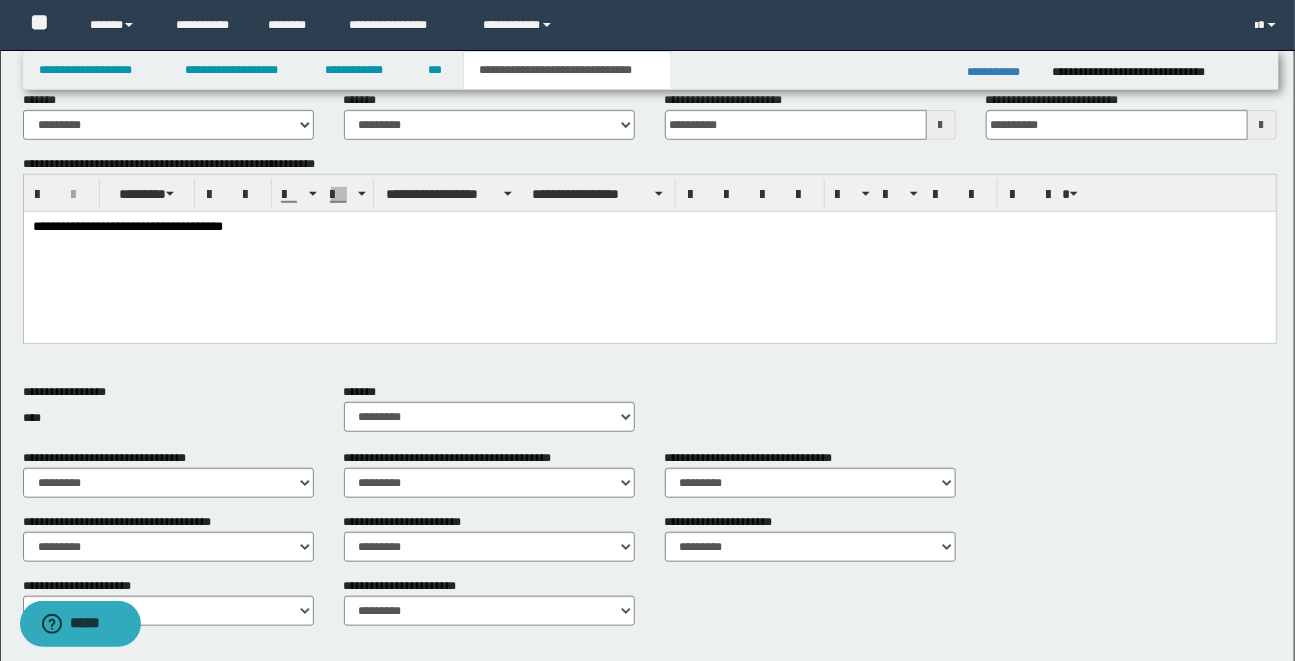 click on "**********" at bounding box center (649, 227) 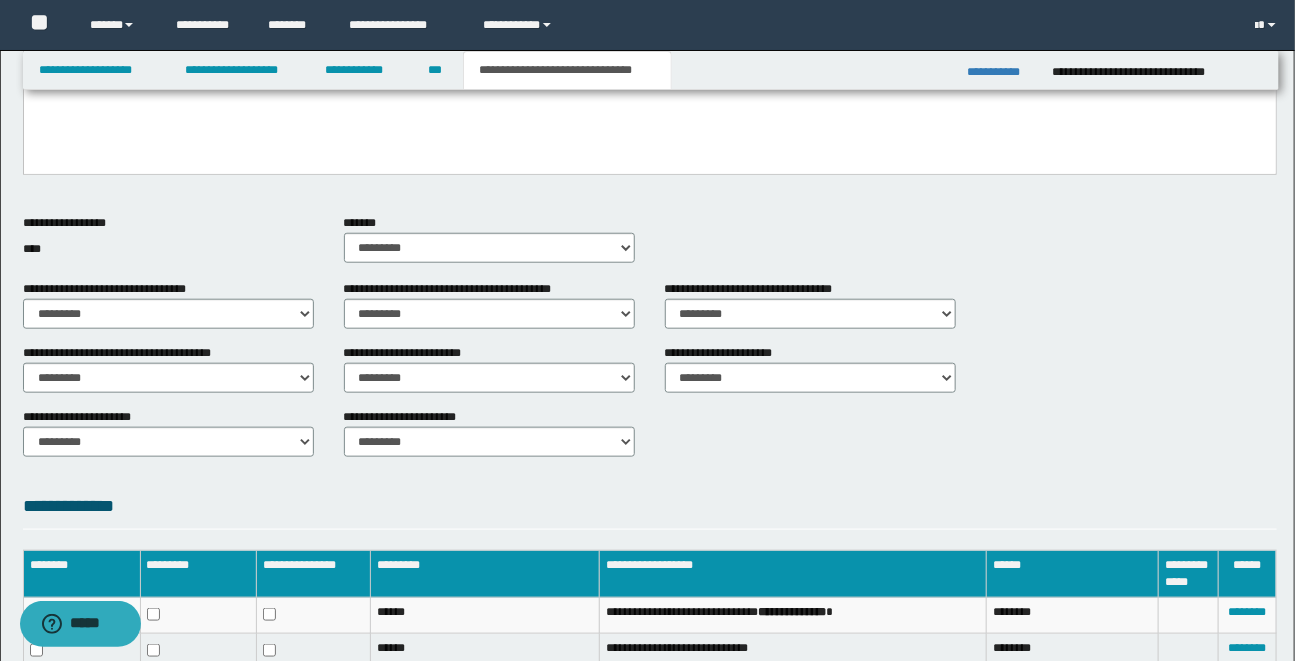 scroll, scrollTop: 565, scrollLeft: 0, axis: vertical 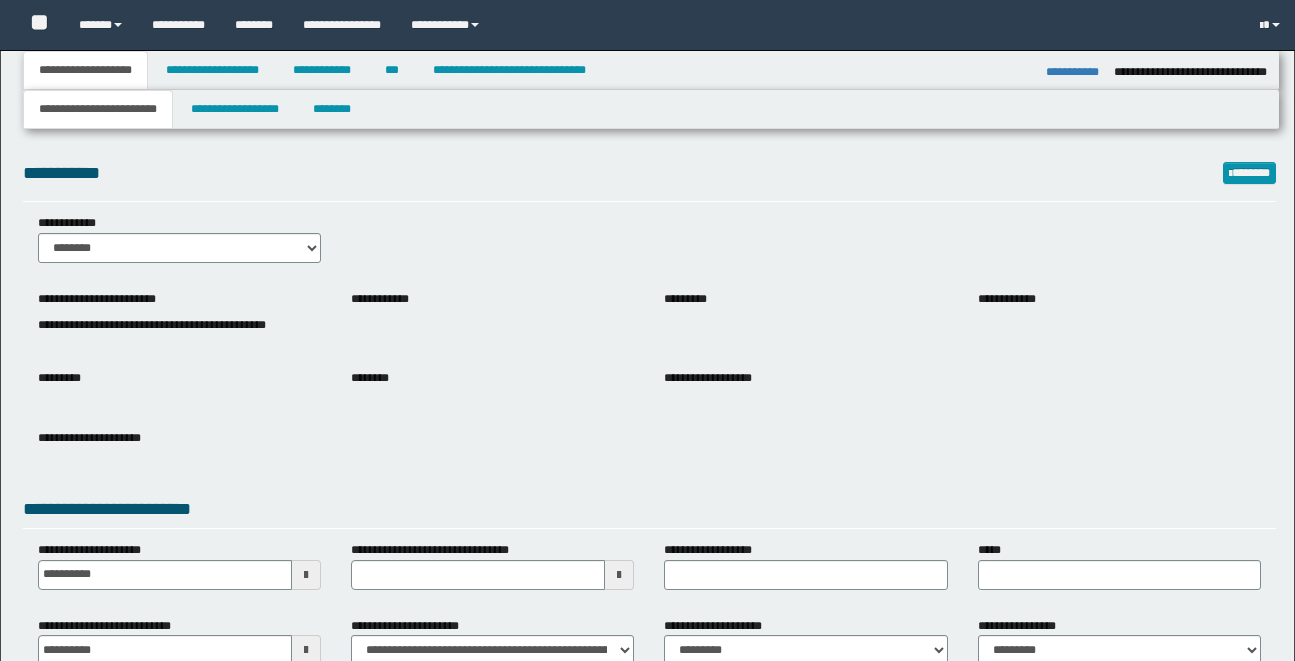 select on "*" 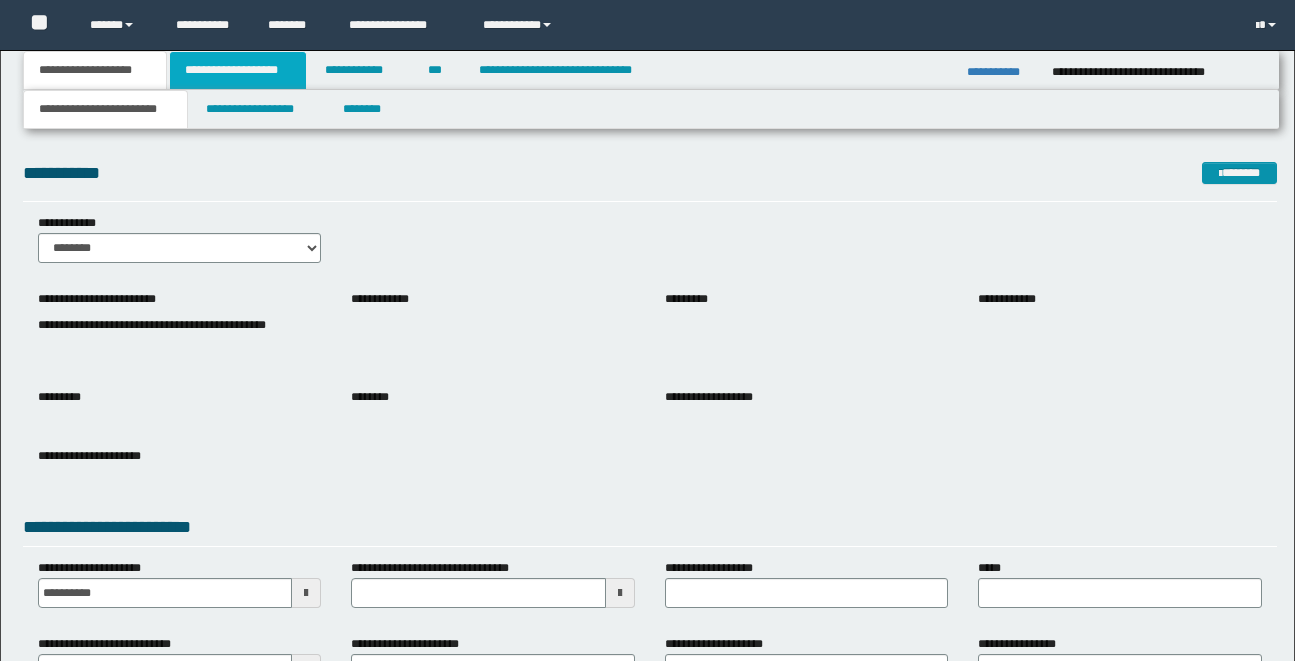scroll, scrollTop: 0, scrollLeft: 0, axis: both 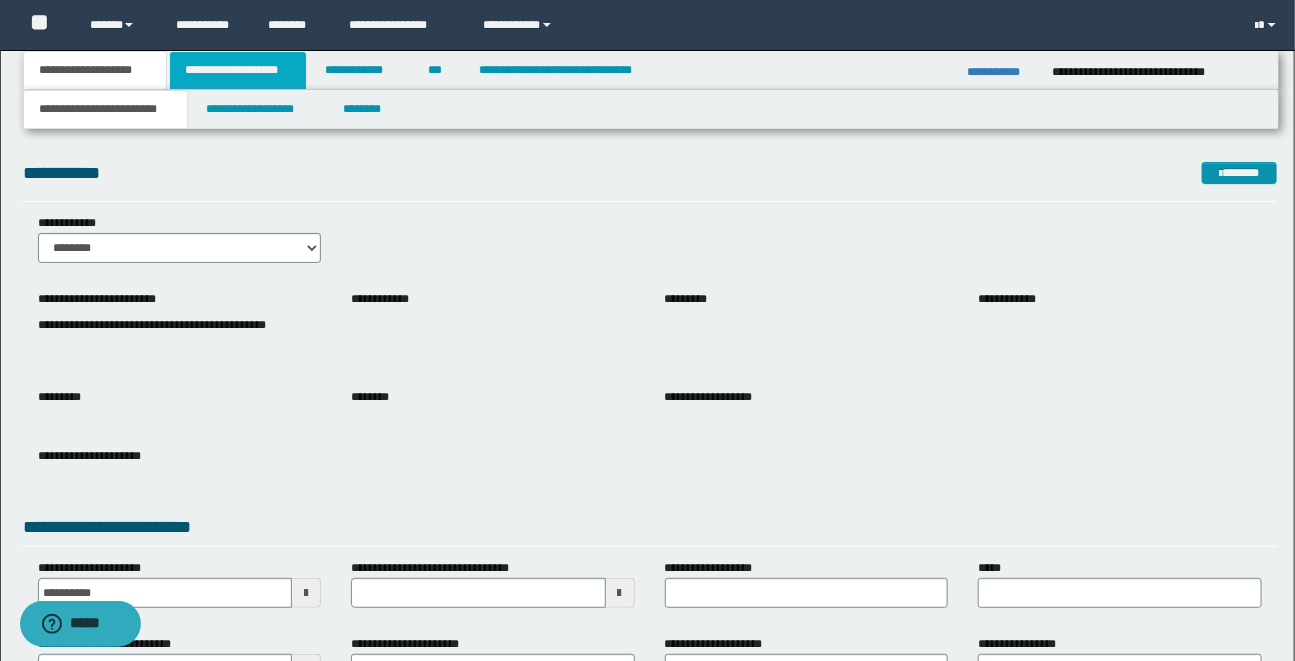 click on "**********" at bounding box center (238, 70) 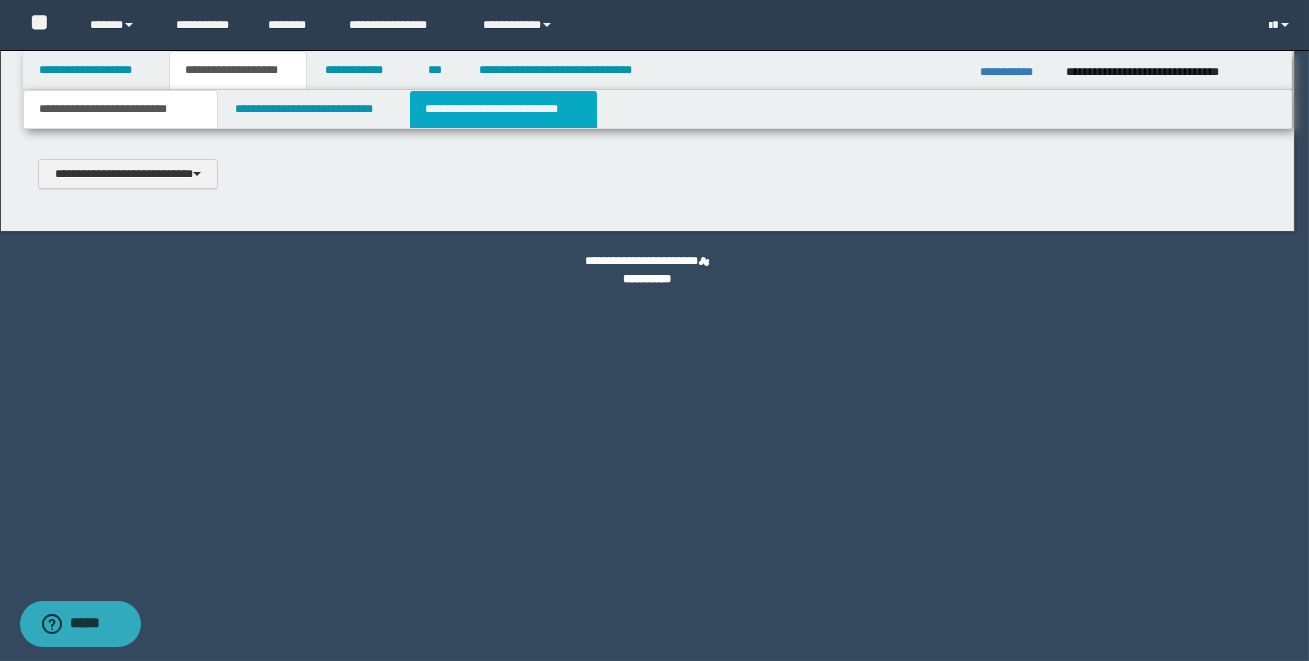 scroll, scrollTop: 0, scrollLeft: 0, axis: both 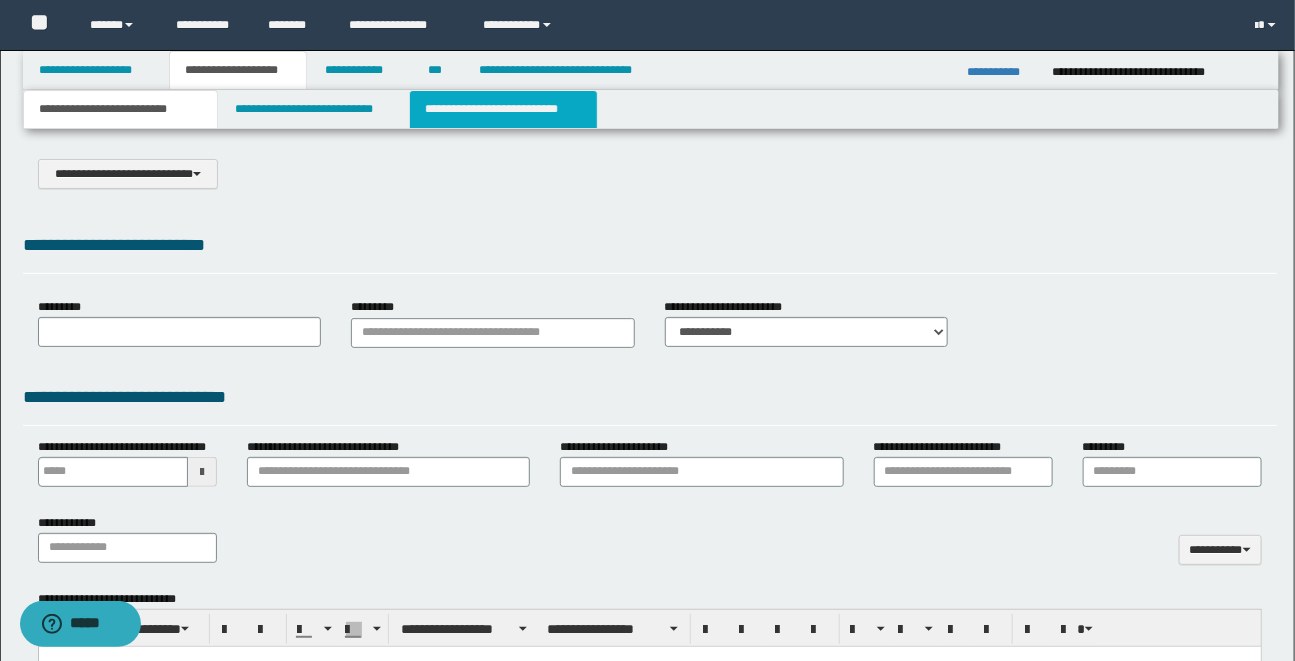 select on "*" 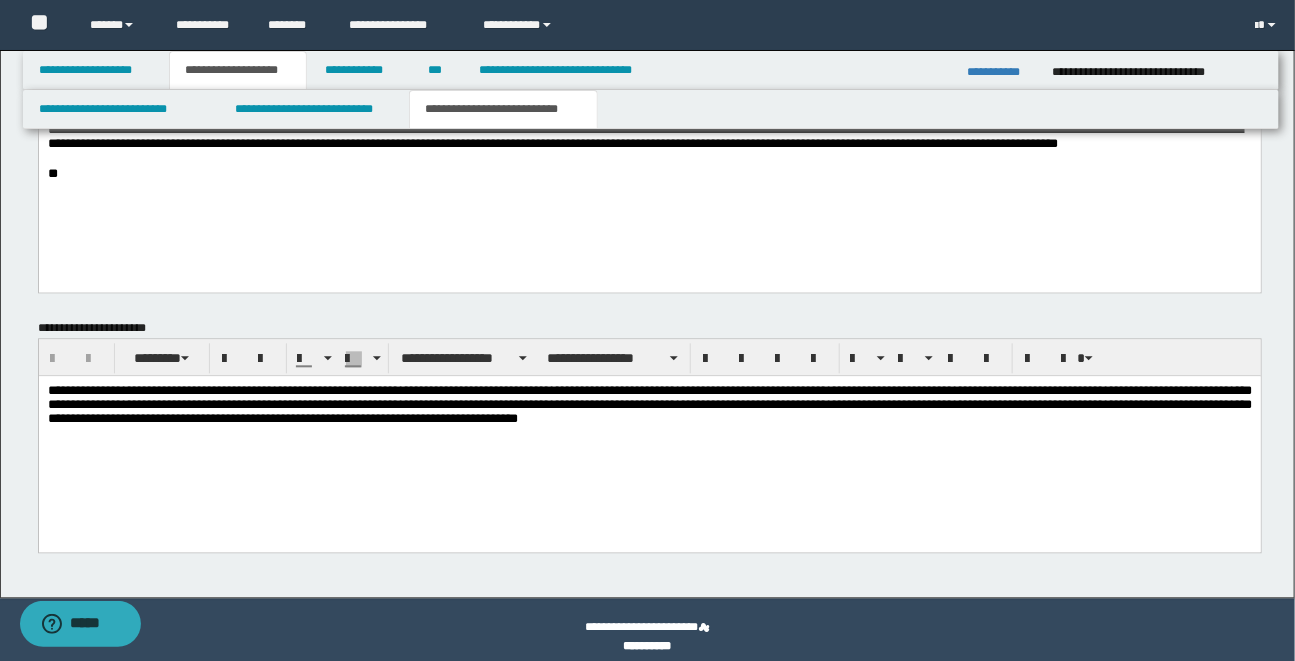 scroll, scrollTop: 1194, scrollLeft: 0, axis: vertical 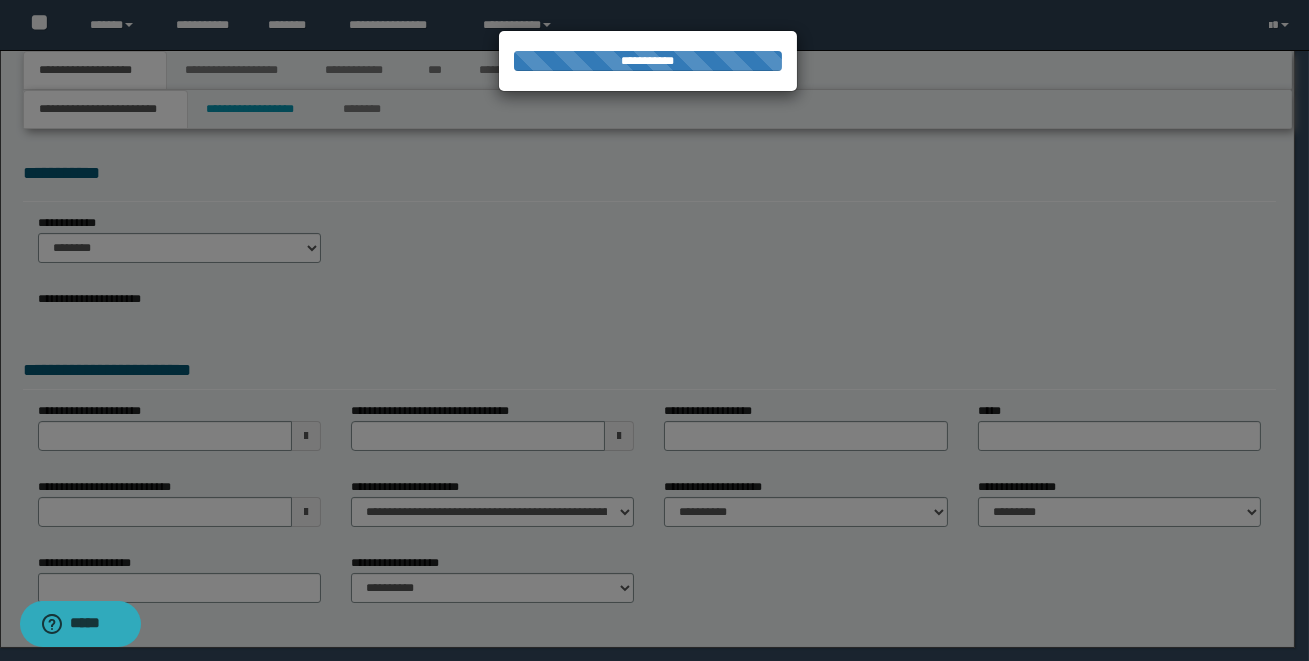 select on "*" 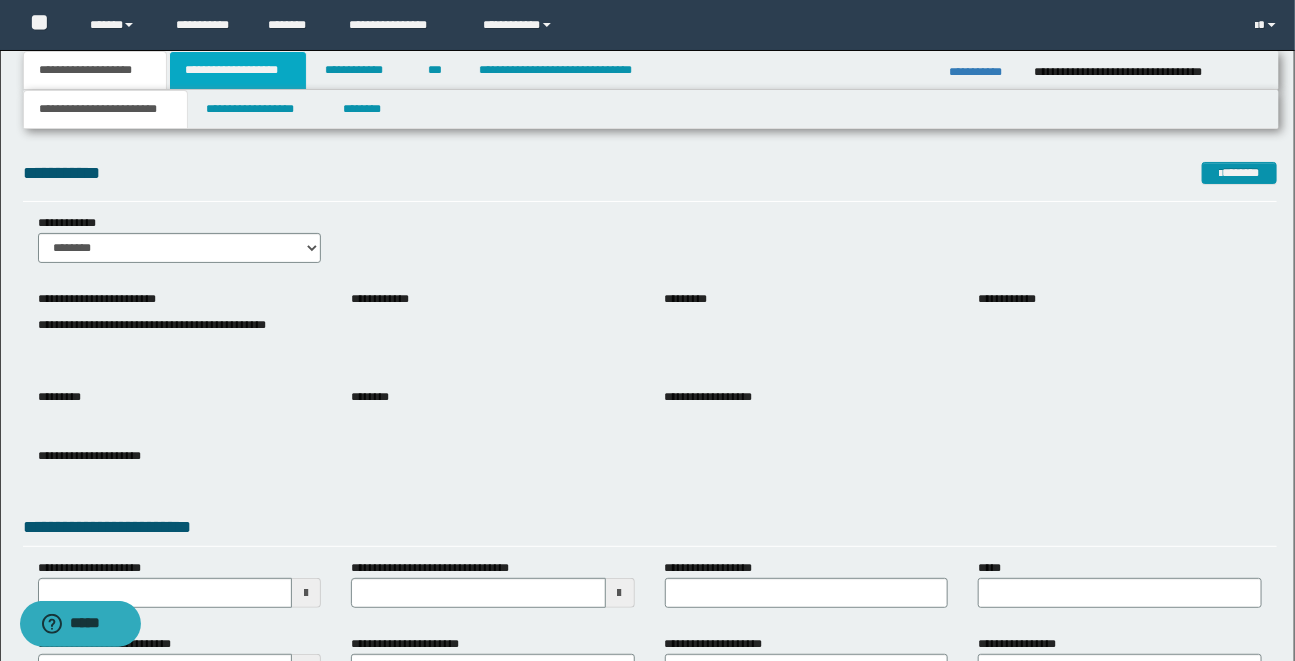 click on "**********" at bounding box center [238, 70] 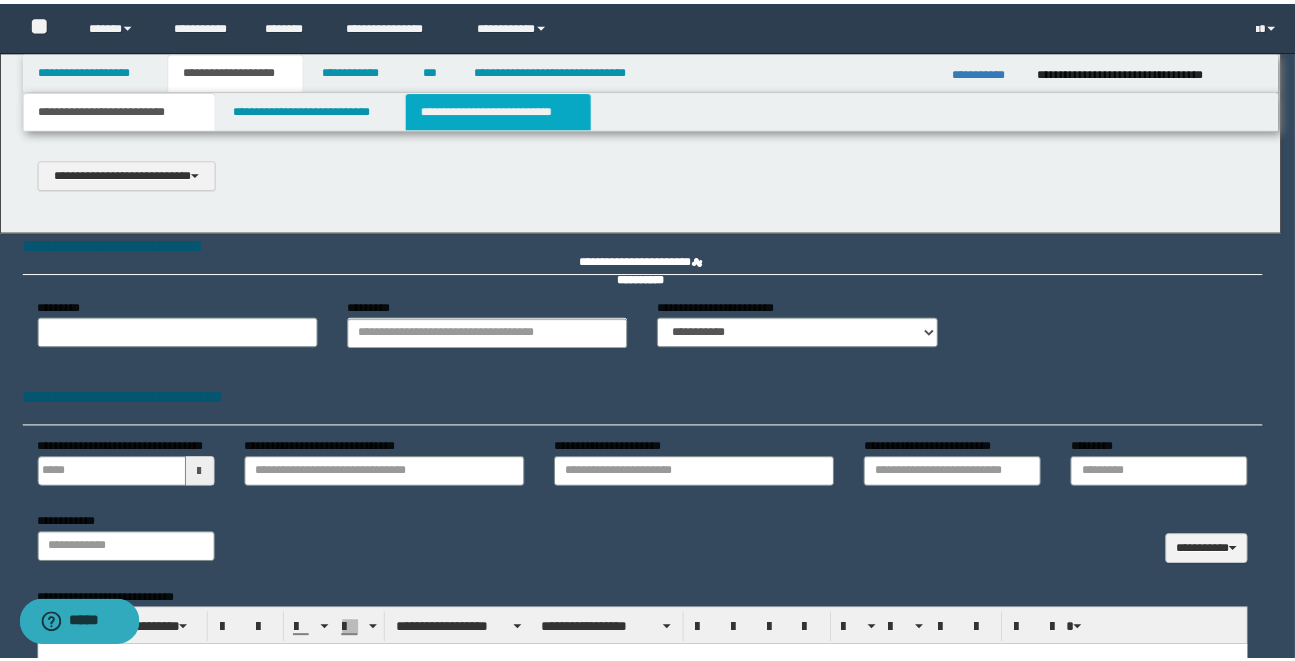 scroll, scrollTop: 0, scrollLeft: 0, axis: both 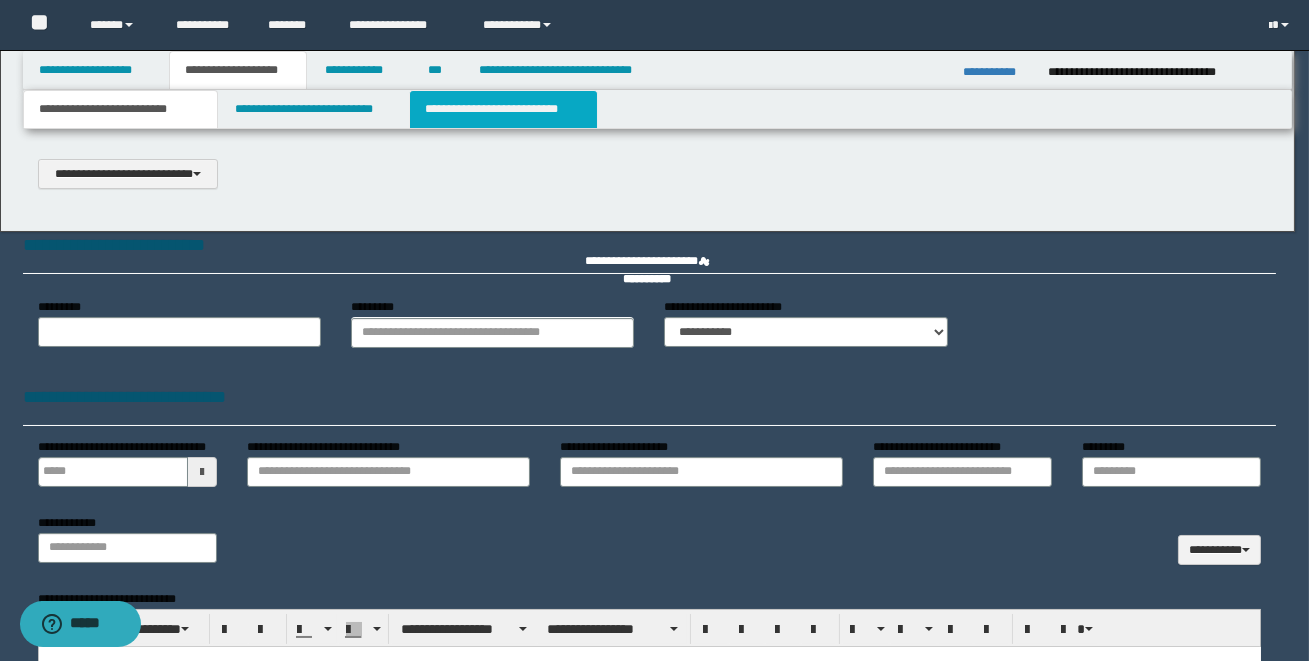 select on "*" 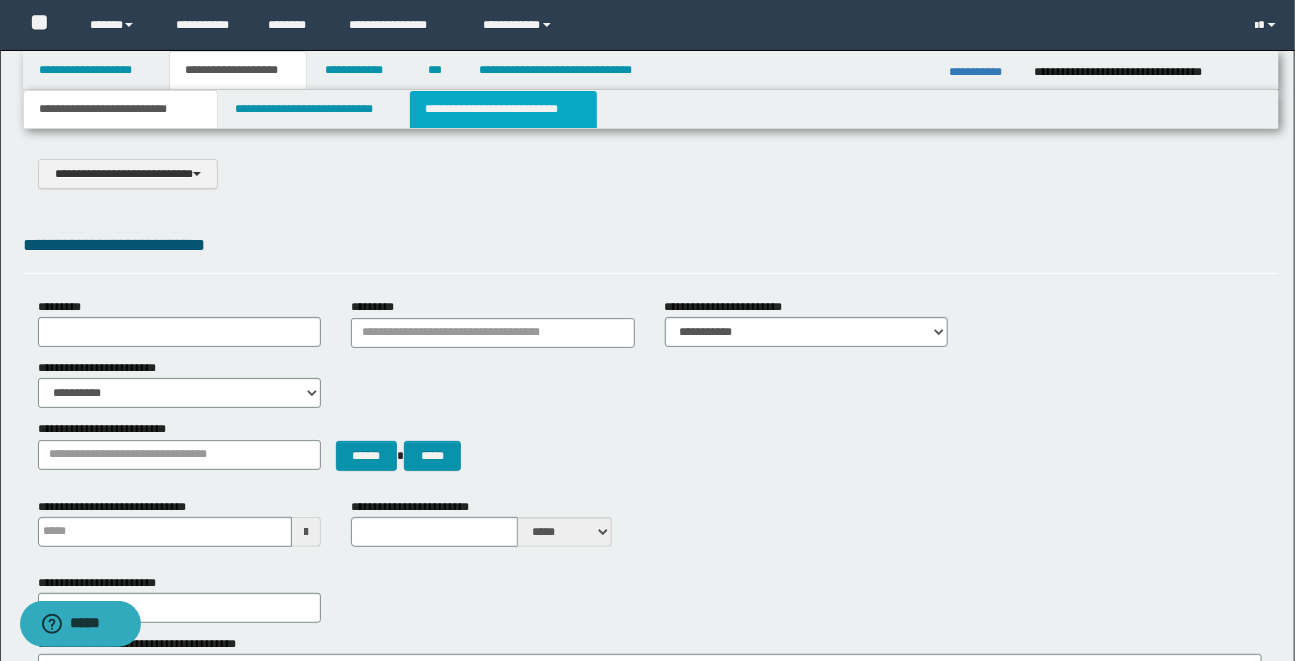 click on "**********" at bounding box center (503, 109) 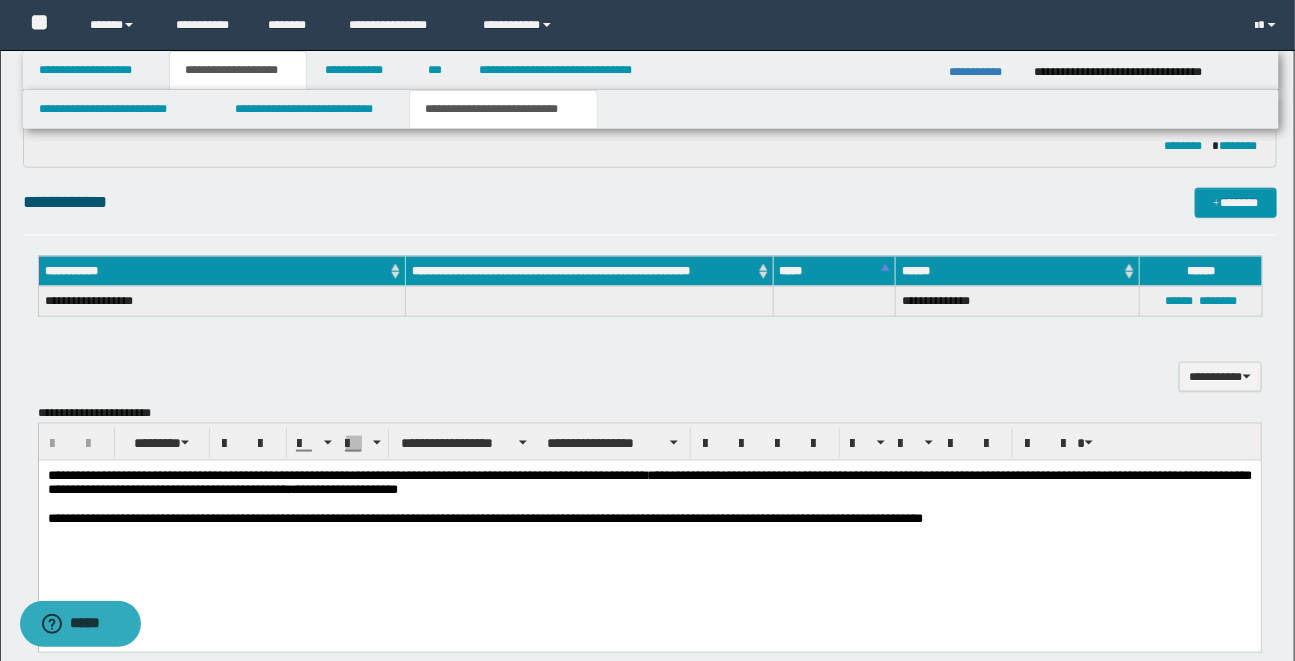 scroll, scrollTop: 784, scrollLeft: 0, axis: vertical 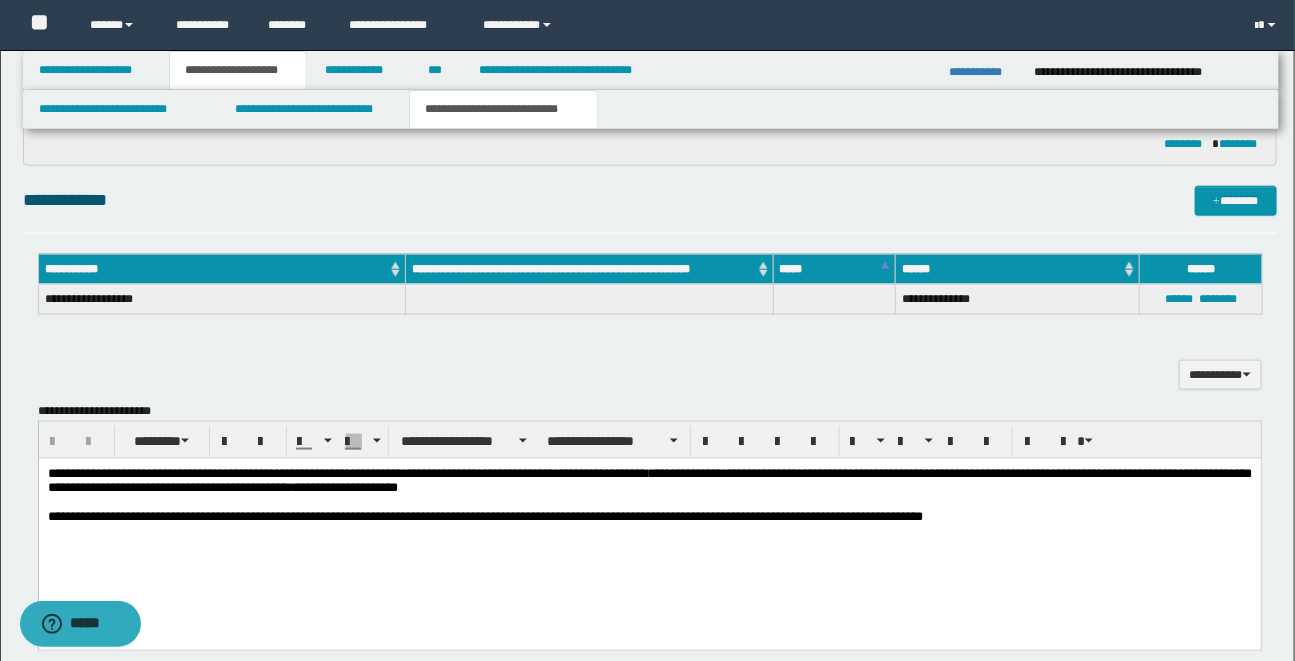drag, startPoint x: 1158, startPoint y: 471, endPoint x: 1220, endPoint y: 912, distance: 445.33694 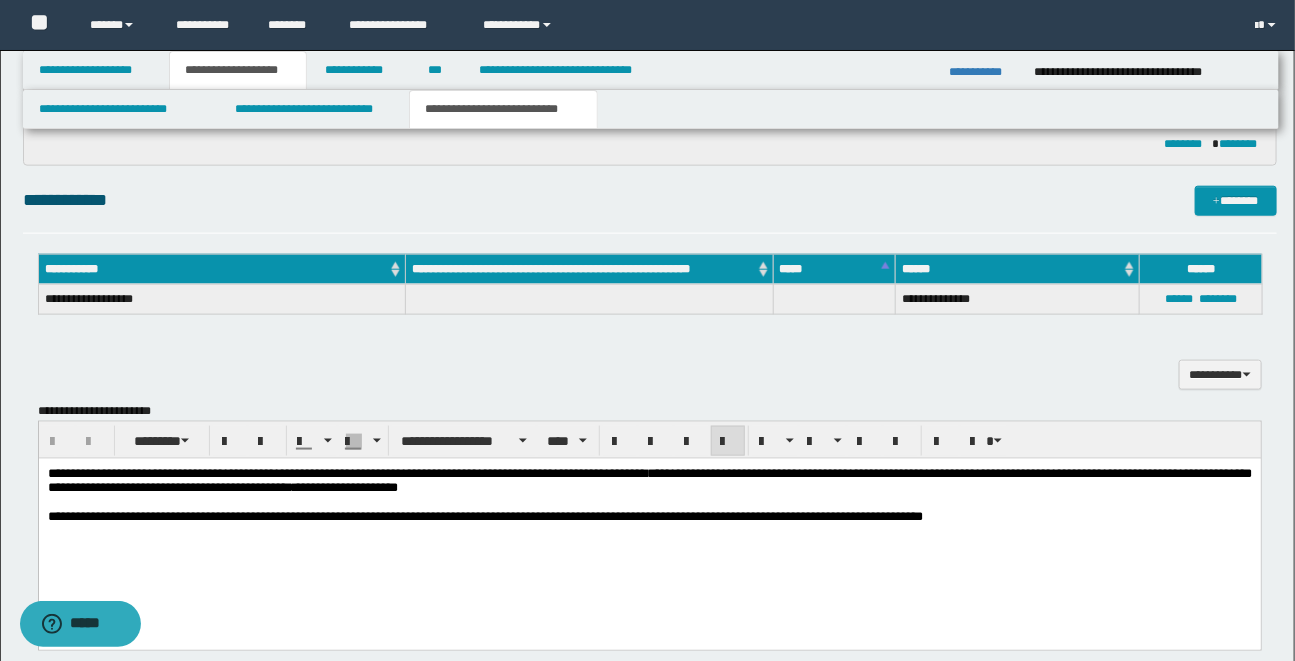 type 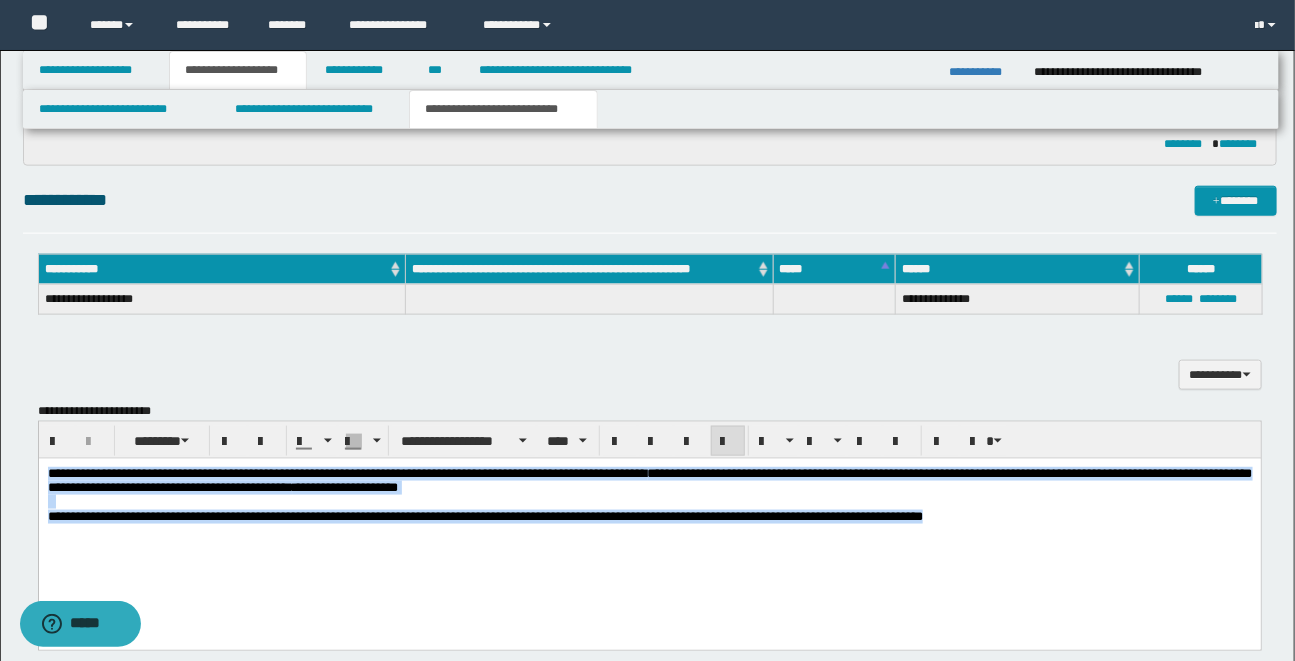 drag, startPoint x: 54, startPoint y: 477, endPoint x: 998, endPoint y: 525, distance: 945.21954 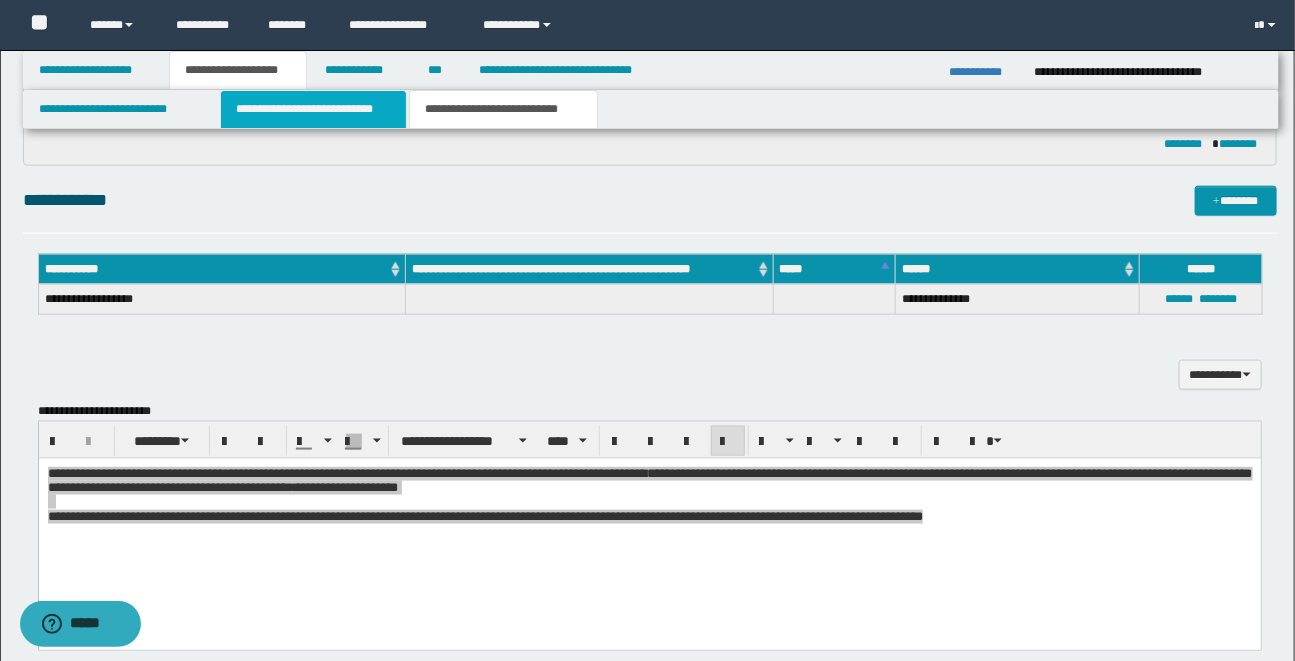 click on "**********" at bounding box center (313, 109) 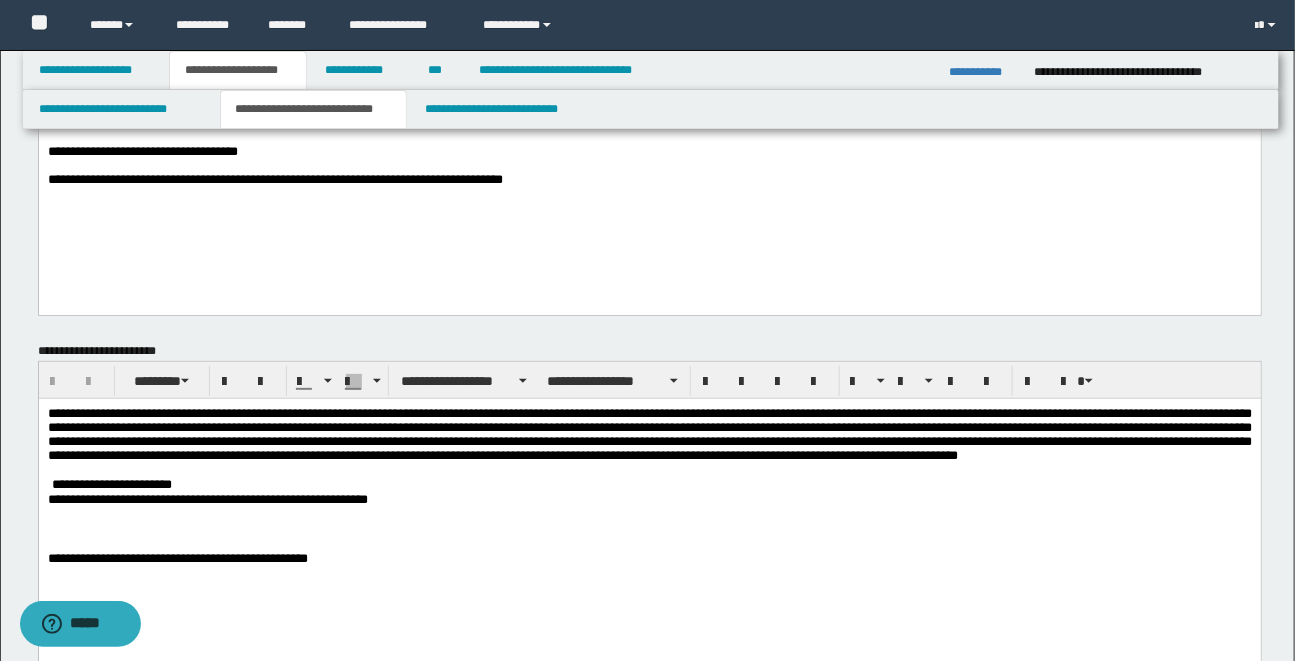scroll, scrollTop: 121, scrollLeft: 0, axis: vertical 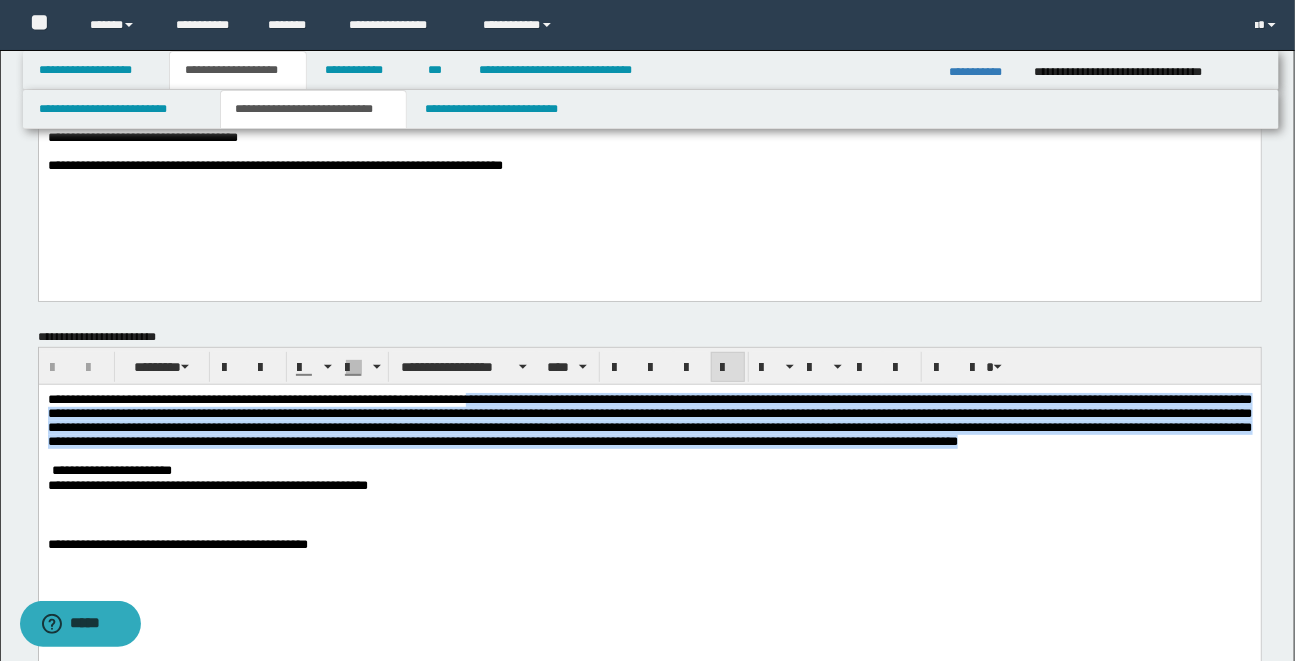 drag, startPoint x: 501, startPoint y: 403, endPoint x: 568, endPoint y: 453, distance: 83.60024 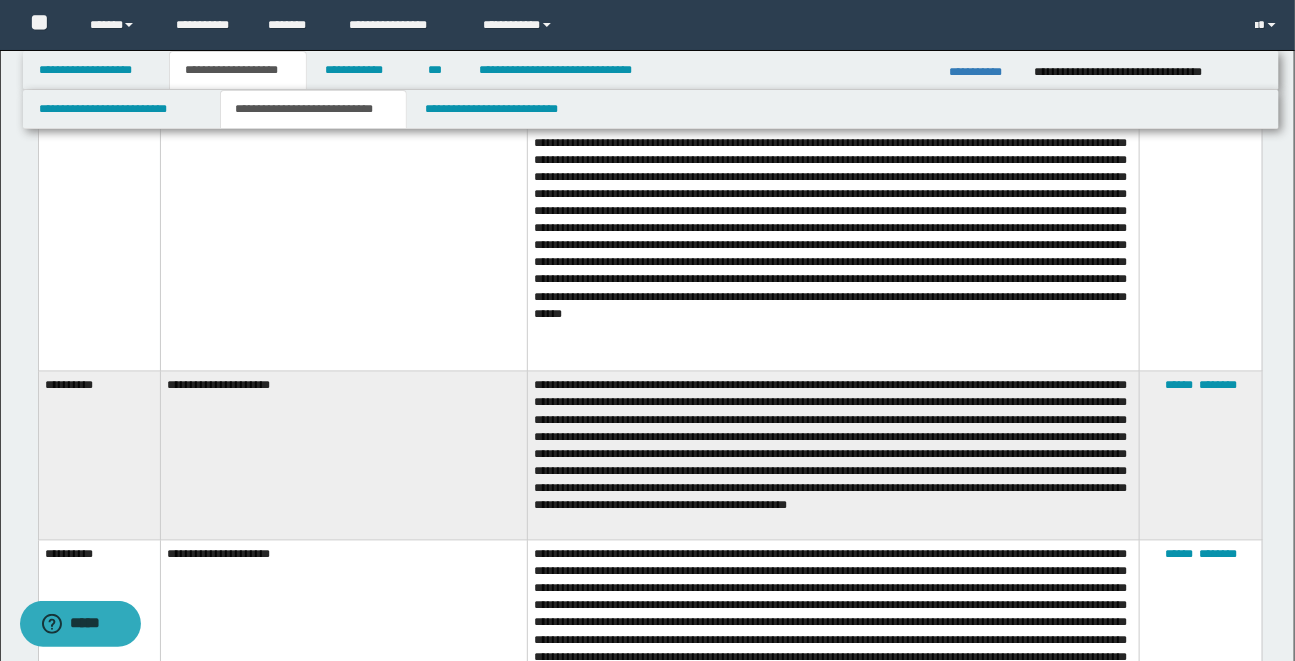 scroll, scrollTop: 1275, scrollLeft: 0, axis: vertical 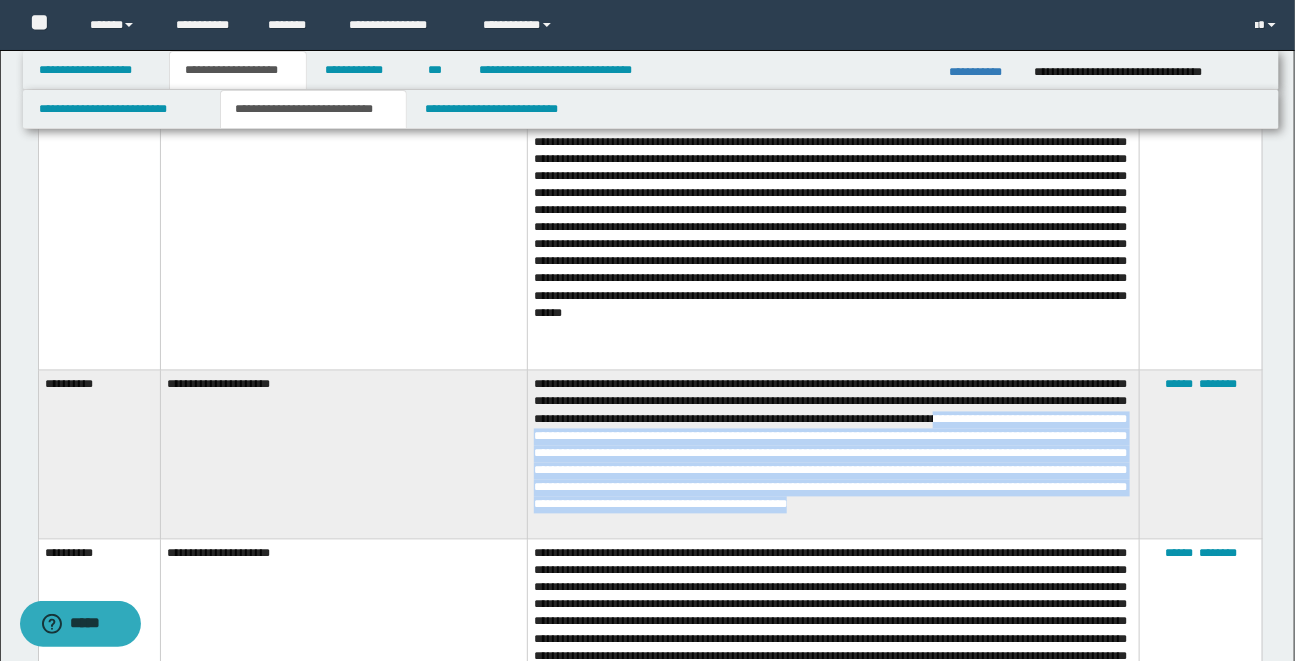 drag, startPoint x: 644, startPoint y: 449, endPoint x: 1084, endPoint y: 533, distance: 447.9464 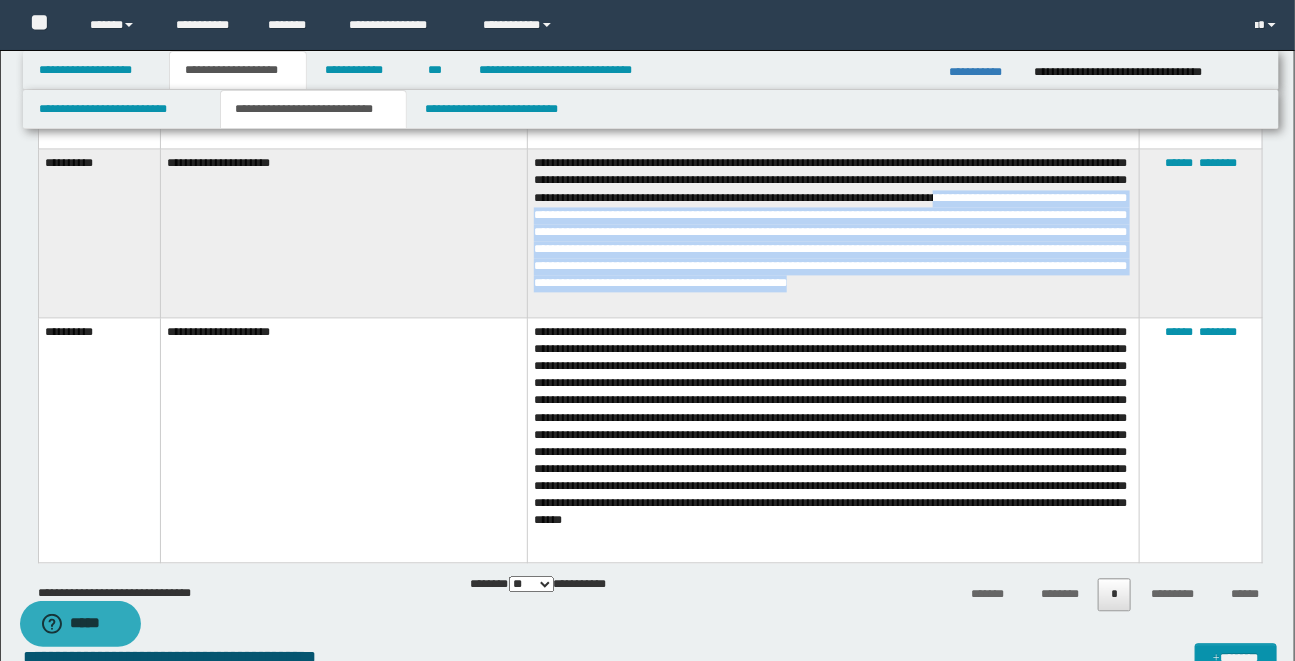 scroll, scrollTop: 1526, scrollLeft: 0, axis: vertical 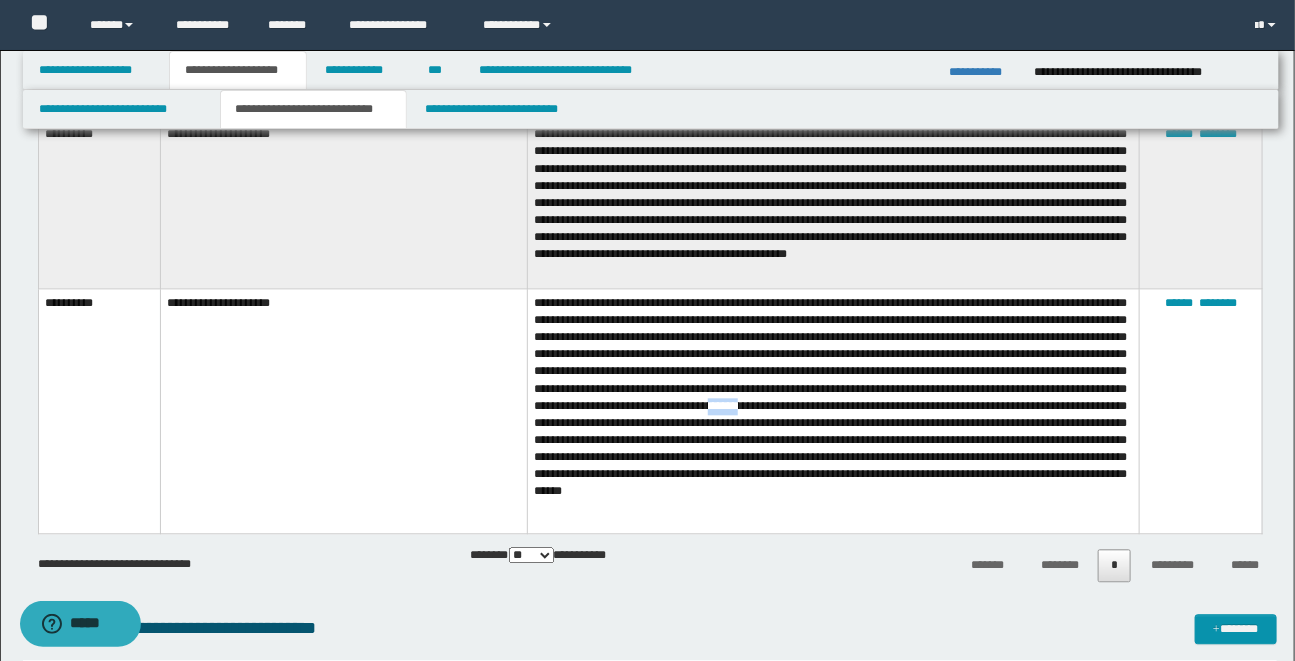 drag, startPoint x: 634, startPoint y: 434, endPoint x: 676, endPoint y: 439, distance: 42.296574 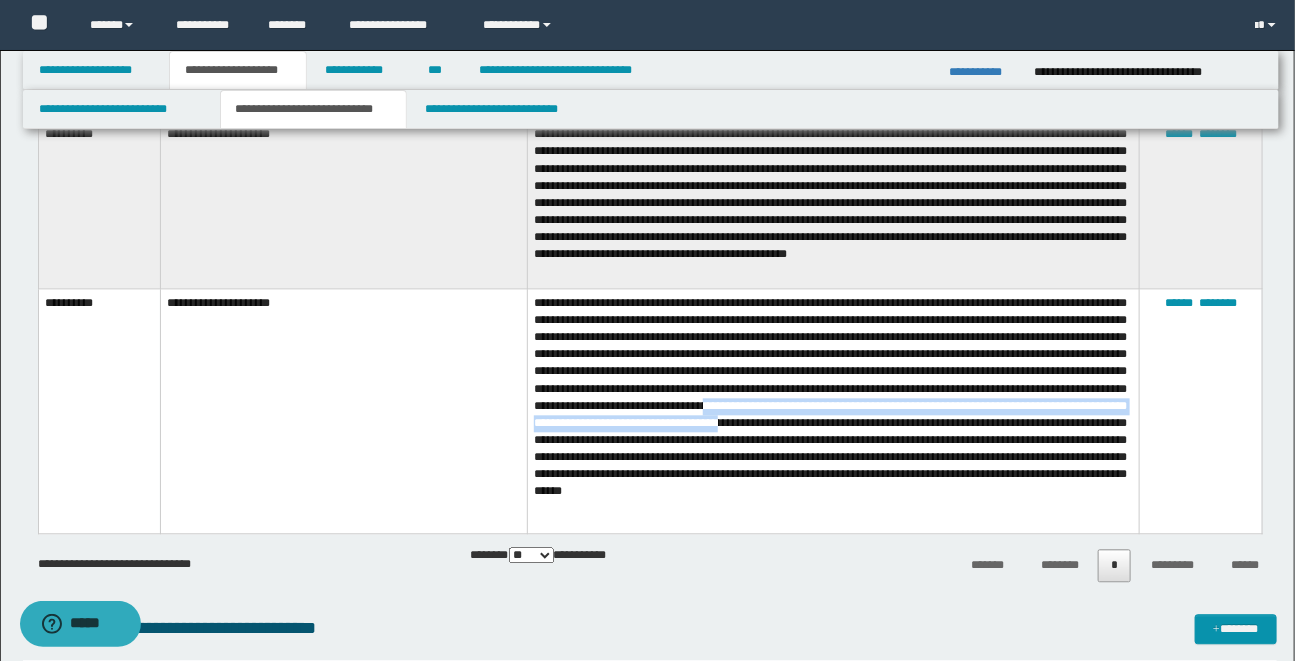 drag, startPoint x: 631, startPoint y: 436, endPoint x: 775, endPoint y: 447, distance: 144.41953 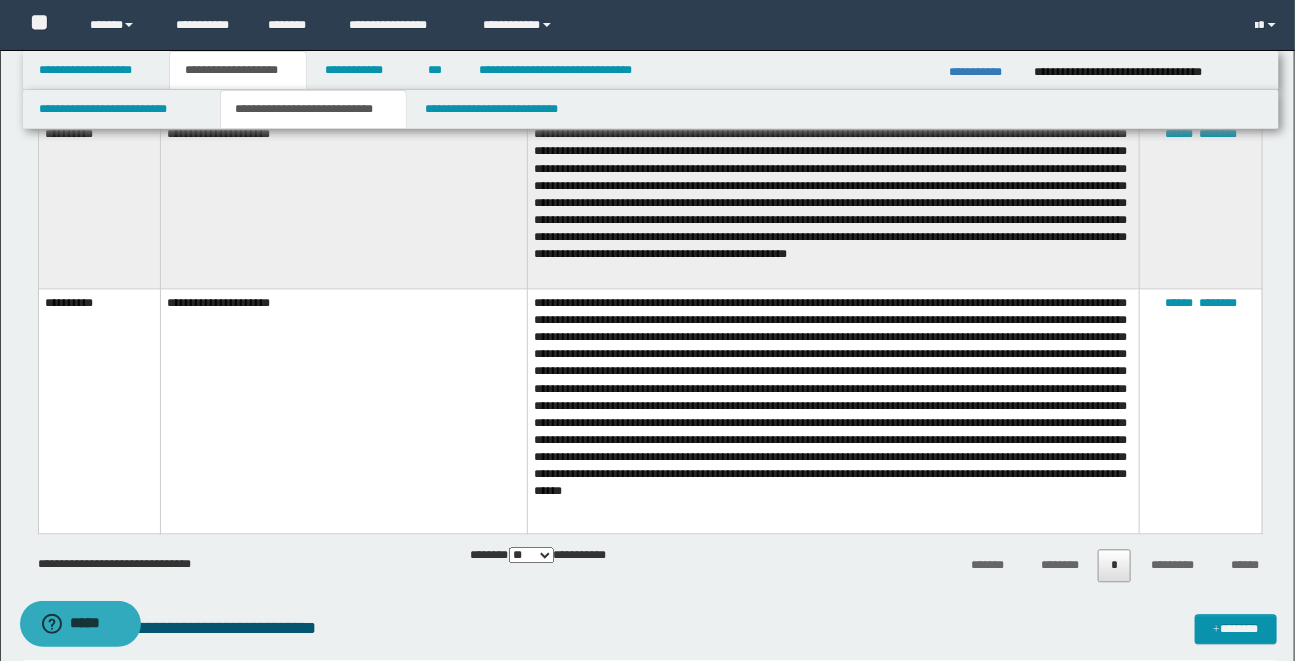 click at bounding box center [834, 410] 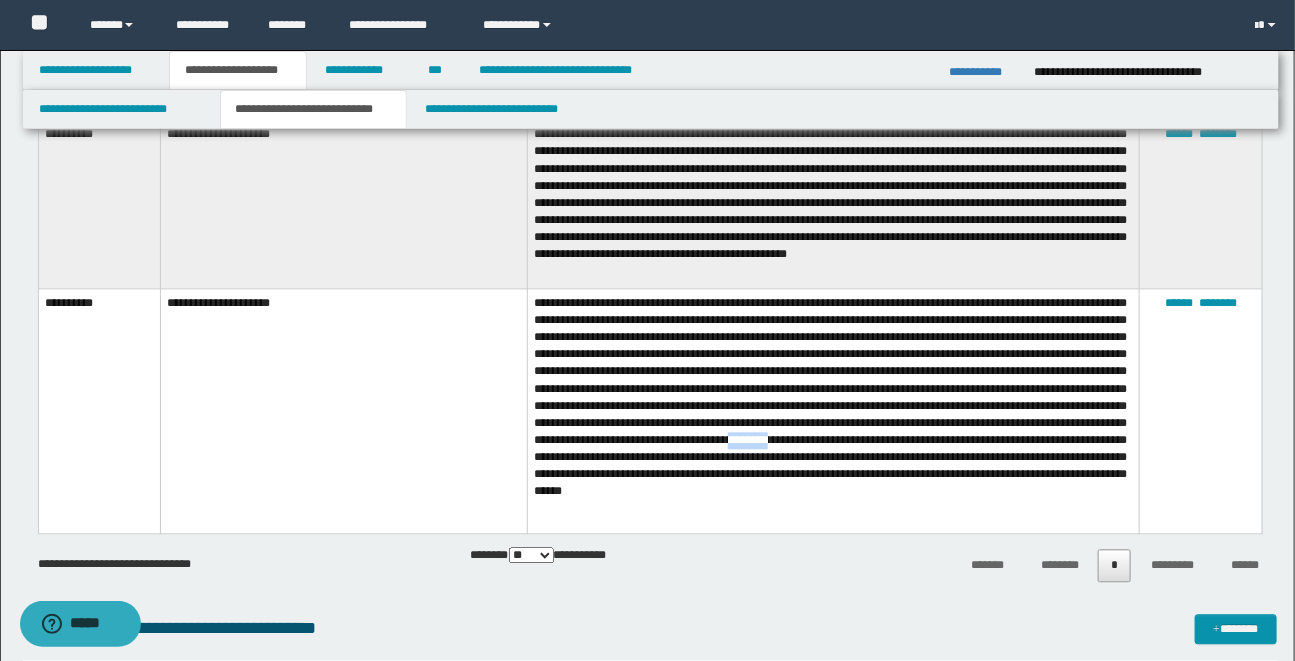 click at bounding box center [834, 410] 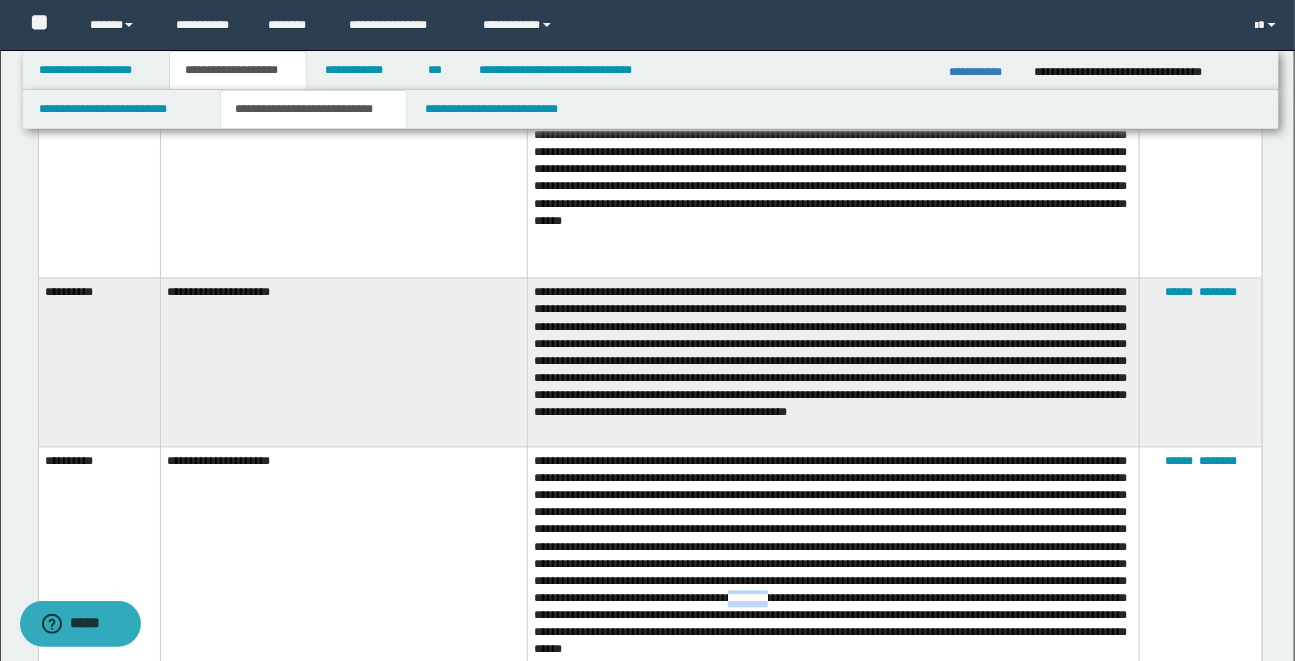 scroll, scrollTop: 1587, scrollLeft: 0, axis: vertical 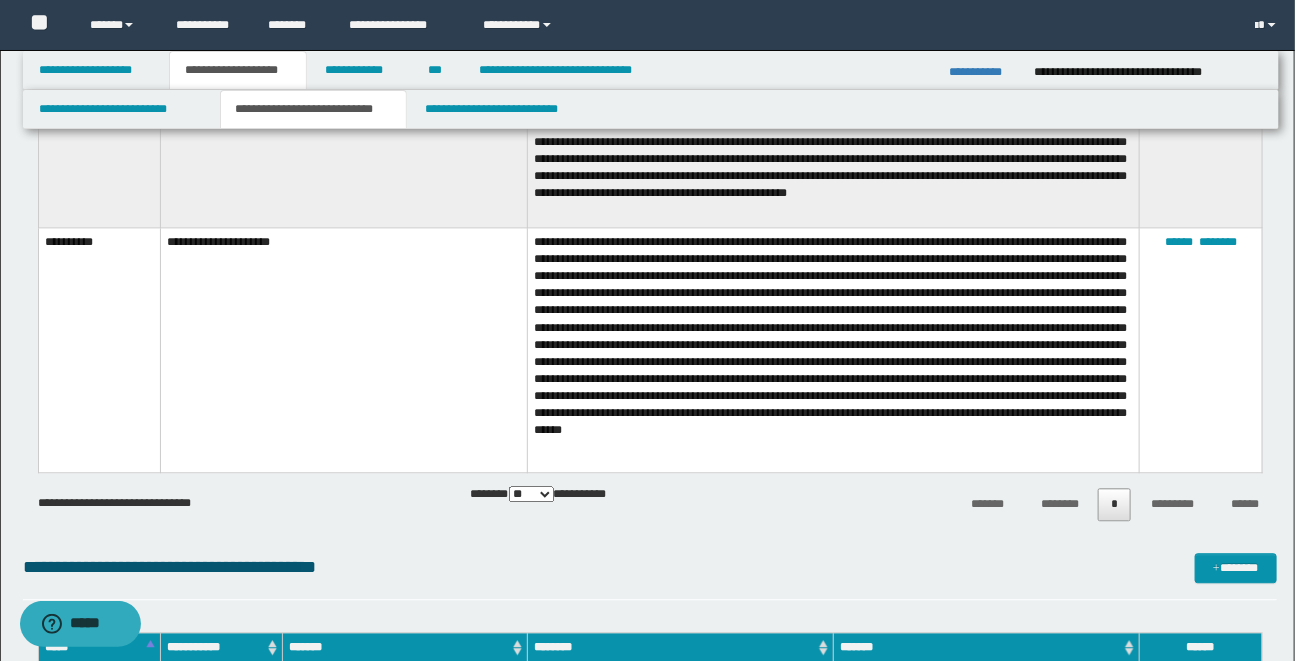 click at bounding box center [834, 349] 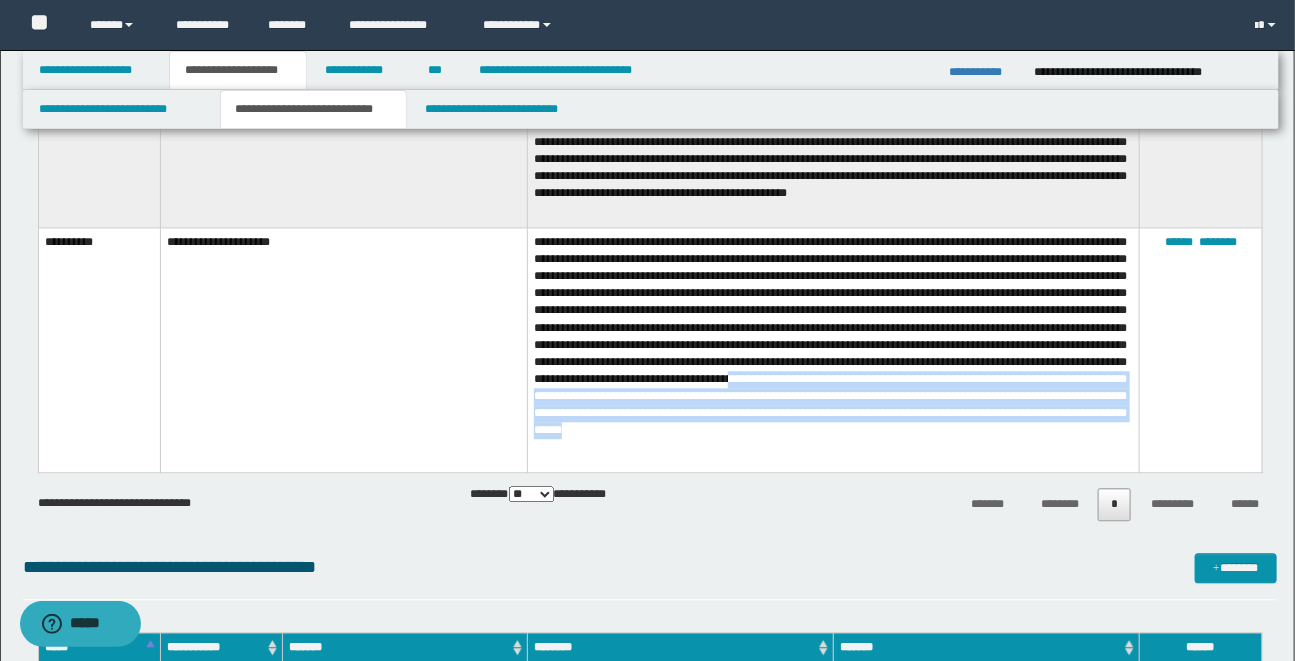 drag, startPoint x: 913, startPoint y: 408, endPoint x: 1055, endPoint y: 448, distance: 147.52628 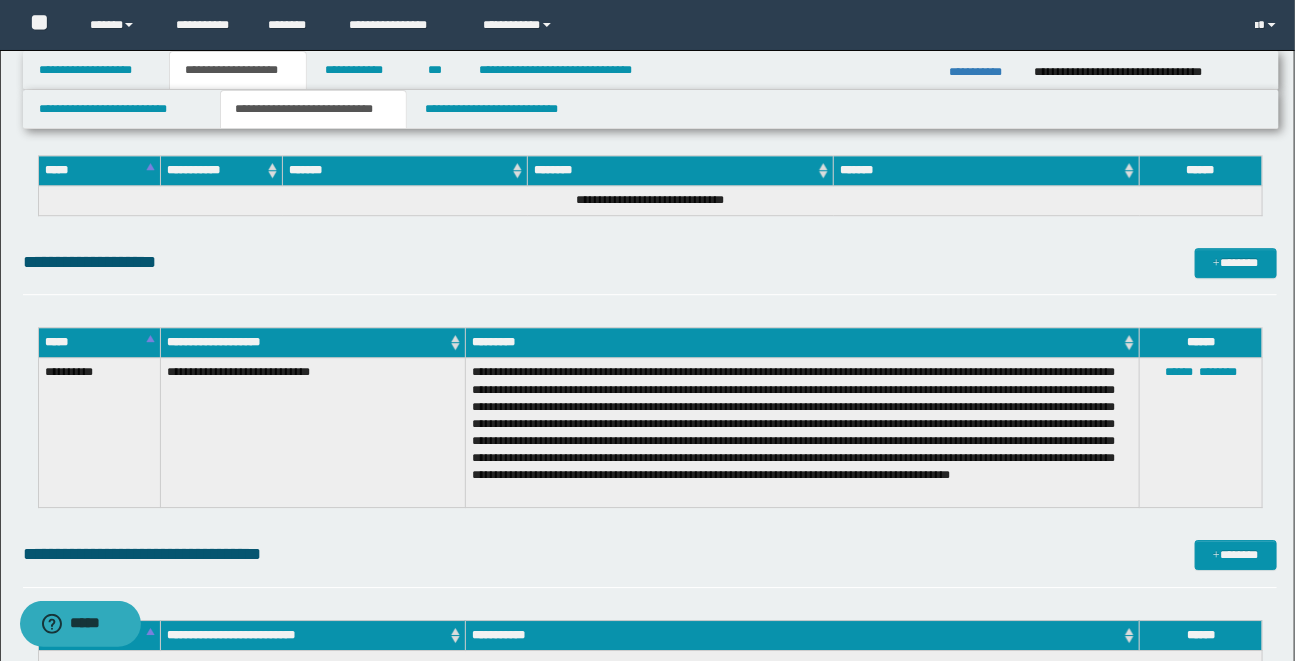 scroll, scrollTop: 2280, scrollLeft: 0, axis: vertical 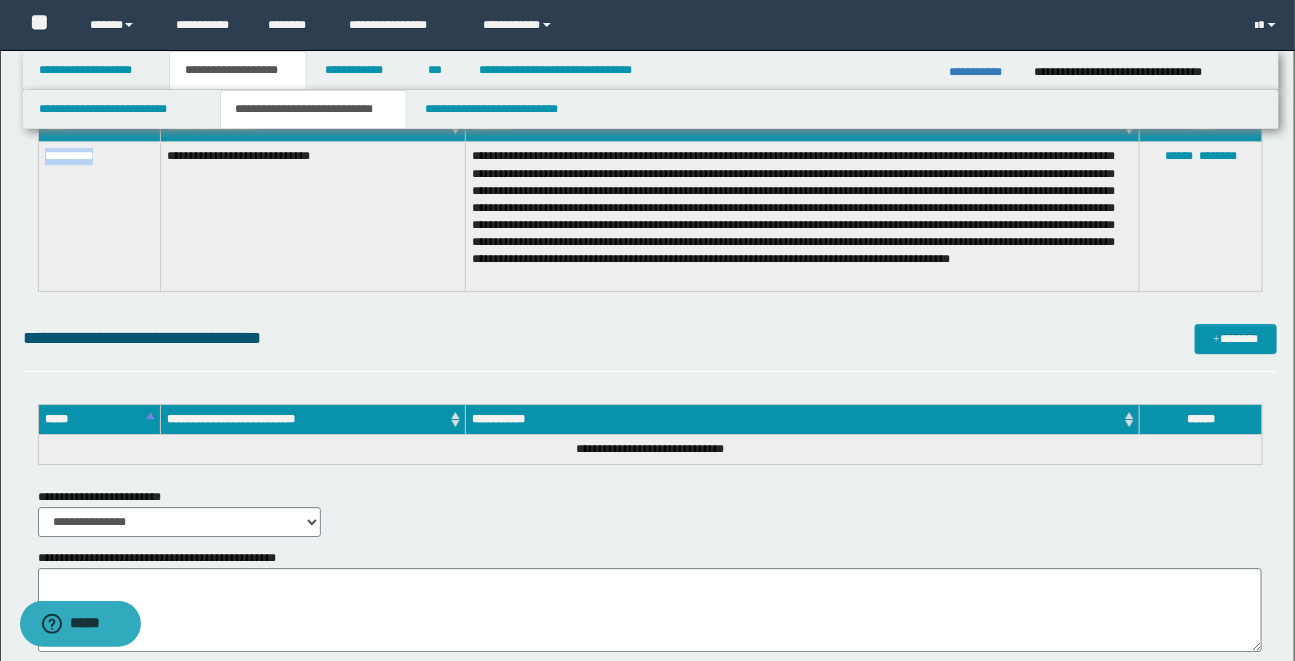 drag, startPoint x: 46, startPoint y: 156, endPoint x: 113, endPoint y: 158, distance: 67.02985 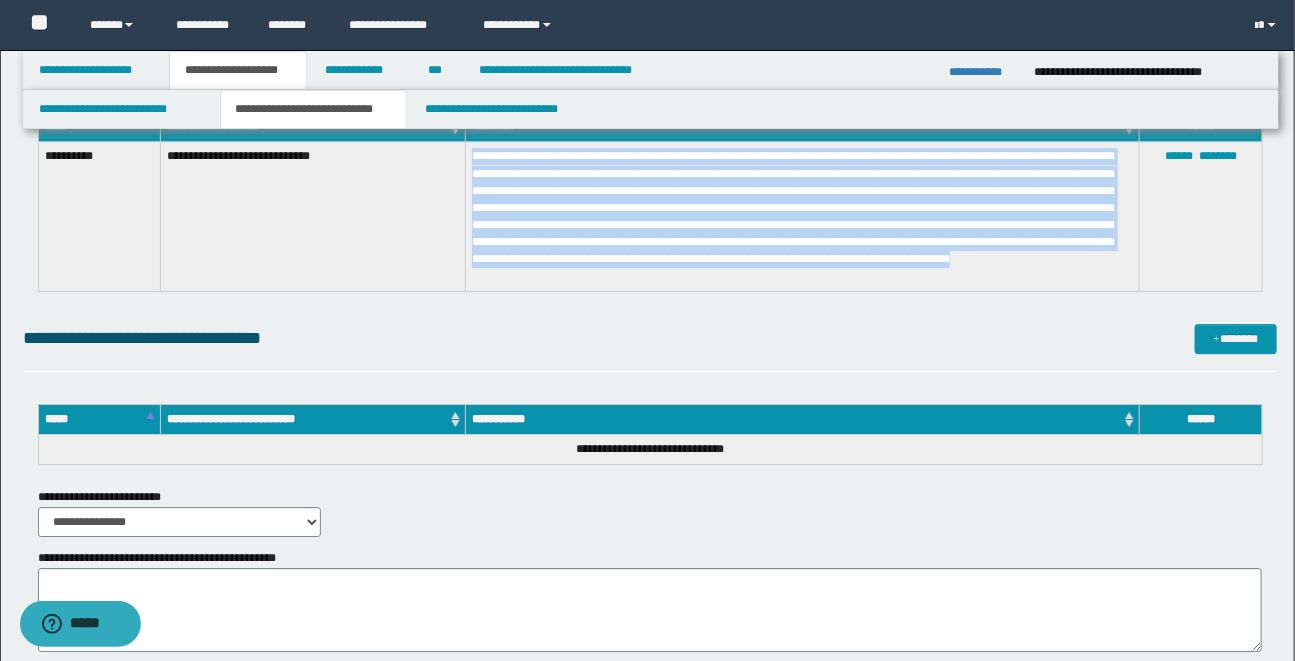 drag, startPoint x: 527, startPoint y: 176, endPoint x: 1034, endPoint y: 279, distance: 517.35675 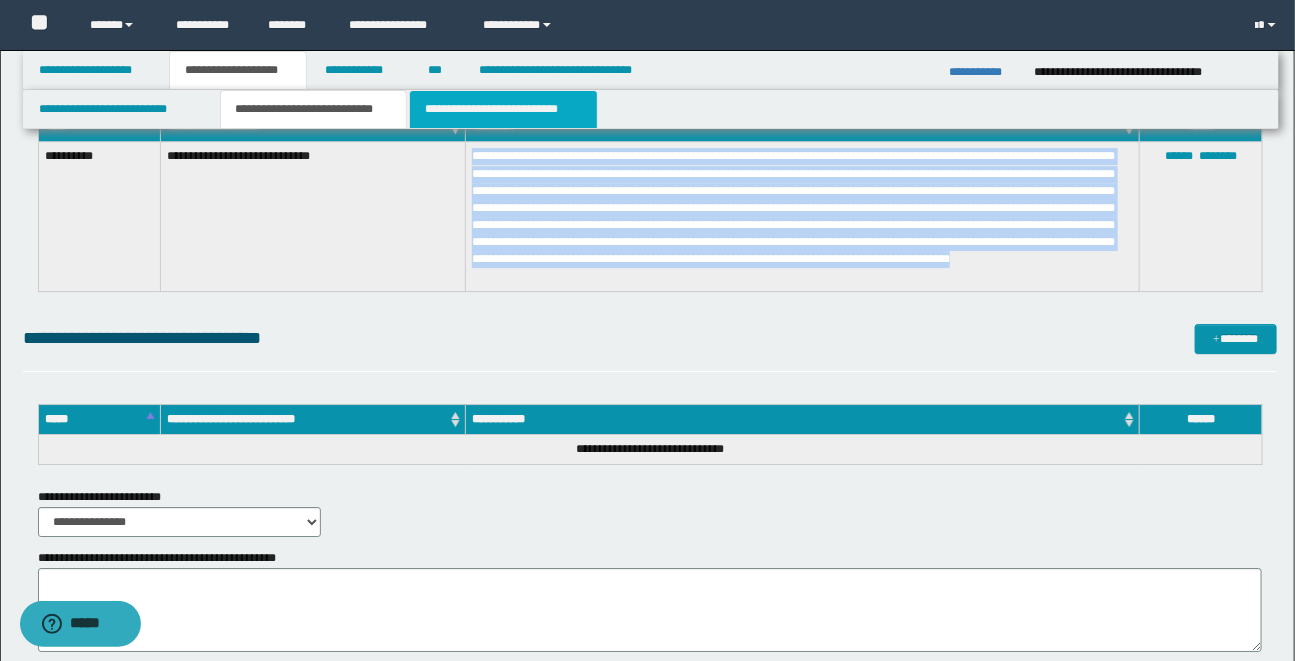 click on "**********" at bounding box center (503, 109) 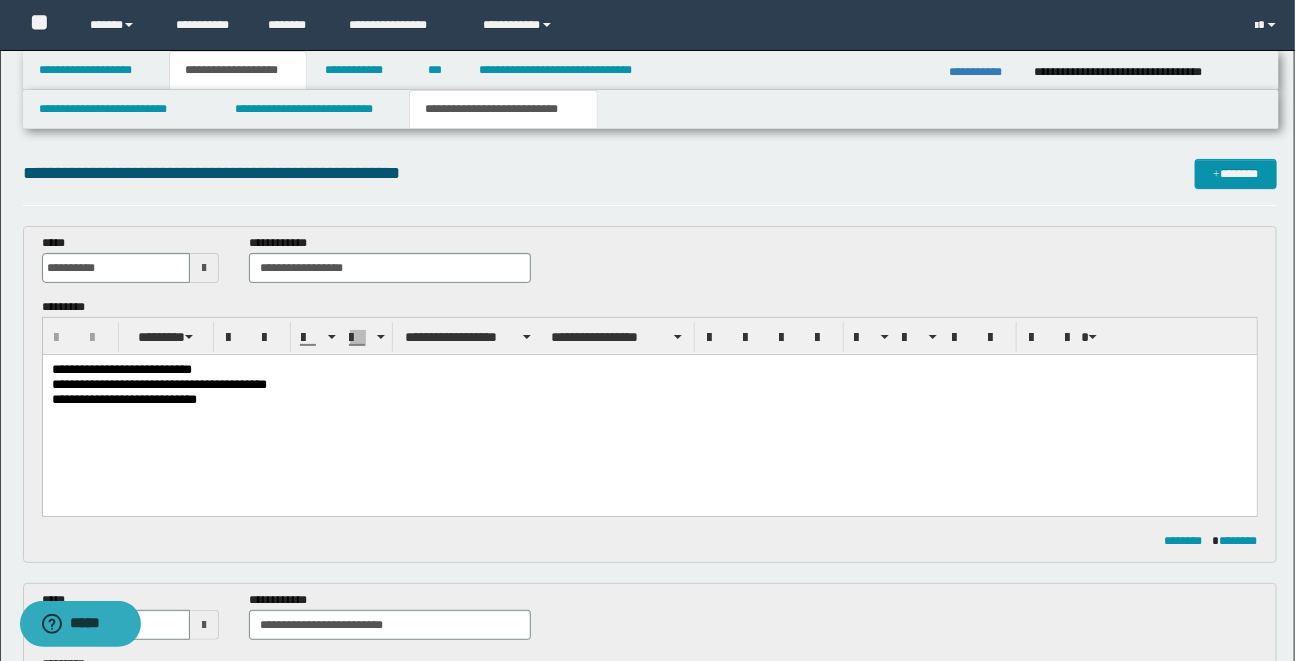 scroll, scrollTop: 3, scrollLeft: 0, axis: vertical 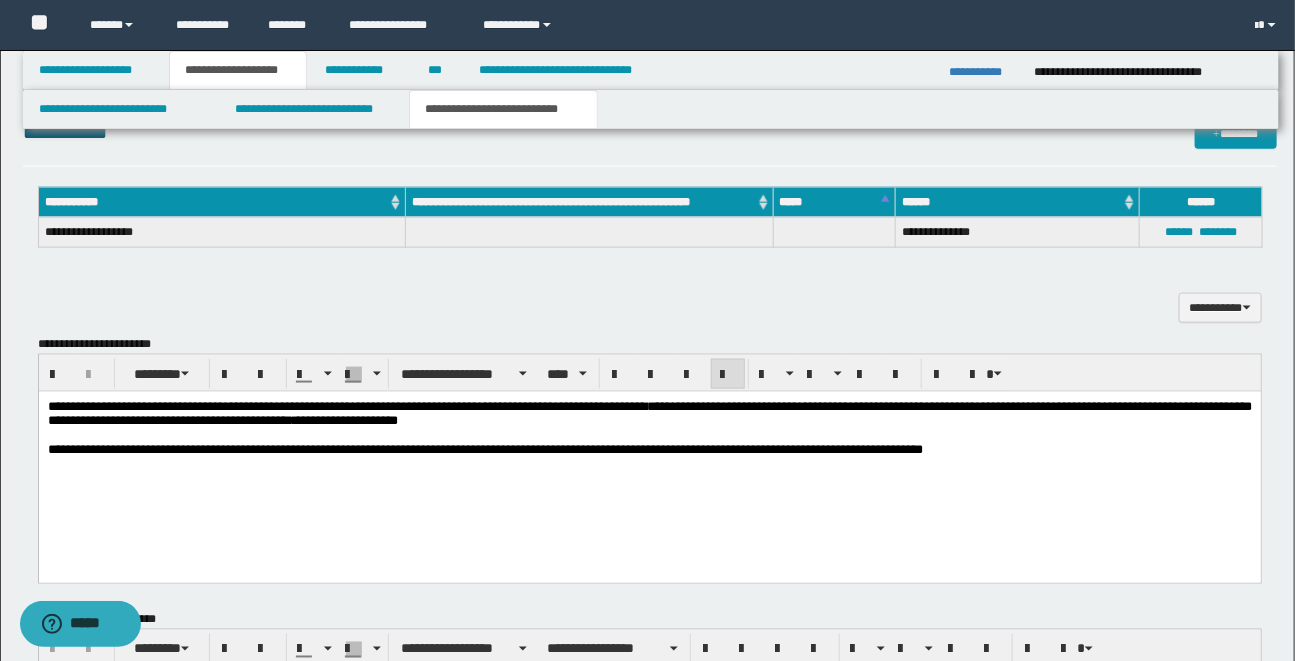 click on "**********" at bounding box center (649, 459) 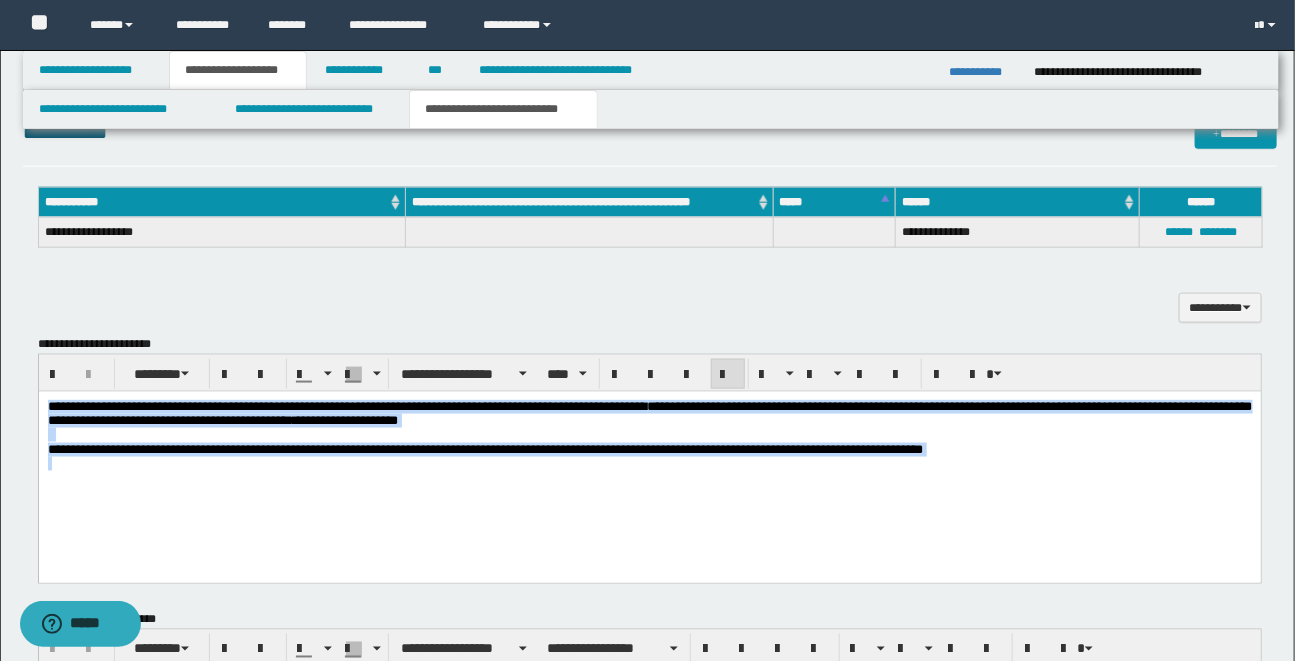 drag, startPoint x: 46, startPoint y: 410, endPoint x: 1005, endPoint y: 466, distance: 960.63367 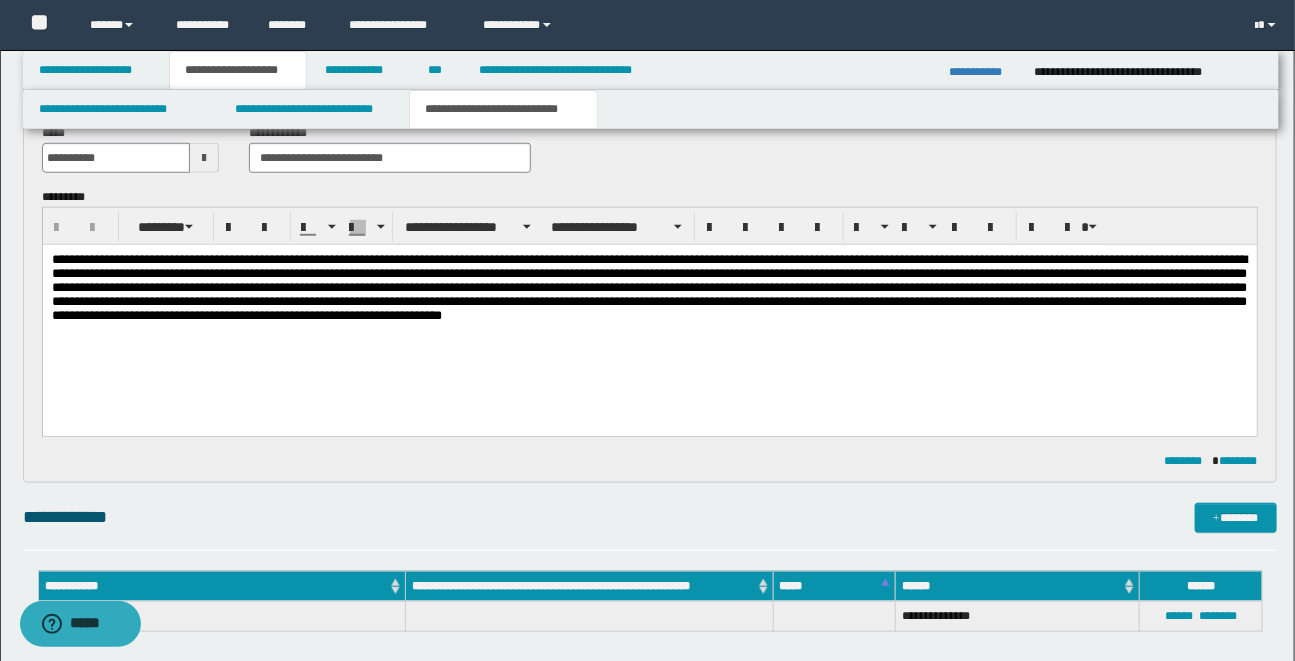 scroll, scrollTop: 482, scrollLeft: 0, axis: vertical 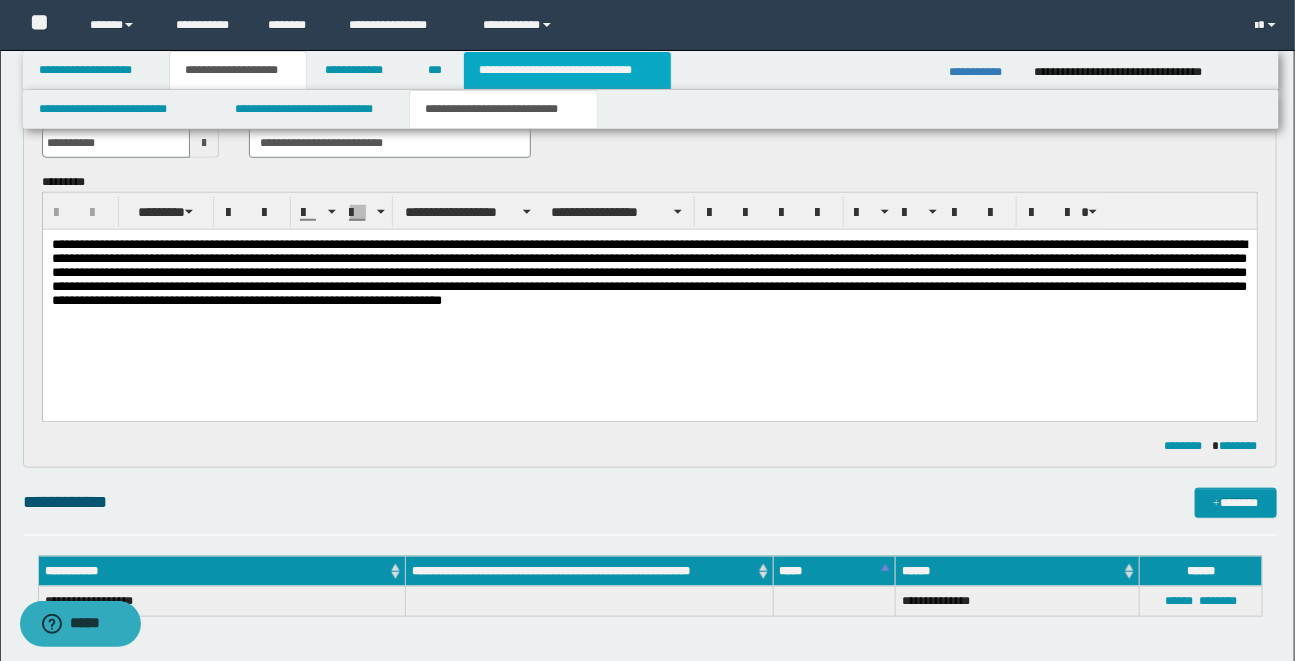 click on "**********" at bounding box center [567, 70] 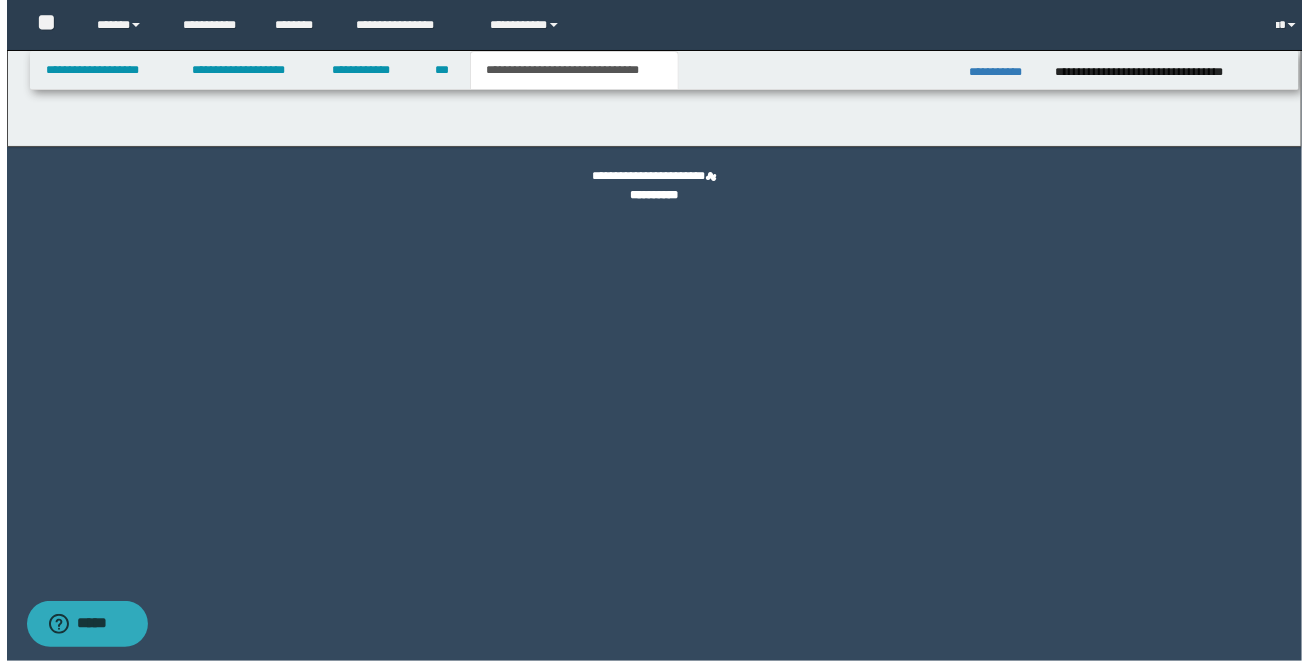 scroll, scrollTop: 0, scrollLeft: 0, axis: both 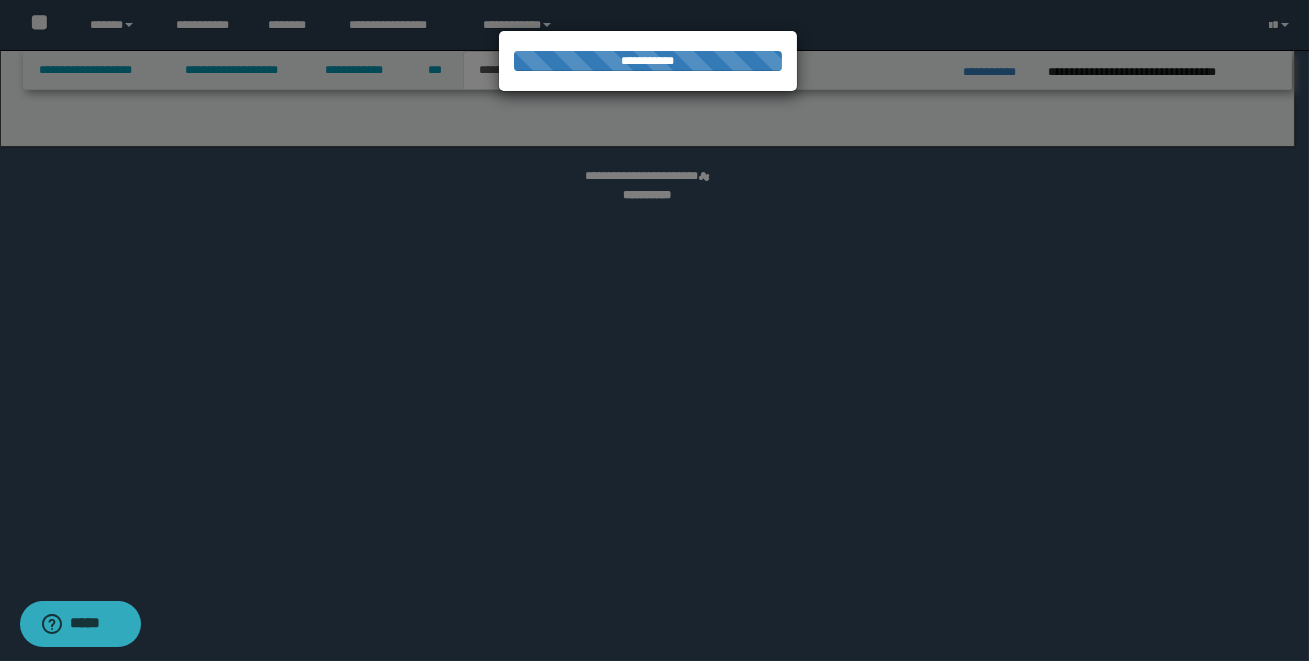 select on "*" 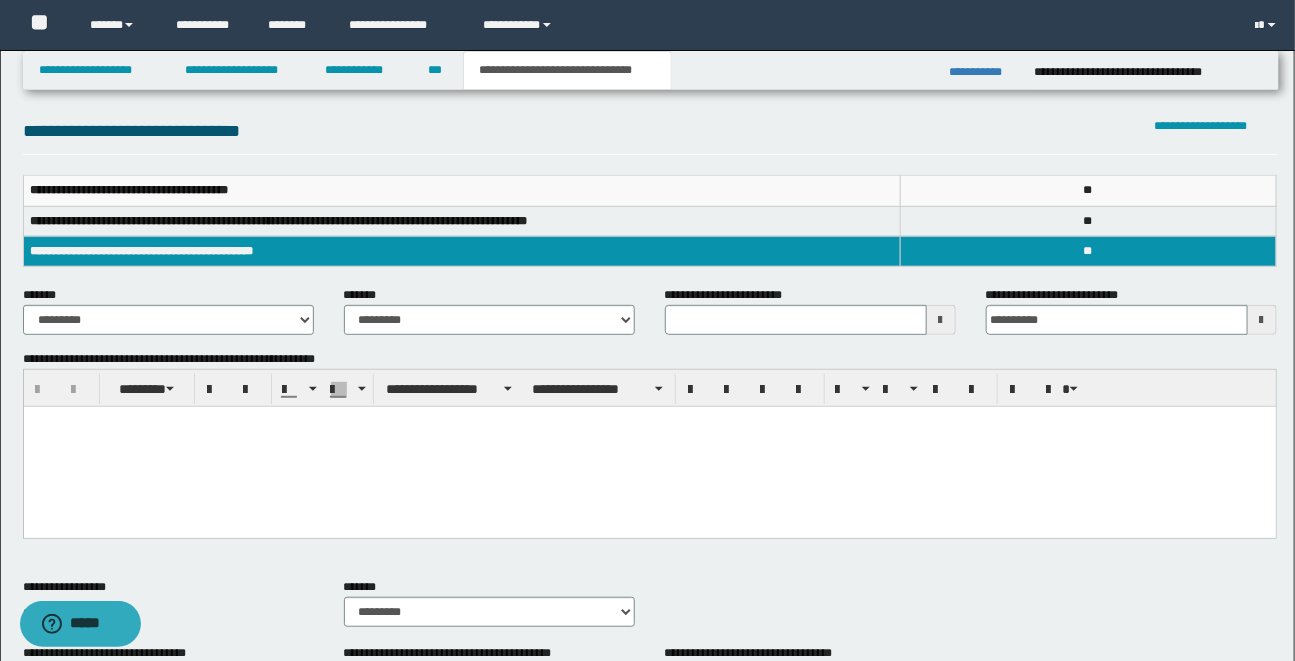 scroll, scrollTop: 205, scrollLeft: 0, axis: vertical 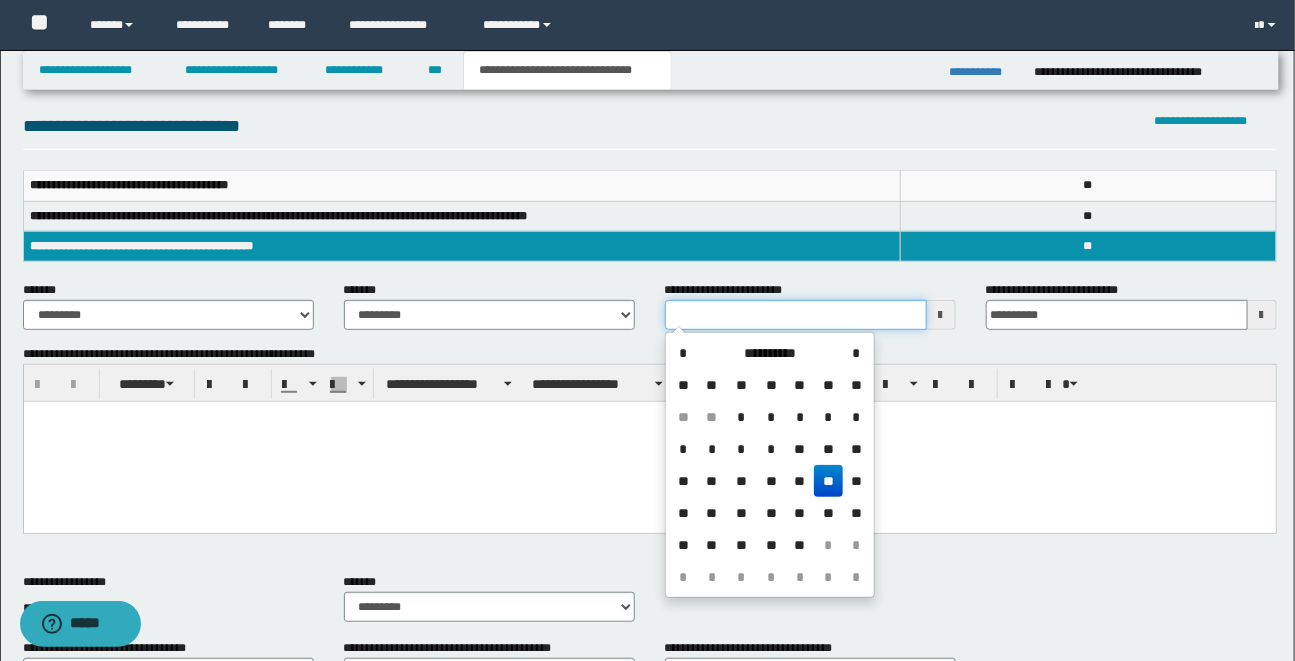 click on "**********" at bounding box center (796, 315) 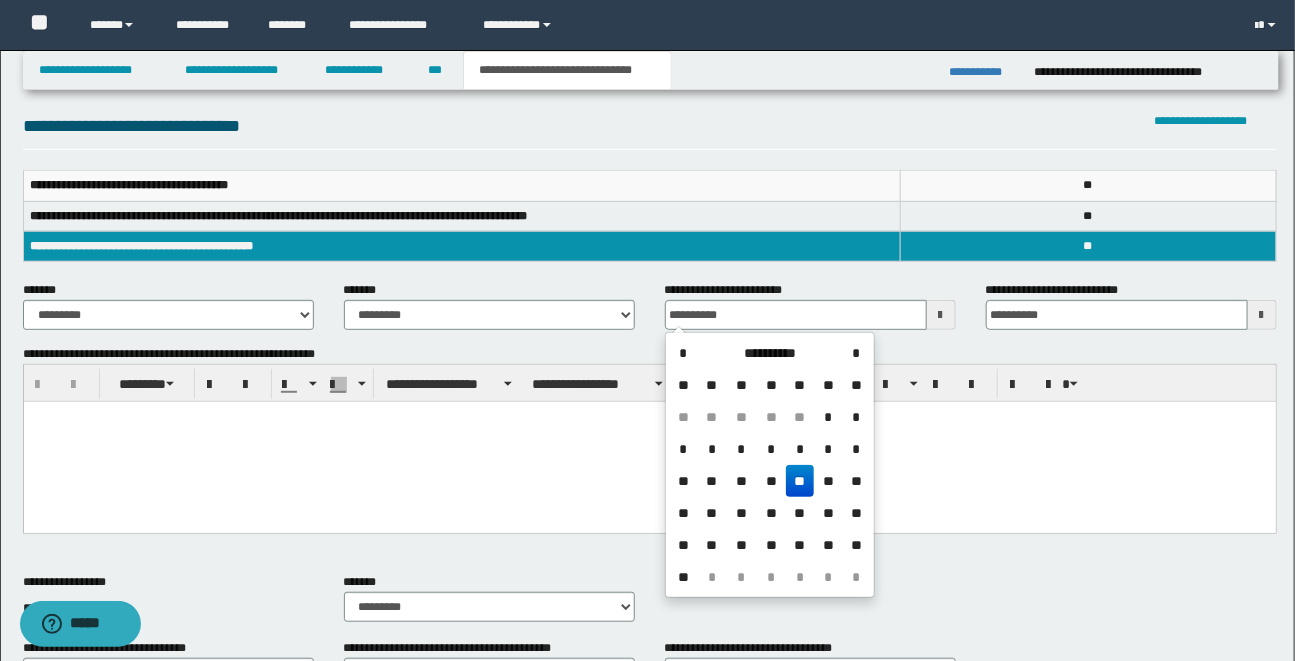 click on "**" at bounding box center (800, 481) 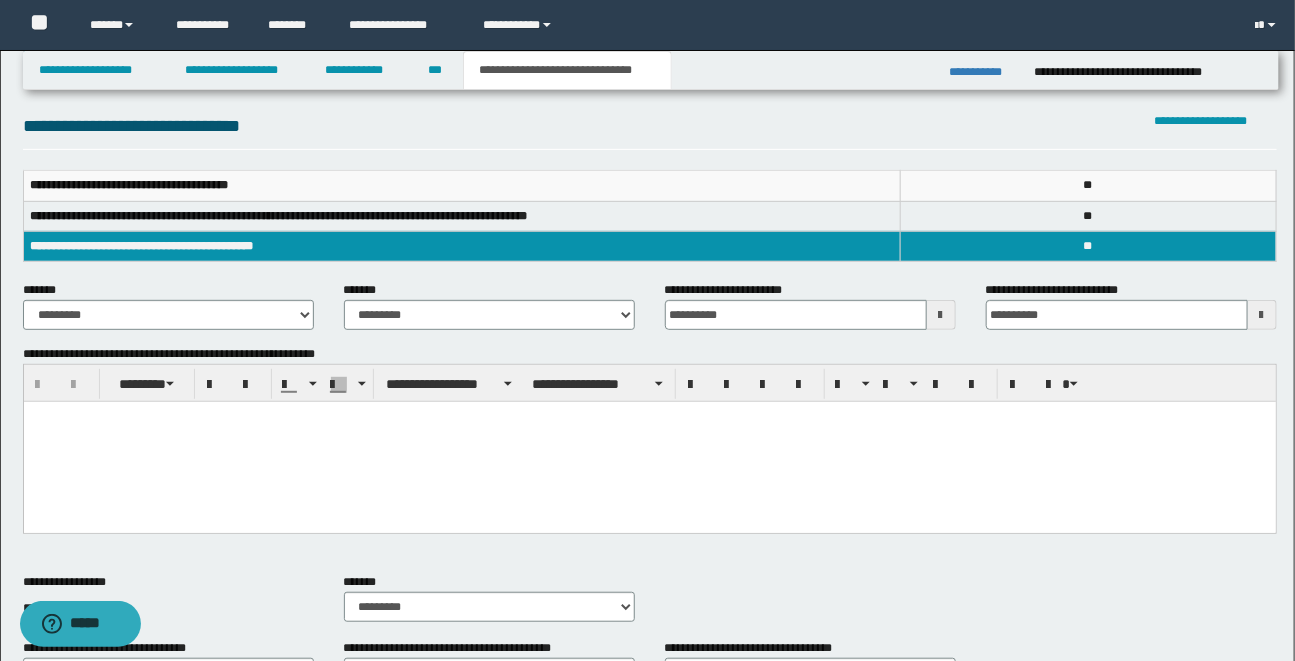 click at bounding box center (649, 441) 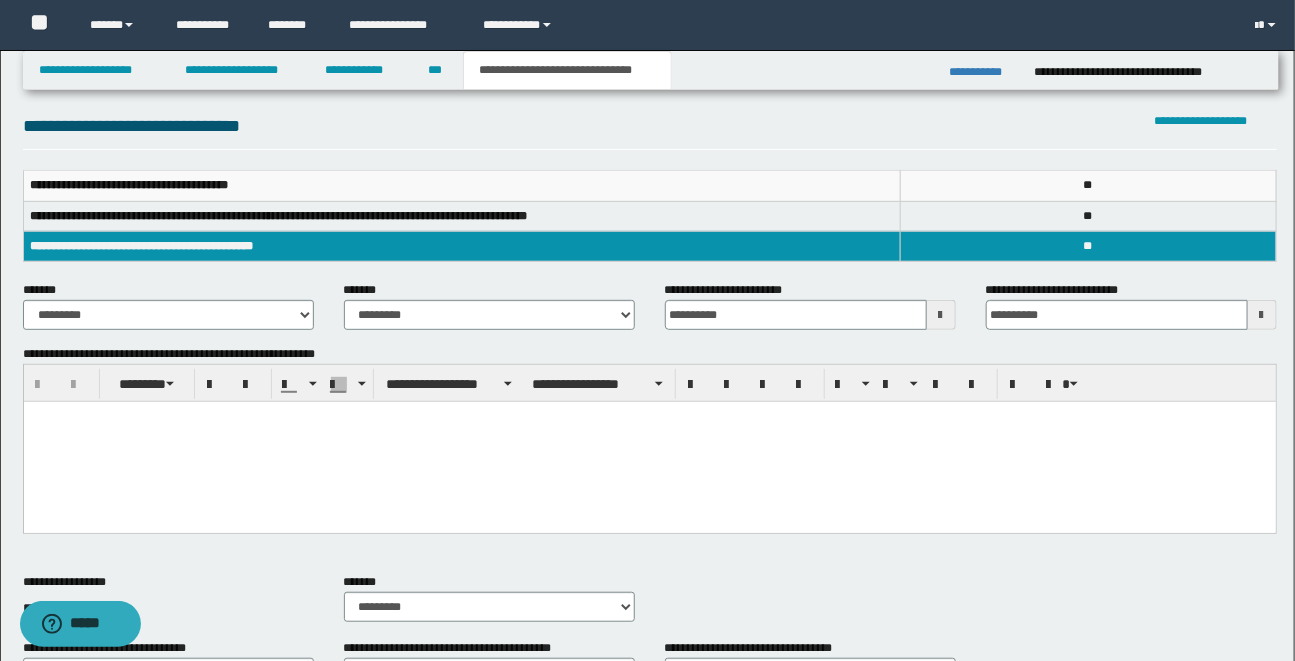 type 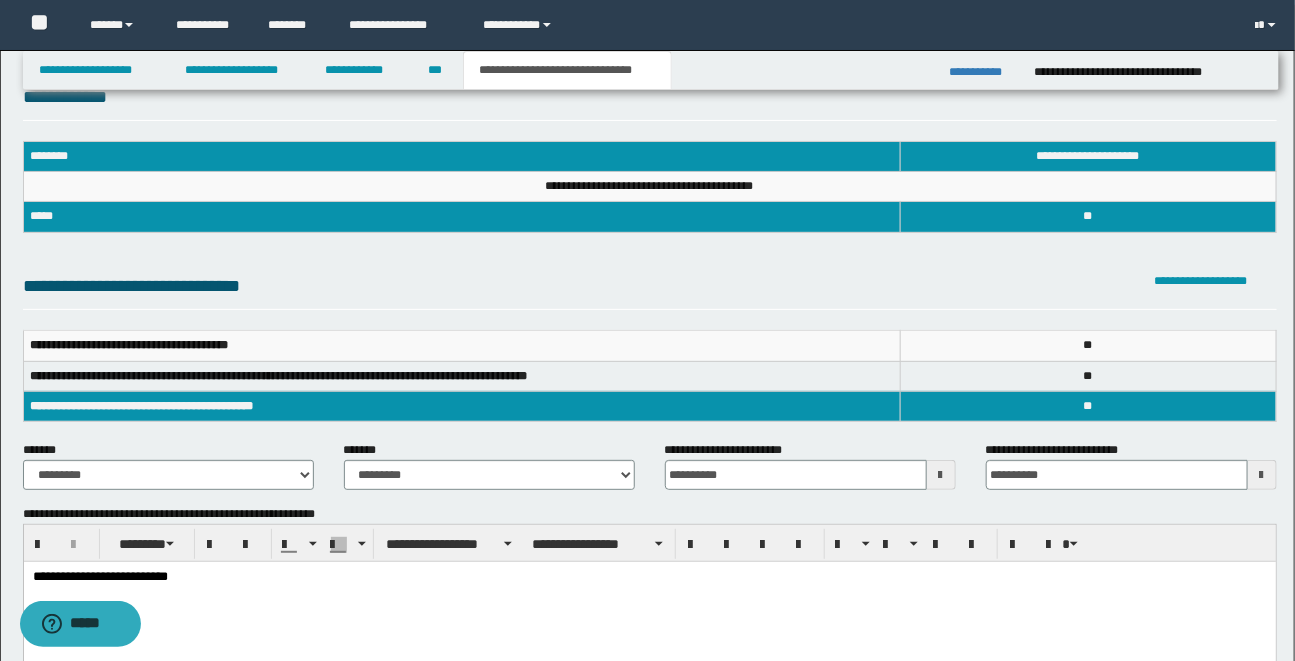 scroll, scrollTop: 0, scrollLeft: 0, axis: both 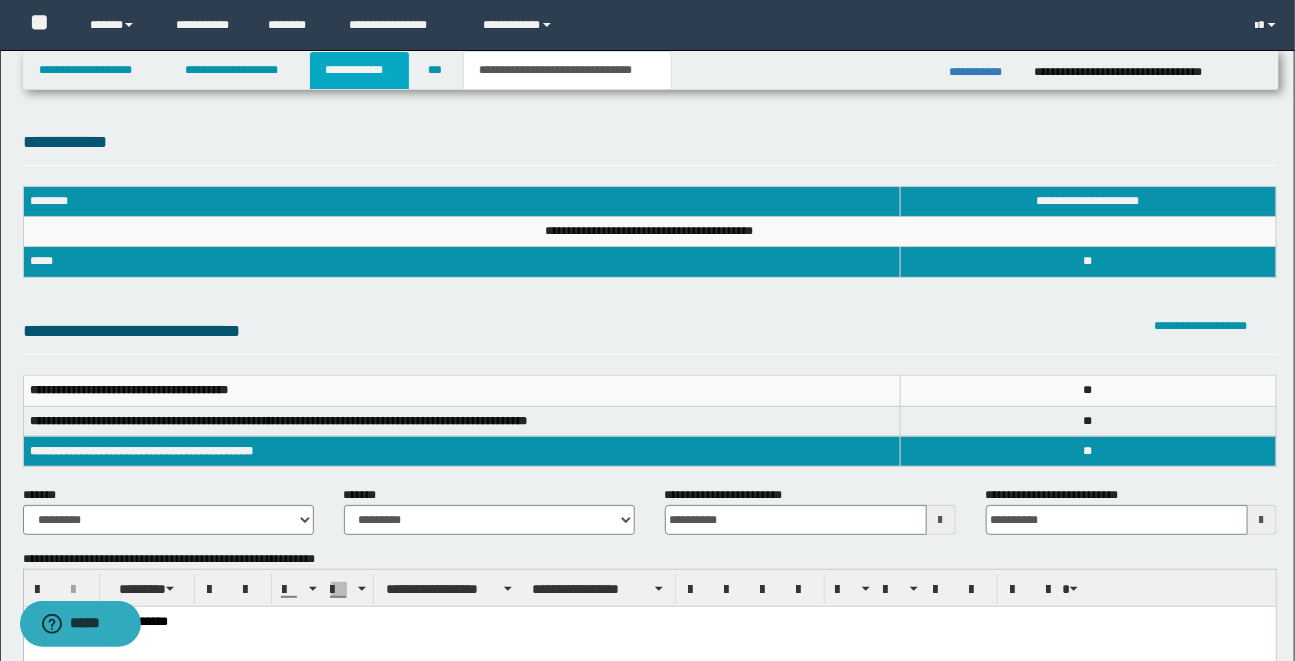 click on "**********" at bounding box center (359, 70) 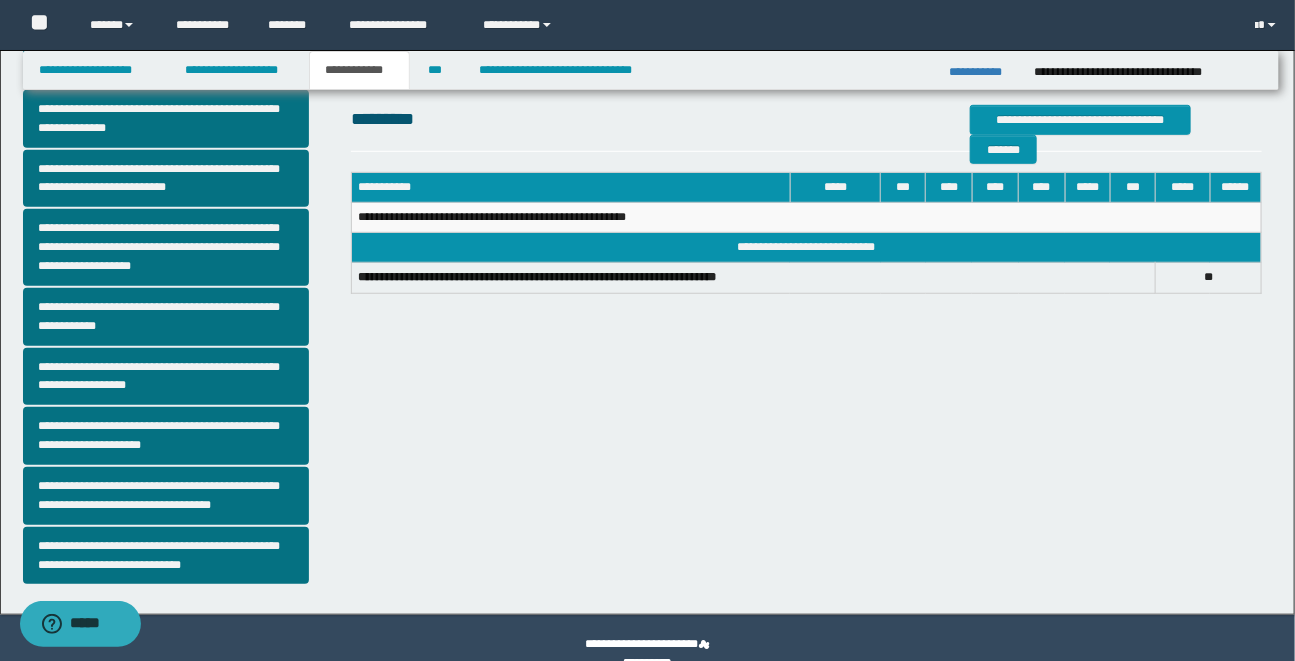 scroll, scrollTop: 488, scrollLeft: 0, axis: vertical 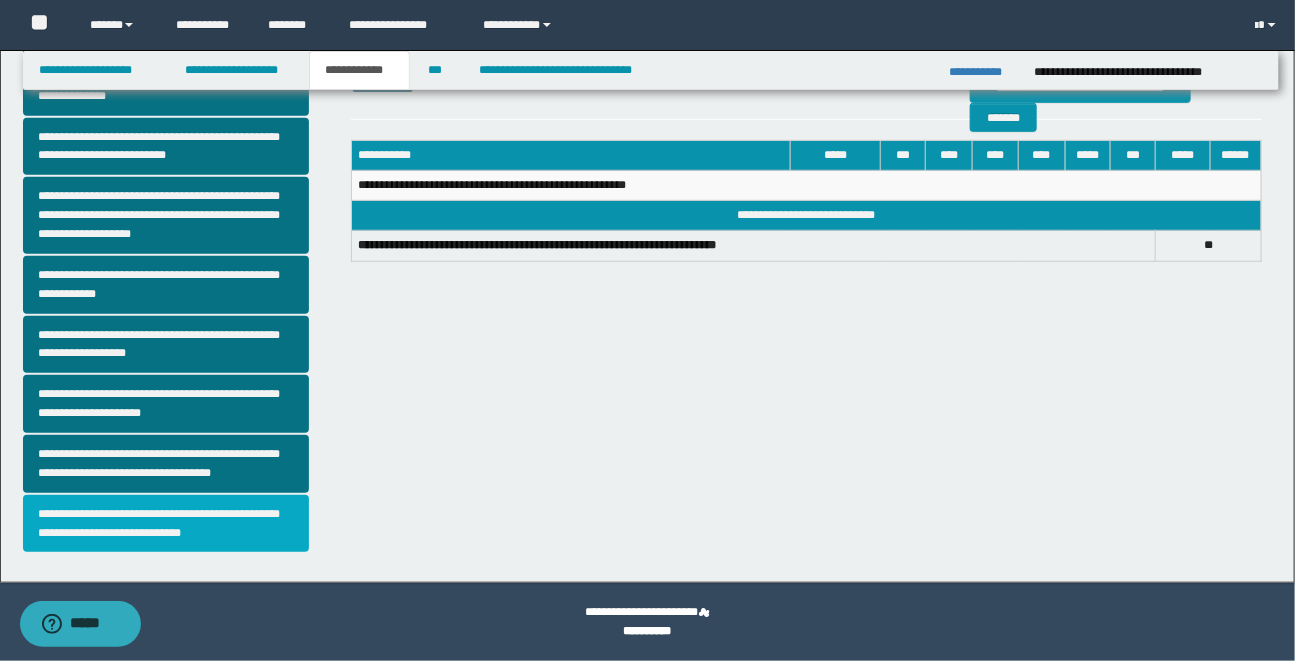 click on "**********" at bounding box center (166, 524) 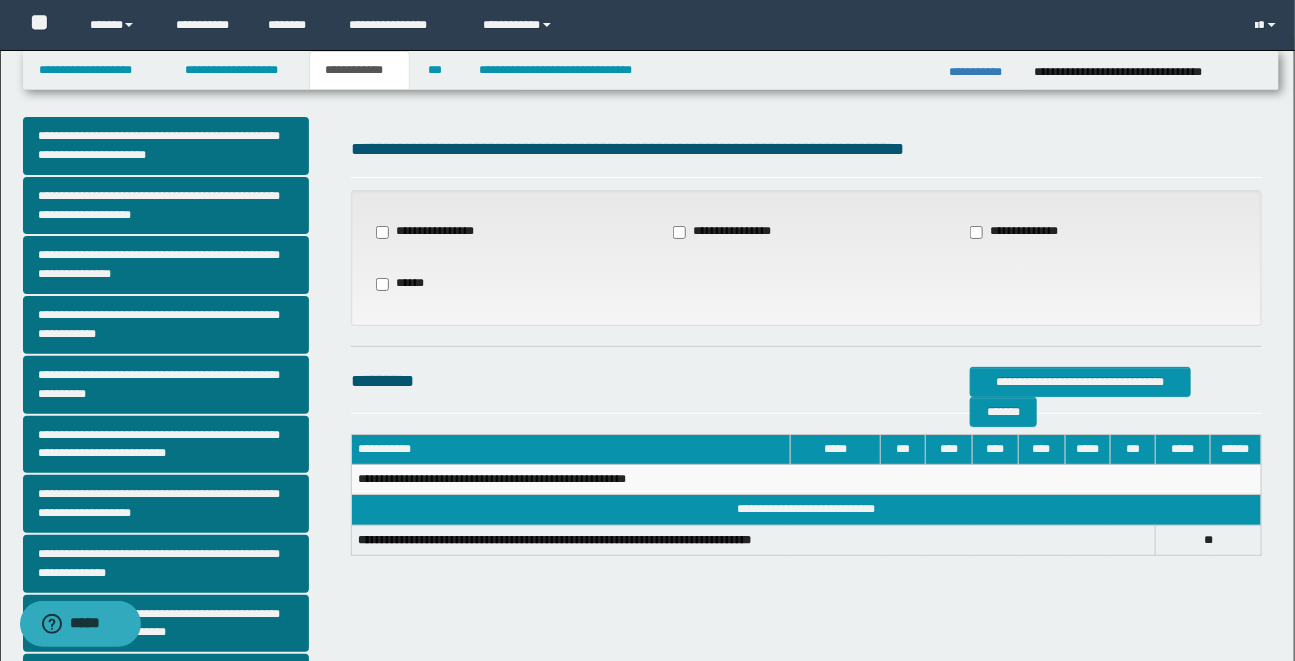 scroll, scrollTop: 11, scrollLeft: 0, axis: vertical 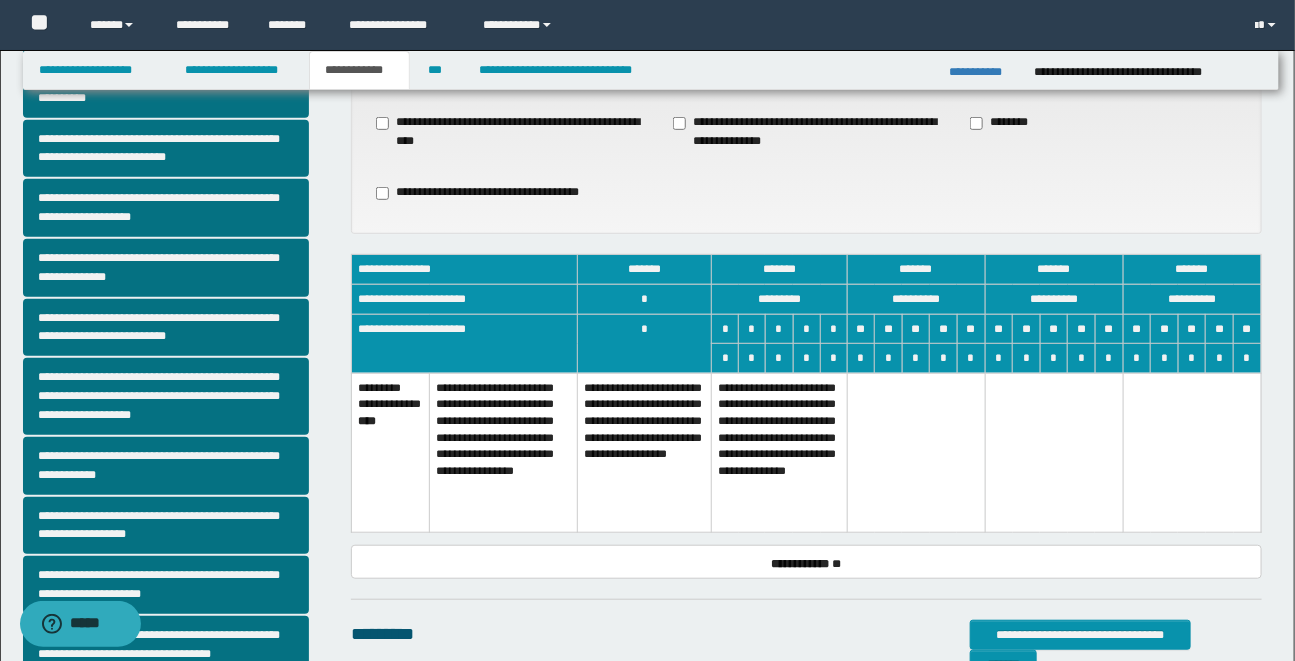 click on "**********" at bounding box center (645, 452) 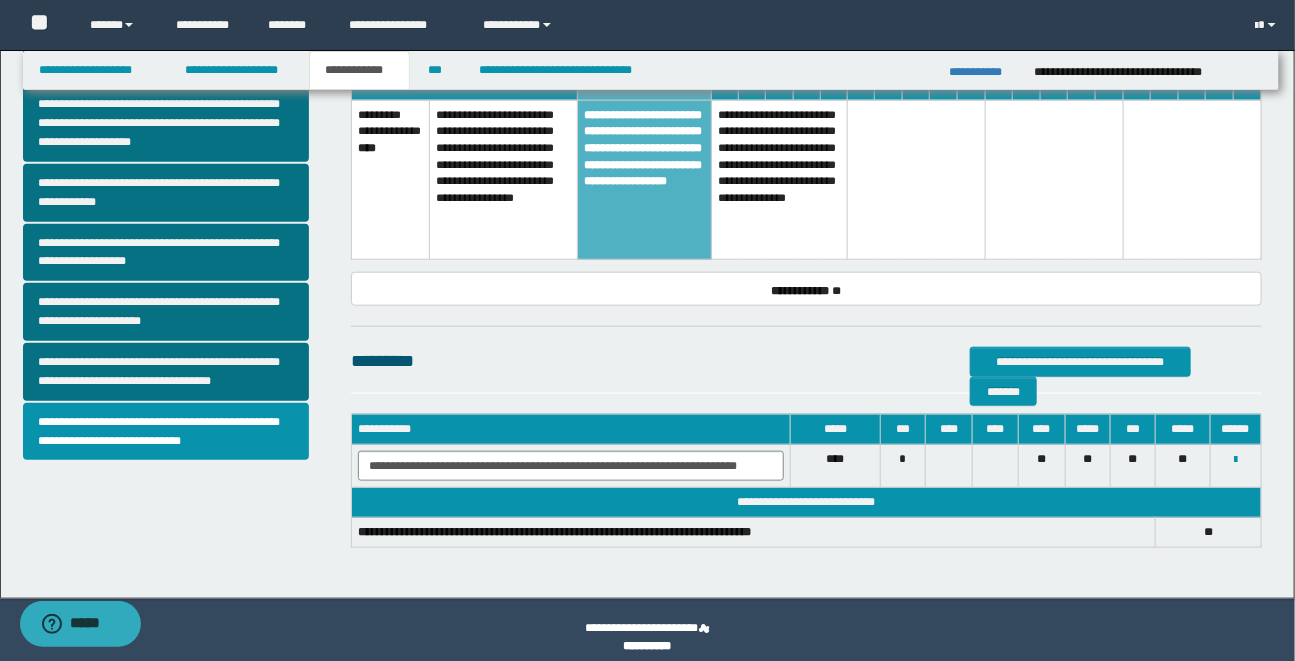 scroll, scrollTop: 562, scrollLeft: 0, axis: vertical 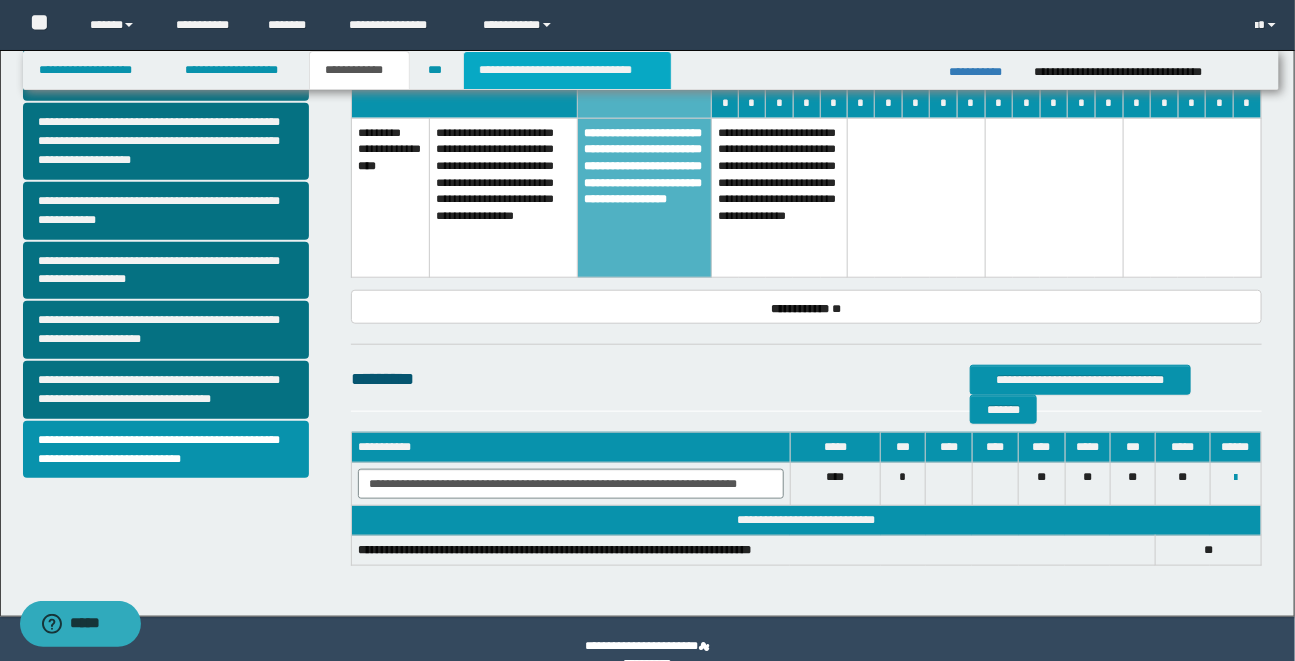 click on "**********" at bounding box center [567, 70] 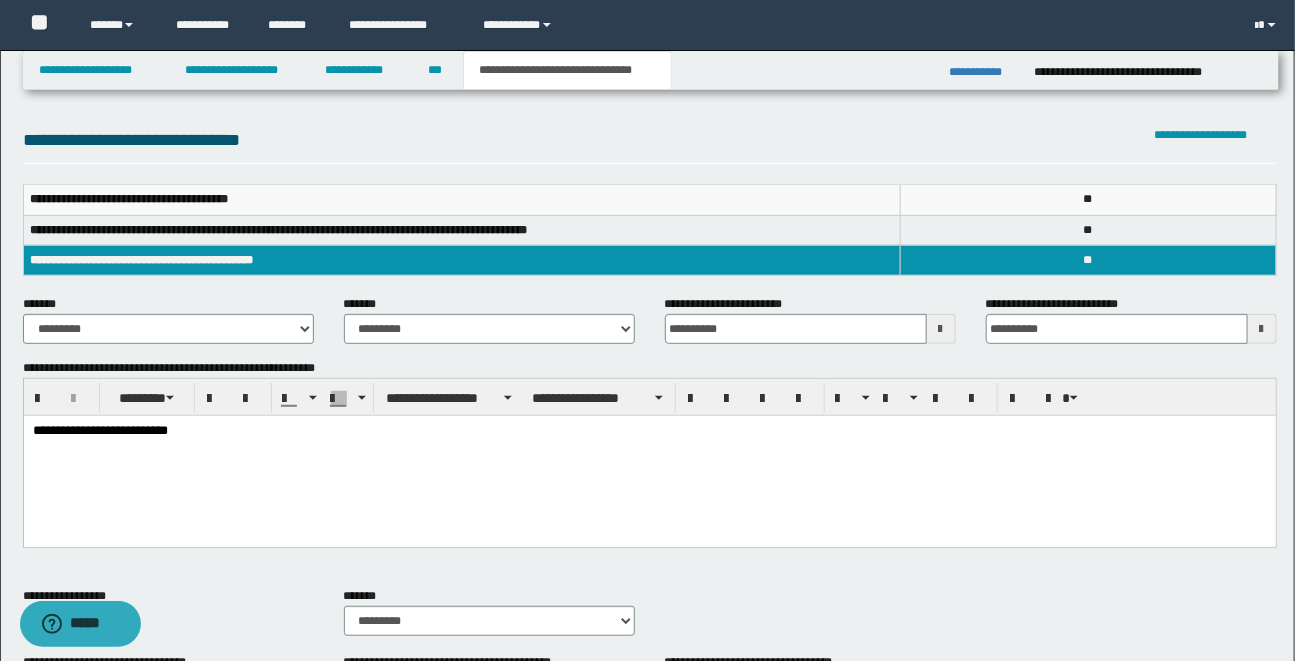 scroll, scrollTop: 292, scrollLeft: 0, axis: vertical 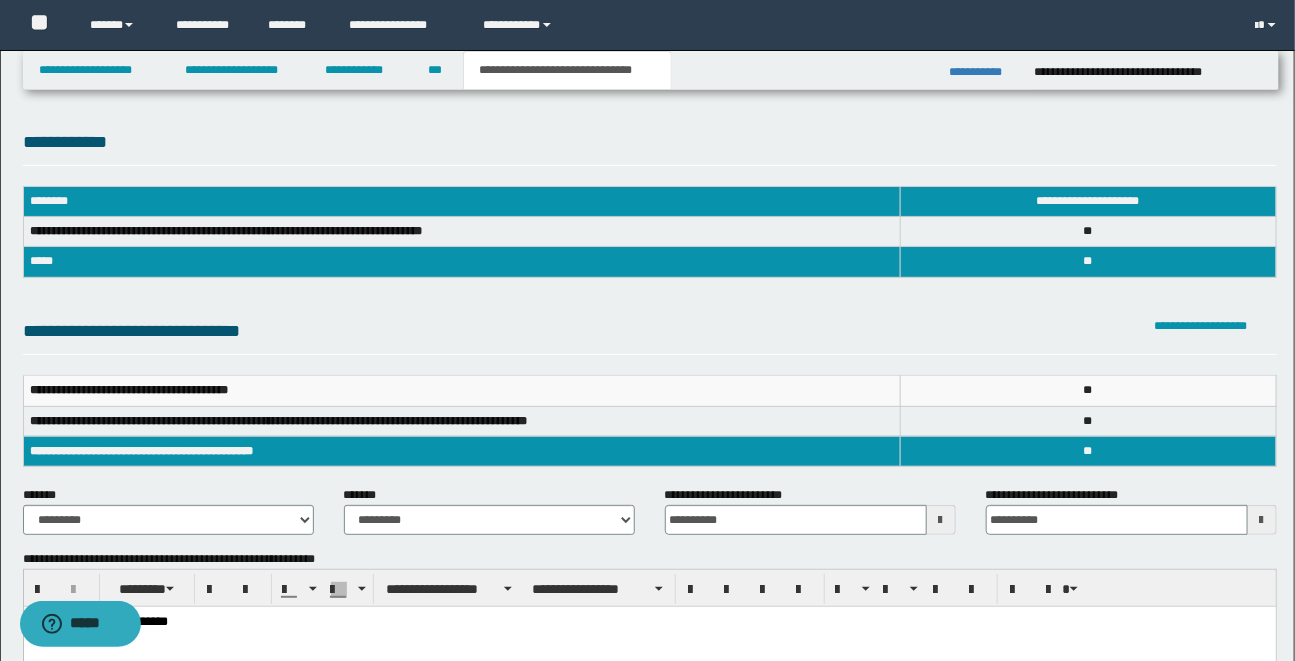 click on "**********" at bounding box center (650, 430) 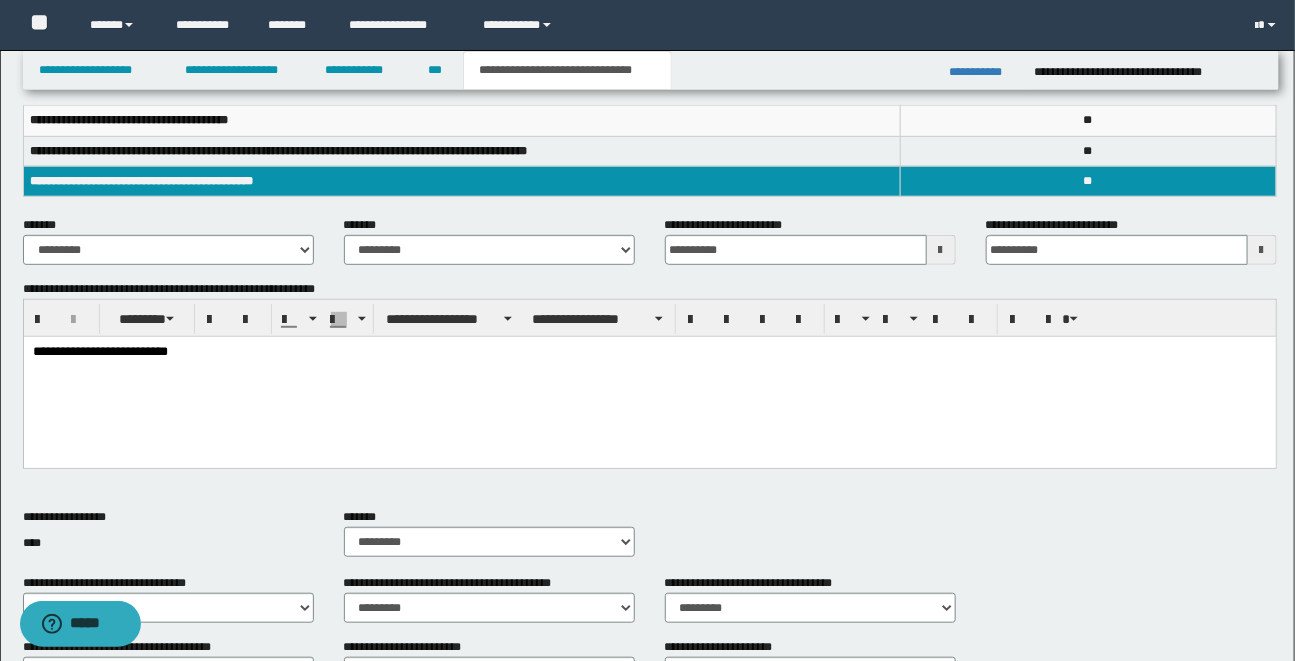 scroll, scrollTop: 271, scrollLeft: 0, axis: vertical 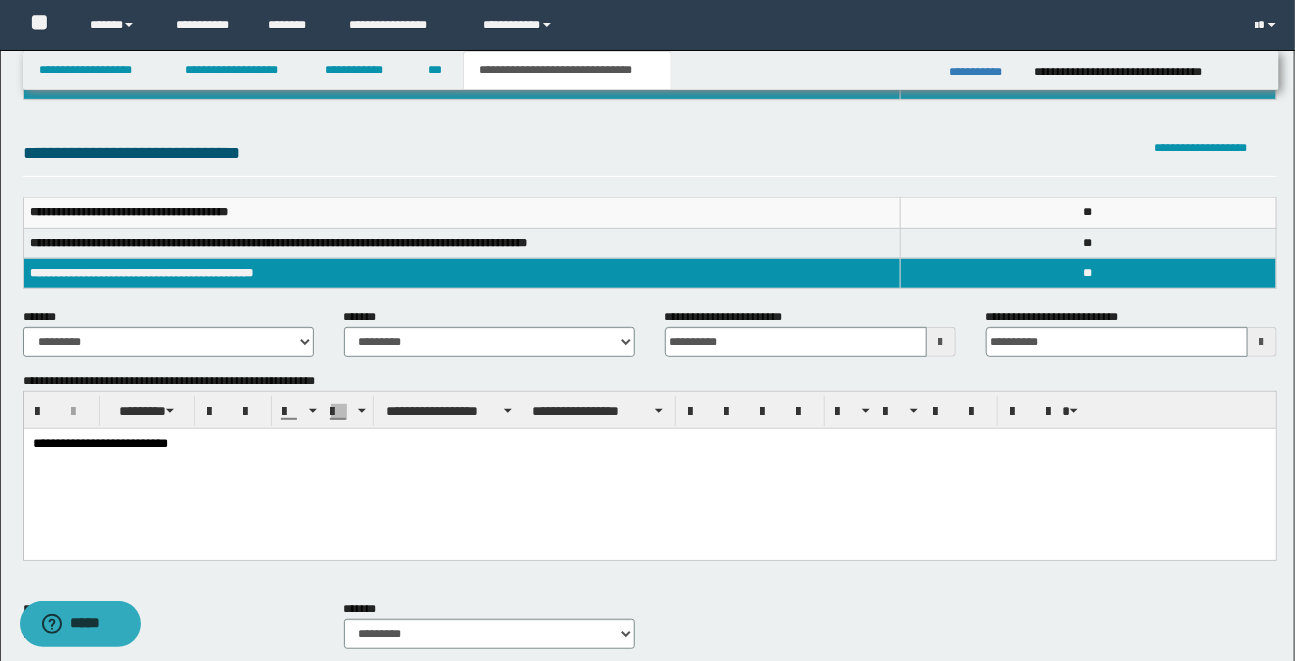 drag, startPoint x: 403, startPoint y: 472, endPoint x: 369, endPoint y: 474, distance: 34.058773 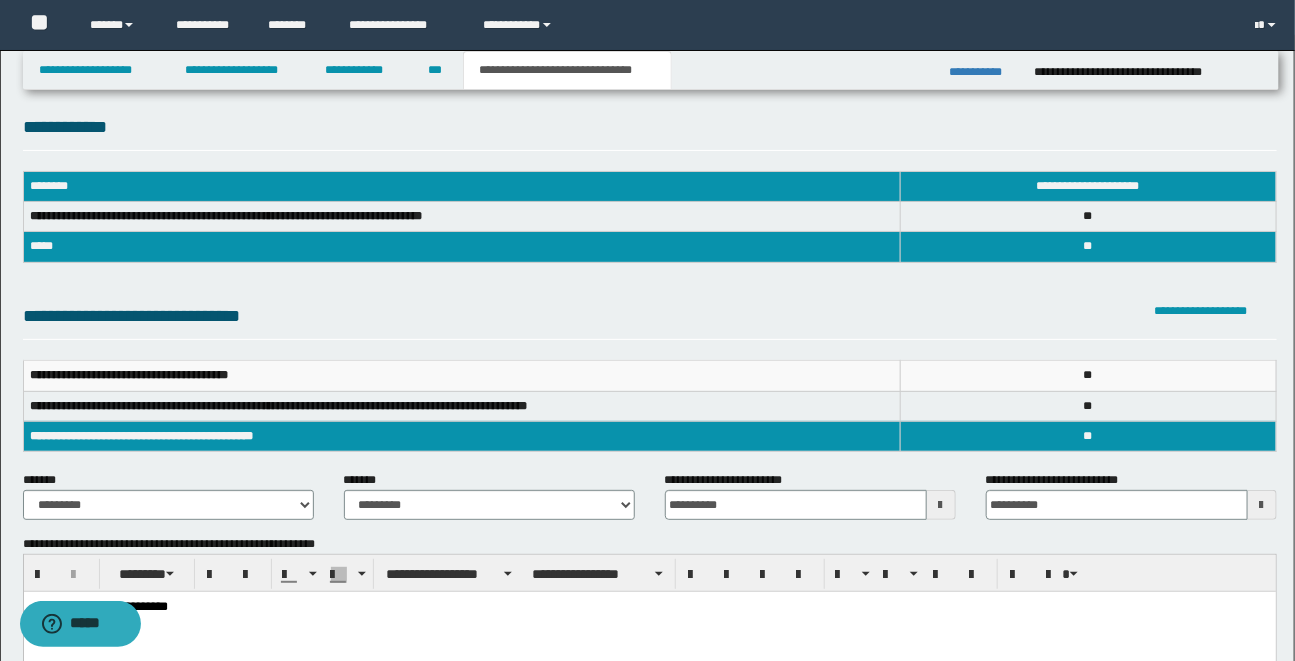 scroll, scrollTop: 0, scrollLeft: 0, axis: both 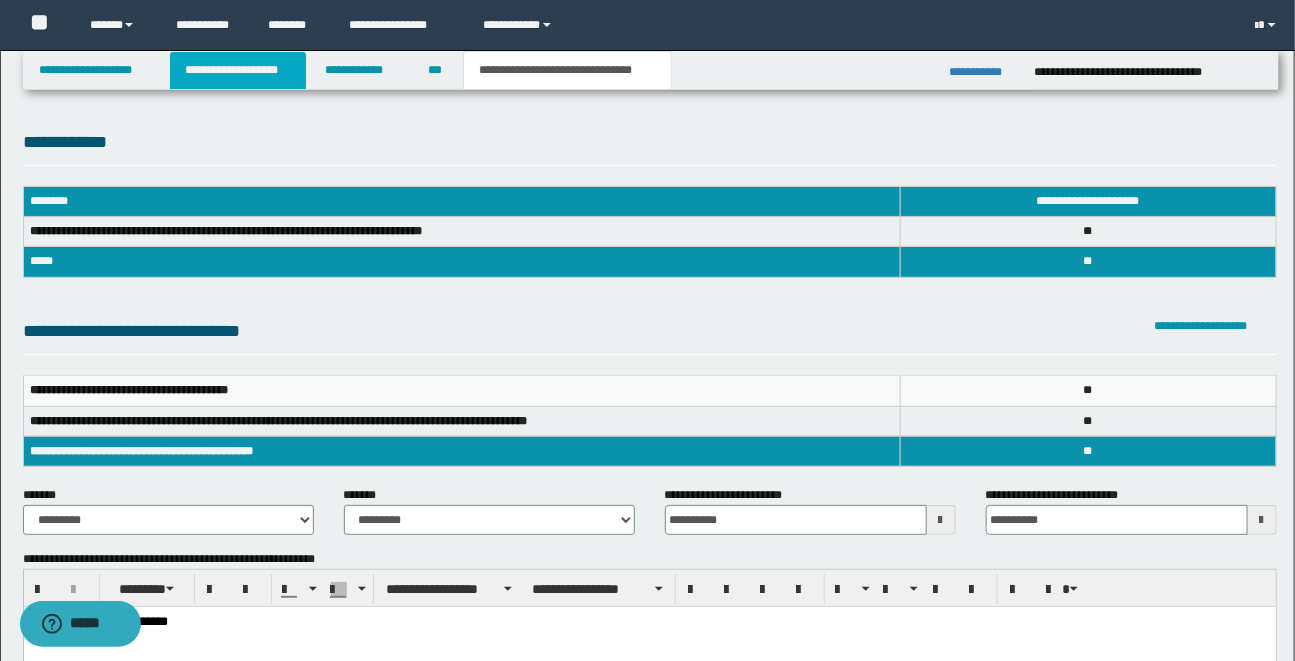 click on "**********" at bounding box center (238, 70) 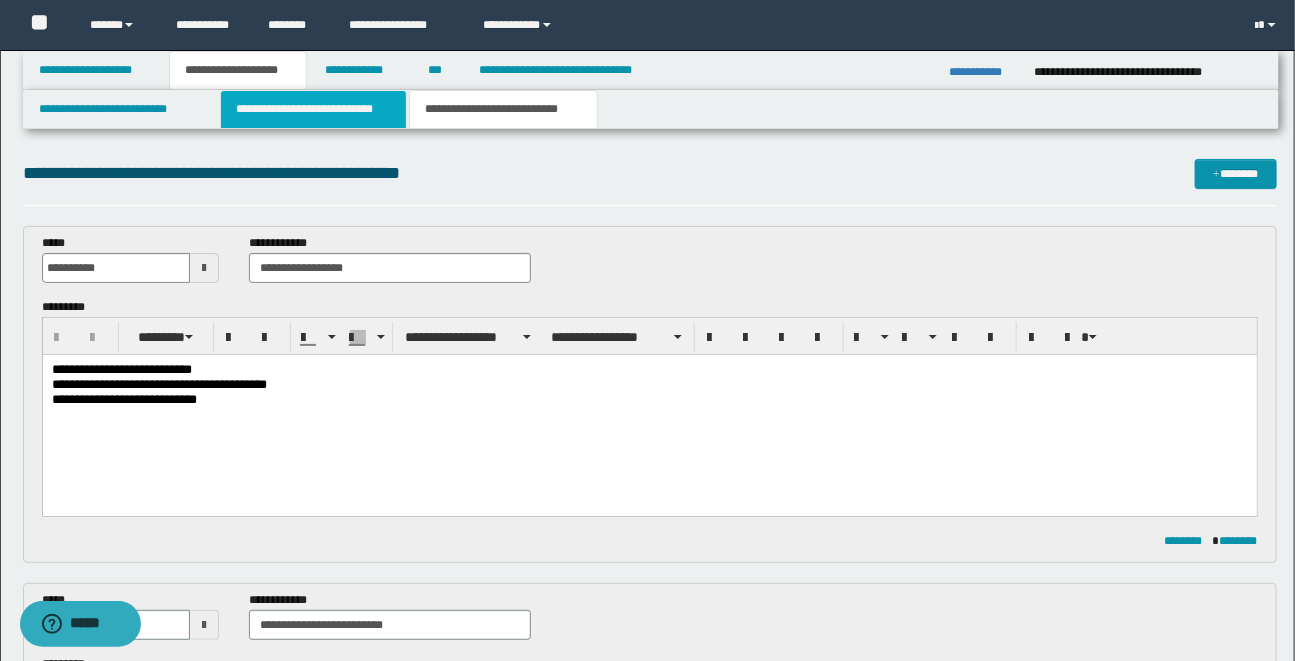 click on "**********" at bounding box center [313, 109] 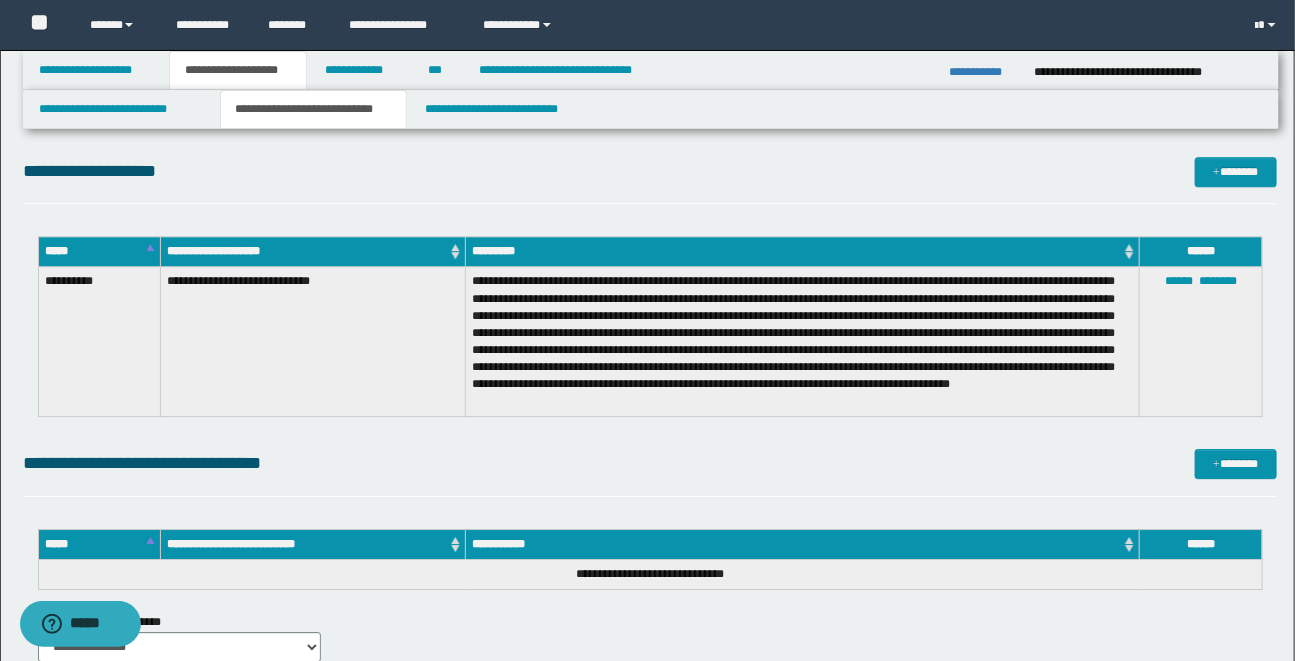 scroll, scrollTop: 1819, scrollLeft: 0, axis: vertical 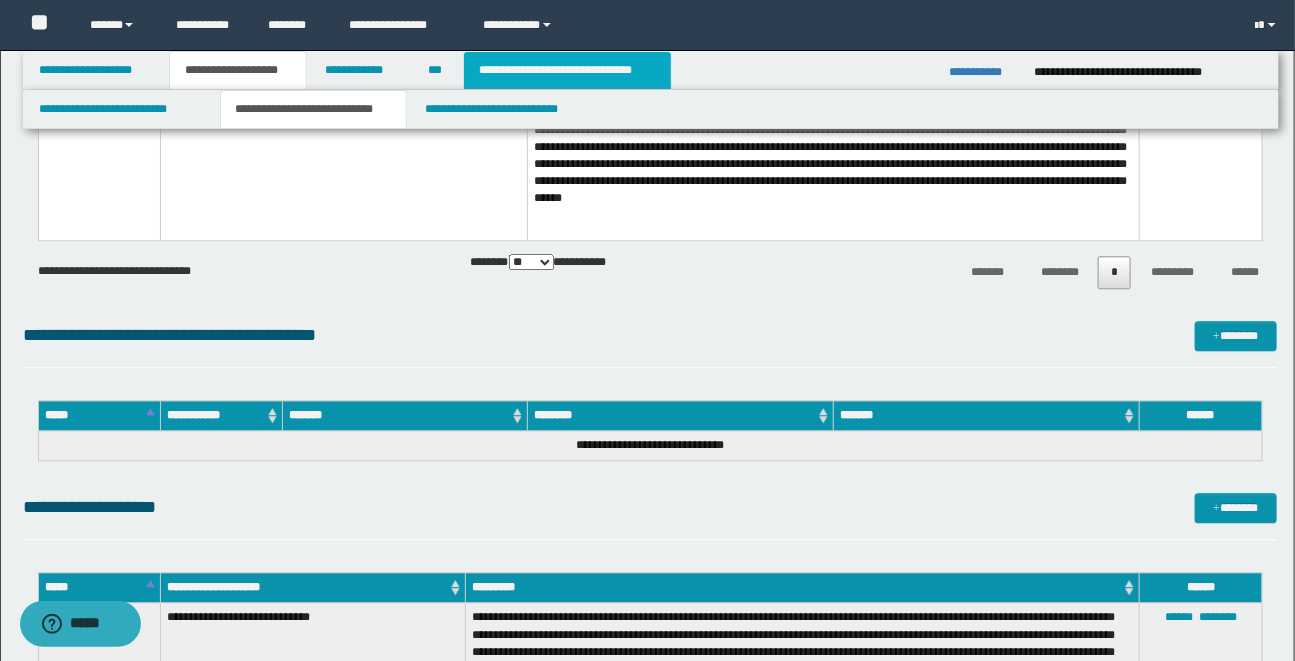 click on "**********" at bounding box center [567, 70] 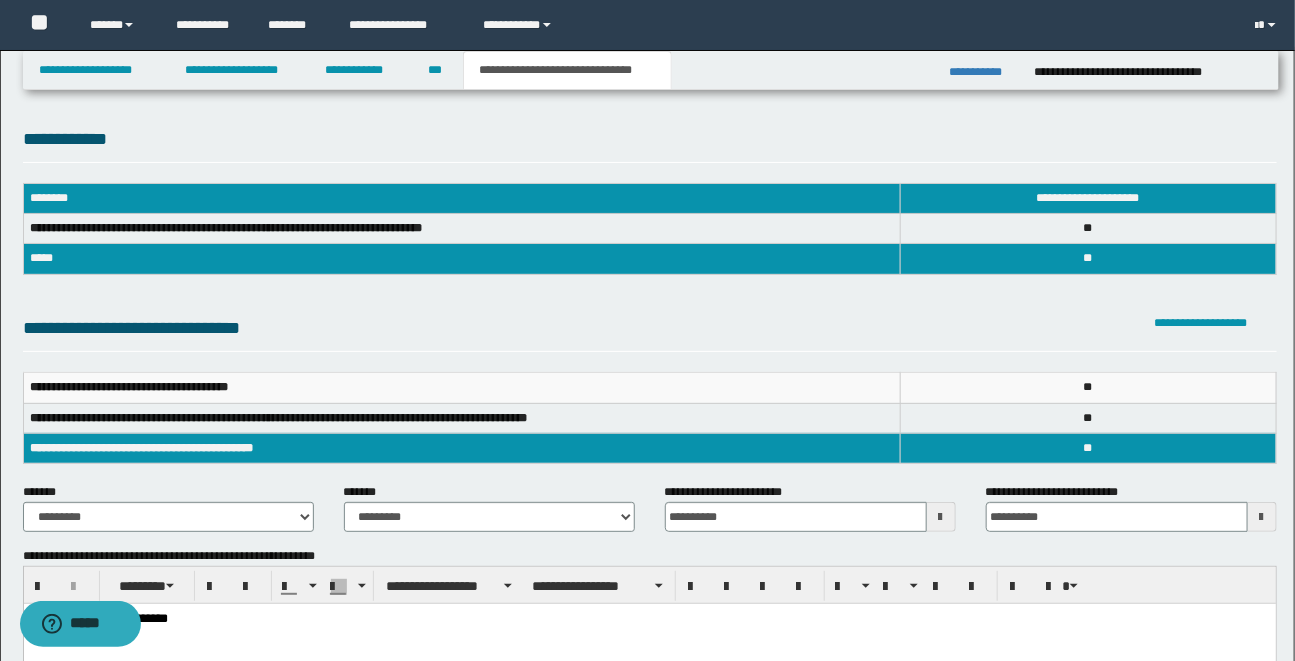 scroll, scrollTop: 0, scrollLeft: 0, axis: both 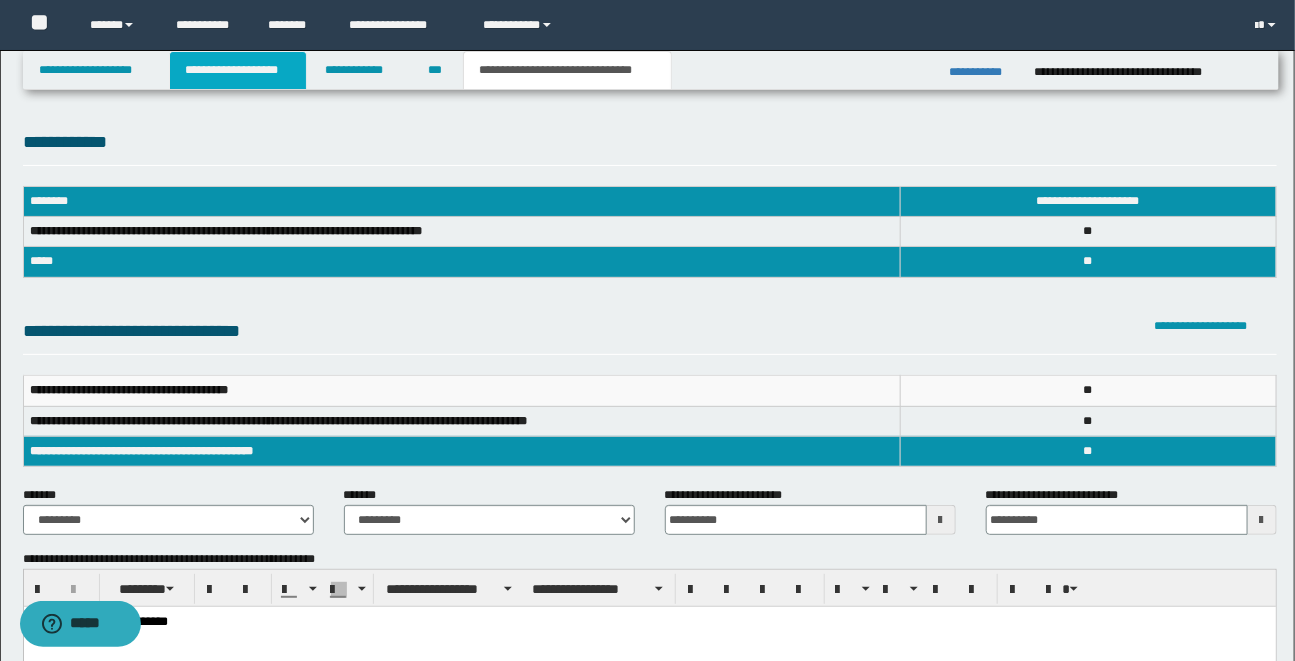 click on "**********" at bounding box center (238, 70) 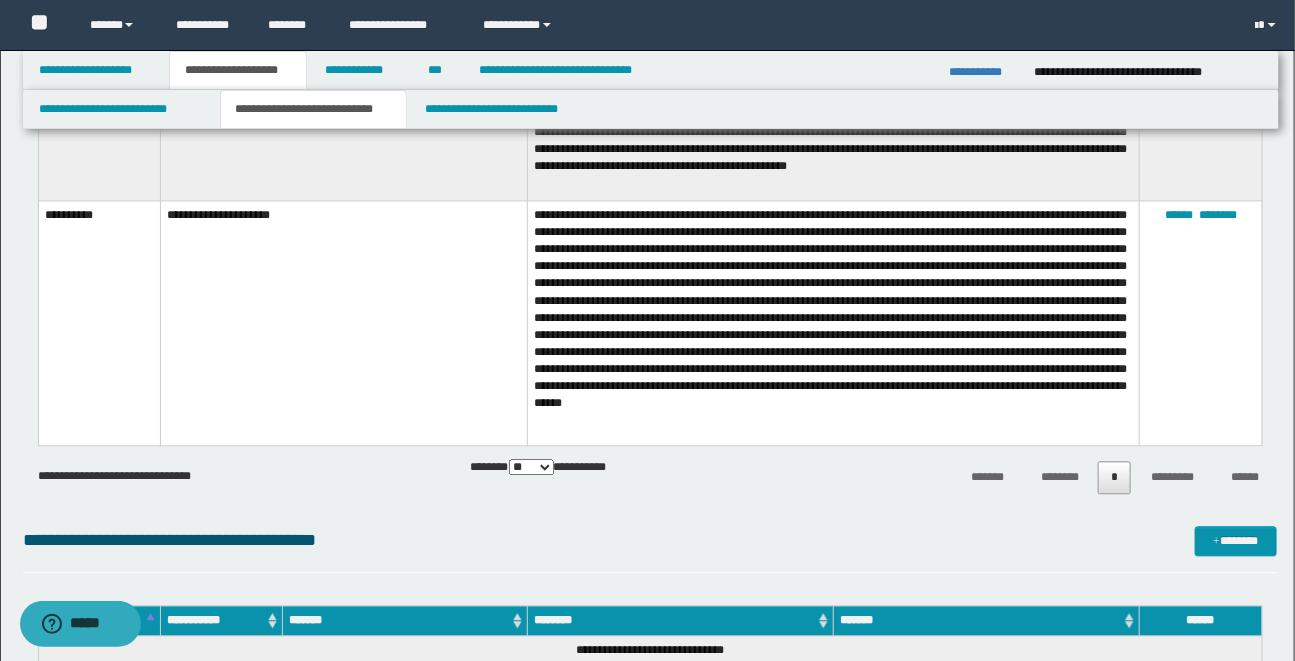 scroll, scrollTop: 1620, scrollLeft: 0, axis: vertical 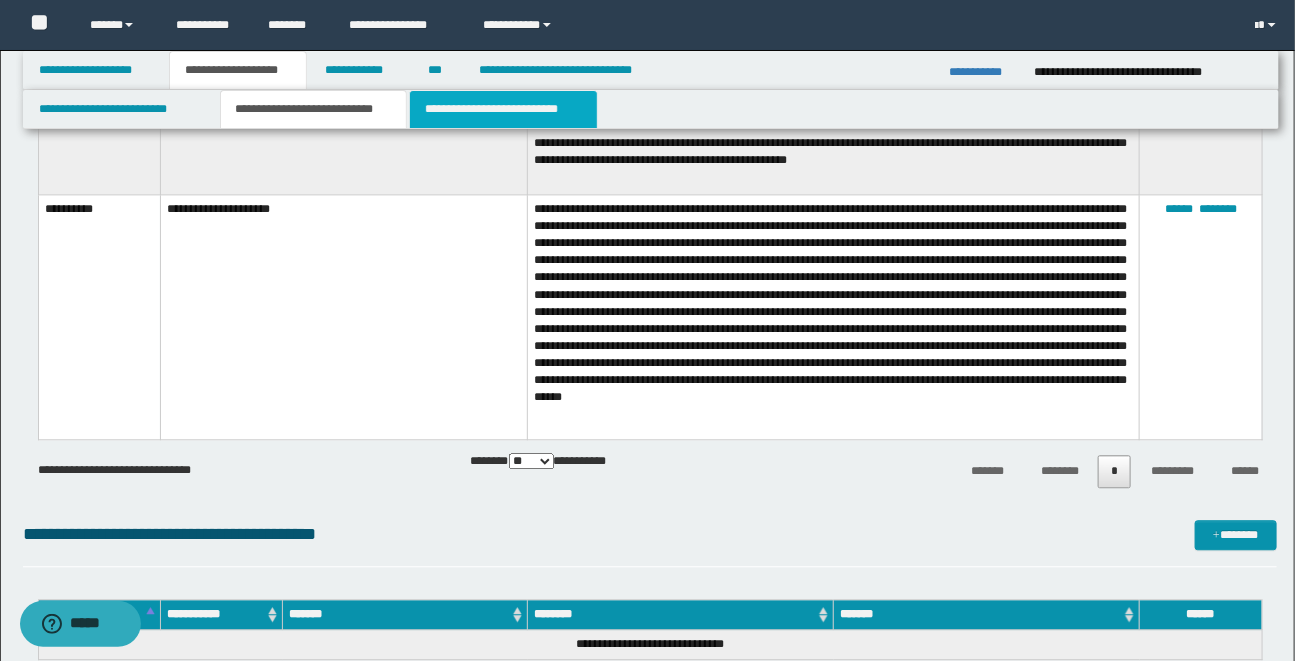 click on "**********" at bounding box center (503, 109) 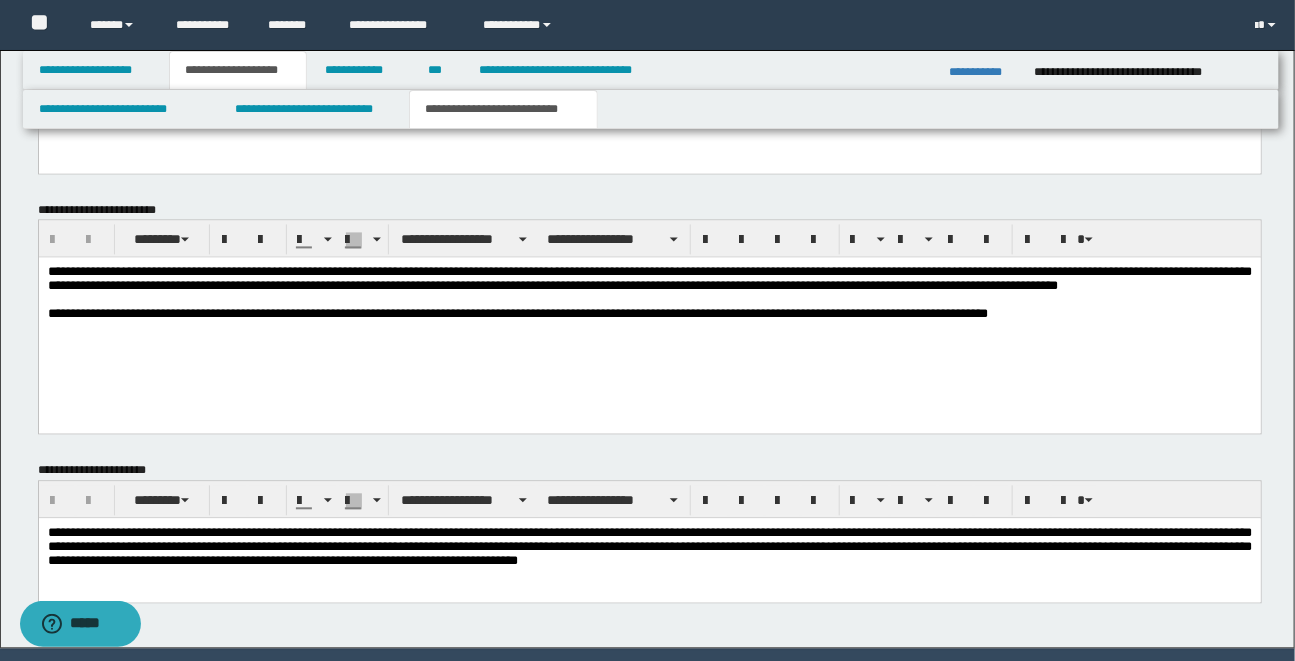 scroll, scrollTop: 1457, scrollLeft: 0, axis: vertical 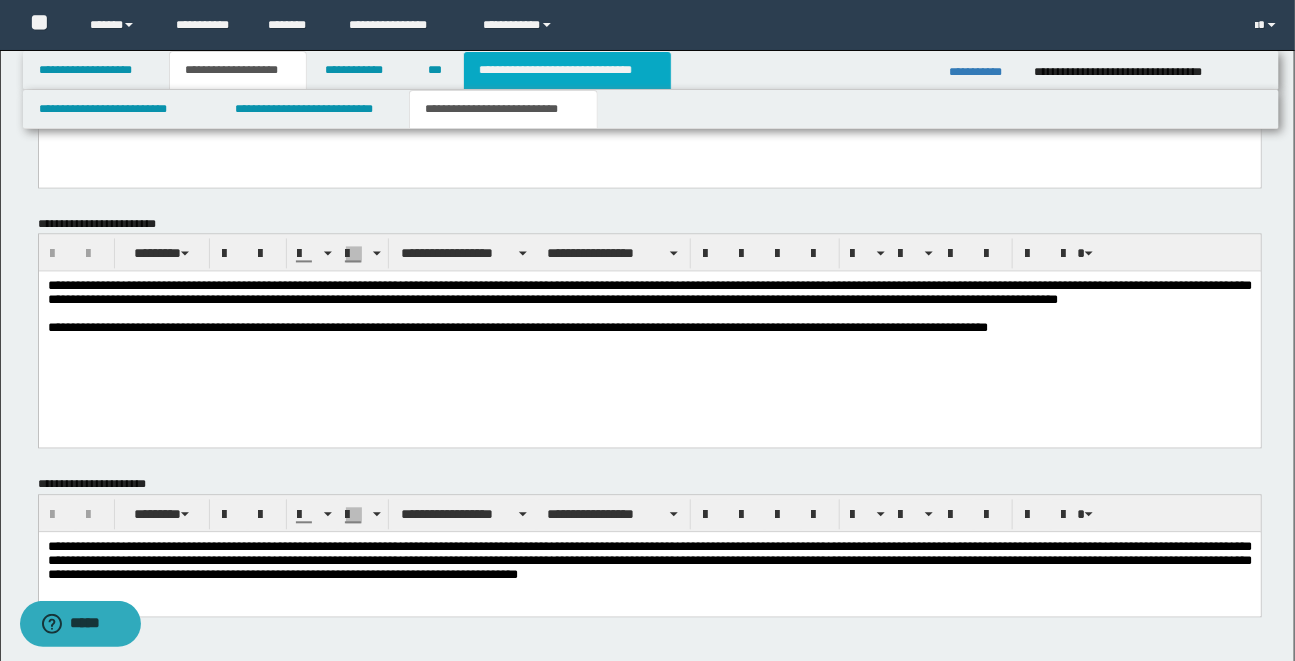 click on "**********" at bounding box center (567, 70) 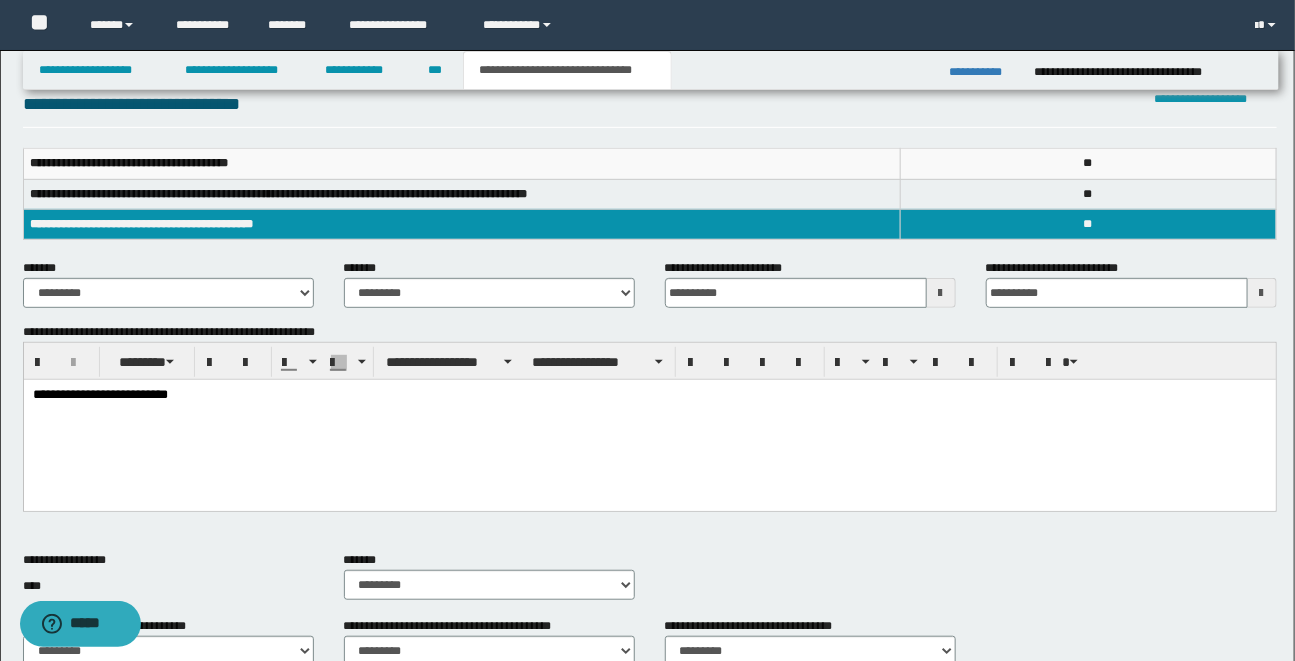 scroll, scrollTop: 231, scrollLeft: 0, axis: vertical 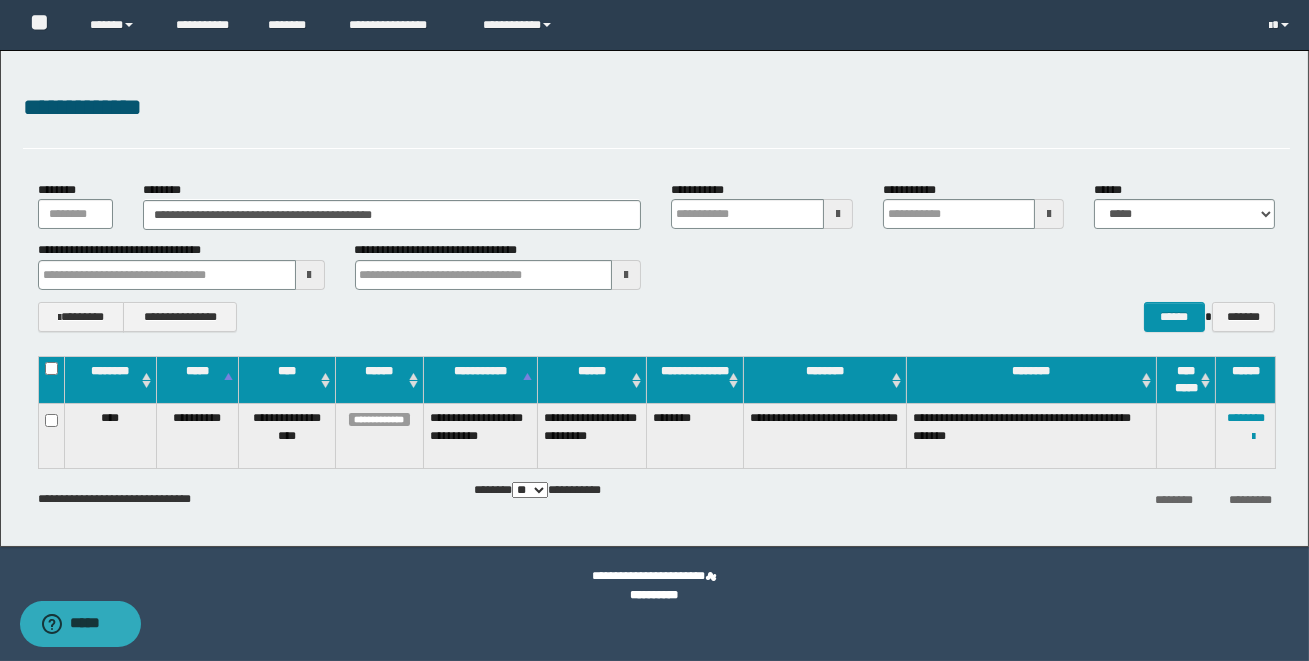 click on "**********" at bounding box center (761, 205) 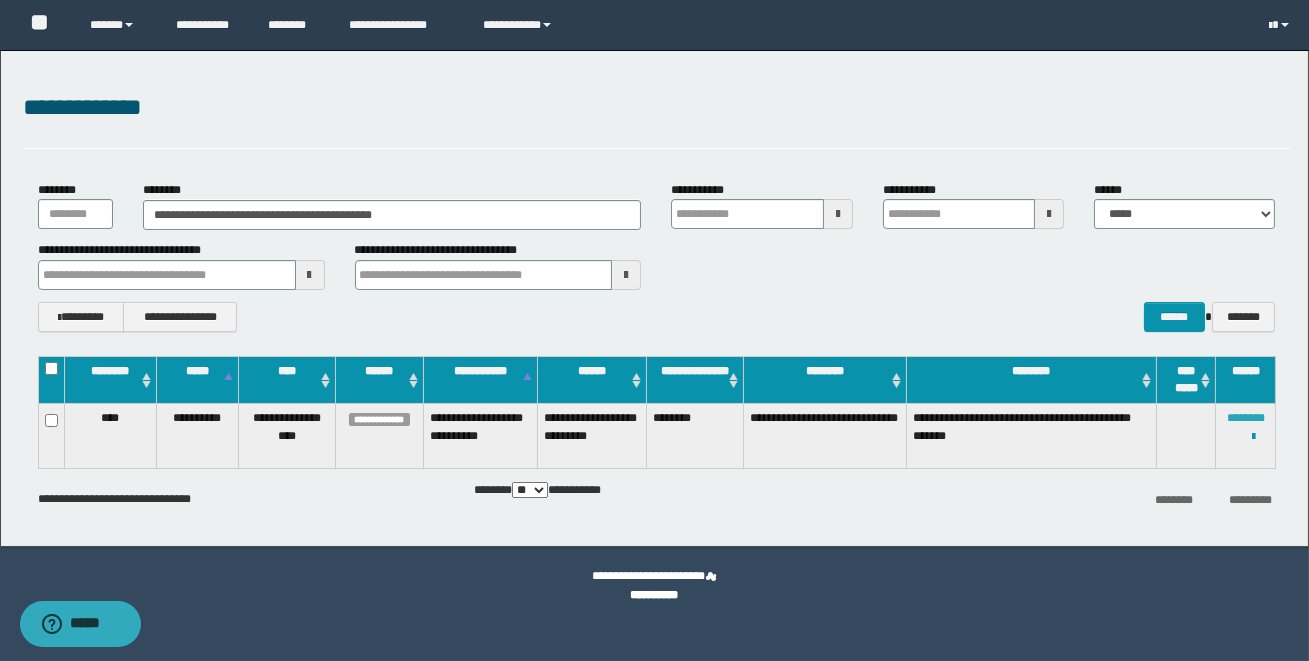 click on "********" at bounding box center (1246, 418) 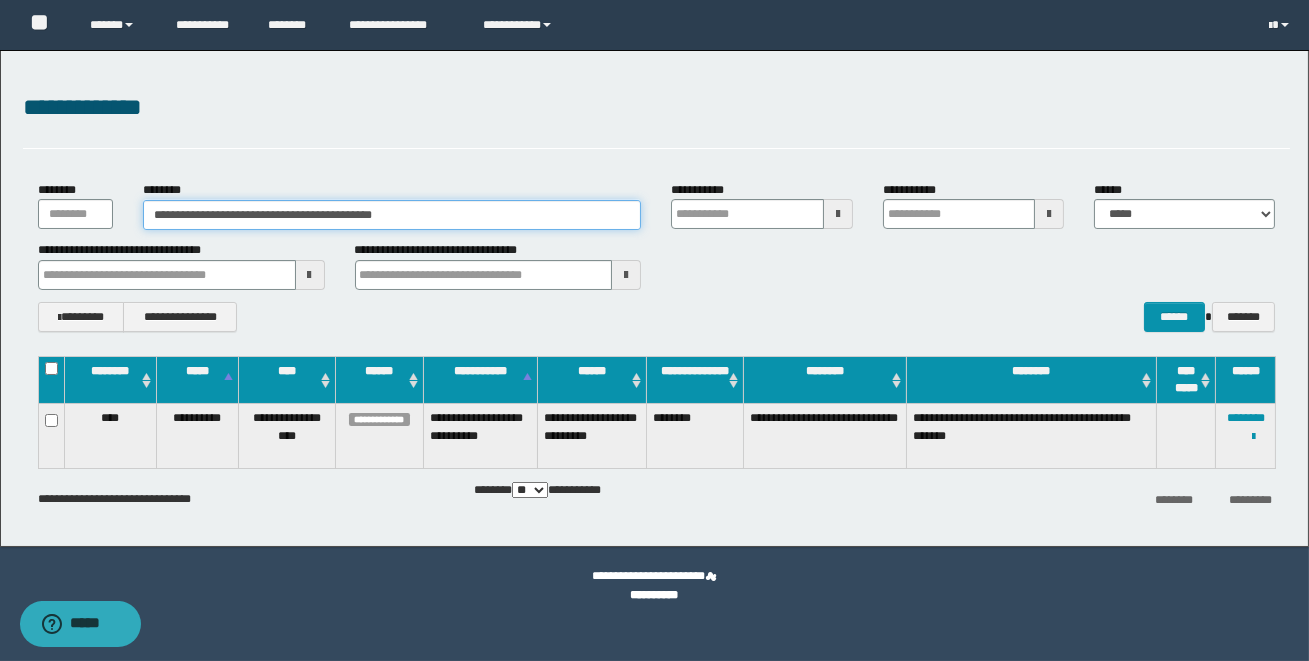 drag, startPoint x: 505, startPoint y: 211, endPoint x: 160, endPoint y: 212, distance: 345.00143 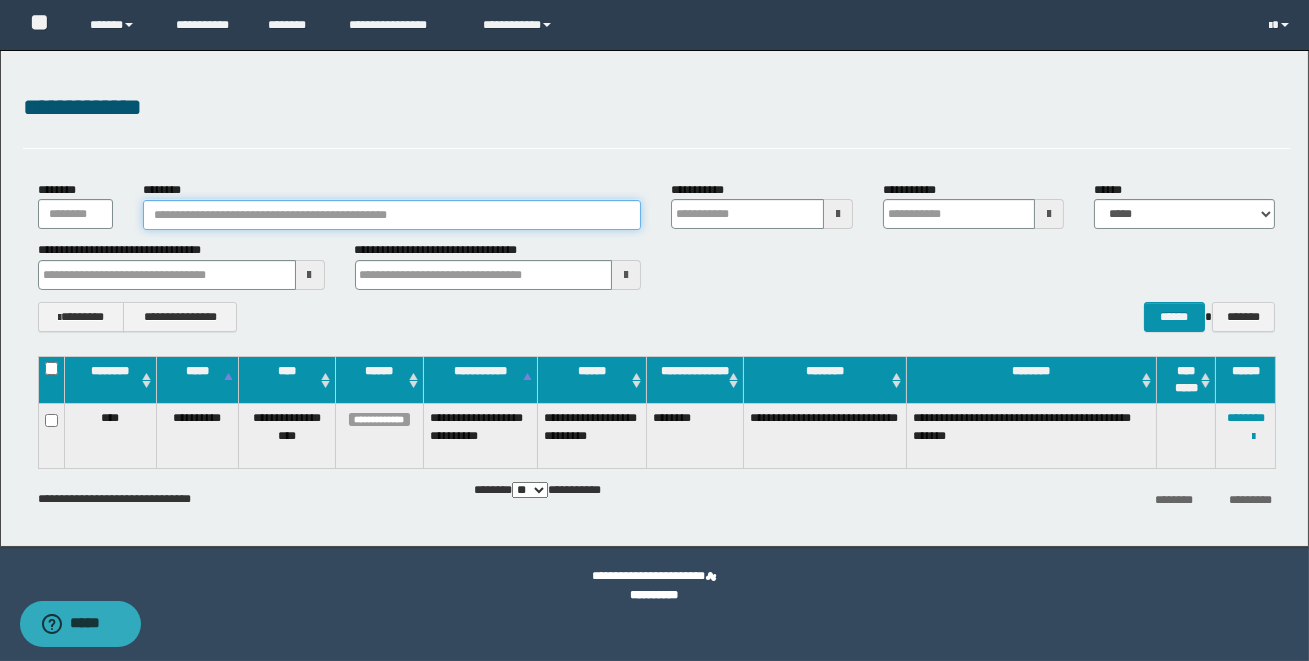 paste on "********" 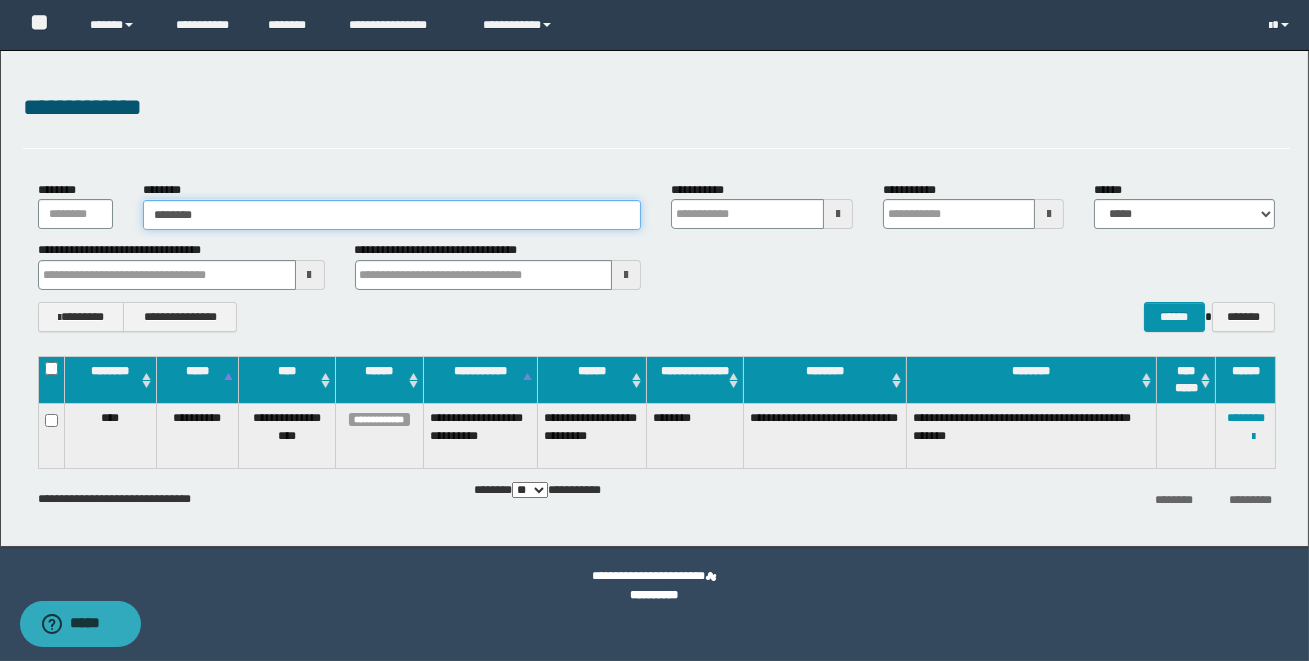 type on "********" 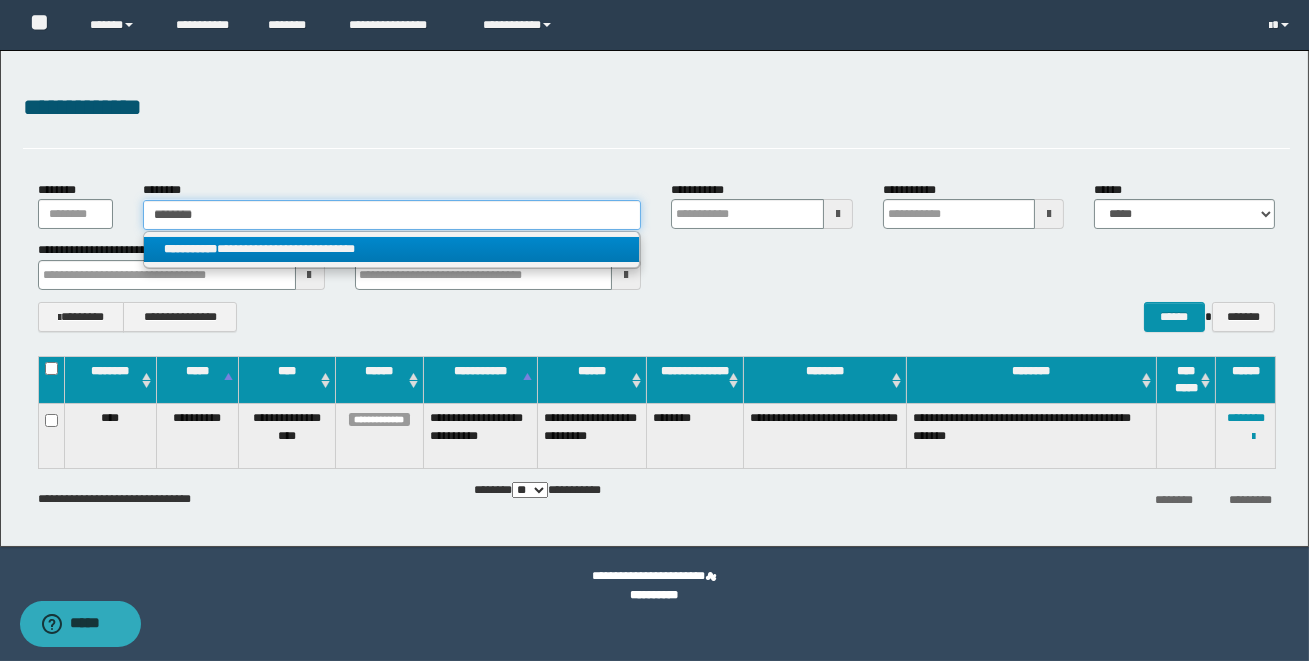 type on "********" 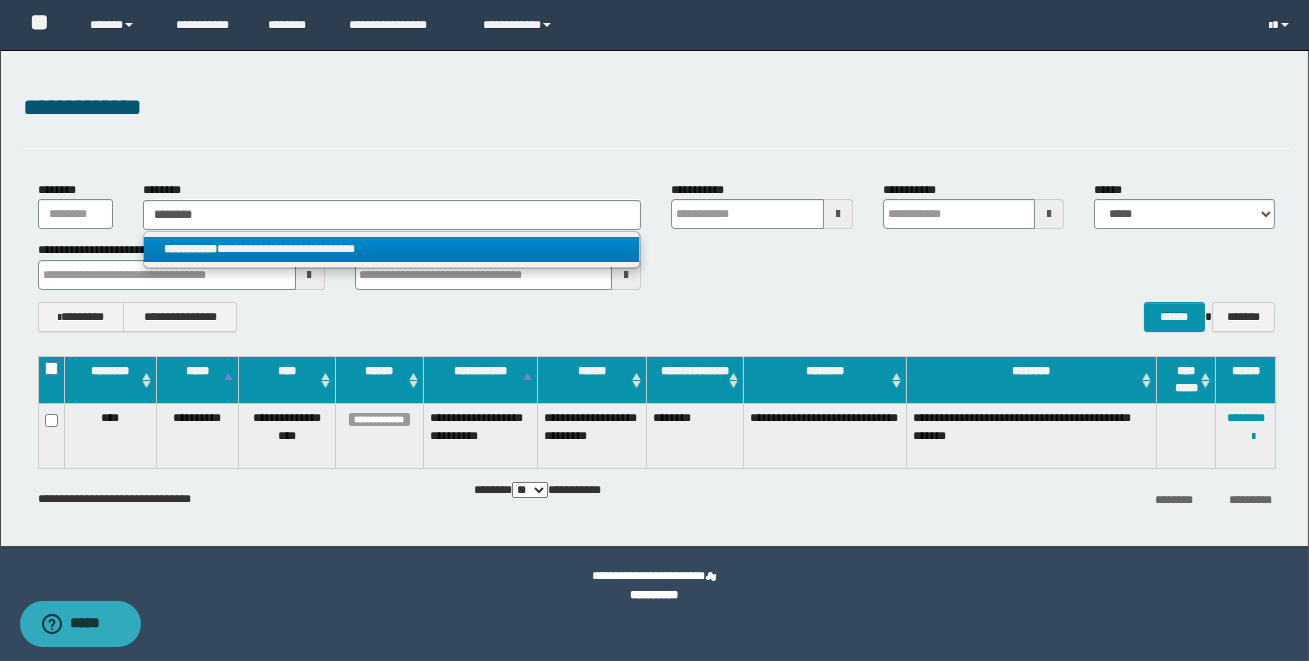 click on "**********" at bounding box center (391, 249) 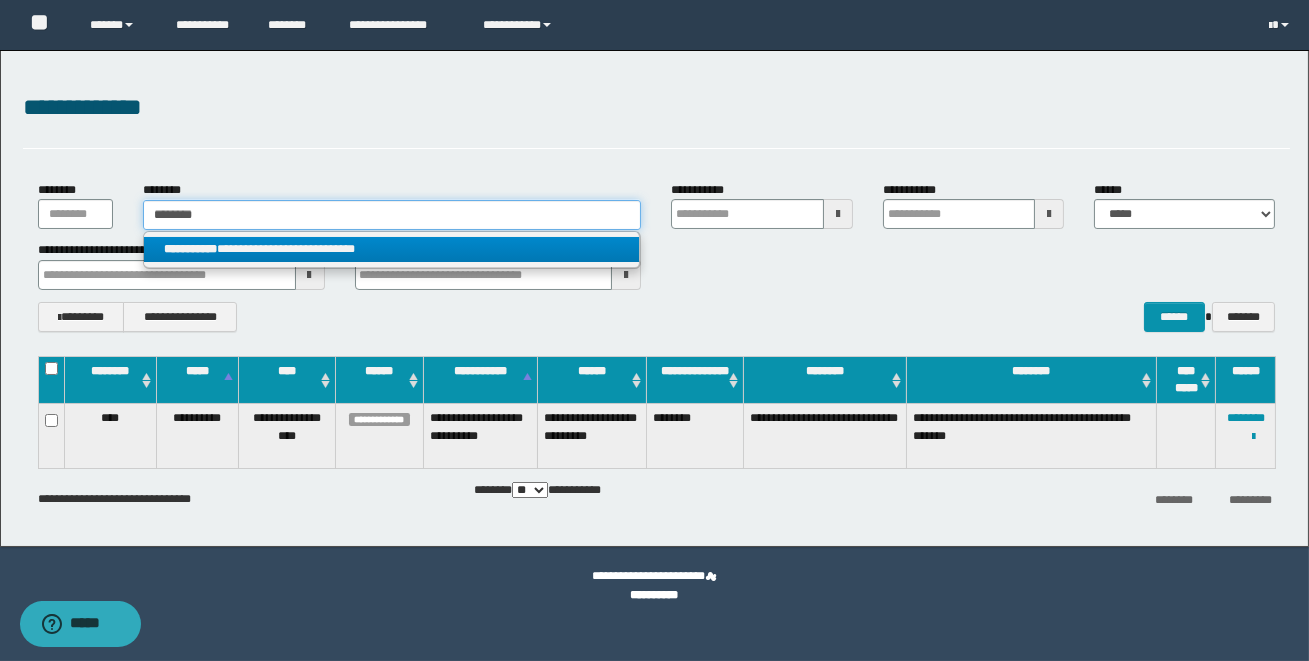 type 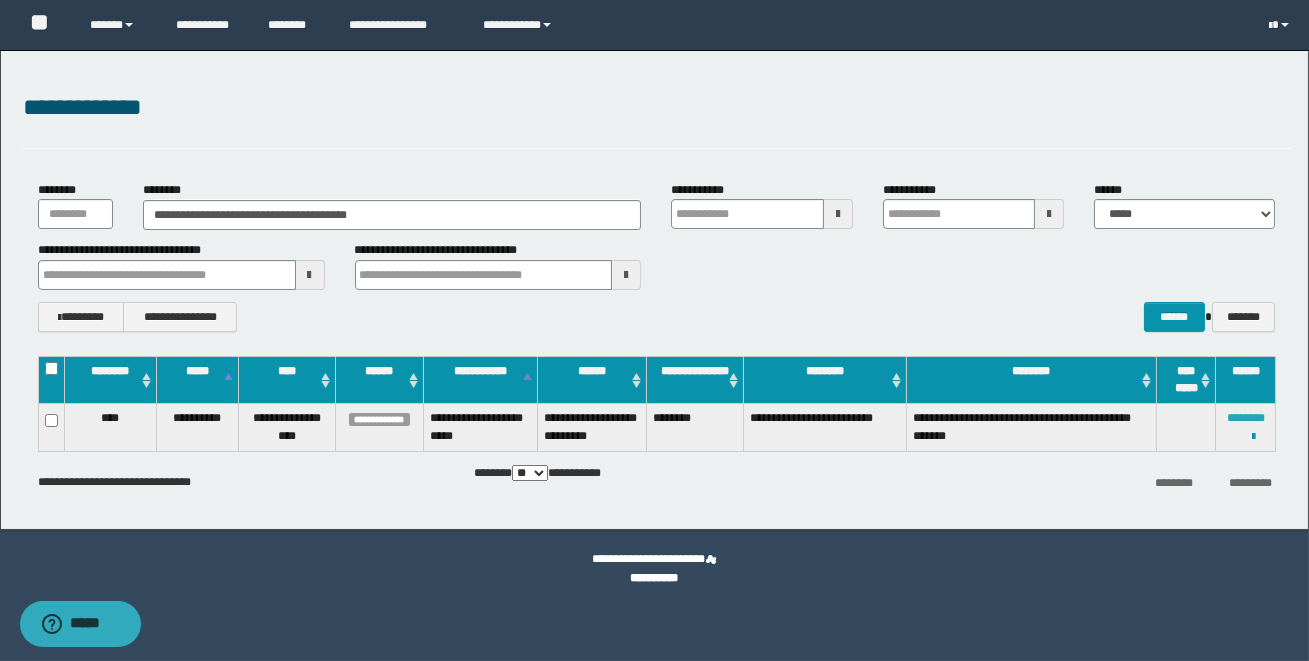 click on "********" at bounding box center (1246, 418) 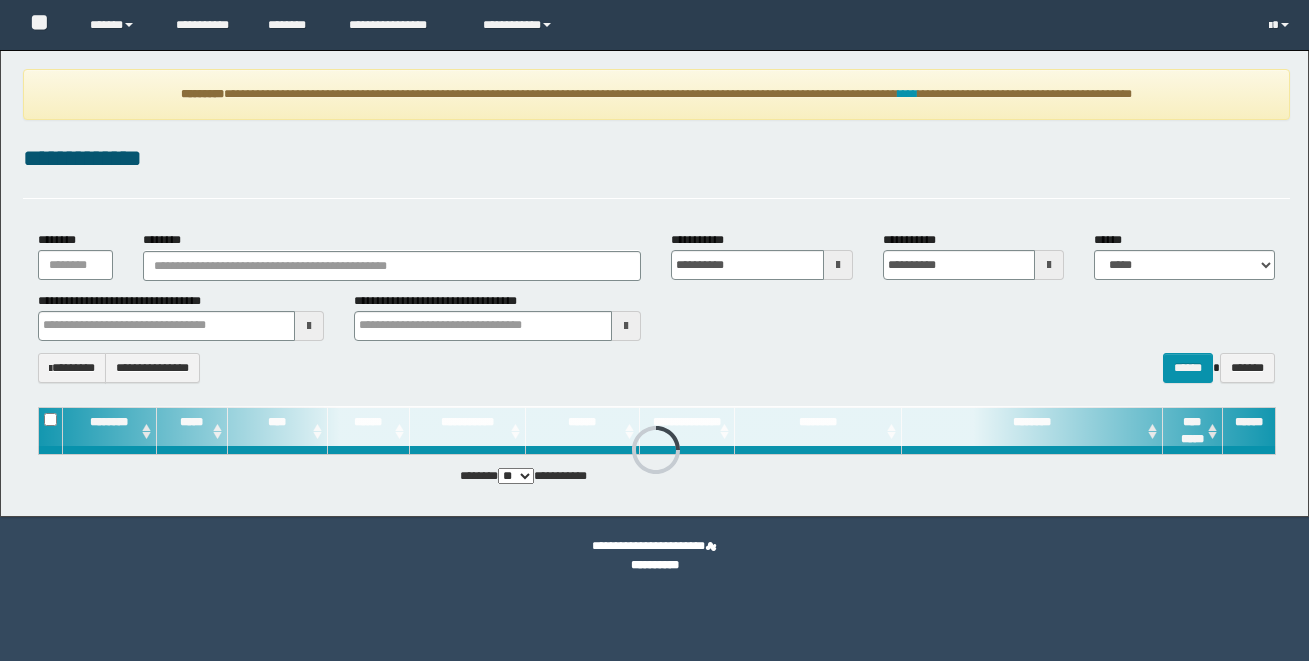 scroll, scrollTop: 0, scrollLeft: 0, axis: both 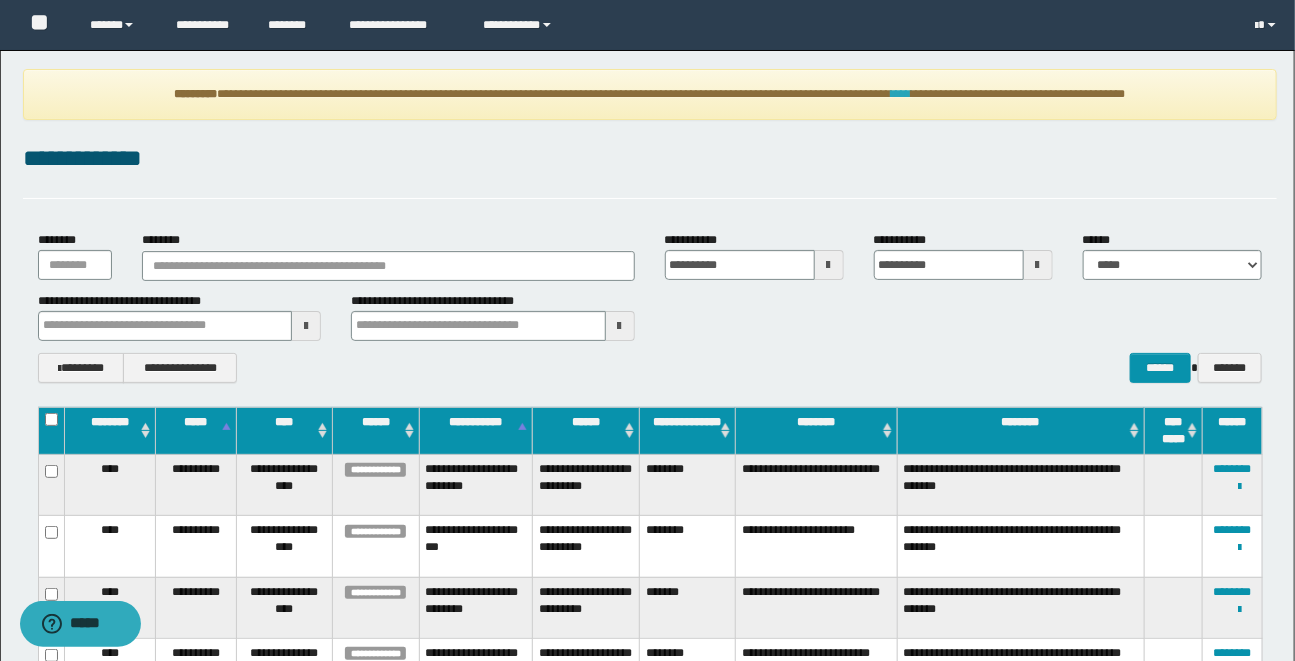 click on "****" at bounding box center [901, 94] 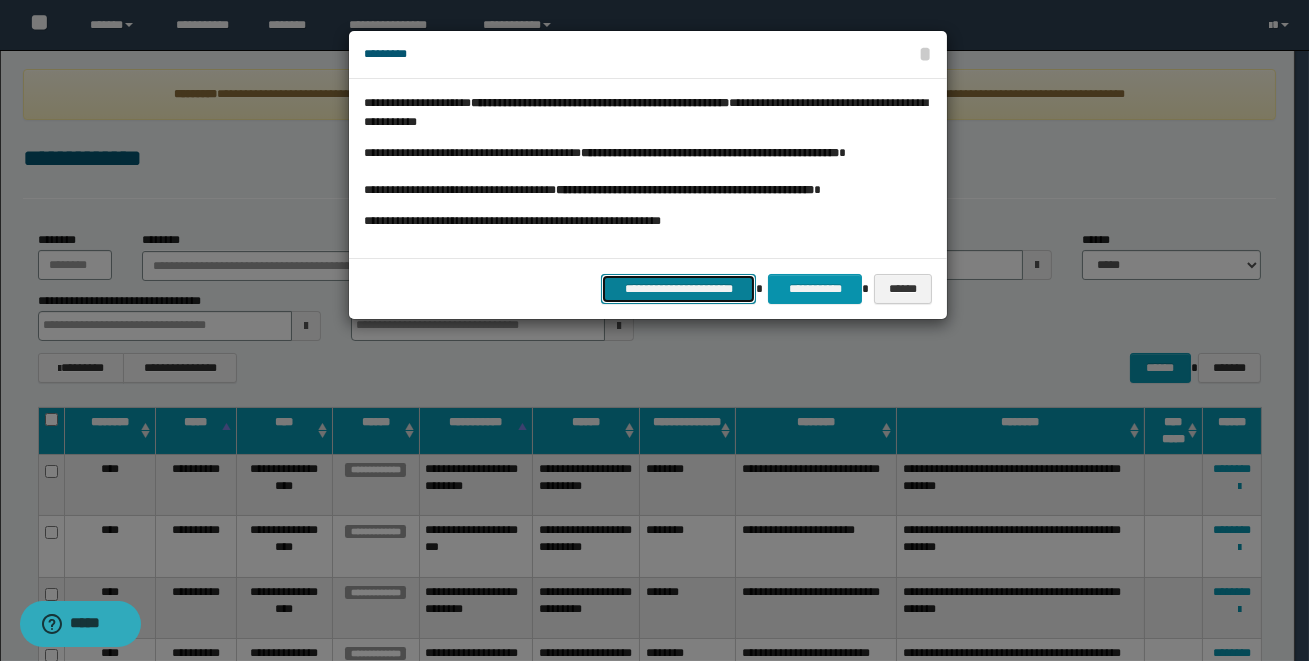 click on "**********" at bounding box center (678, 289) 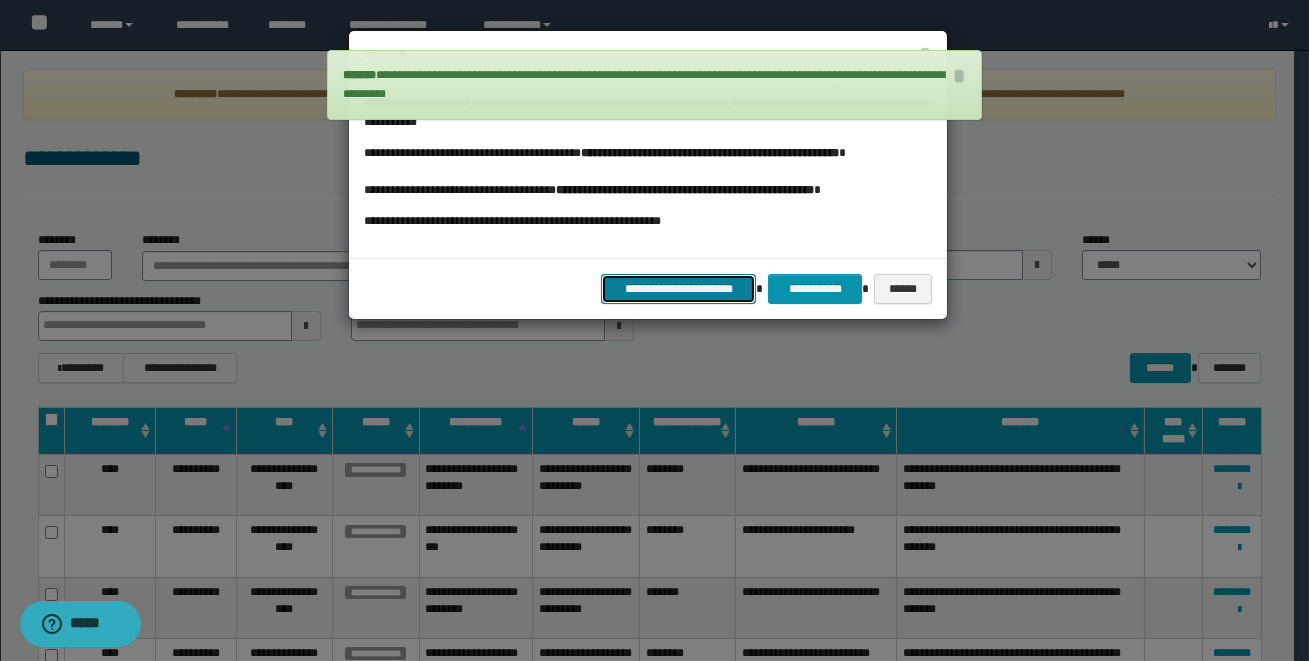 click on "**********" at bounding box center (678, 289) 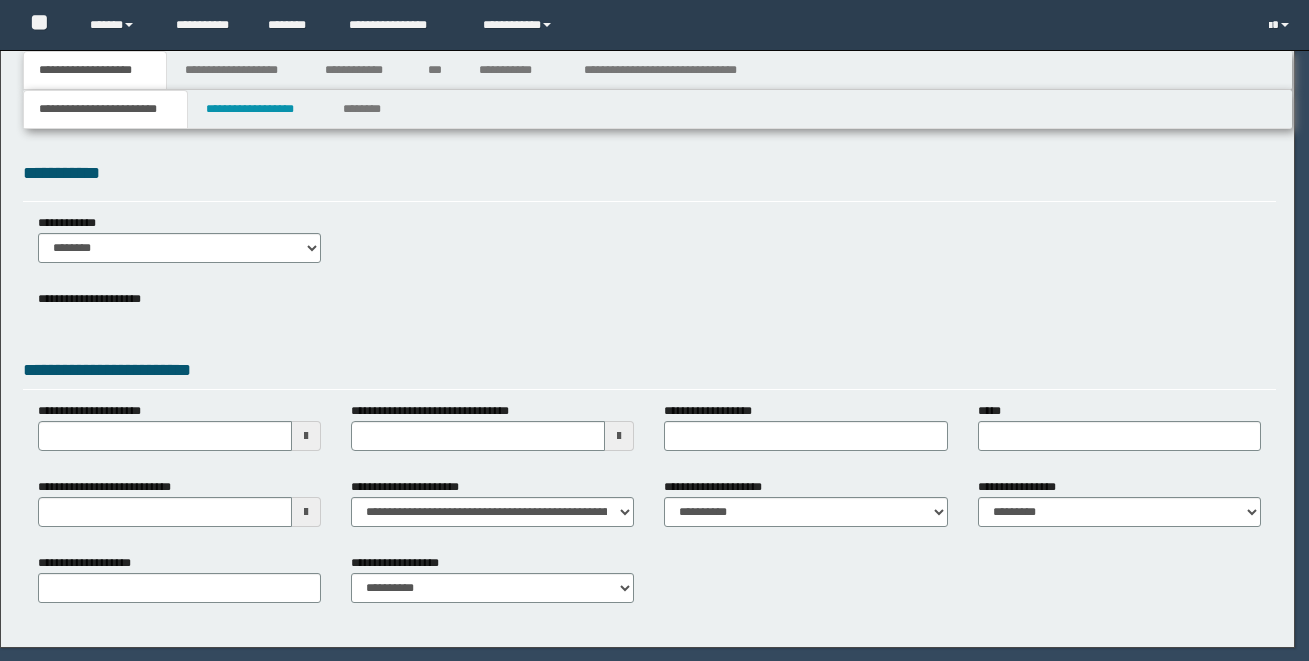 scroll, scrollTop: 0, scrollLeft: 0, axis: both 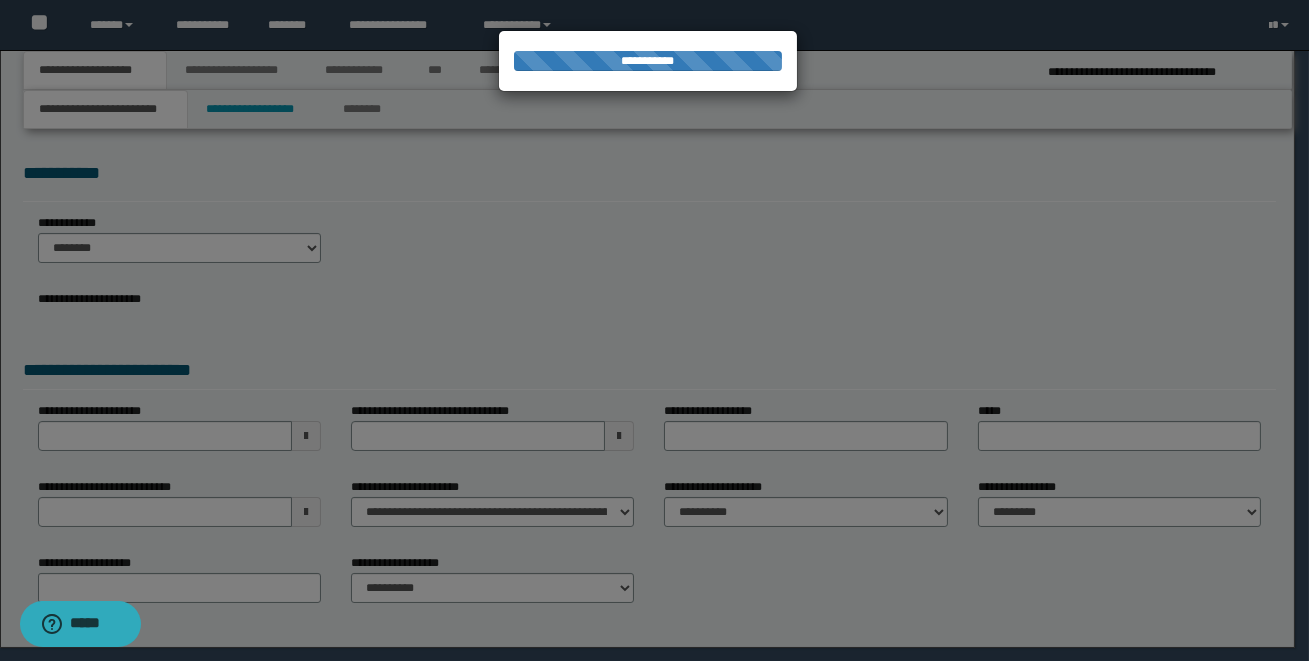 select on "*" 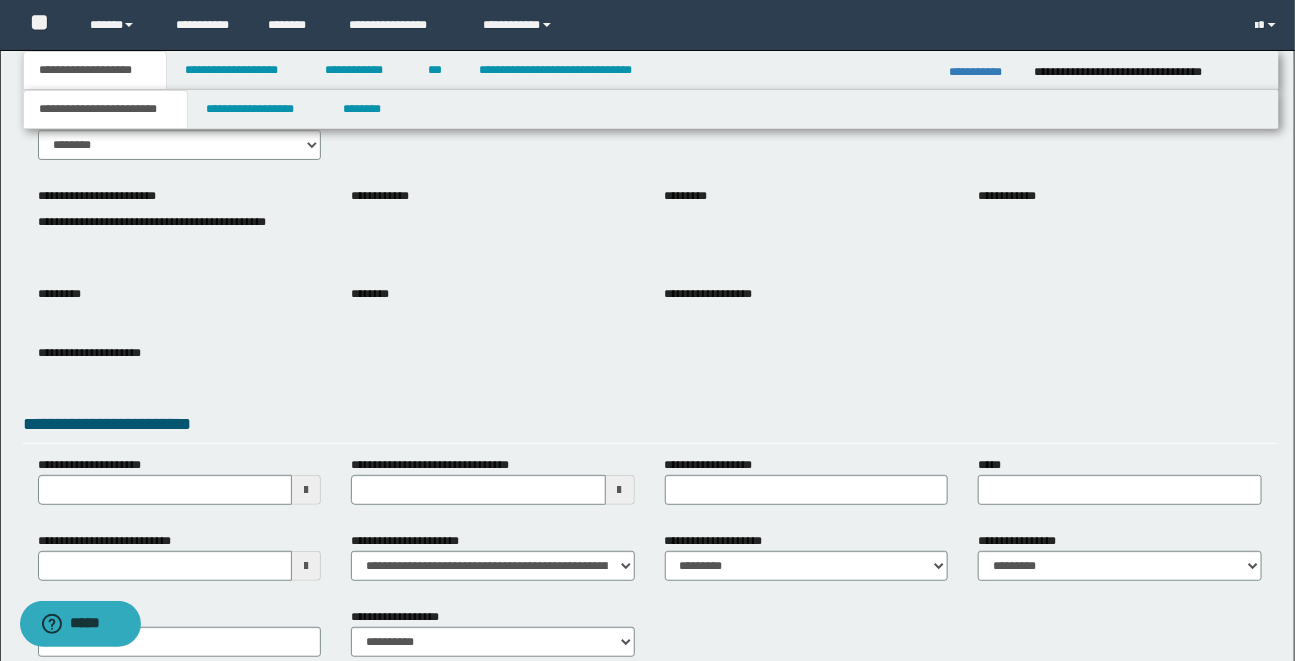 scroll, scrollTop: 98, scrollLeft: 0, axis: vertical 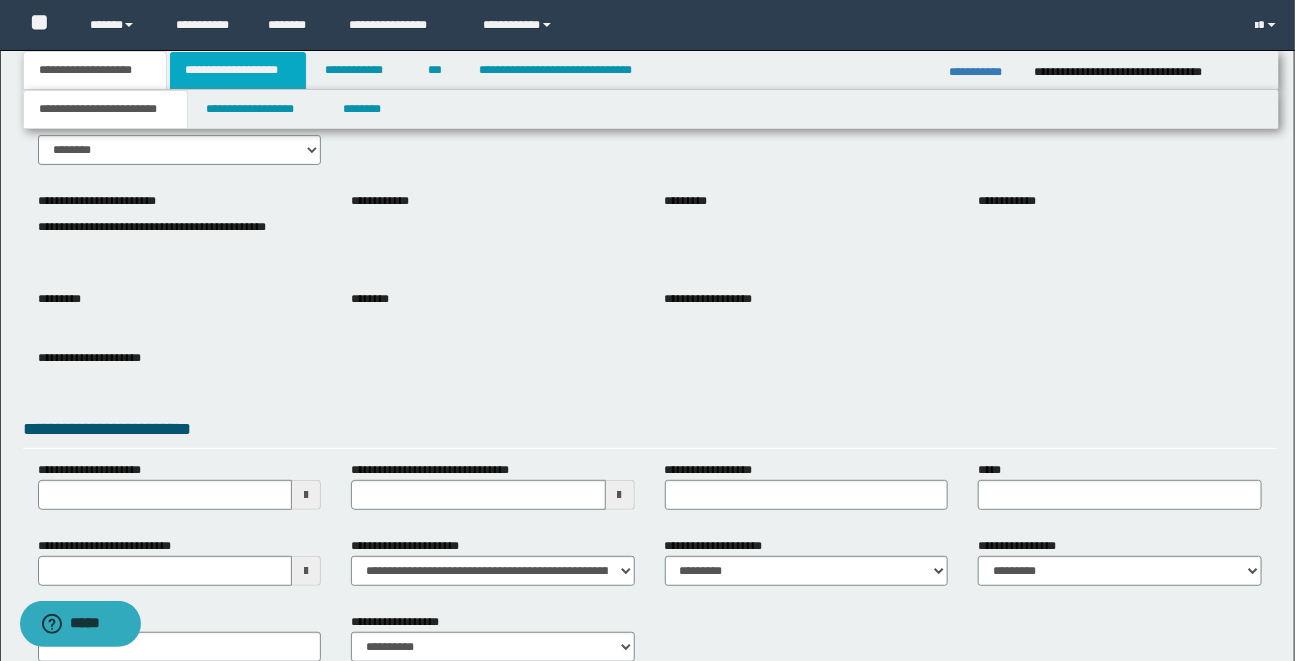 click on "**********" at bounding box center (238, 70) 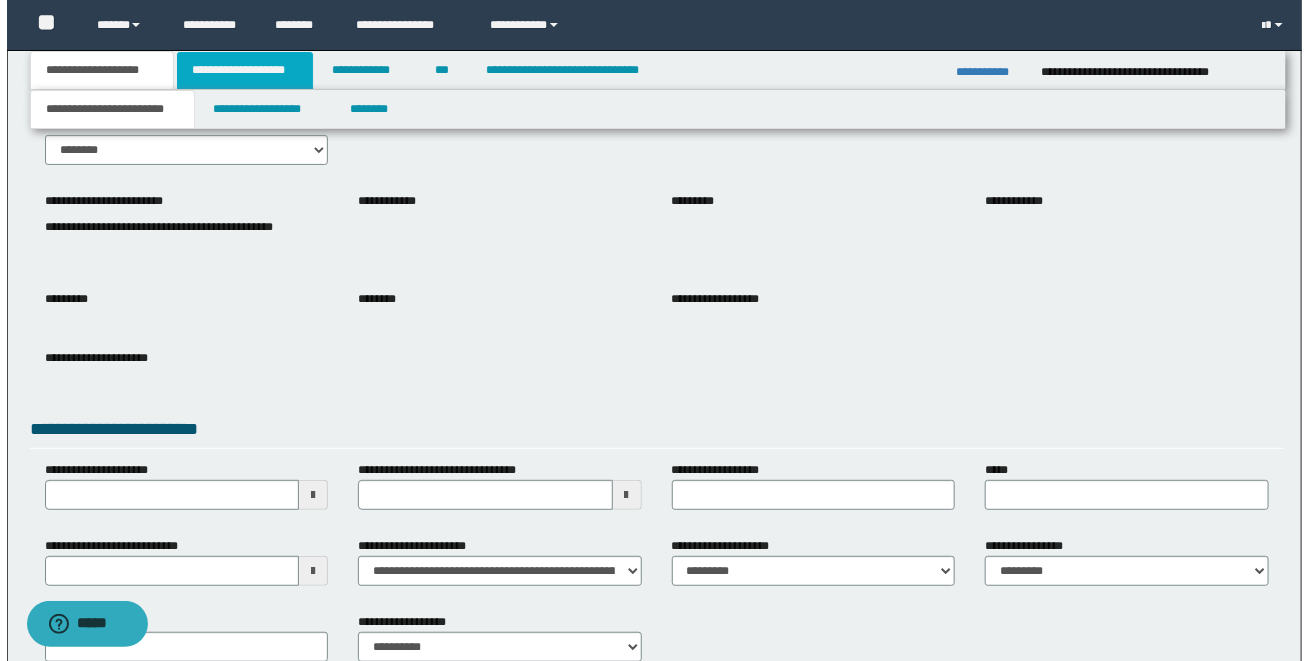 scroll, scrollTop: 0, scrollLeft: 0, axis: both 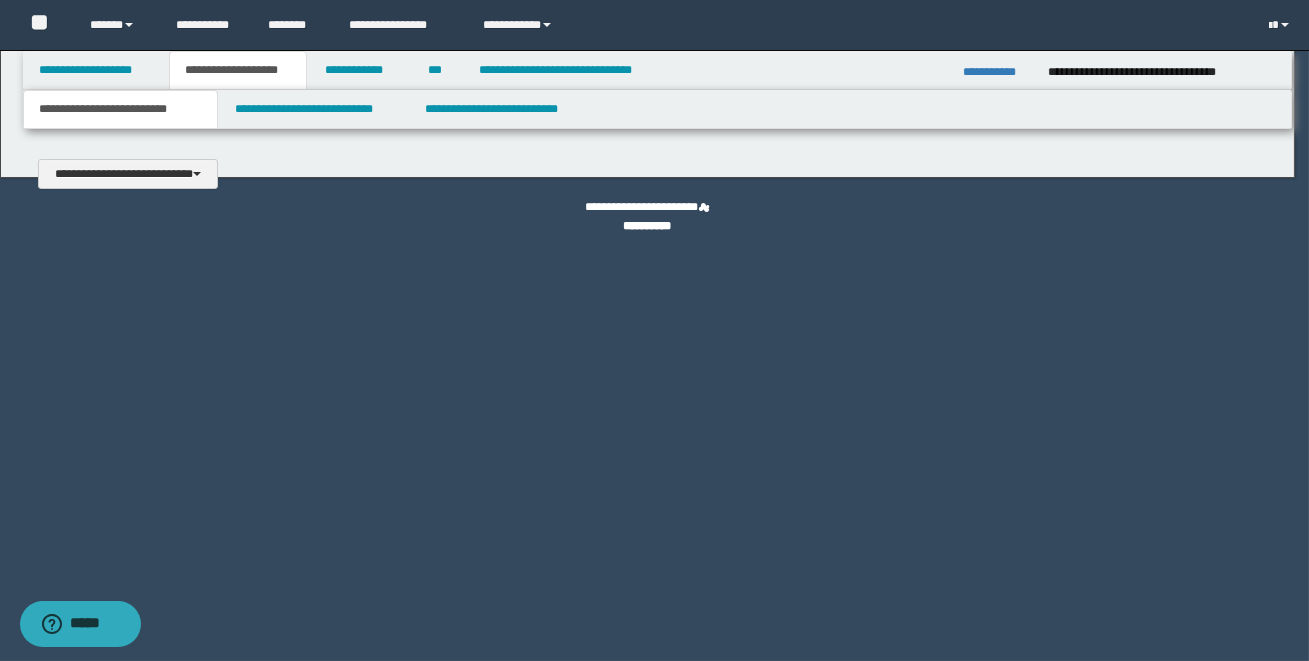 type 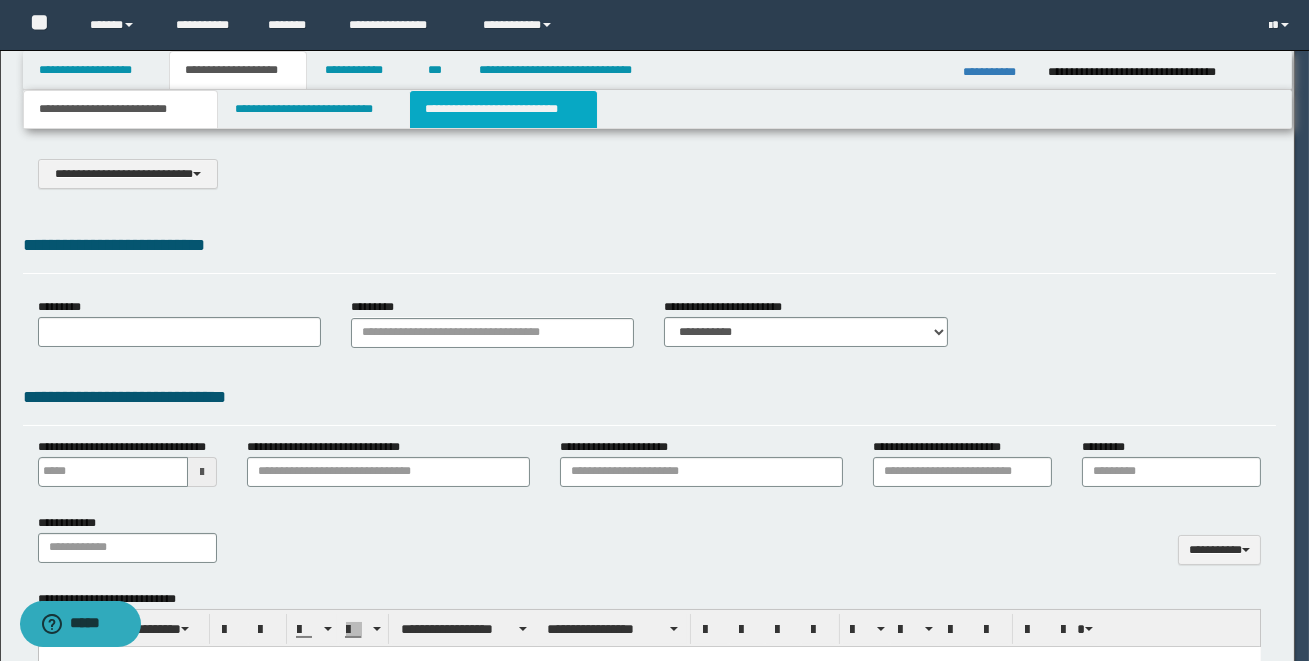 scroll, scrollTop: 0, scrollLeft: 0, axis: both 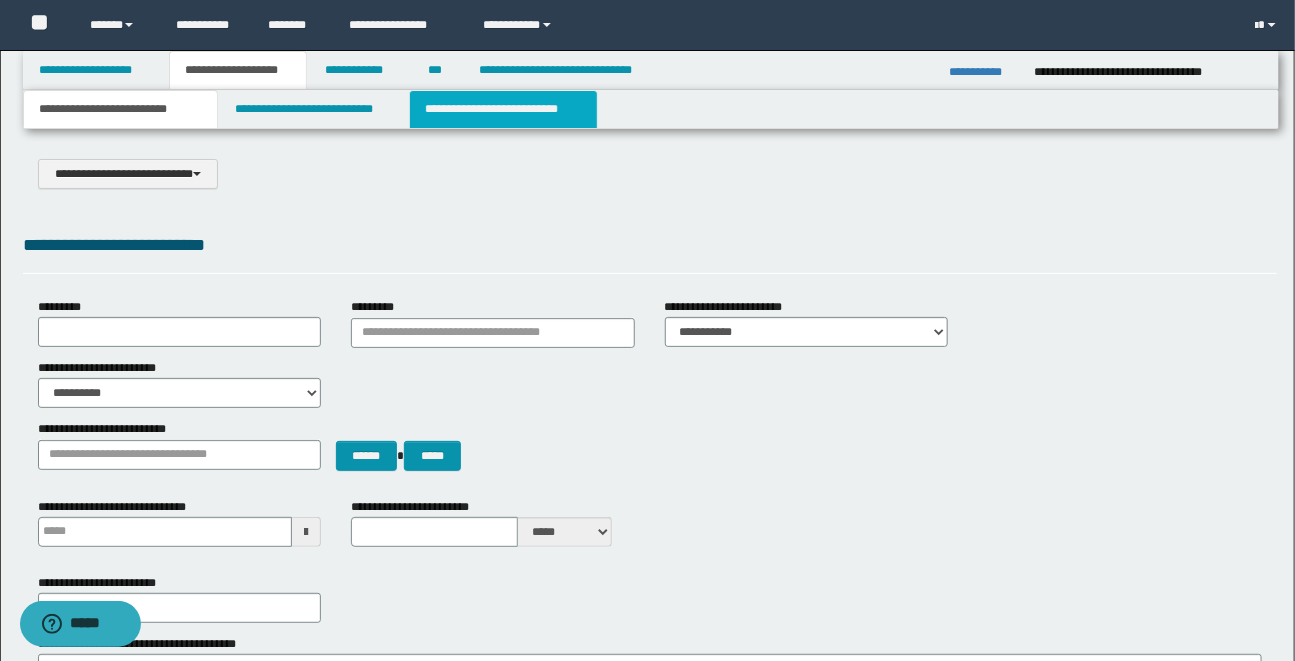 click on "**********" at bounding box center [503, 109] 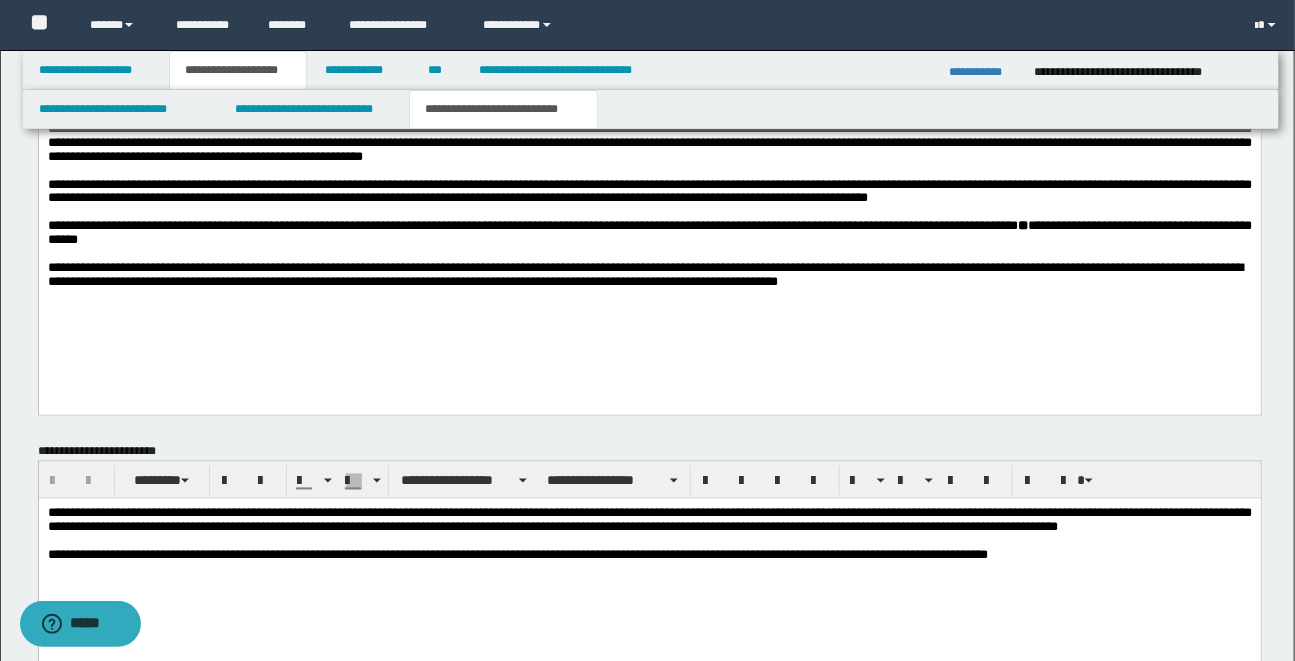 scroll, scrollTop: 1228, scrollLeft: 0, axis: vertical 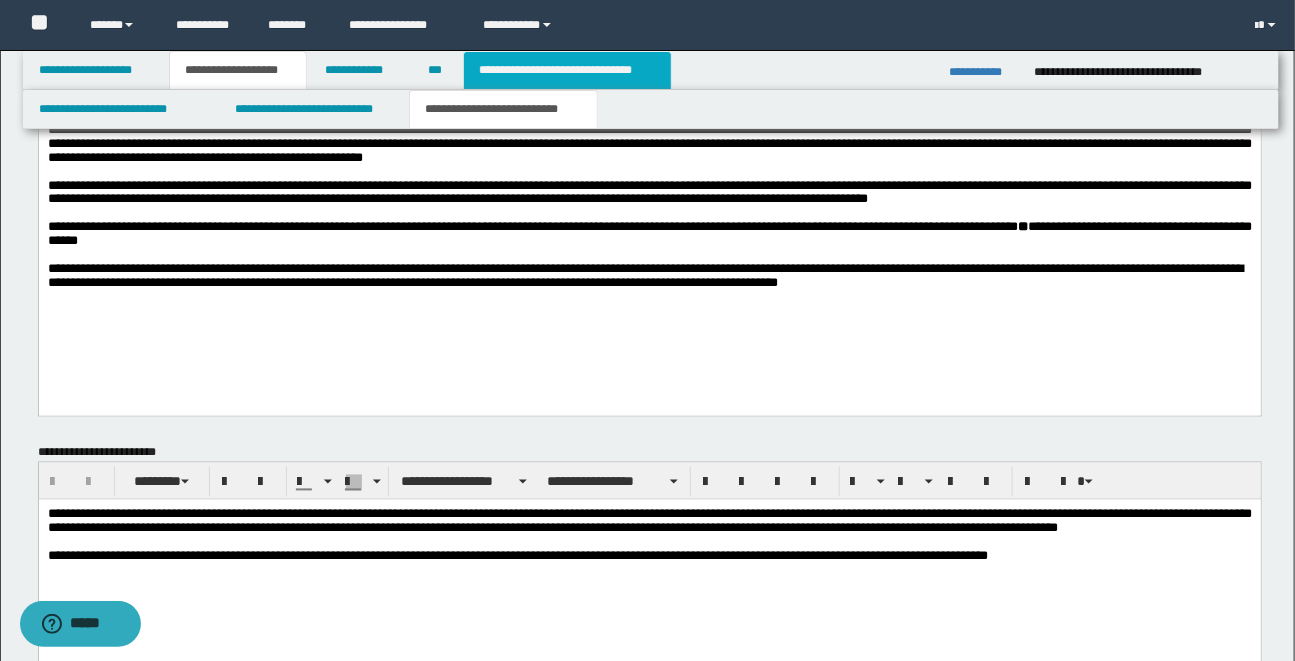 click on "**********" at bounding box center [567, 70] 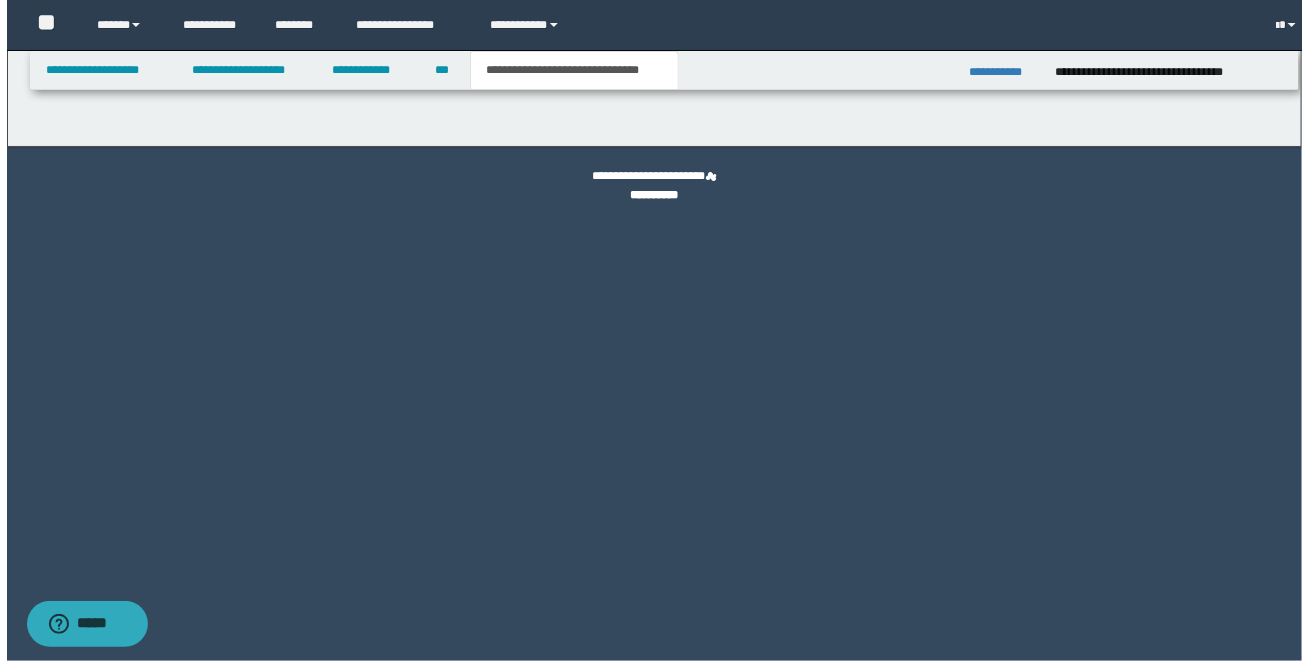 scroll, scrollTop: 0, scrollLeft: 0, axis: both 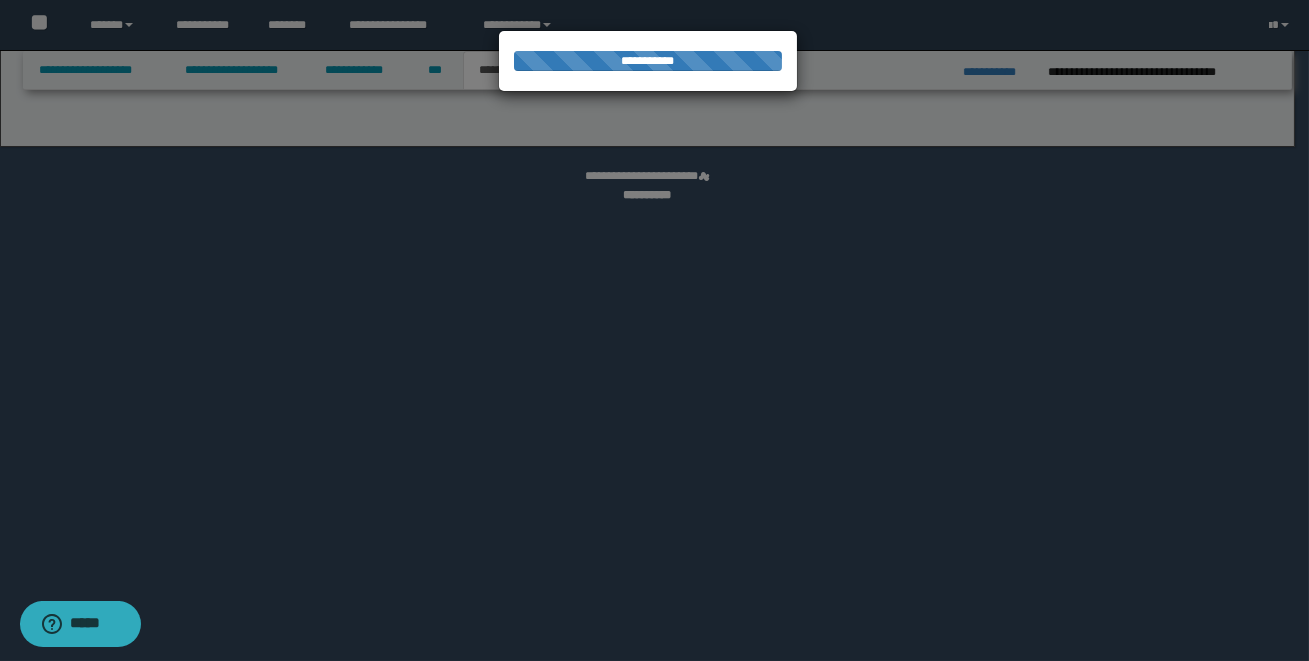 select on "*" 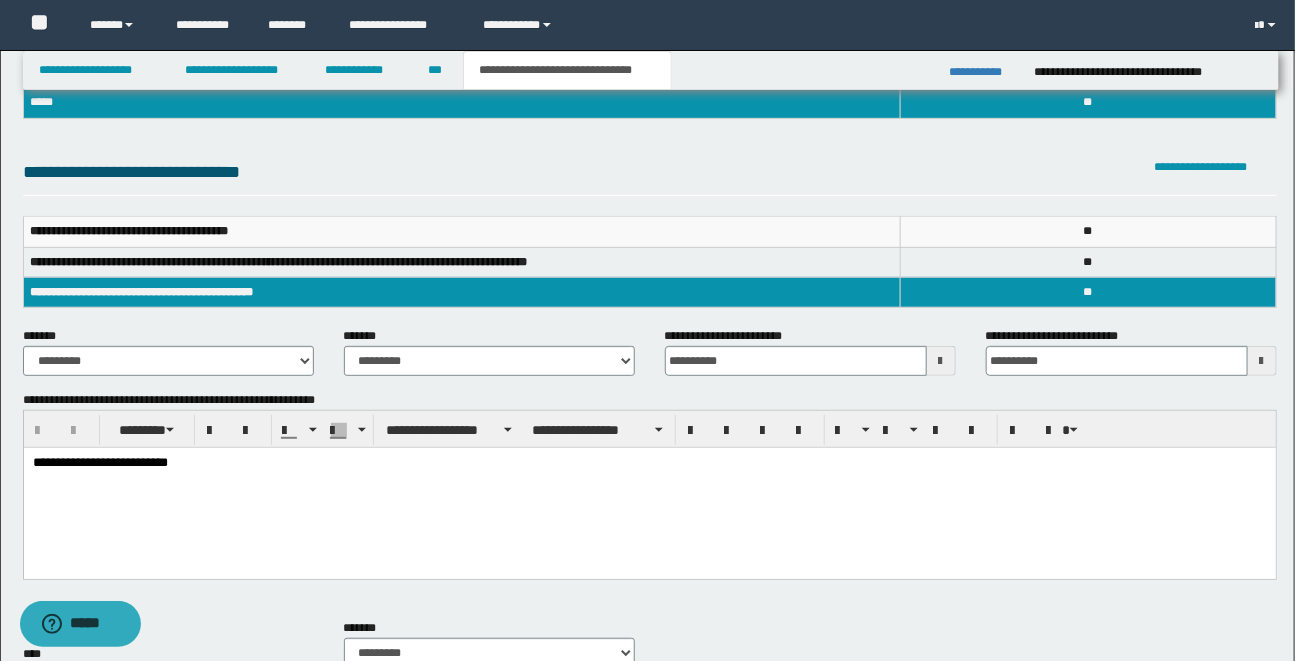 scroll, scrollTop: 201, scrollLeft: 0, axis: vertical 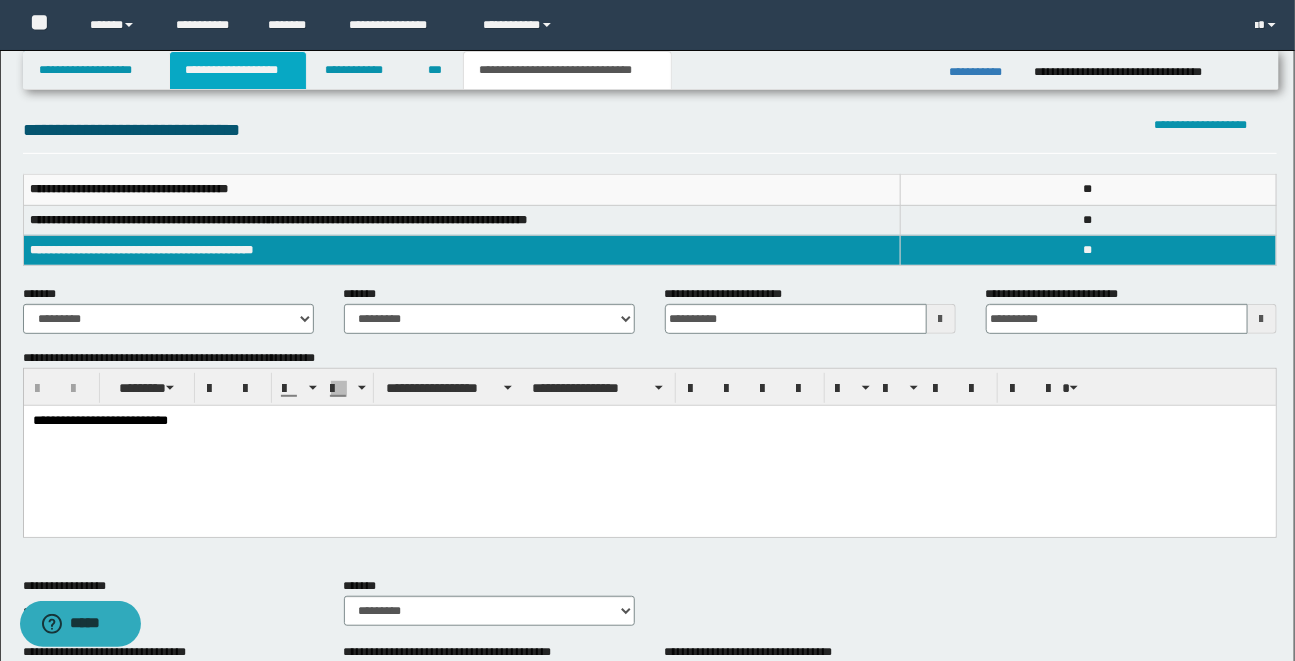 click on "**********" at bounding box center (238, 70) 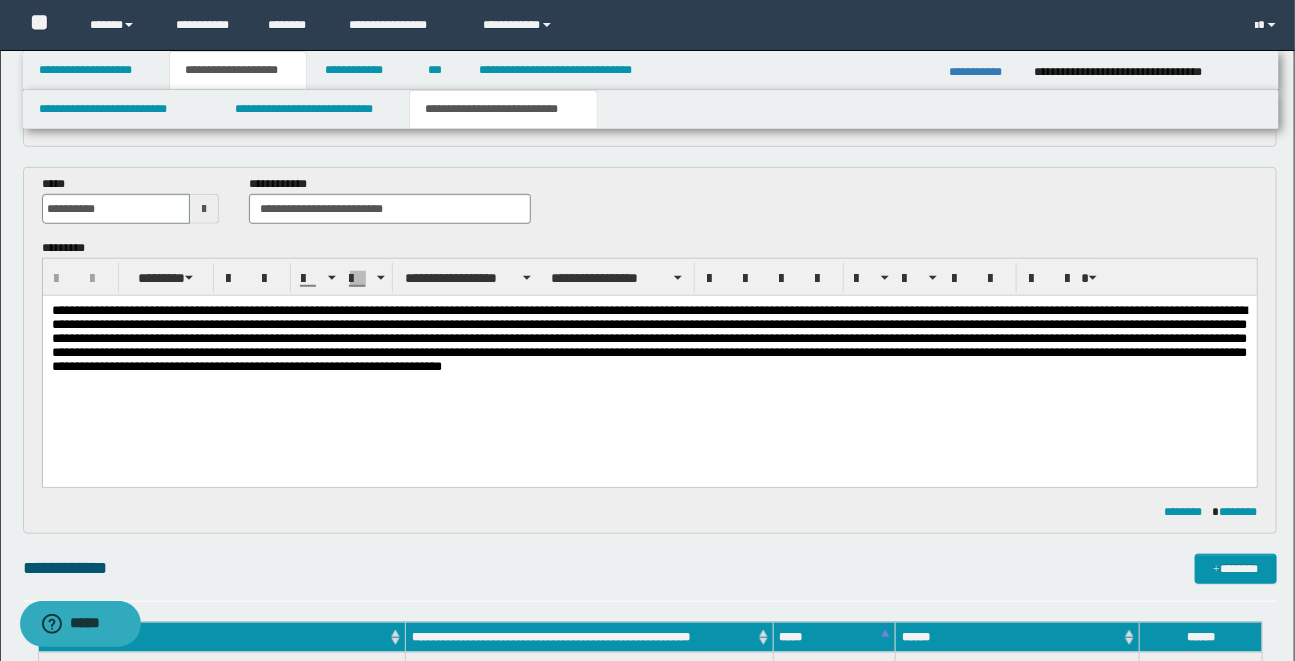 scroll, scrollTop: 331, scrollLeft: 0, axis: vertical 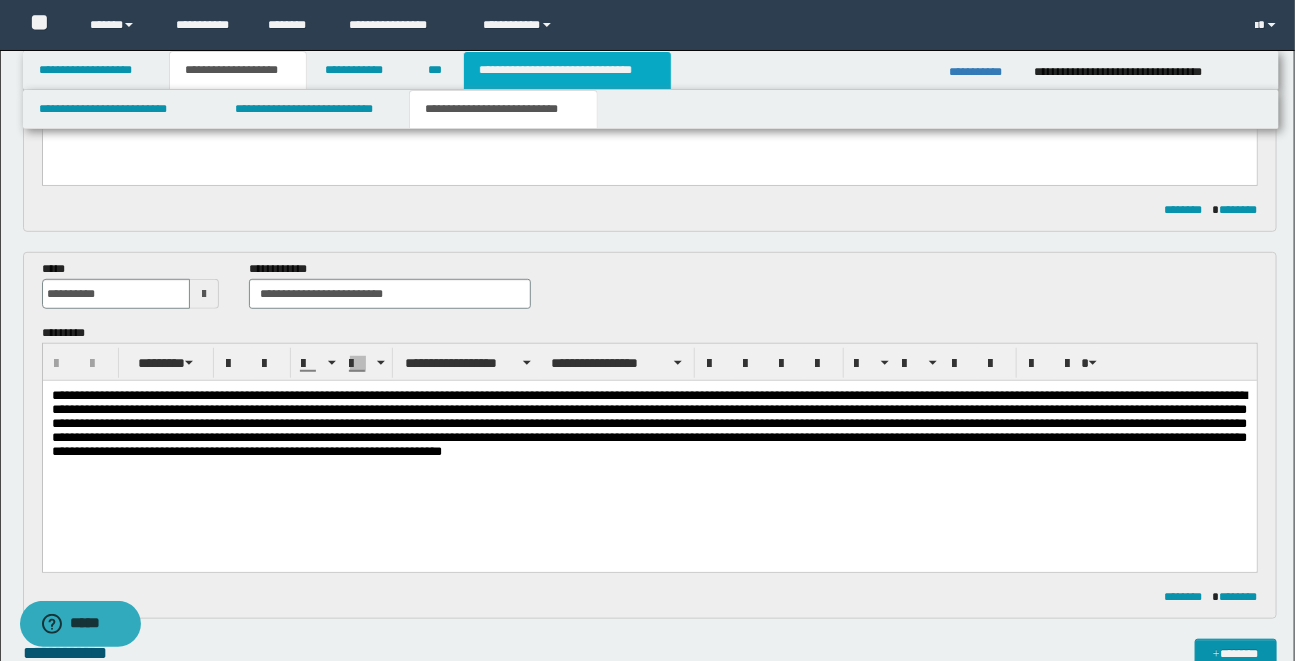 click on "**********" at bounding box center (567, 70) 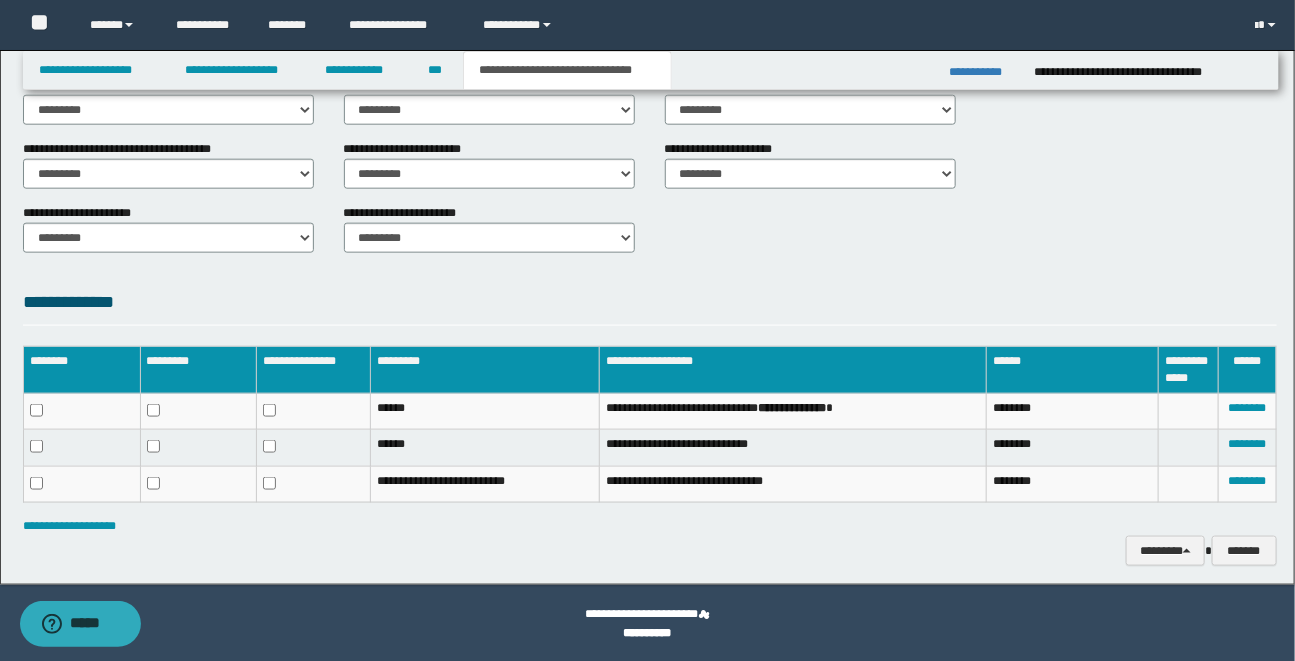 scroll, scrollTop: 769, scrollLeft: 0, axis: vertical 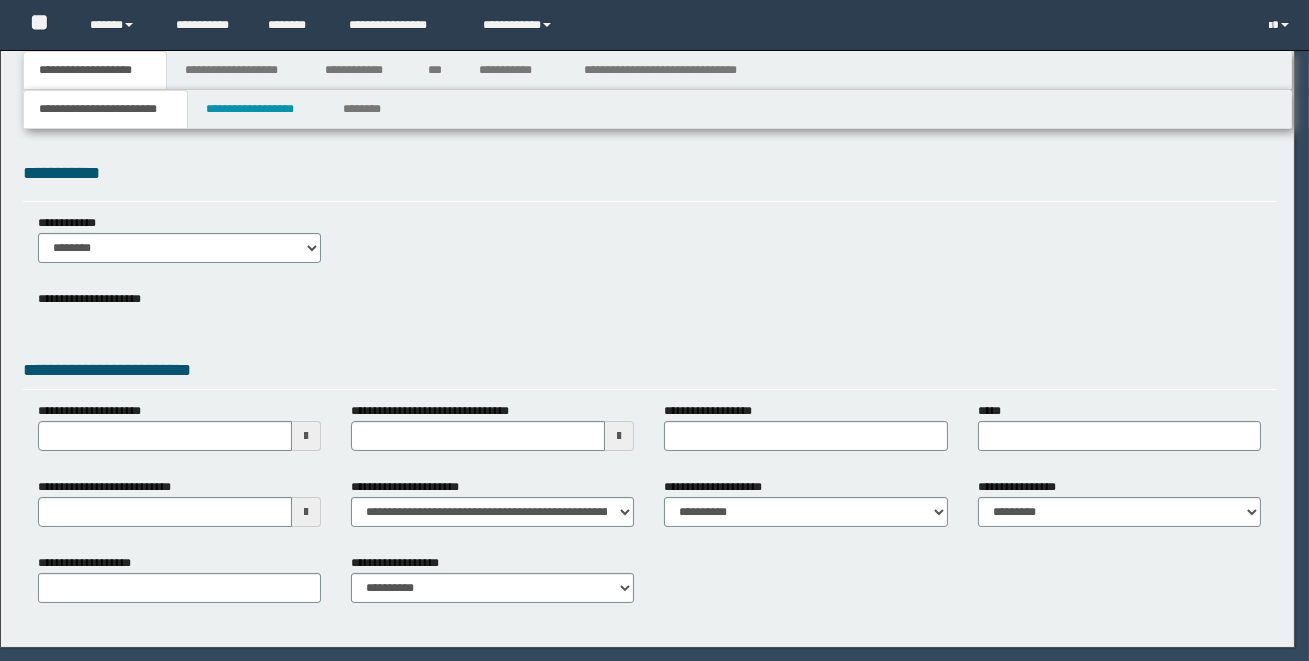 select on "*" 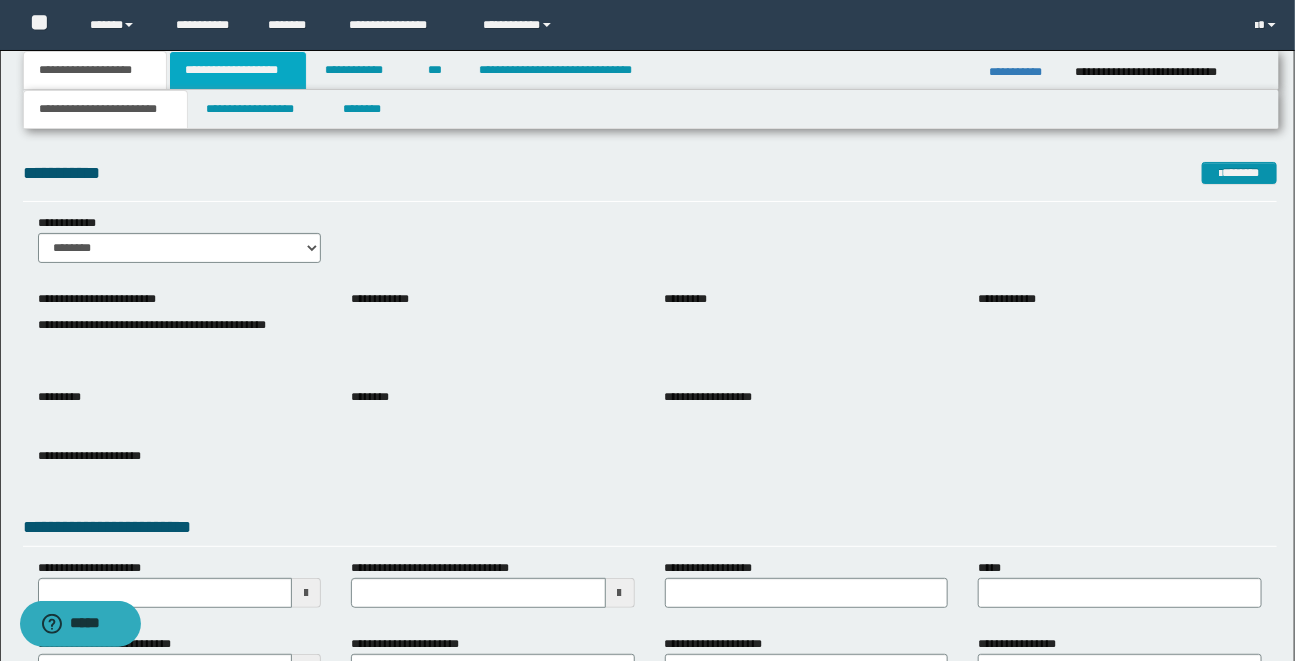click on "**********" at bounding box center [238, 70] 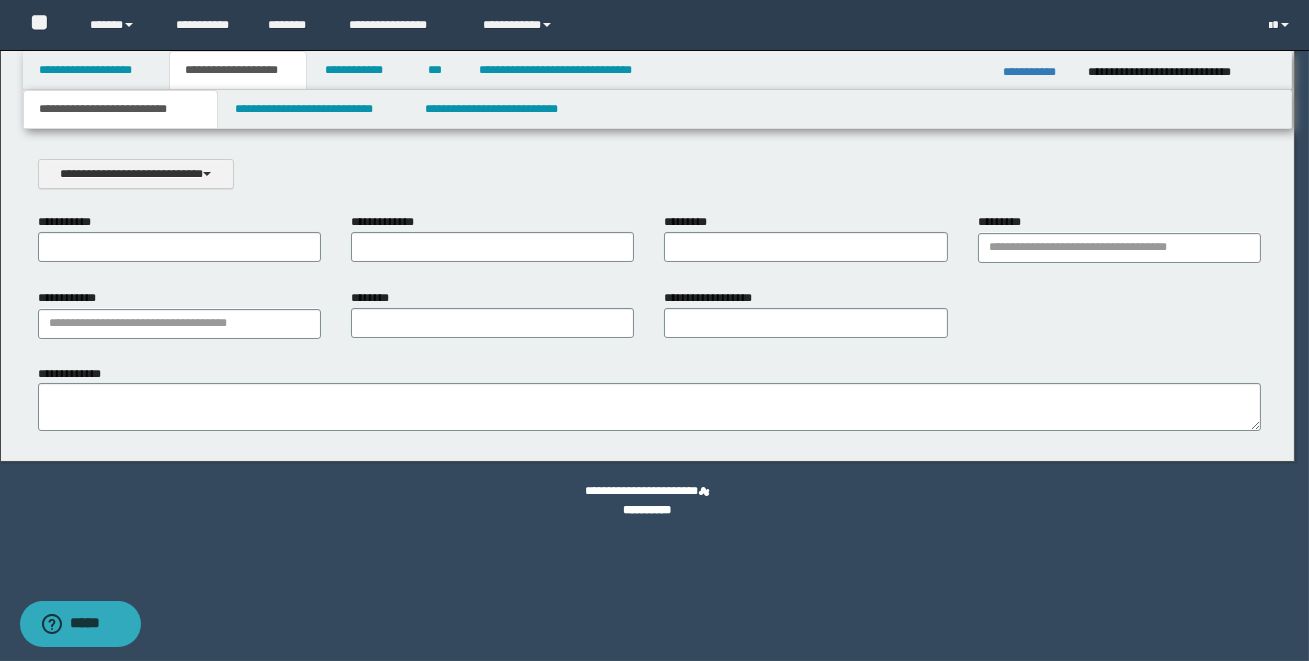 scroll, scrollTop: 0, scrollLeft: 0, axis: both 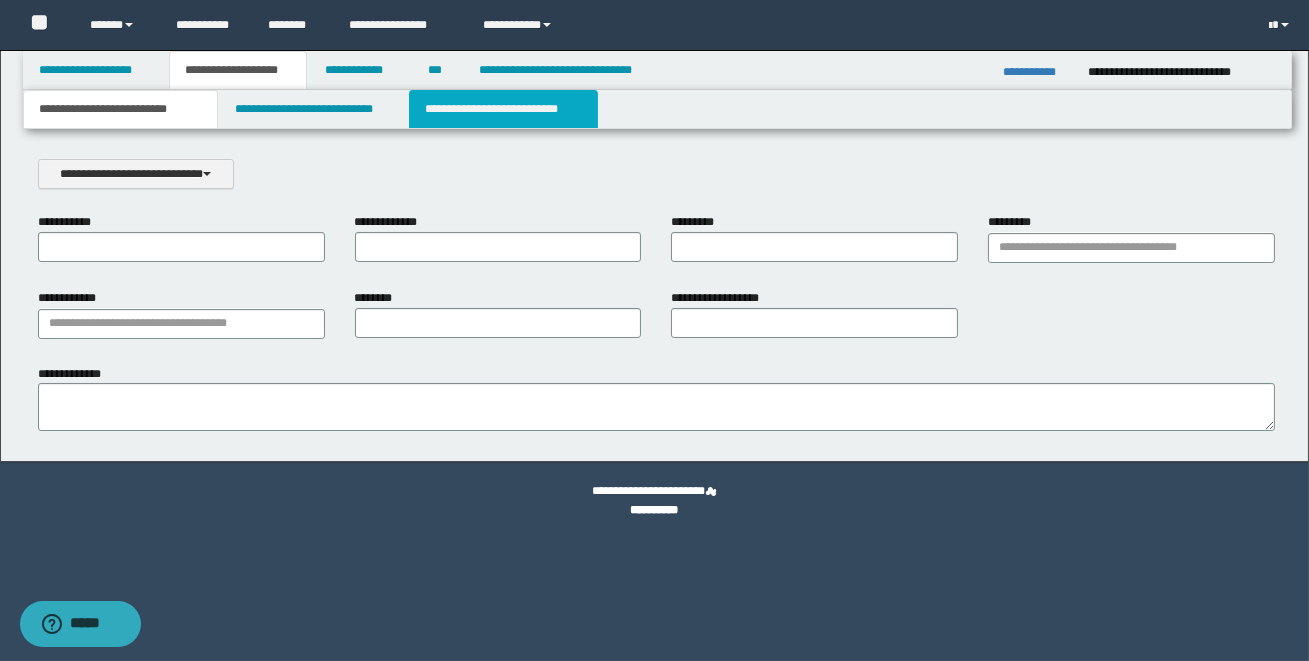 click on "**********" at bounding box center (503, 109) 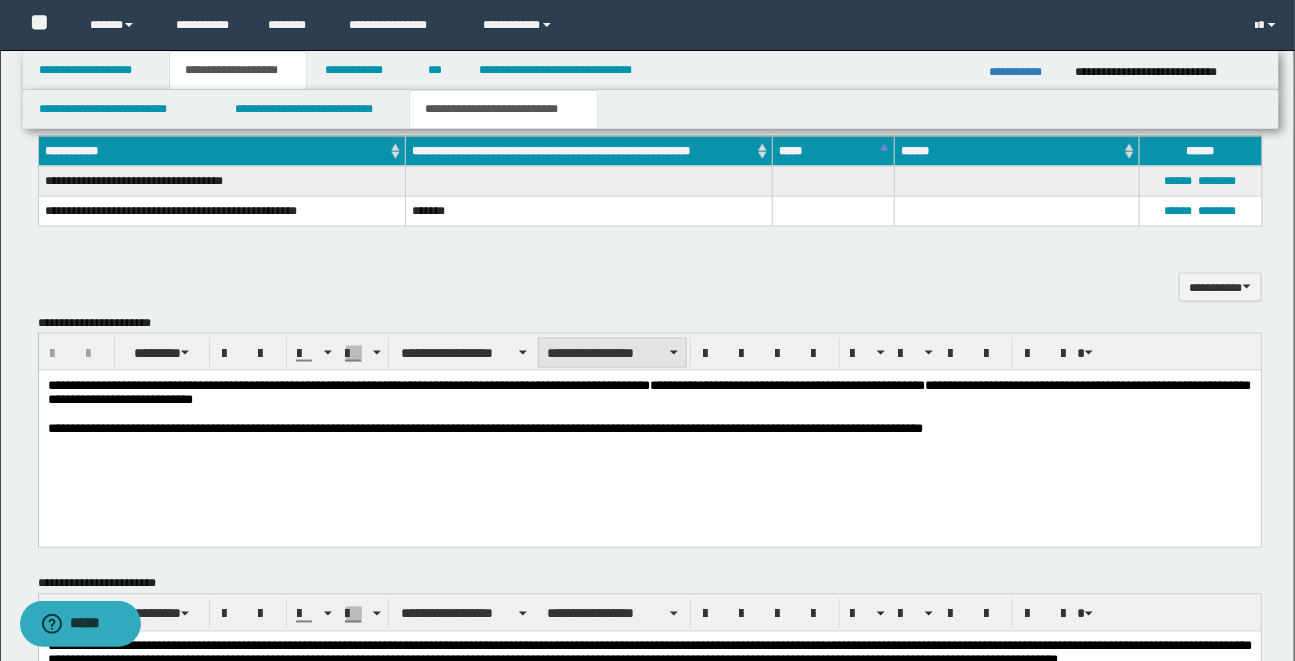 scroll, scrollTop: 977, scrollLeft: 0, axis: vertical 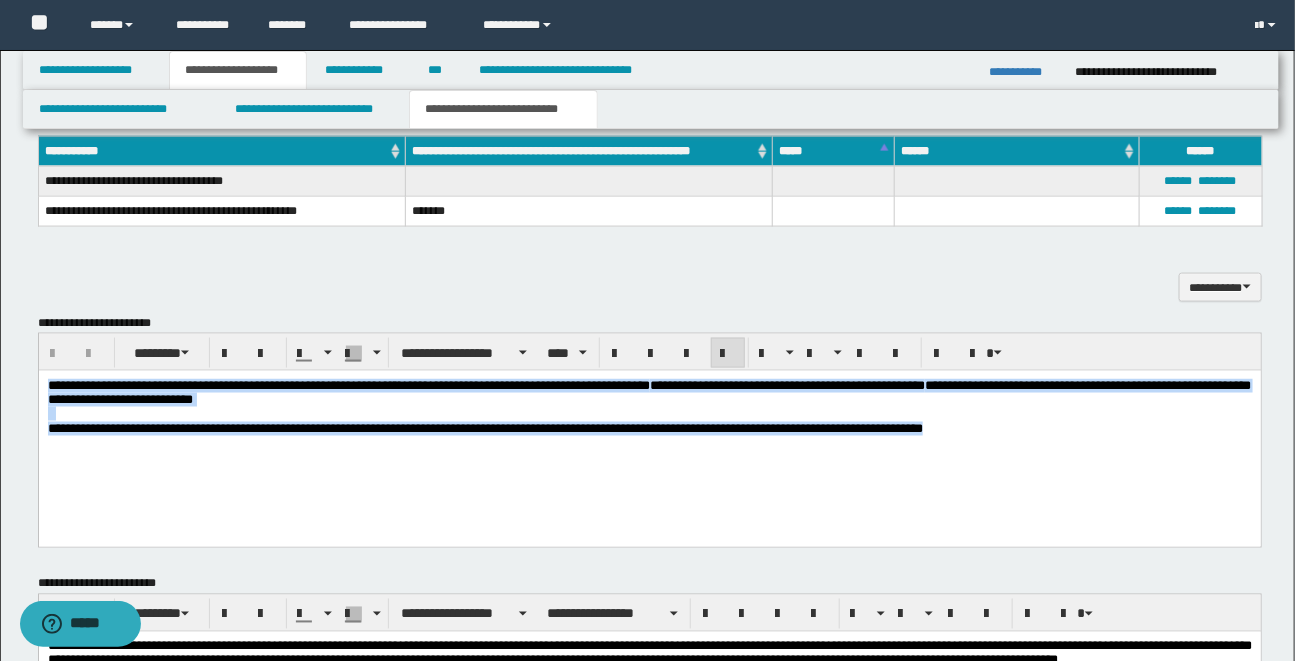 drag, startPoint x: 45, startPoint y: 387, endPoint x: 991, endPoint y: 429, distance: 946.9319 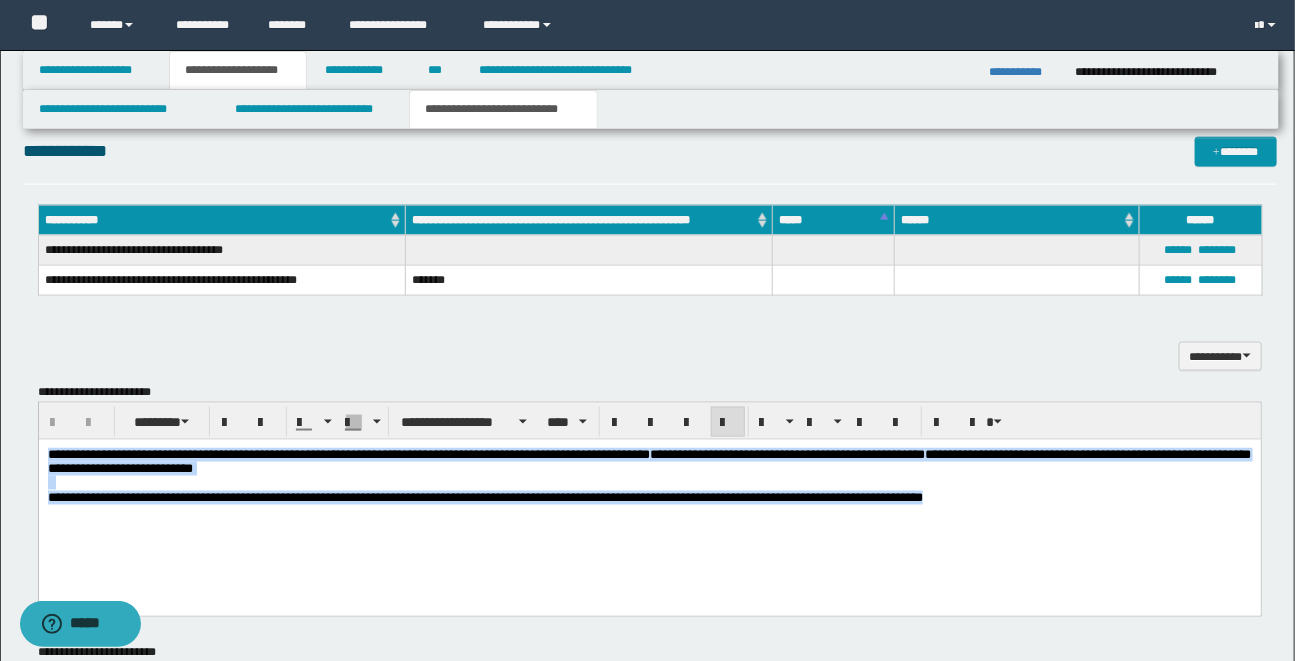 scroll, scrollTop: 983, scrollLeft: 0, axis: vertical 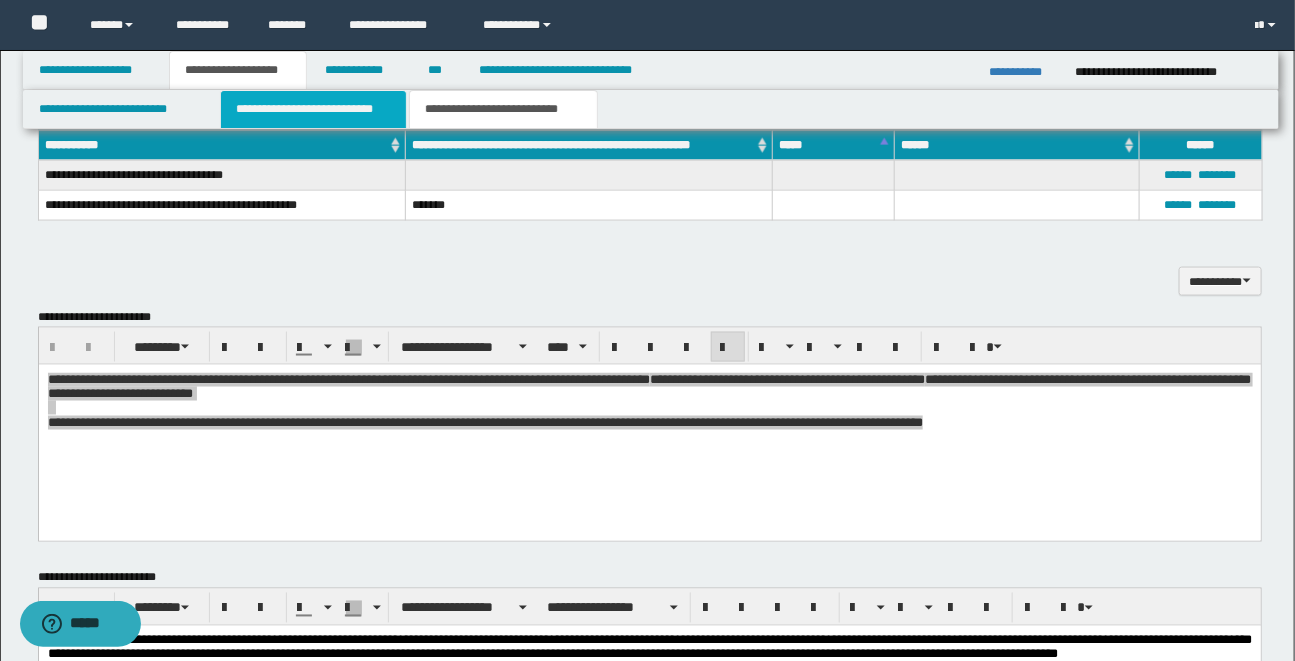 click on "**********" at bounding box center [313, 109] 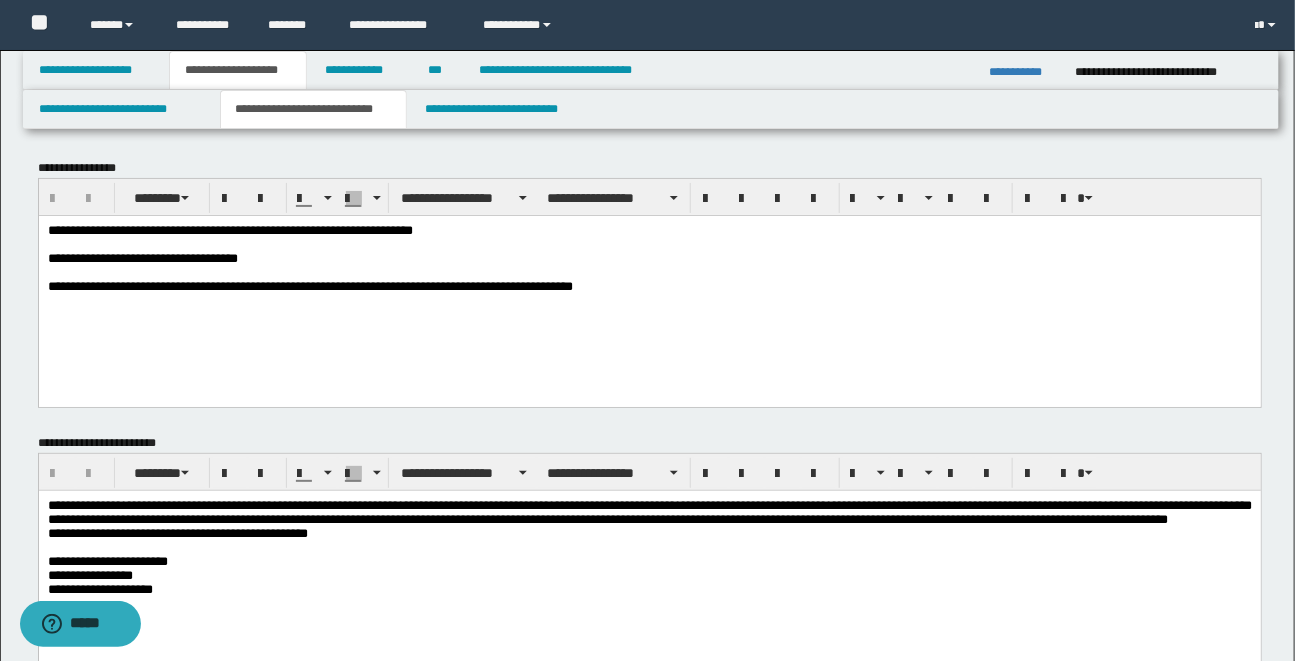 scroll, scrollTop: 3, scrollLeft: 0, axis: vertical 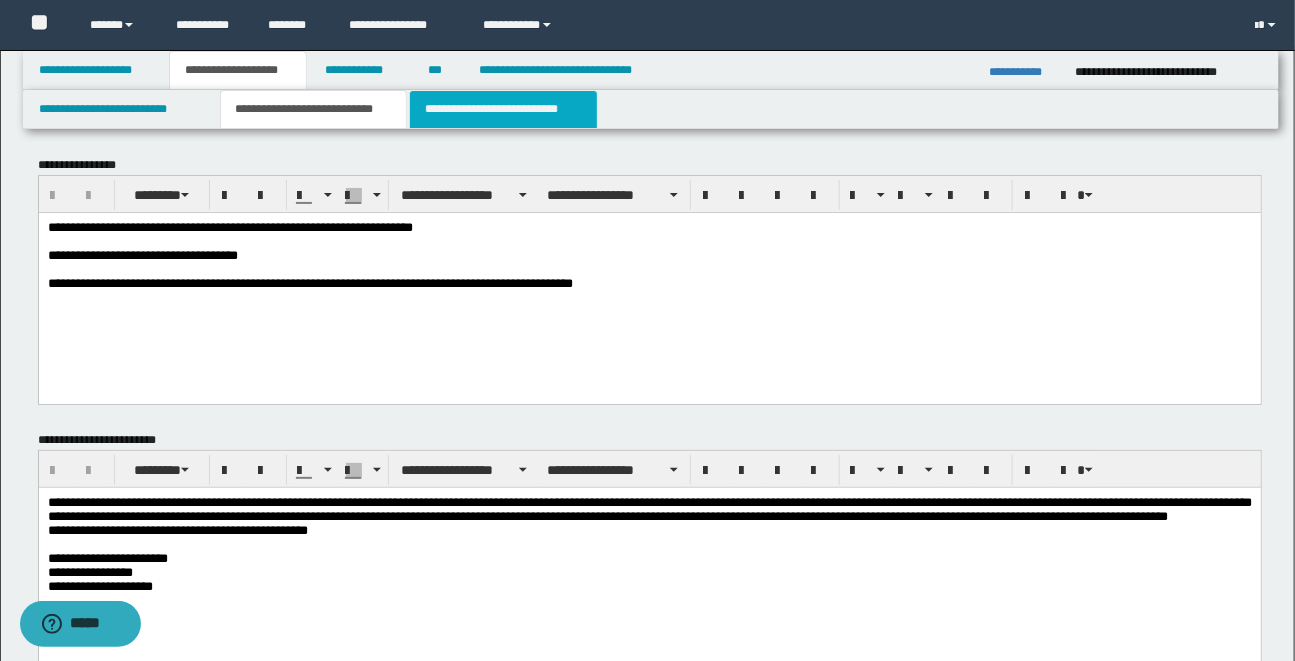 click on "**********" at bounding box center (503, 109) 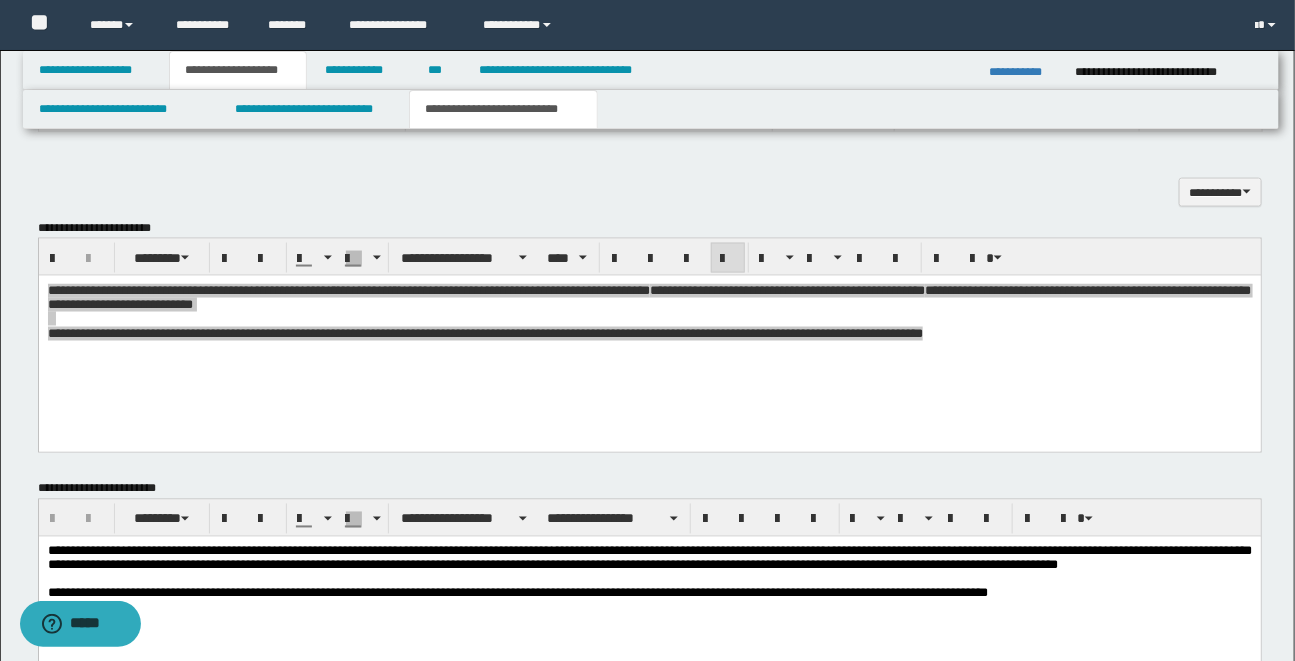 scroll, scrollTop: 1055, scrollLeft: 0, axis: vertical 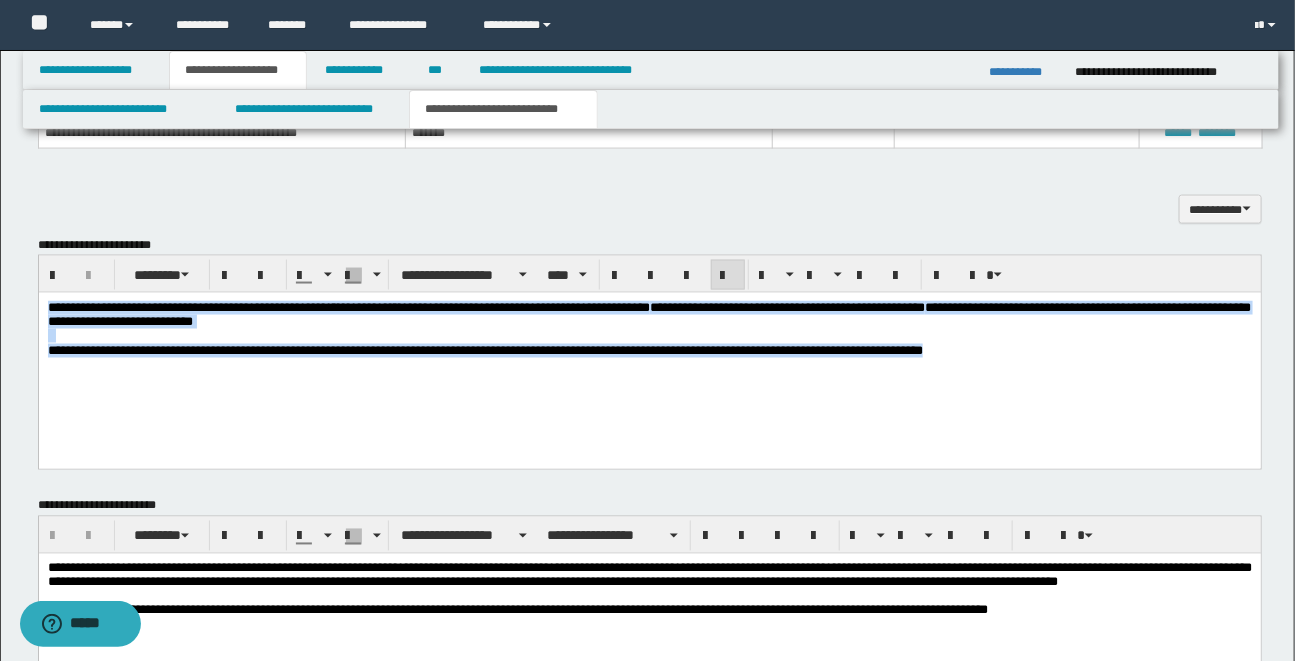 copy on "**********" 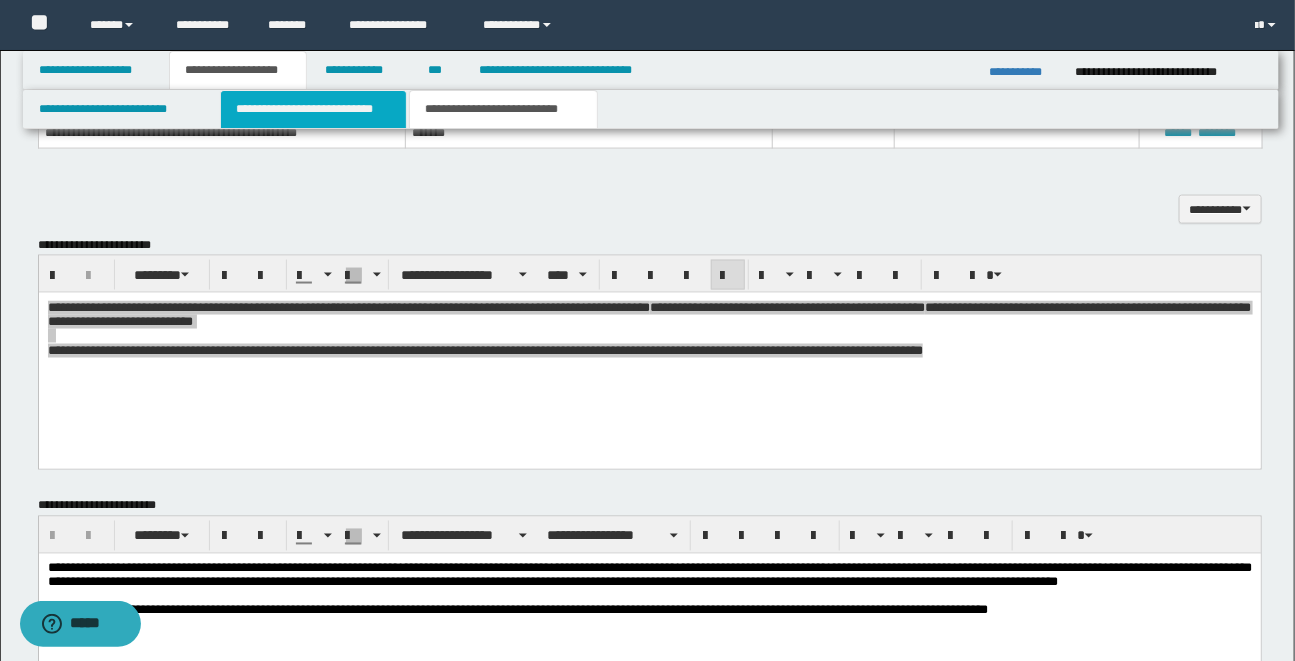click on "**********" at bounding box center (313, 109) 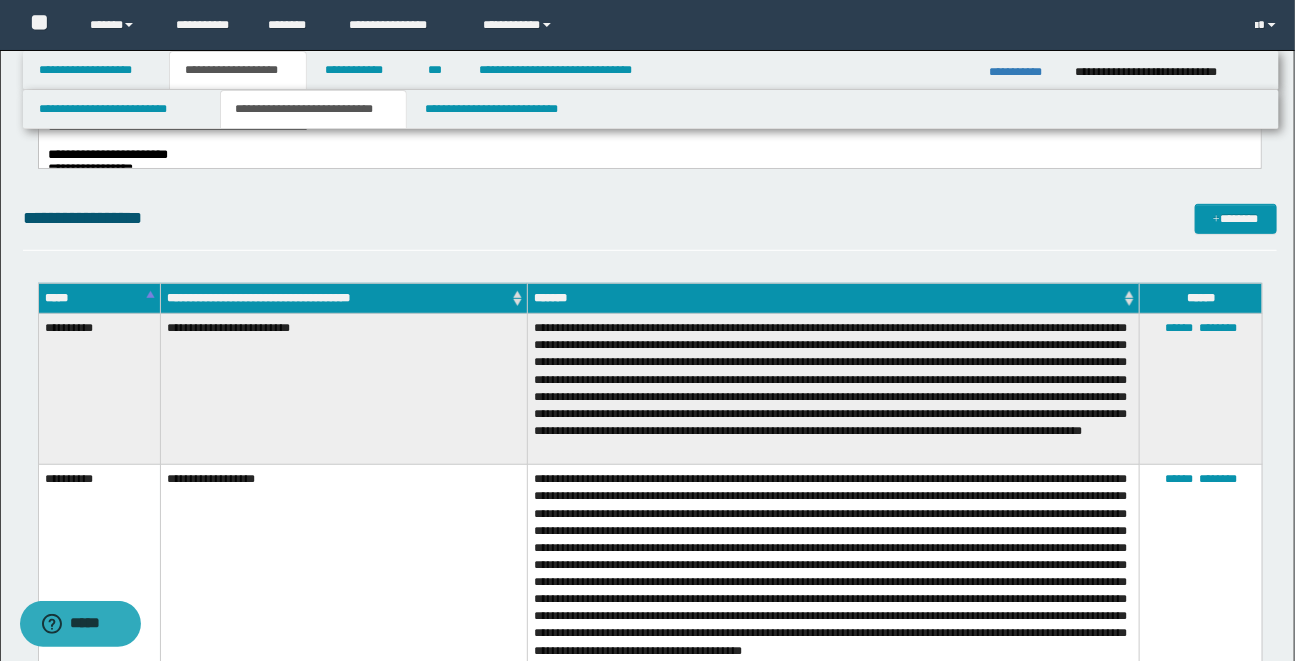 scroll, scrollTop: 205, scrollLeft: 0, axis: vertical 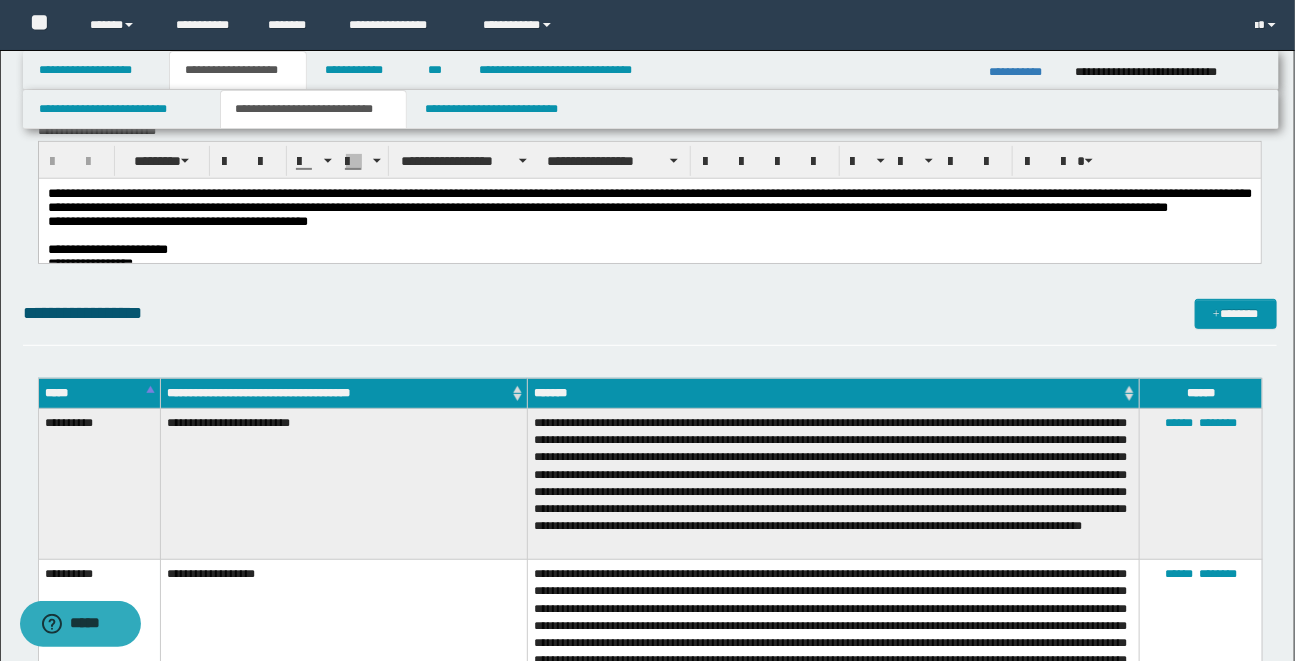 click on "**********" at bounding box center [649, 200] 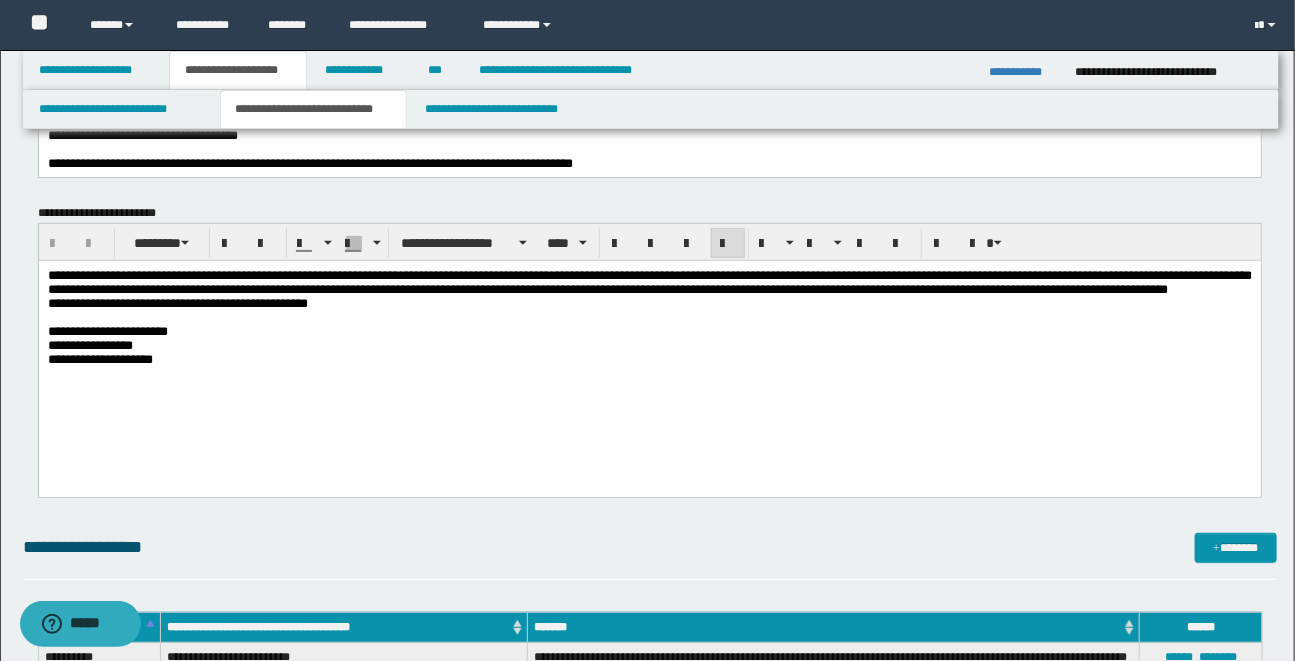 scroll, scrollTop: 107, scrollLeft: 0, axis: vertical 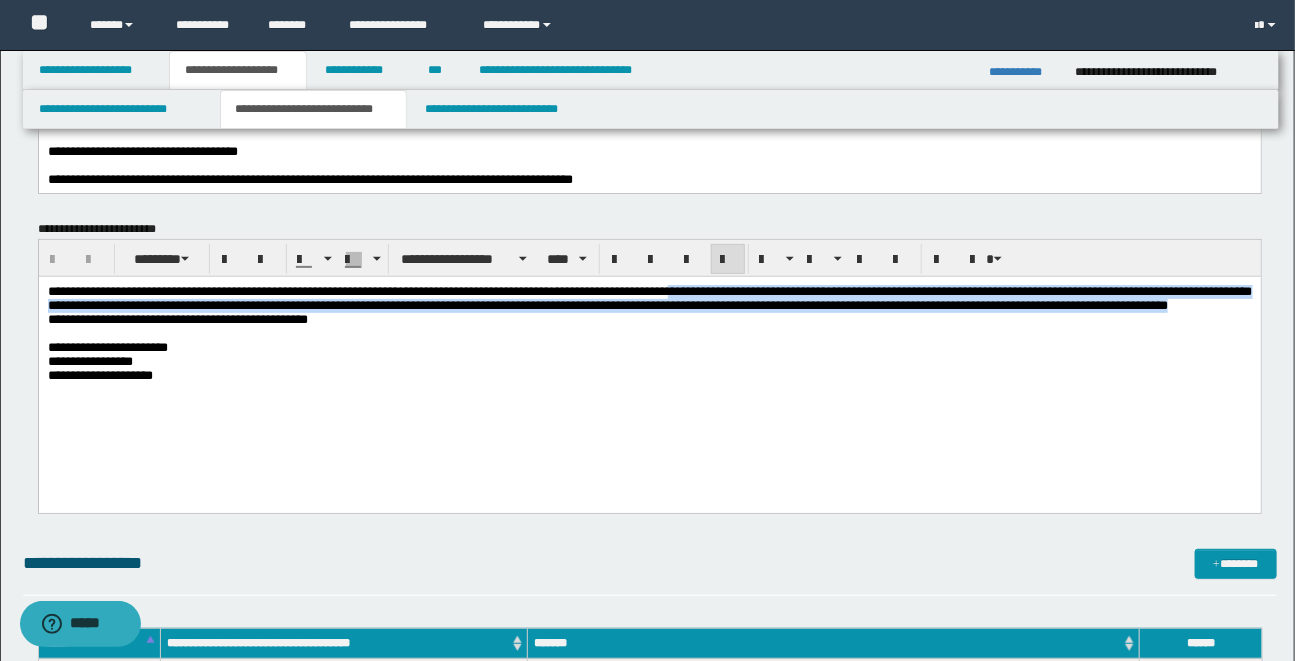 drag, startPoint x: 722, startPoint y: 292, endPoint x: 801, endPoint y: 326, distance: 86.00581 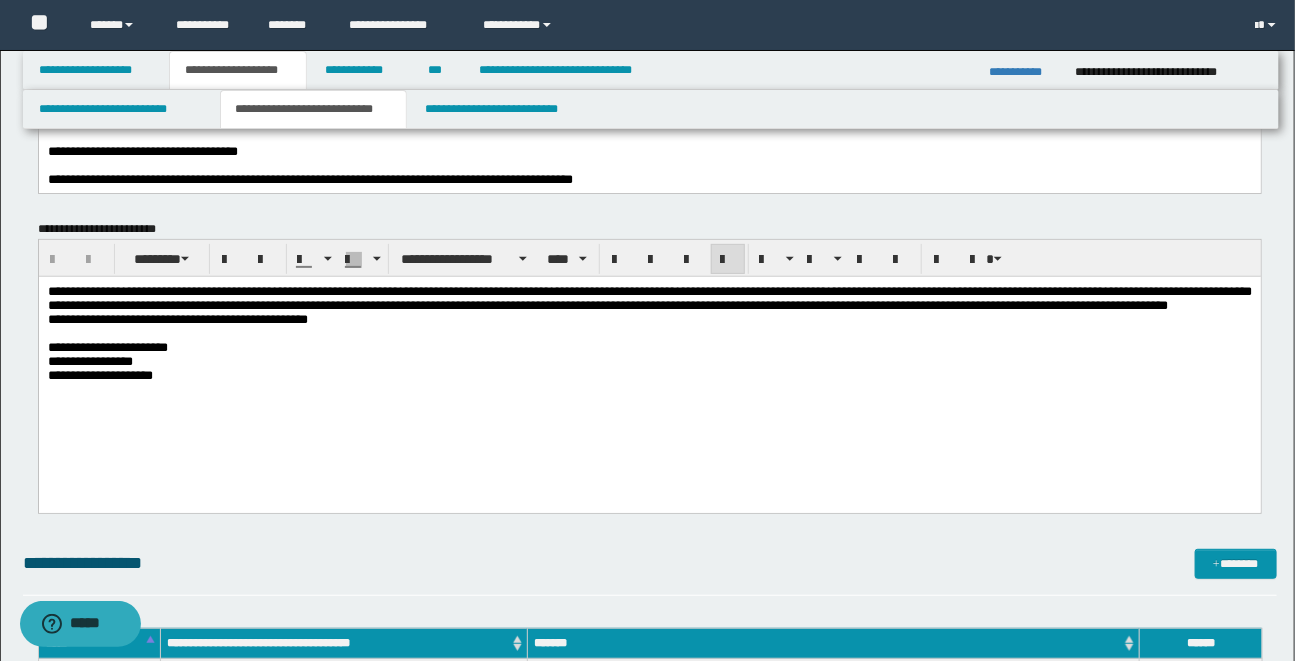 click on "**********" at bounding box center (649, 362) 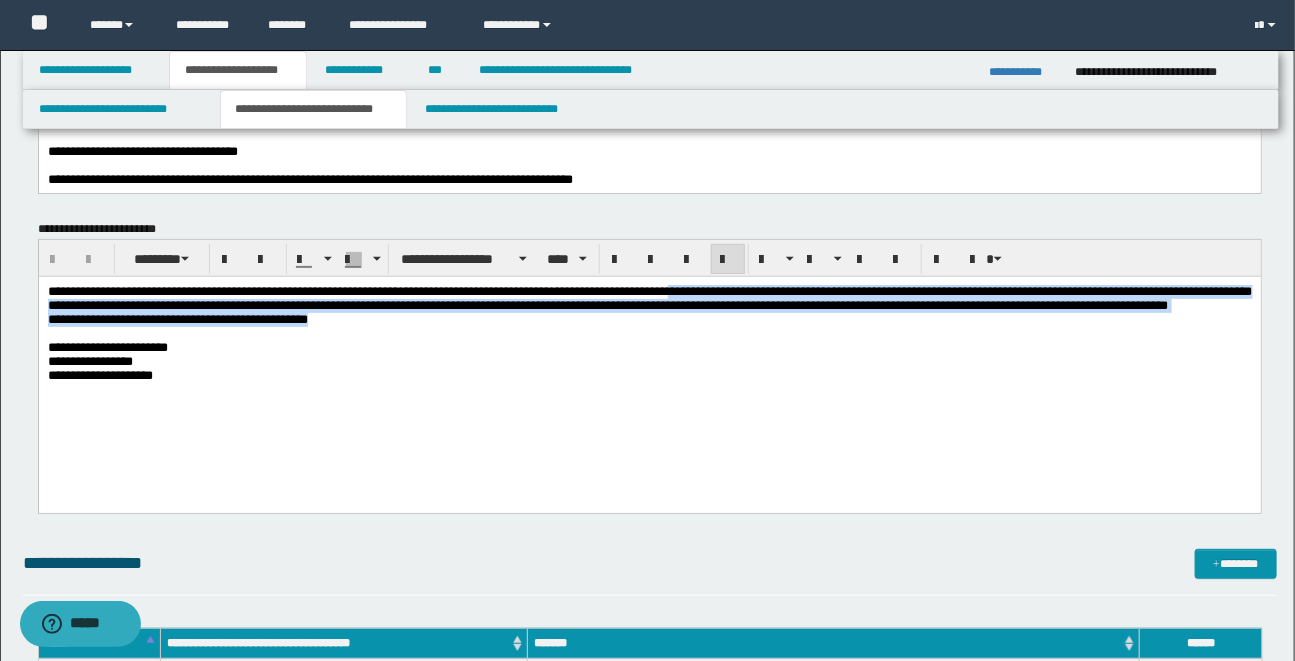drag, startPoint x: 724, startPoint y: 294, endPoint x: 792, endPoint y: 337, distance: 80.454956 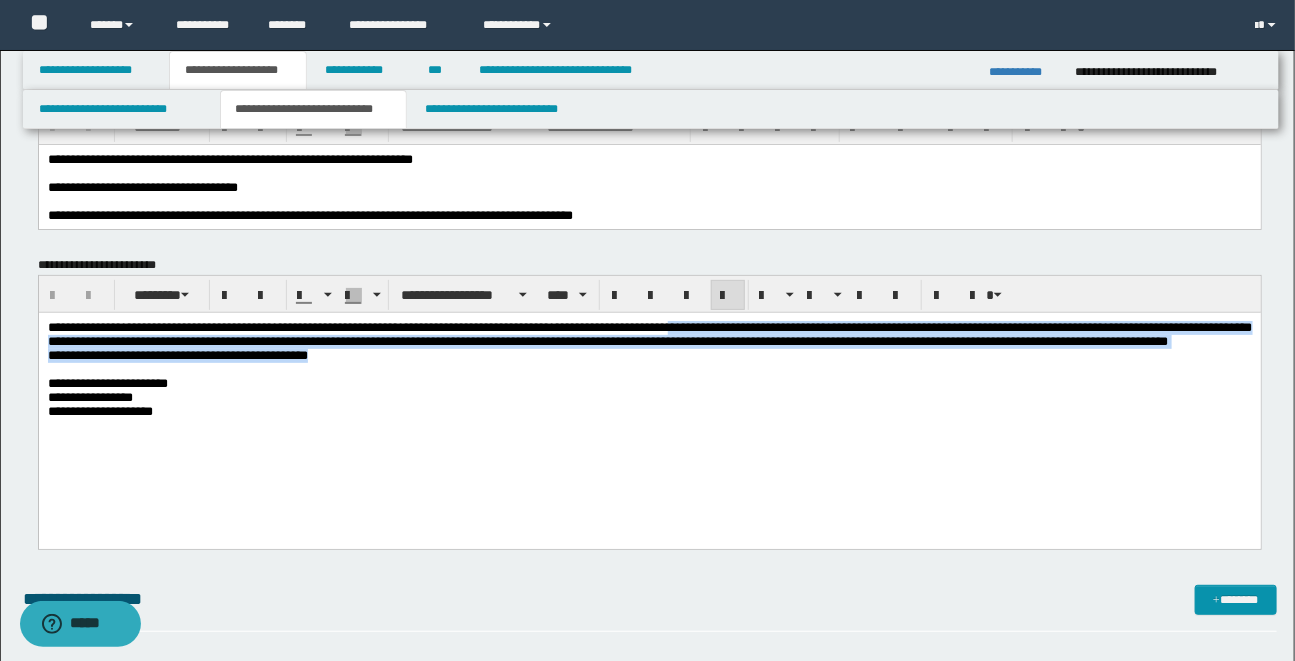 scroll, scrollTop: 56, scrollLeft: 0, axis: vertical 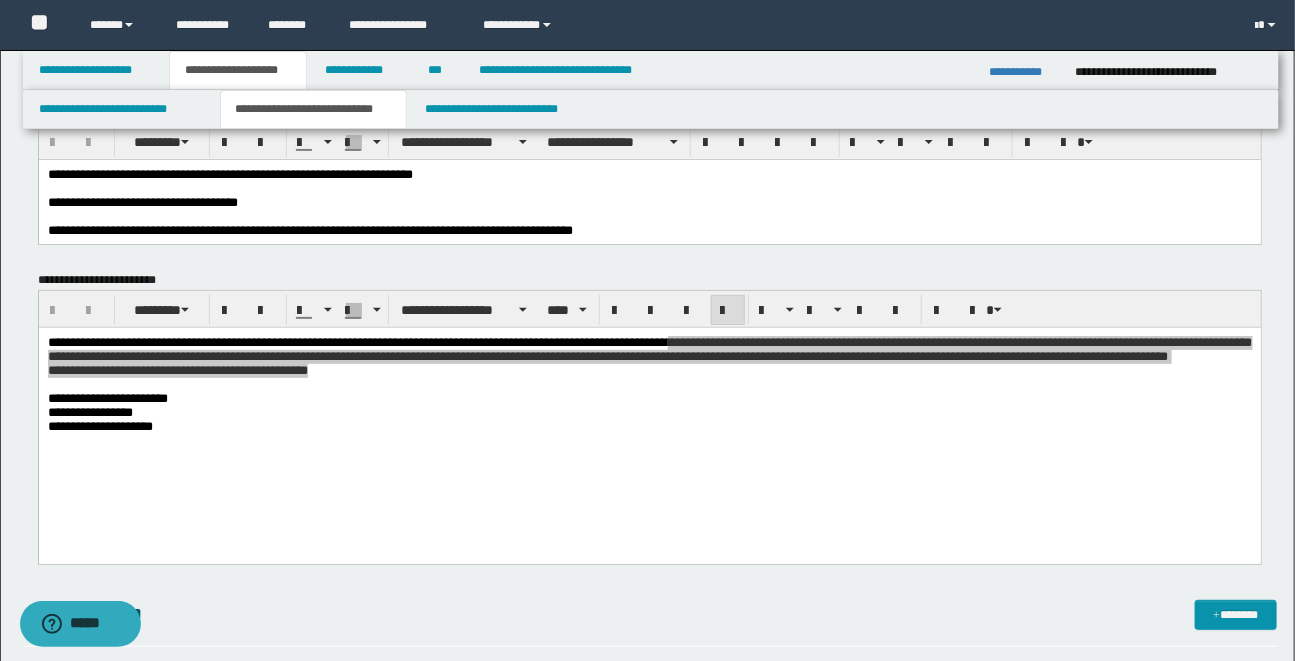 click on "**********" at bounding box center (649, 230) 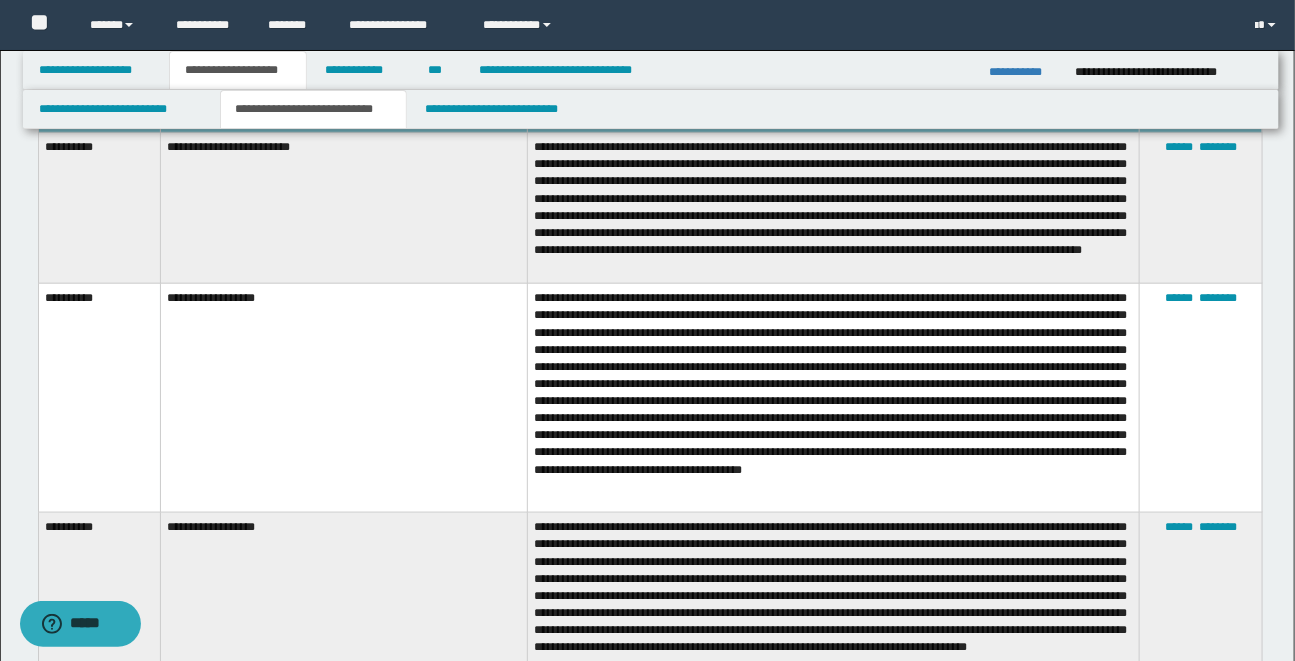scroll, scrollTop: 740, scrollLeft: 0, axis: vertical 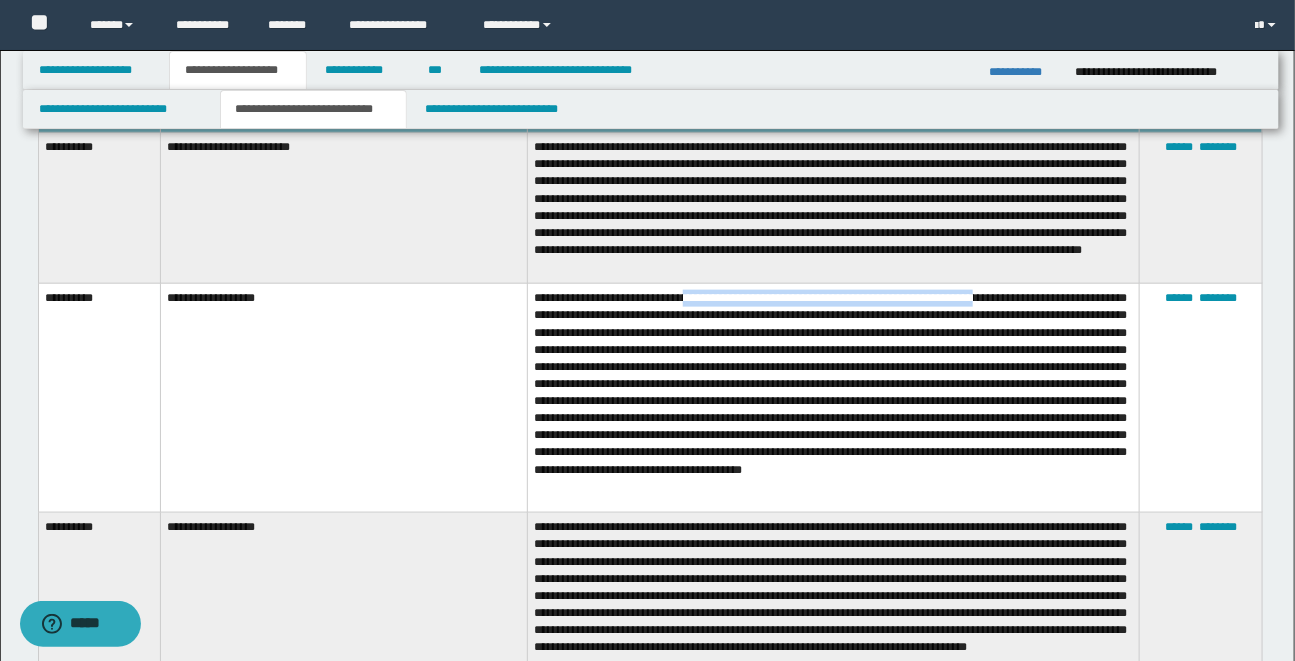 drag, startPoint x: 714, startPoint y: 296, endPoint x: 1037, endPoint y: 296, distance: 323 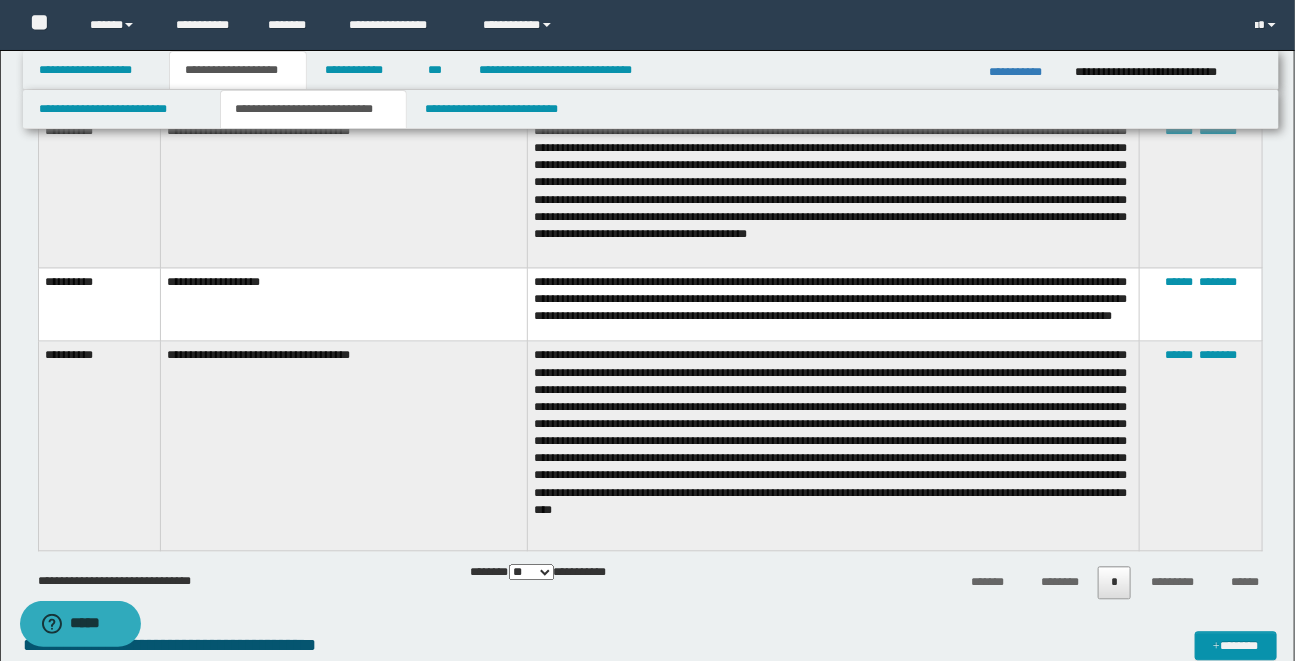 scroll, scrollTop: 1556, scrollLeft: 0, axis: vertical 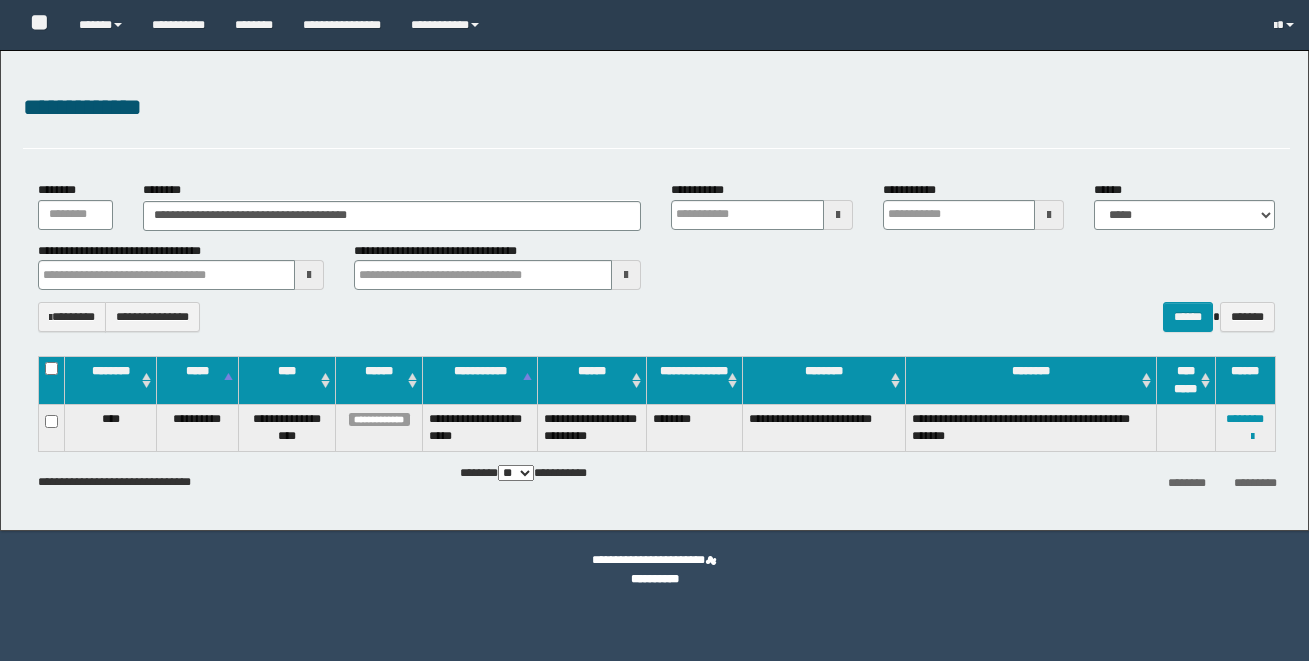 click on "**********" 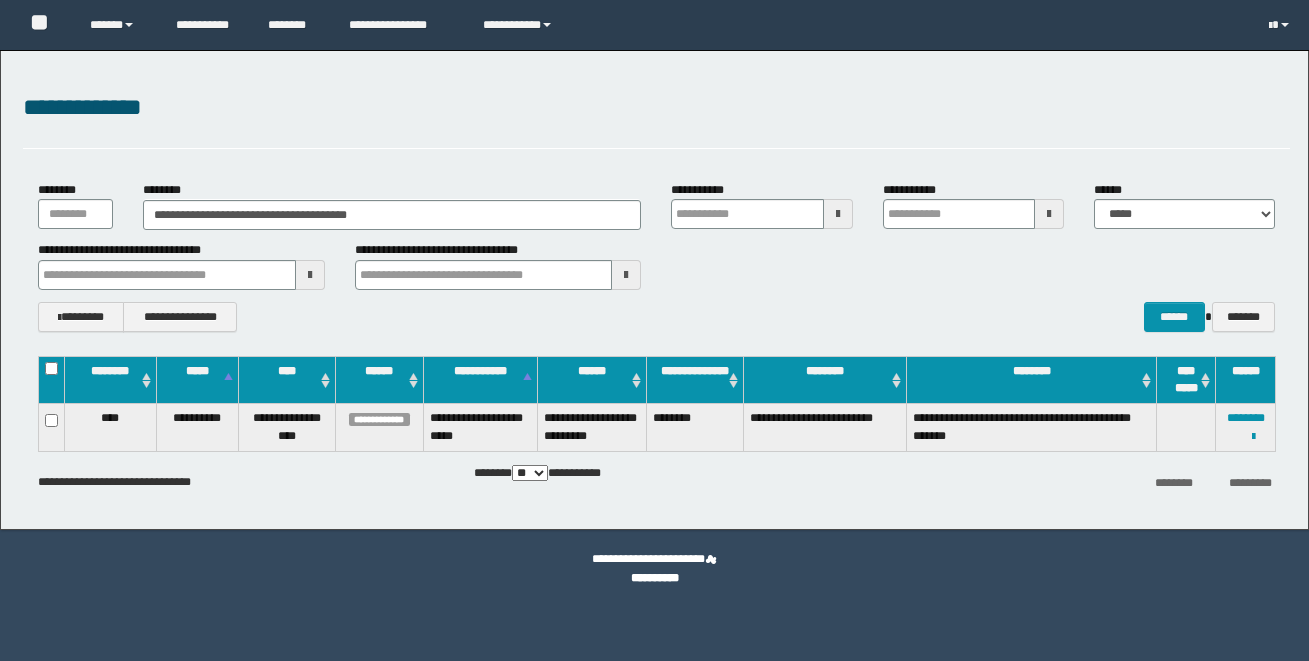scroll, scrollTop: 0, scrollLeft: 0, axis: both 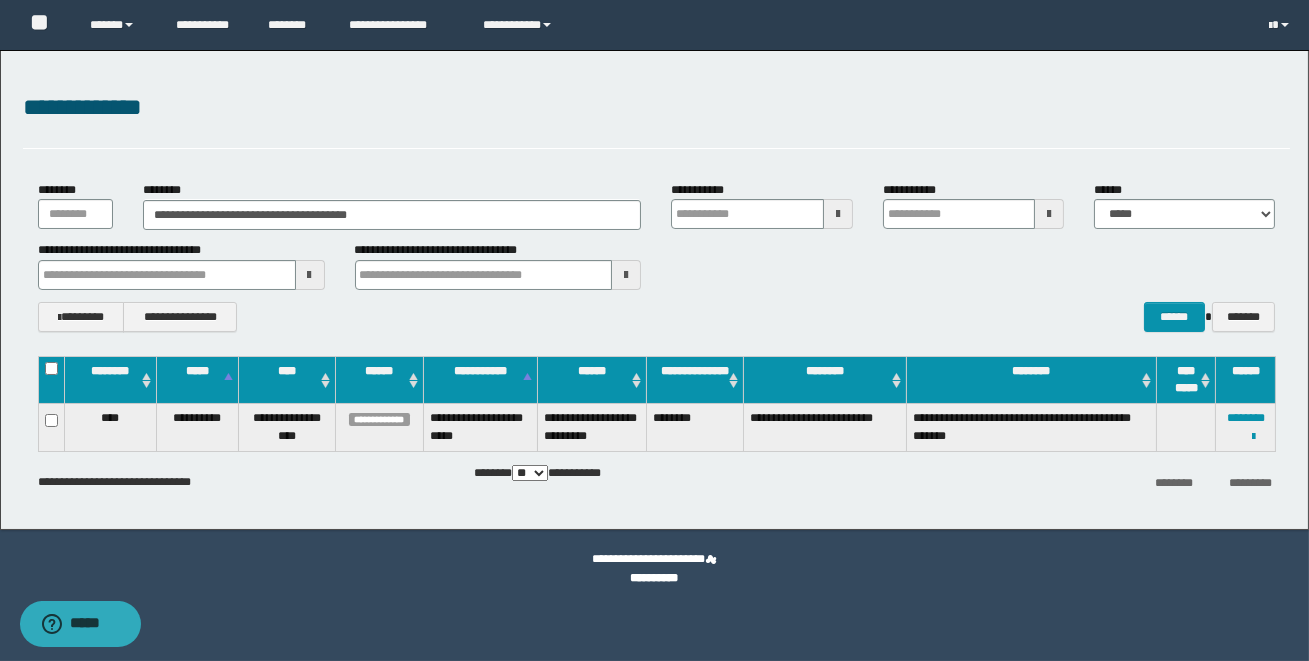 type on "**********" 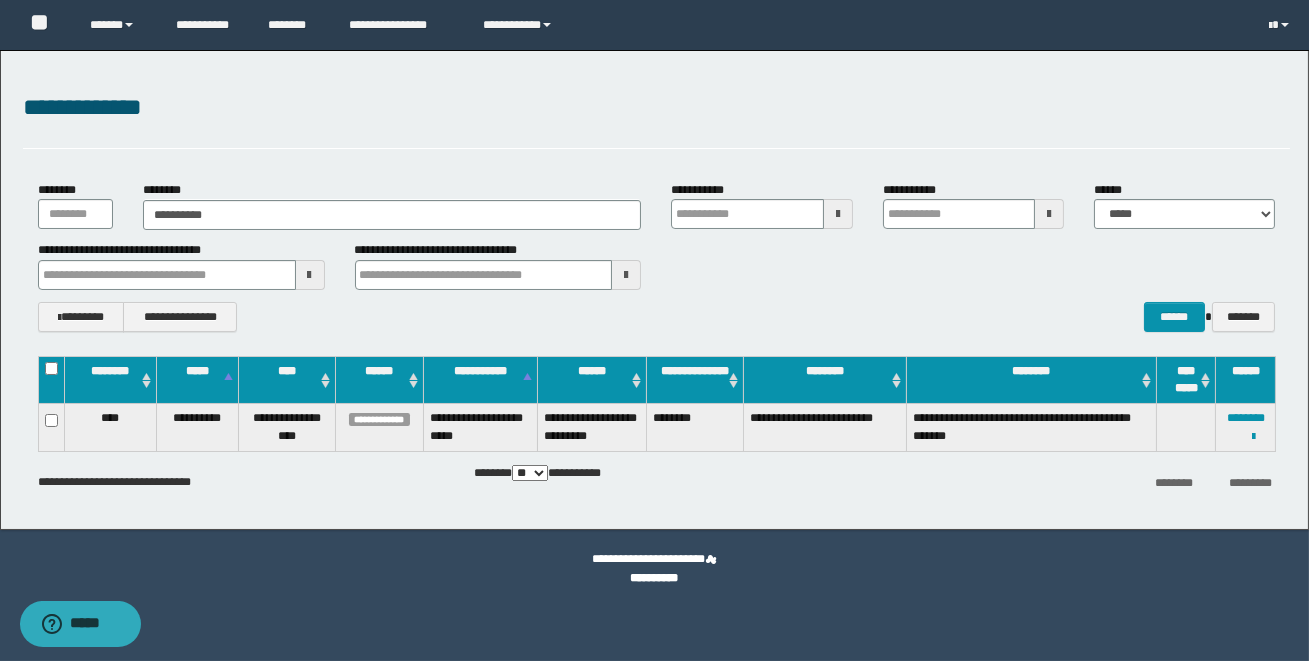 type on "**********" 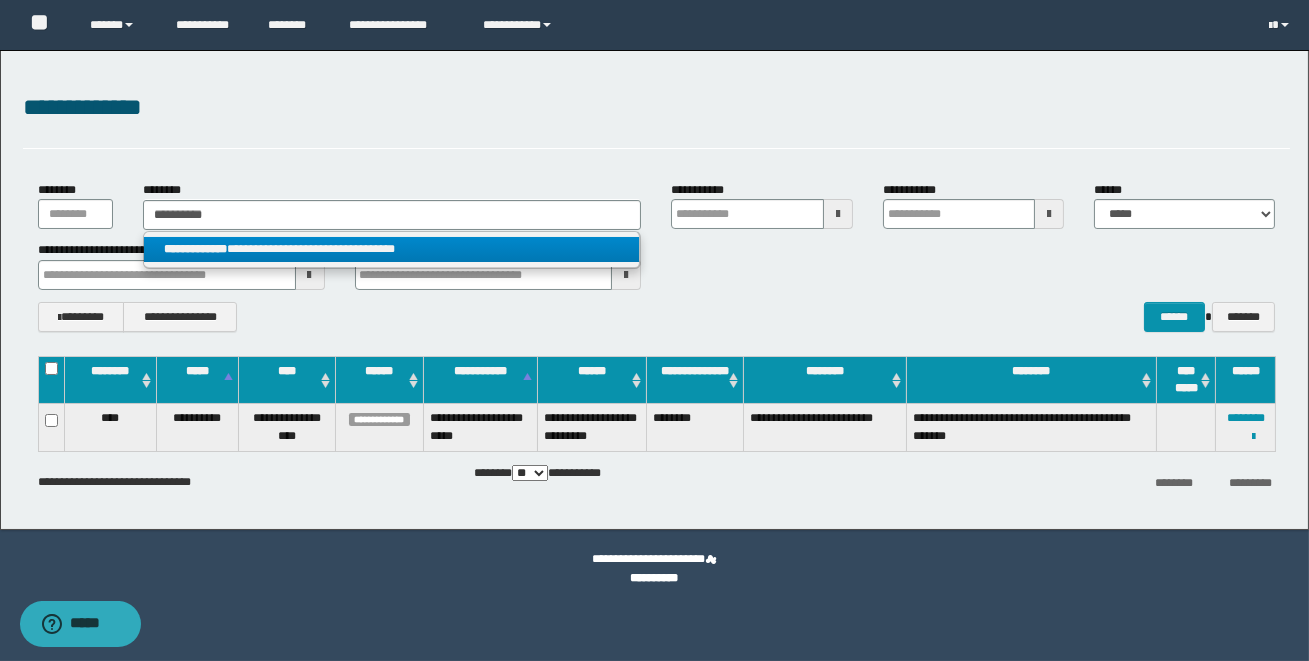 type on "**********" 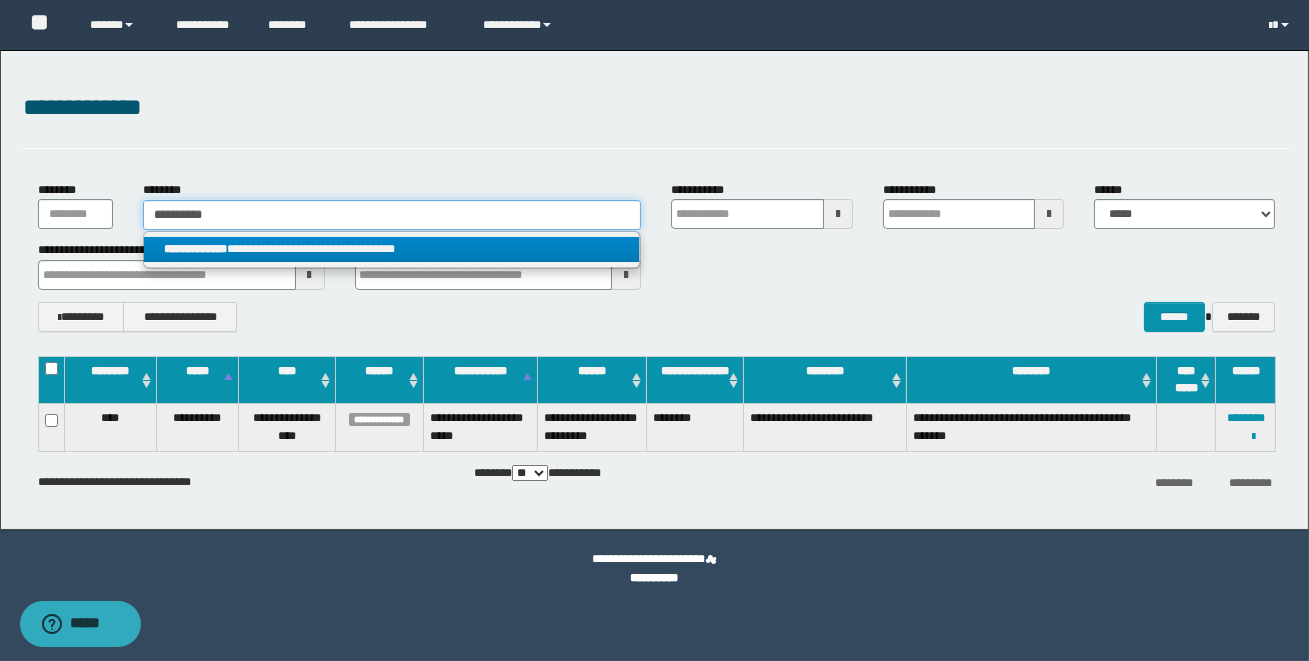 type 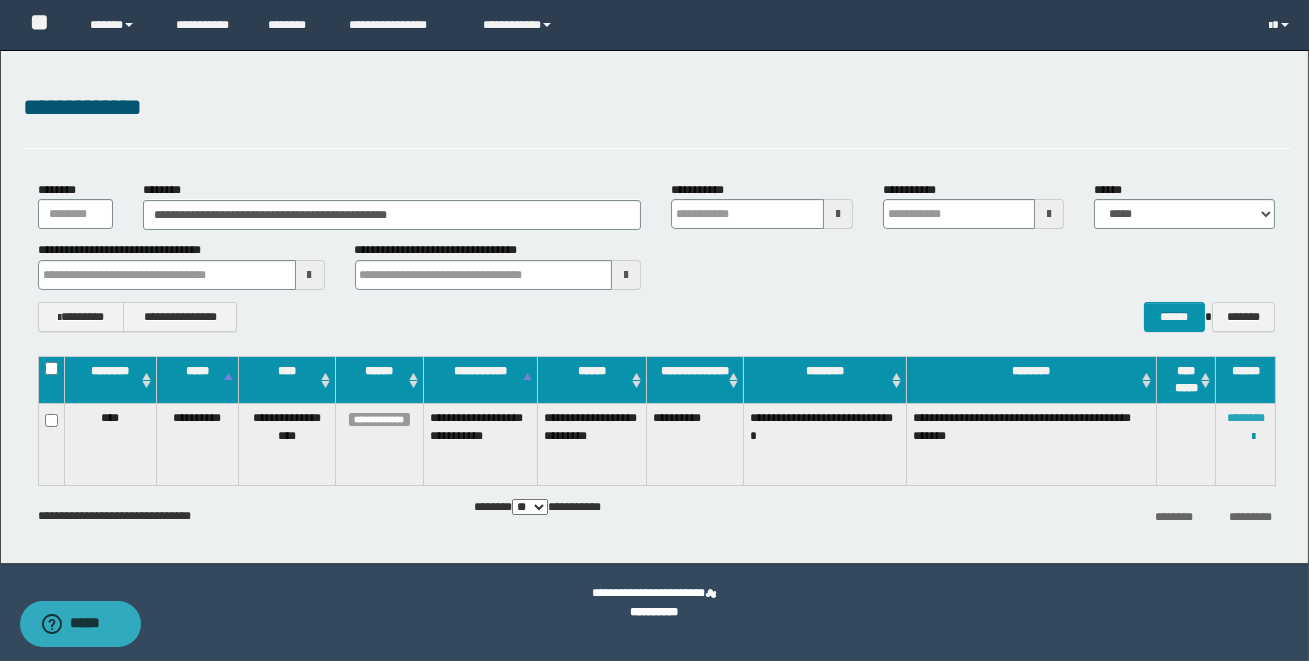 click on "********" 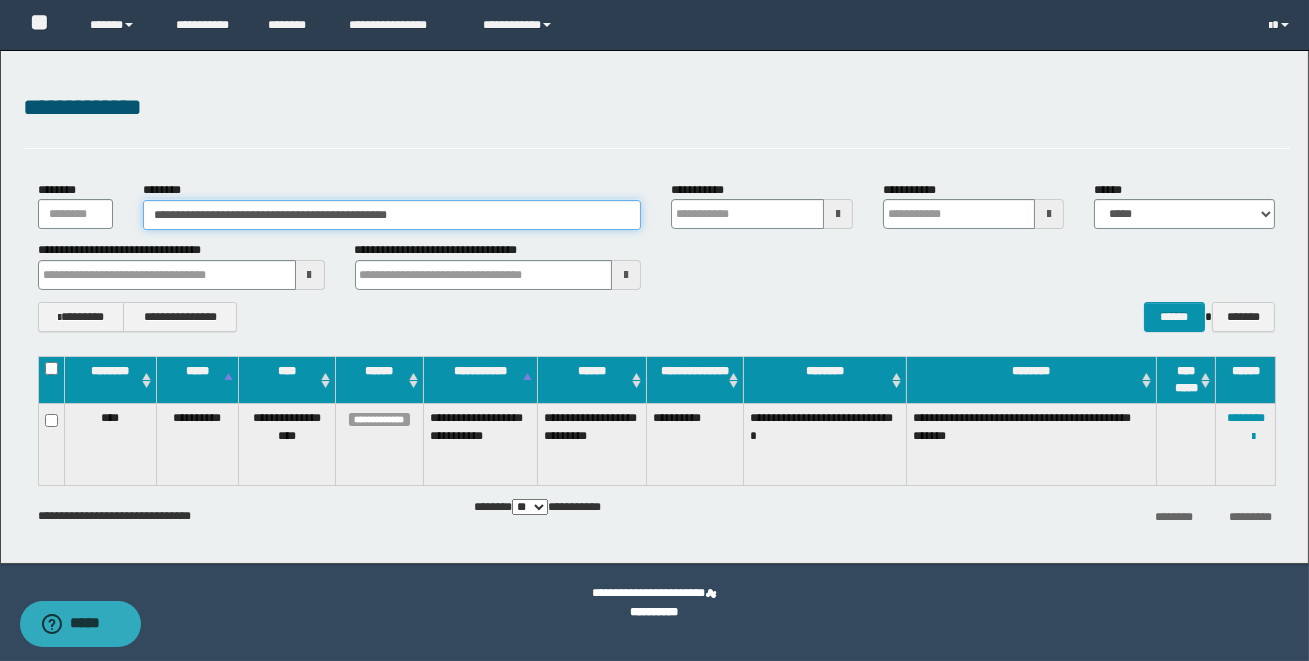 drag, startPoint x: 534, startPoint y: 217, endPoint x: 152, endPoint y: 210, distance: 382.06412 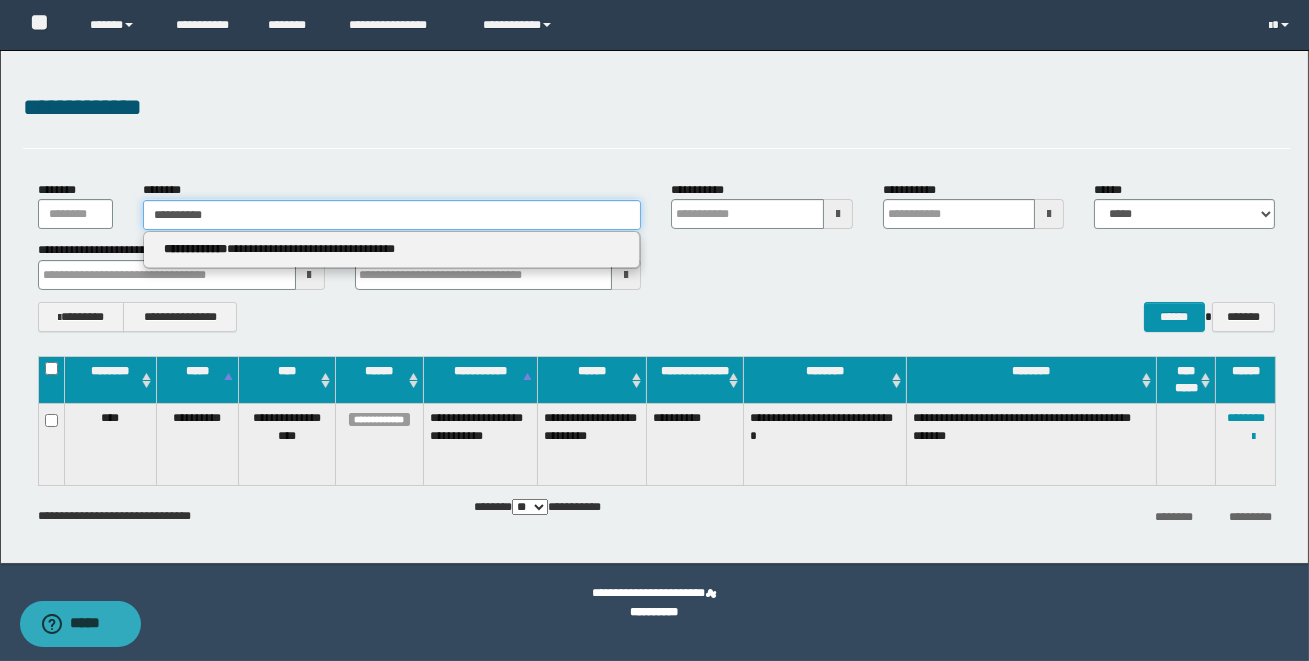 type on "**********" 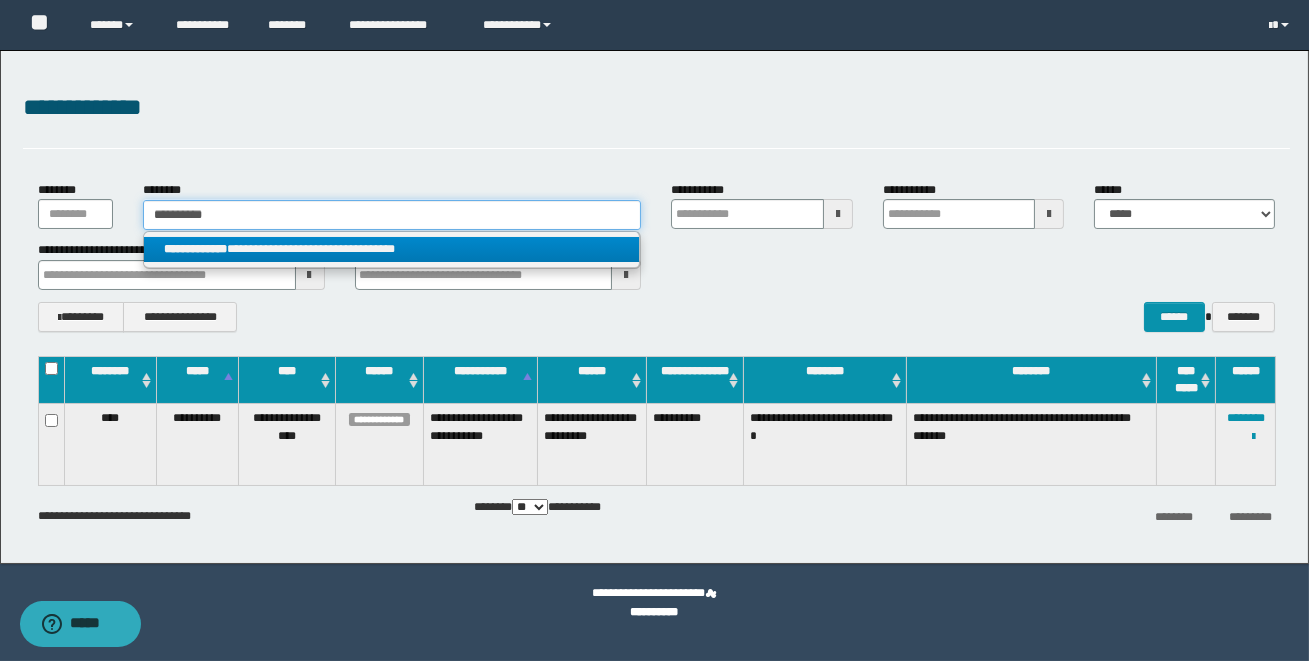 type on "**********" 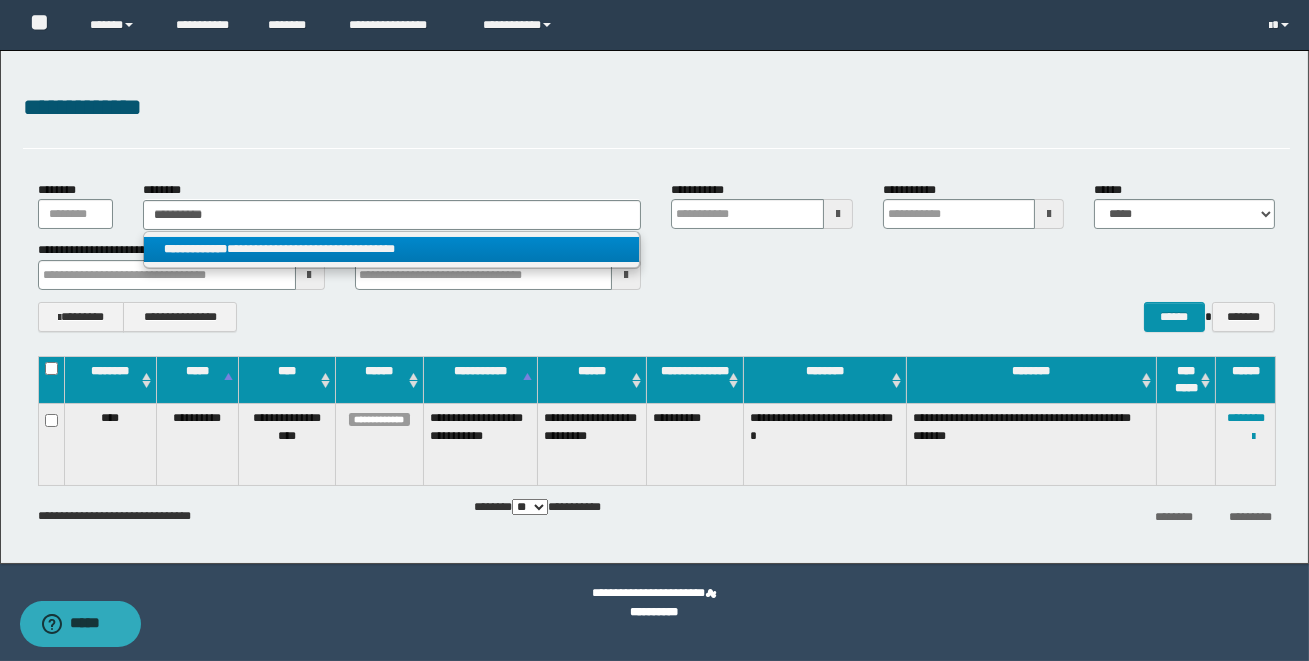 click on "**********" 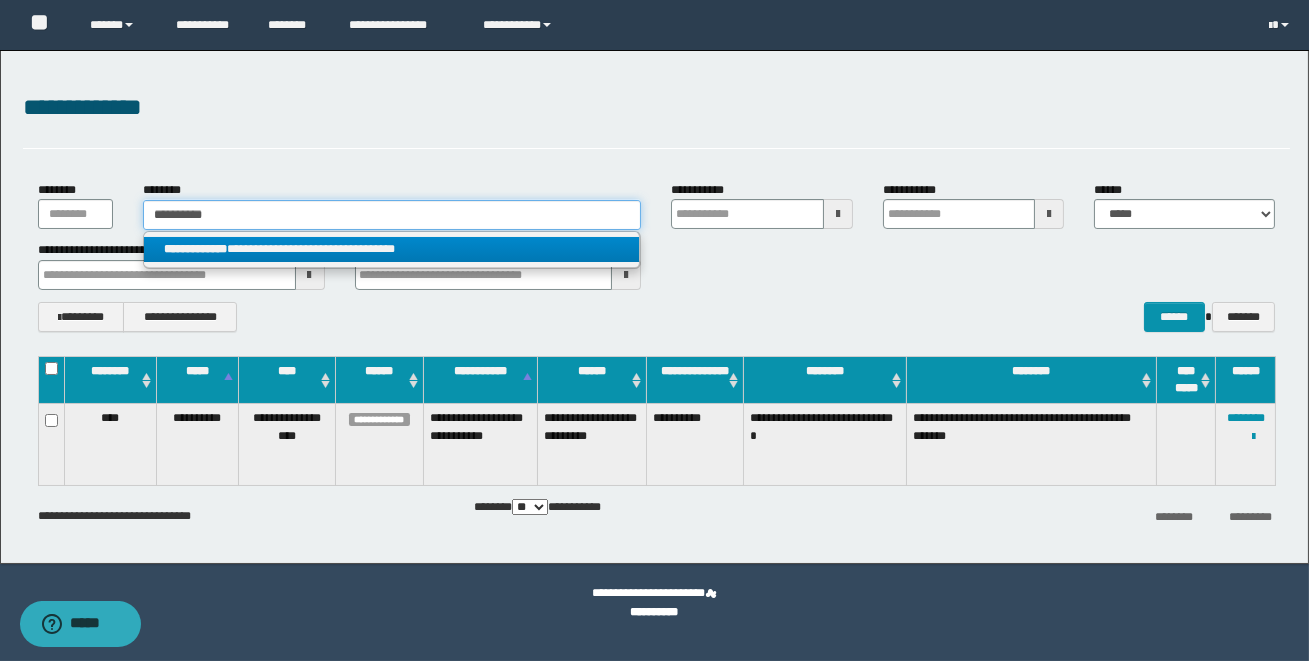 type 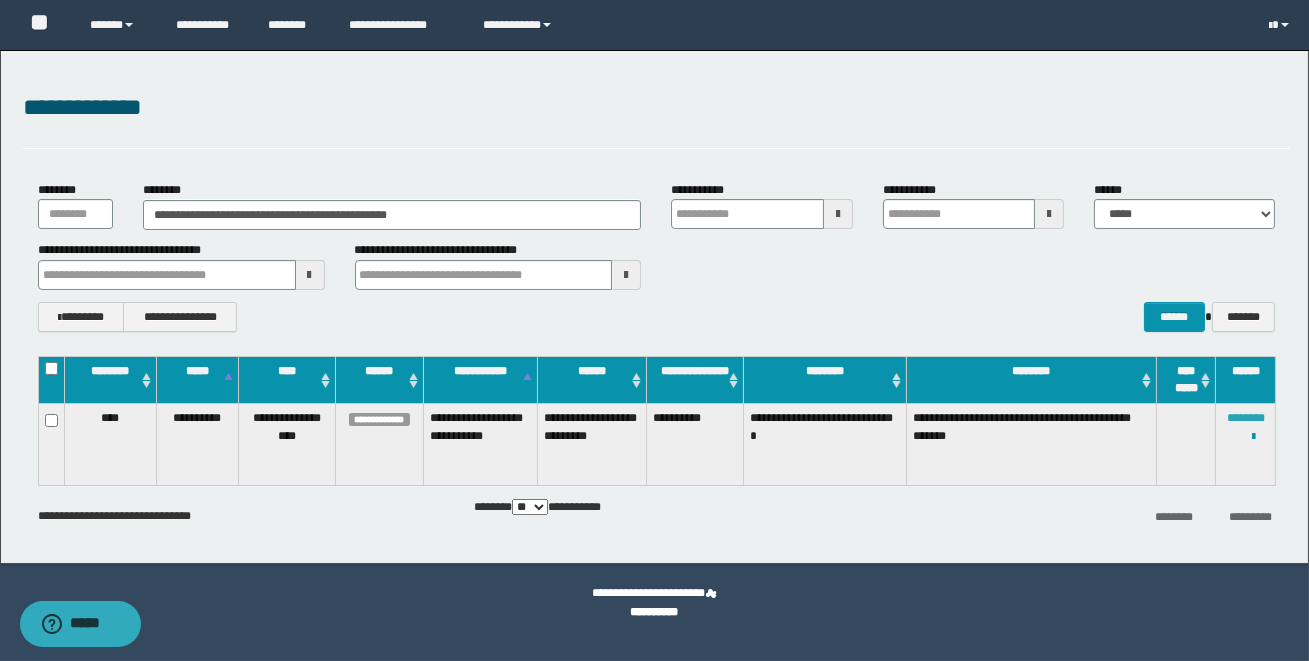 click on "********" 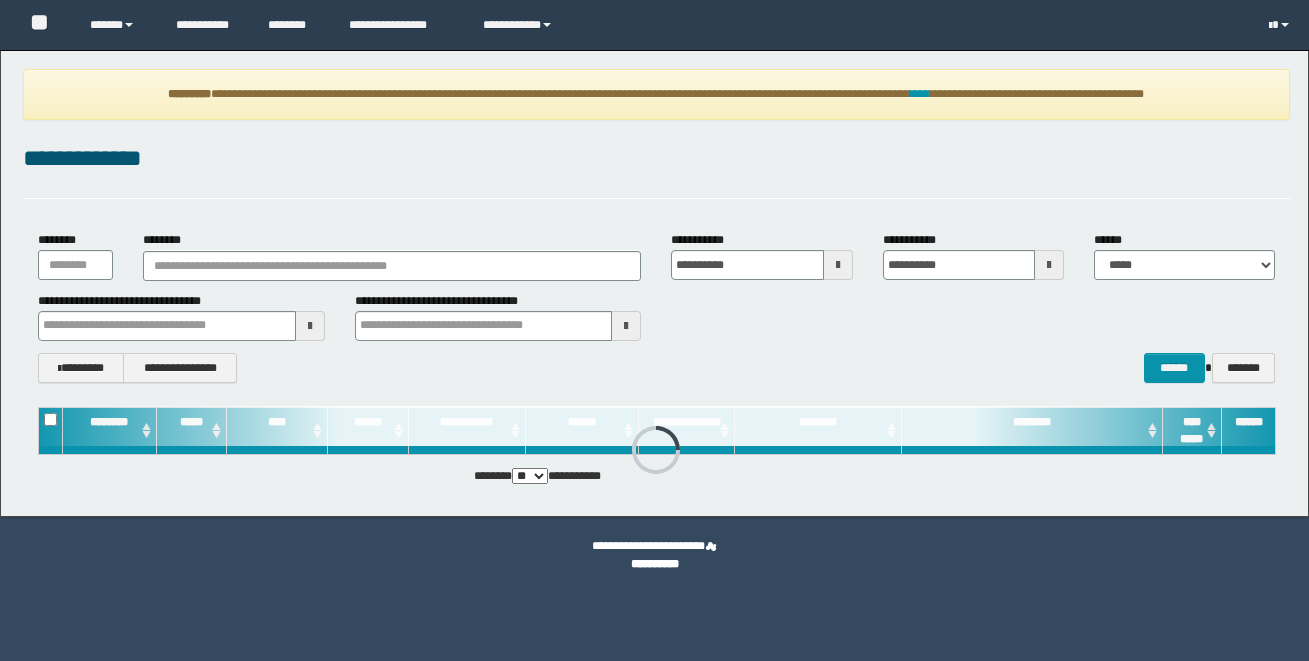 scroll, scrollTop: 0, scrollLeft: 0, axis: both 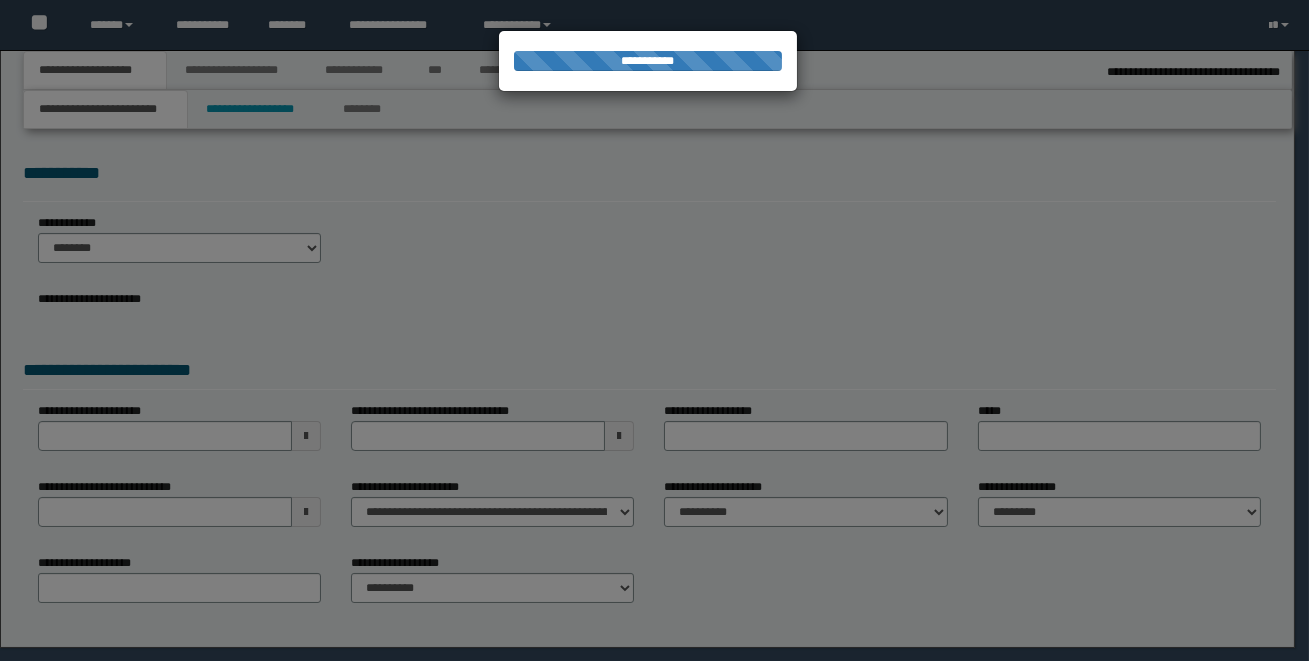 select on "*" 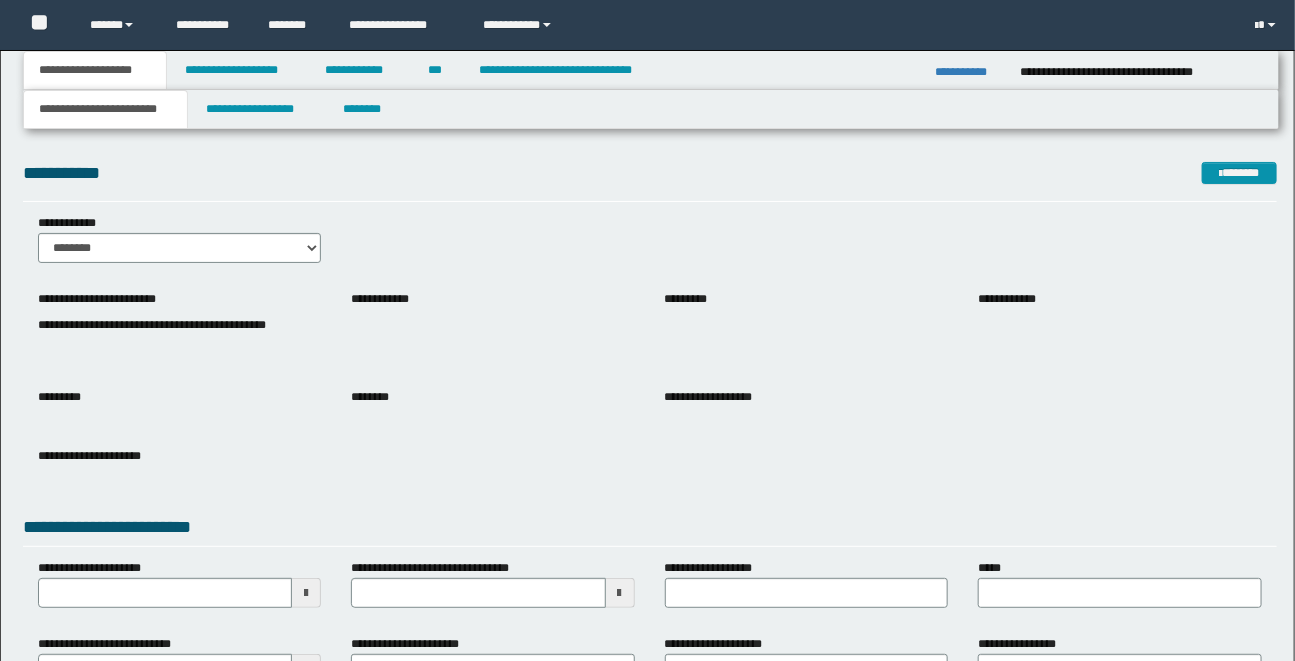 scroll, scrollTop: 0, scrollLeft: 0, axis: both 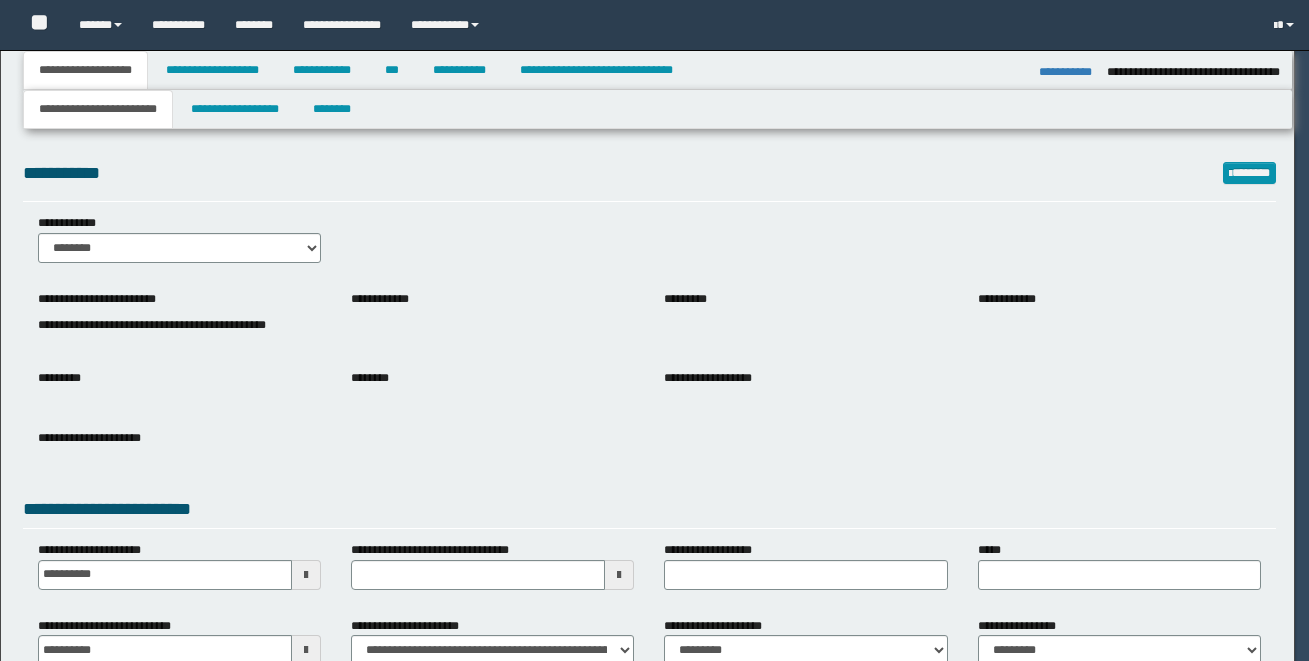 select on "*" 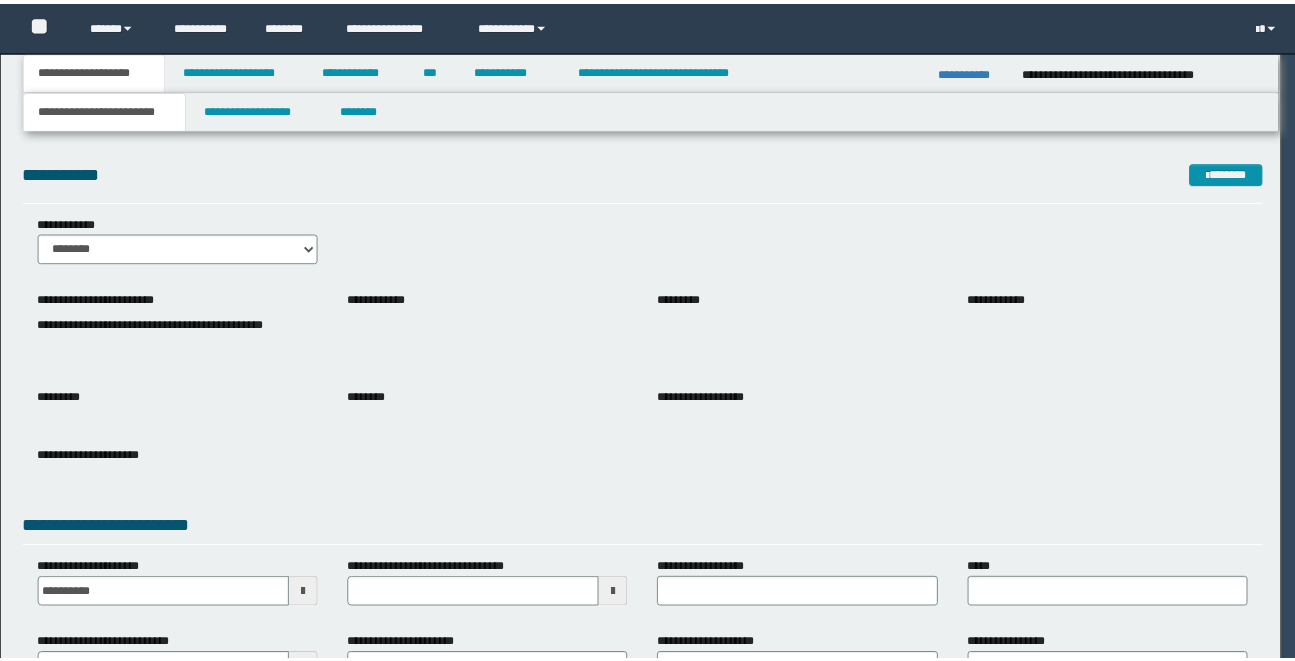 scroll, scrollTop: 0, scrollLeft: 0, axis: both 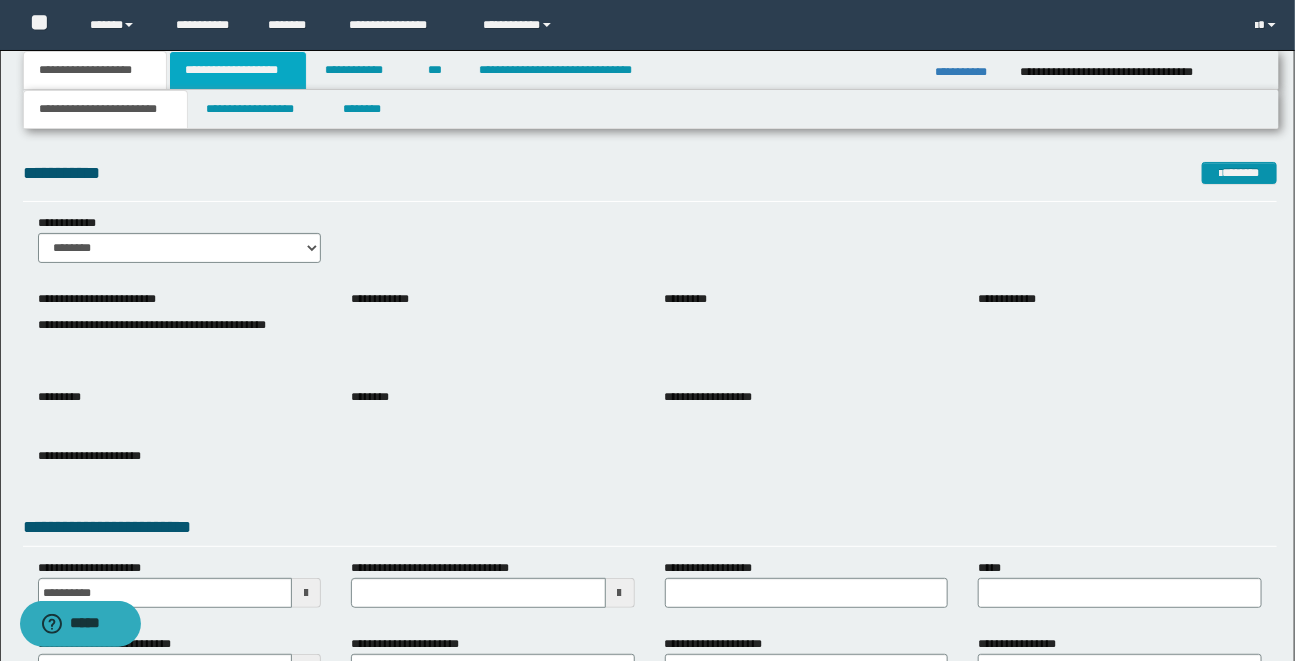click on "**********" at bounding box center (238, 70) 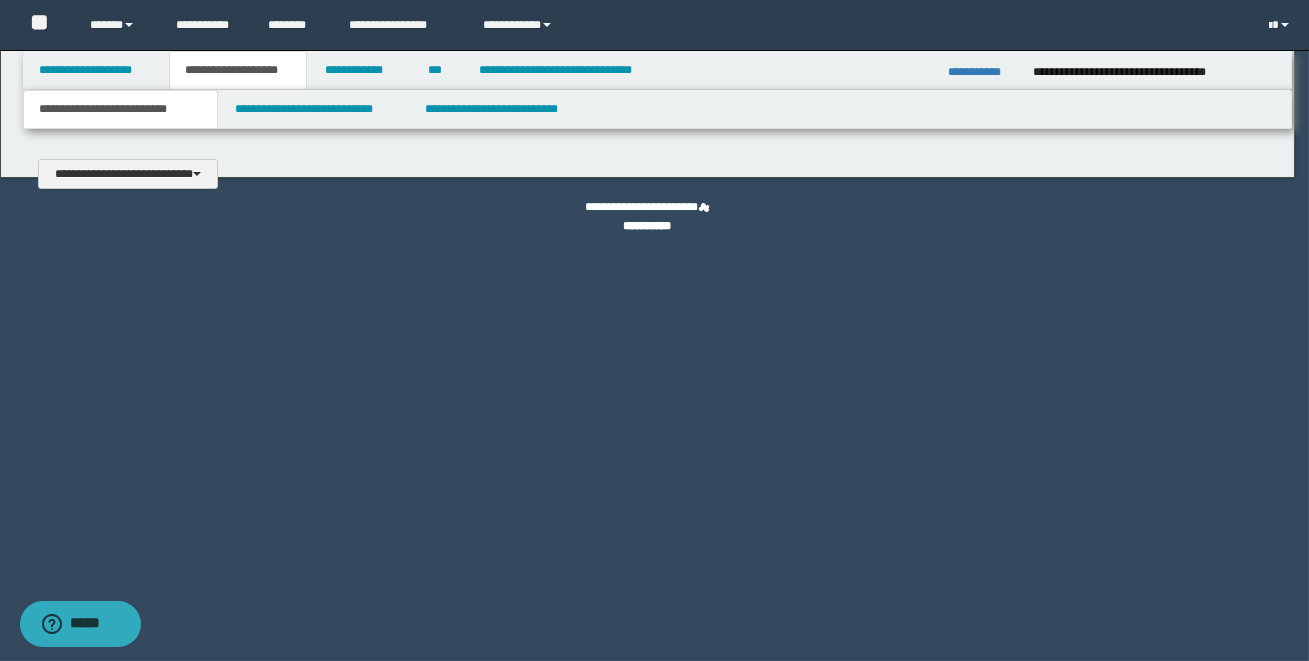 type 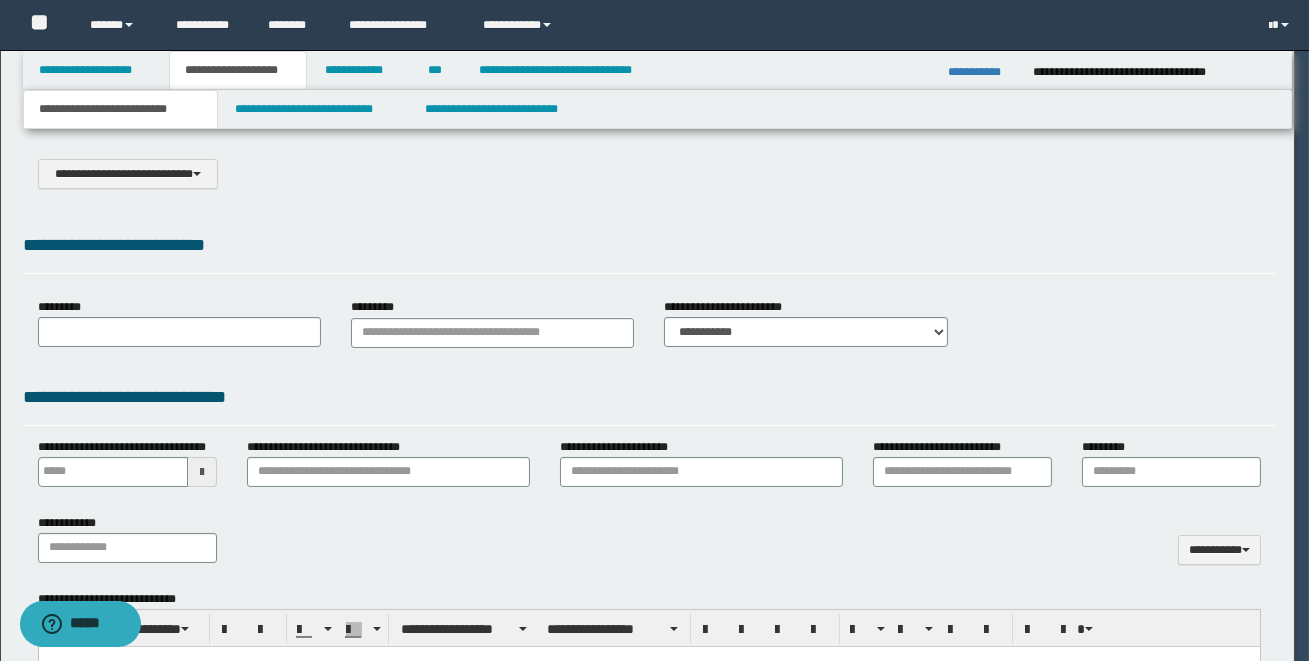 select on "*" 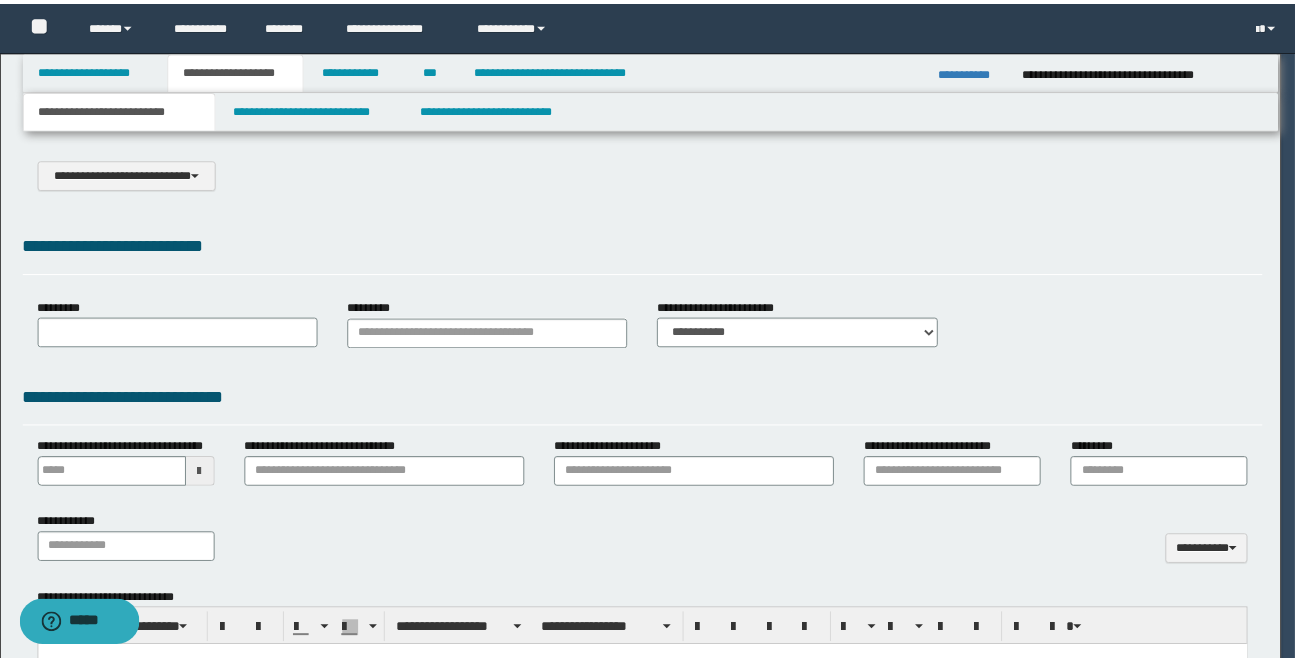 scroll, scrollTop: 0, scrollLeft: 0, axis: both 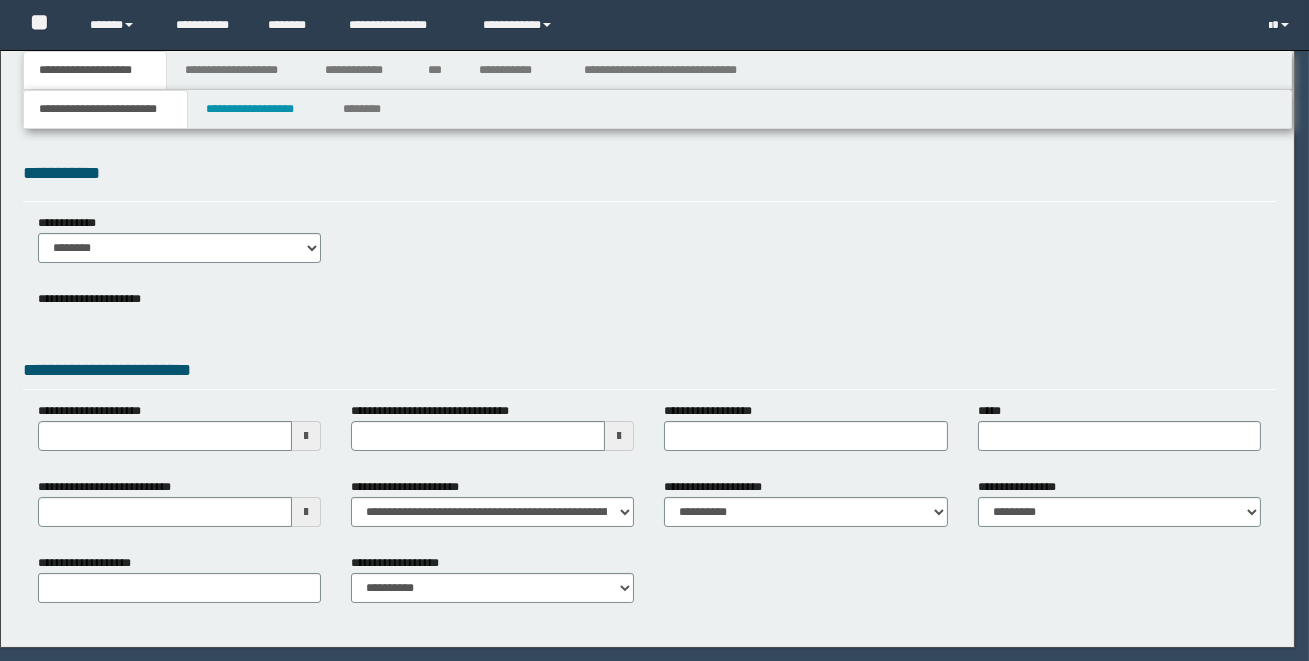 select on "*" 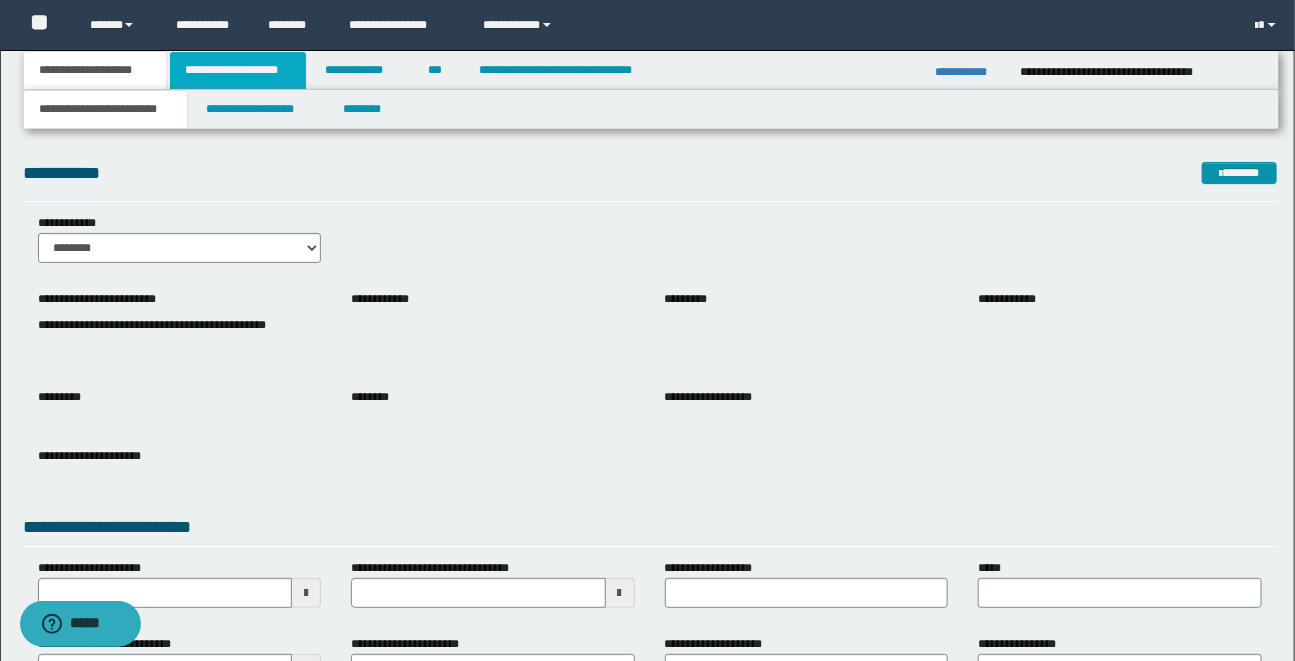 click on "**********" at bounding box center [238, 70] 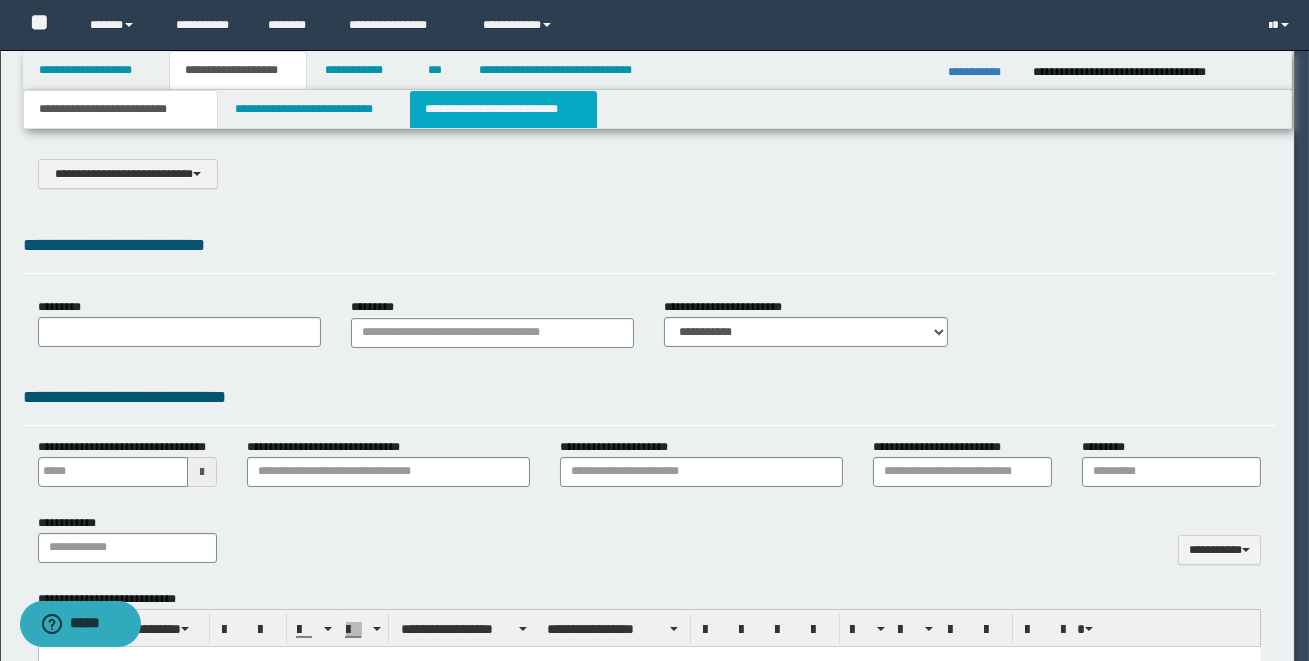 scroll, scrollTop: 0, scrollLeft: 0, axis: both 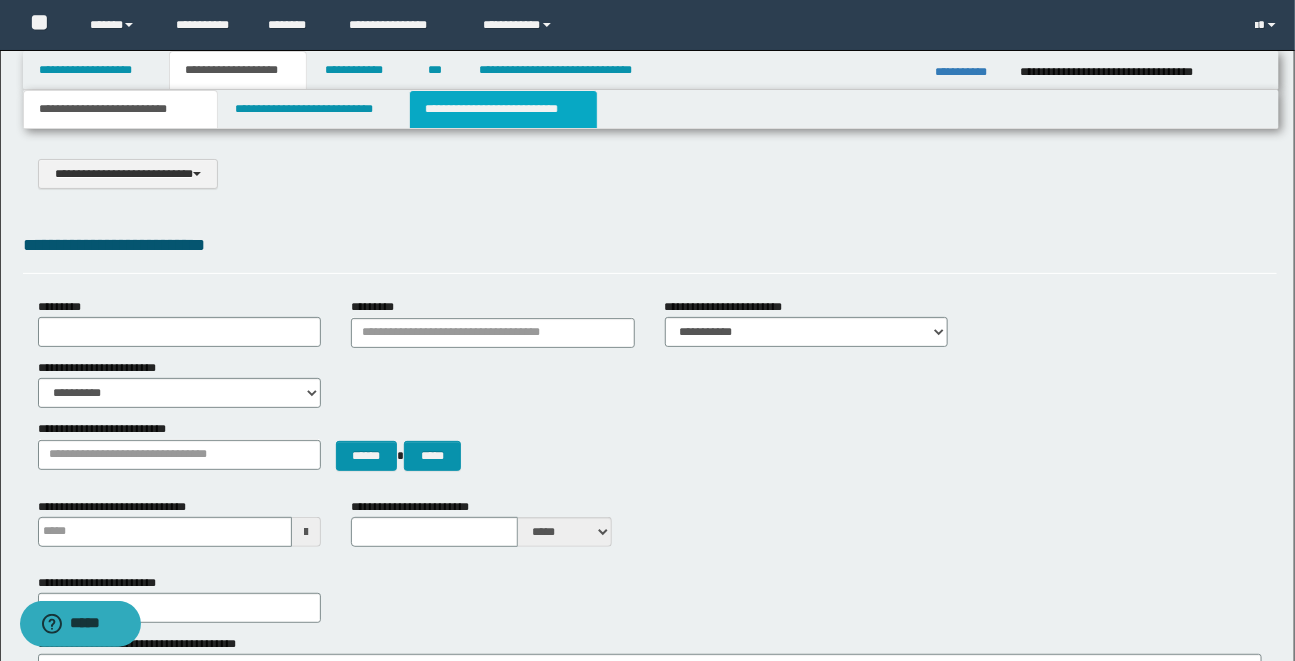 click on "**********" at bounding box center (503, 109) 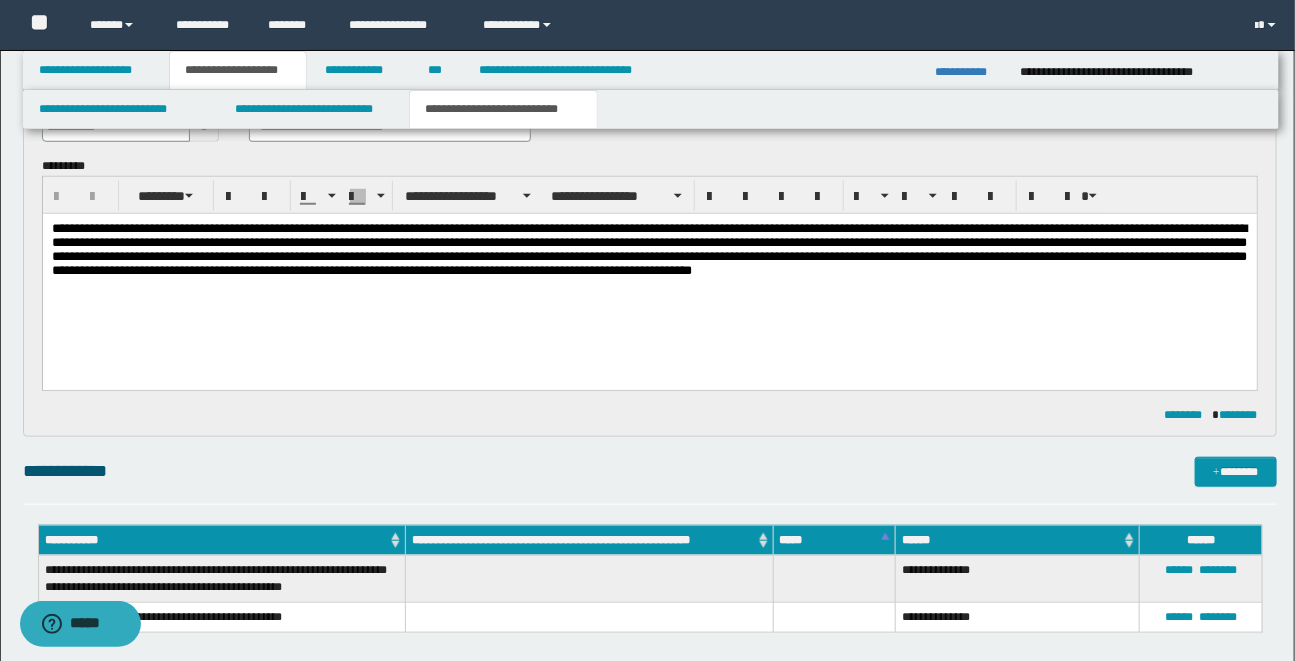 scroll, scrollTop: 500, scrollLeft: 0, axis: vertical 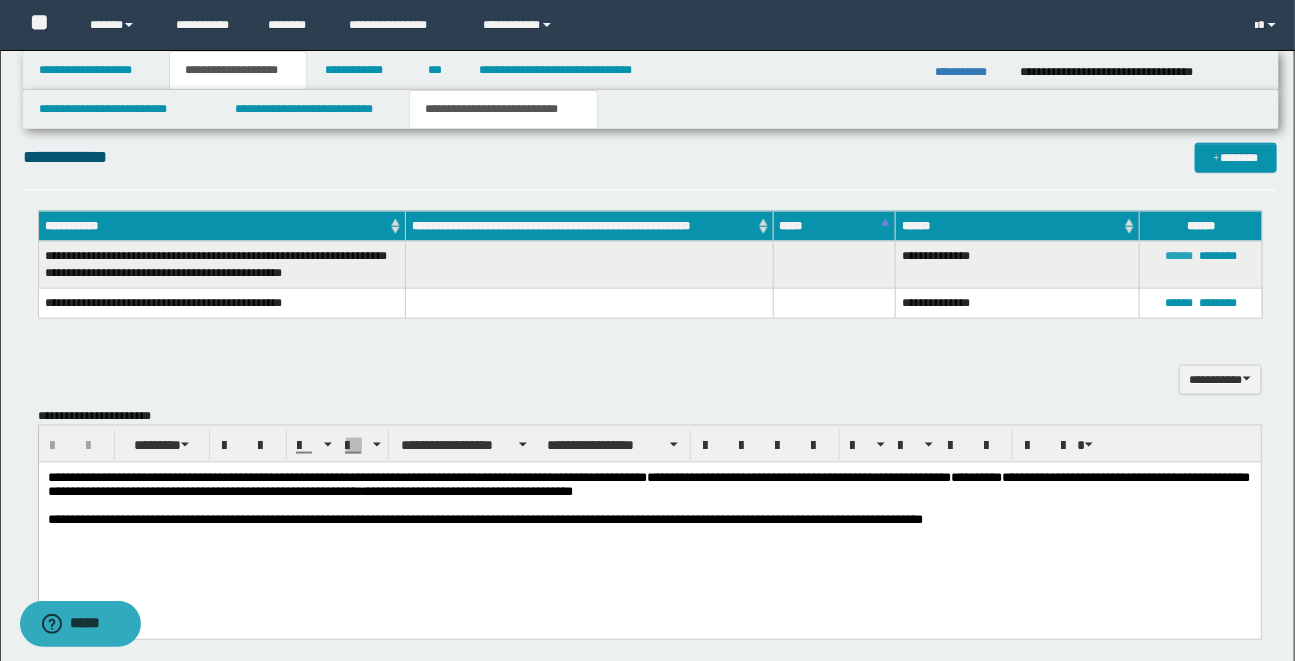 click on "******" at bounding box center (1179, 256) 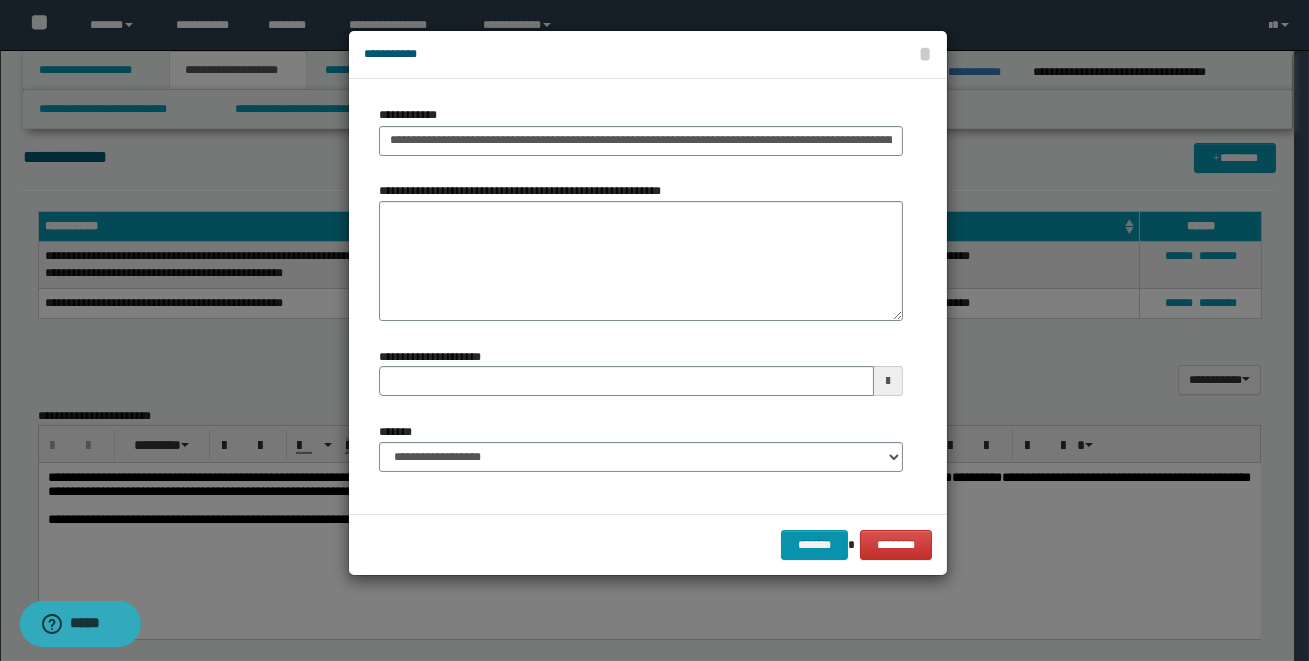 type 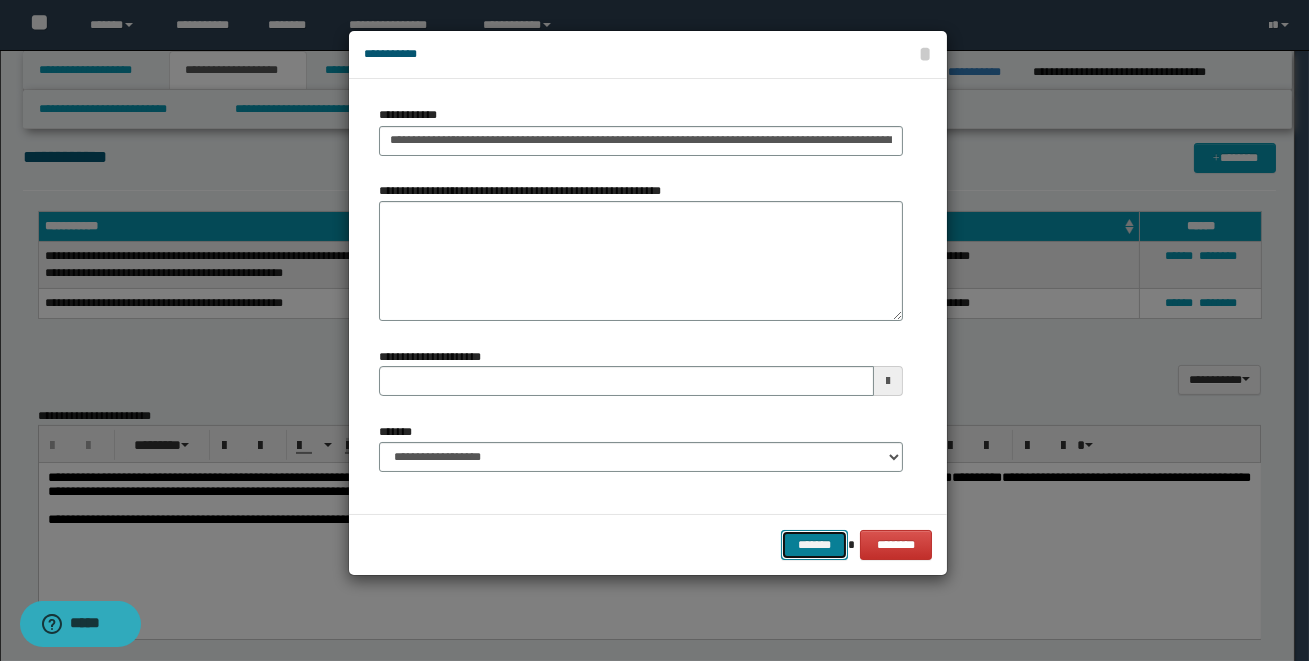 click on "*******" at bounding box center [814, 545] 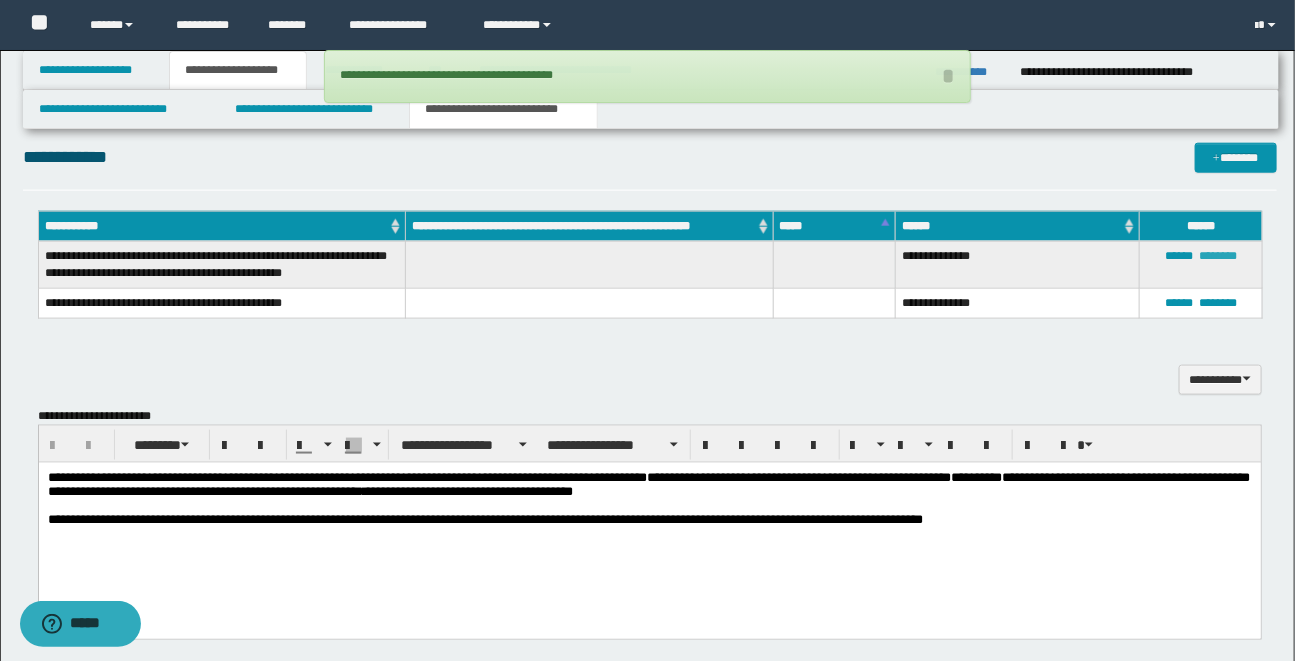 click on "********" at bounding box center (1218, 256) 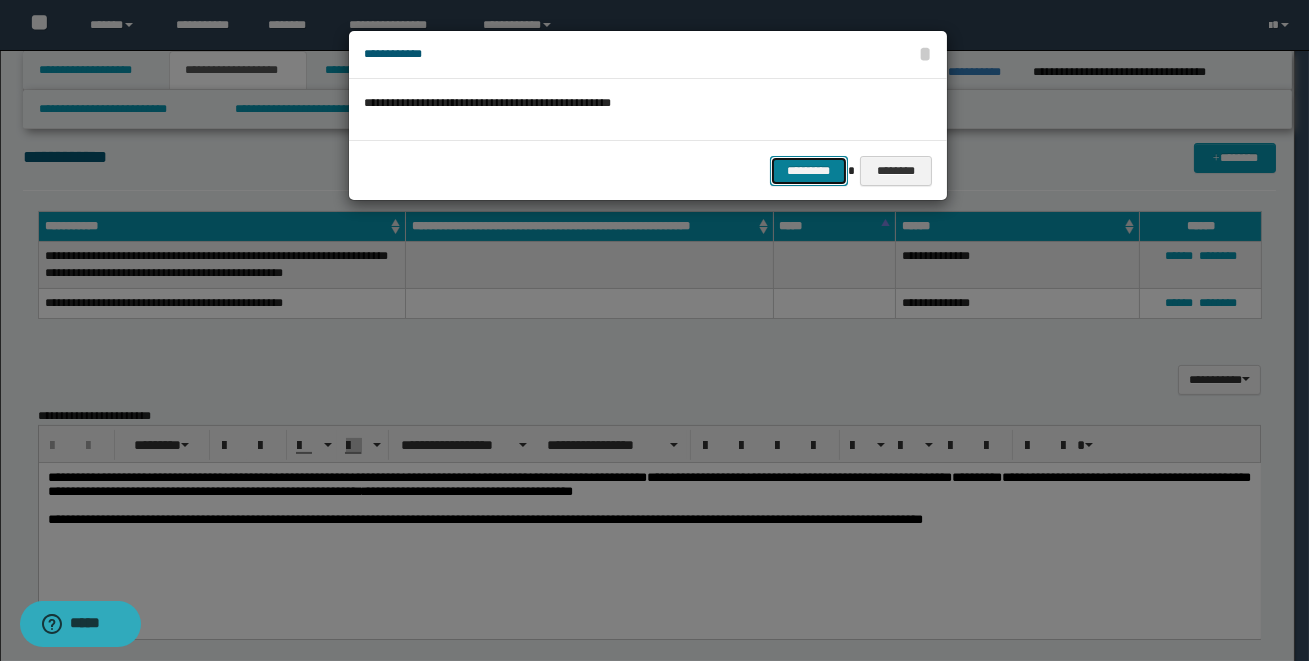 click on "*********" at bounding box center [809, 171] 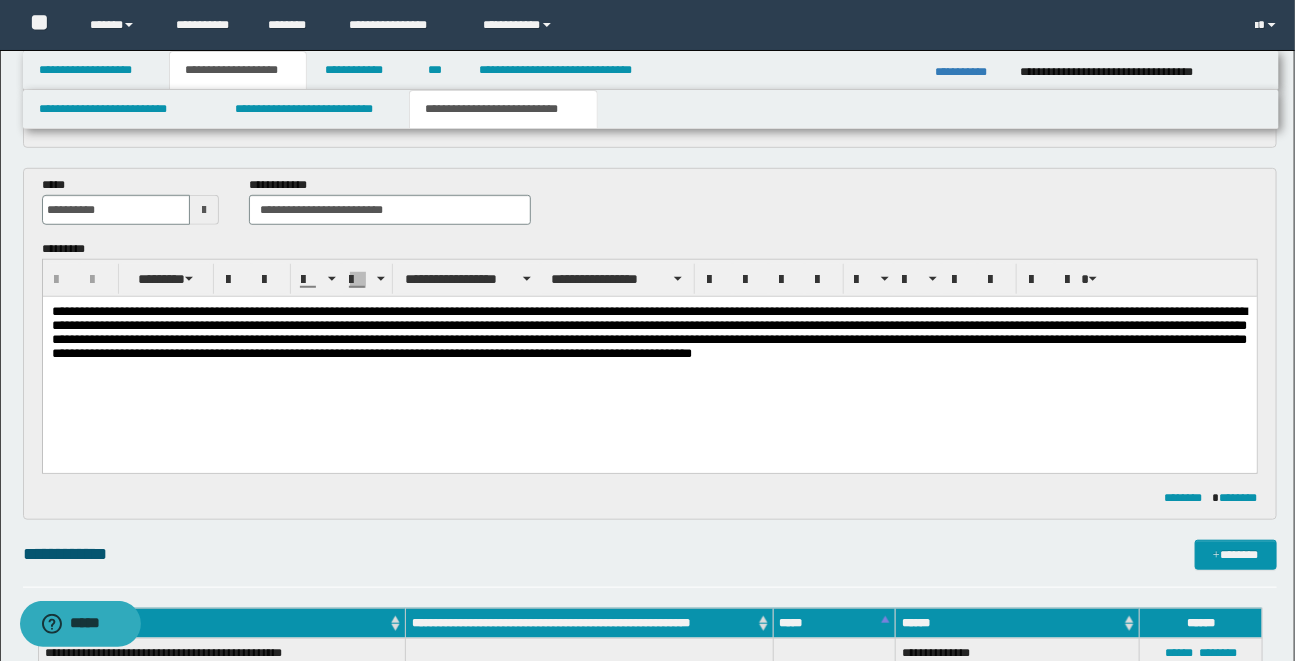 scroll, scrollTop: 414, scrollLeft: 0, axis: vertical 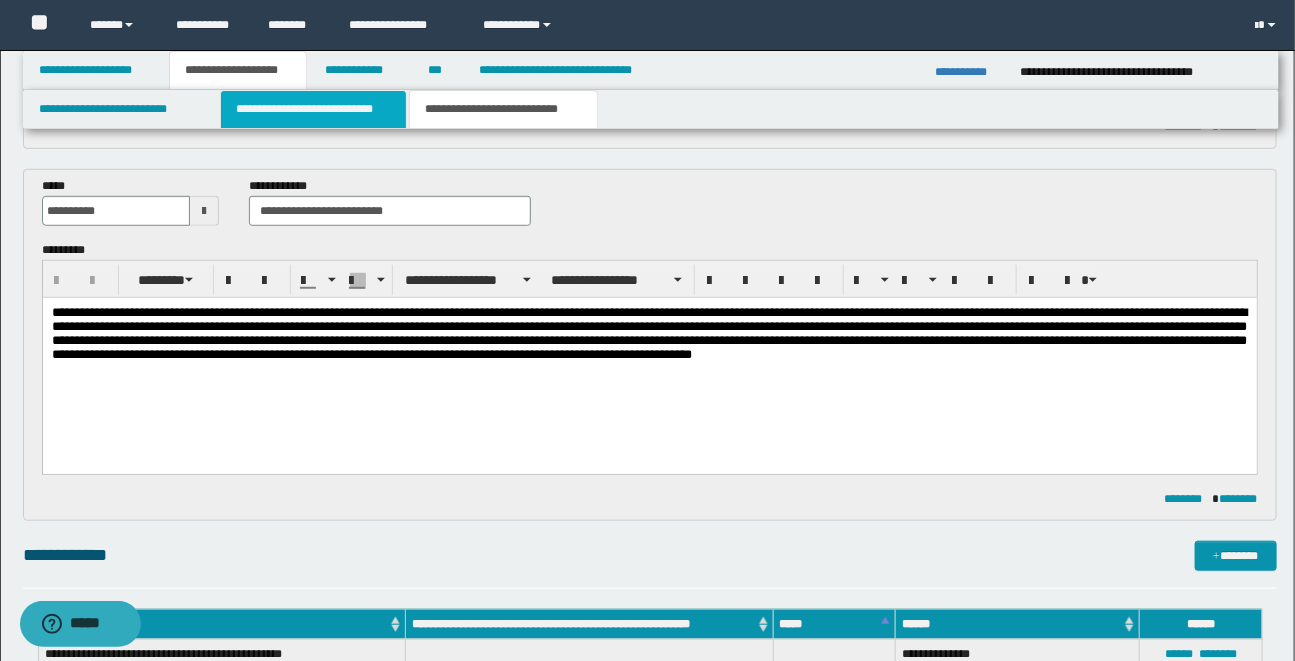 click on "**********" at bounding box center [313, 109] 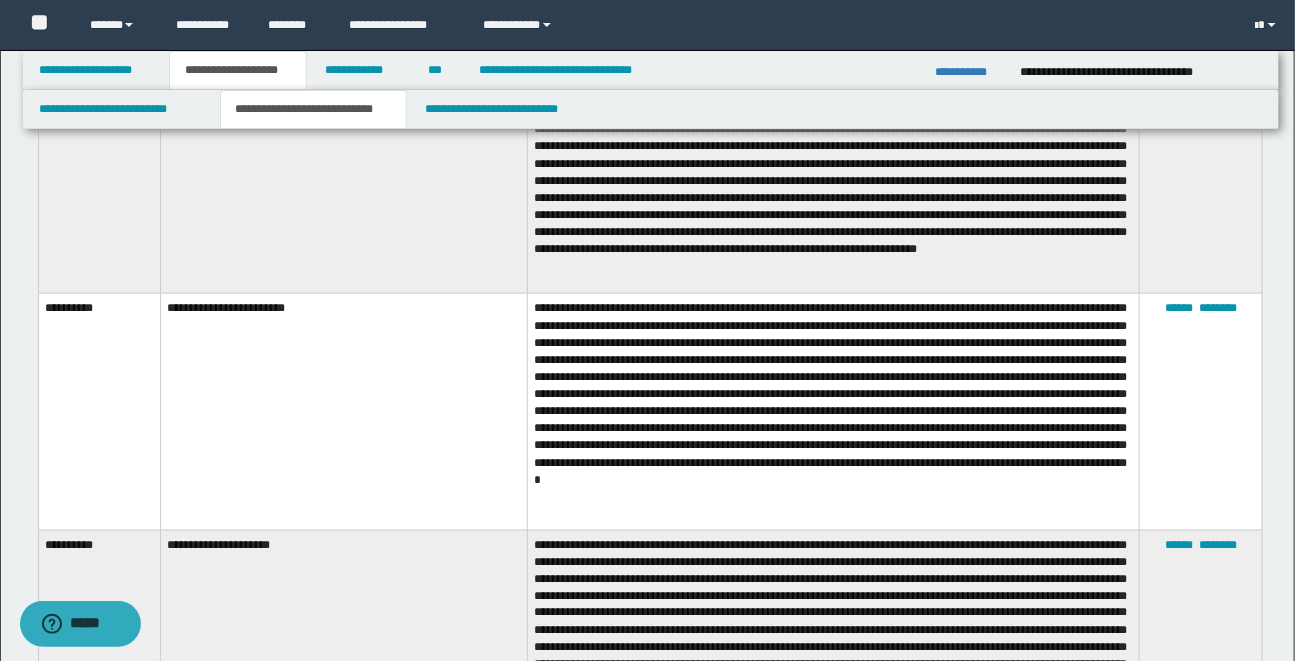 scroll, scrollTop: 837, scrollLeft: 0, axis: vertical 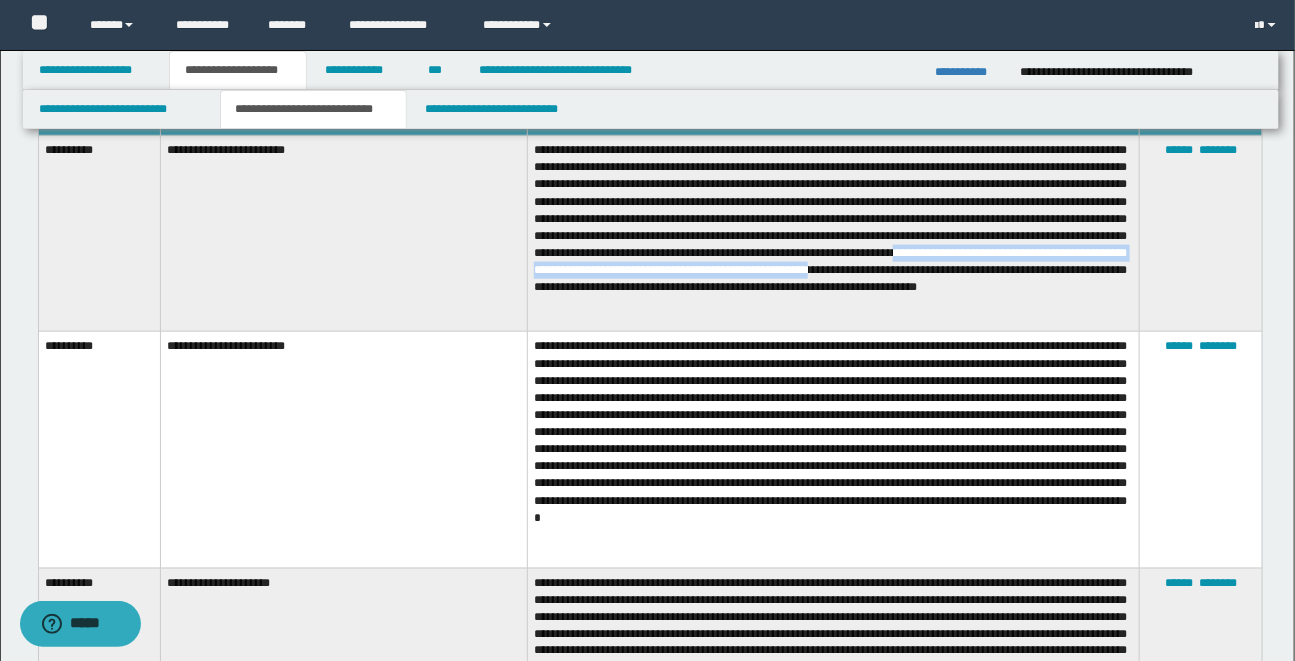 drag, startPoint x: 1020, startPoint y: 271, endPoint x: 1041, endPoint y: 280, distance: 22.847319 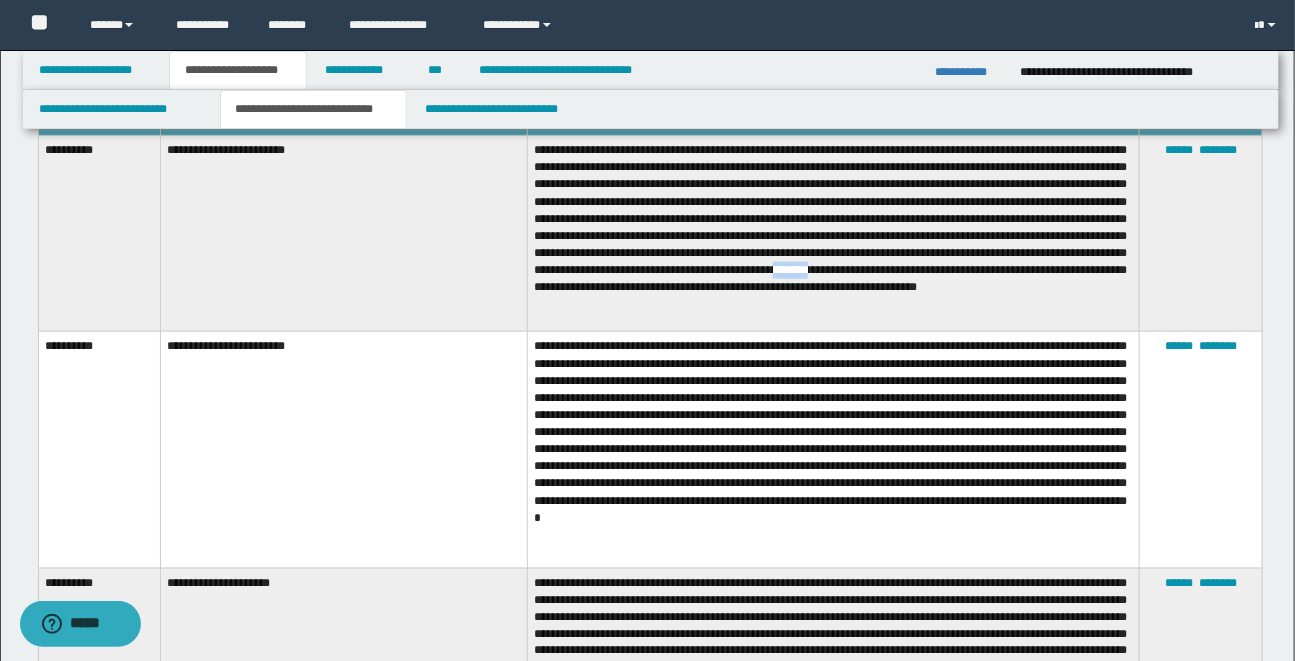 drag, startPoint x: 1041, startPoint y: 280, endPoint x: 962, endPoint y: 299, distance: 81.25269 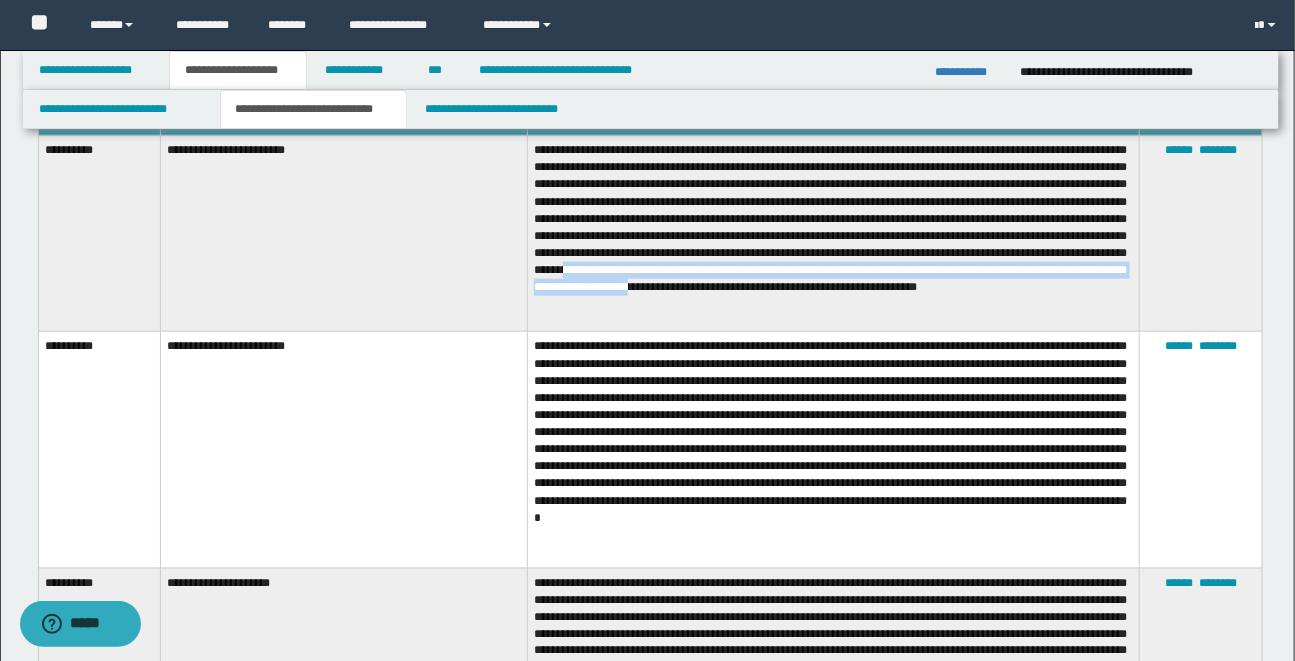 drag, startPoint x: 927, startPoint y: 301, endPoint x: 758, endPoint y: 295, distance: 169.10648 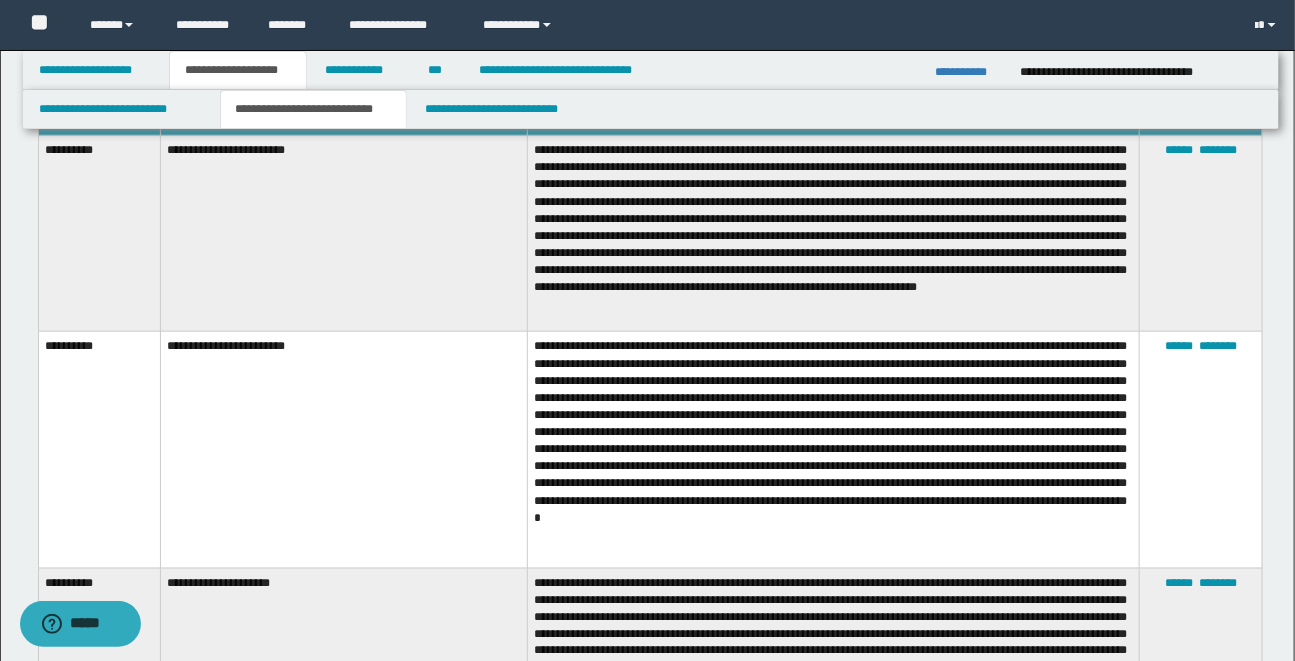 click at bounding box center (834, 234) 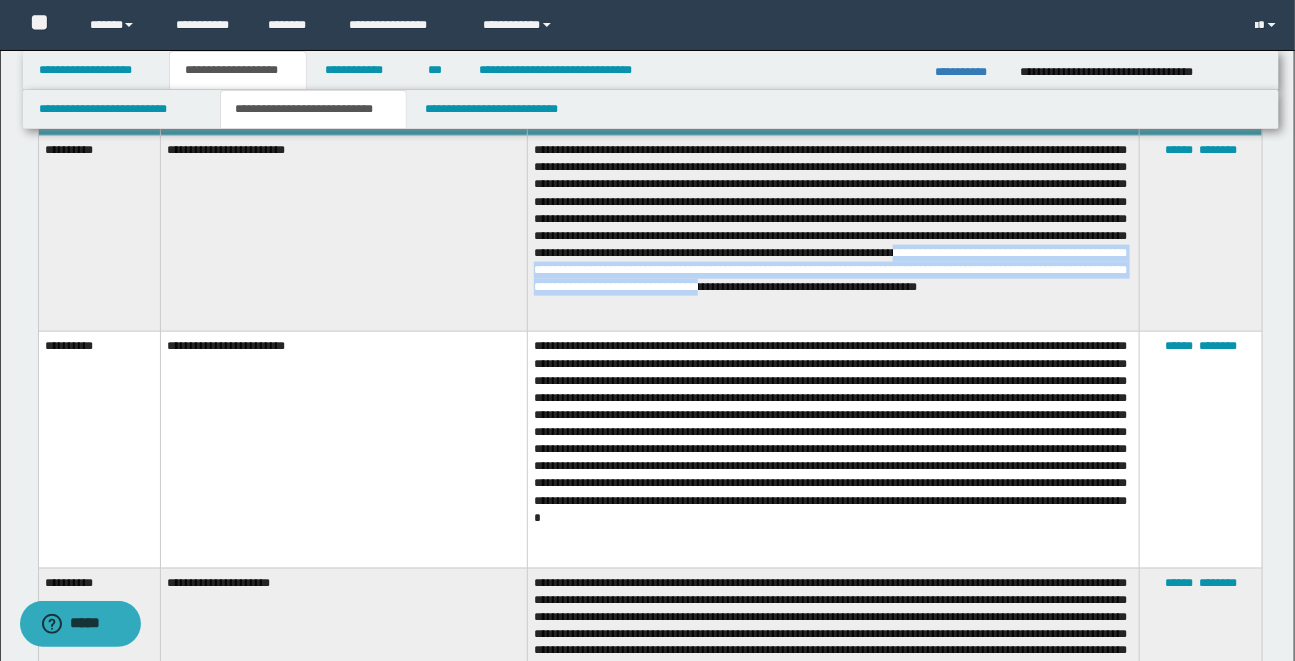 drag, startPoint x: 1021, startPoint y: 266, endPoint x: 1023, endPoint y: 296, distance: 30.066593 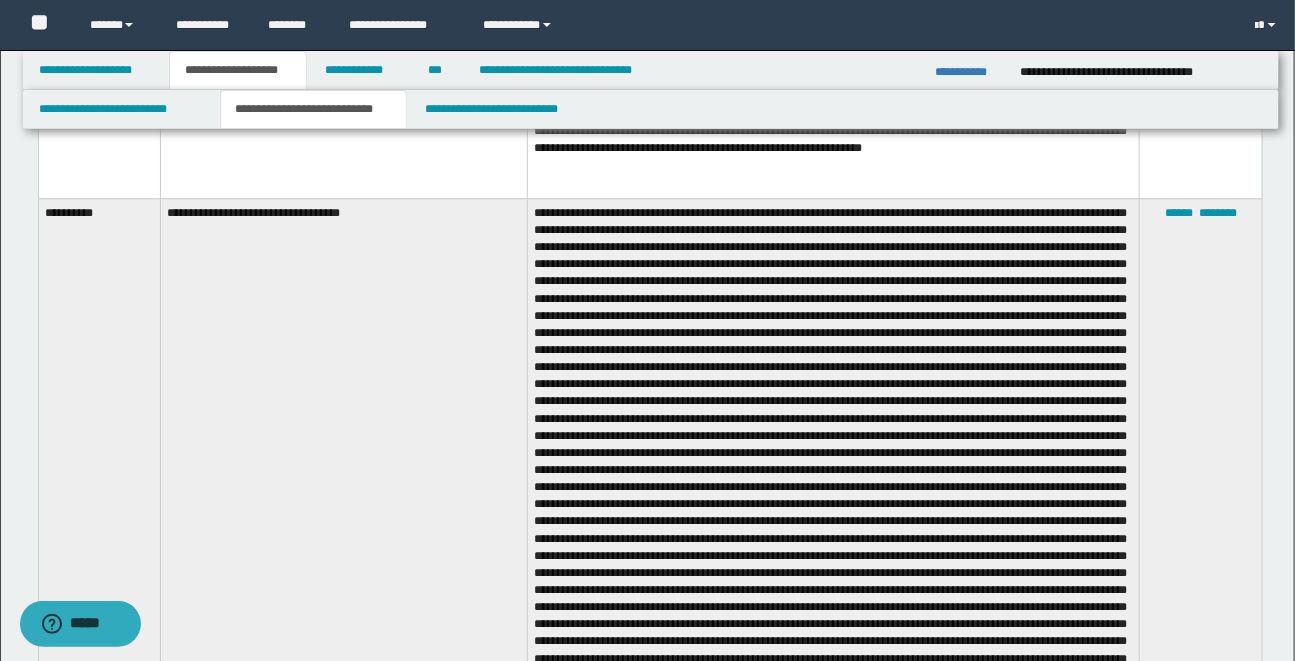 scroll, scrollTop: 1643, scrollLeft: 0, axis: vertical 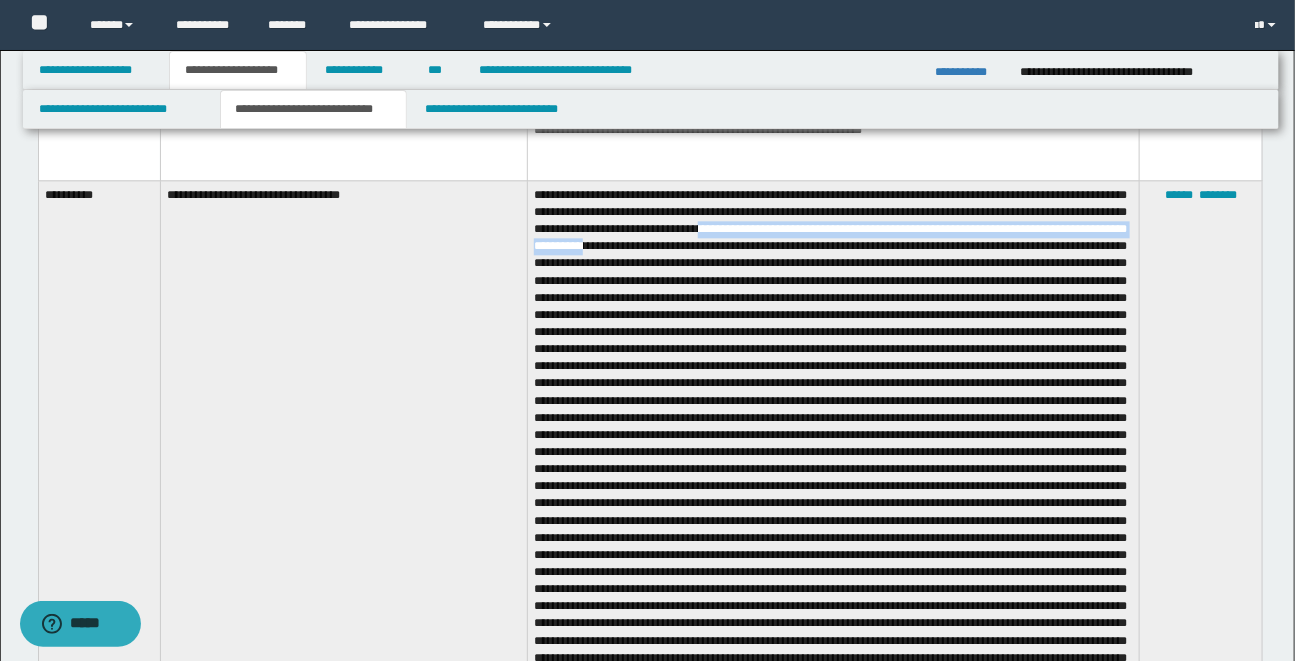 drag, startPoint x: 972, startPoint y: 218, endPoint x: 978, endPoint y: 240, distance: 22.803509 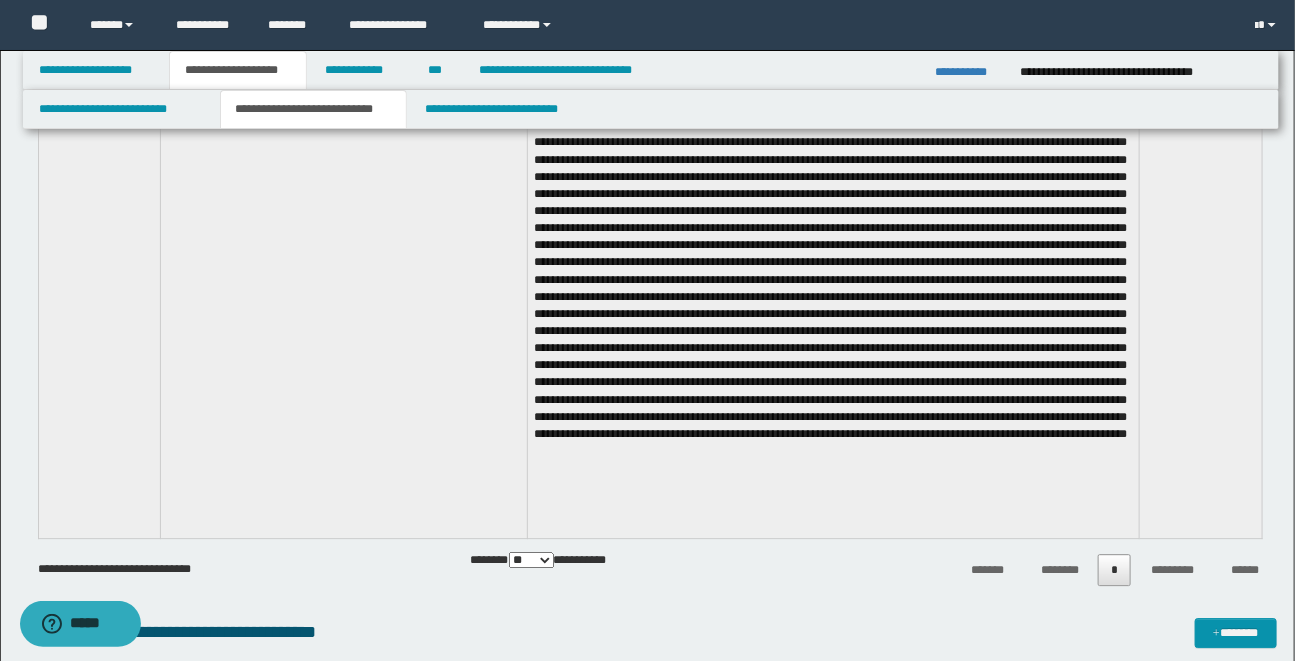 scroll, scrollTop: 1886, scrollLeft: 0, axis: vertical 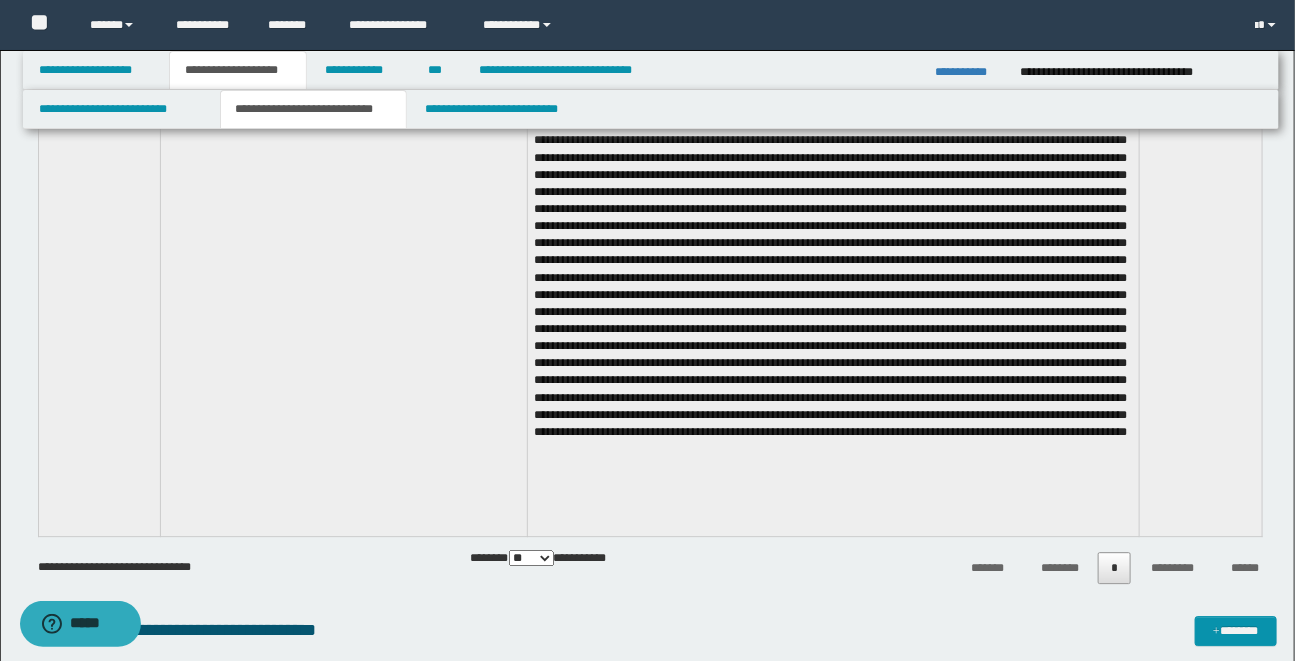 drag, startPoint x: 708, startPoint y: 471, endPoint x: 865, endPoint y: 469, distance: 157.01274 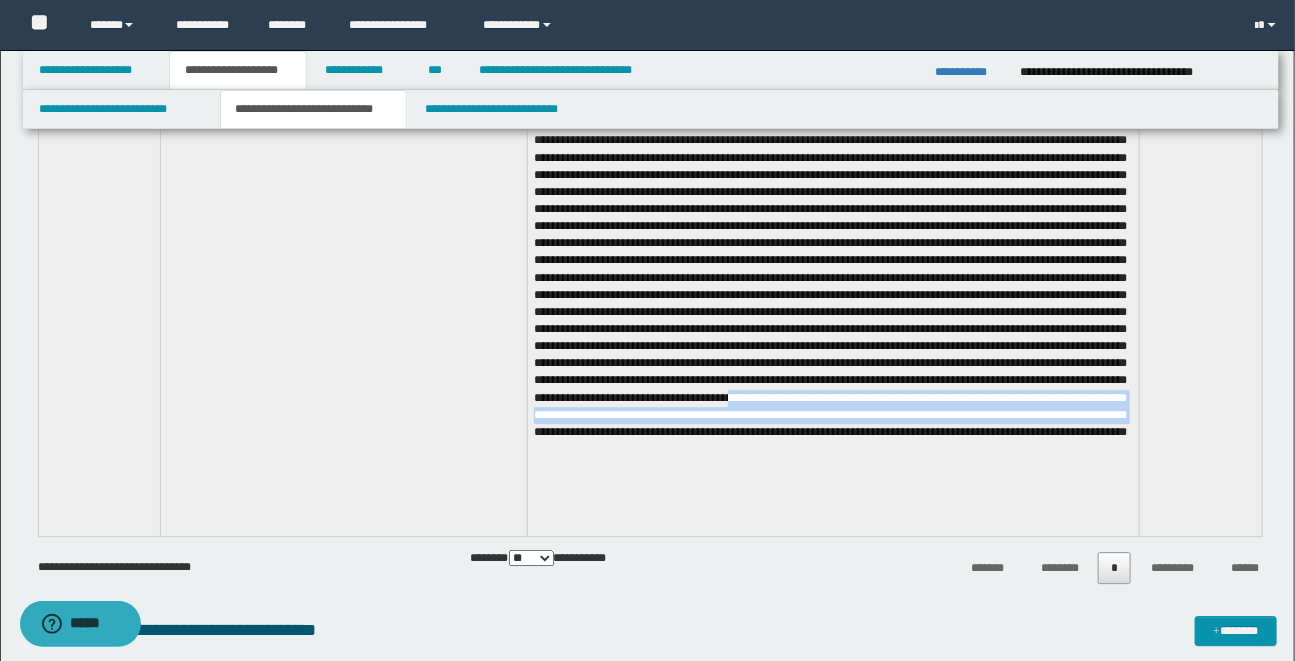 drag, startPoint x: 712, startPoint y: 467, endPoint x: 807, endPoint y: 496, distance: 99.32774 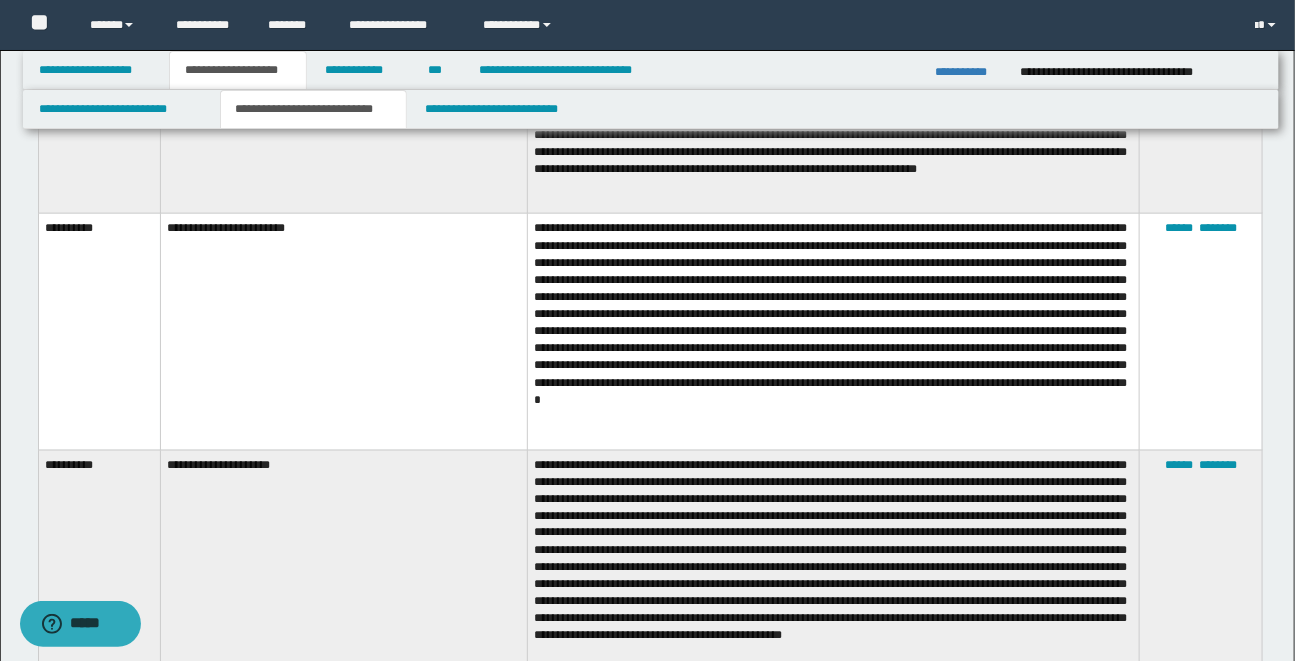scroll, scrollTop: 903, scrollLeft: 0, axis: vertical 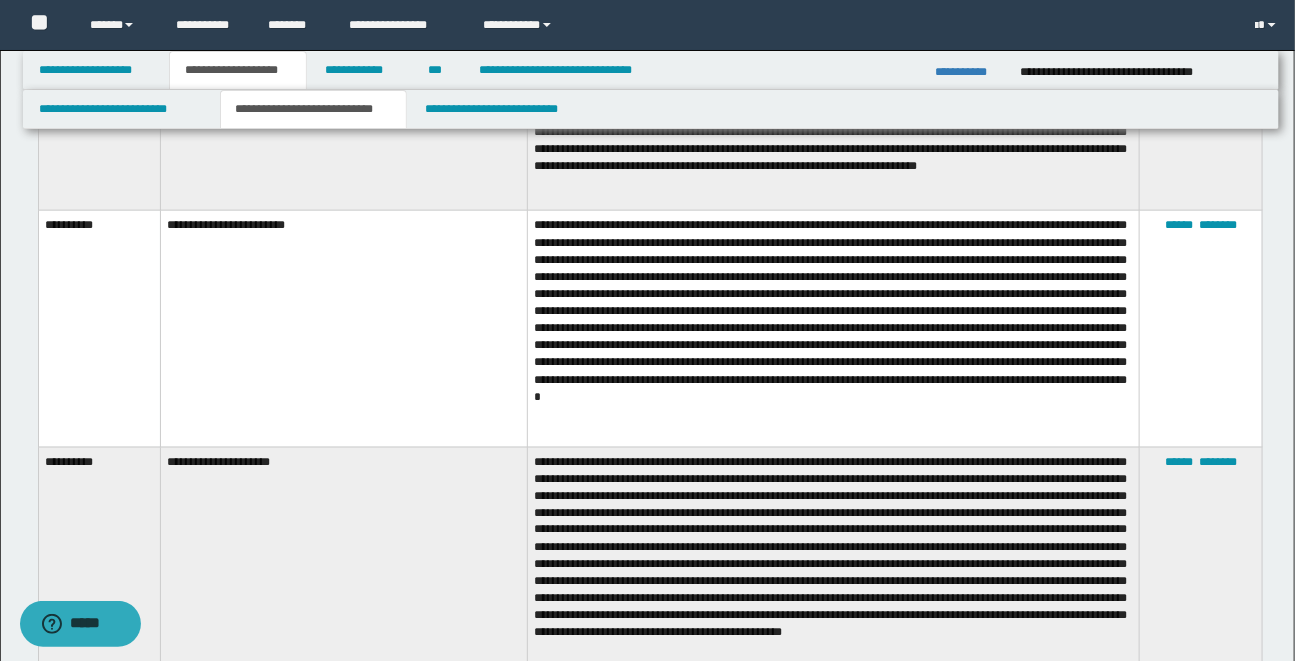 click at bounding box center (834, 565) 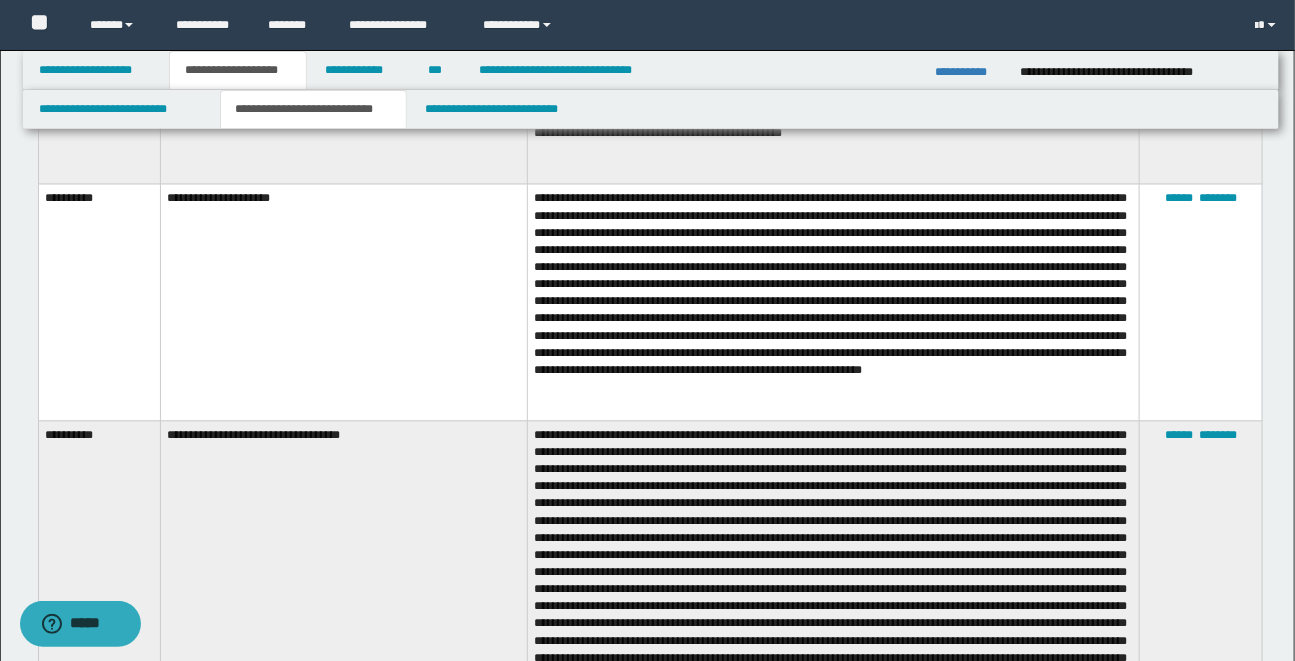 scroll, scrollTop: 1403, scrollLeft: 0, axis: vertical 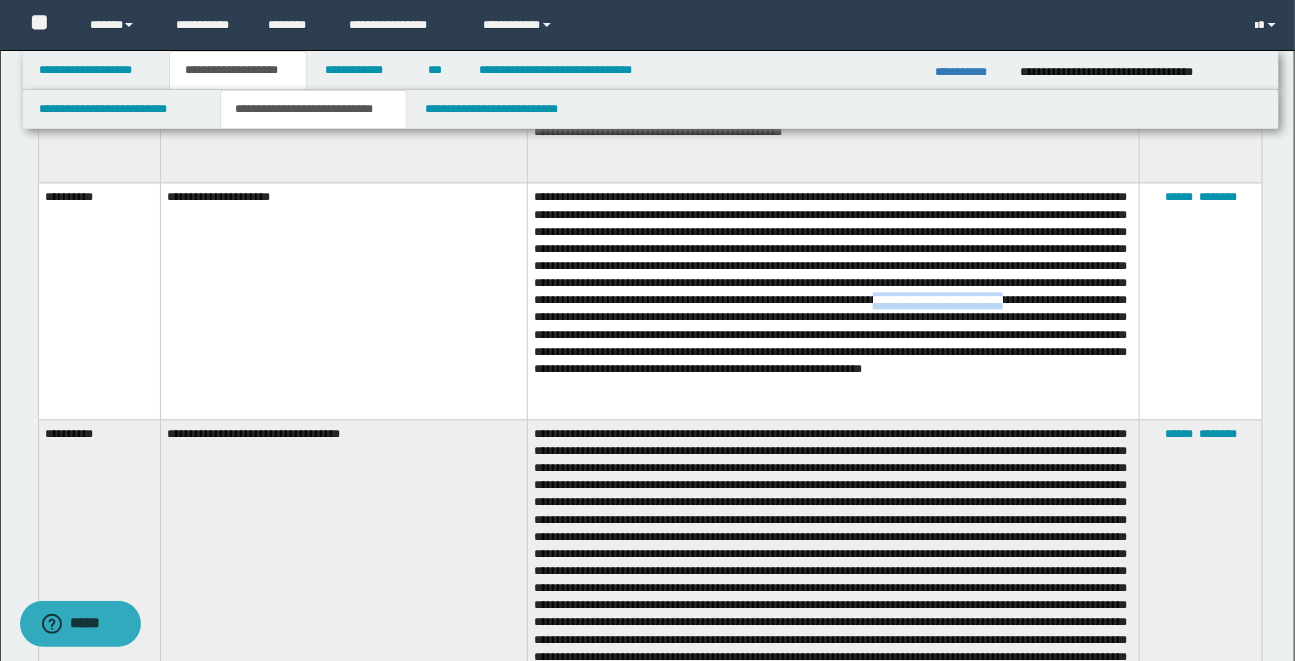 drag, startPoint x: 894, startPoint y: 307, endPoint x: 1040, endPoint y: 312, distance: 146.08559 